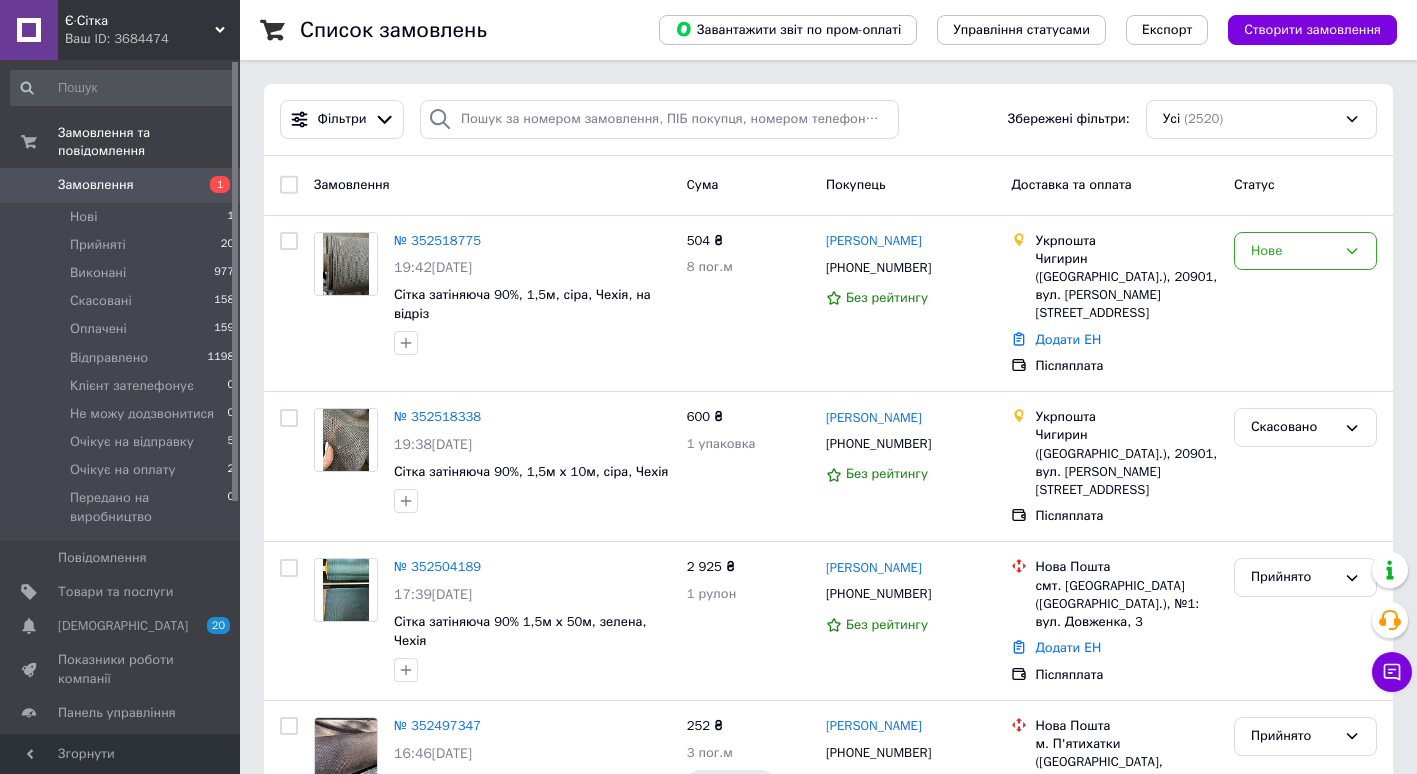 scroll, scrollTop: 0, scrollLeft: 0, axis: both 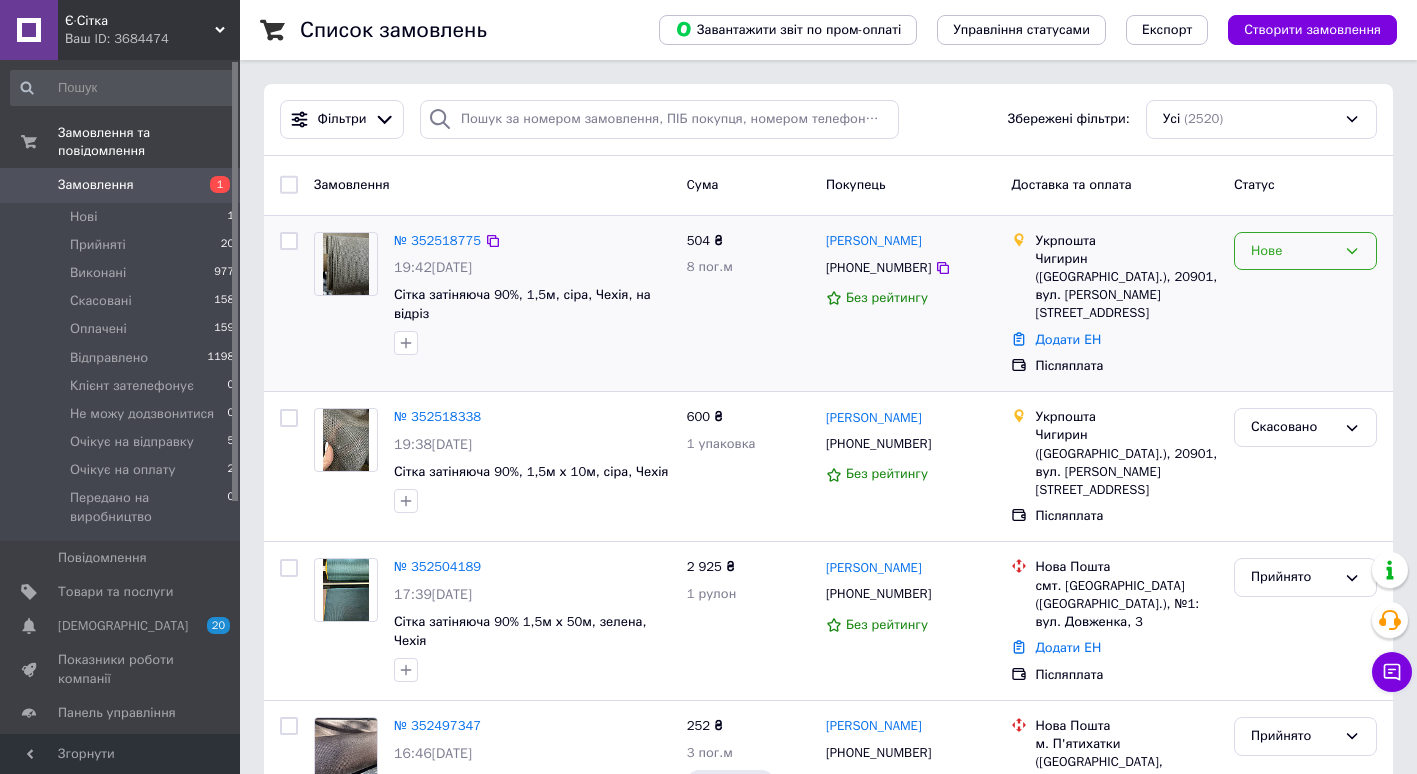 click 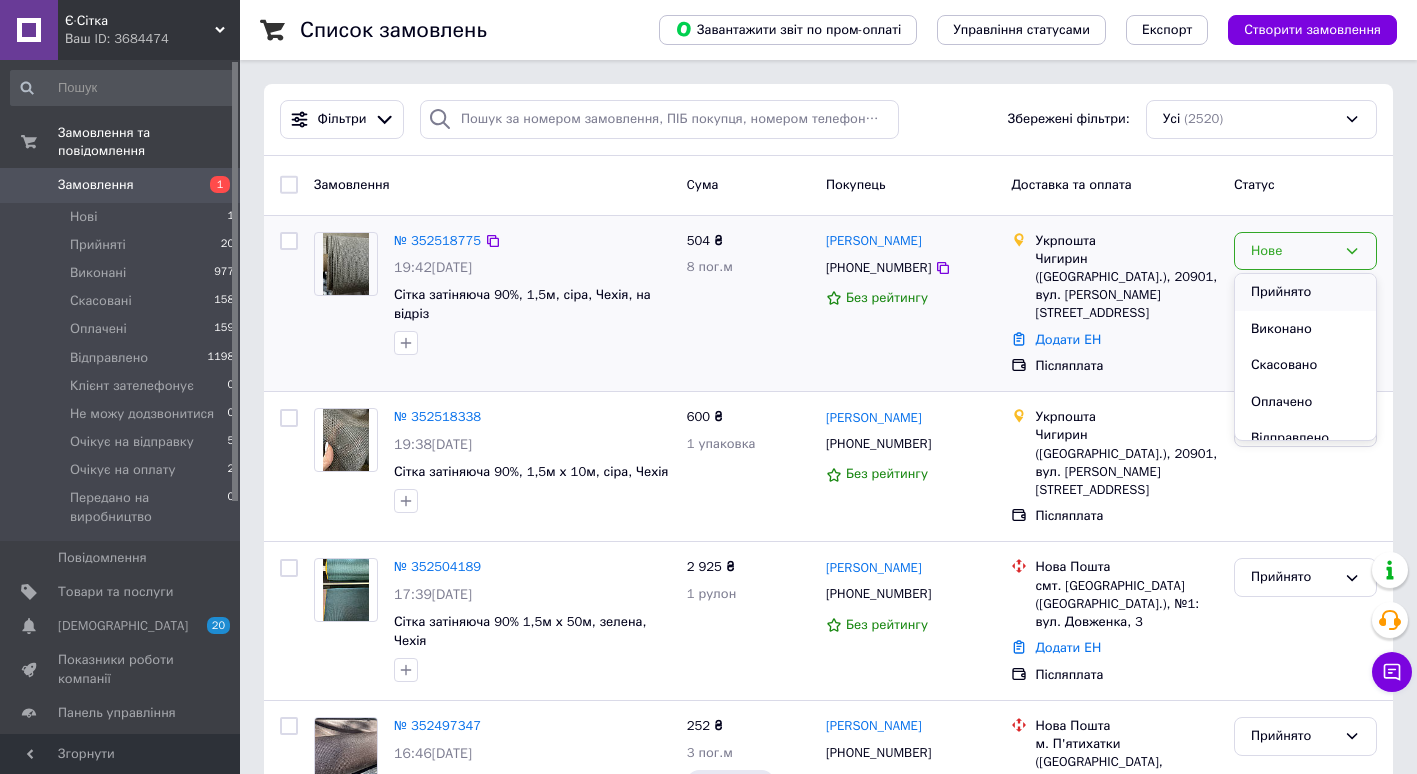 click on "Прийнято" at bounding box center (1305, 292) 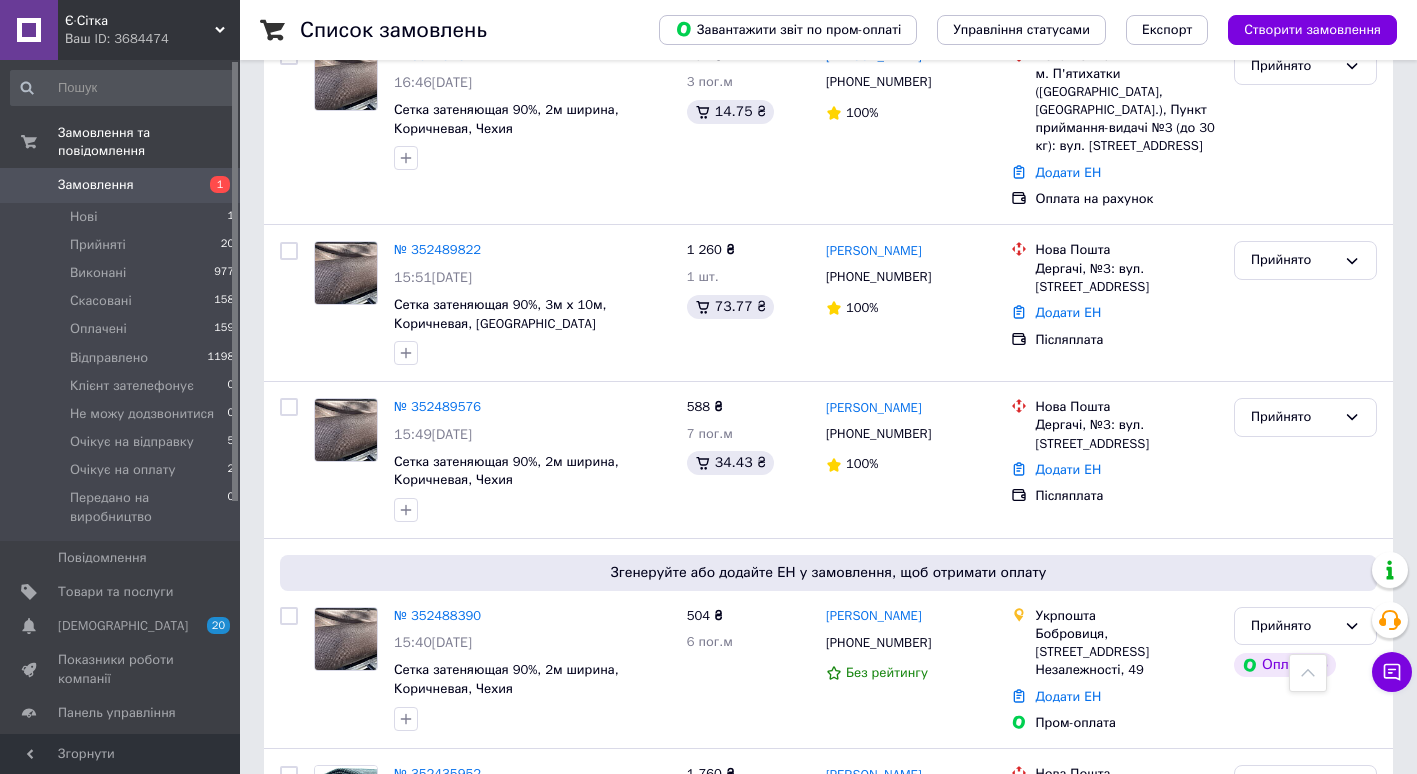 scroll, scrollTop: 1354, scrollLeft: 0, axis: vertical 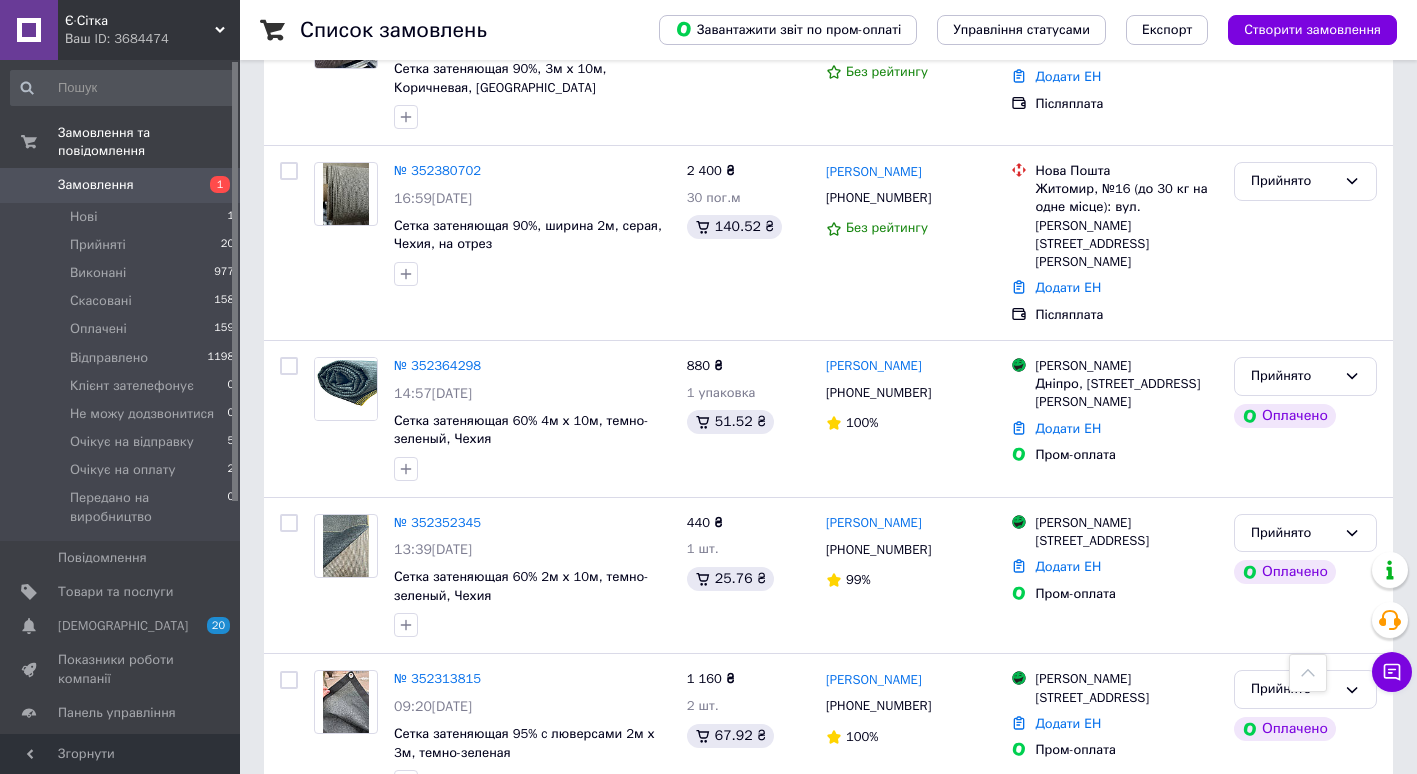 click on "Замовлення" at bounding box center (96, 185) 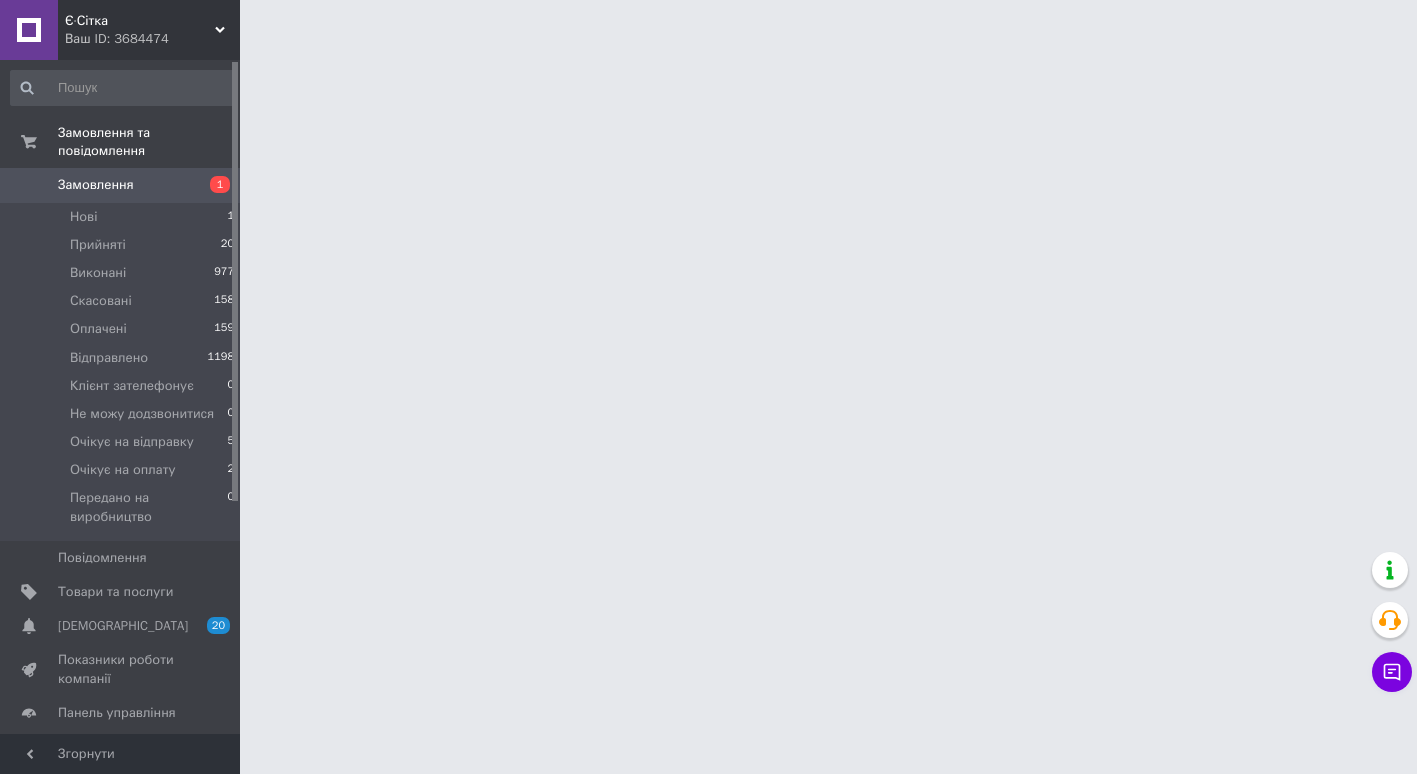 scroll, scrollTop: 0, scrollLeft: 0, axis: both 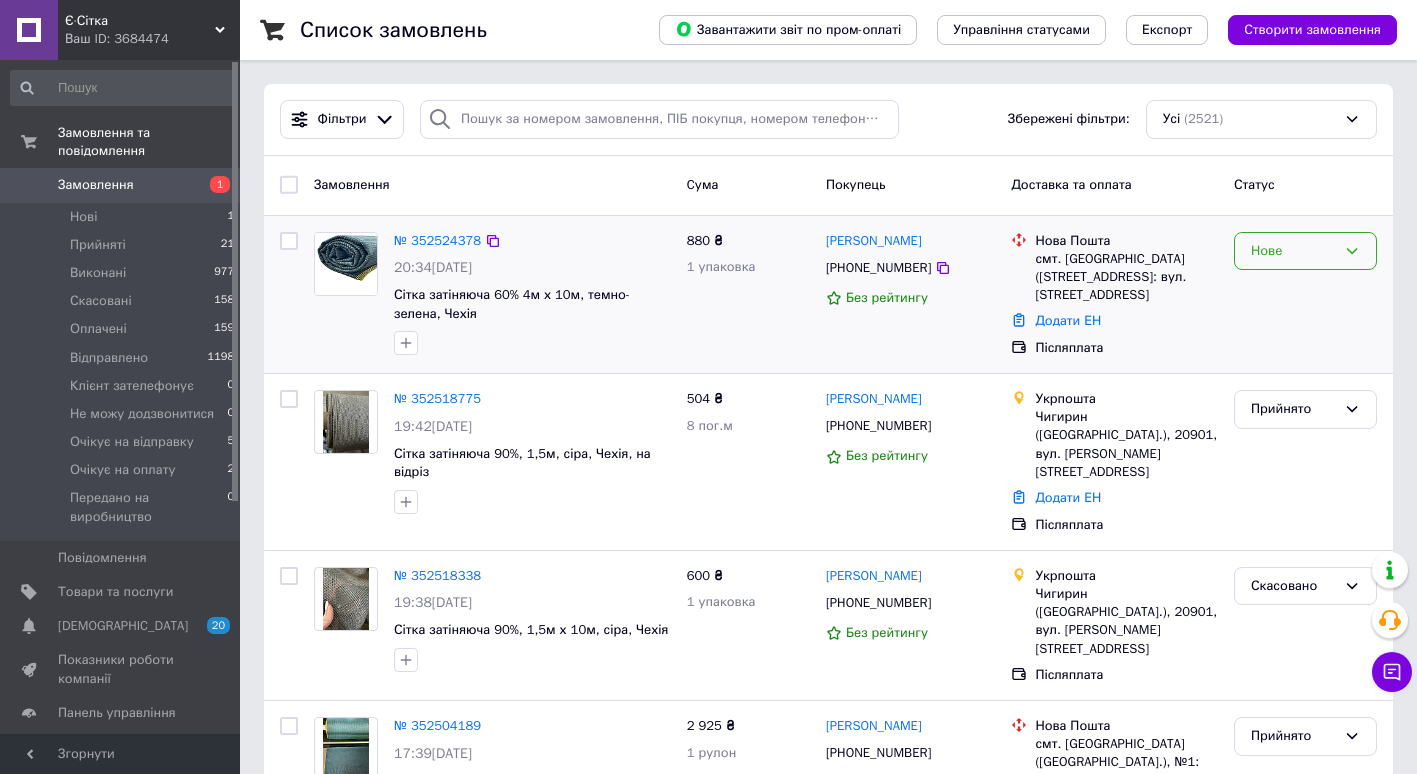 click 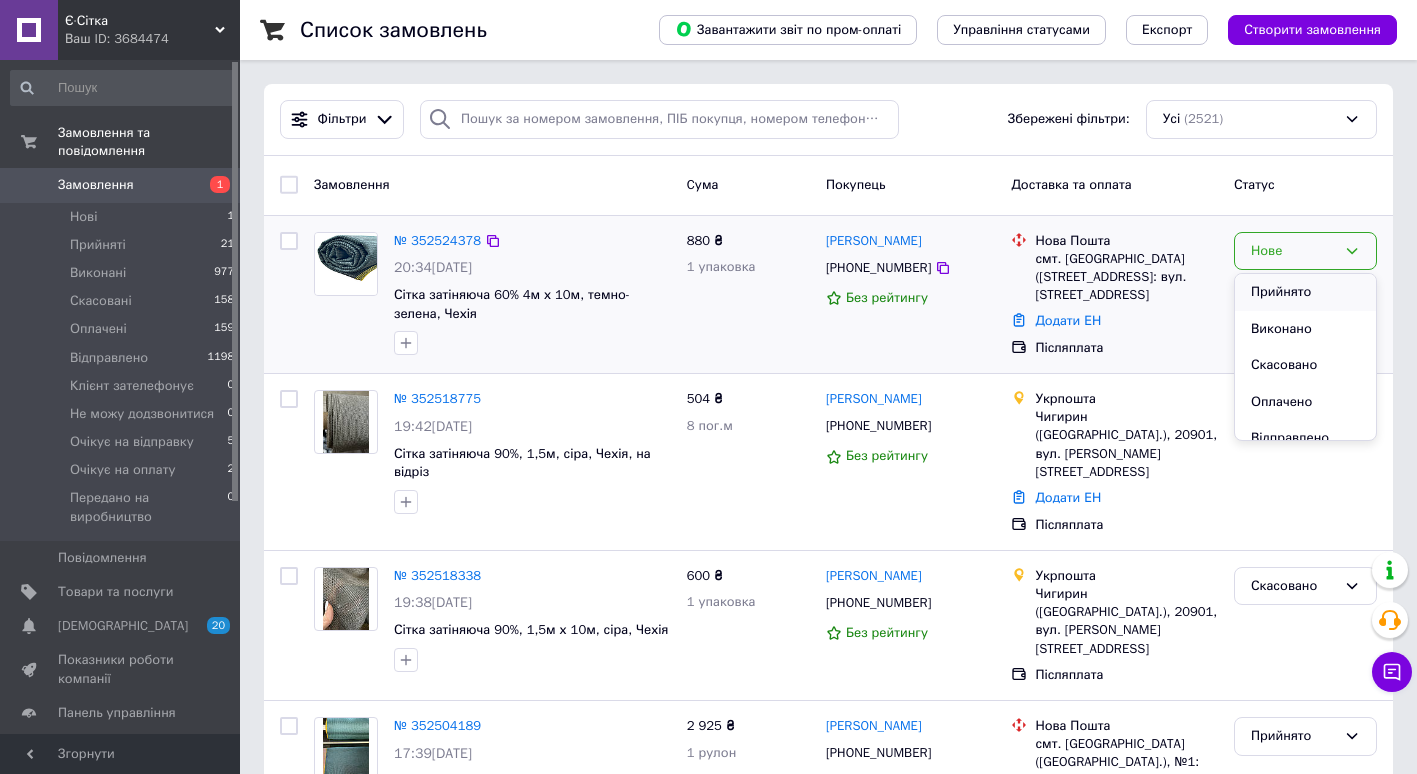 click on "Прийнято" at bounding box center [1305, 292] 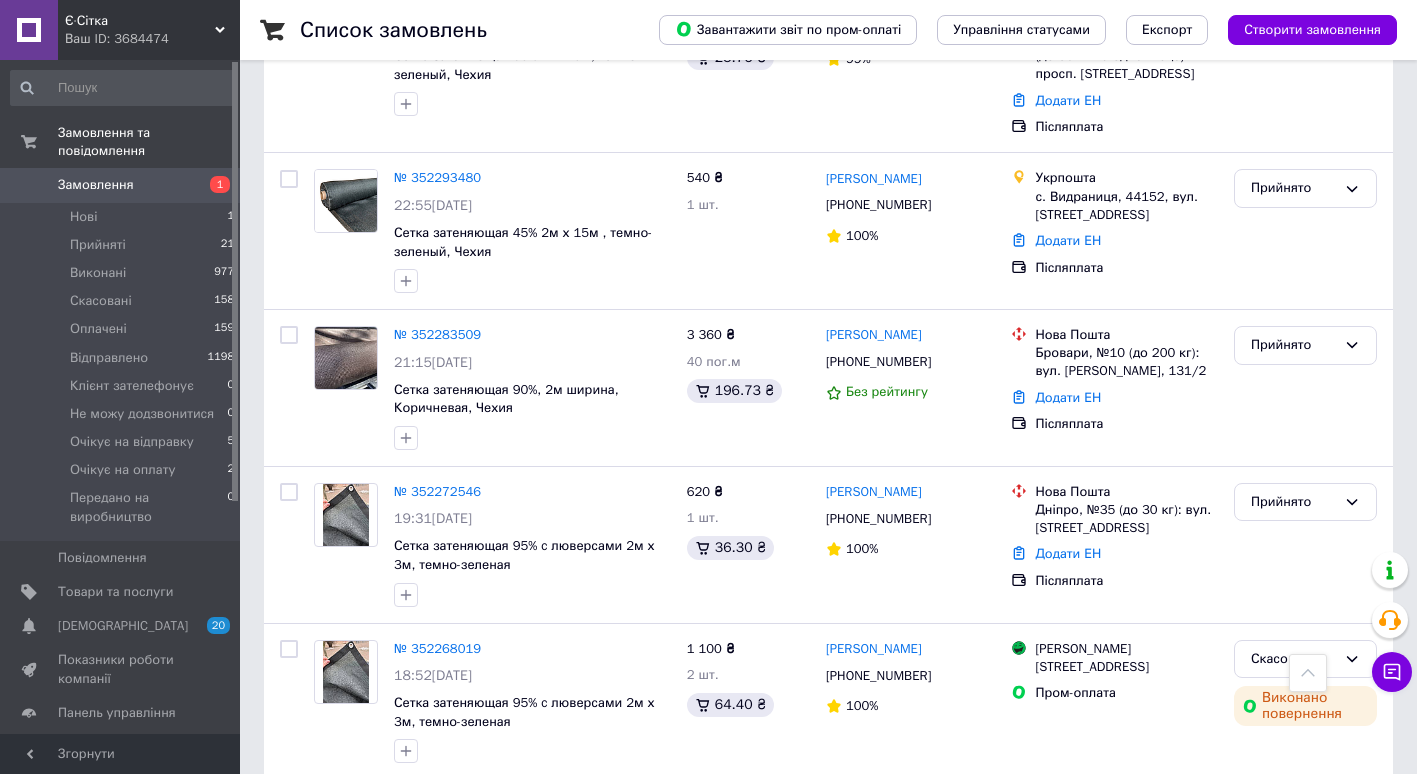 scroll, scrollTop: 2844, scrollLeft: 0, axis: vertical 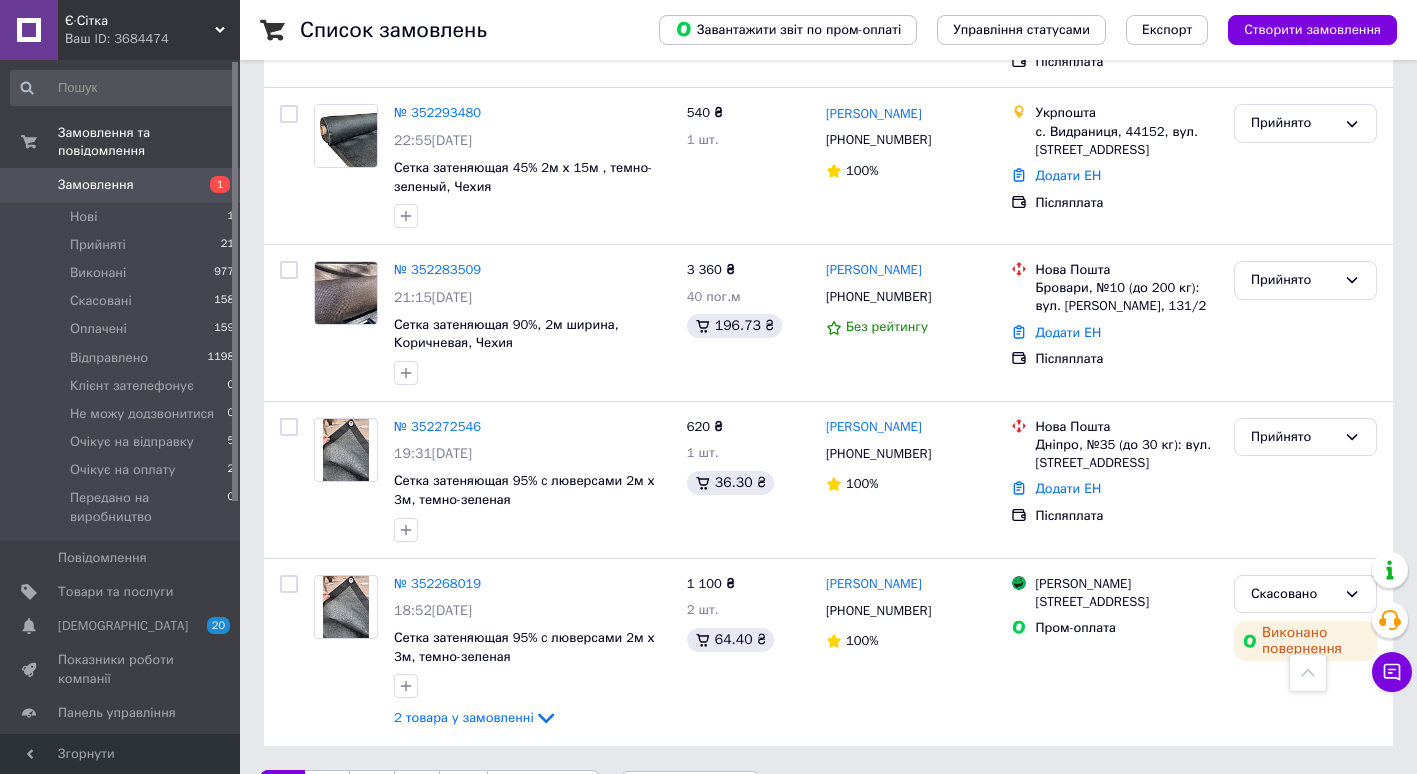 click on "2" at bounding box center [327, 791] 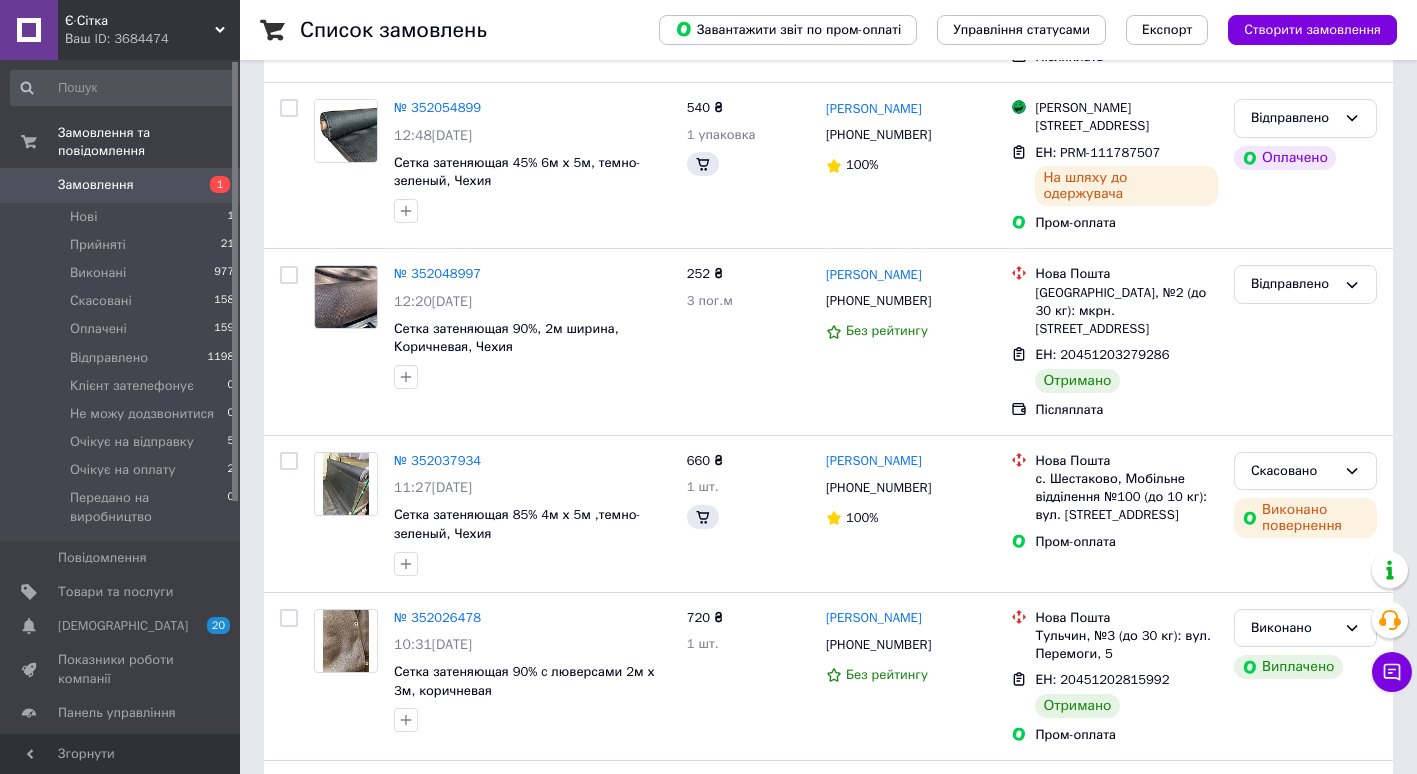 scroll, scrollTop: 0, scrollLeft: 0, axis: both 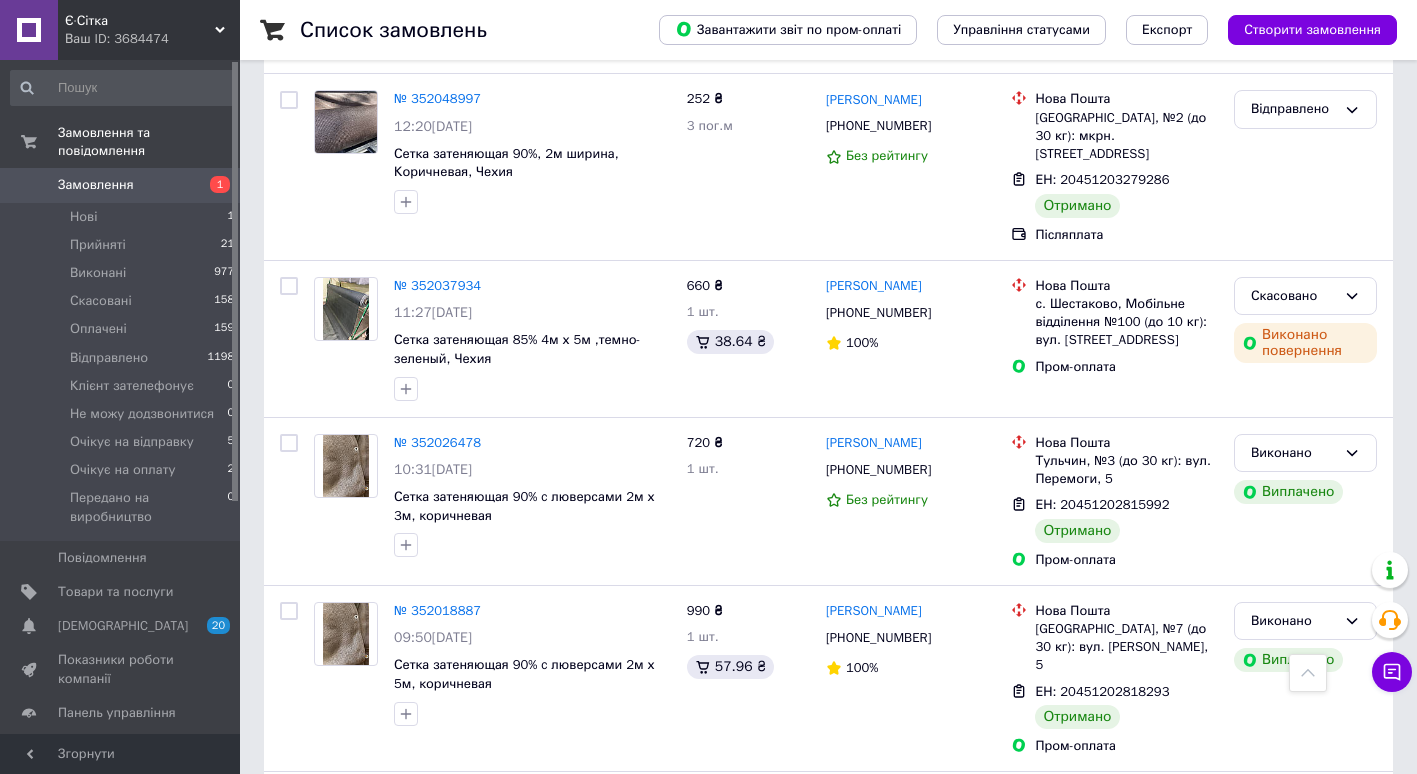 click on "1" at bounding box center (404, 1003) 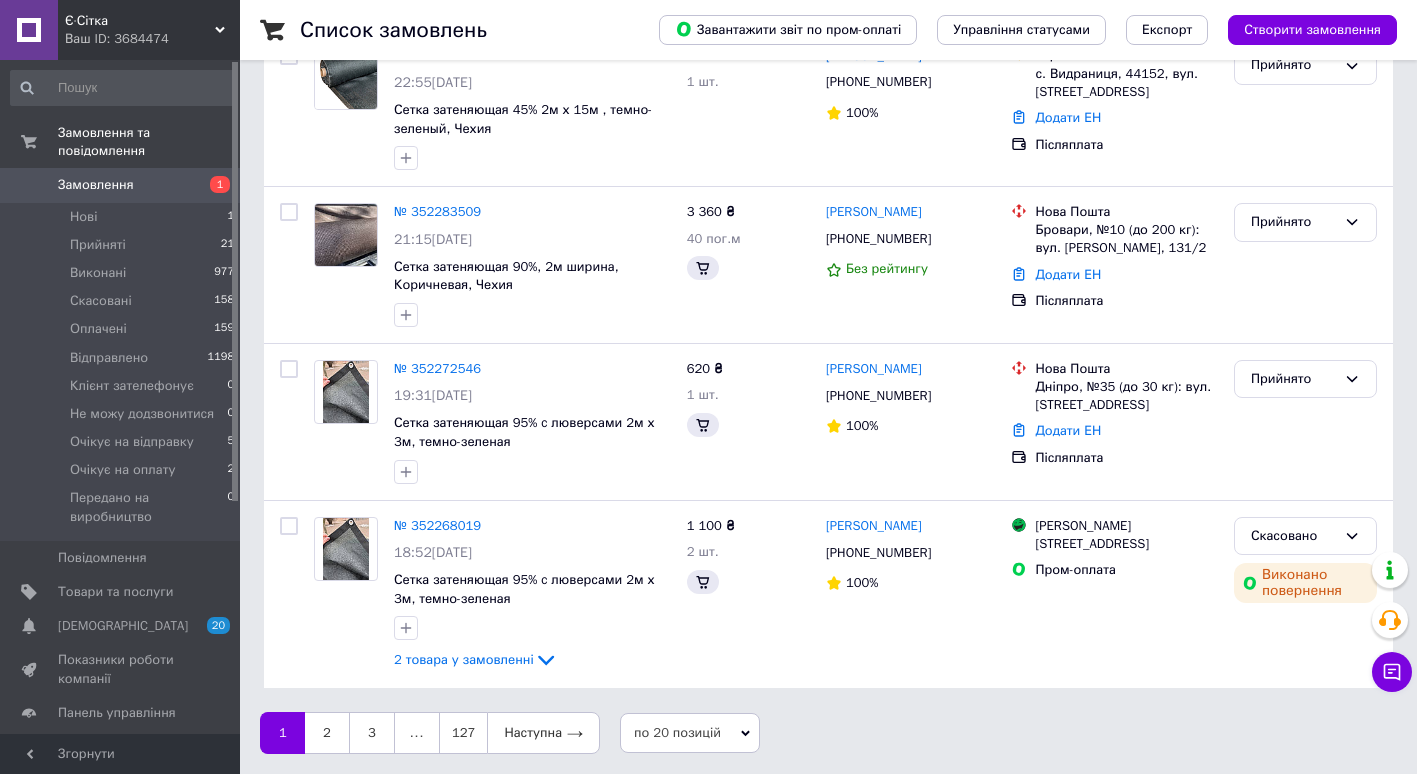 scroll, scrollTop: 0, scrollLeft: 0, axis: both 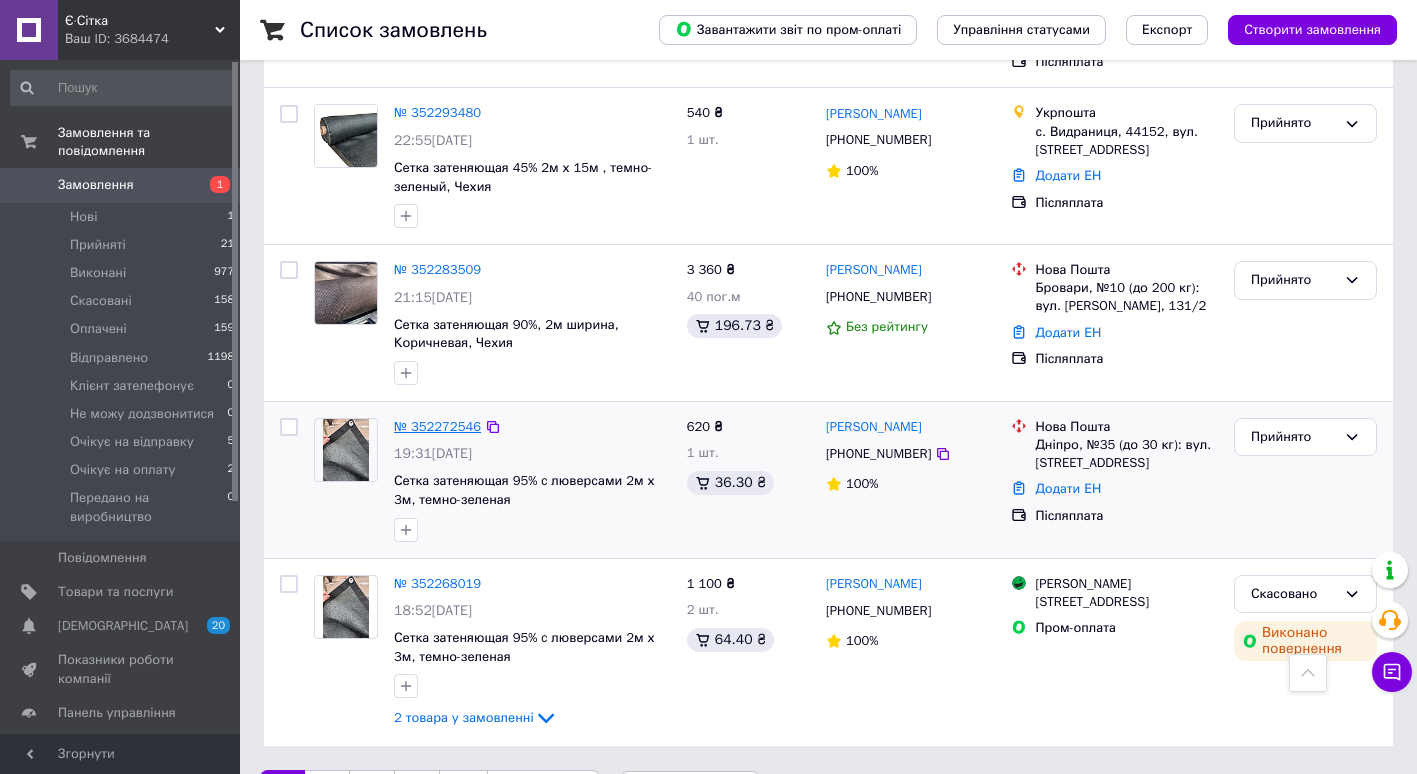 click on "№ 352272546" at bounding box center (437, 426) 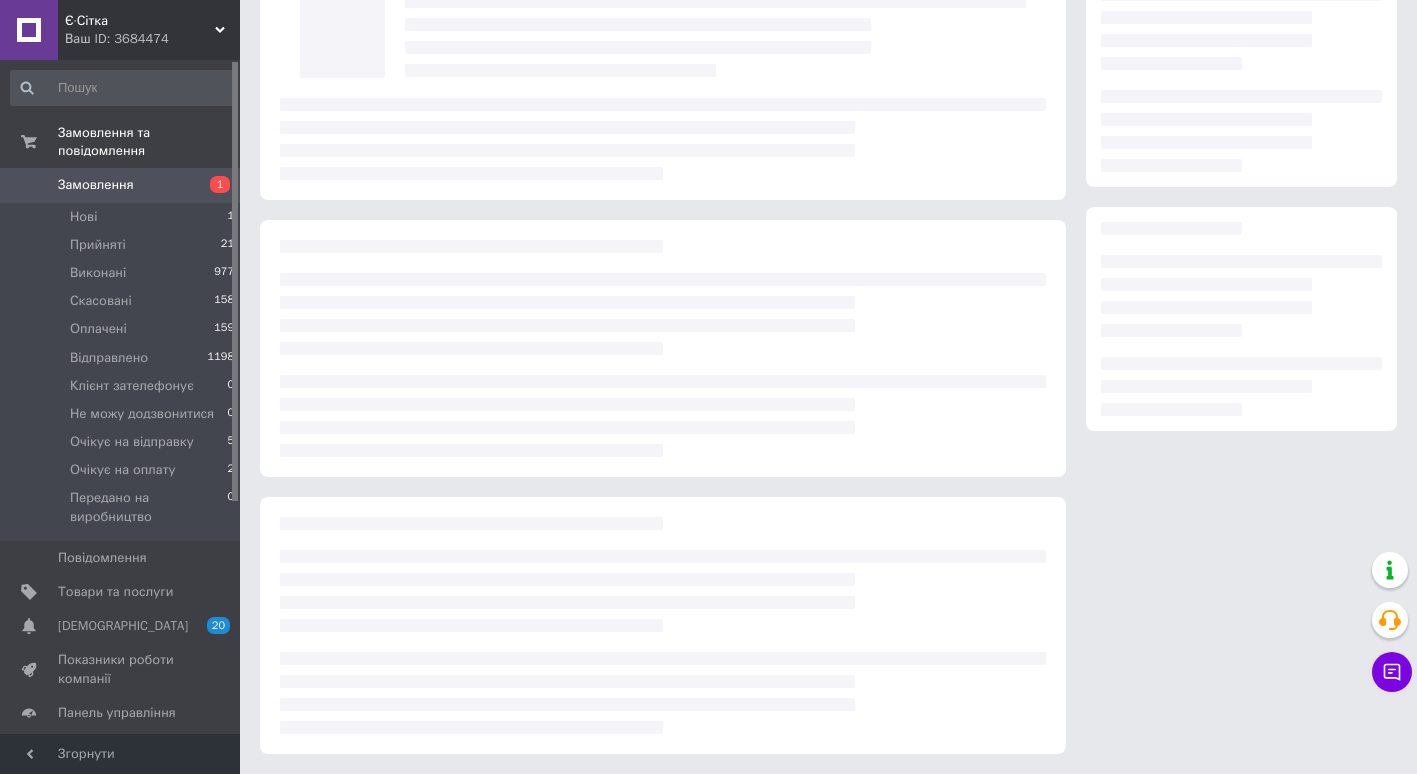 scroll, scrollTop: 0, scrollLeft: 0, axis: both 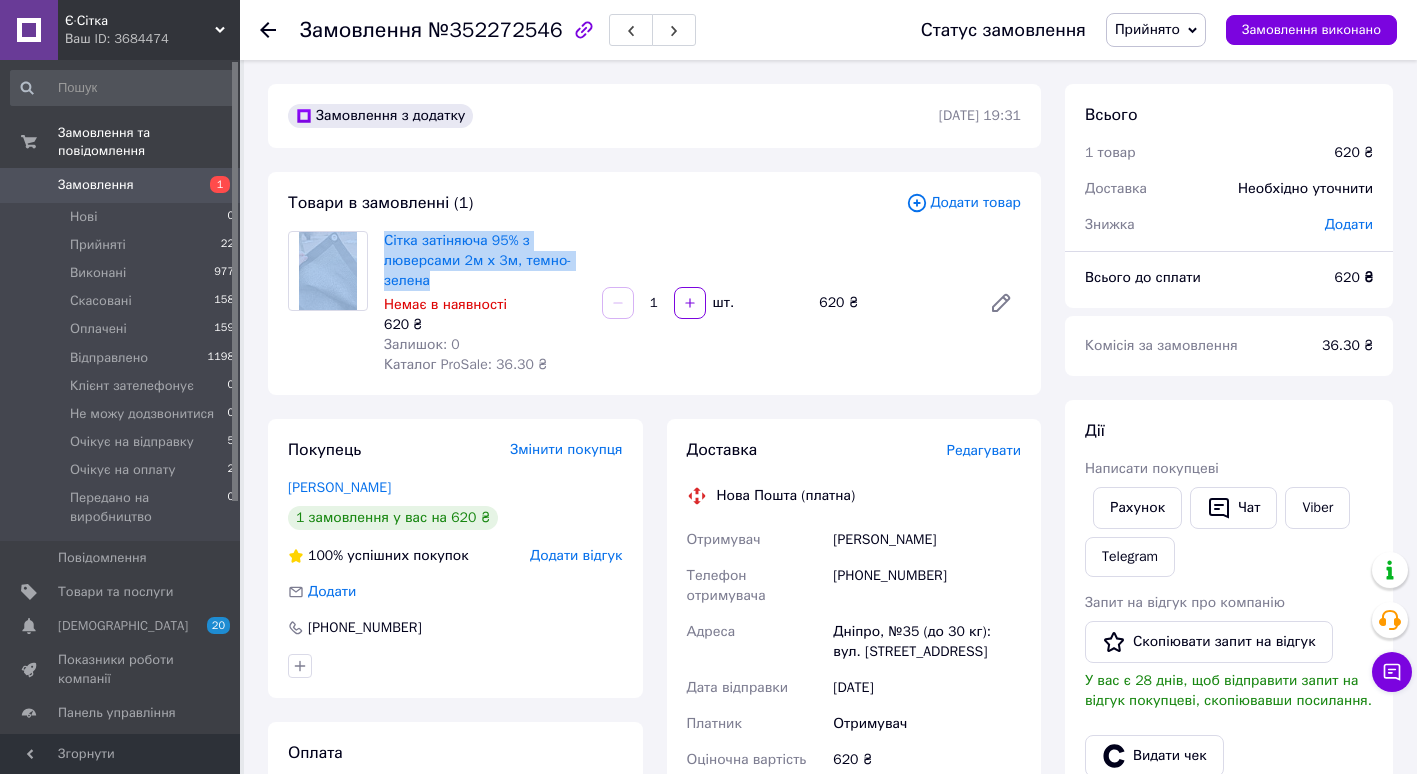 drag, startPoint x: 372, startPoint y: 240, endPoint x: 452, endPoint y: 276, distance: 87.72685 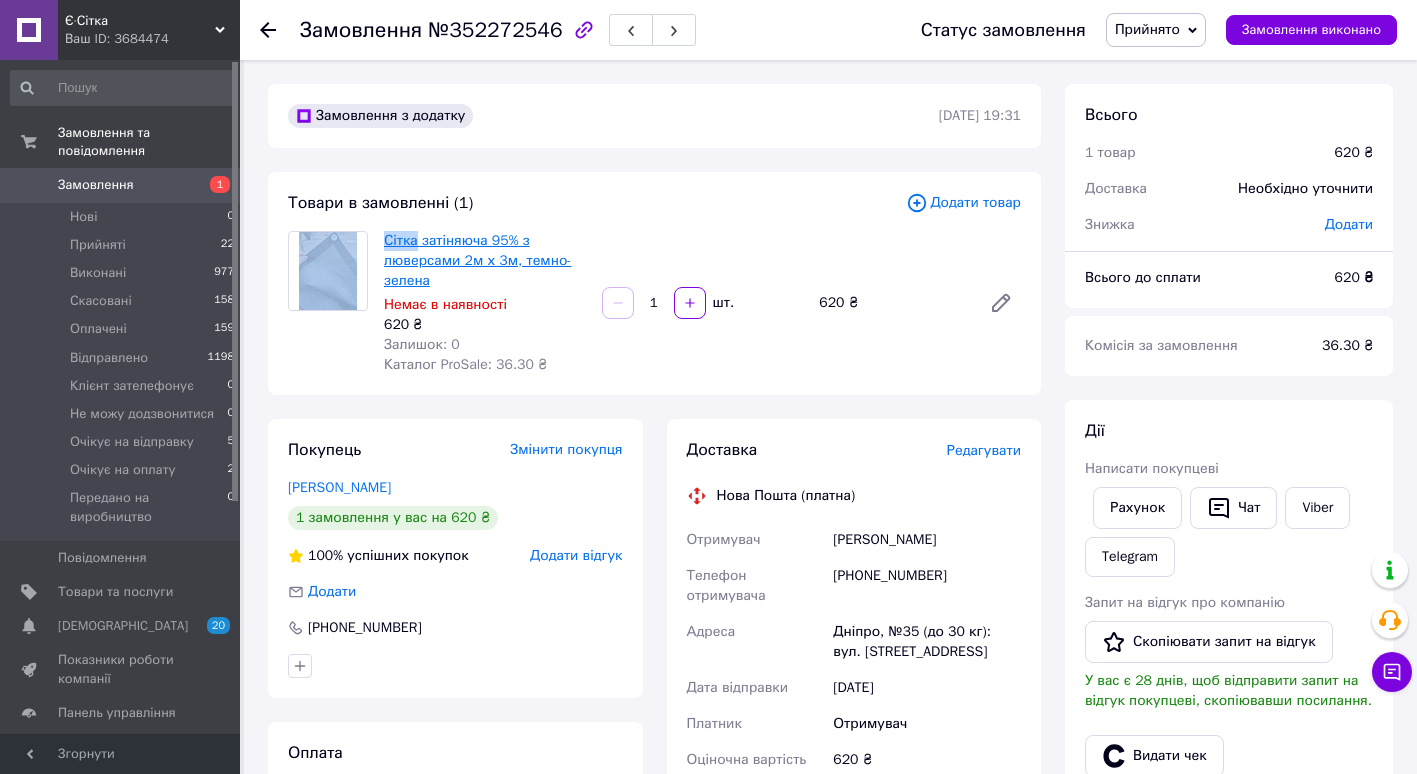 drag, startPoint x: 376, startPoint y: 224, endPoint x: 417, endPoint y: 238, distance: 43.32436 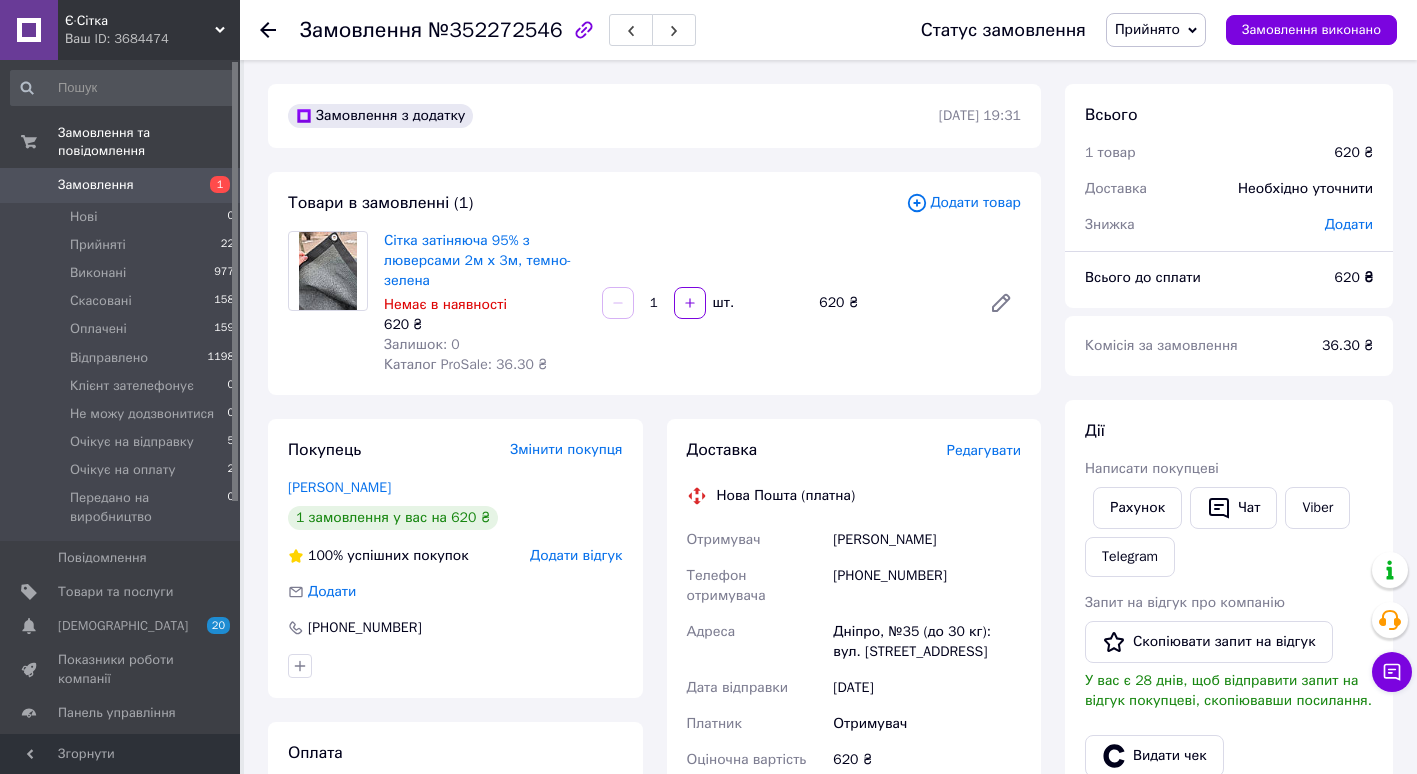 drag, startPoint x: 417, startPoint y: 238, endPoint x: 591, endPoint y: 200, distance: 178.10109 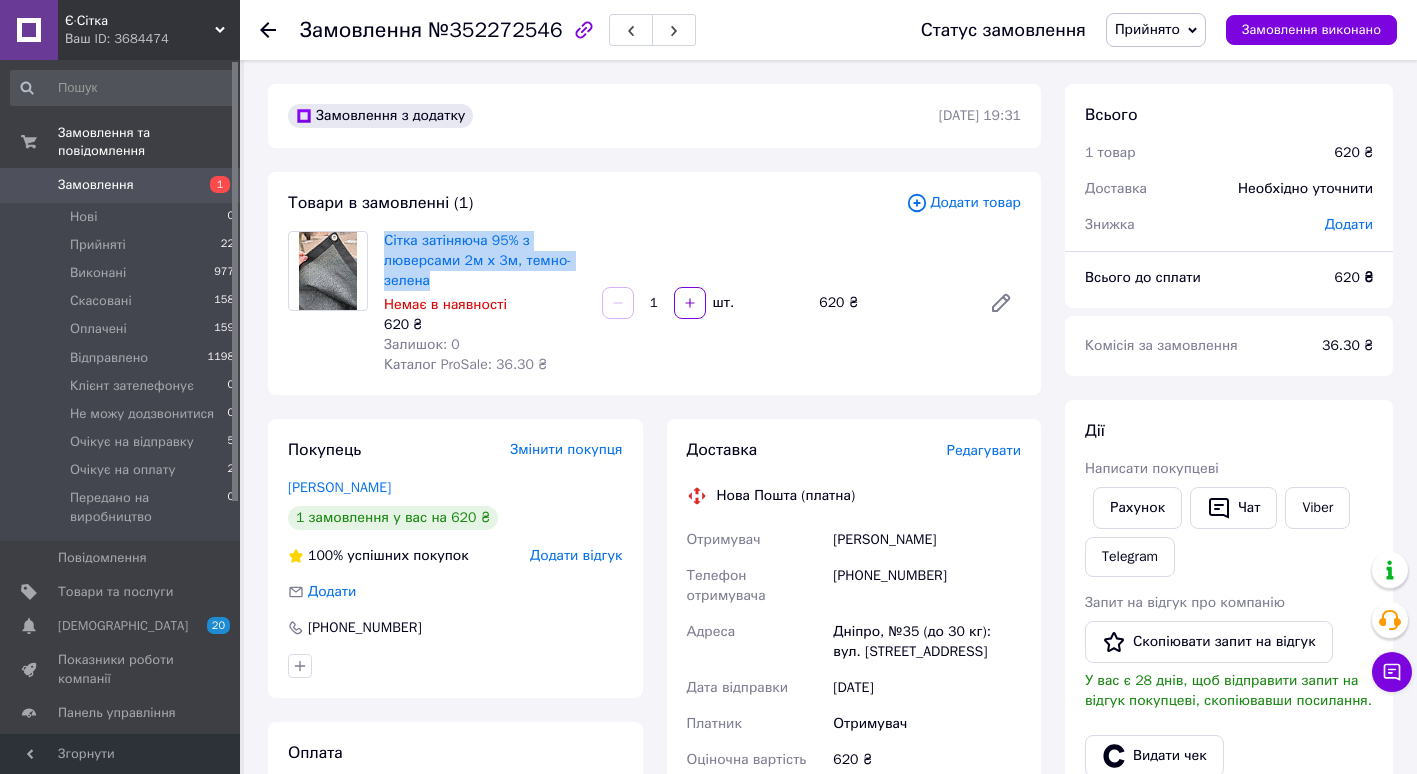 drag, startPoint x: 381, startPoint y: 227, endPoint x: 472, endPoint y: 276, distance: 103.35376 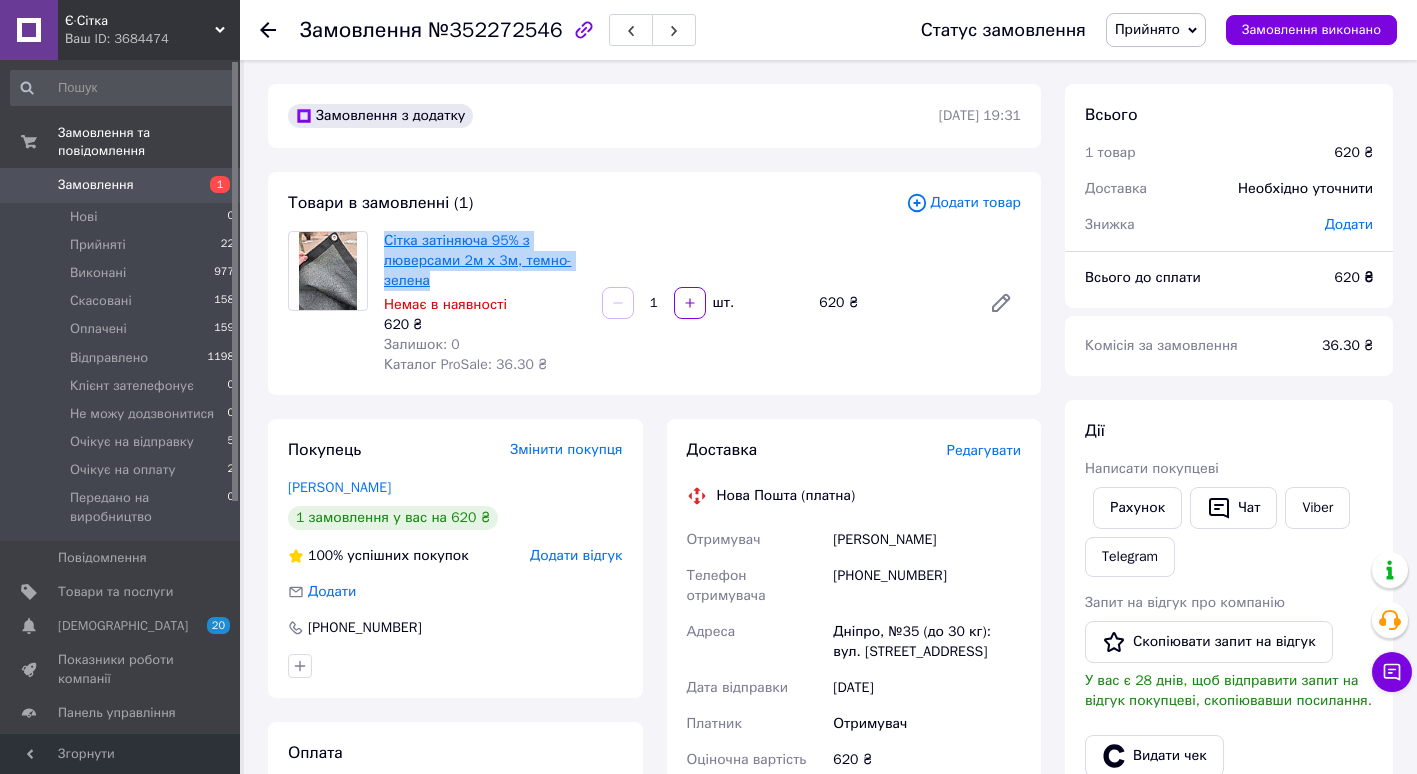drag, startPoint x: 472, startPoint y: 276, endPoint x: 452, endPoint y: 266, distance: 22.36068 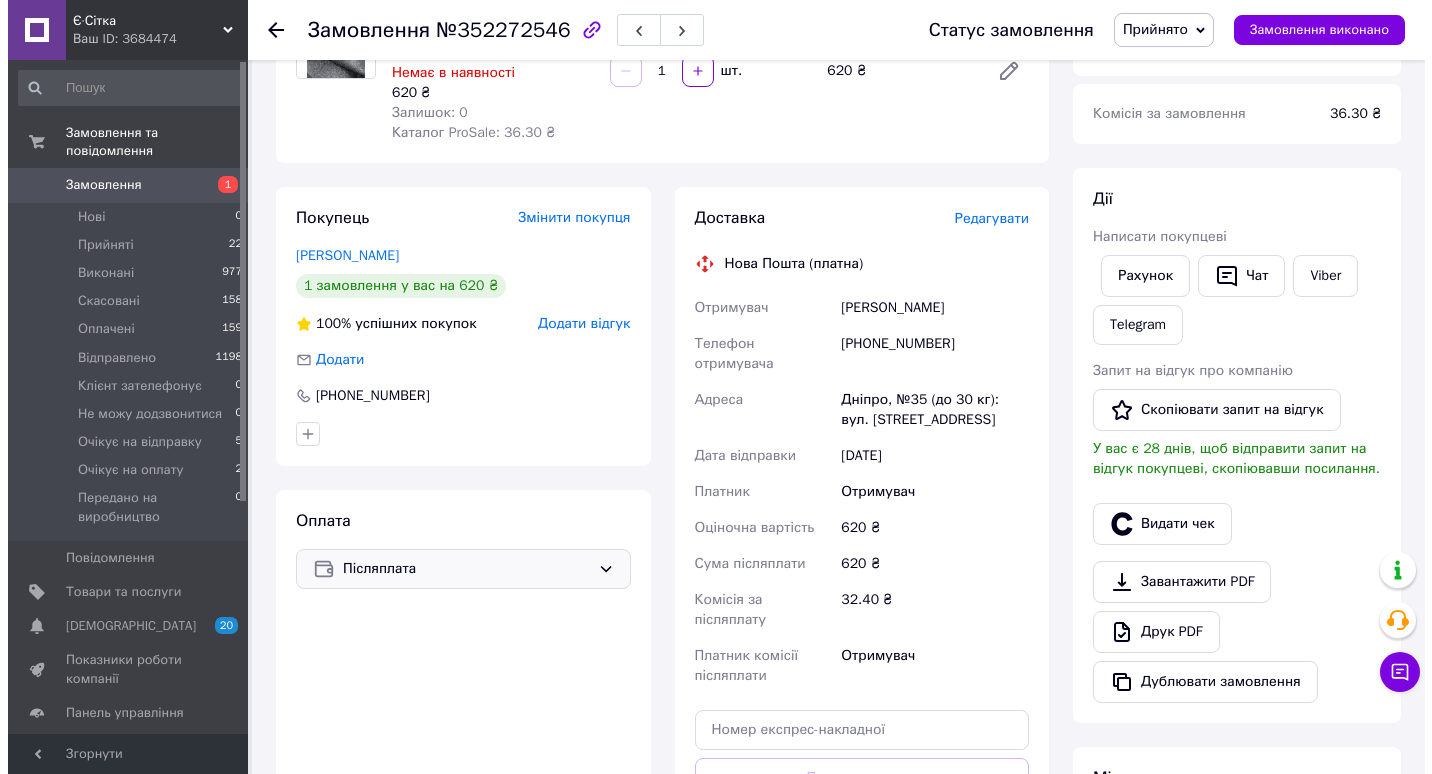 scroll, scrollTop: 0, scrollLeft: 0, axis: both 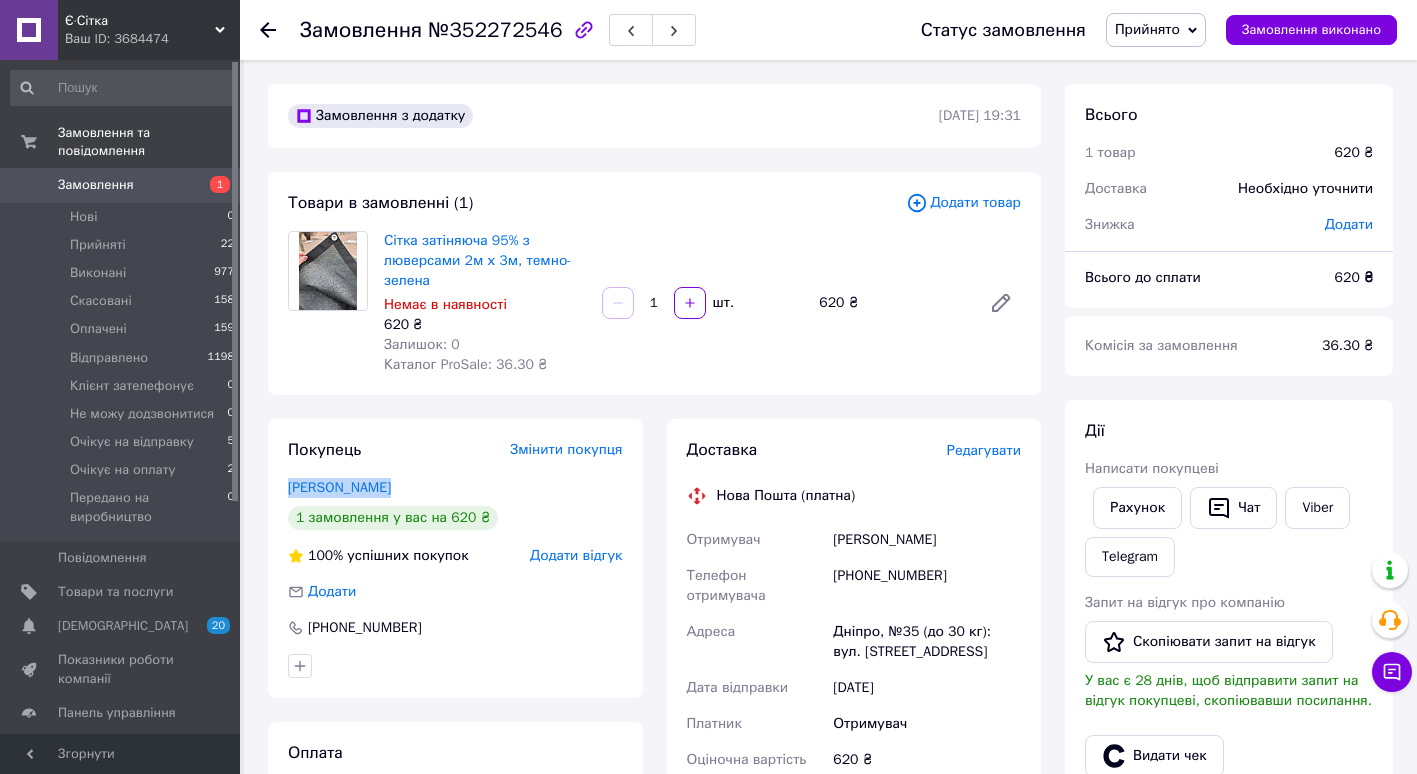 drag, startPoint x: 278, startPoint y: 481, endPoint x: 392, endPoint y: 484, distance: 114.03947 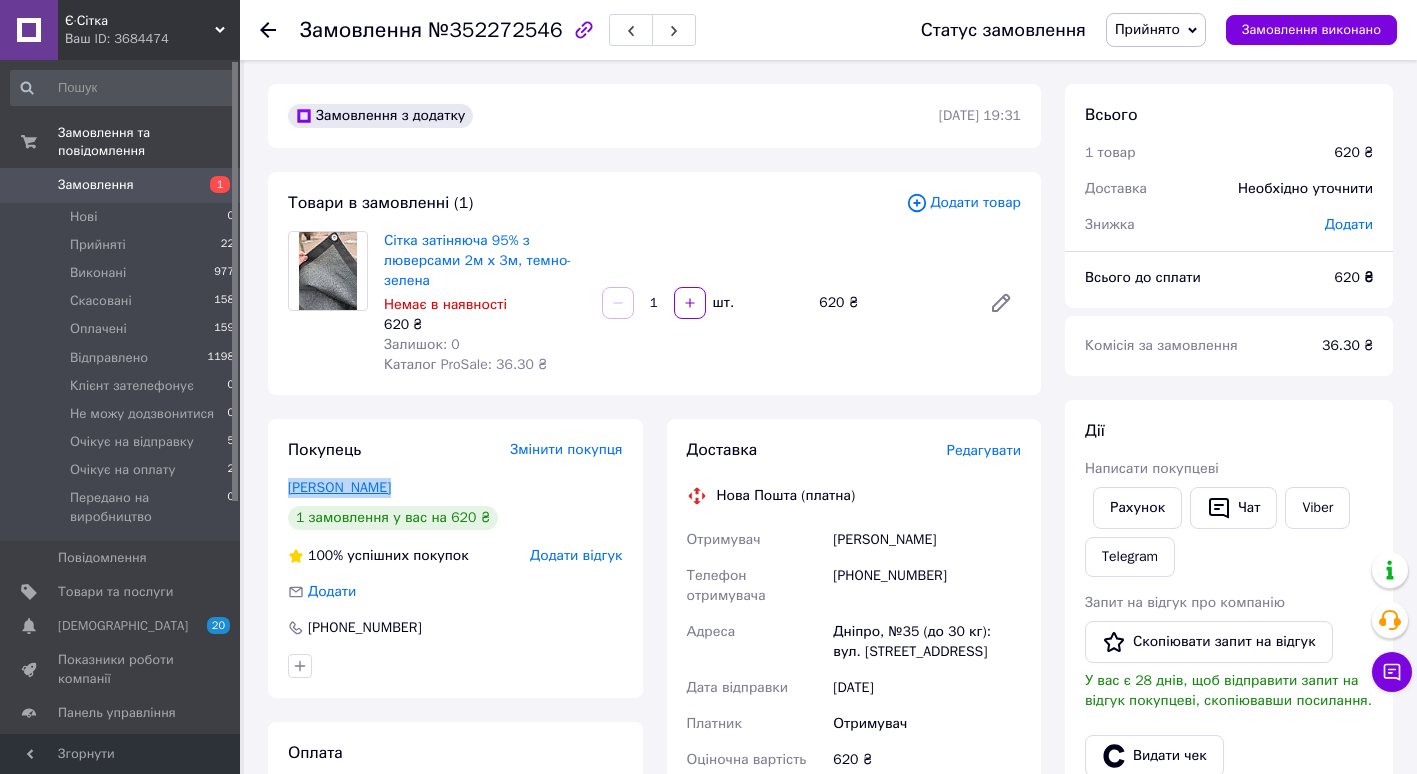 drag, startPoint x: 392, startPoint y: 484, endPoint x: 347, endPoint y: 490, distance: 45.39824 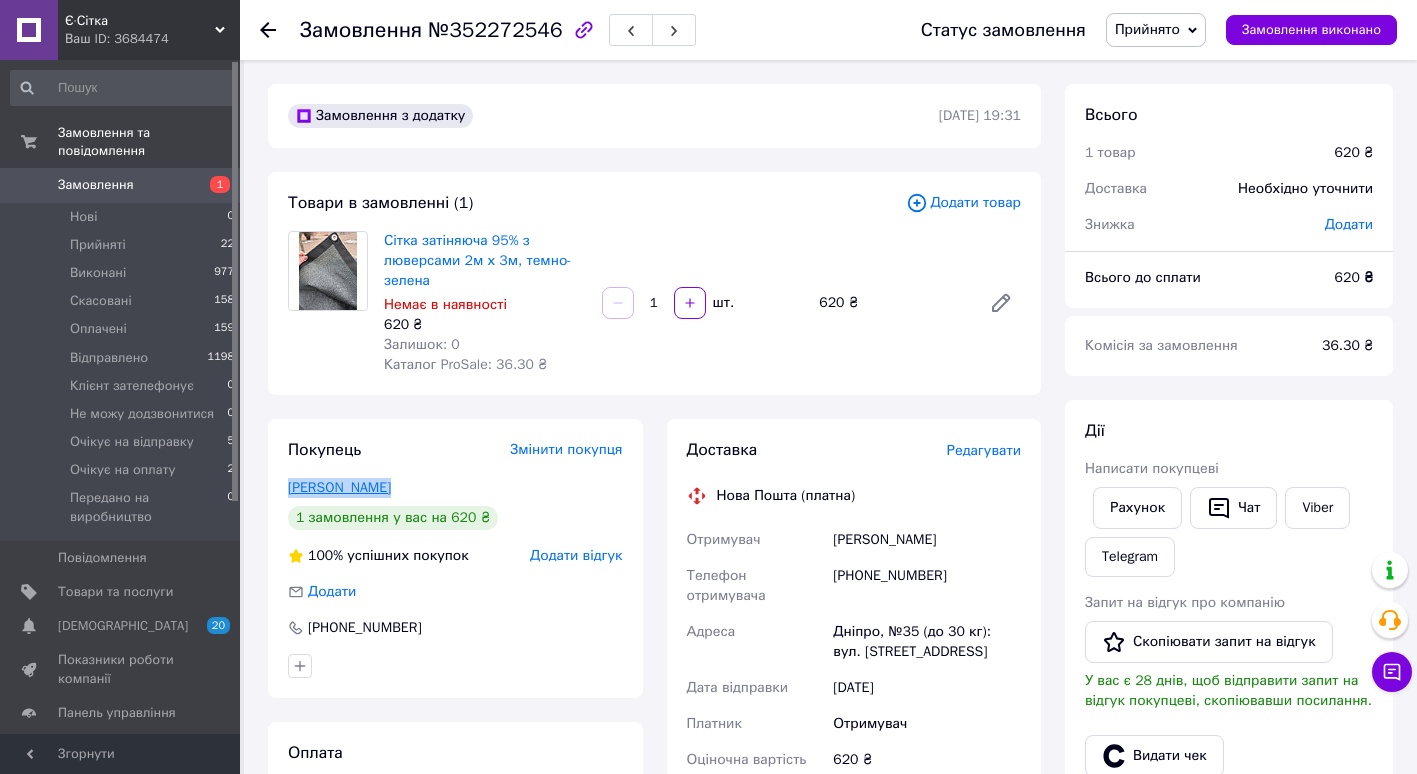 copy on "[PERSON_NAME]" 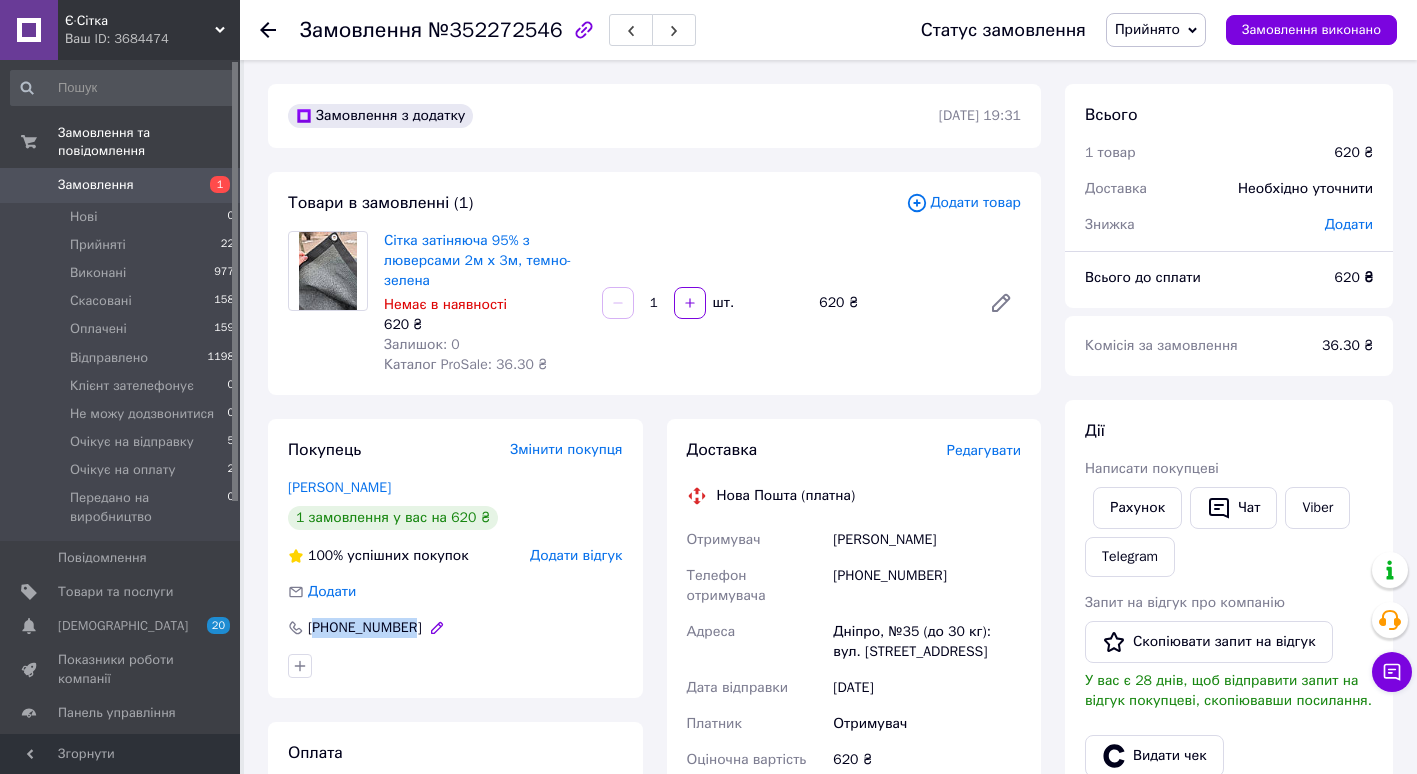 drag, startPoint x: 314, startPoint y: 622, endPoint x: 406, endPoint y: 628, distance: 92.19544 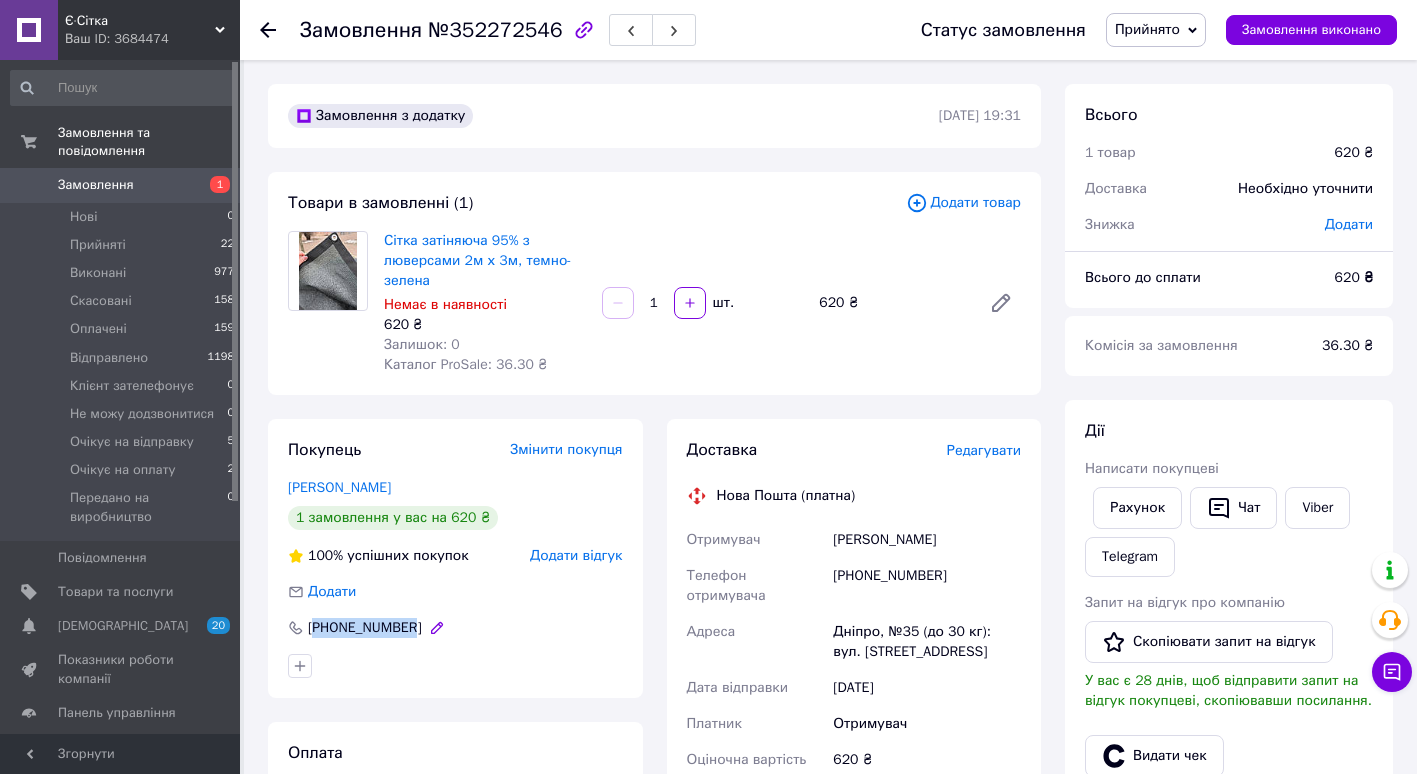 copy on "380980933173" 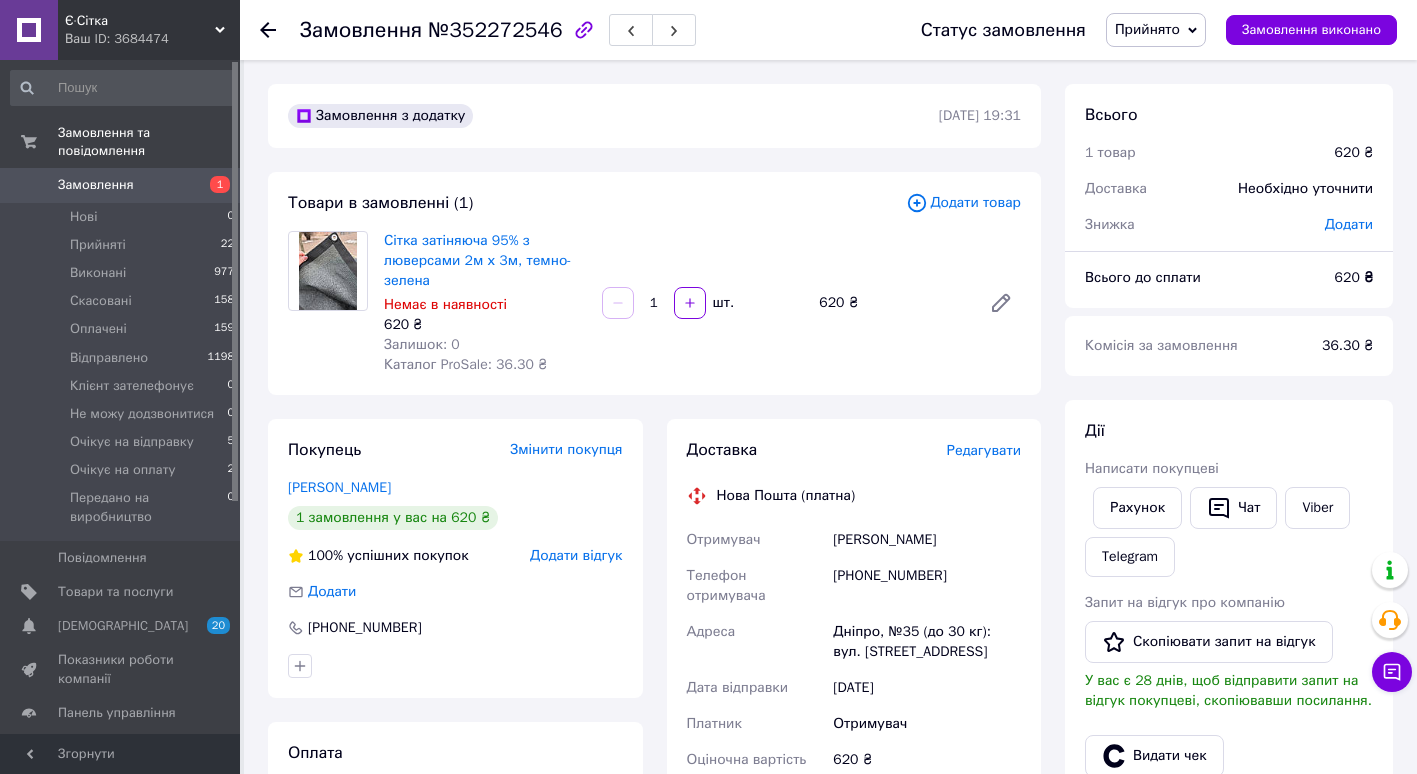 click on "Редагувати" at bounding box center (984, 450) 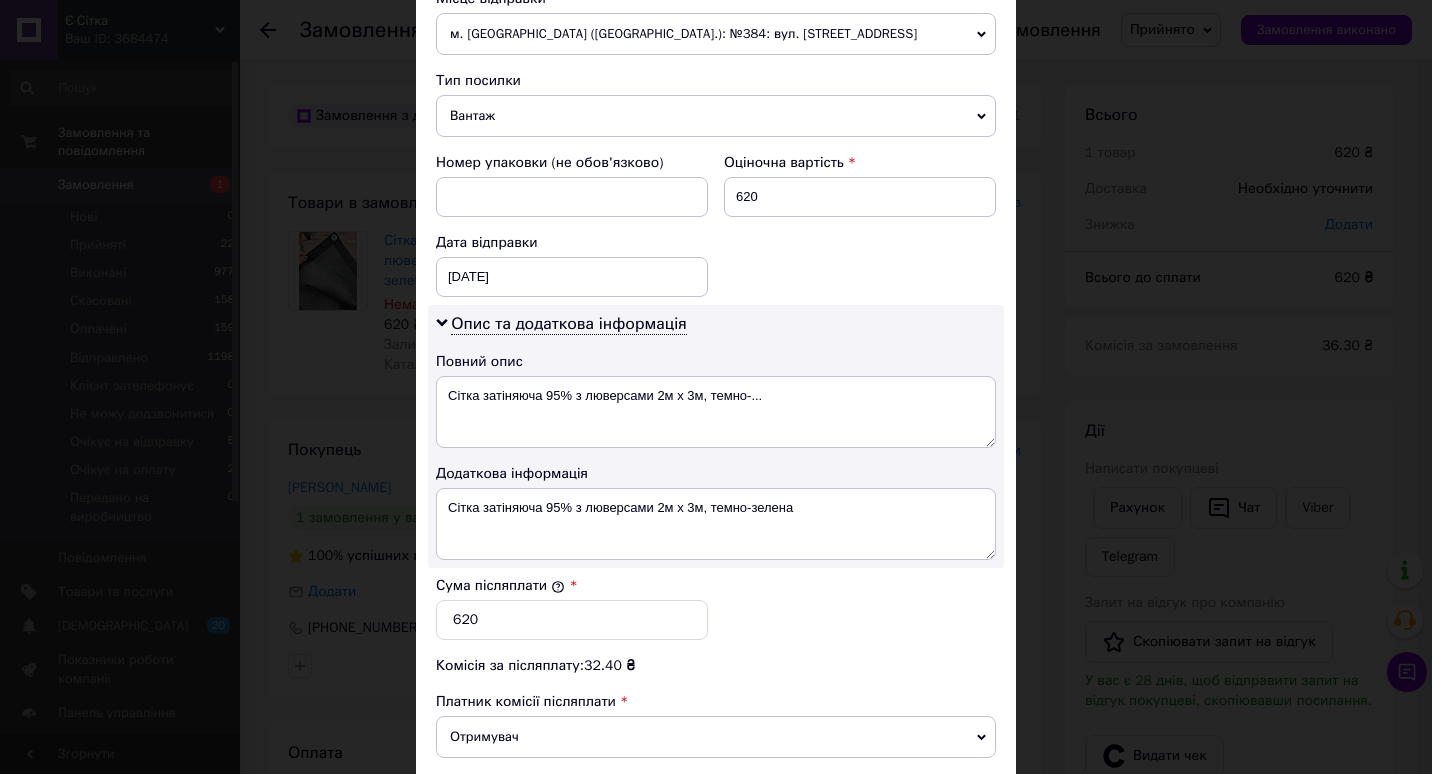 scroll, scrollTop: 727, scrollLeft: 0, axis: vertical 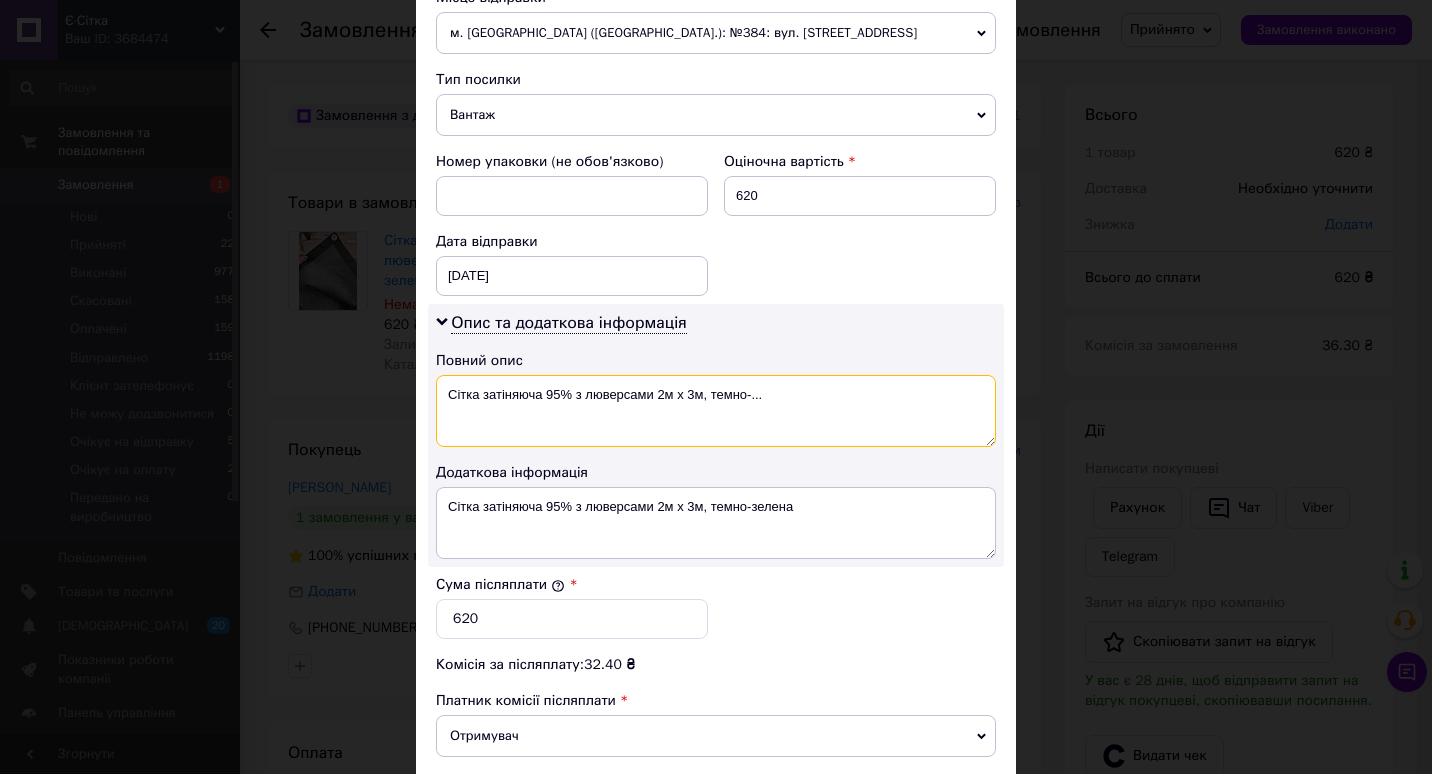 drag, startPoint x: 542, startPoint y: 394, endPoint x: 862, endPoint y: 389, distance: 320.03906 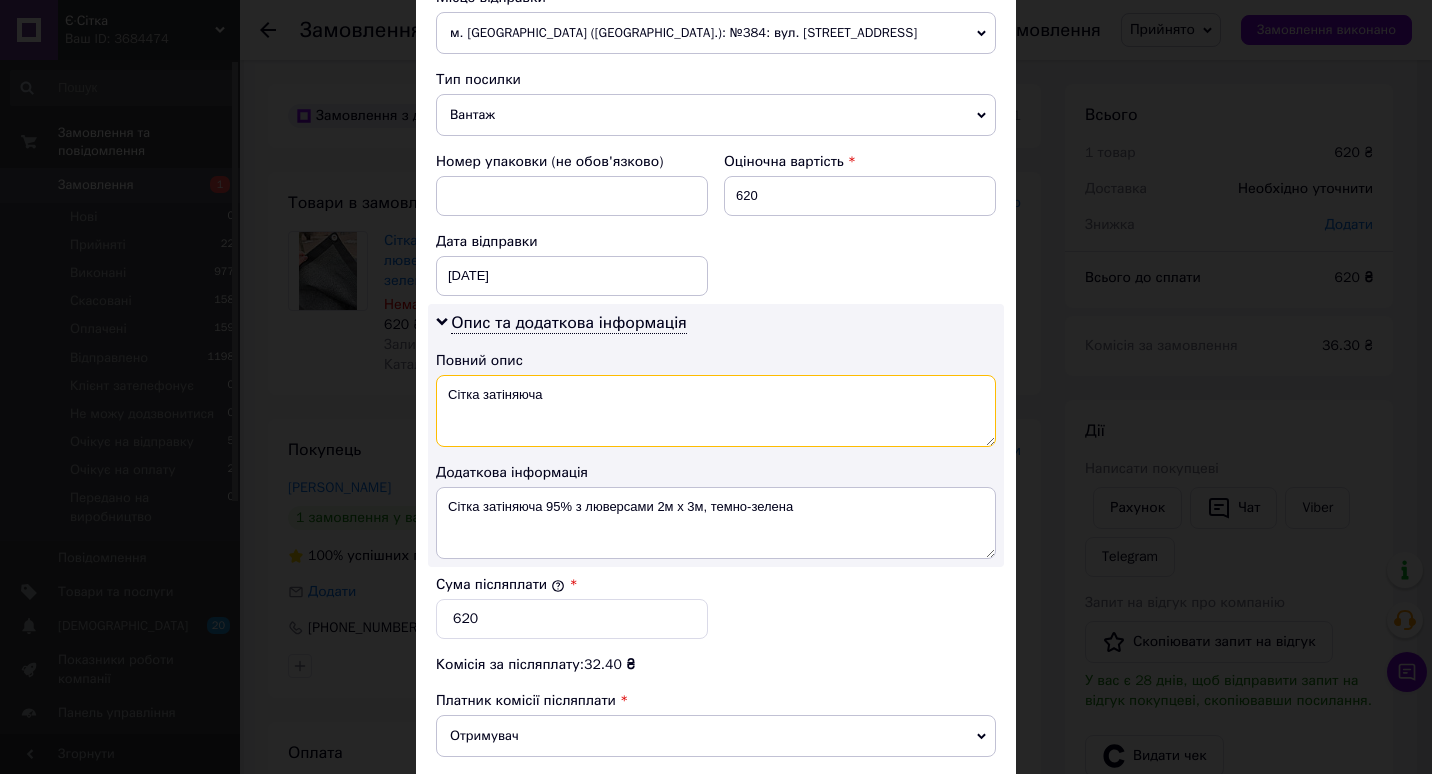 type on "Сітка затіняюча" 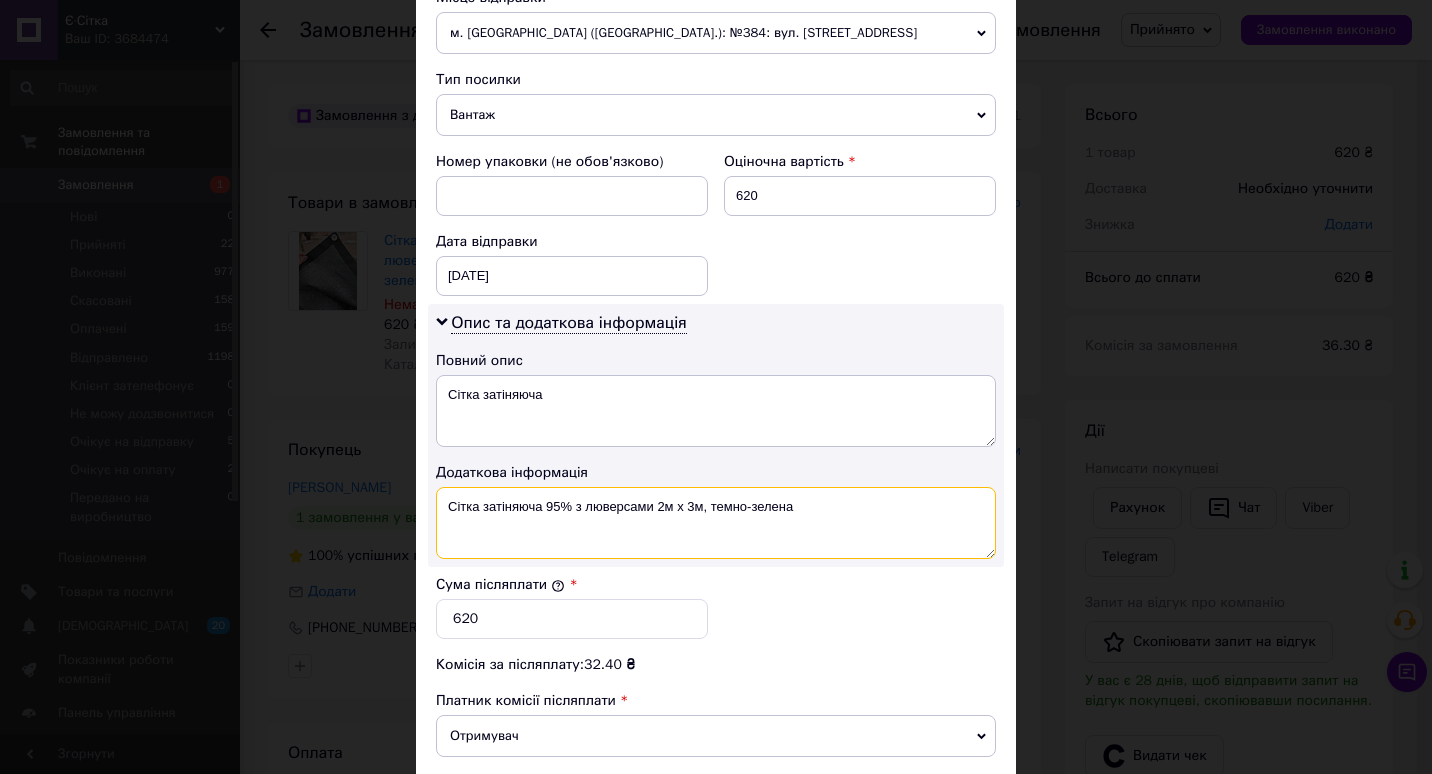 drag, startPoint x: 543, startPoint y: 505, endPoint x: 855, endPoint y: 512, distance: 312.07852 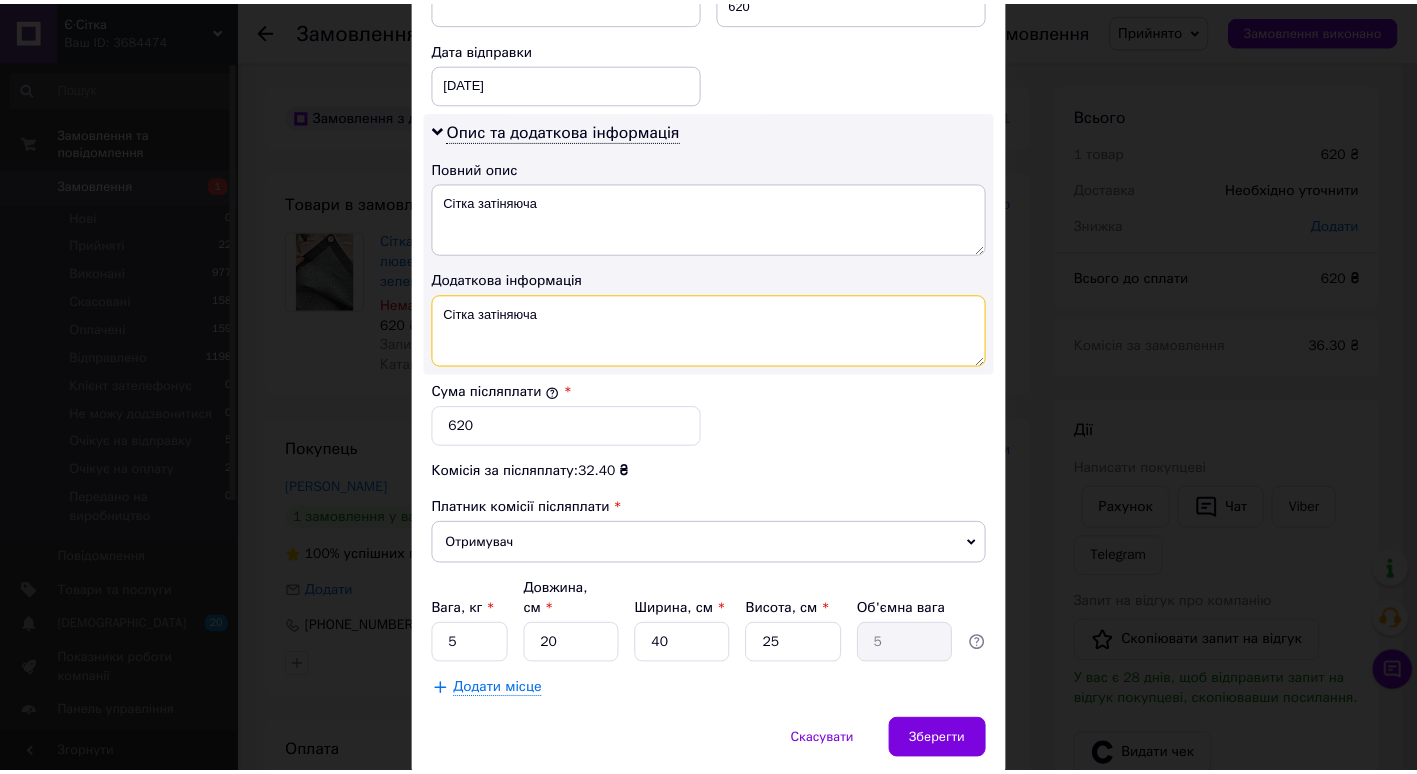 scroll, scrollTop: 976, scrollLeft: 0, axis: vertical 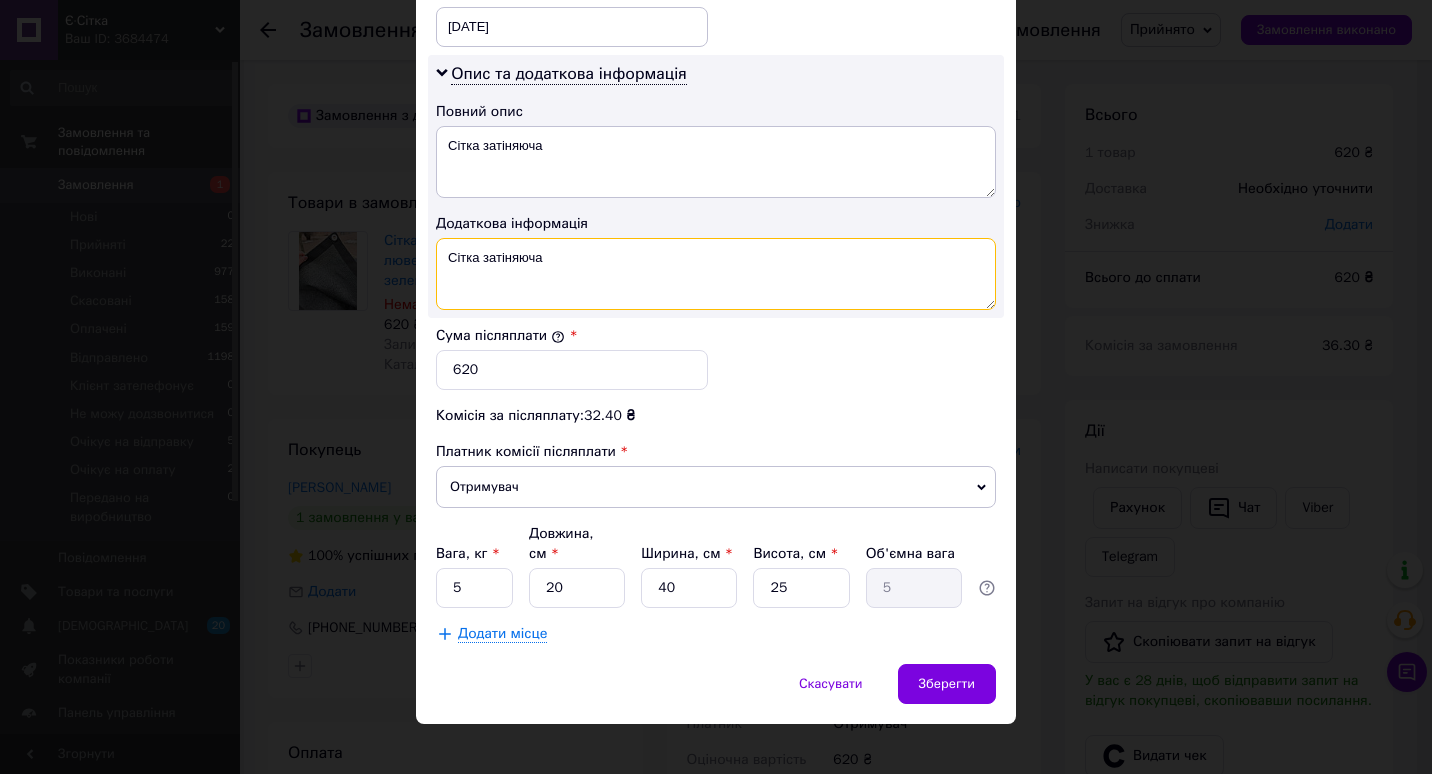 type on "Сітка затіняюча" 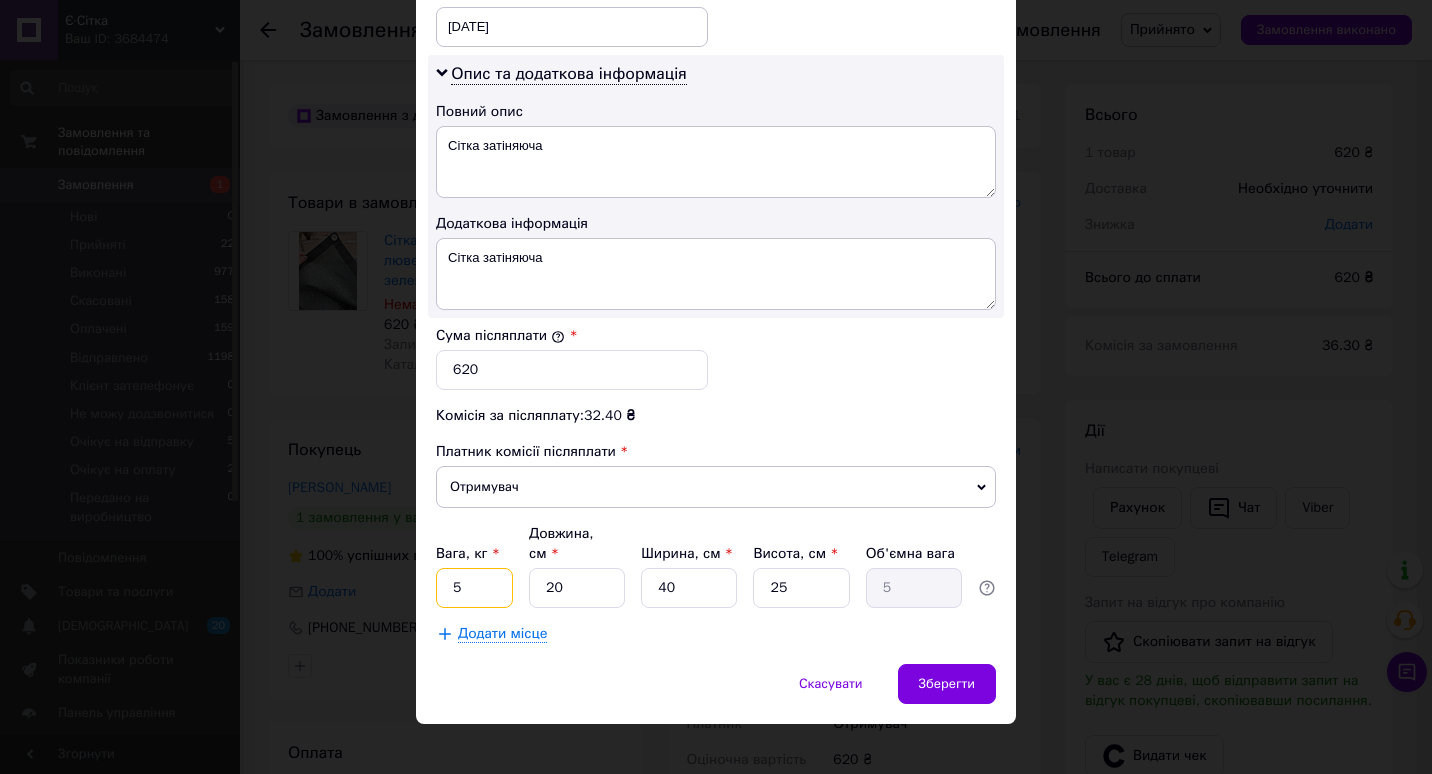 click on "5" at bounding box center (474, 588) 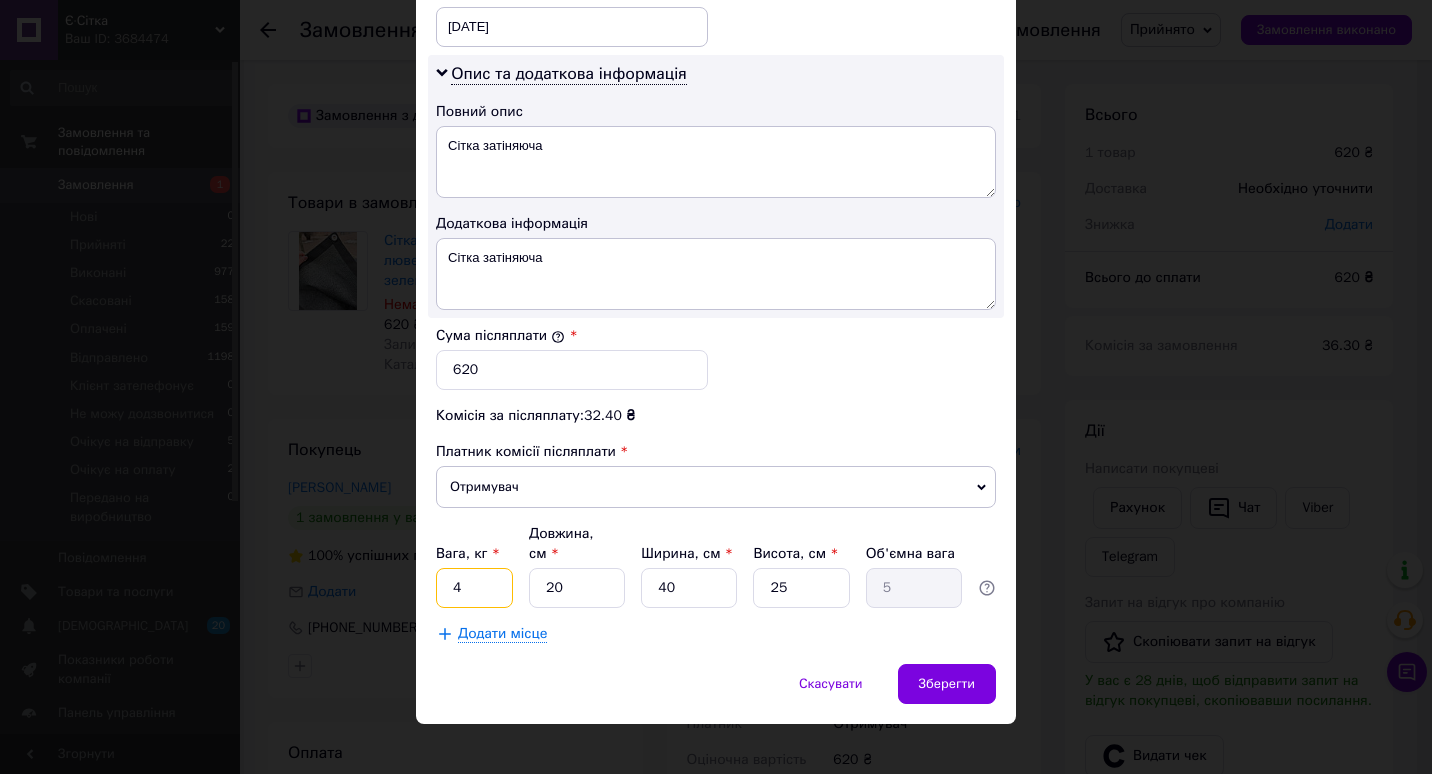 type on "4" 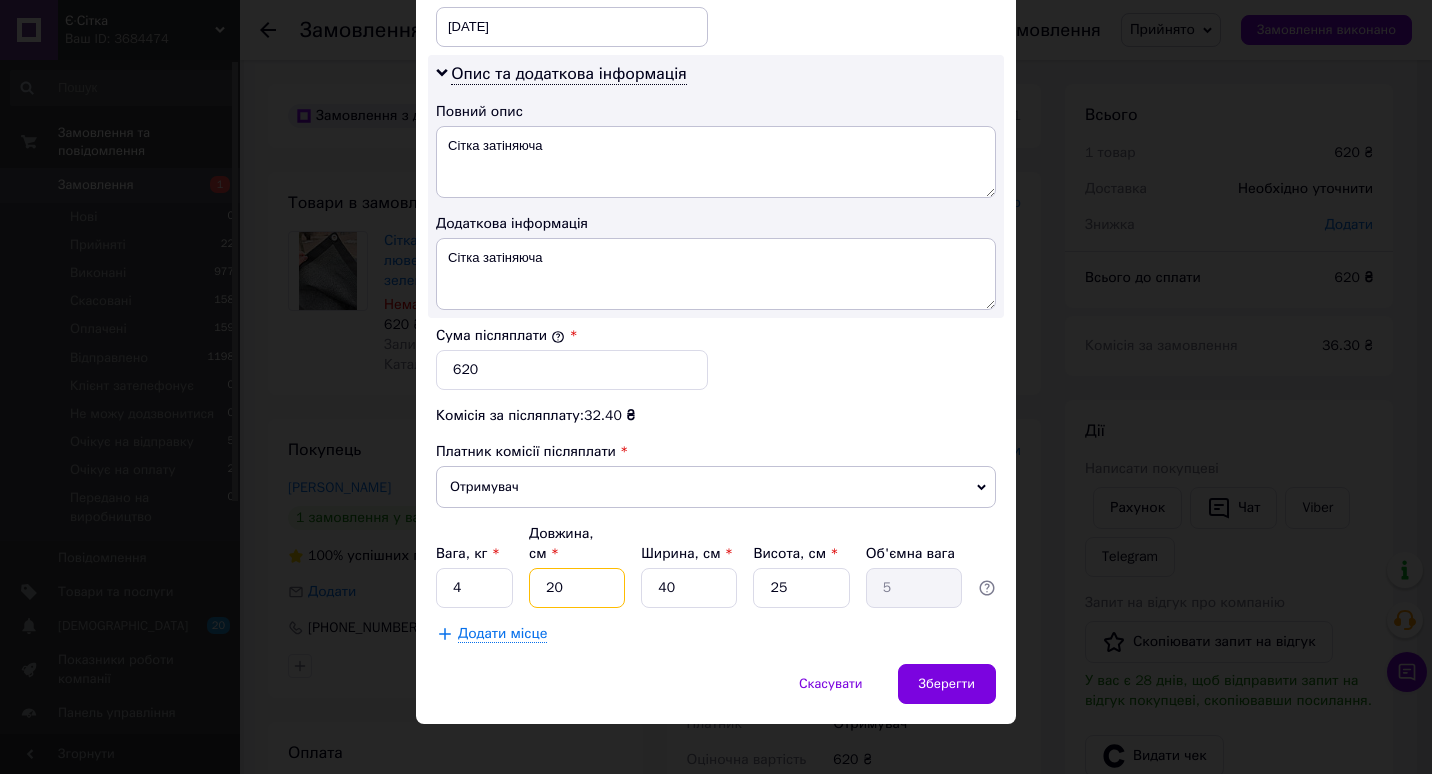 click on "20" at bounding box center [577, 588] 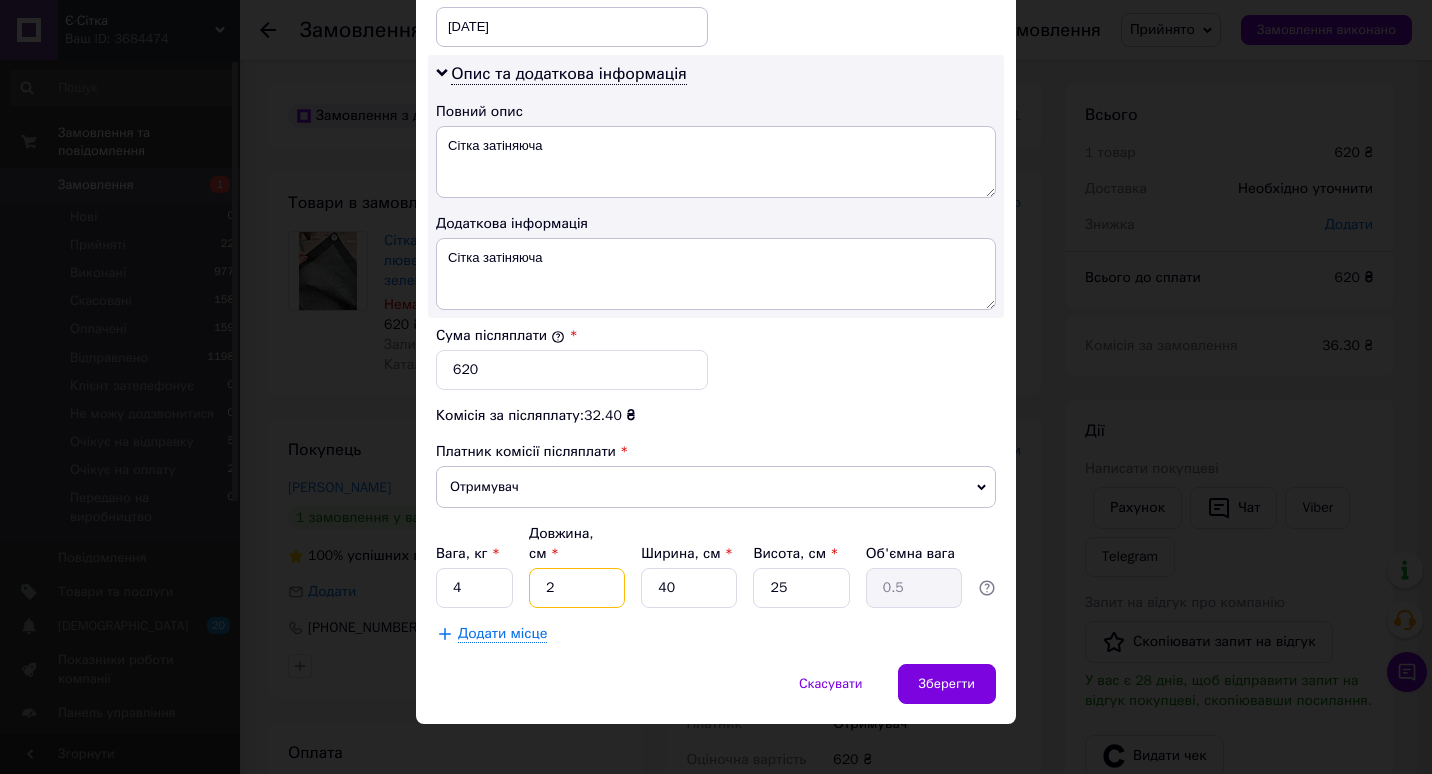 type 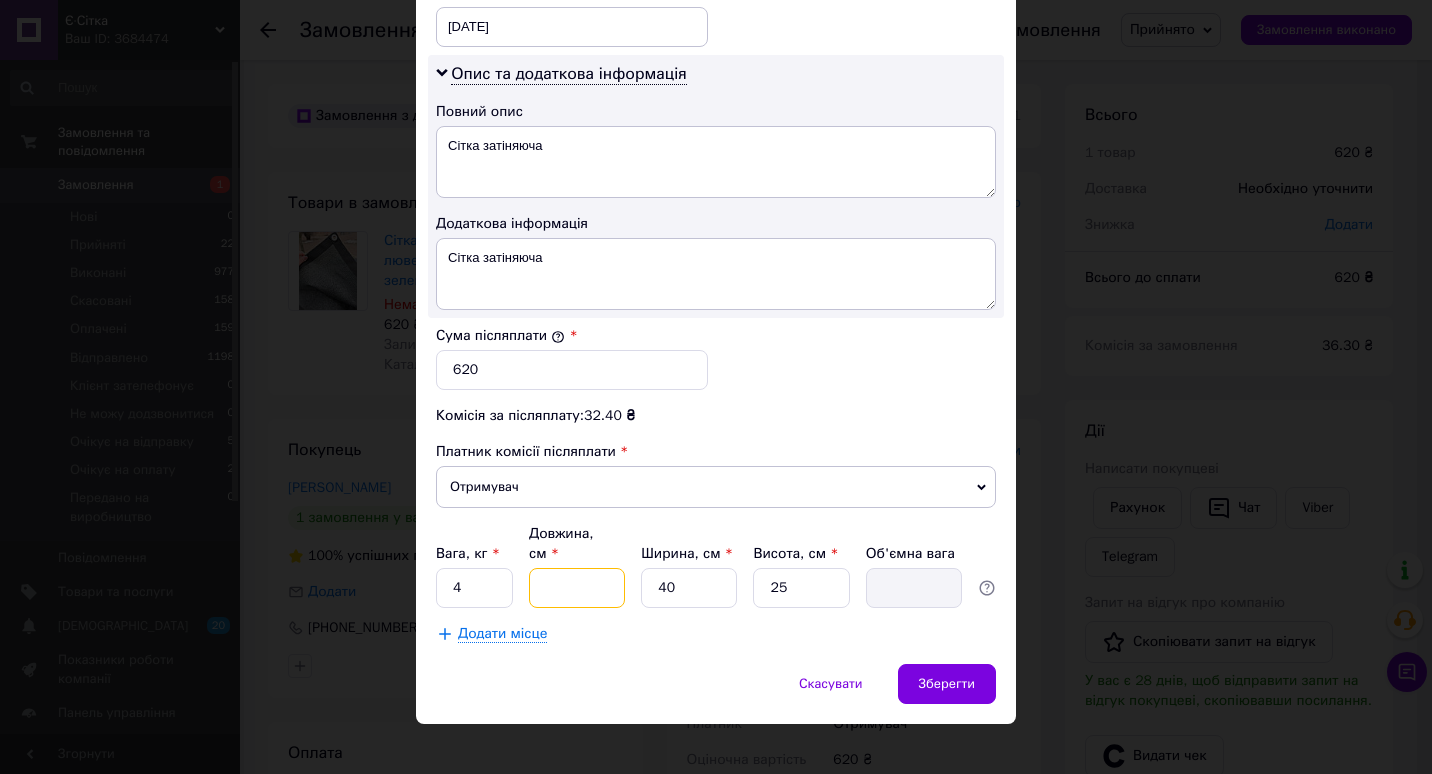 type on "5" 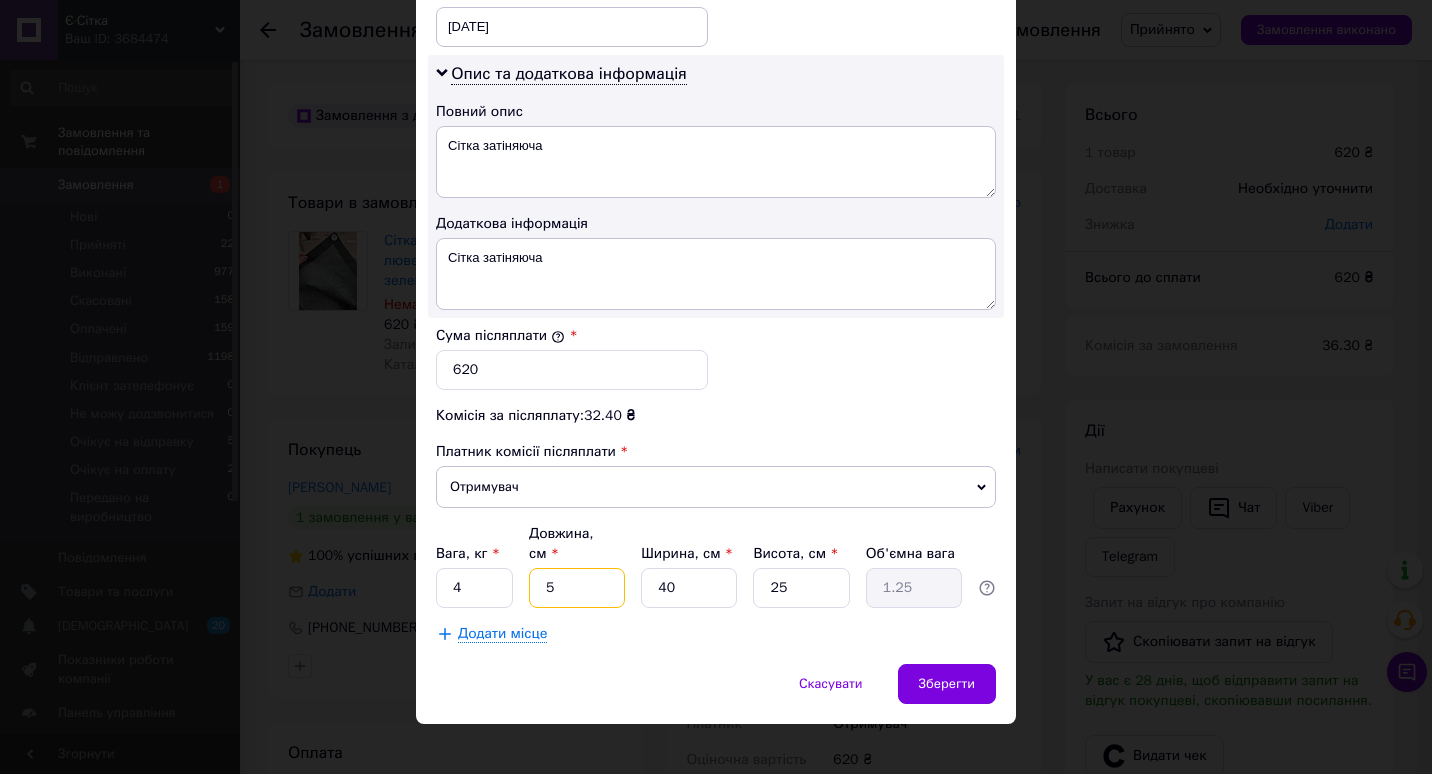 type on "50" 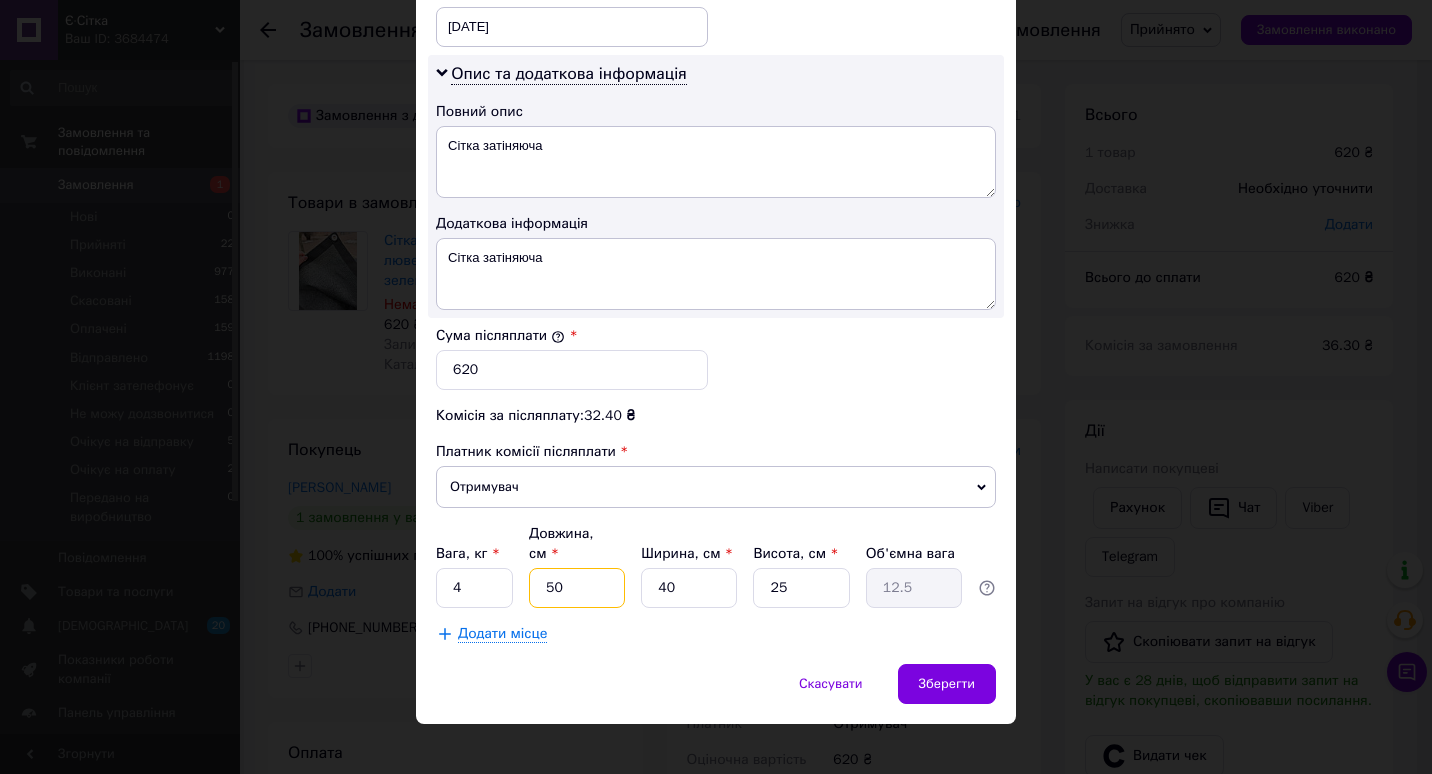 type on "50" 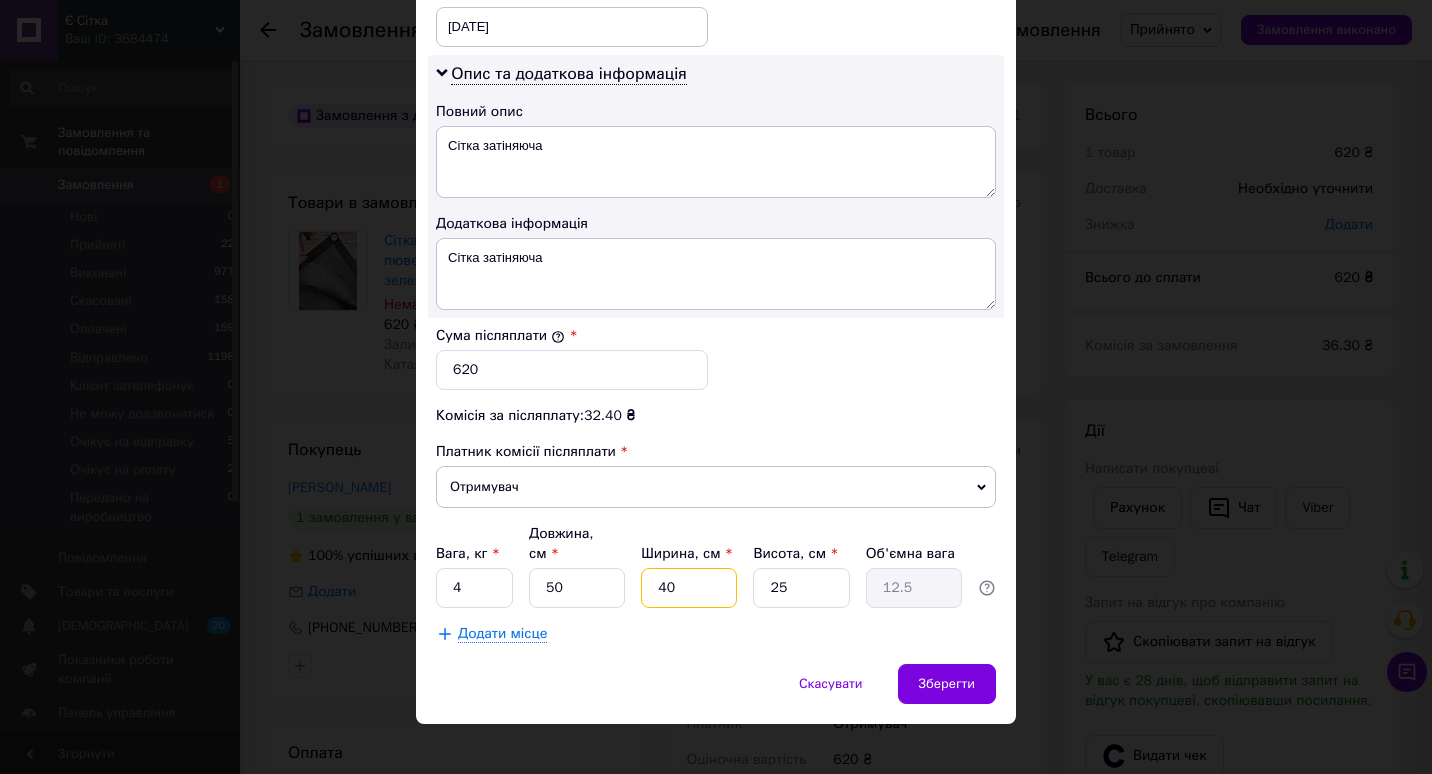 click on "40" at bounding box center [689, 588] 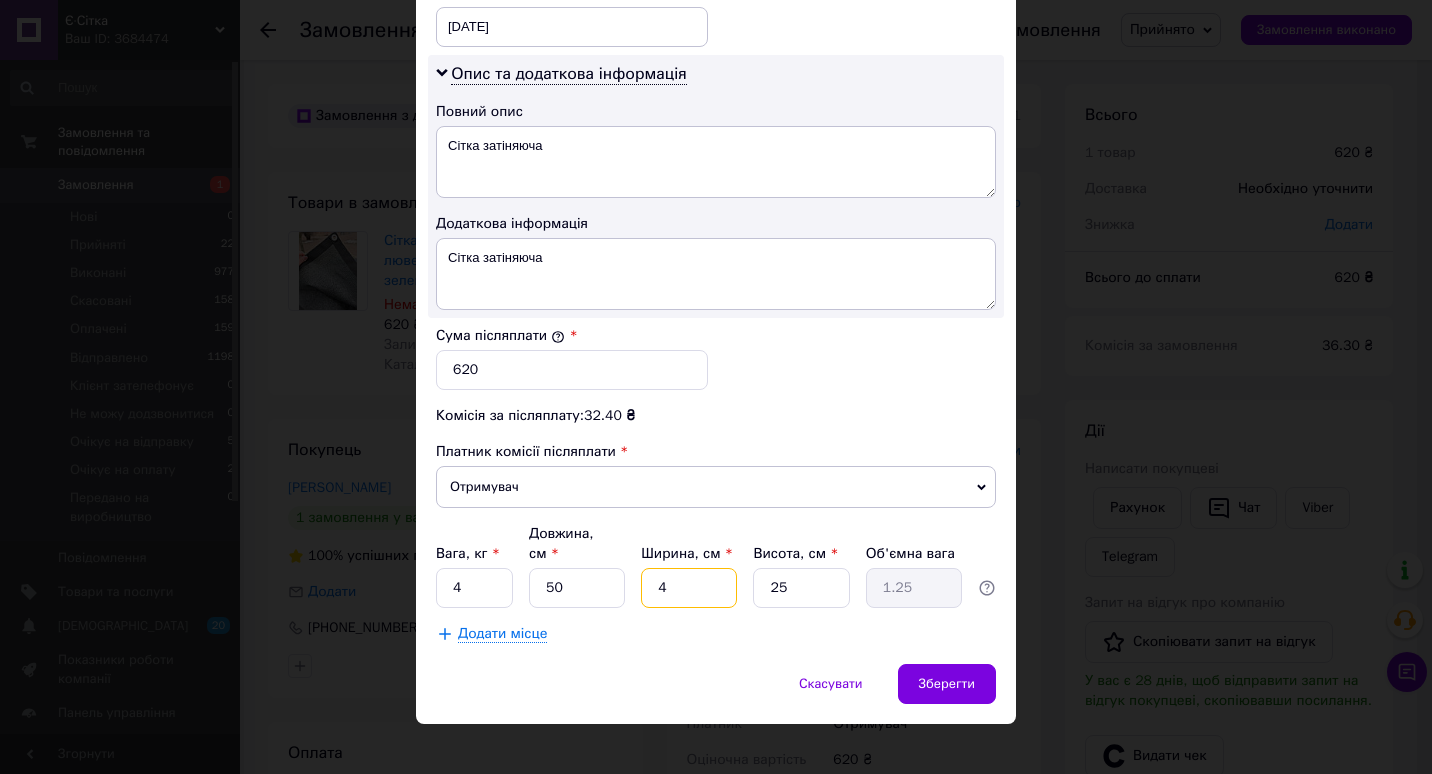 type 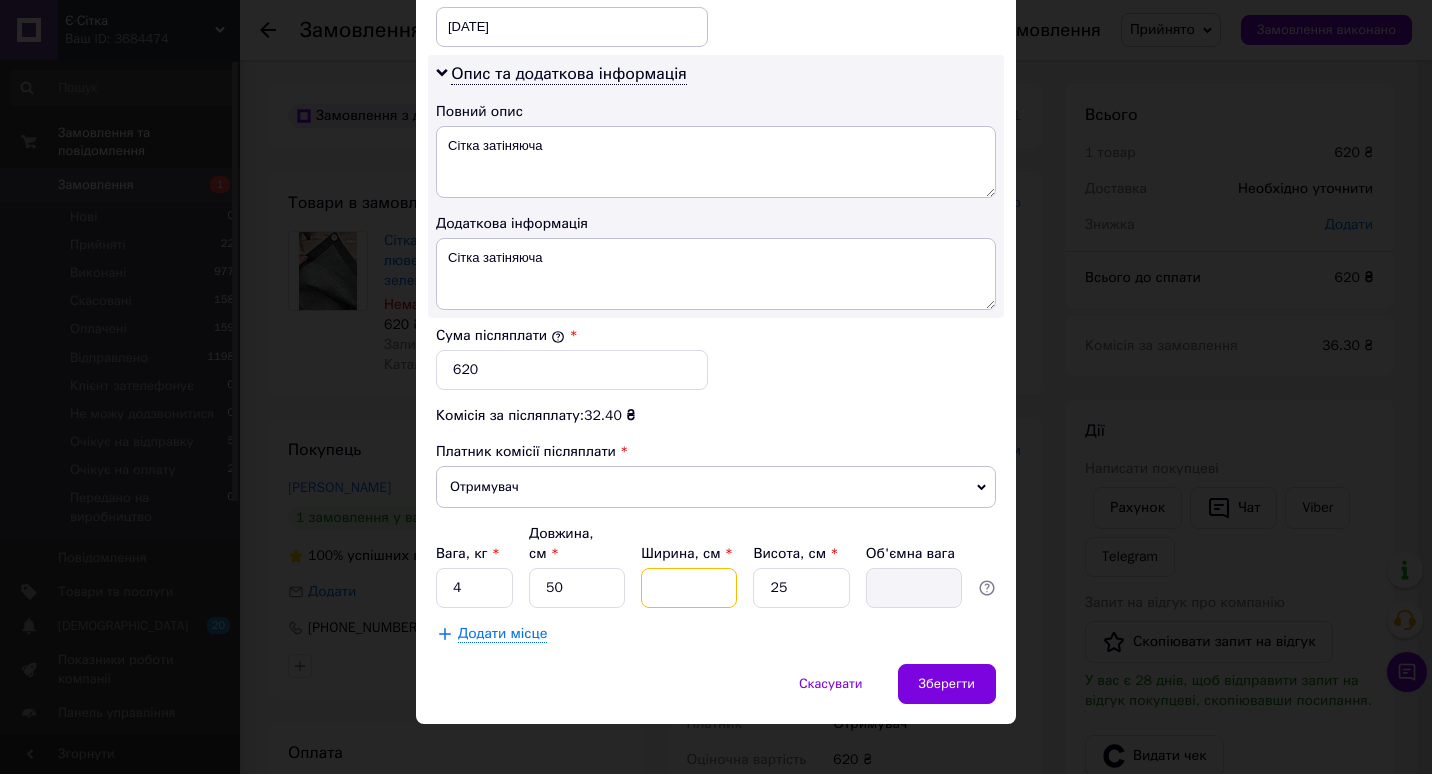 type on "3" 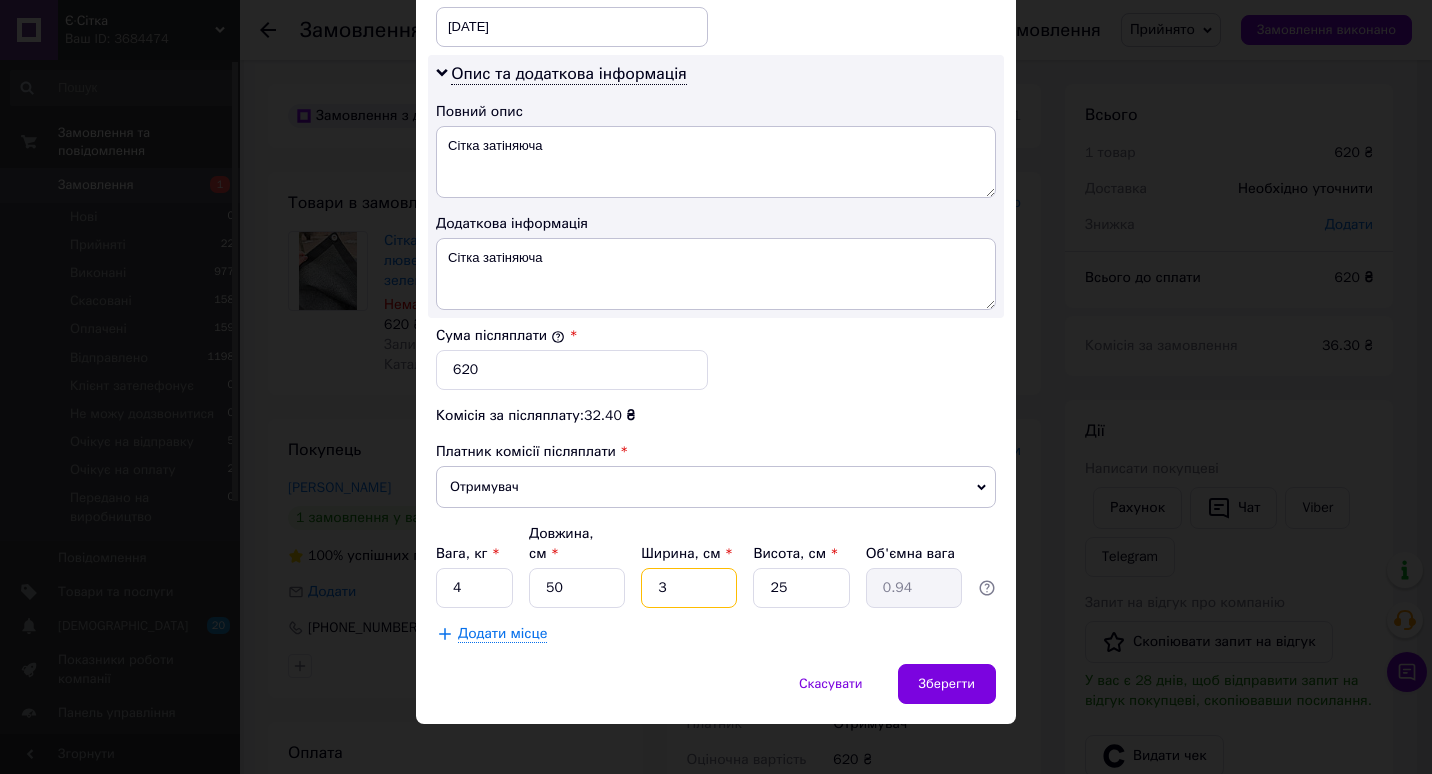 type on "30" 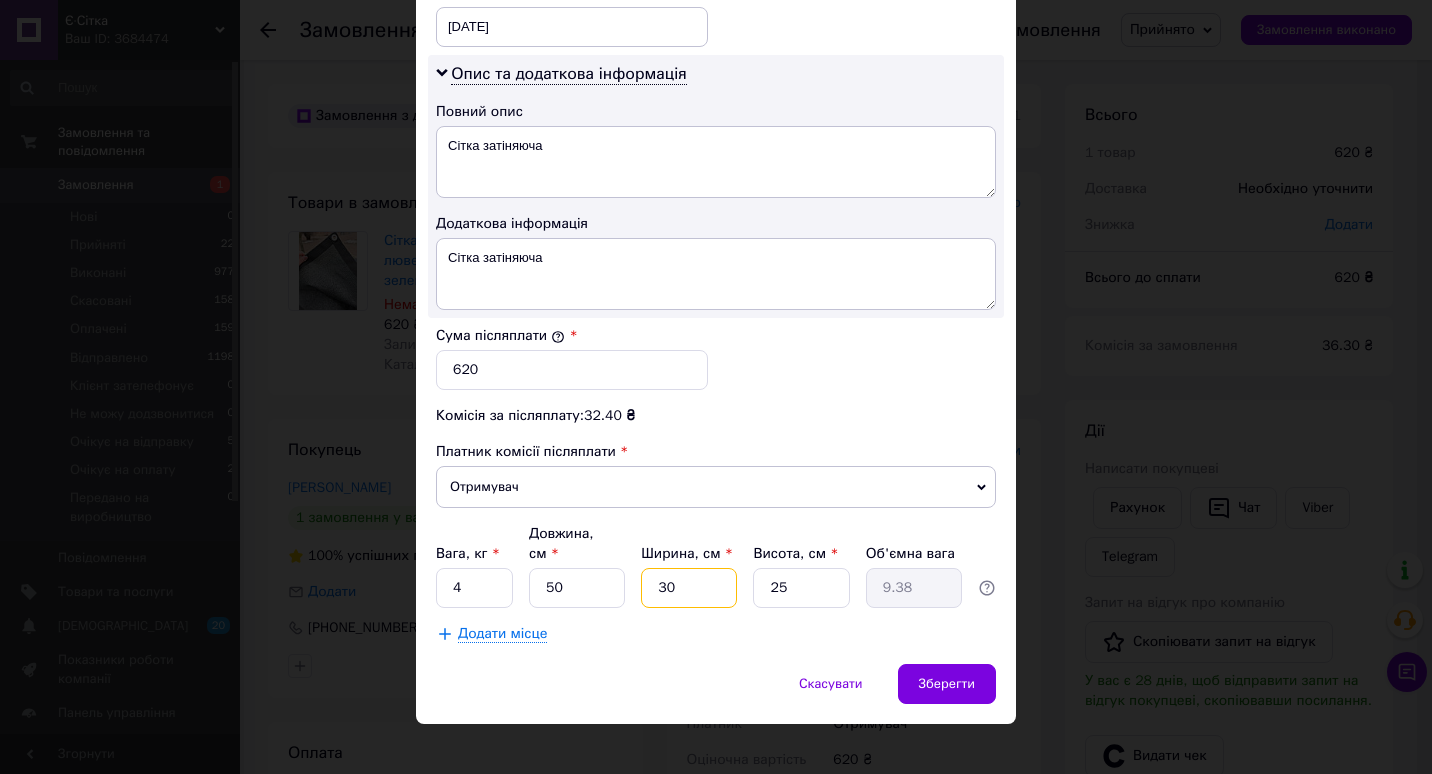 type on "30" 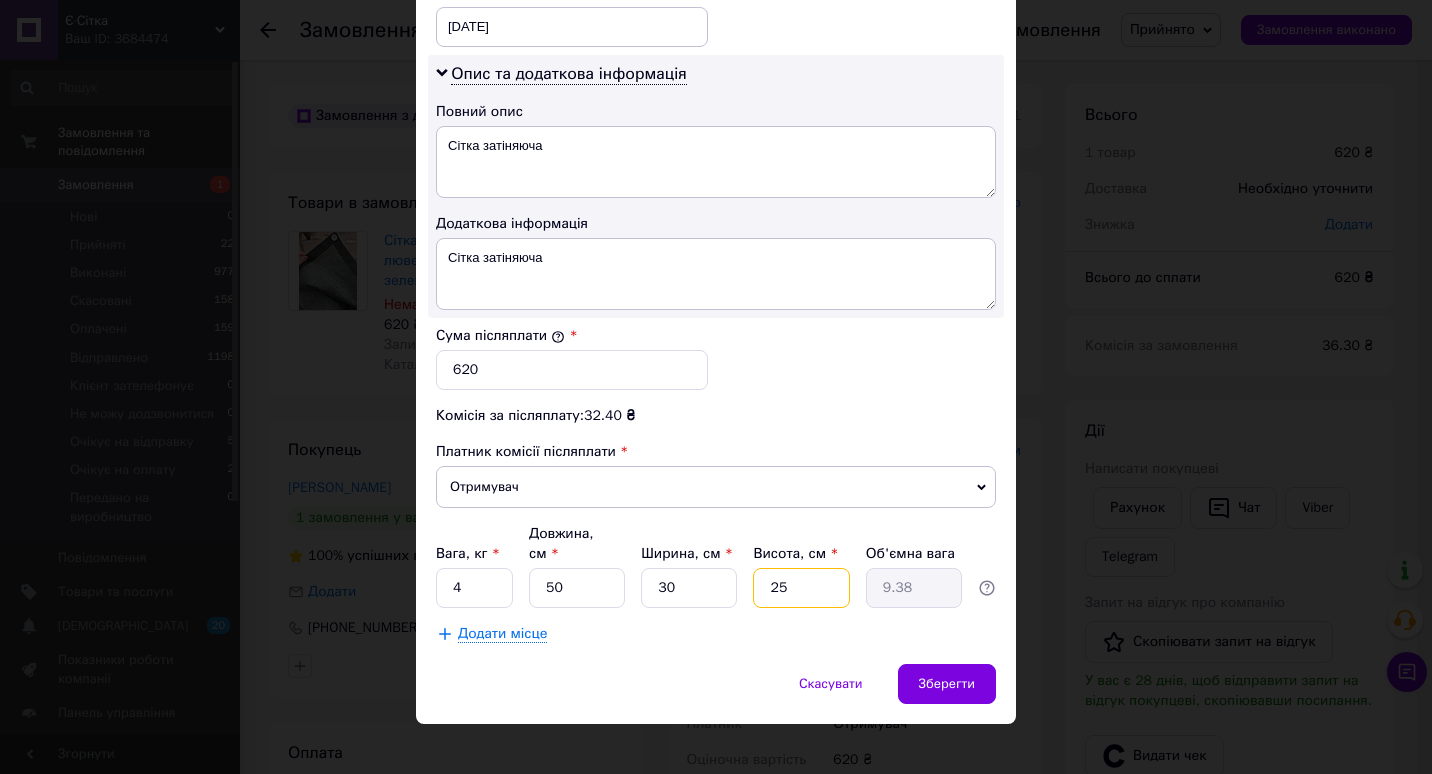 click on "25" at bounding box center [801, 588] 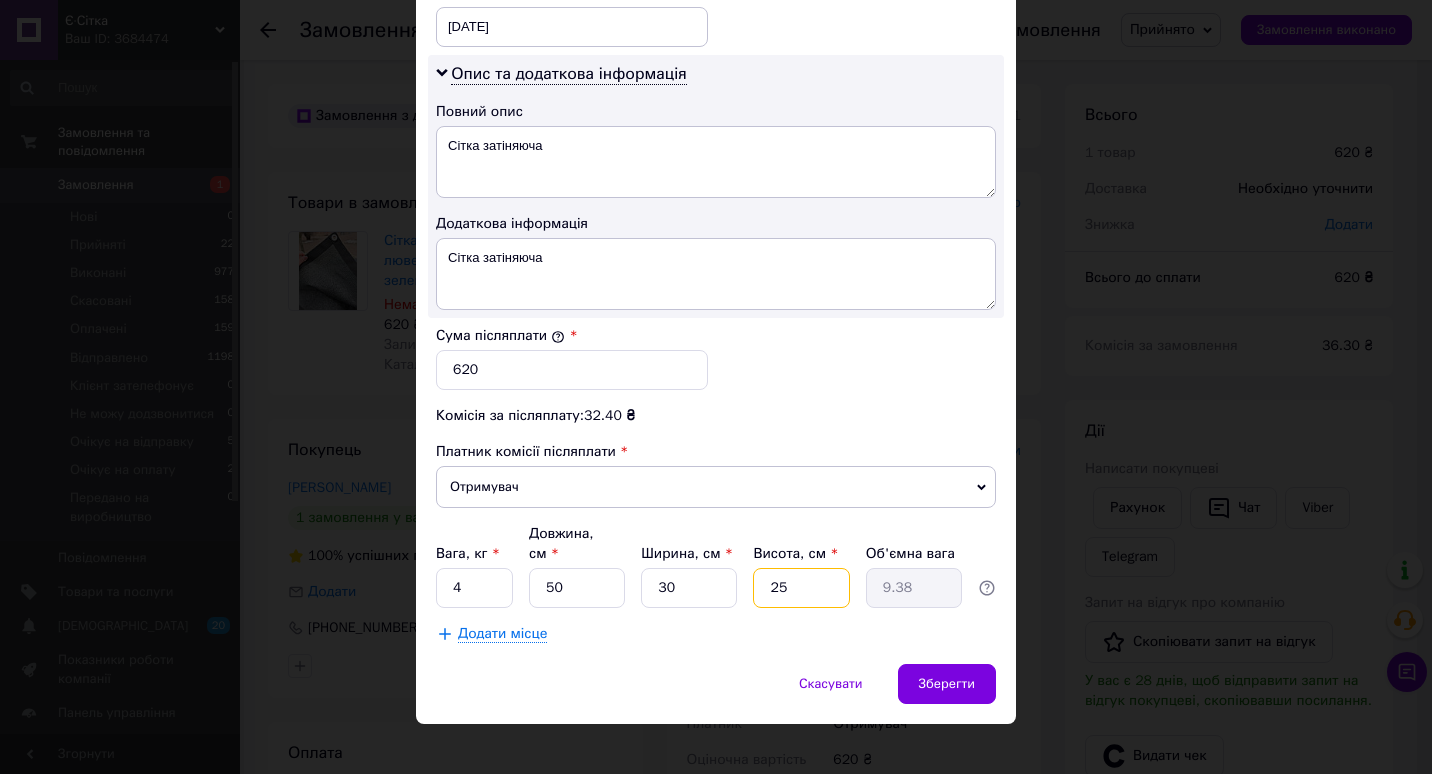 type on "2" 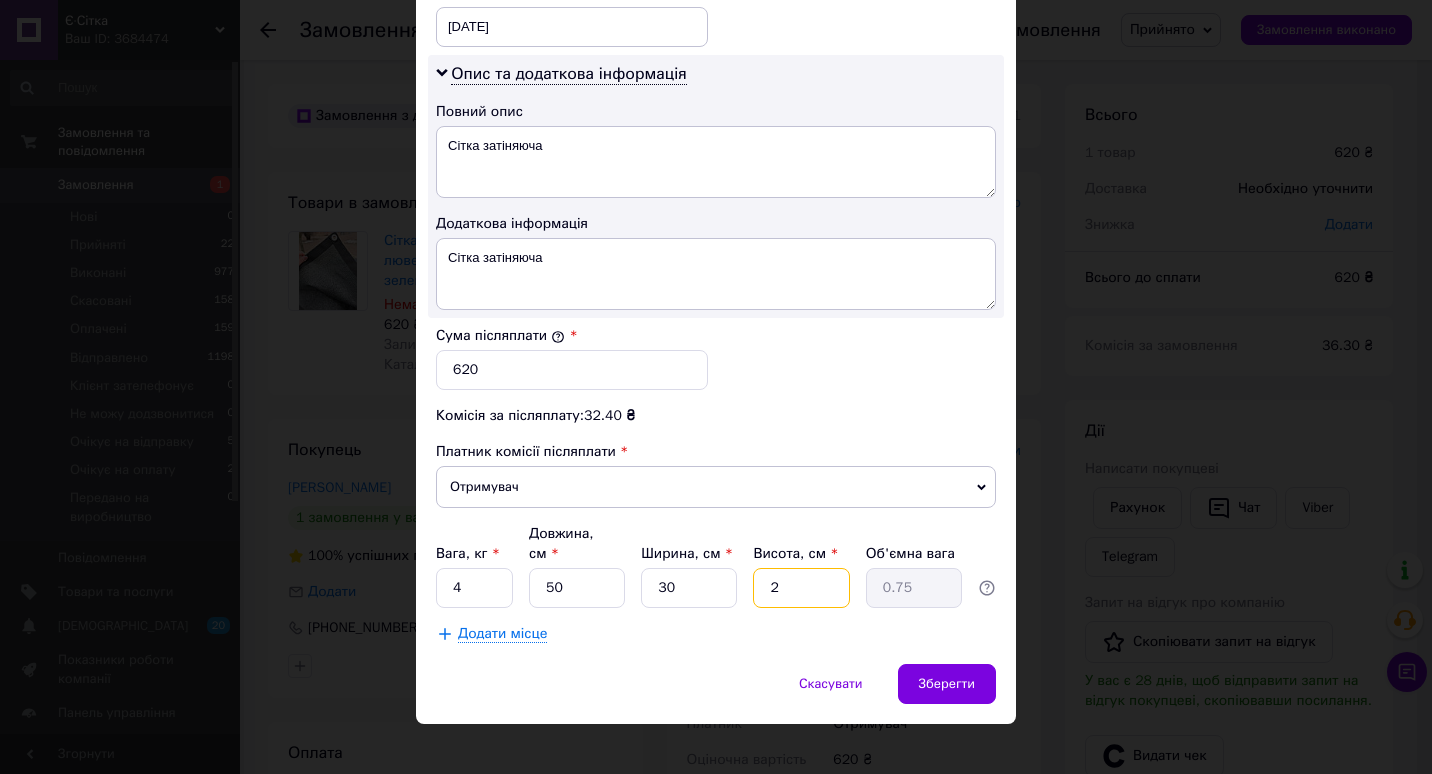 type 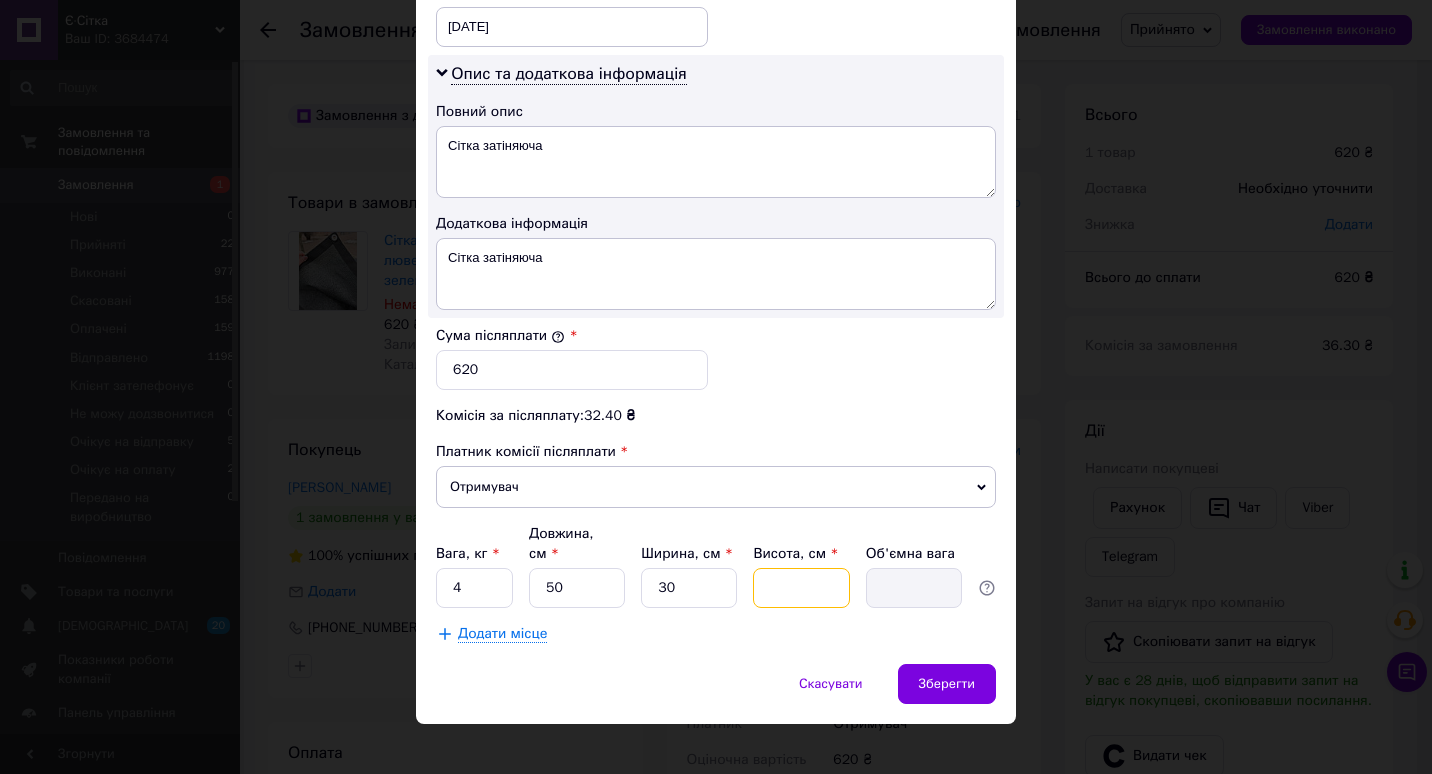 type on "1" 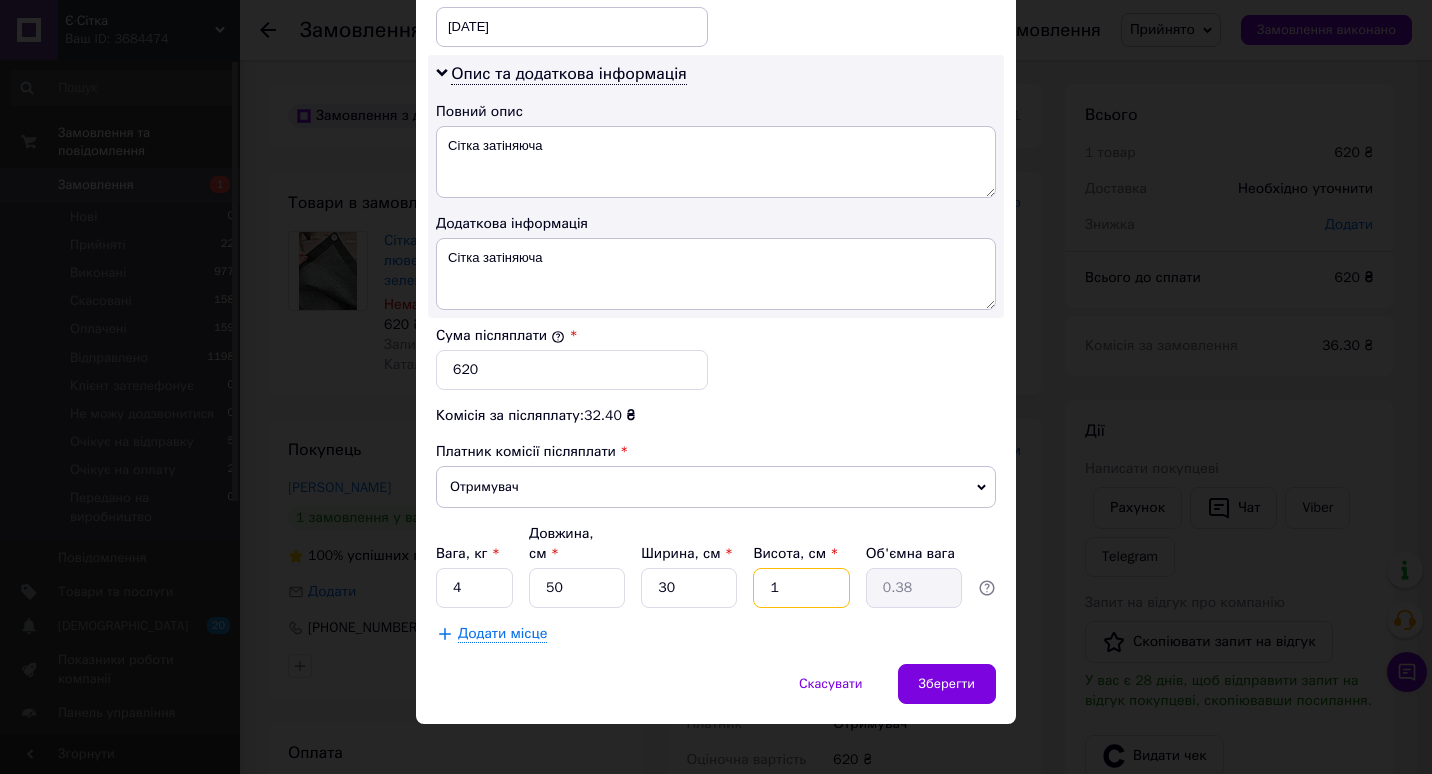 type on "15" 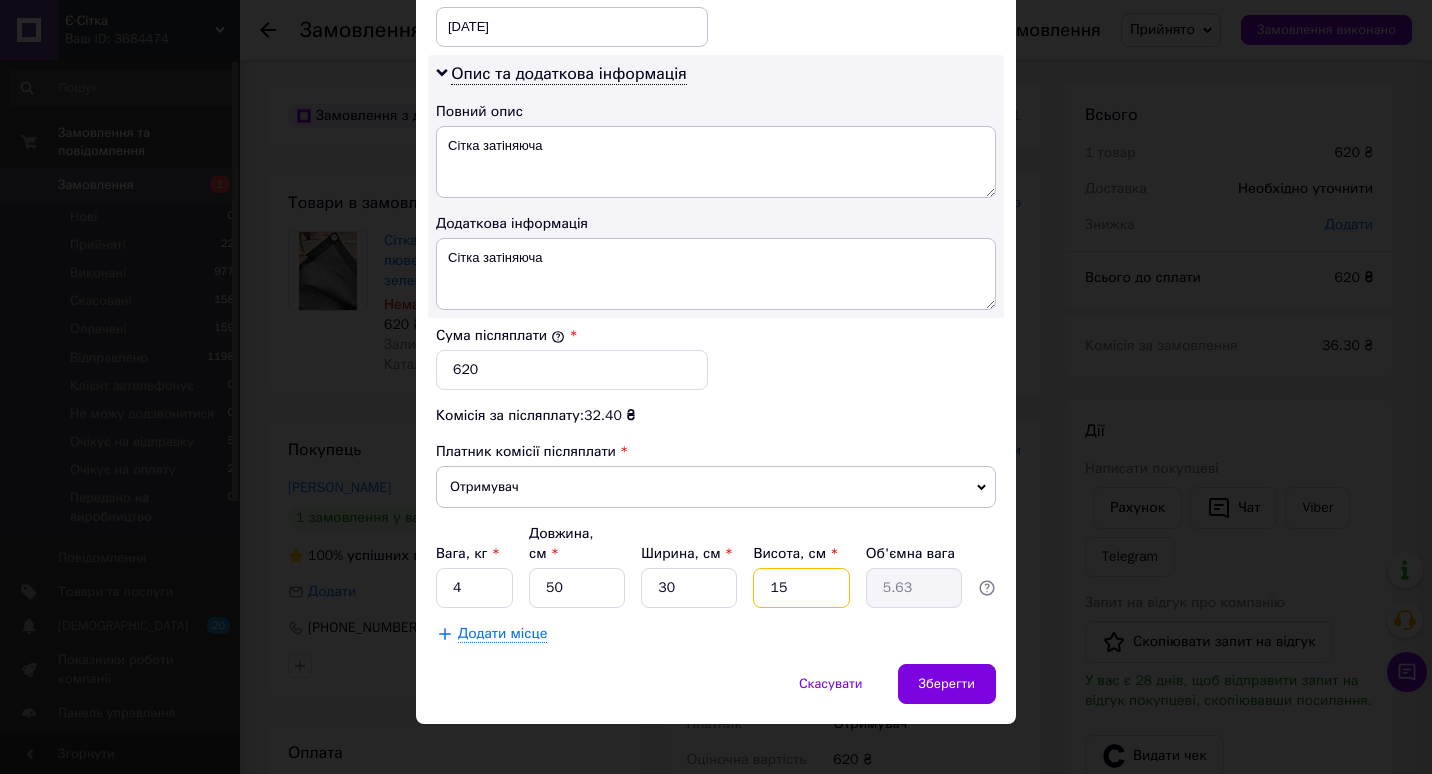 type on "1" 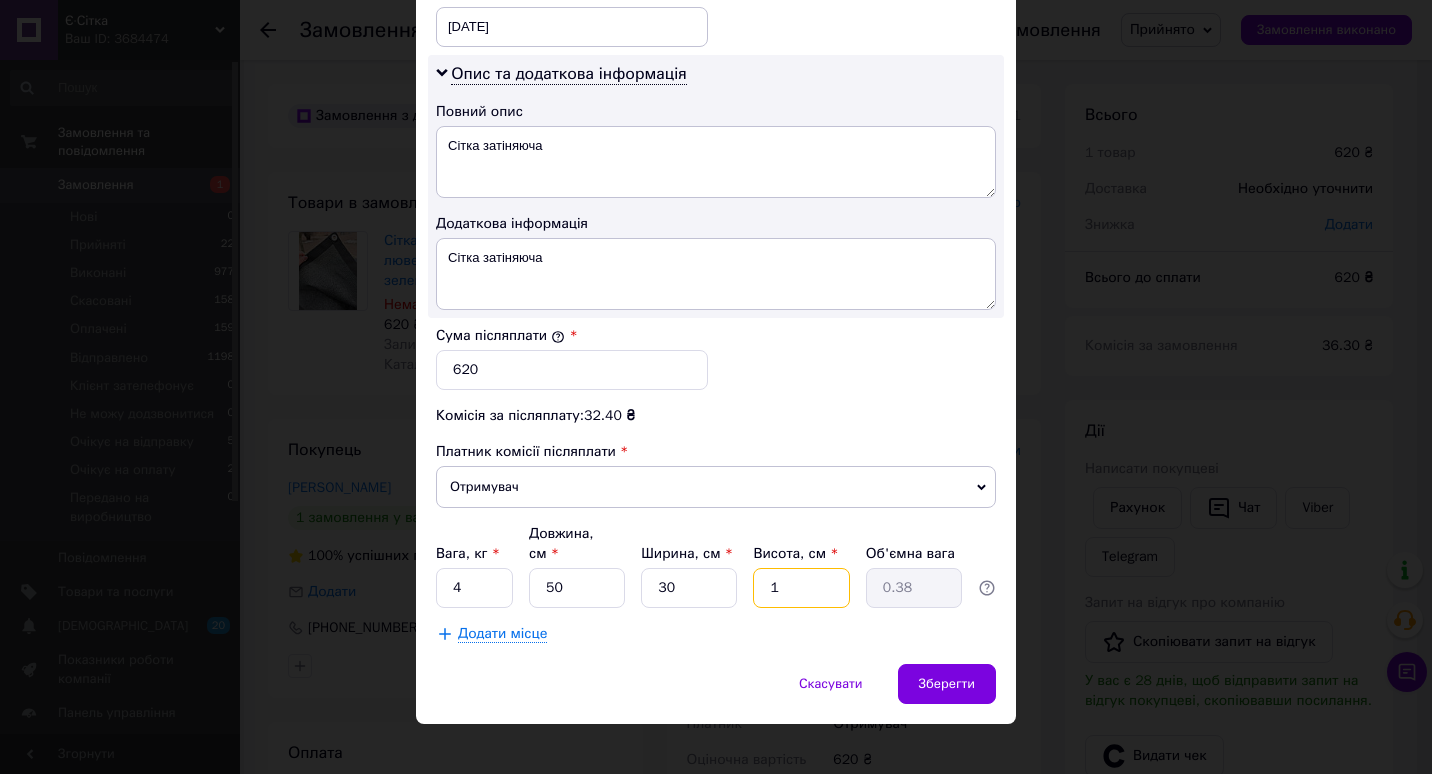 type on "10" 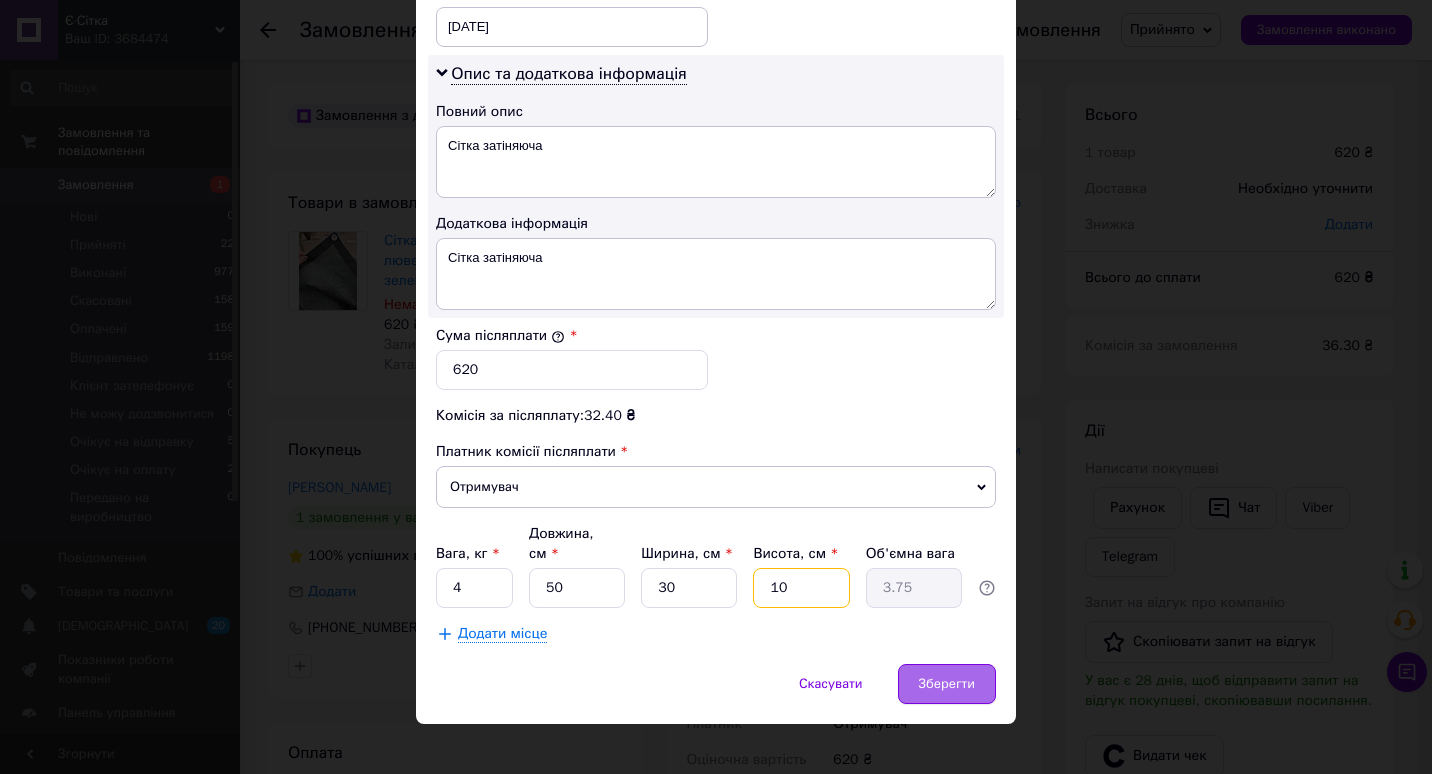 type on "10" 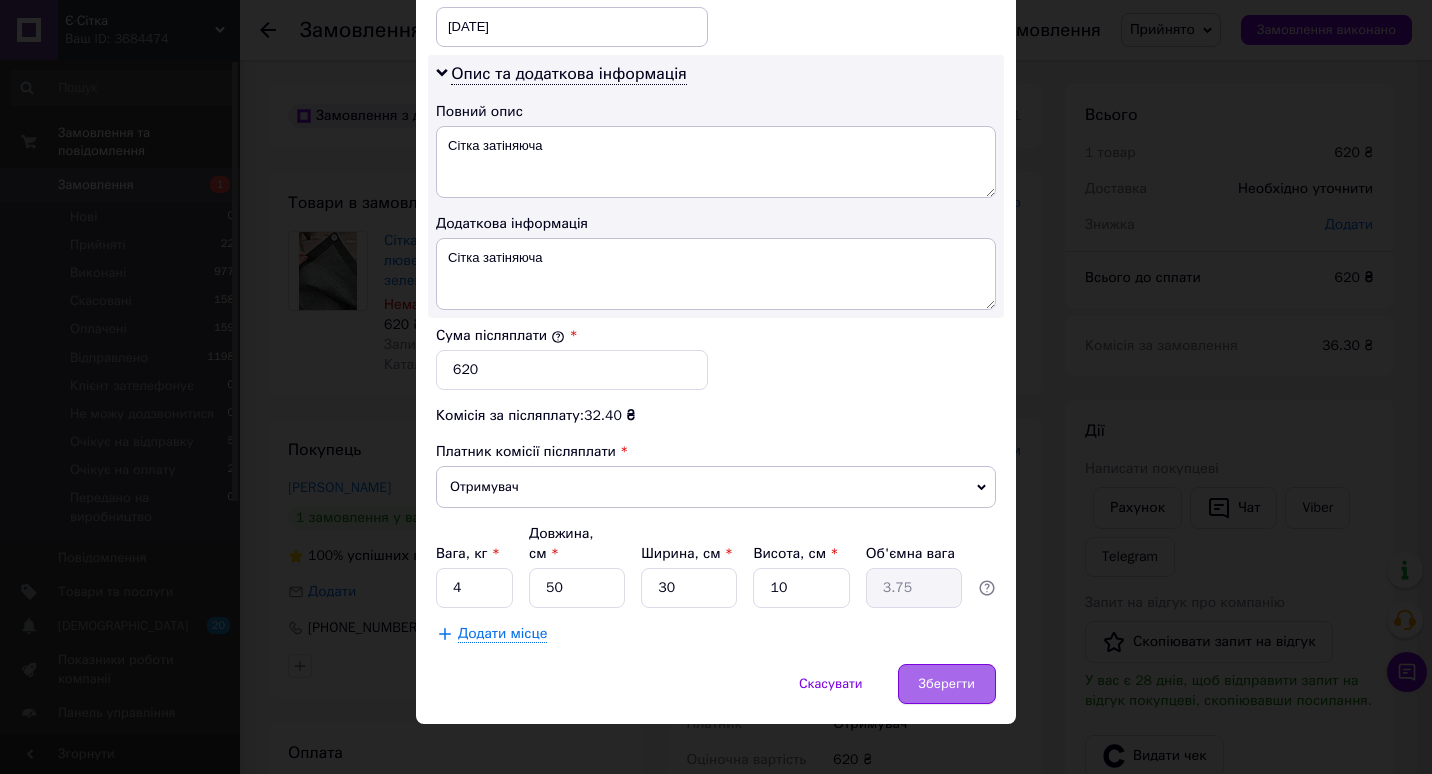 click on "Зберегти" at bounding box center [947, 684] 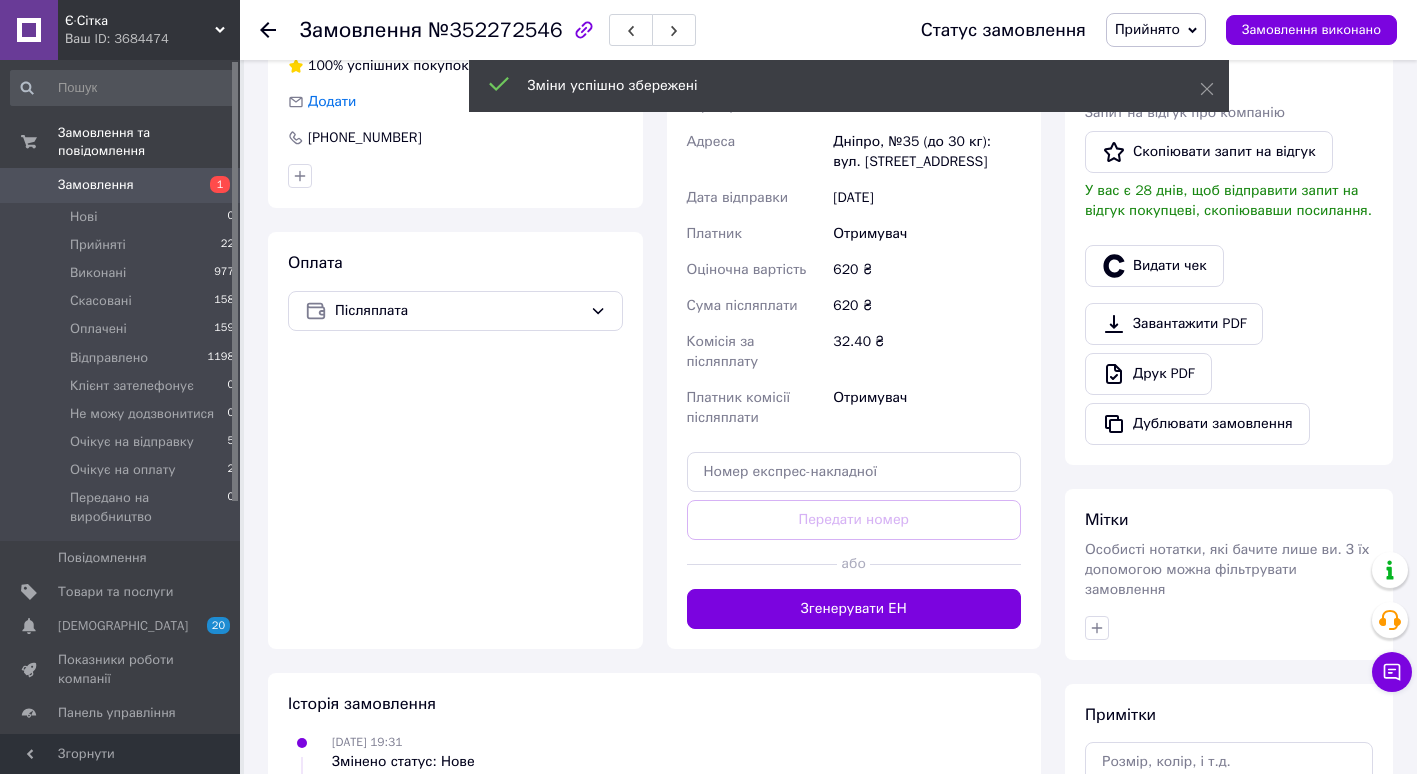 scroll, scrollTop: 534, scrollLeft: 0, axis: vertical 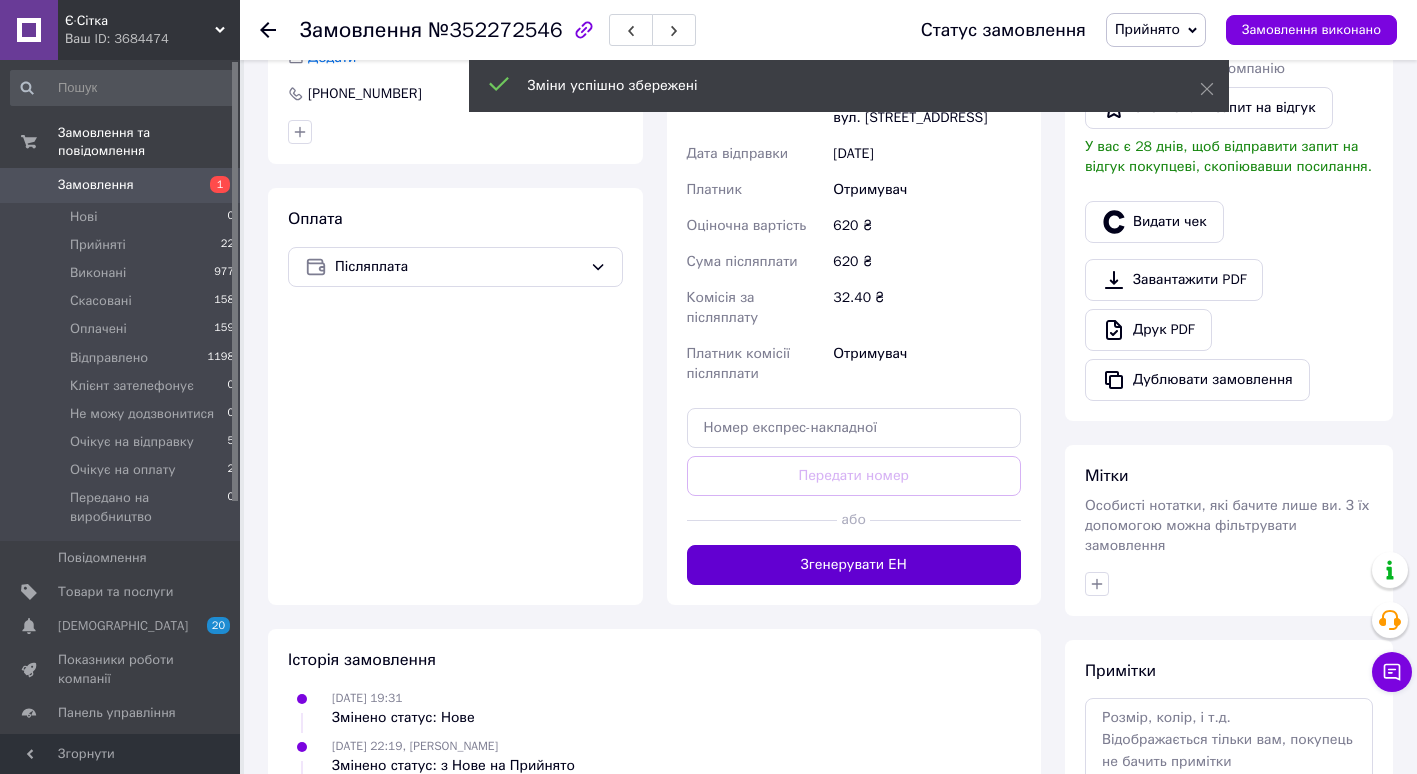 click on "Згенерувати ЕН" at bounding box center (854, 565) 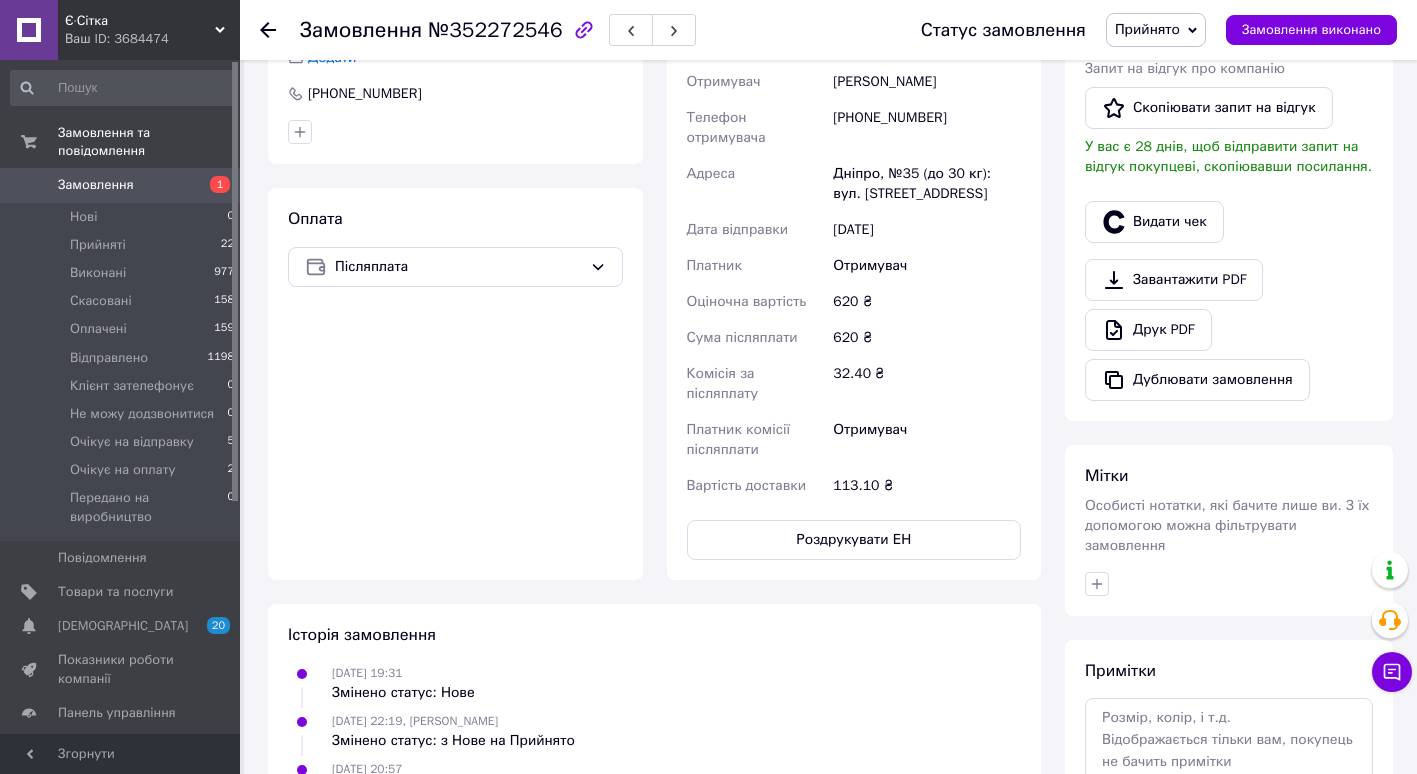 scroll, scrollTop: 0, scrollLeft: 0, axis: both 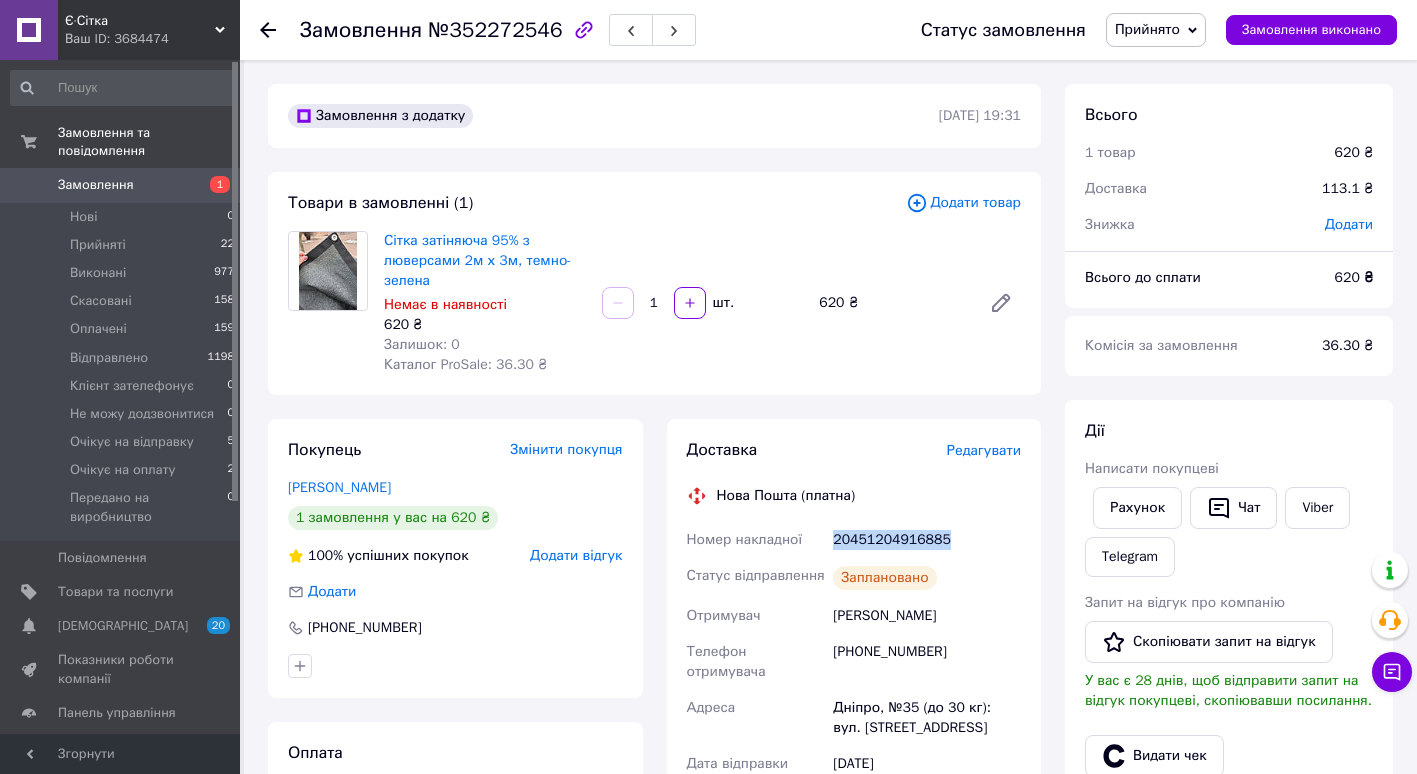 drag, startPoint x: 831, startPoint y: 537, endPoint x: 943, endPoint y: 530, distance: 112.21854 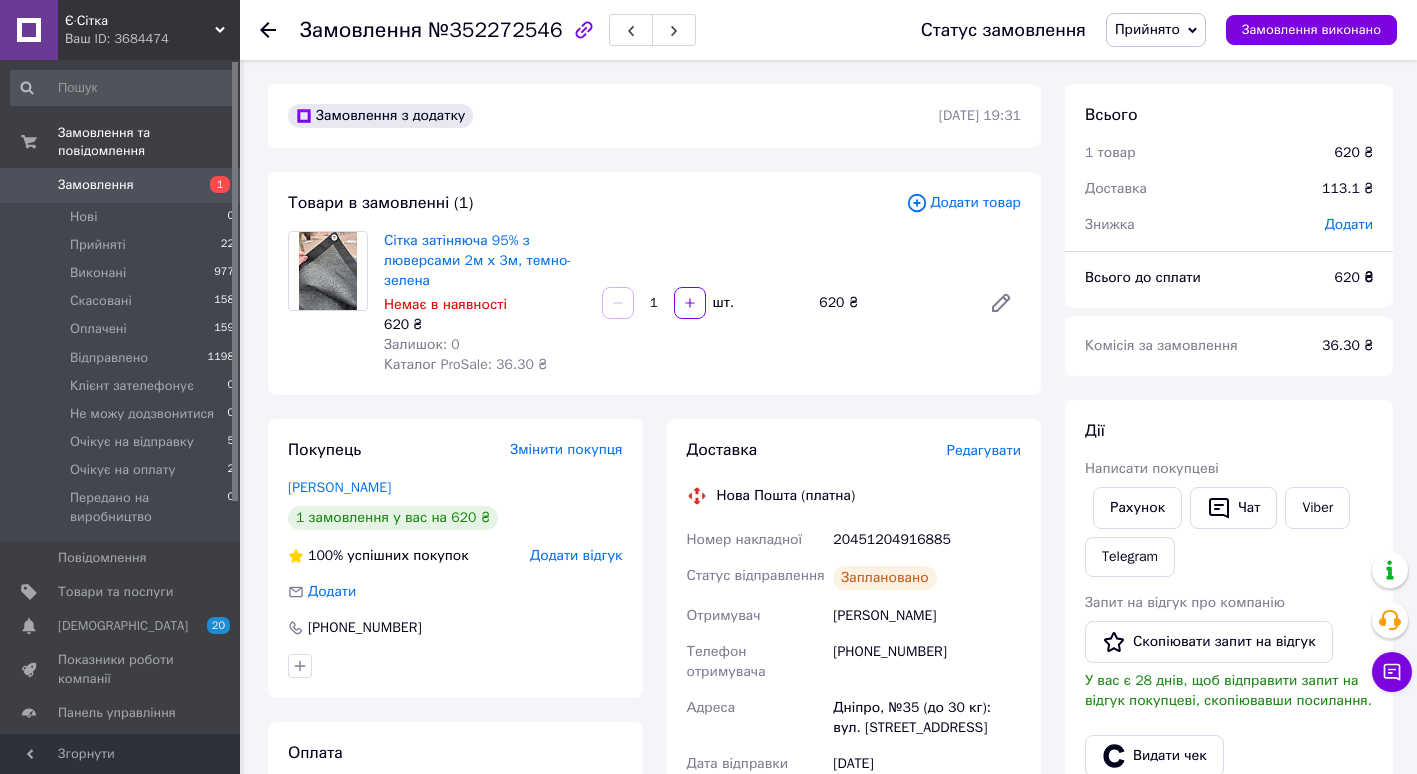 click 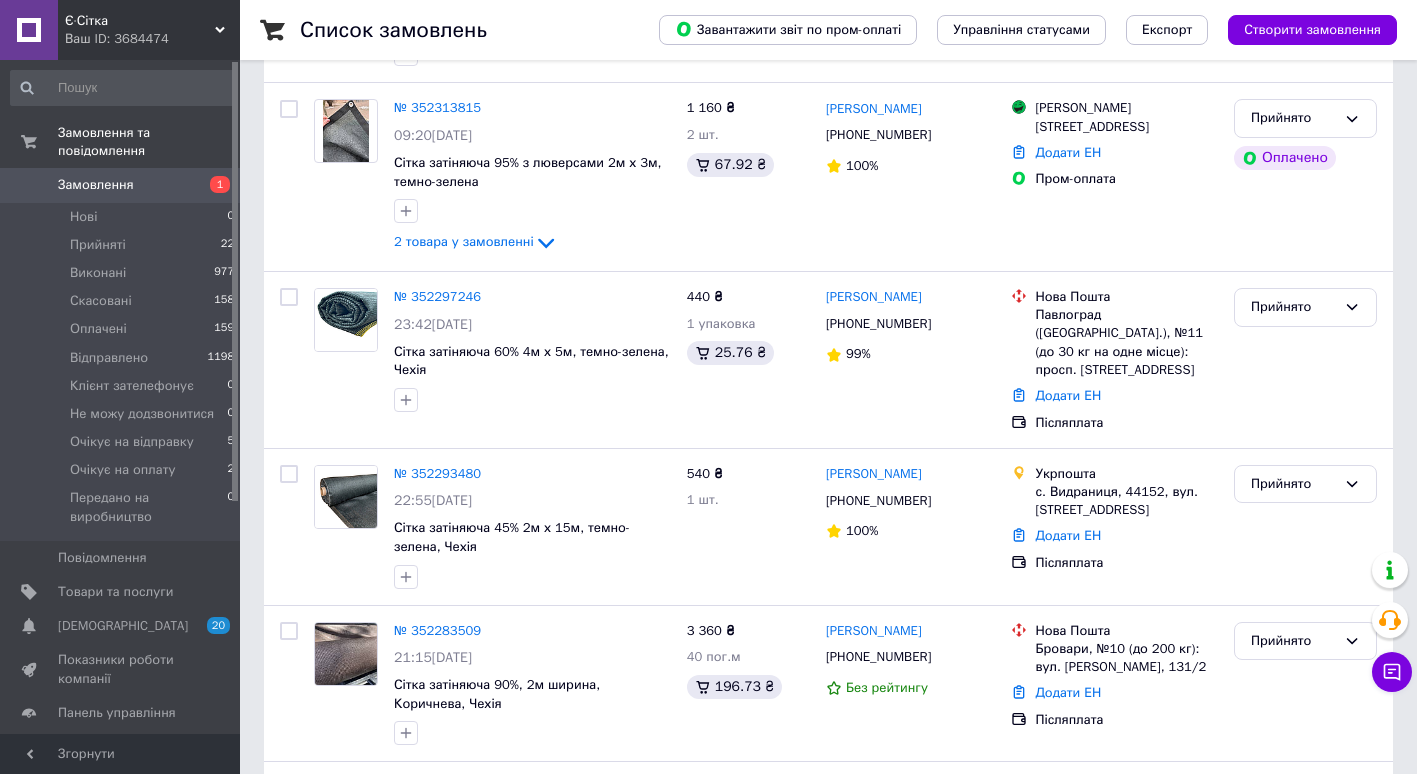 scroll, scrollTop: 2573, scrollLeft: 0, axis: vertical 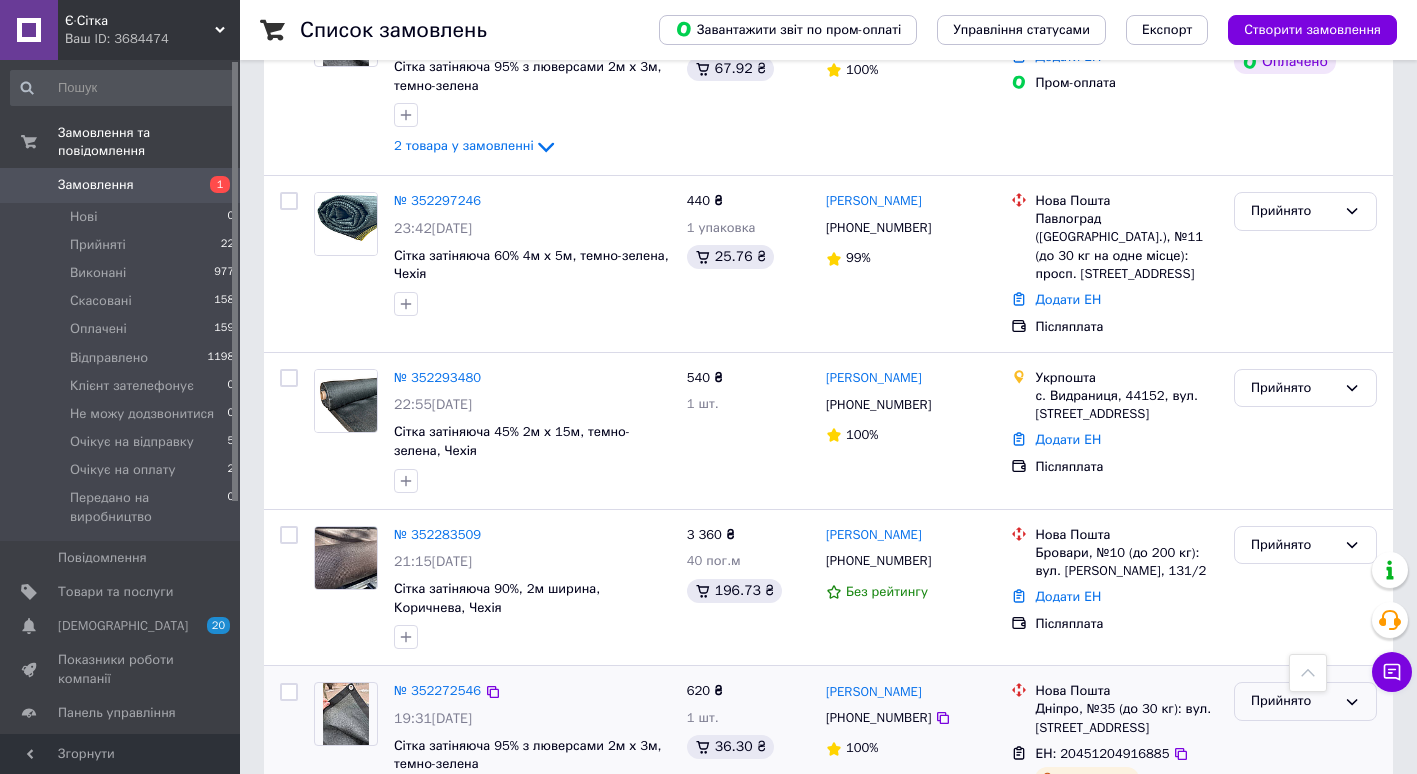 click 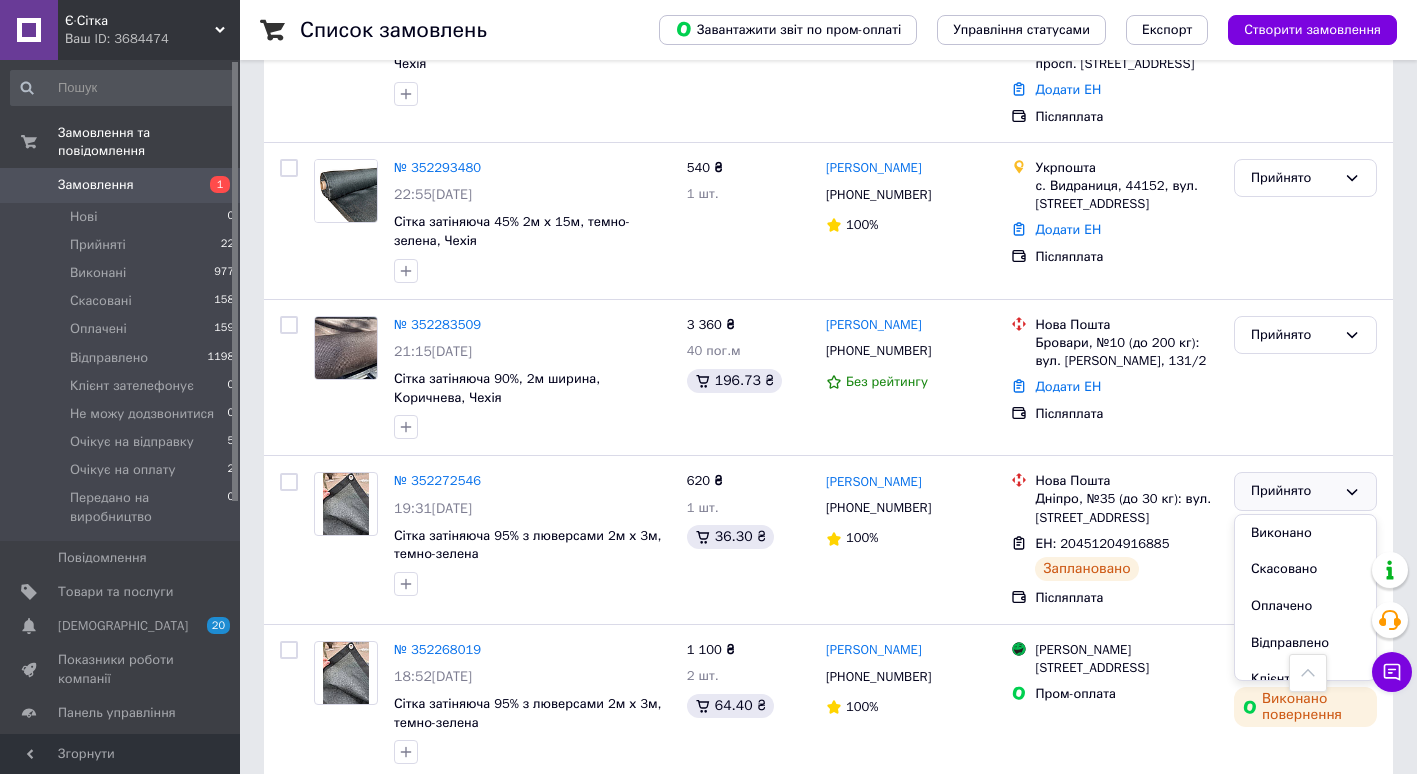 scroll, scrollTop: 2820, scrollLeft: 0, axis: vertical 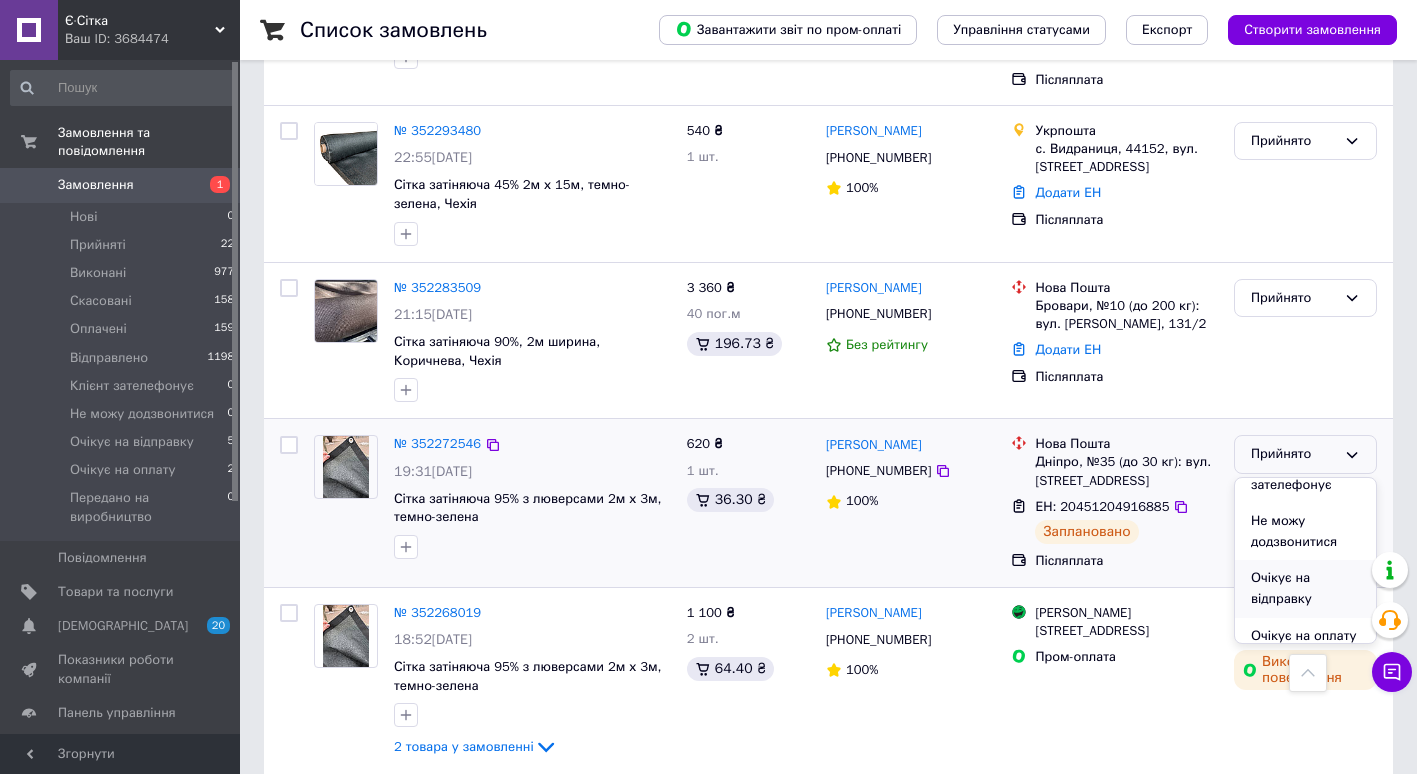 click on "Очікує на відправку" at bounding box center [1305, 588] 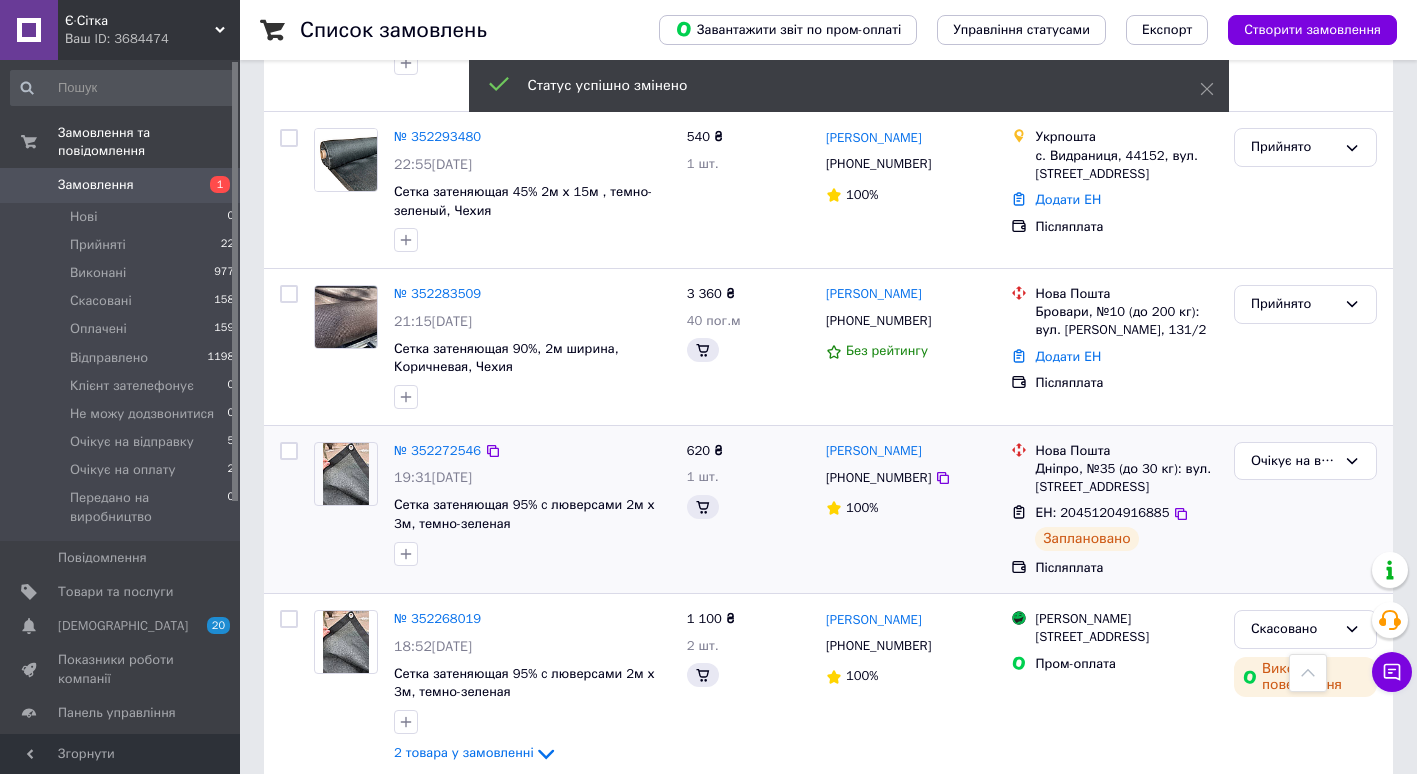 scroll, scrollTop: 2855, scrollLeft: 0, axis: vertical 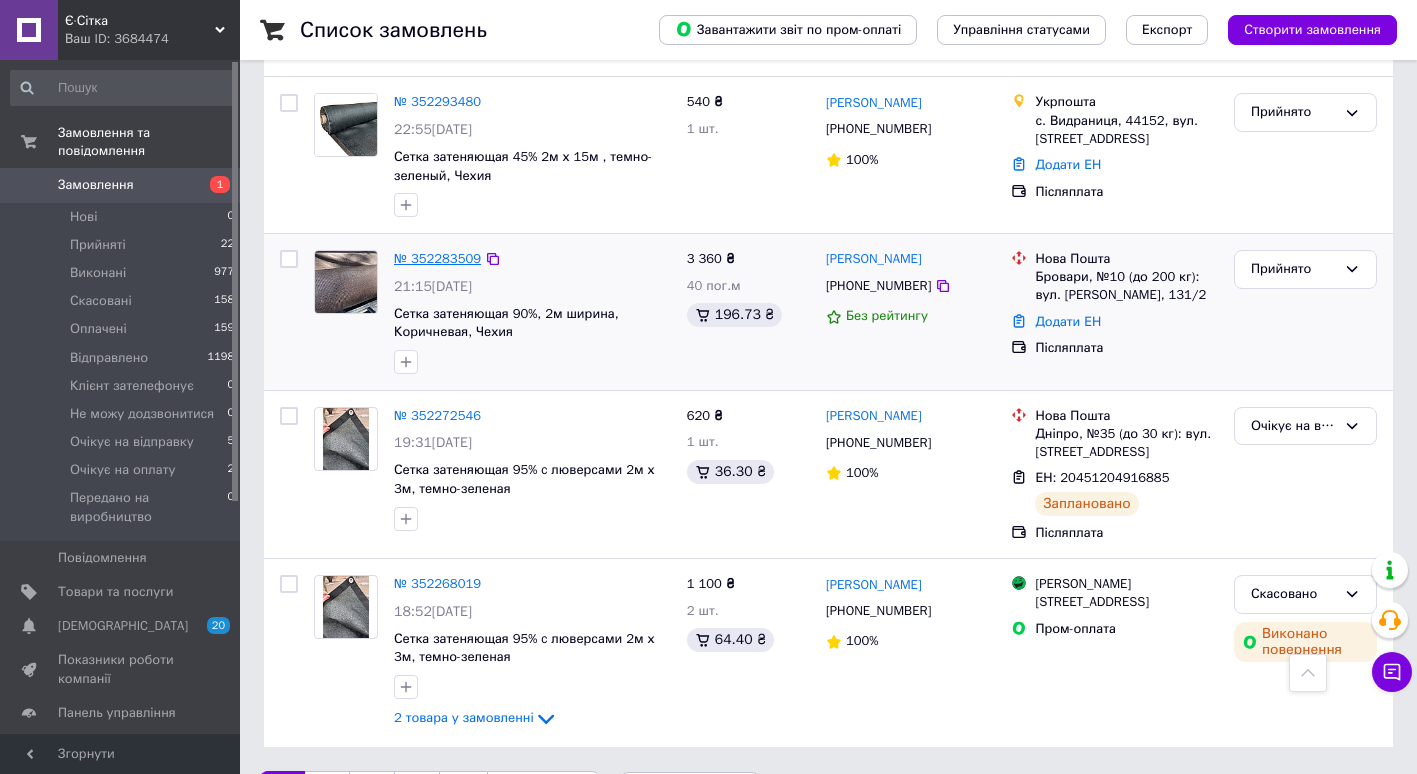 click on "№ 352283509" at bounding box center [437, 258] 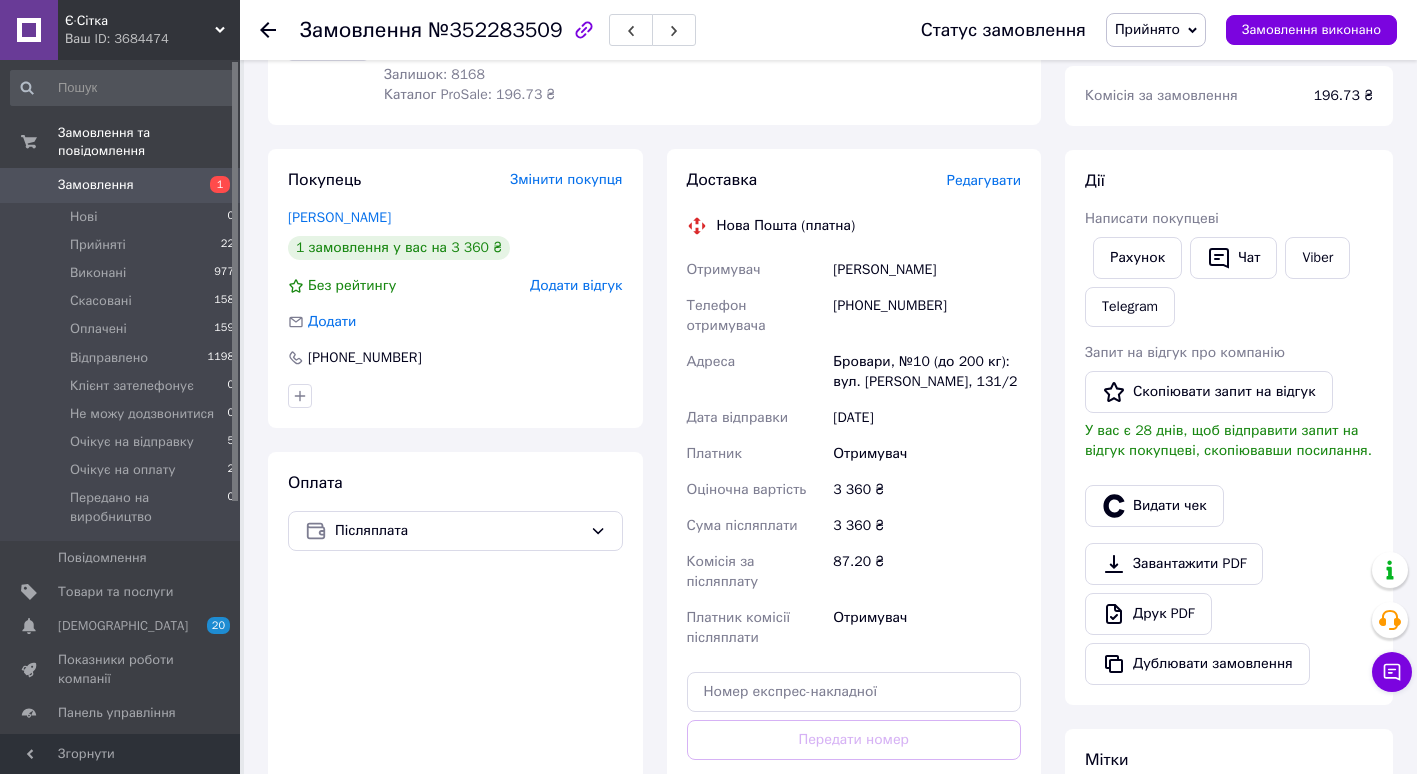 scroll, scrollTop: 233, scrollLeft: 0, axis: vertical 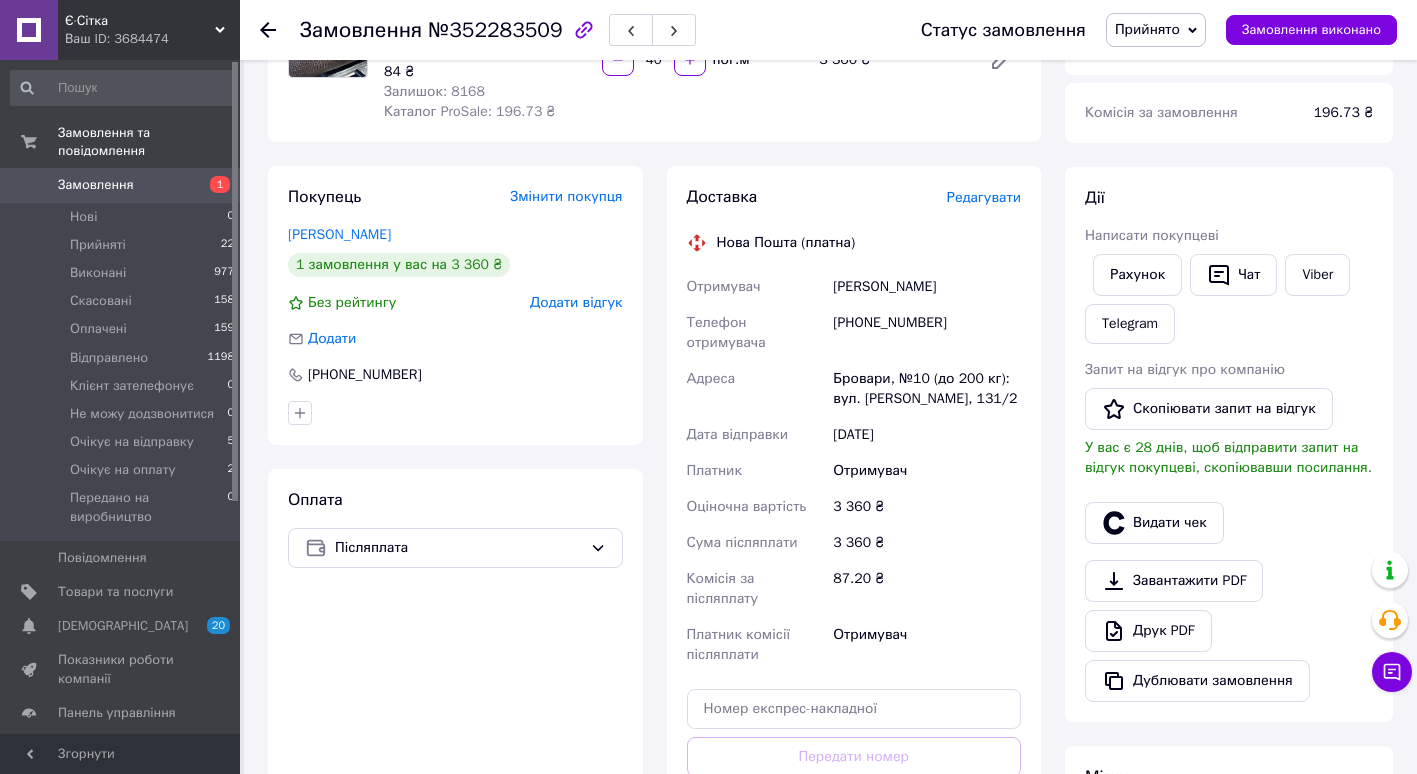 click on "Редагувати" at bounding box center [984, 197] 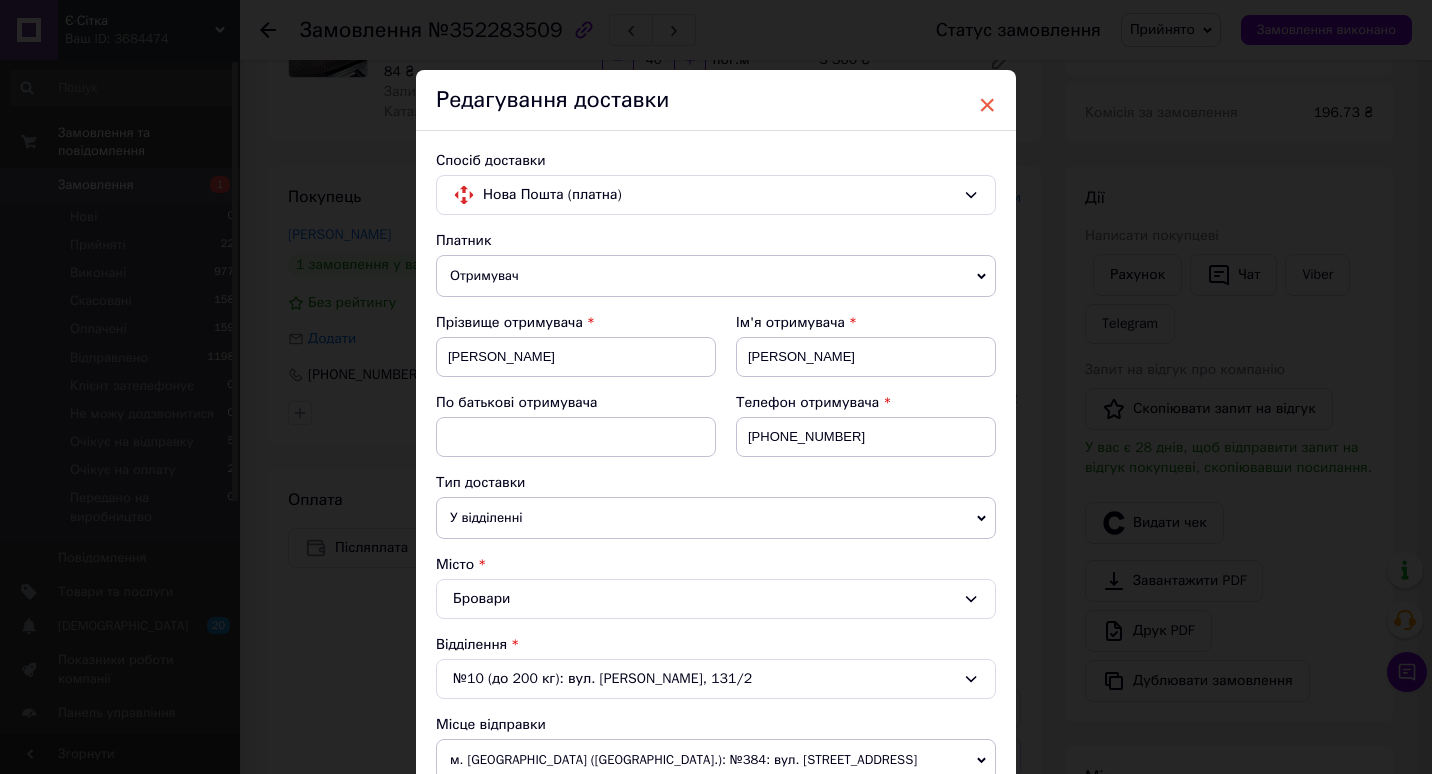 click on "×" at bounding box center [987, 105] 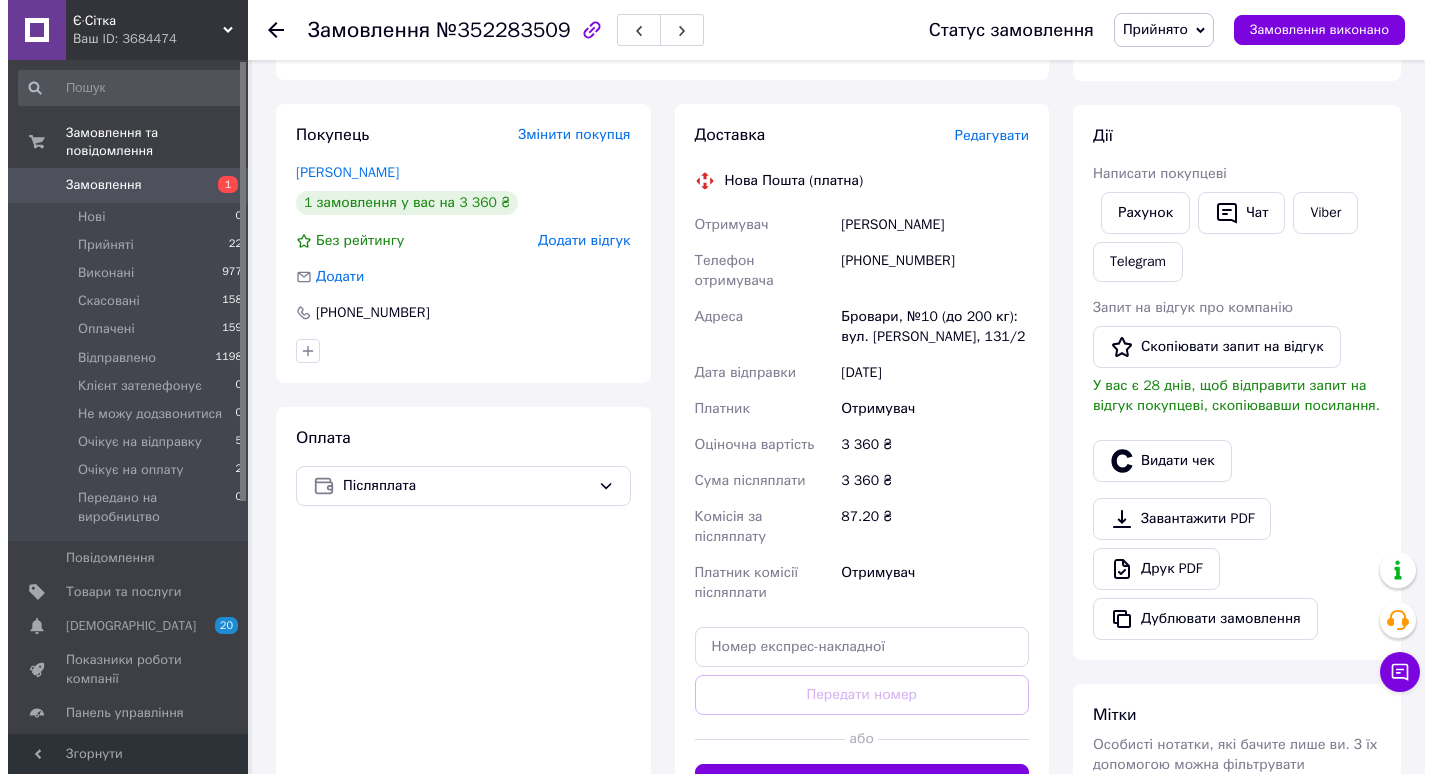 scroll, scrollTop: 329, scrollLeft: 0, axis: vertical 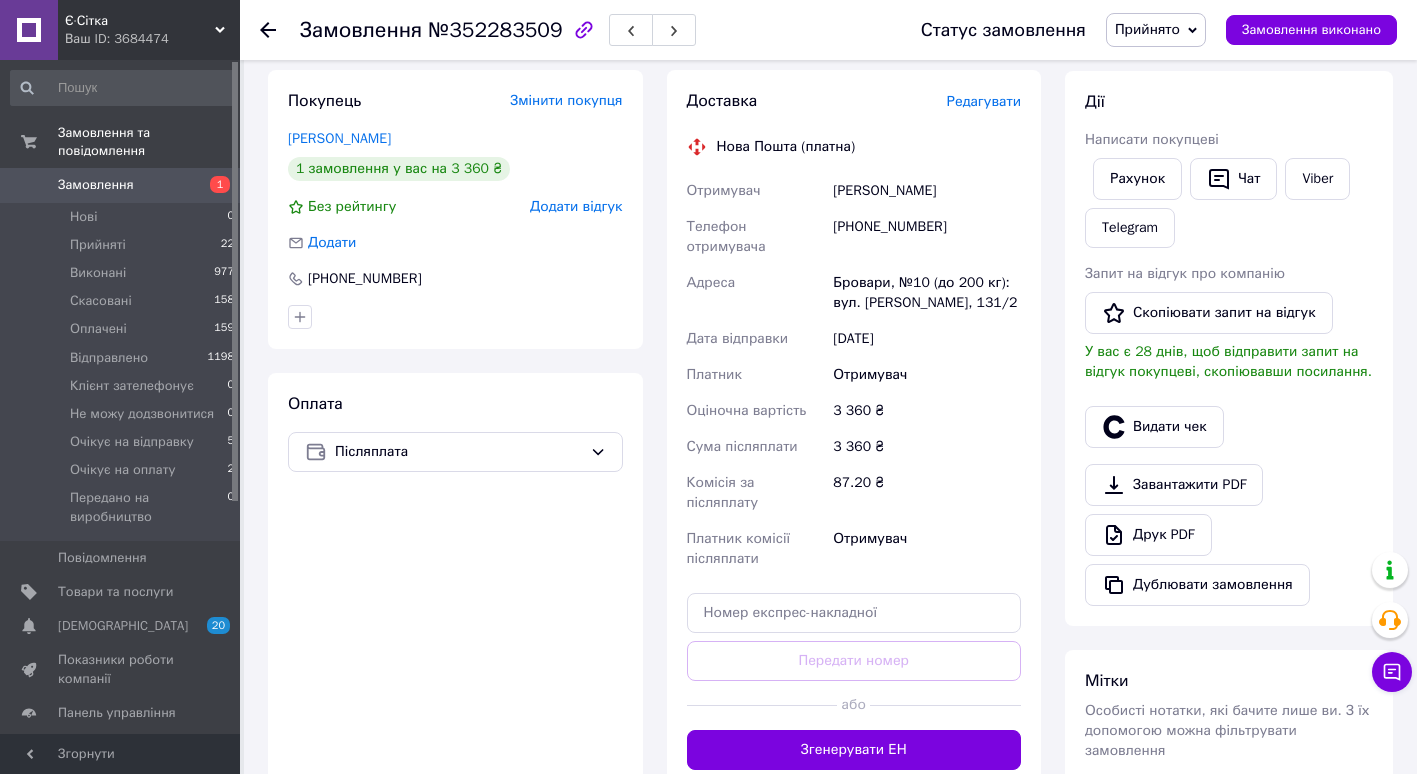 click on "Редагувати" at bounding box center (984, 102) 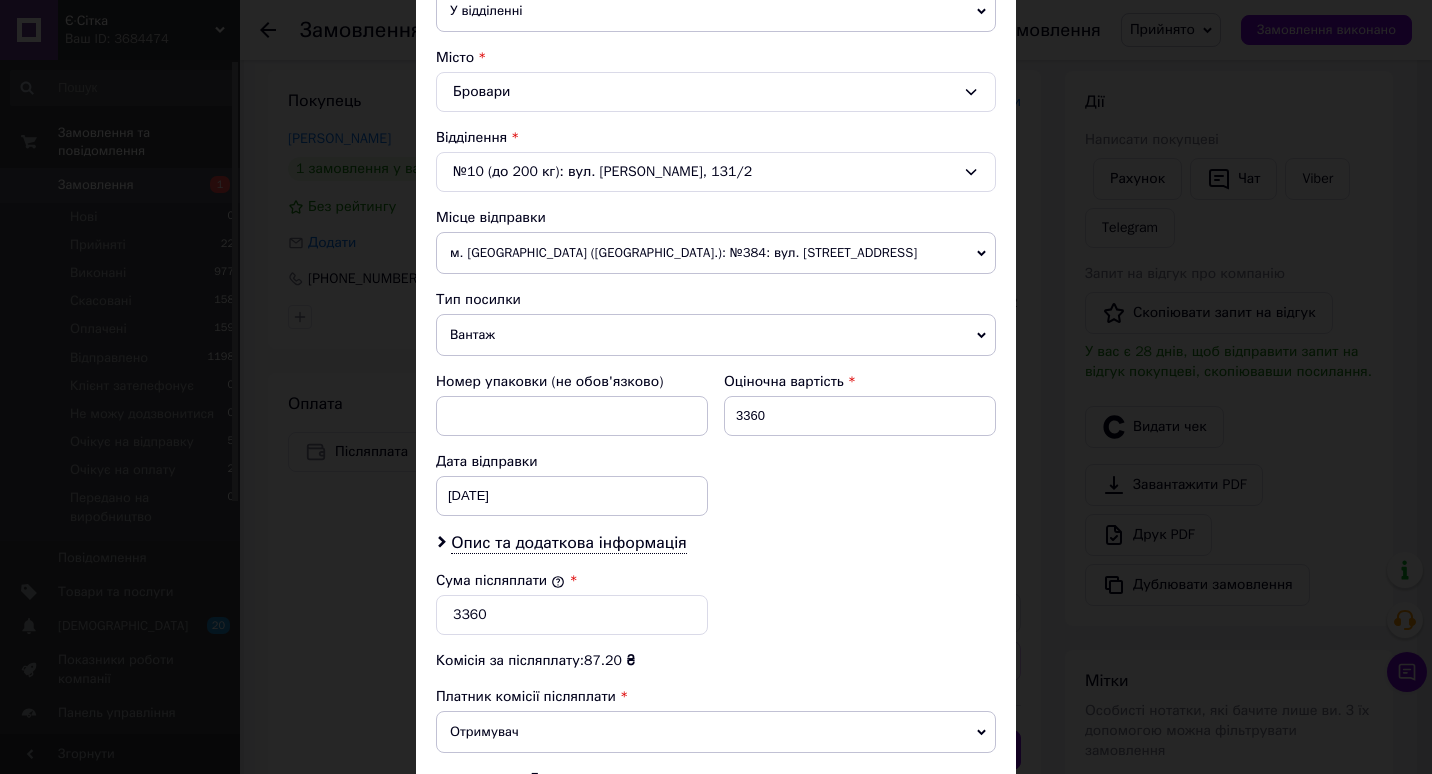 scroll, scrollTop: 511, scrollLeft: 0, axis: vertical 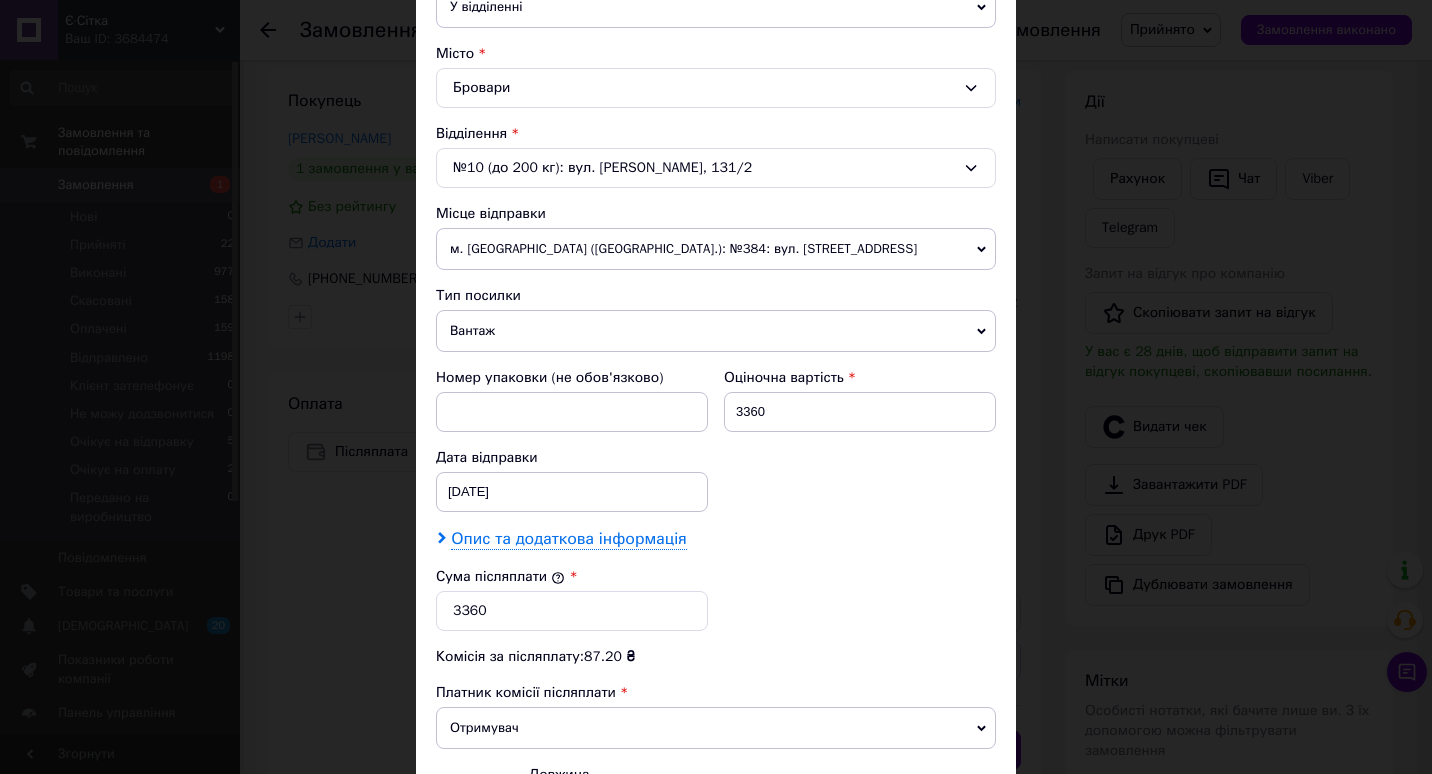 click on "Опис та додаткова інформація" at bounding box center (568, 539) 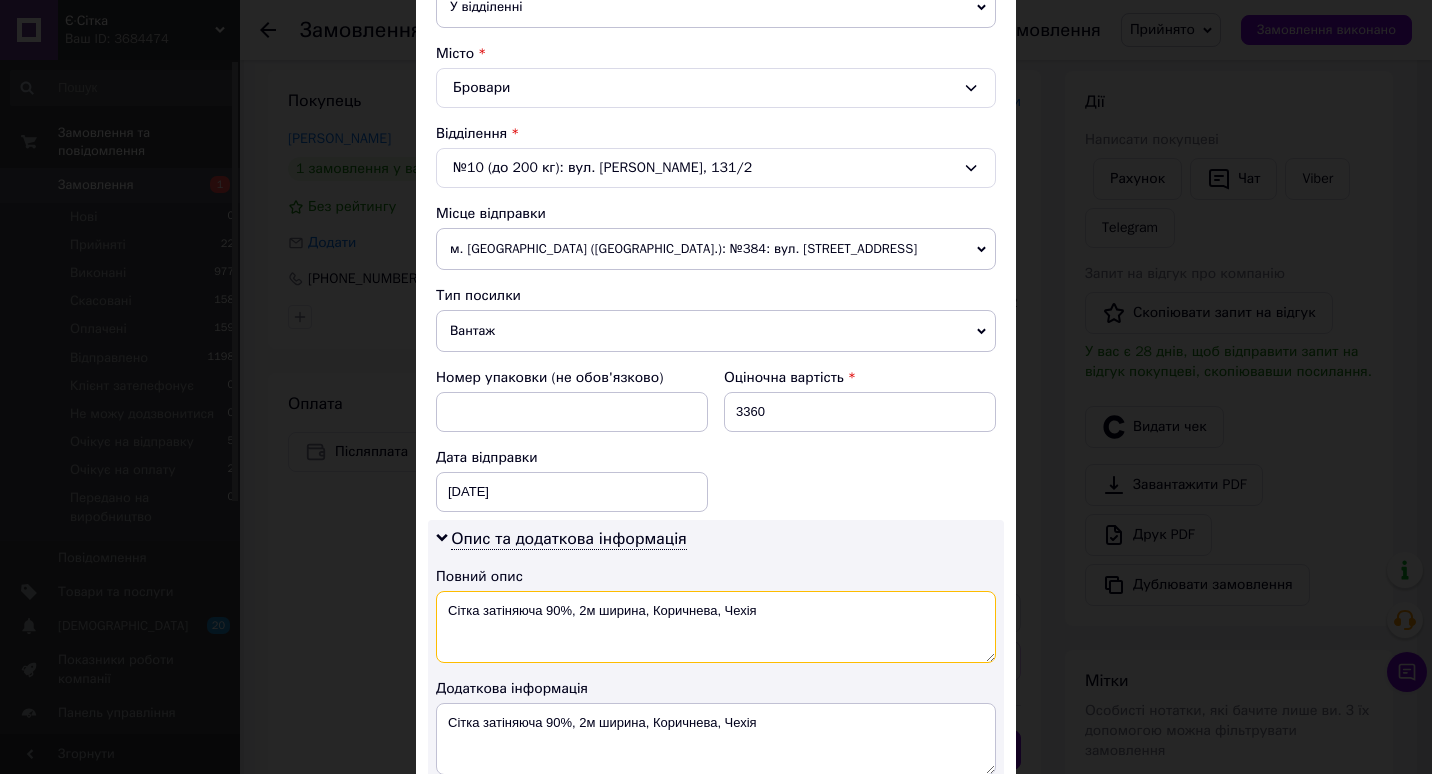 drag, startPoint x: 545, startPoint y: 607, endPoint x: 722, endPoint y: 622, distance: 177.63446 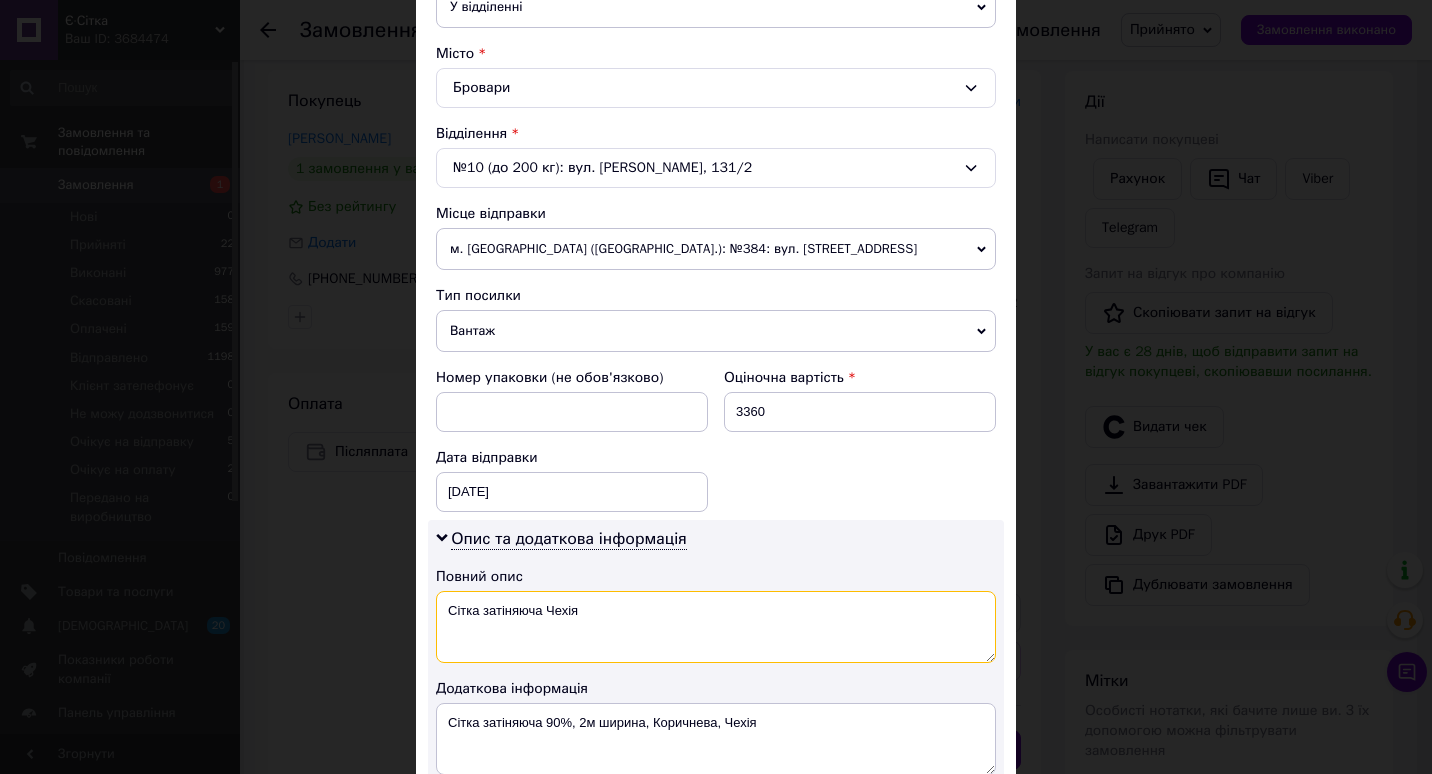 drag, startPoint x: 529, startPoint y: 605, endPoint x: 543, endPoint y: 608, distance: 14.3178215 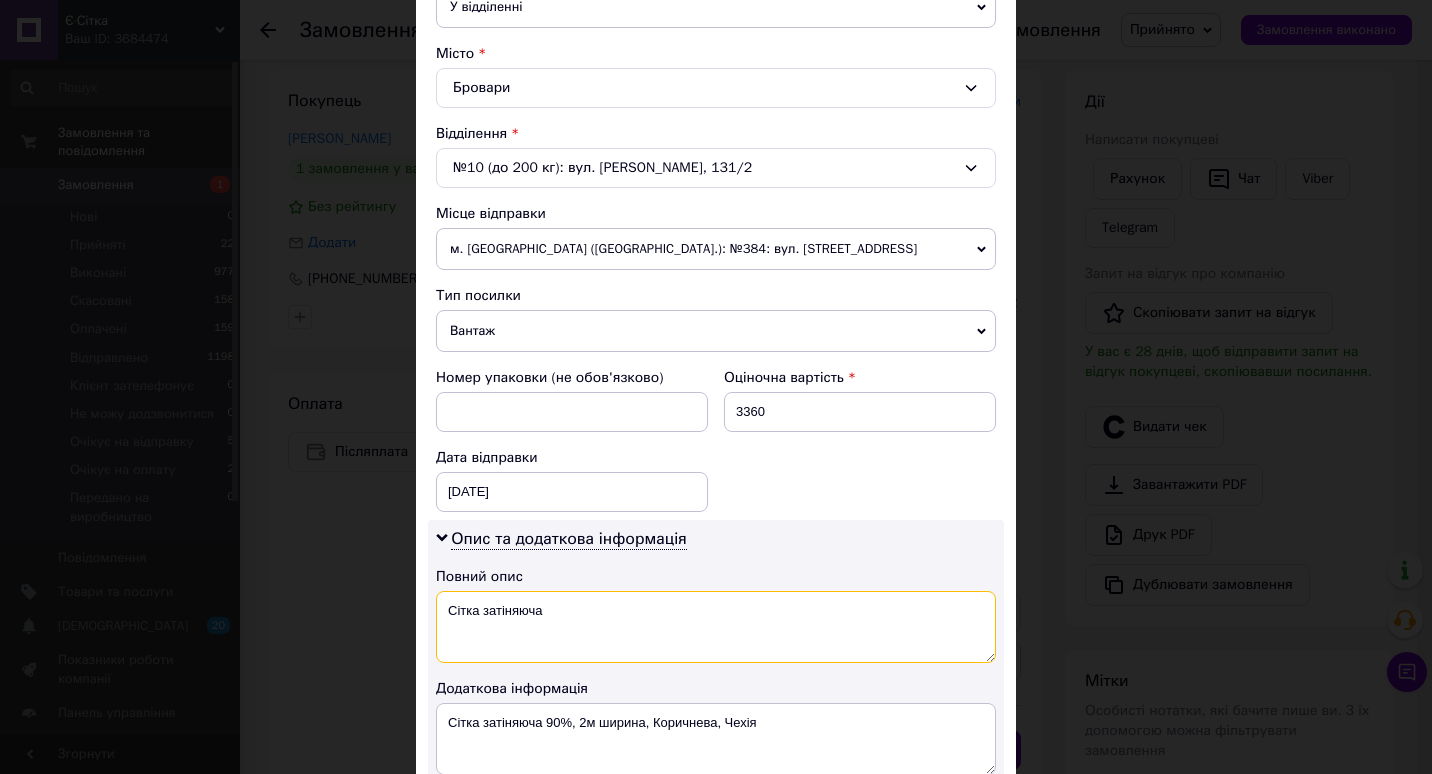 type on "Сітка затіняюча" 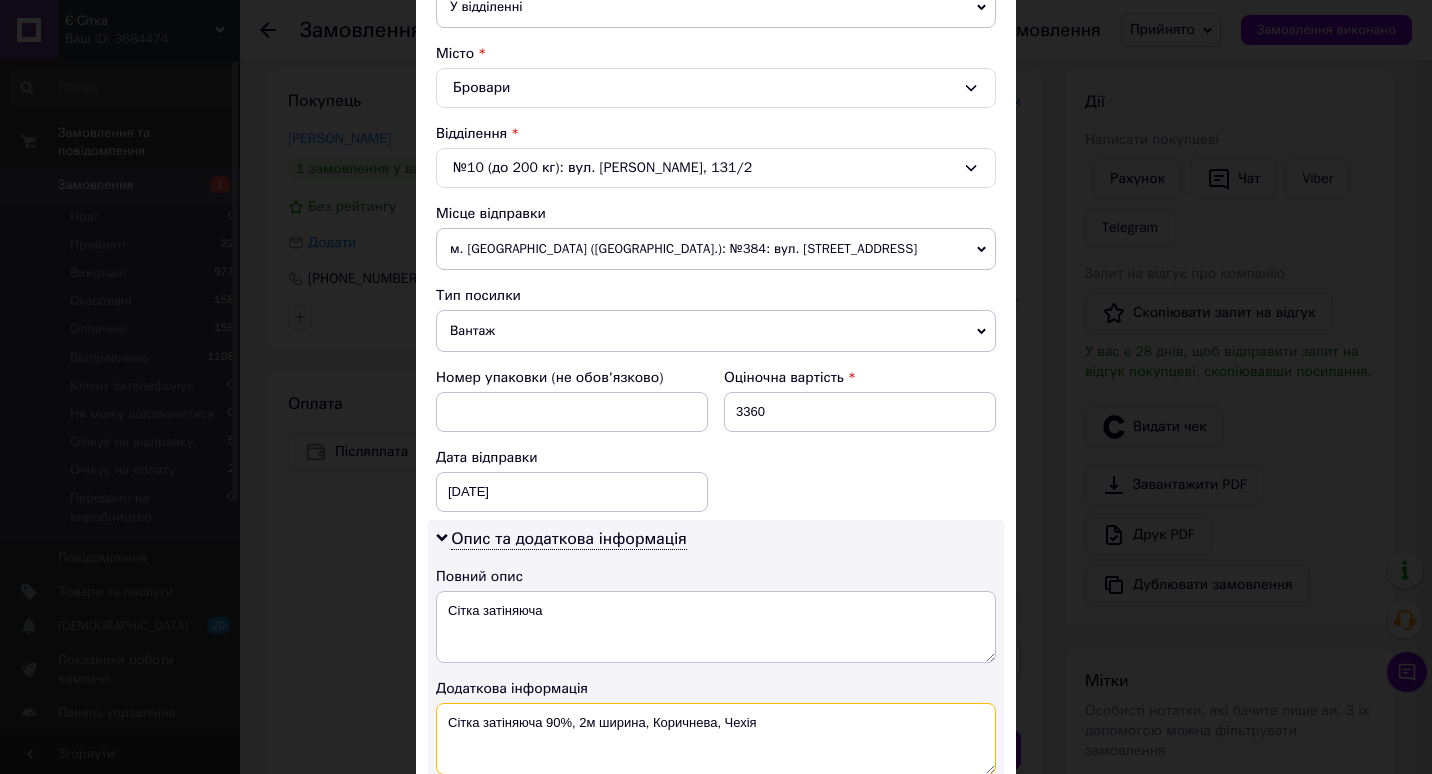drag, startPoint x: 542, startPoint y: 723, endPoint x: 756, endPoint y: 739, distance: 214.59729 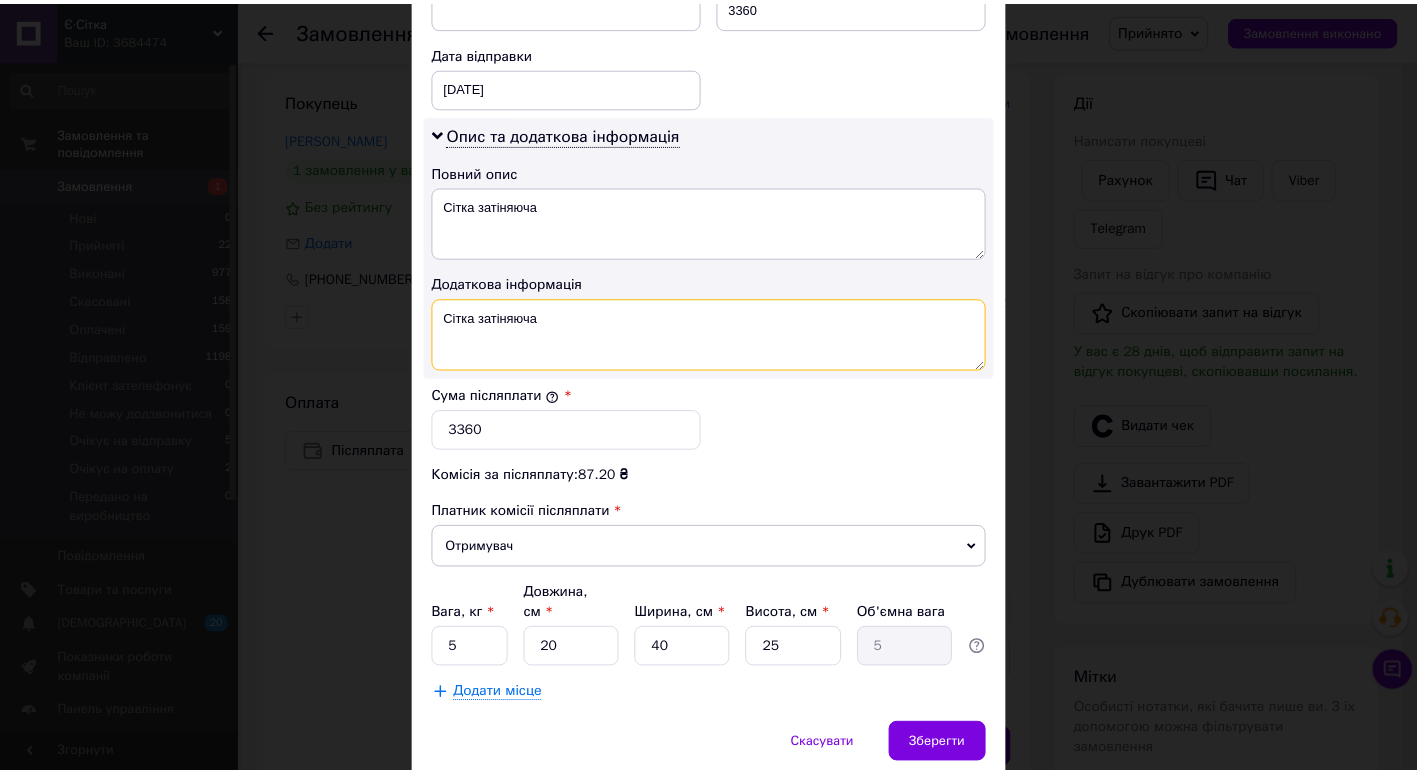 scroll, scrollTop: 963, scrollLeft: 0, axis: vertical 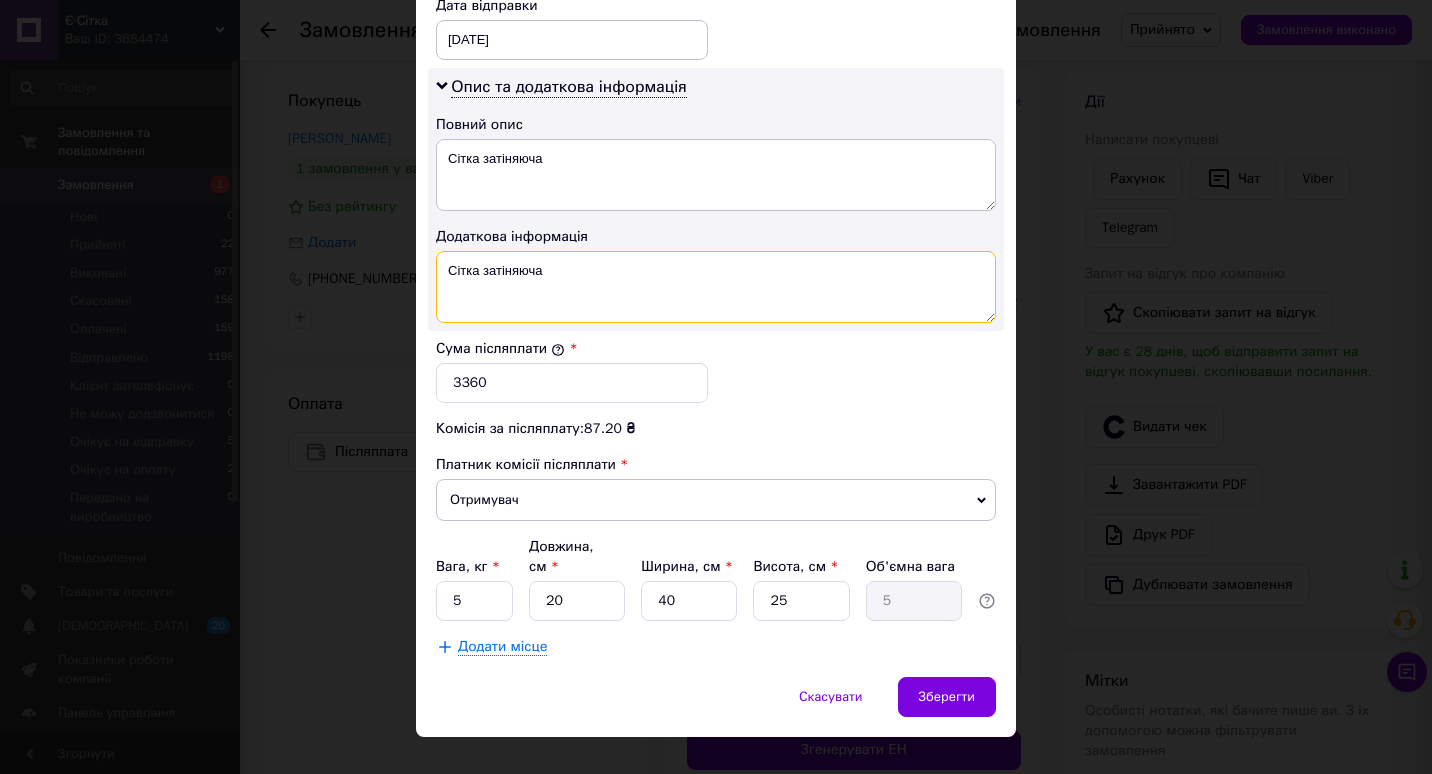 type on "Сітка затіняюча" 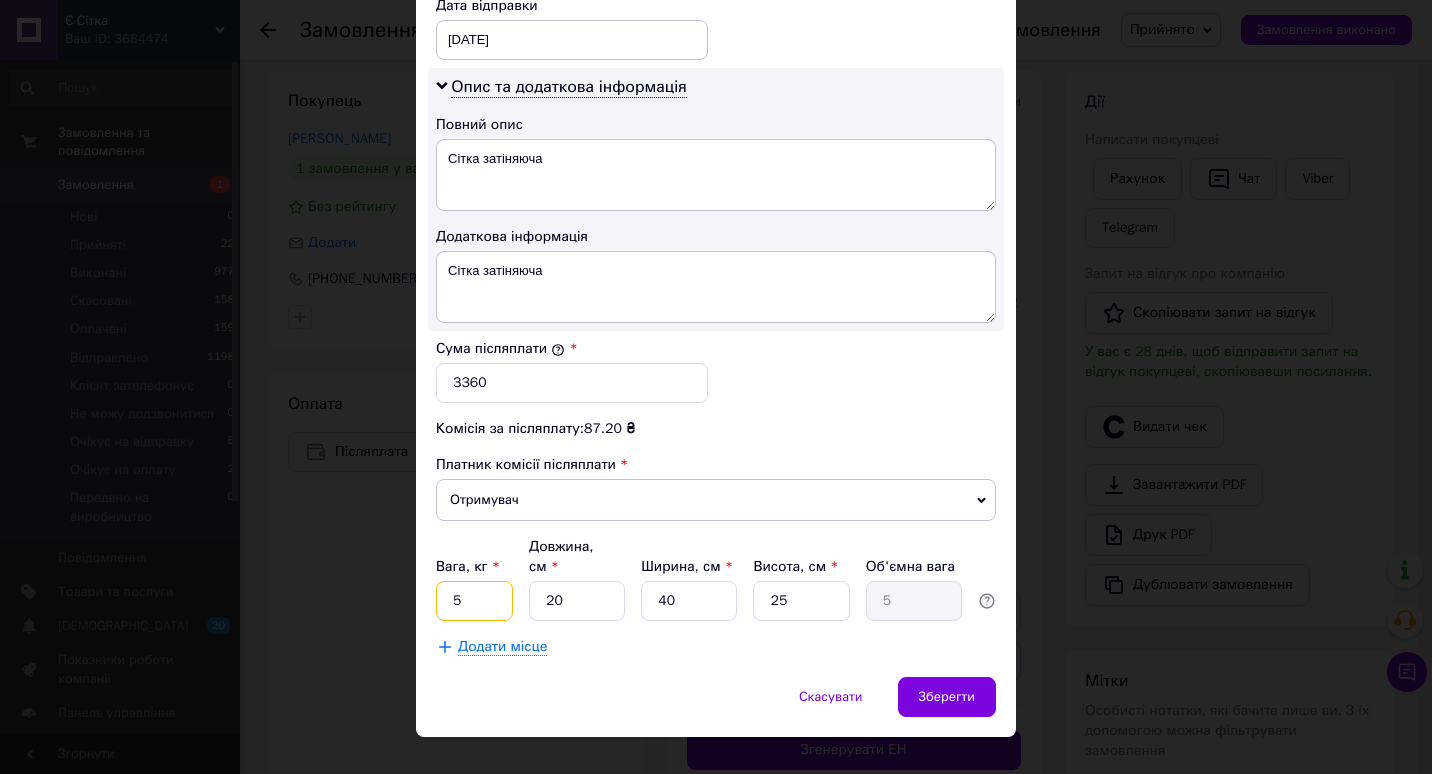 click on "5" at bounding box center [474, 601] 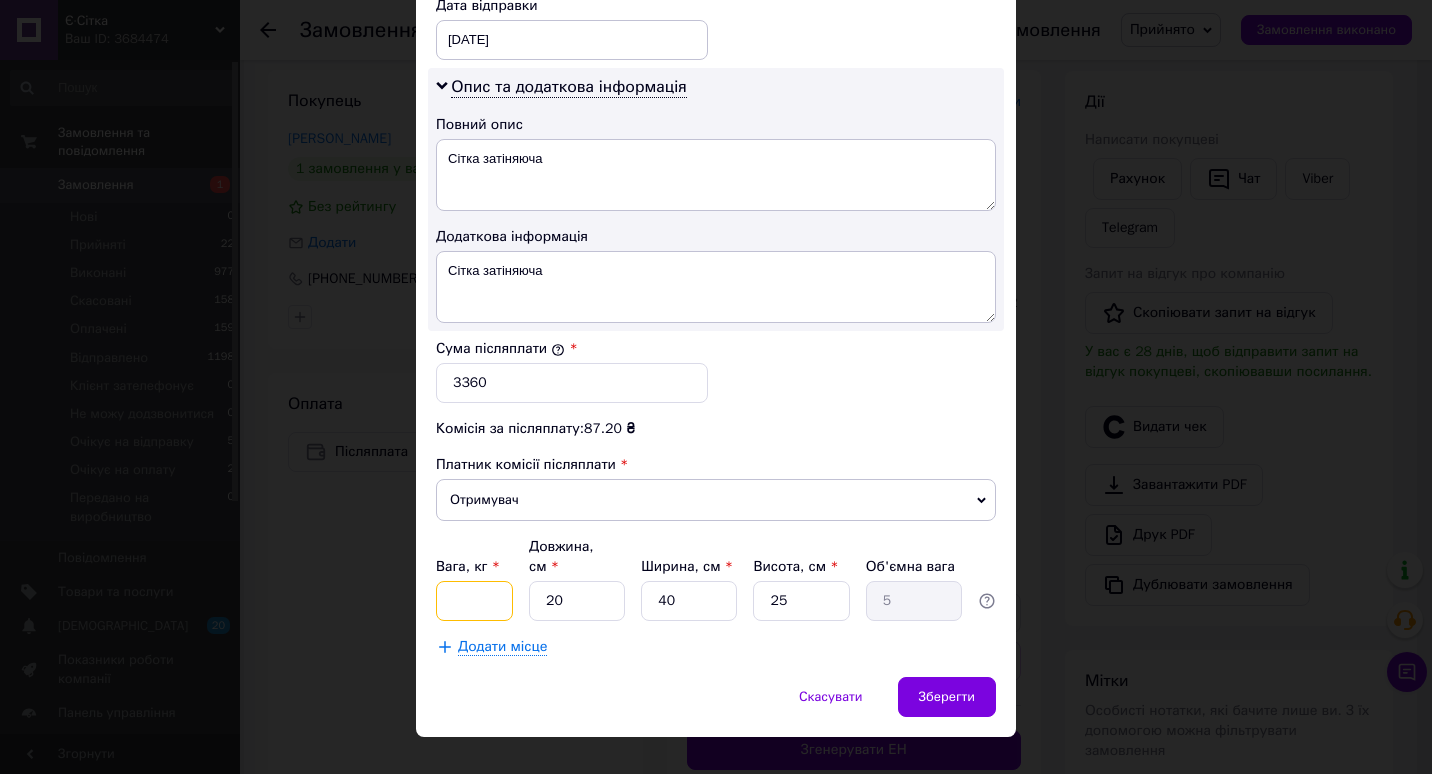 type on "7" 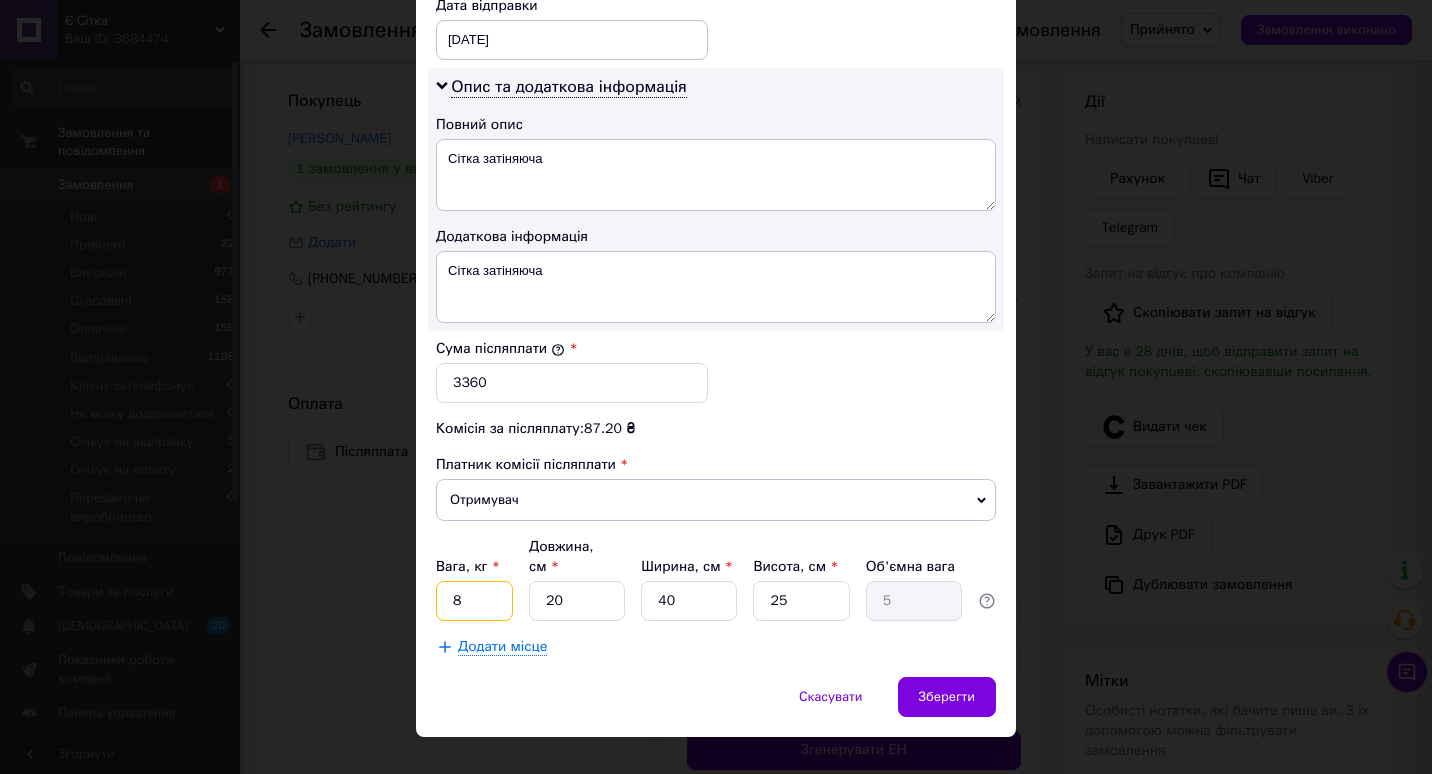 type on "8" 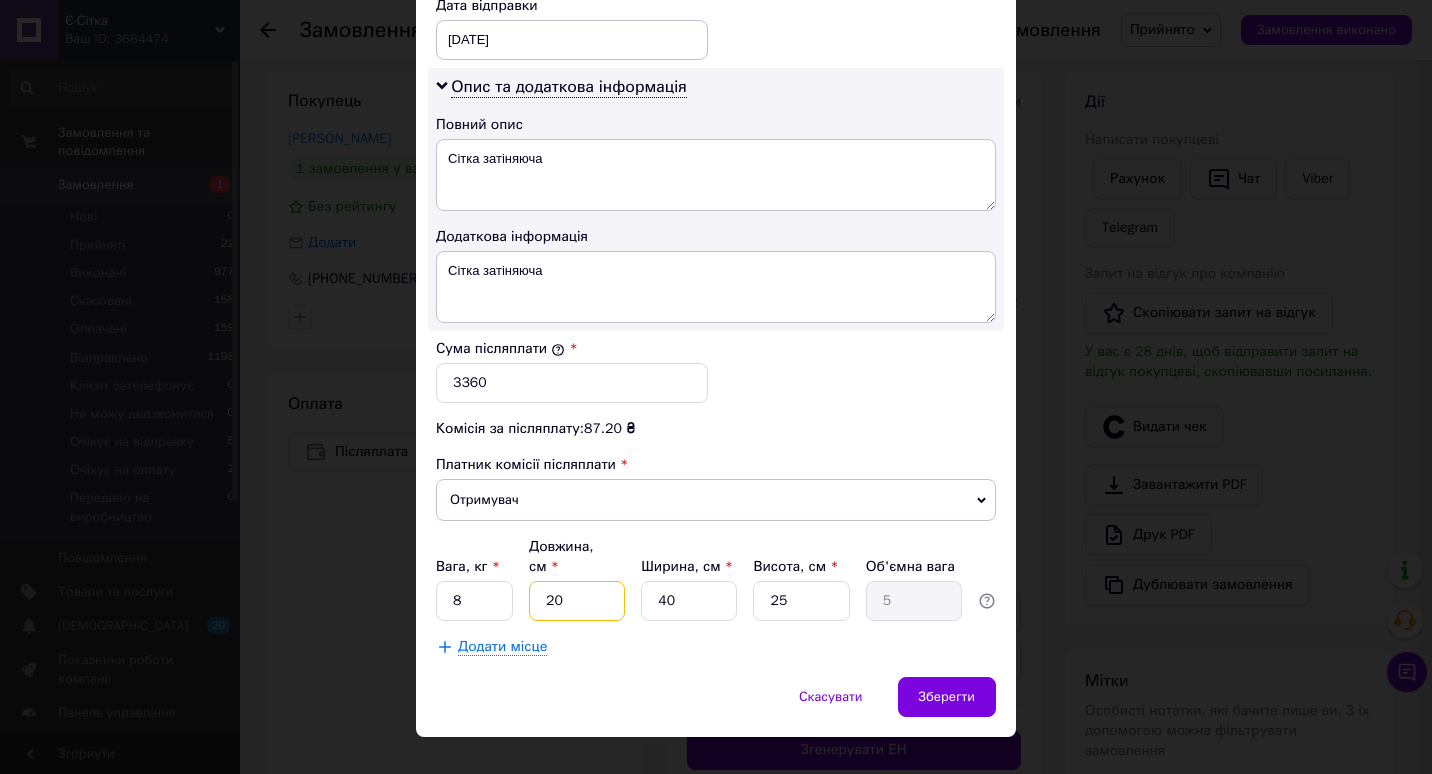 click on "20" at bounding box center [577, 601] 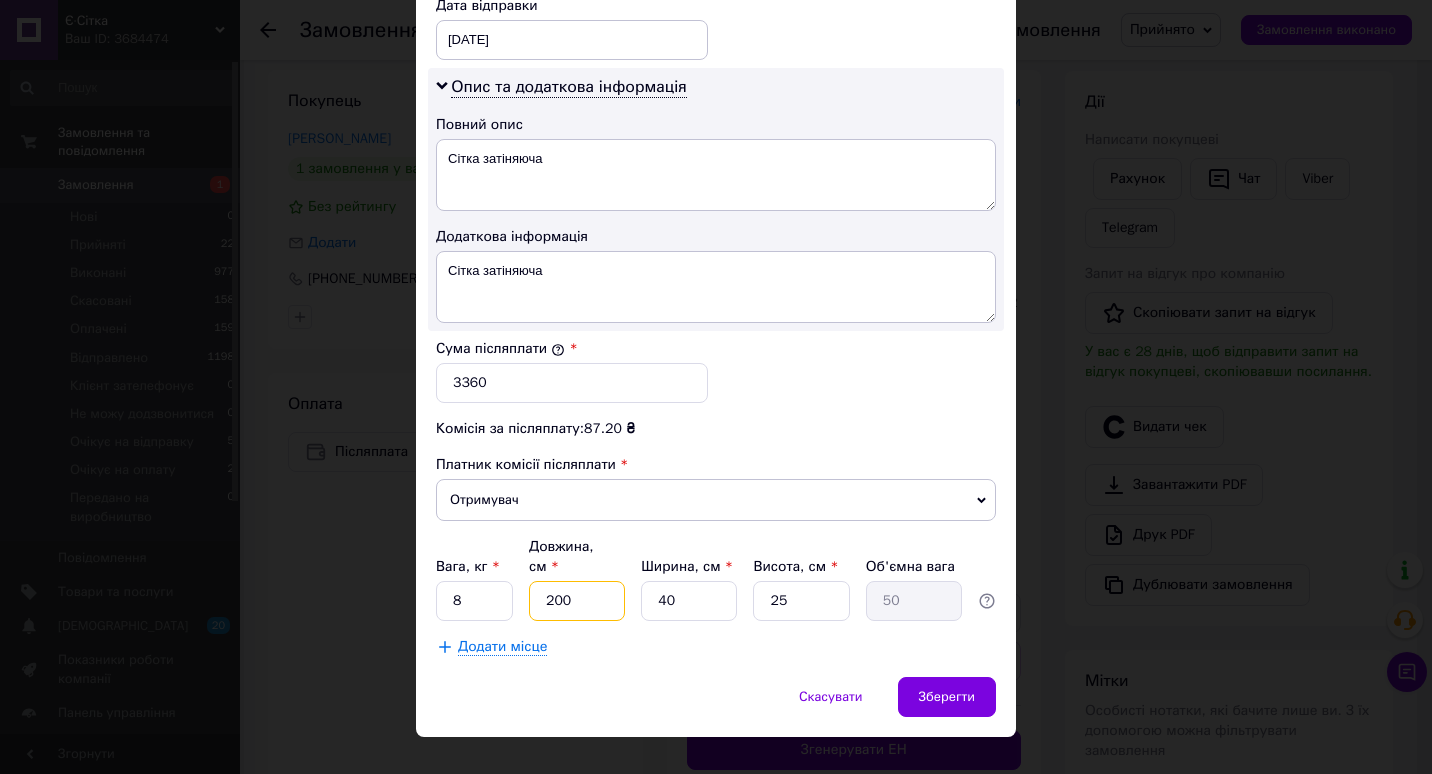 type on "200" 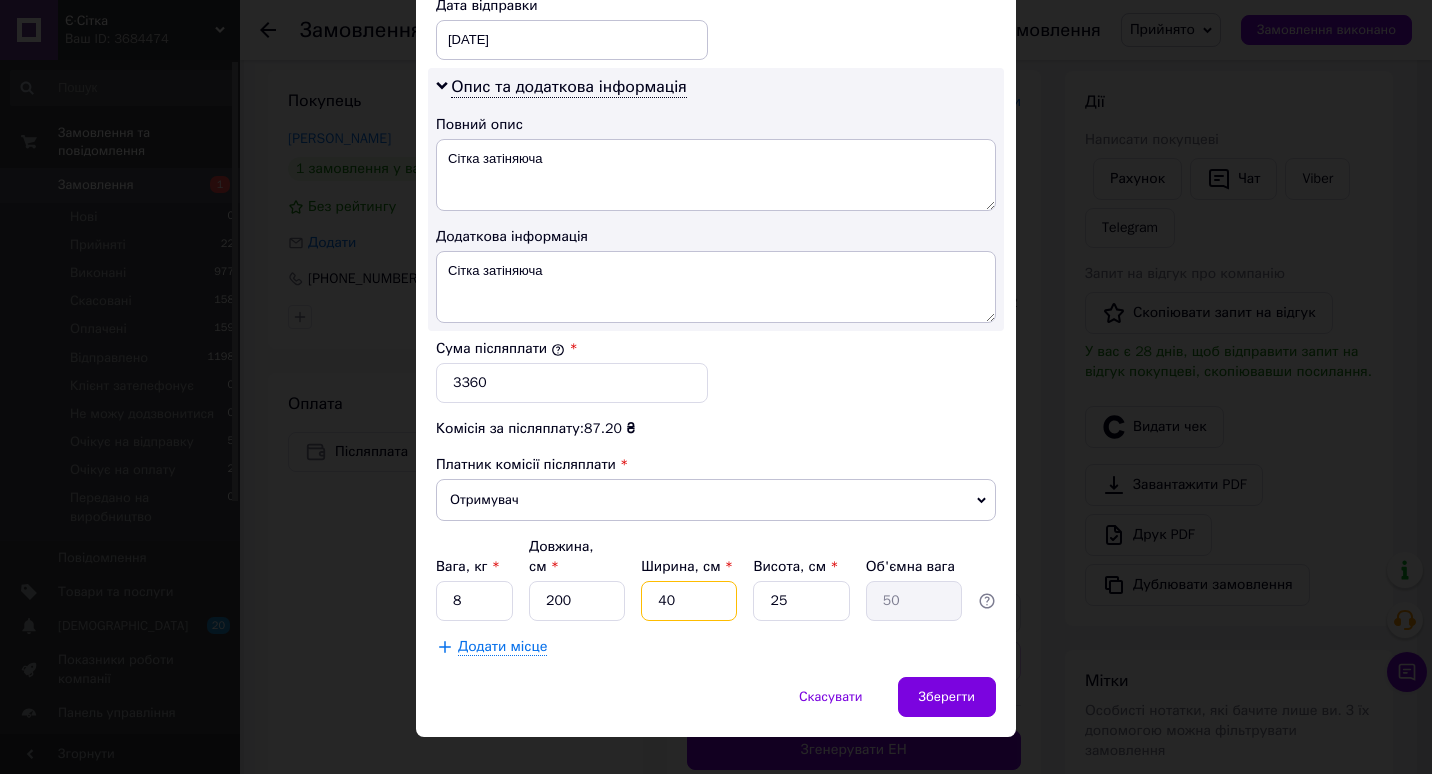 click on "40" at bounding box center [689, 601] 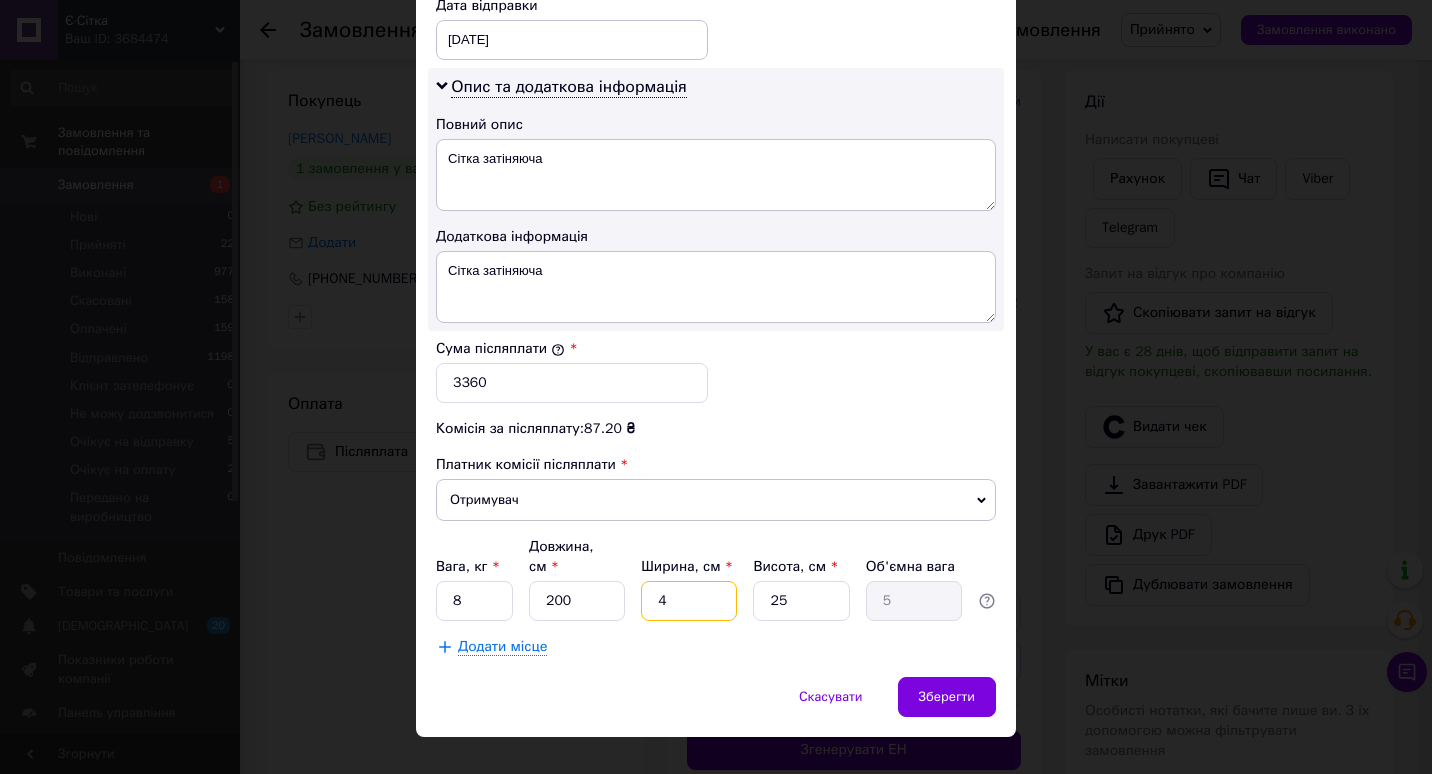 type 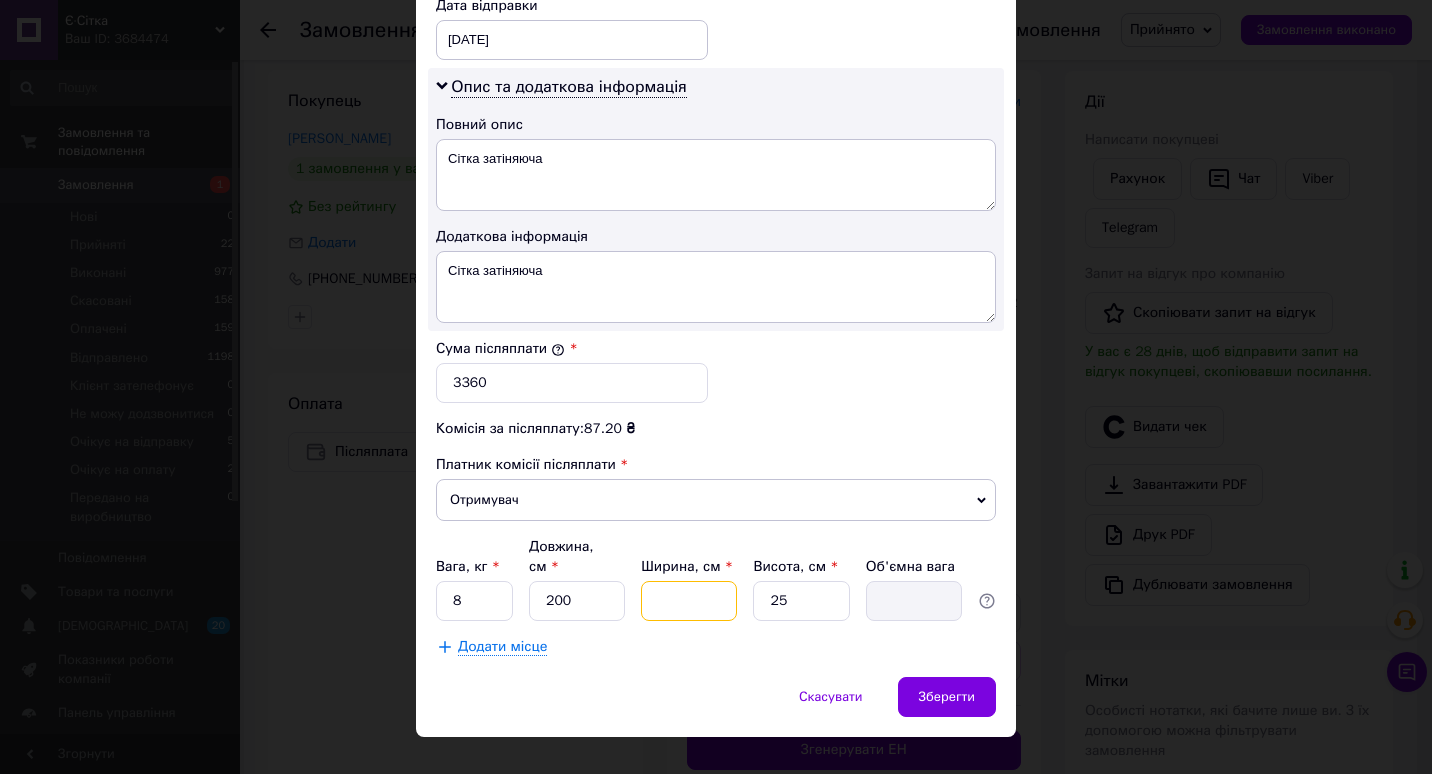 type on "1" 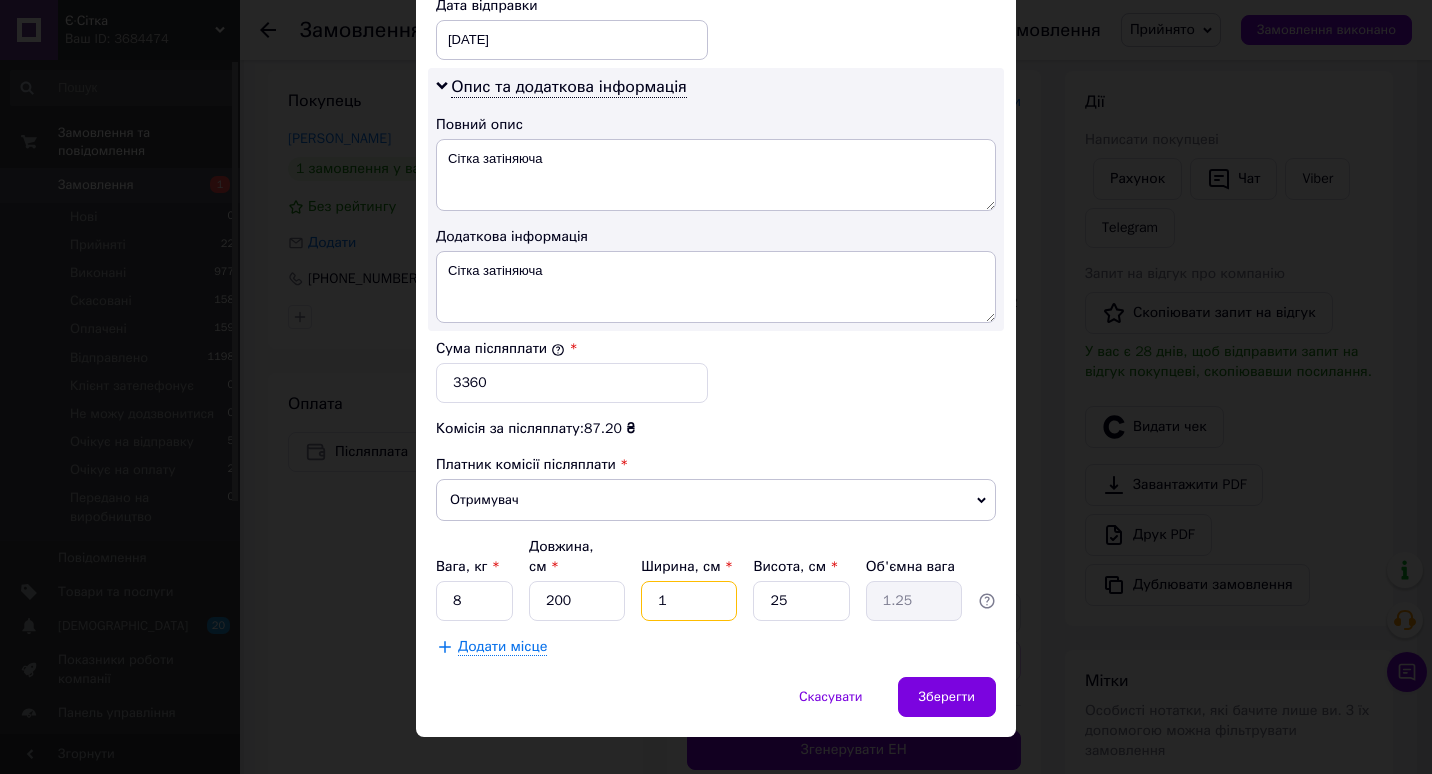 type on "15" 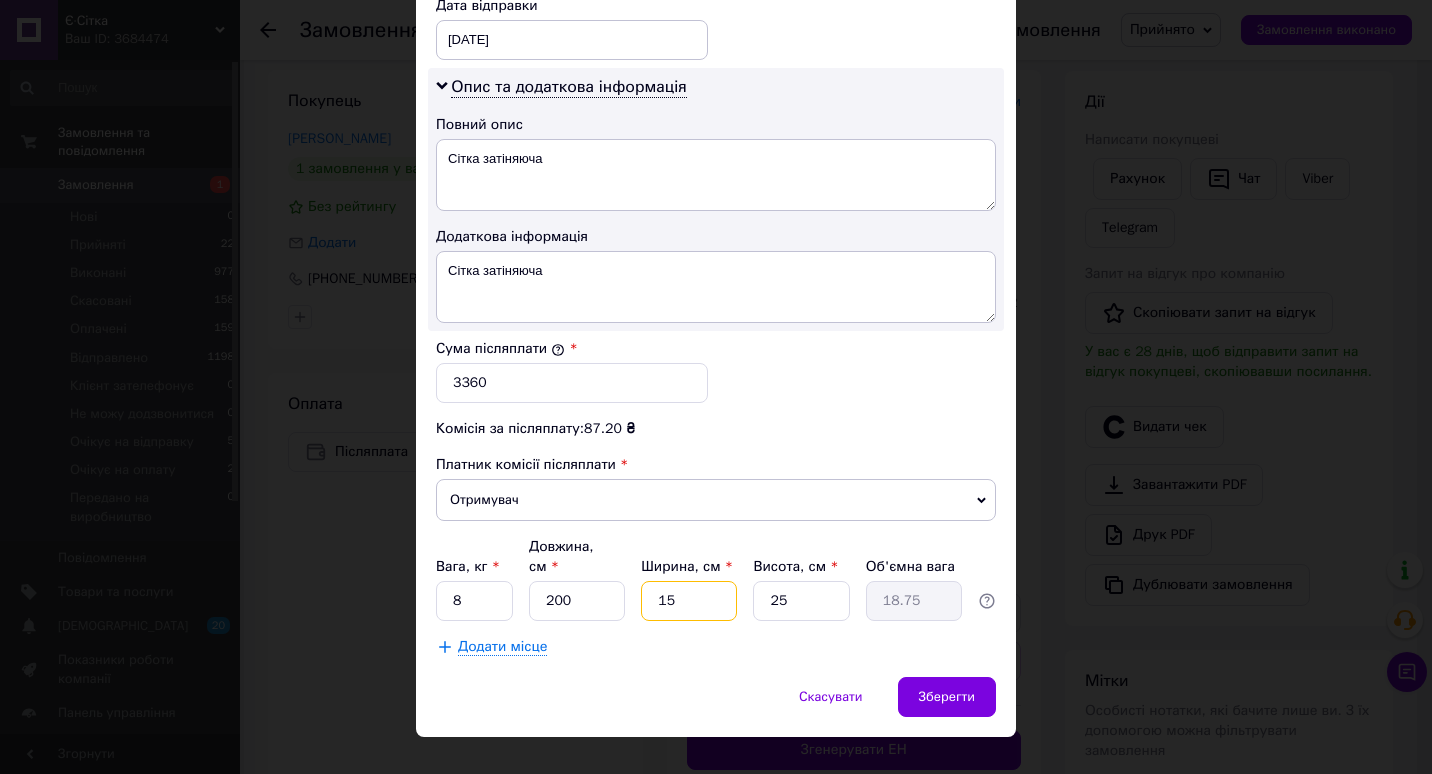 type on "15" 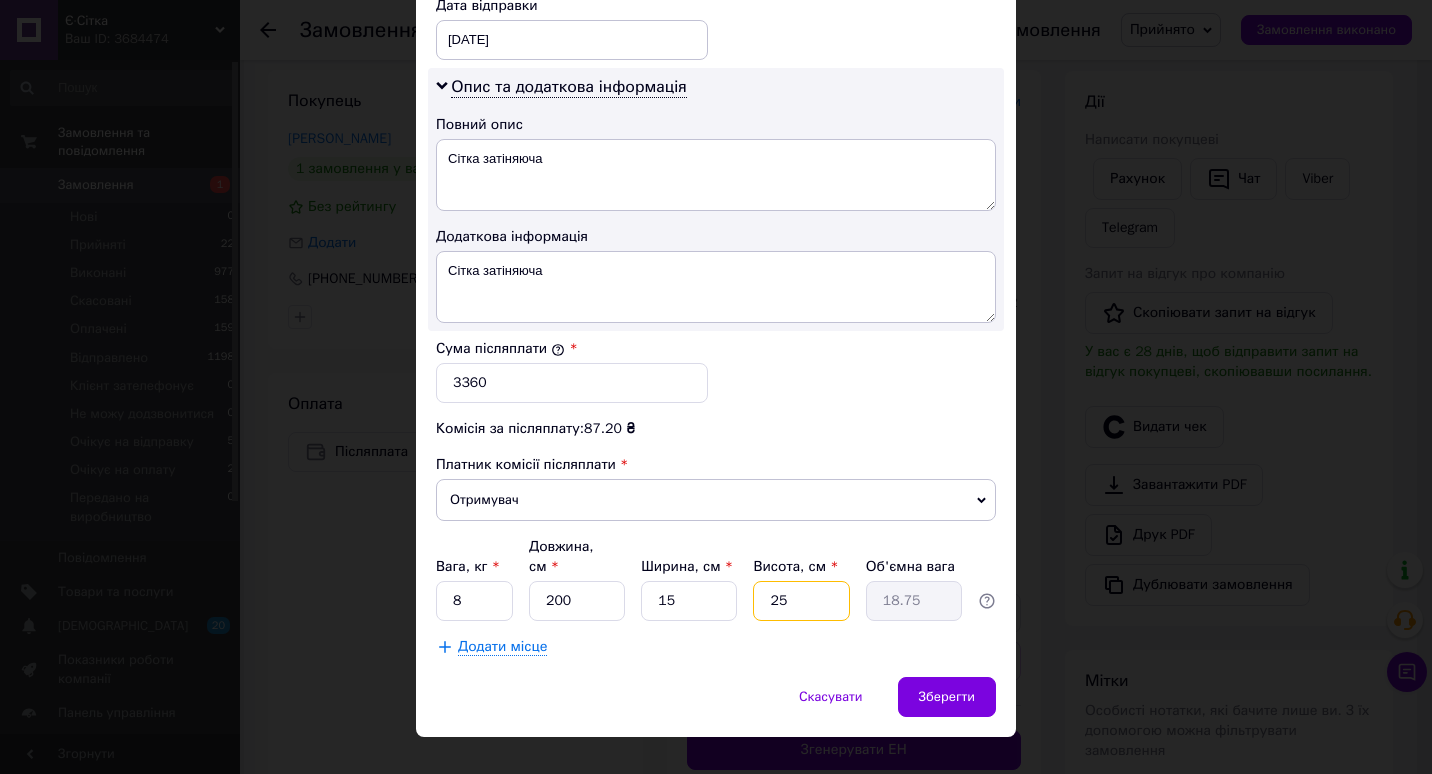 click on "25" at bounding box center (801, 601) 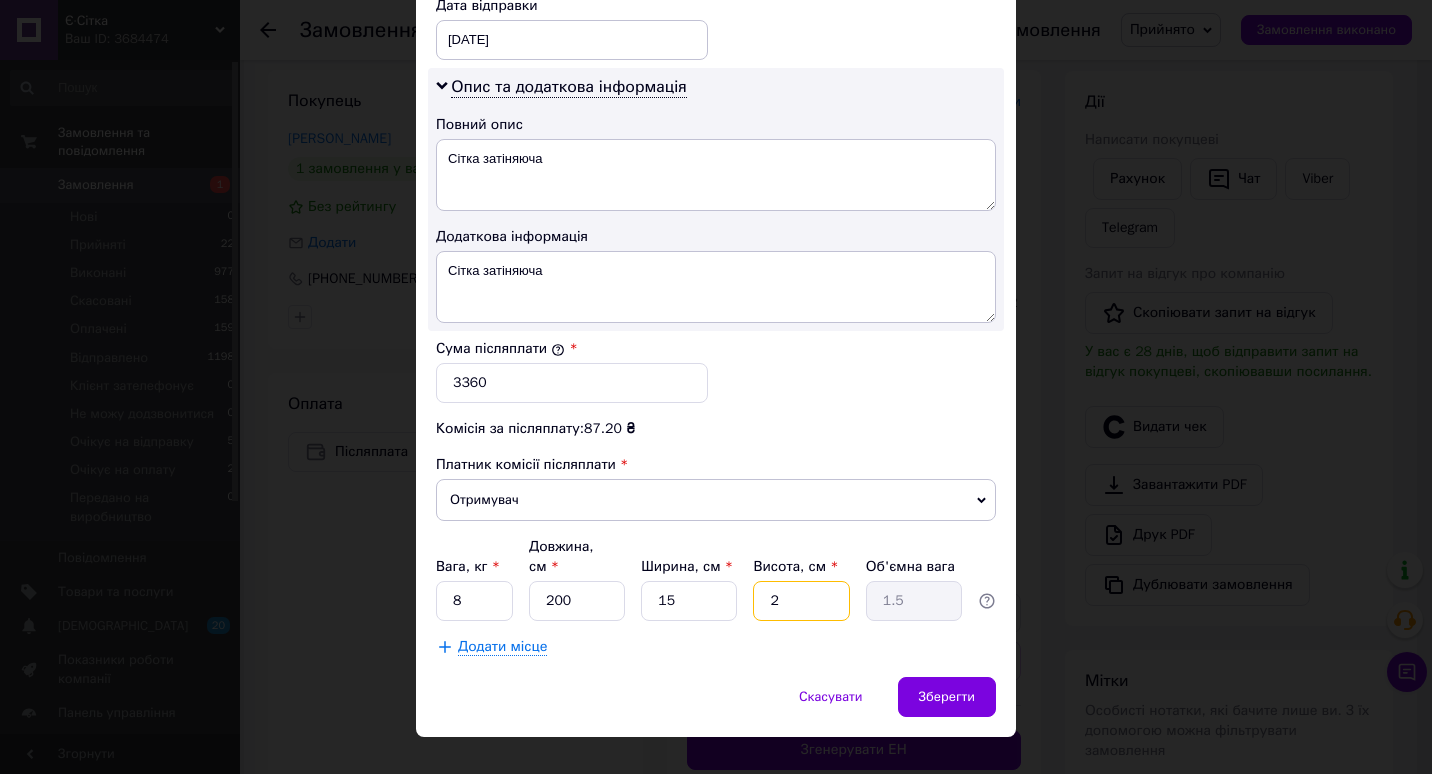 type 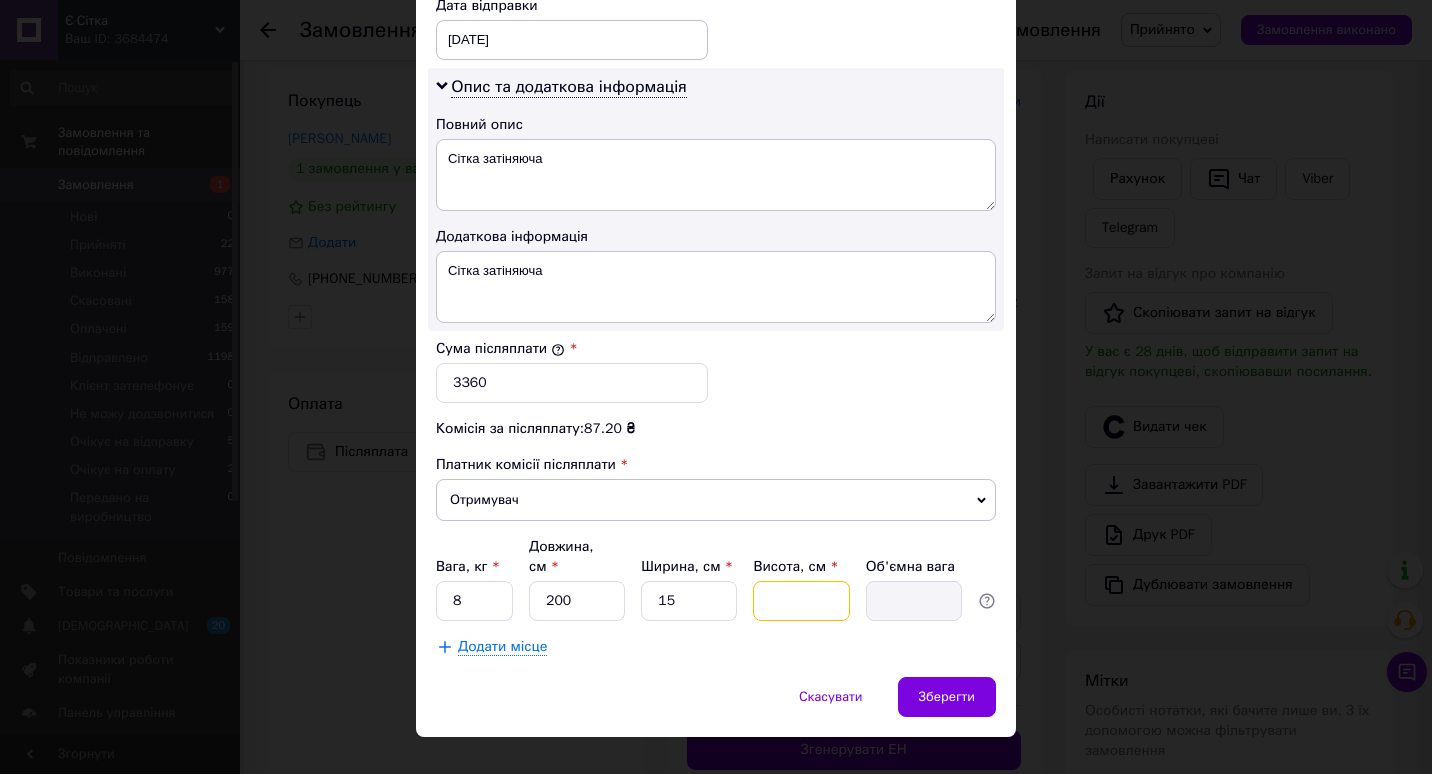 type on "1" 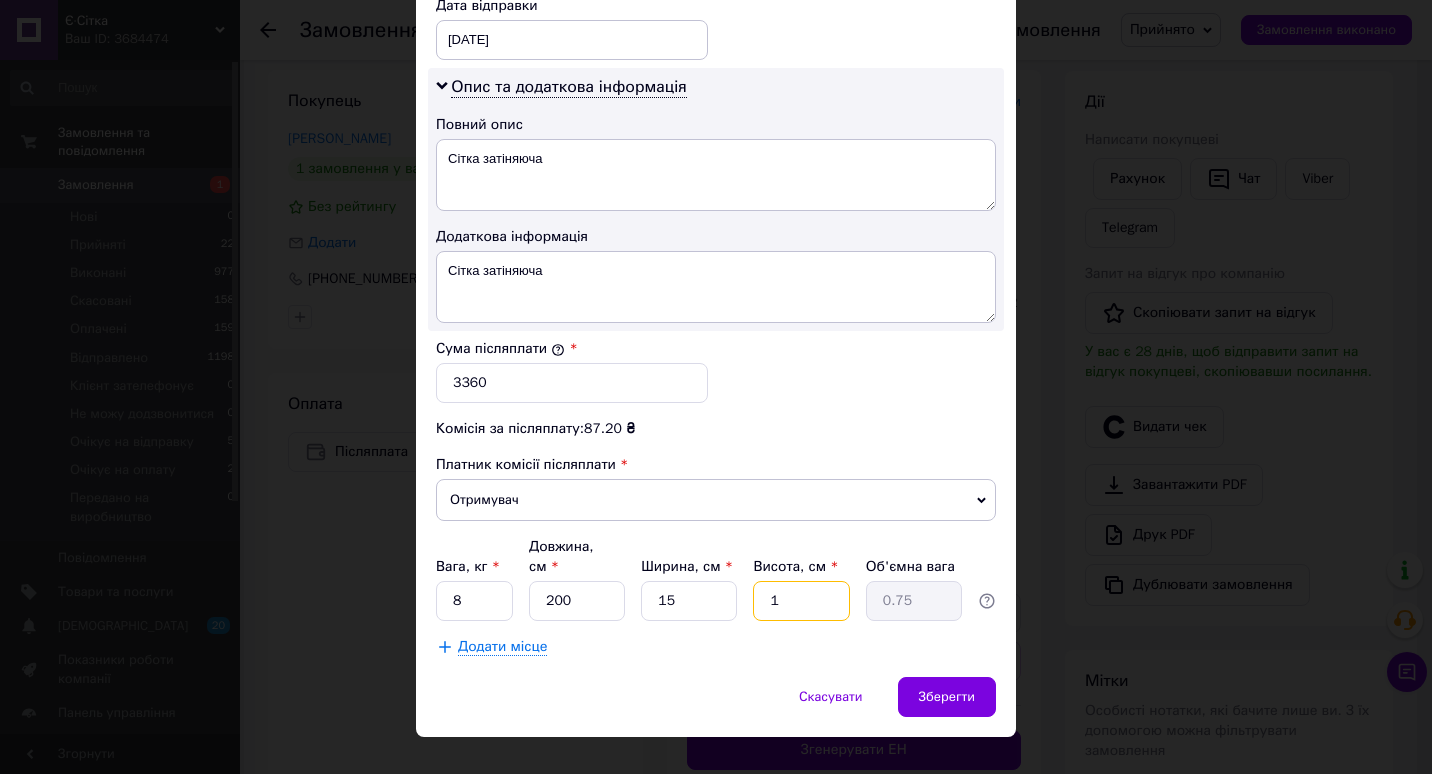 type on "10" 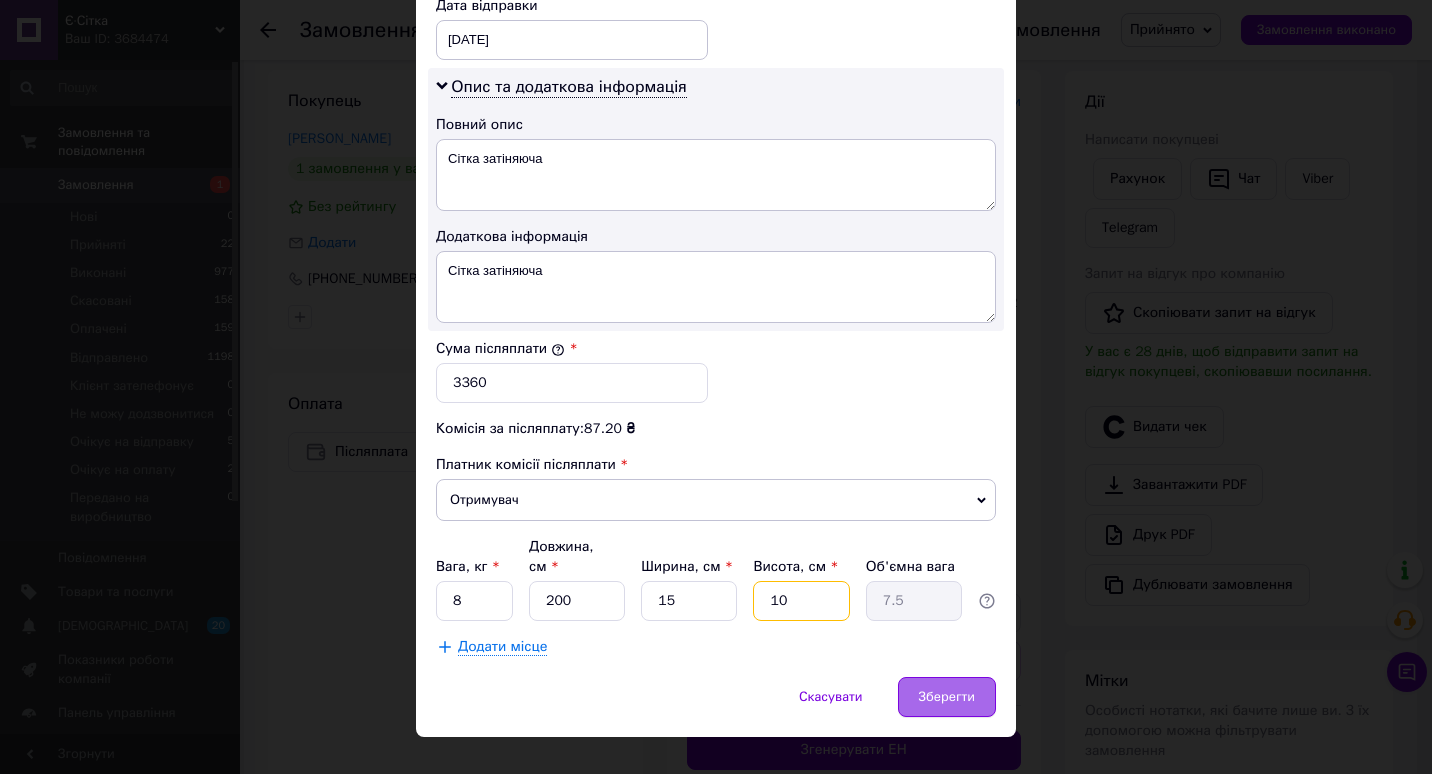 type on "10" 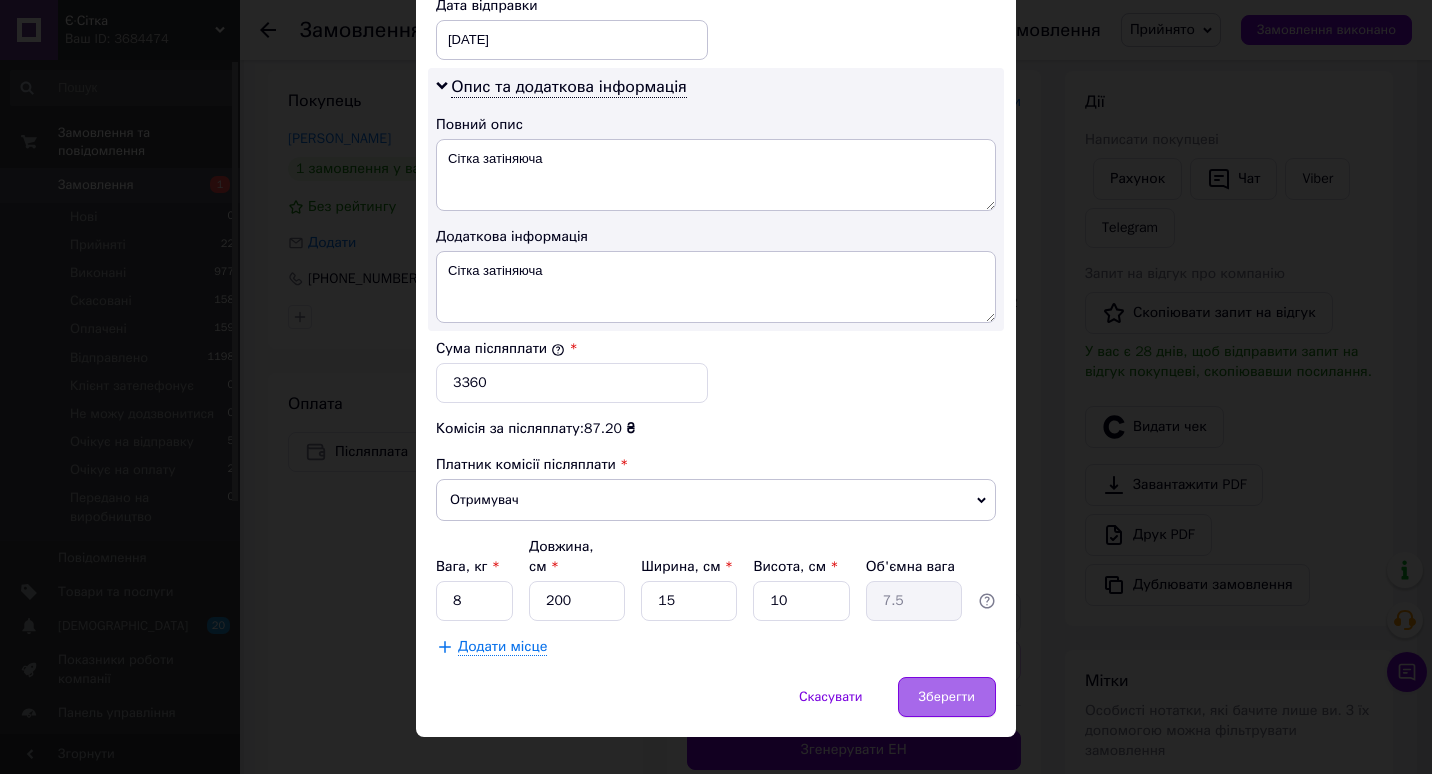 click on "Зберегти" at bounding box center [947, 697] 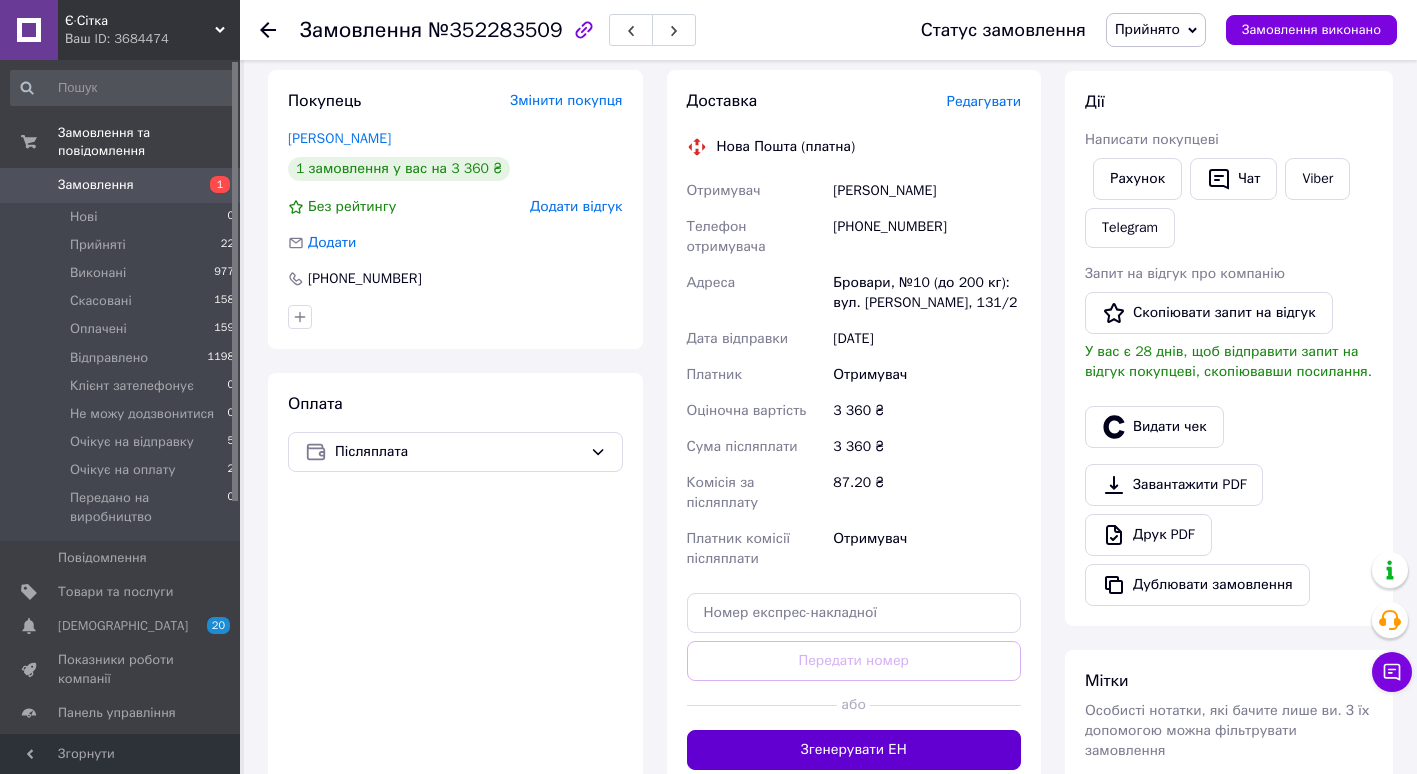click on "Згенерувати ЕН" at bounding box center [854, 750] 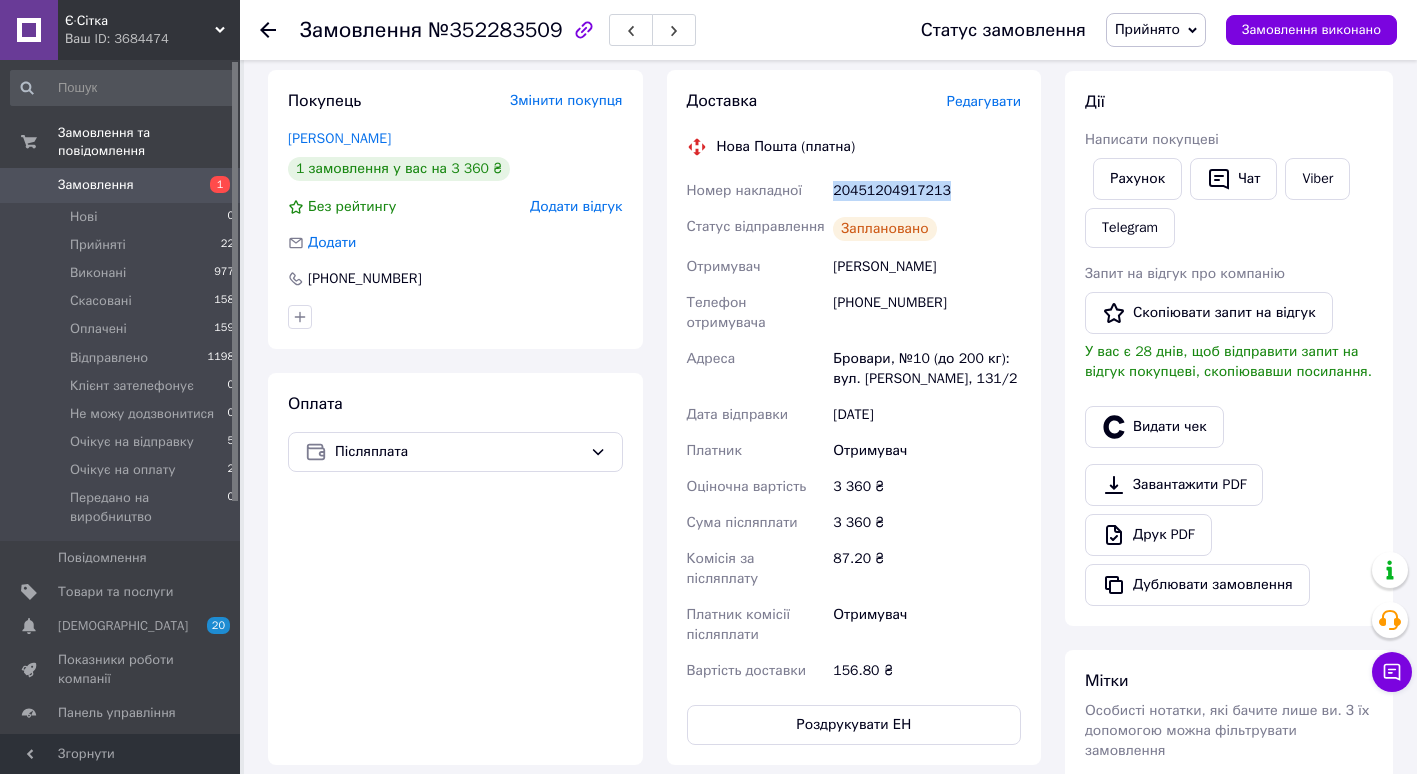 drag, startPoint x: 827, startPoint y: 190, endPoint x: 946, endPoint y: 191, distance: 119.0042 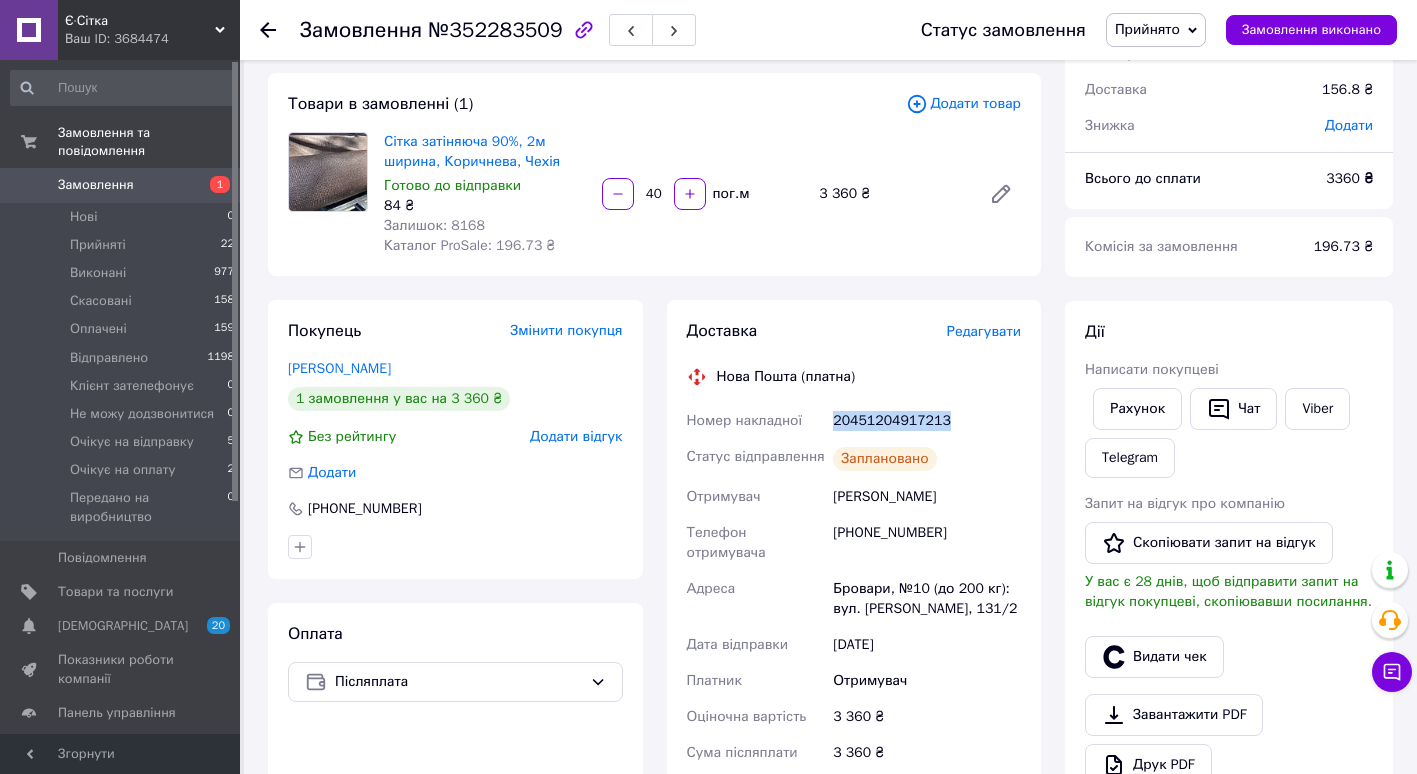 scroll, scrollTop: 78, scrollLeft: 0, axis: vertical 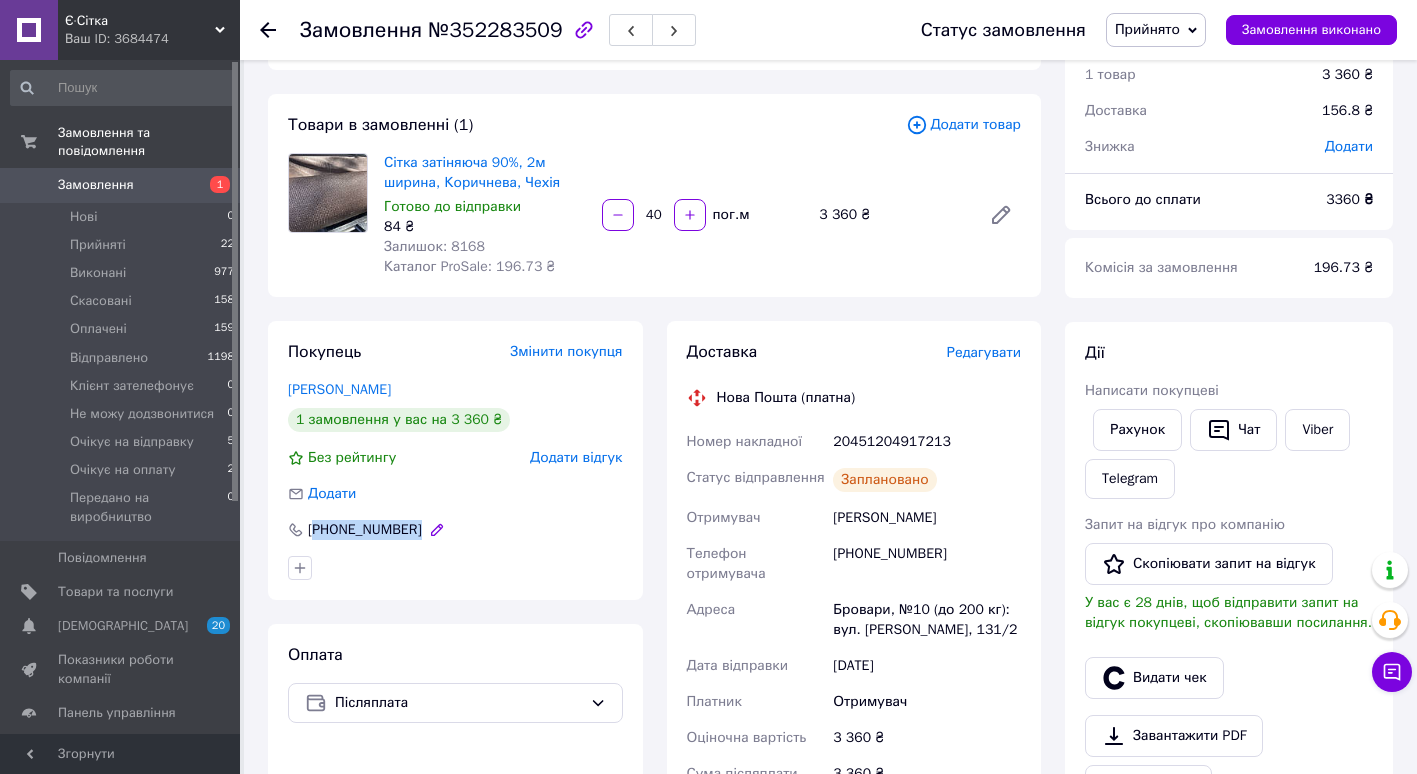drag, startPoint x: 319, startPoint y: 531, endPoint x: 405, endPoint y: 527, distance: 86.09297 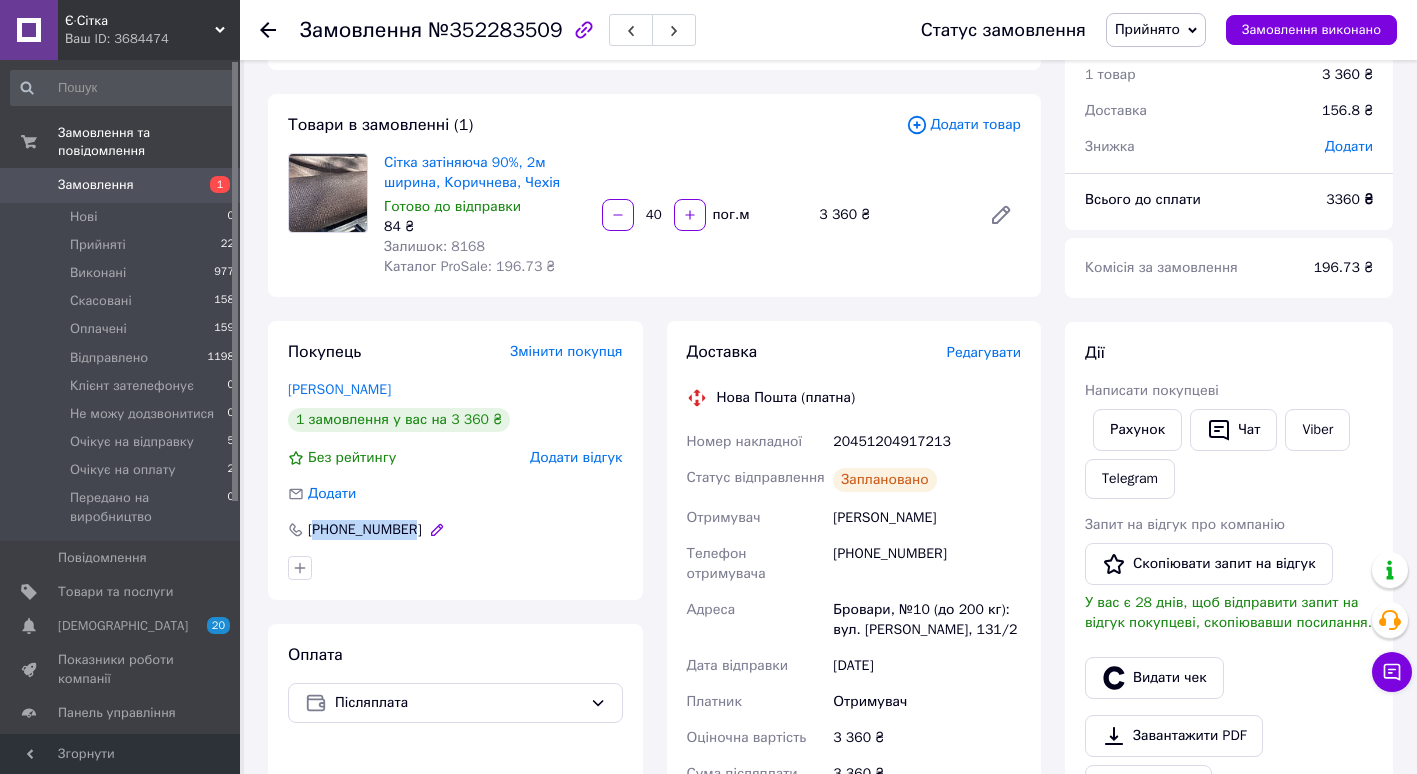drag, startPoint x: 405, startPoint y: 527, endPoint x: 377, endPoint y: 525, distance: 28.071337 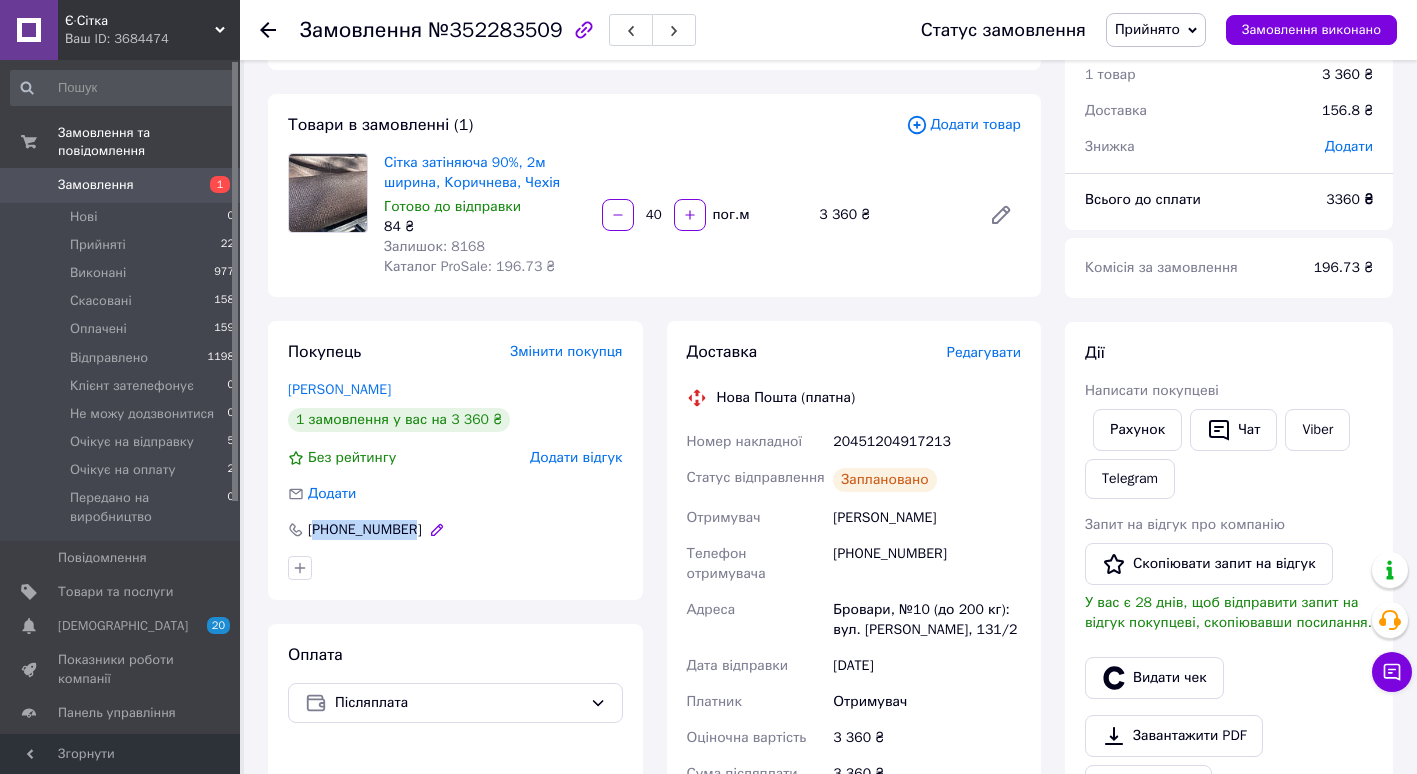 copy on "380931461107" 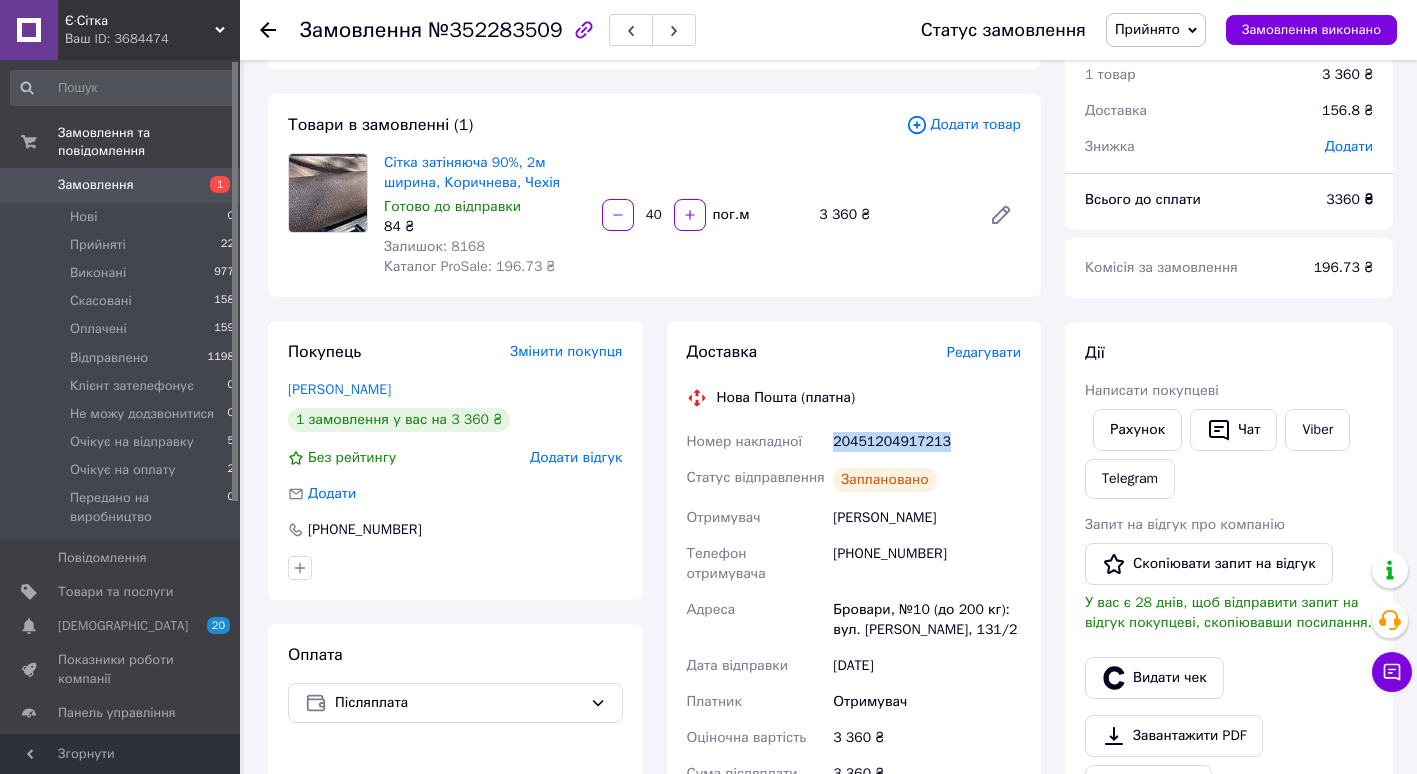 drag, startPoint x: 832, startPoint y: 438, endPoint x: 942, endPoint y: 442, distance: 110.0727 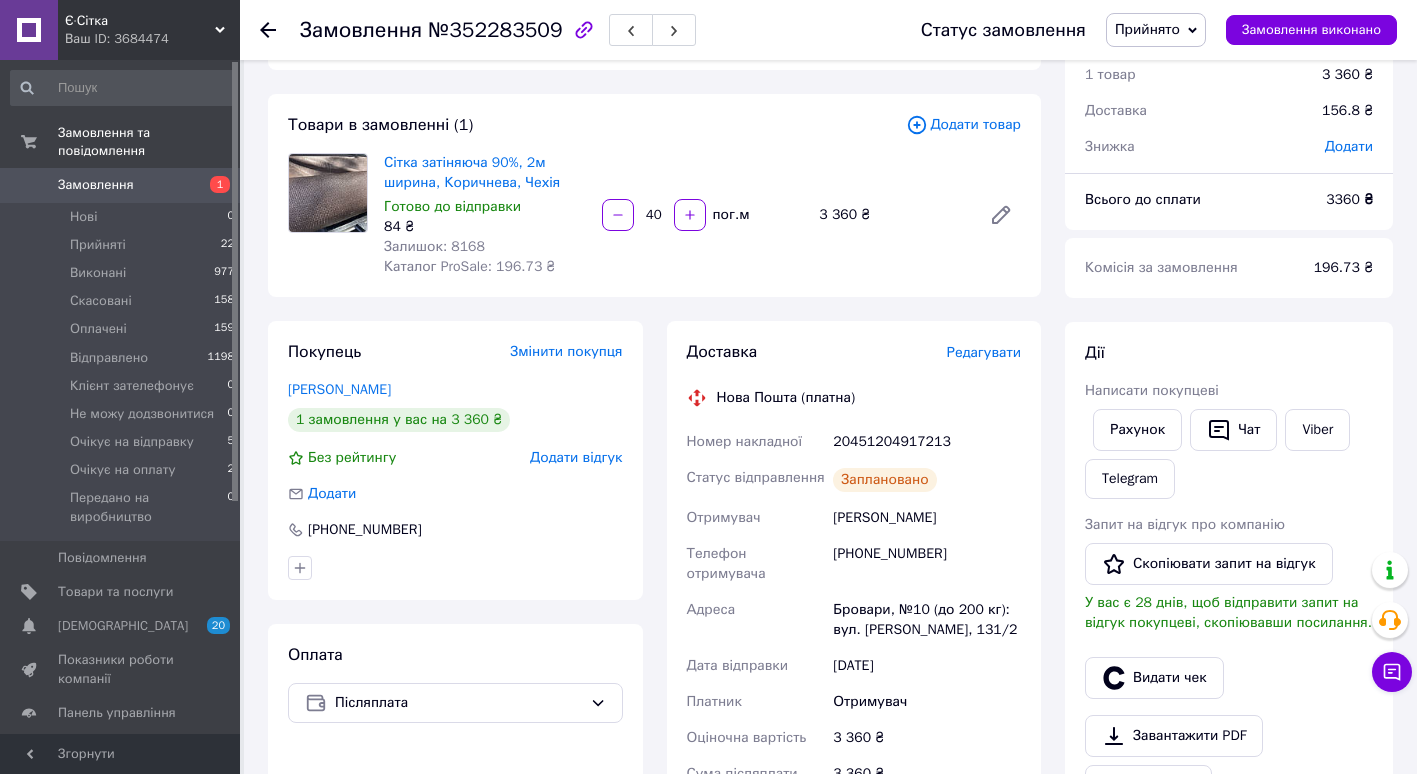 click 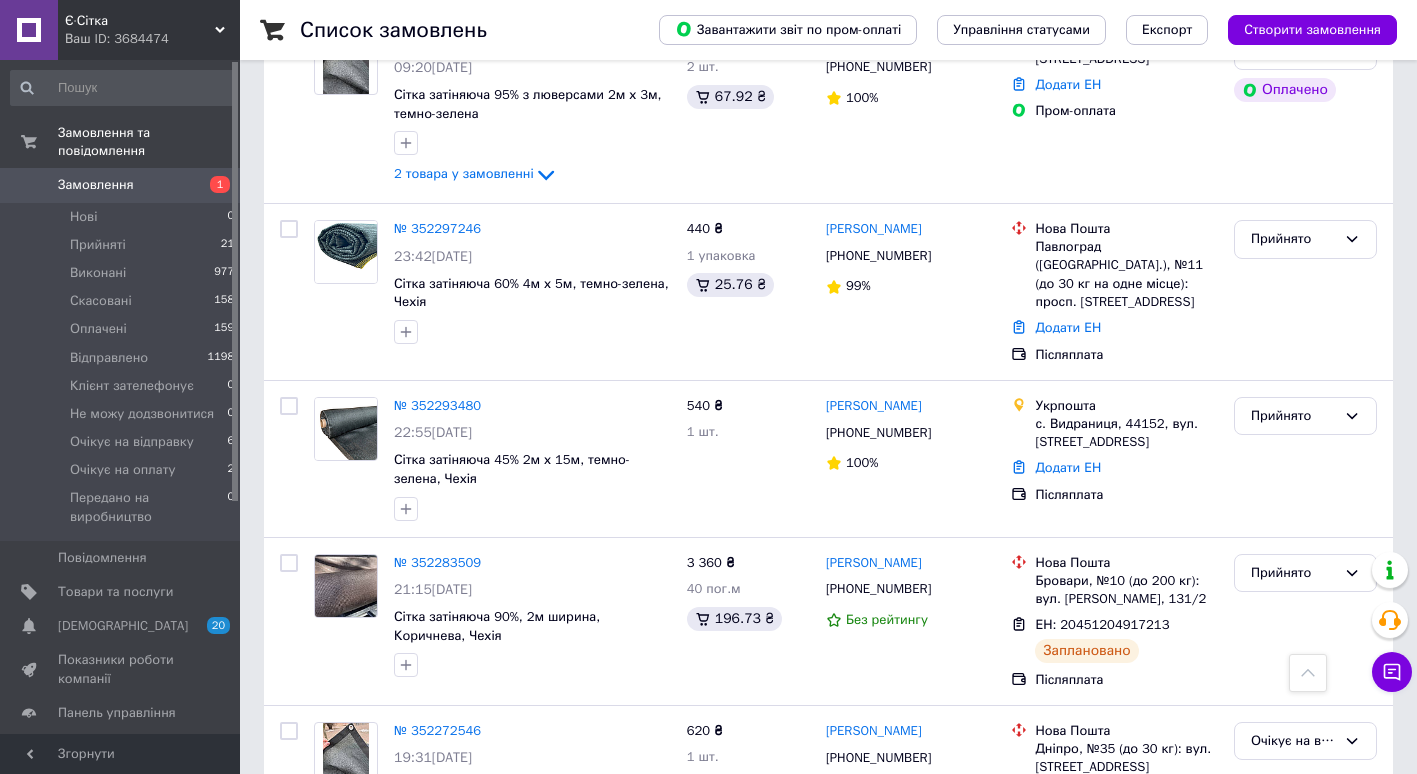 scroll, scrollTop: 2510, scrollLeft: 0, axis: vertical 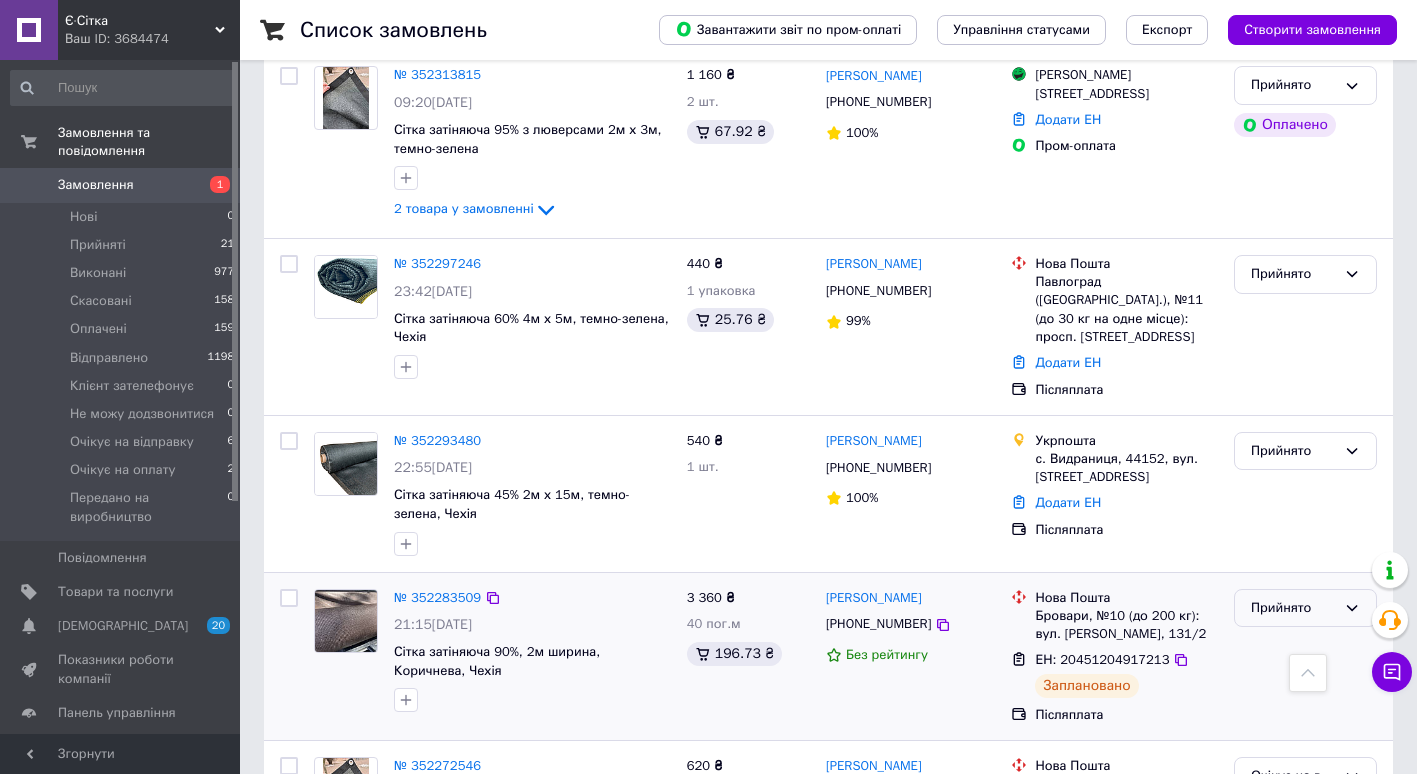 click 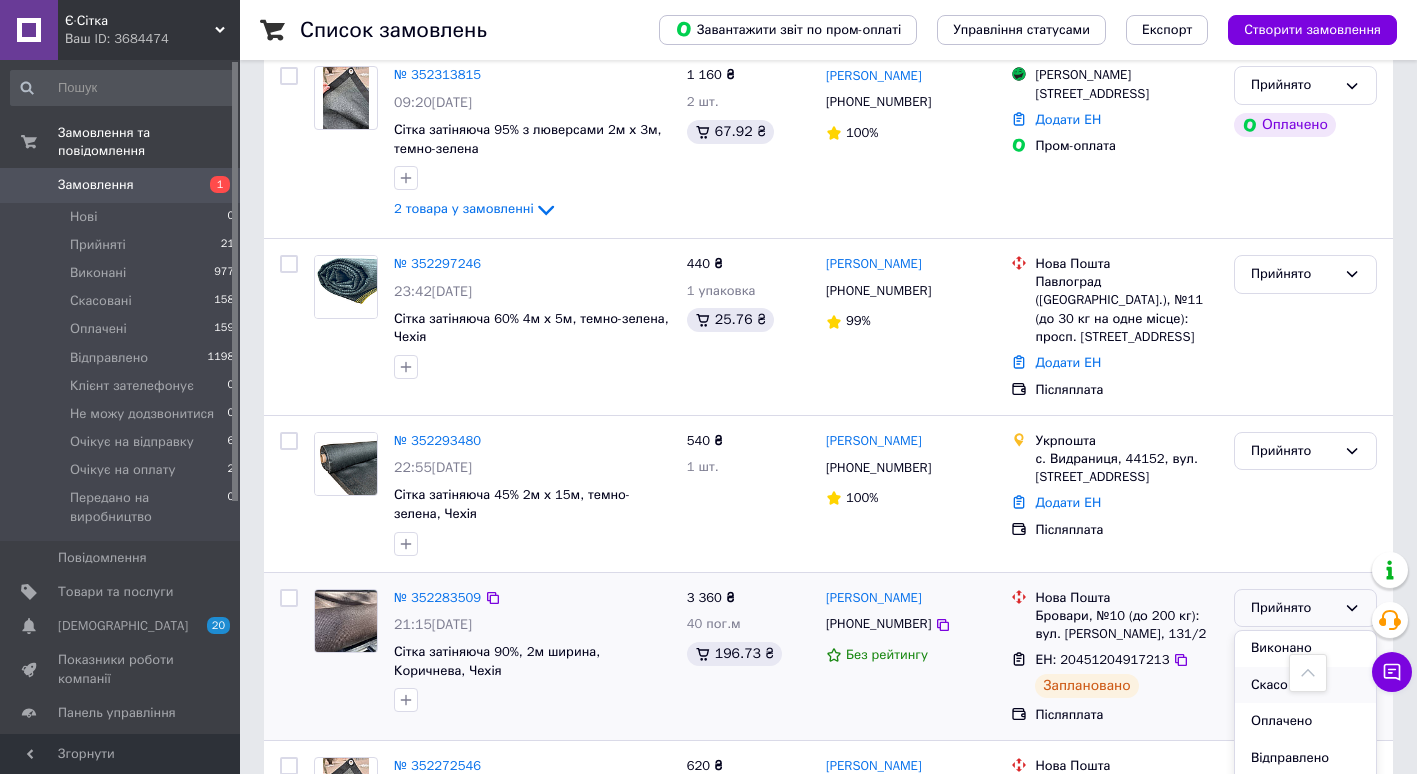 scroll, scrollTop: 0, scrollLeft: 0, axis: both 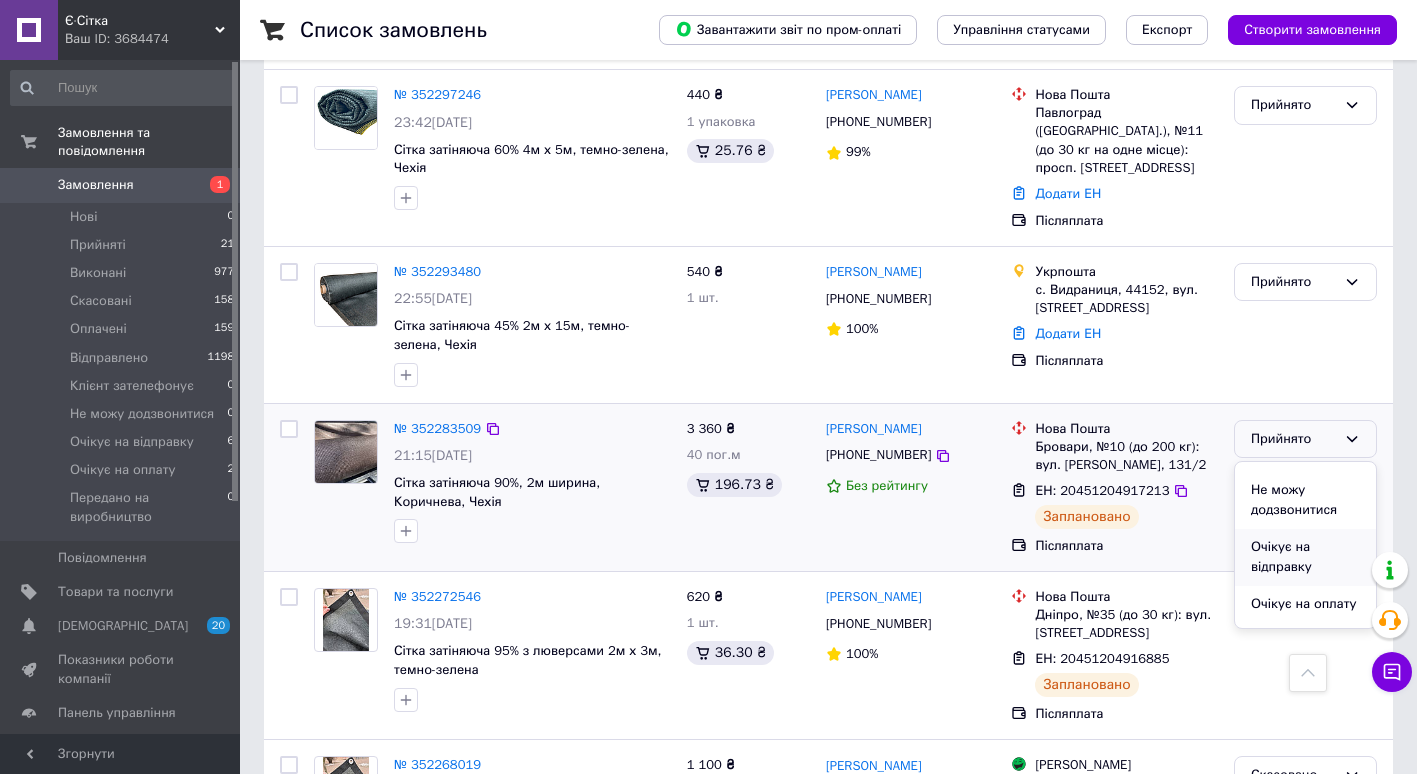 click on "Очікує на відправку" at bounding box center [1305, 557] 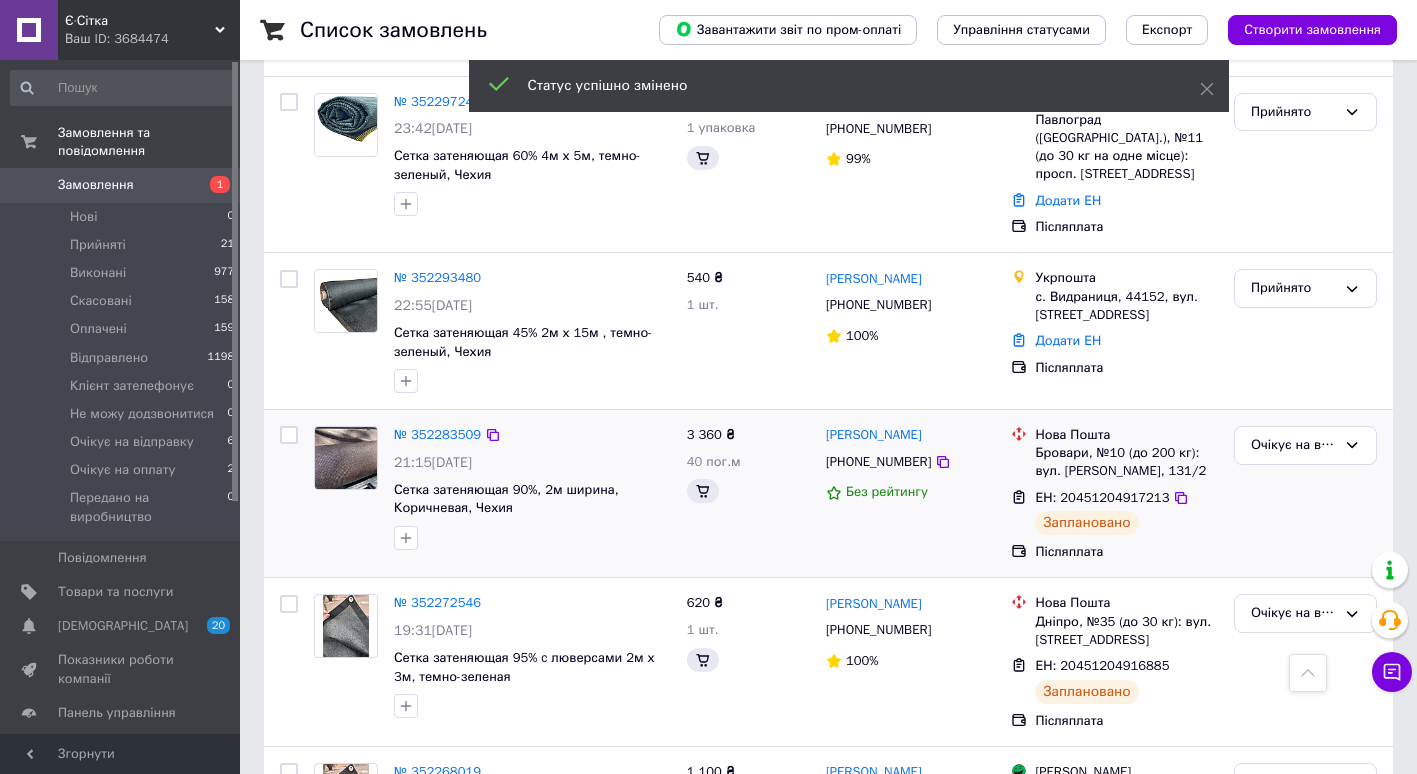 scroll, scrollTop: 2714, scrollLeft: 0, axis: vertical 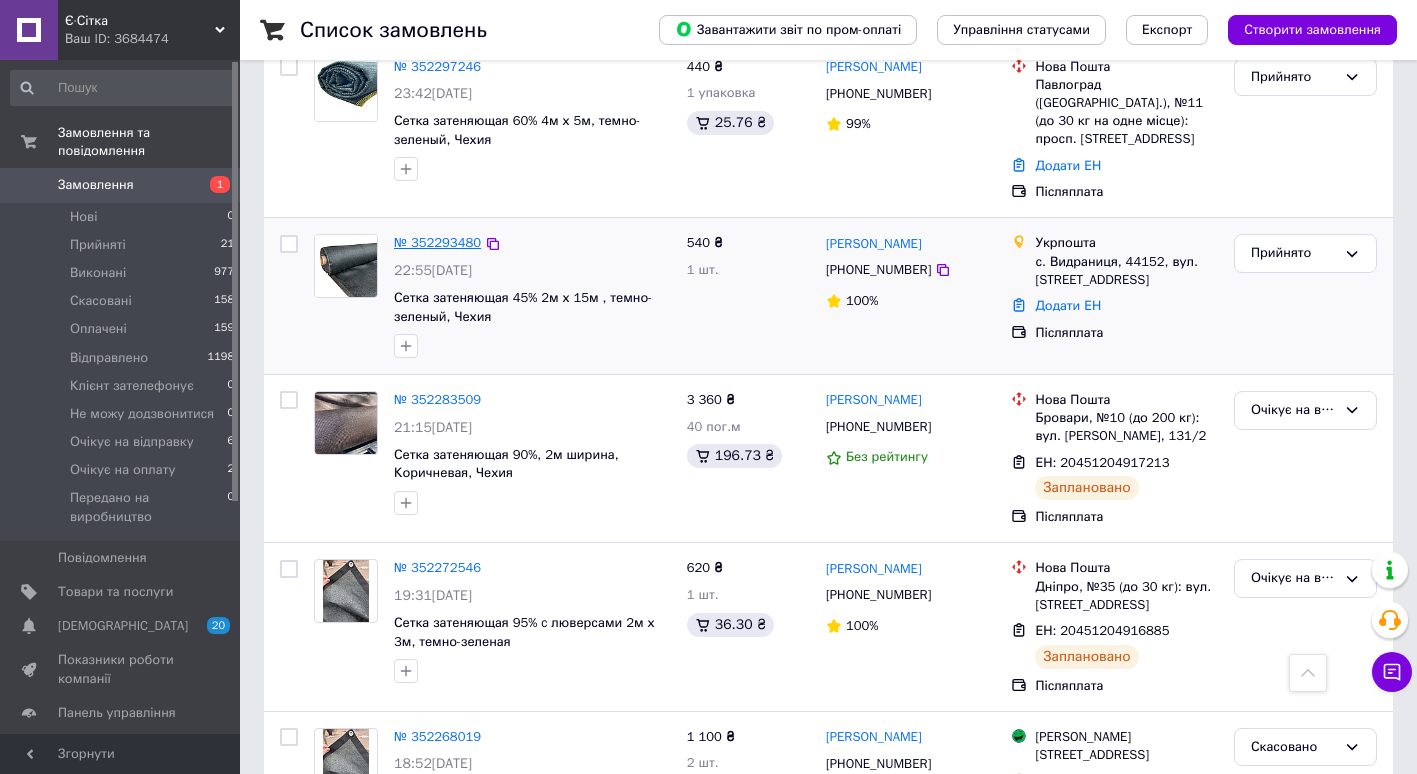 click on "№ 352293480" at bounding box center [437, 242] 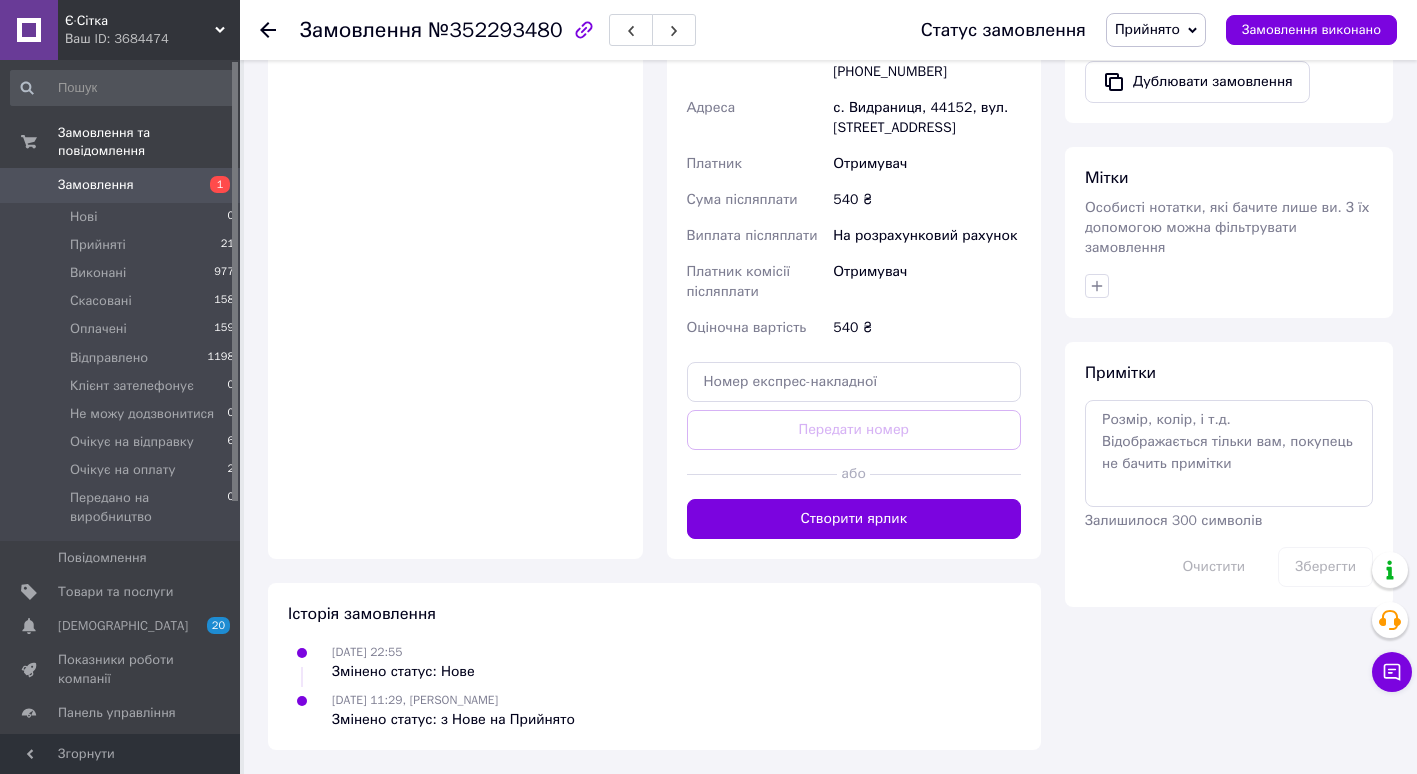 scroll, scrollTop: 37, scrollLeft: 0, axis: vertical 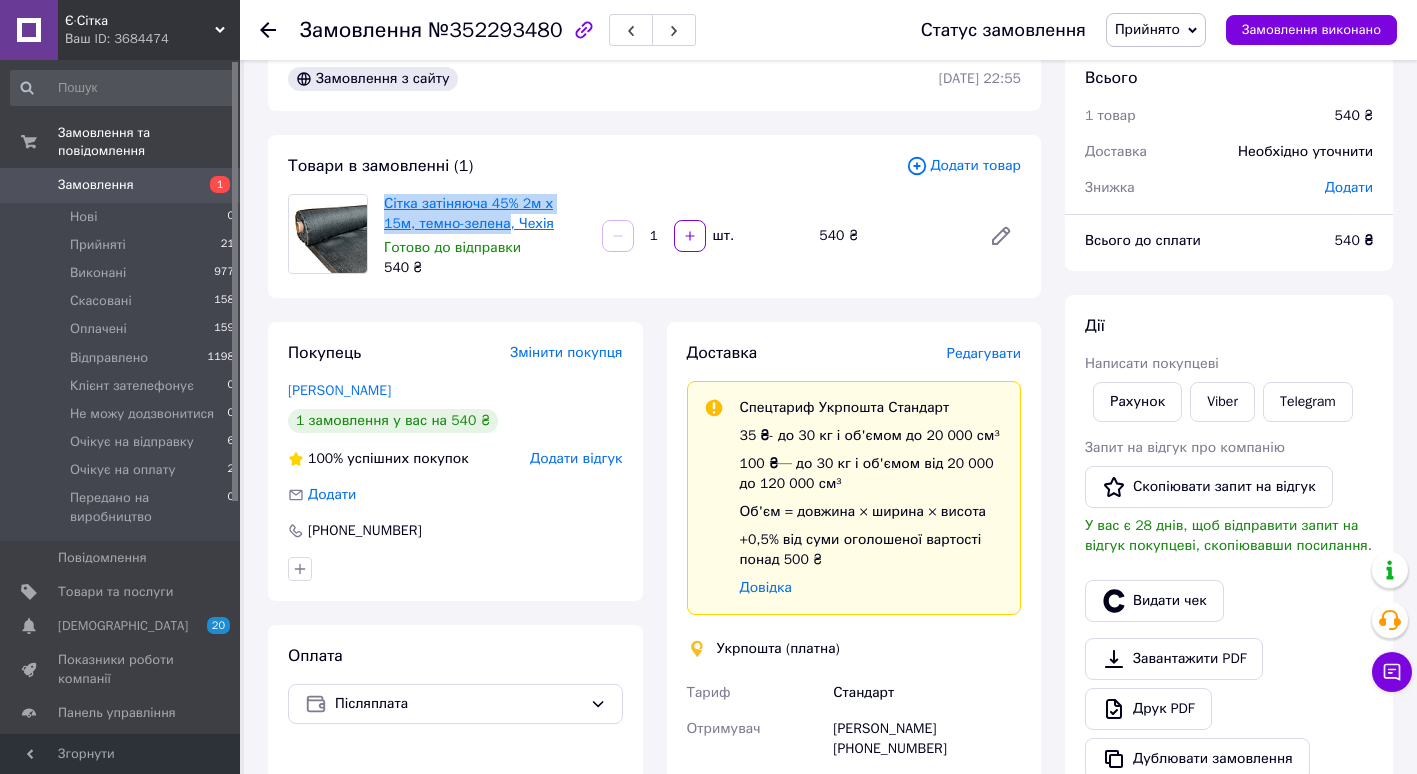 drag, startPoint x: 379, startPoint y: 193, endPoint x: 469, endPoint y: 217, distance: 93.14505 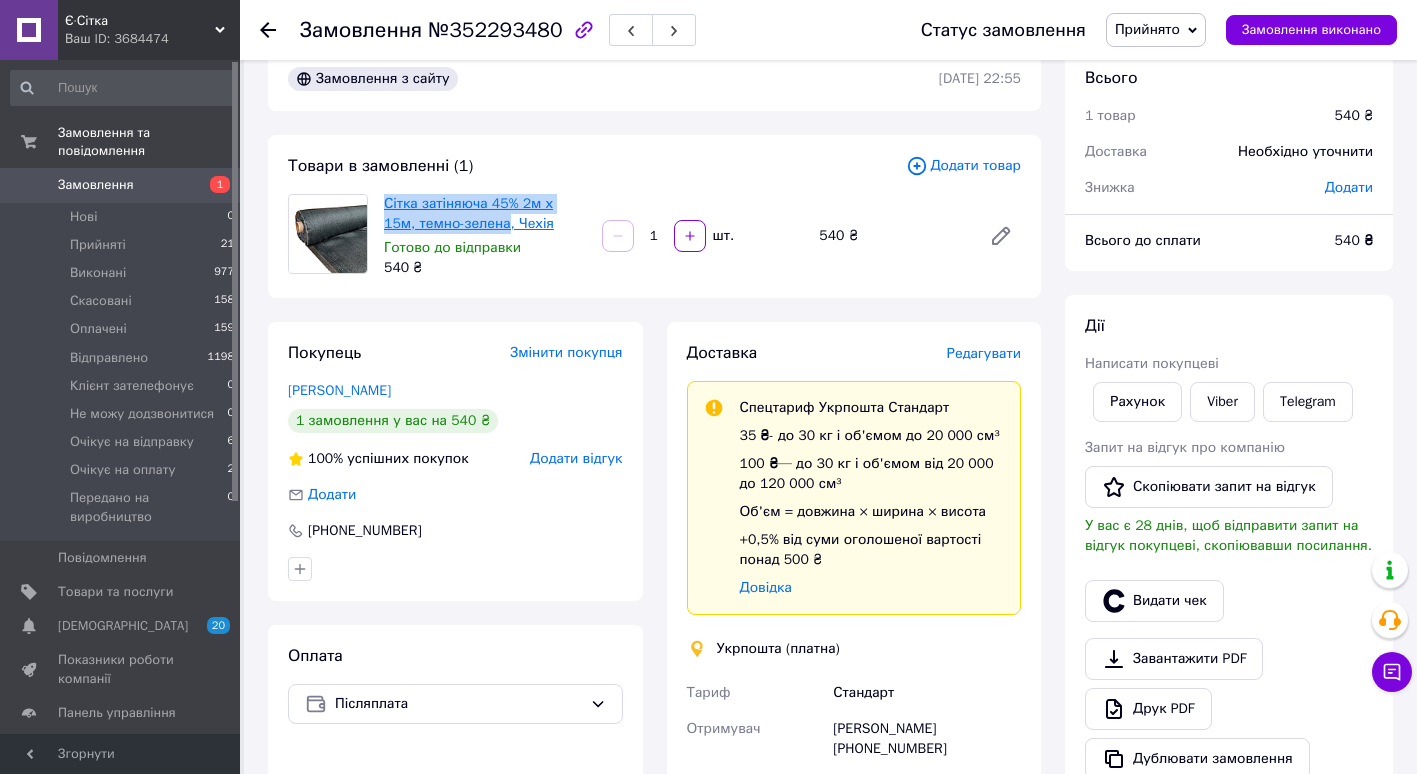 copy on "Сітка затіняюча 45% 2м х 15м, темно-зелена" 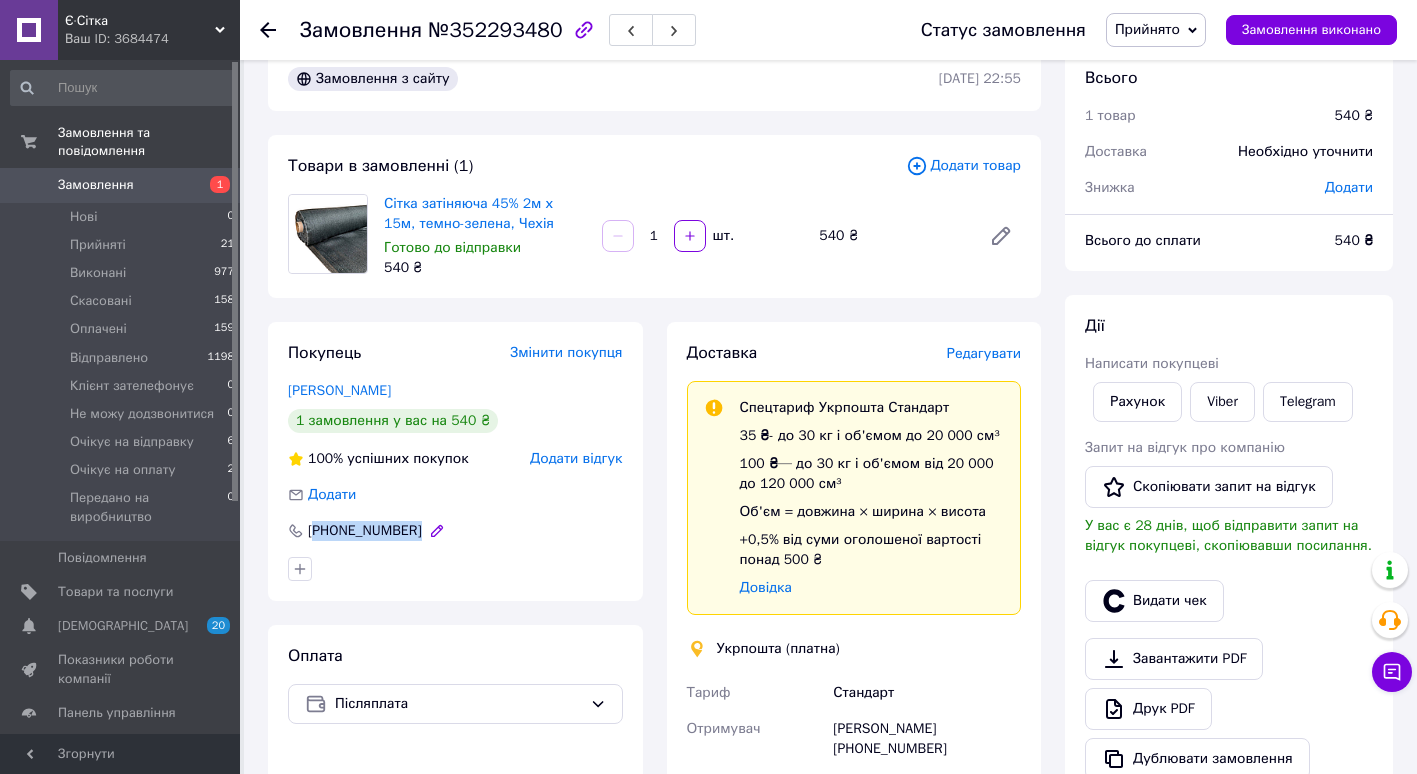 drag, startPoint x: 317, startPoint y: 530, endPoint x: 408, endPoint y: 527, distance: 91.04944 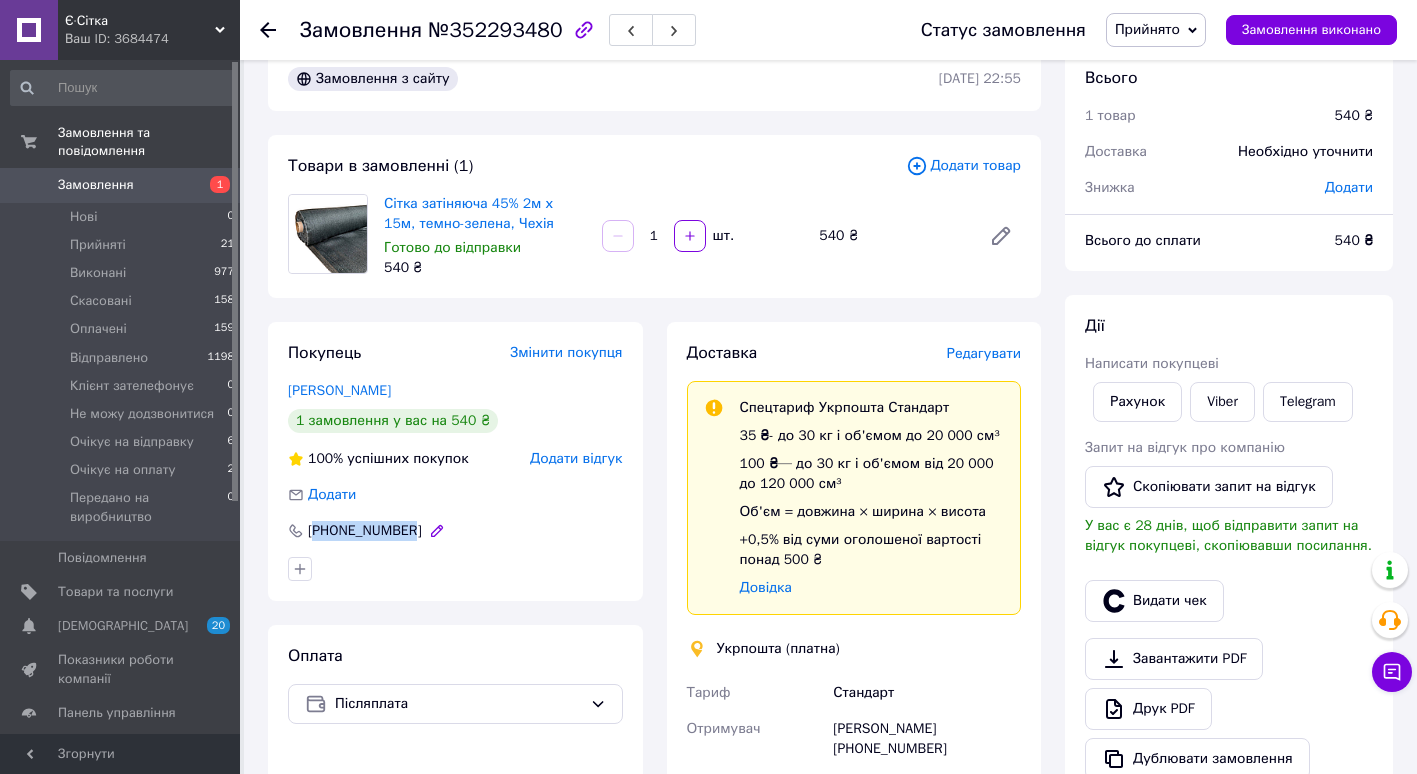 drag, startPoint x: 408, startPoint y: 527, endPoint x: 383, endPoint y: 527, distance: 25 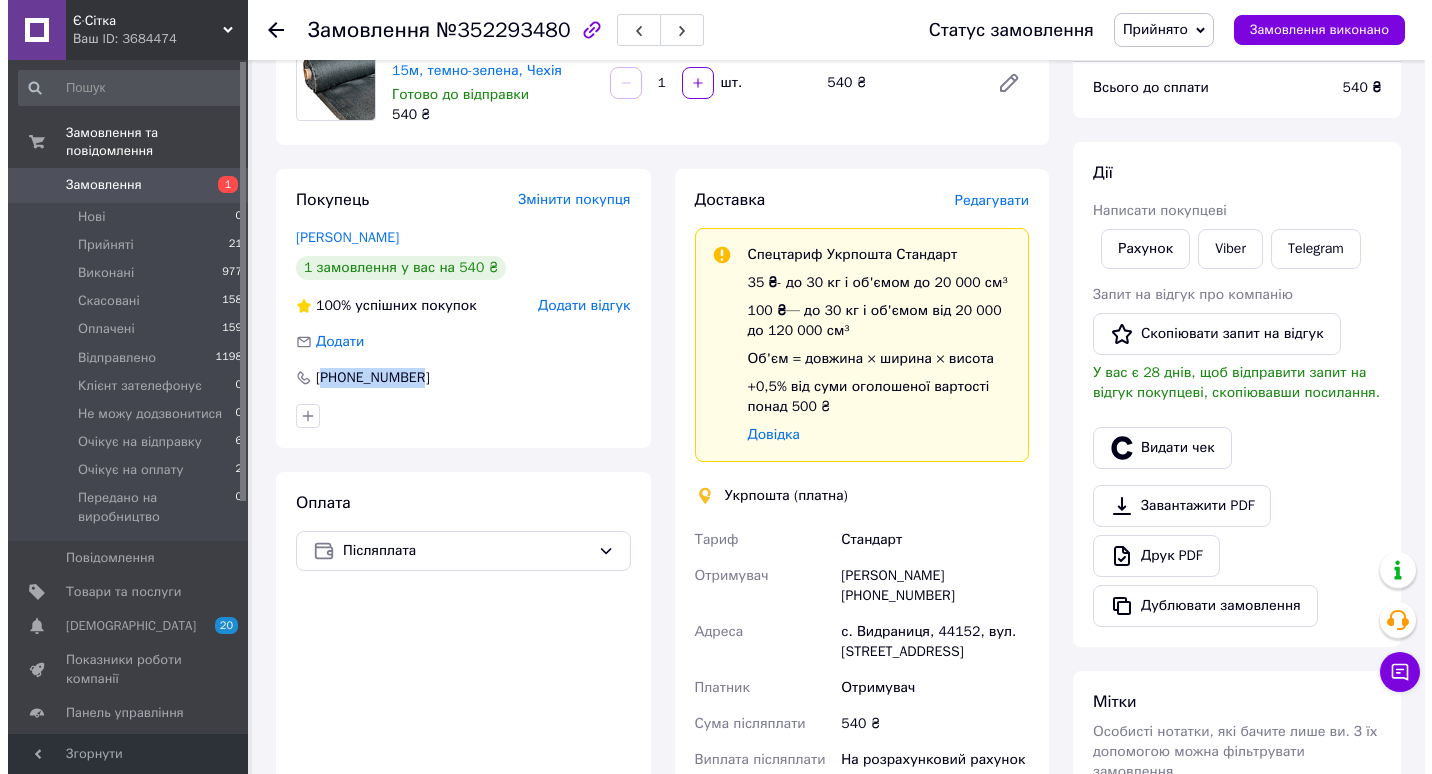 scroll, scrollTop: 193, scrollLeft: 0, axis: vertical 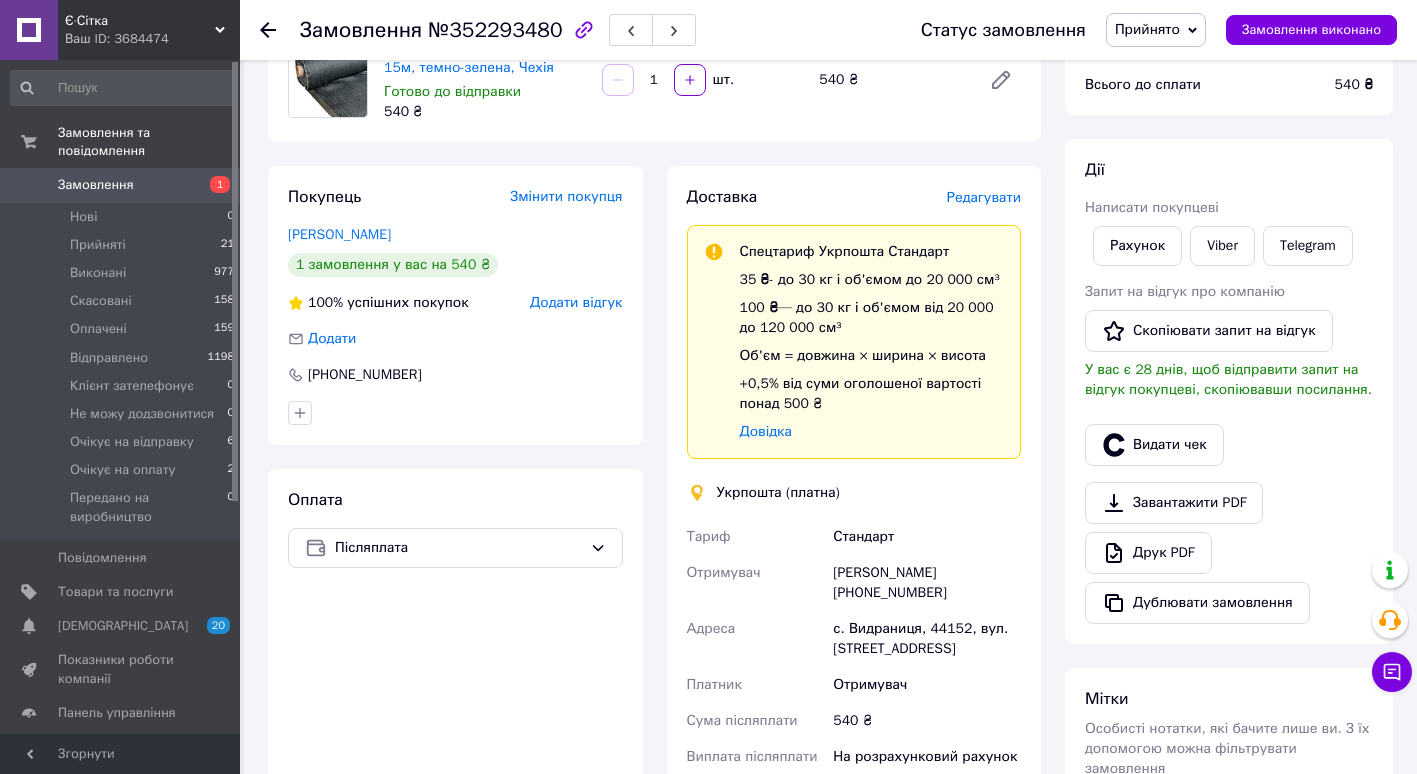 click on "Редагувати" at bounding box center (984, 197) 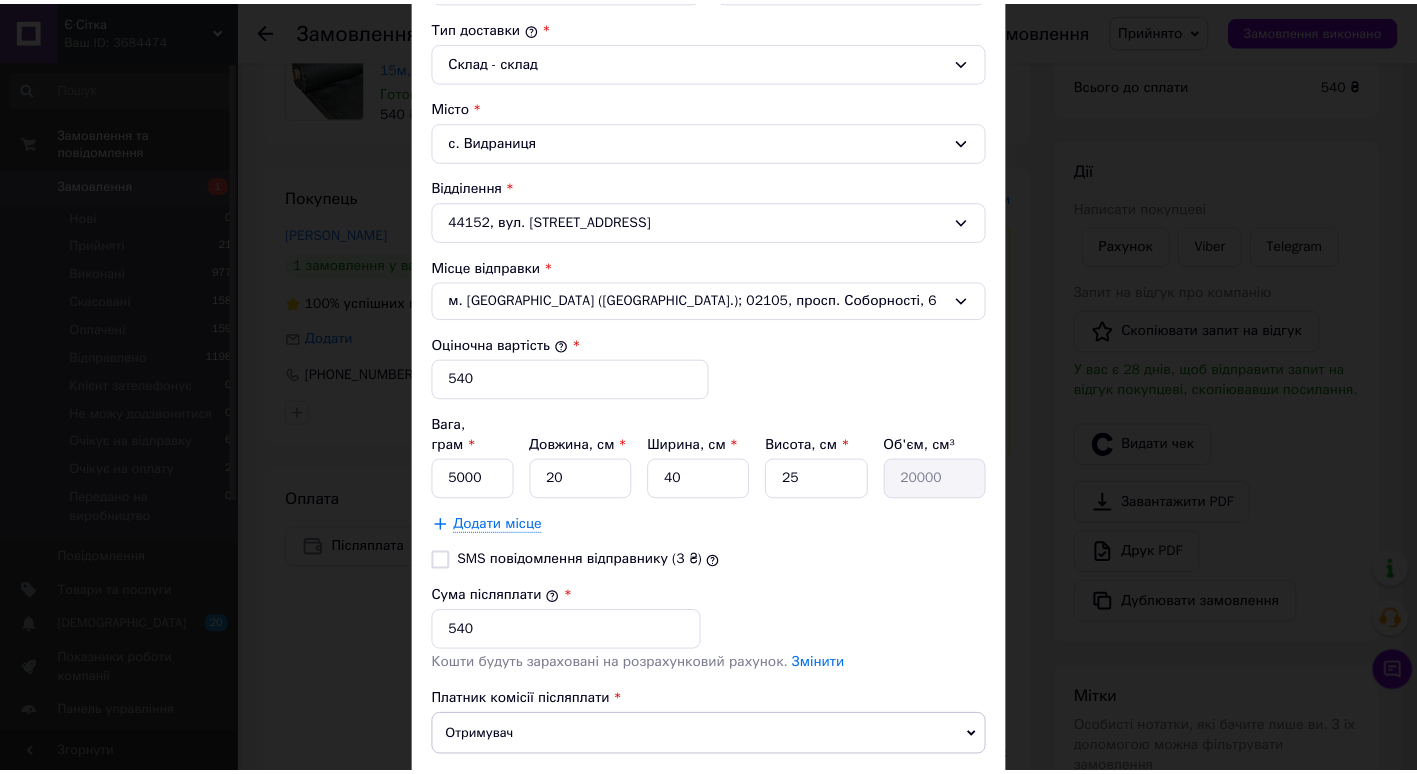 scroll, scrollTop: 663, scrollLeft: 0, axis: vertical 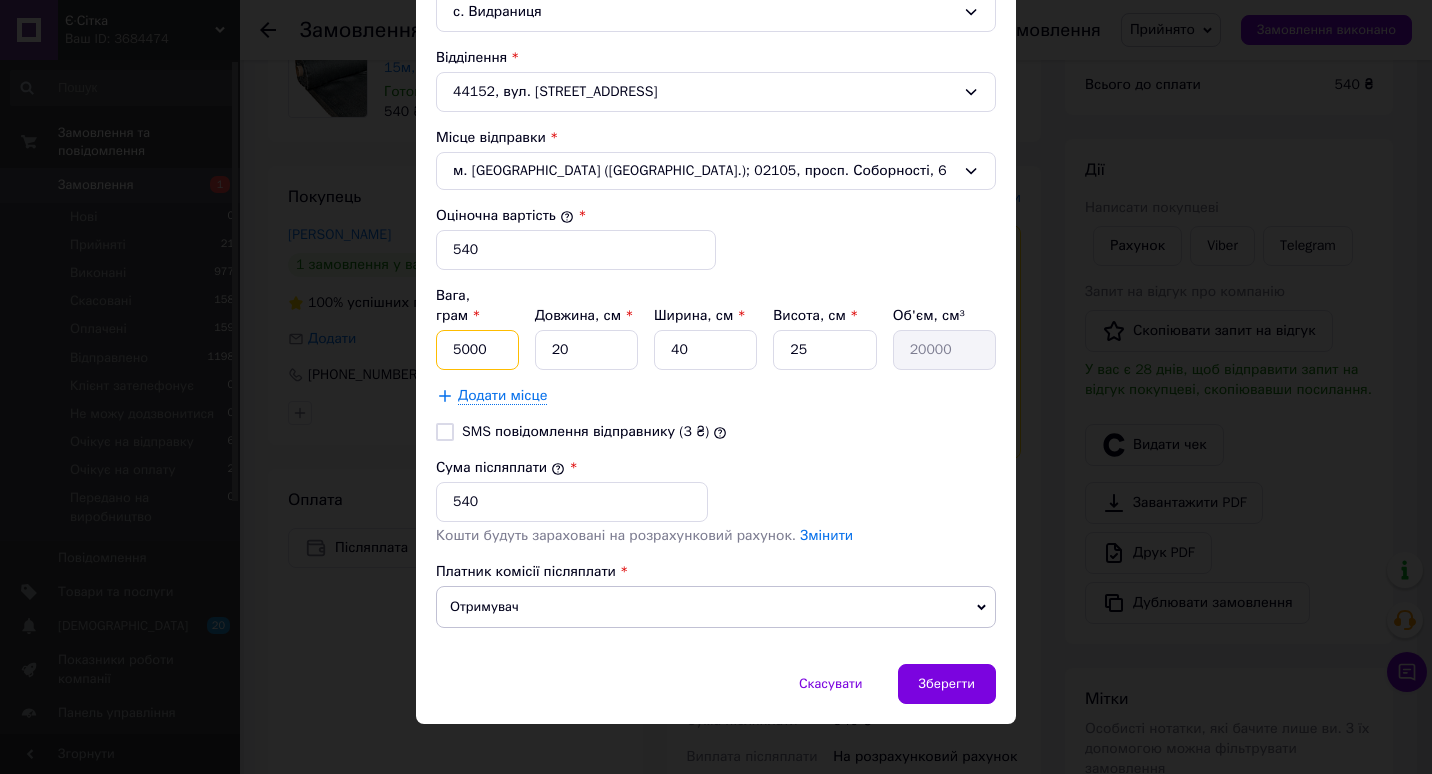 click on "5000" at bounding box center [477, 350] 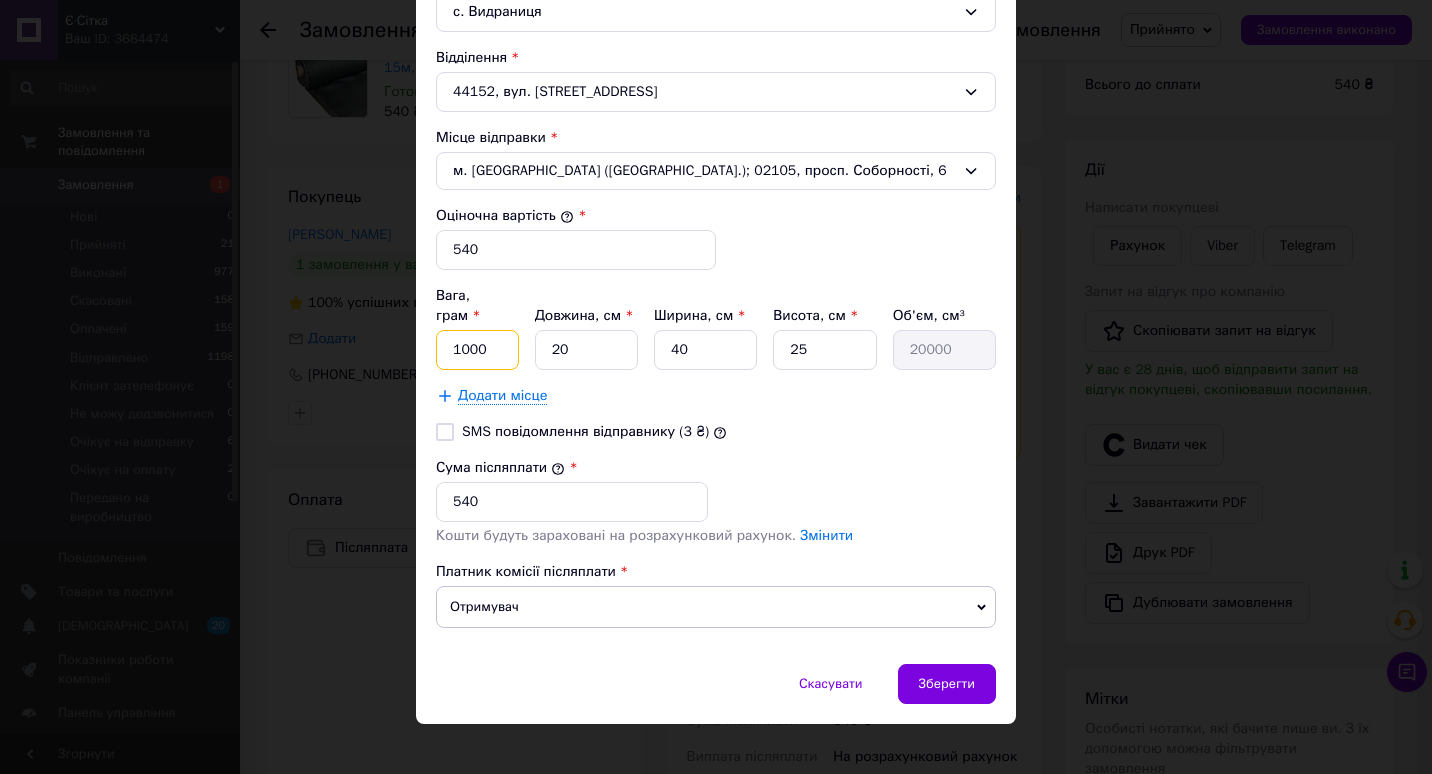 type on "1000" 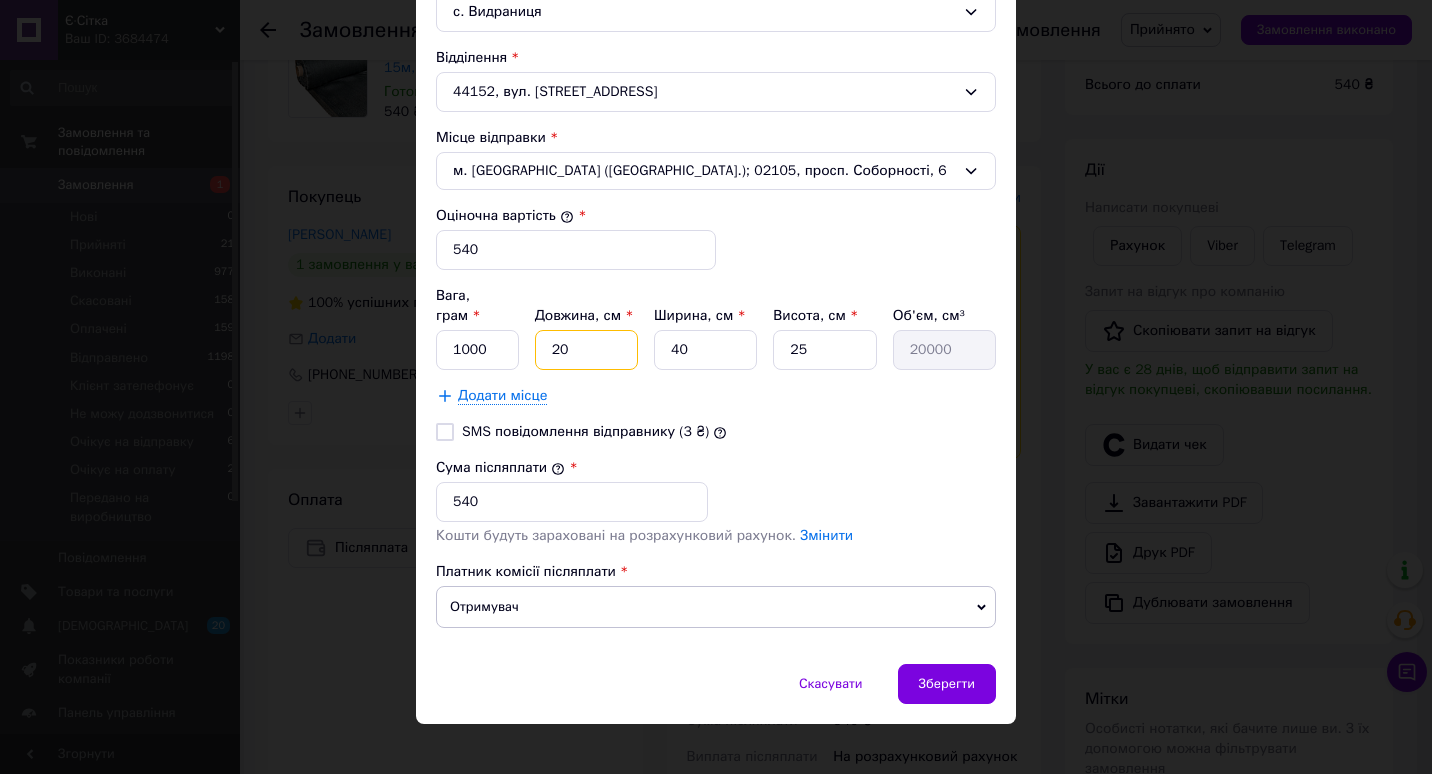 click on "20" at bounding box center [586, 350] 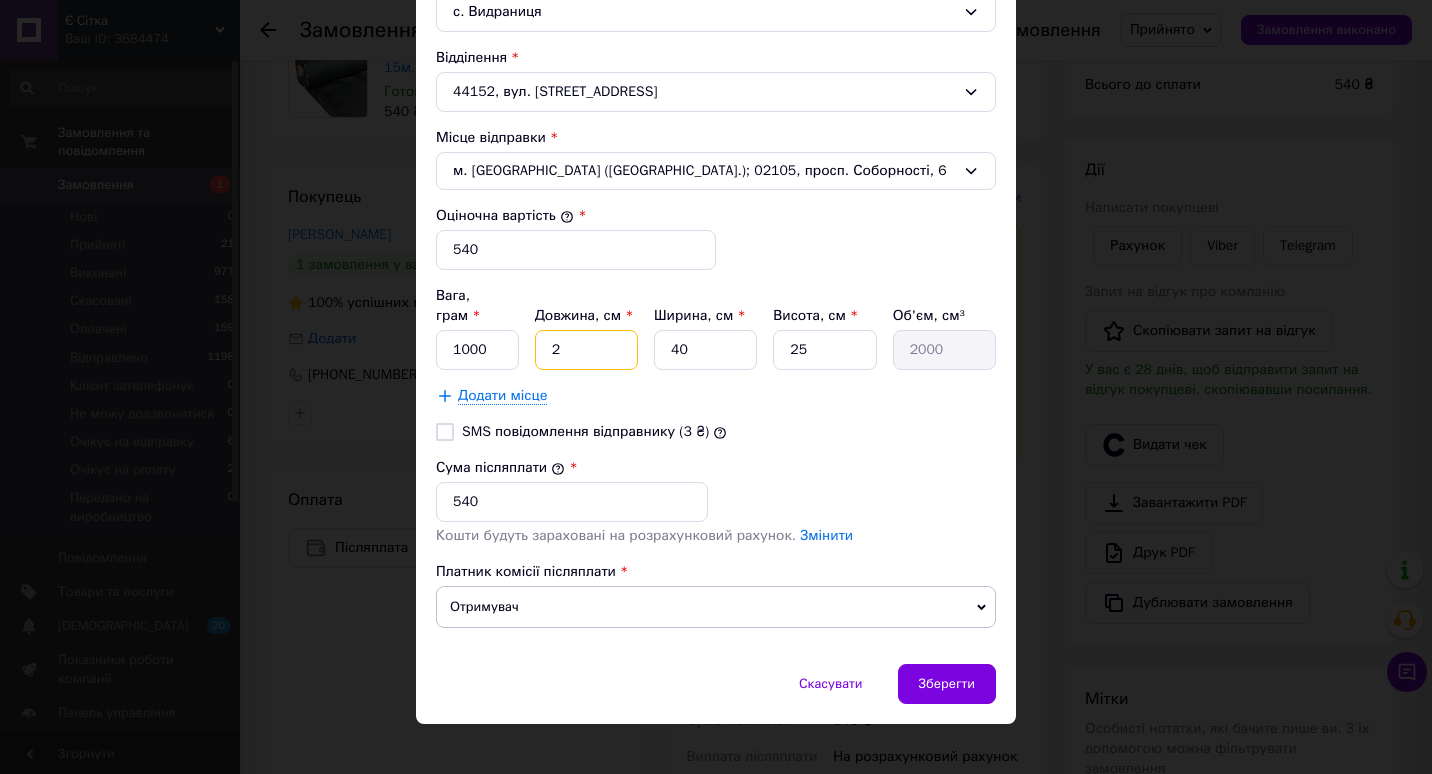 type 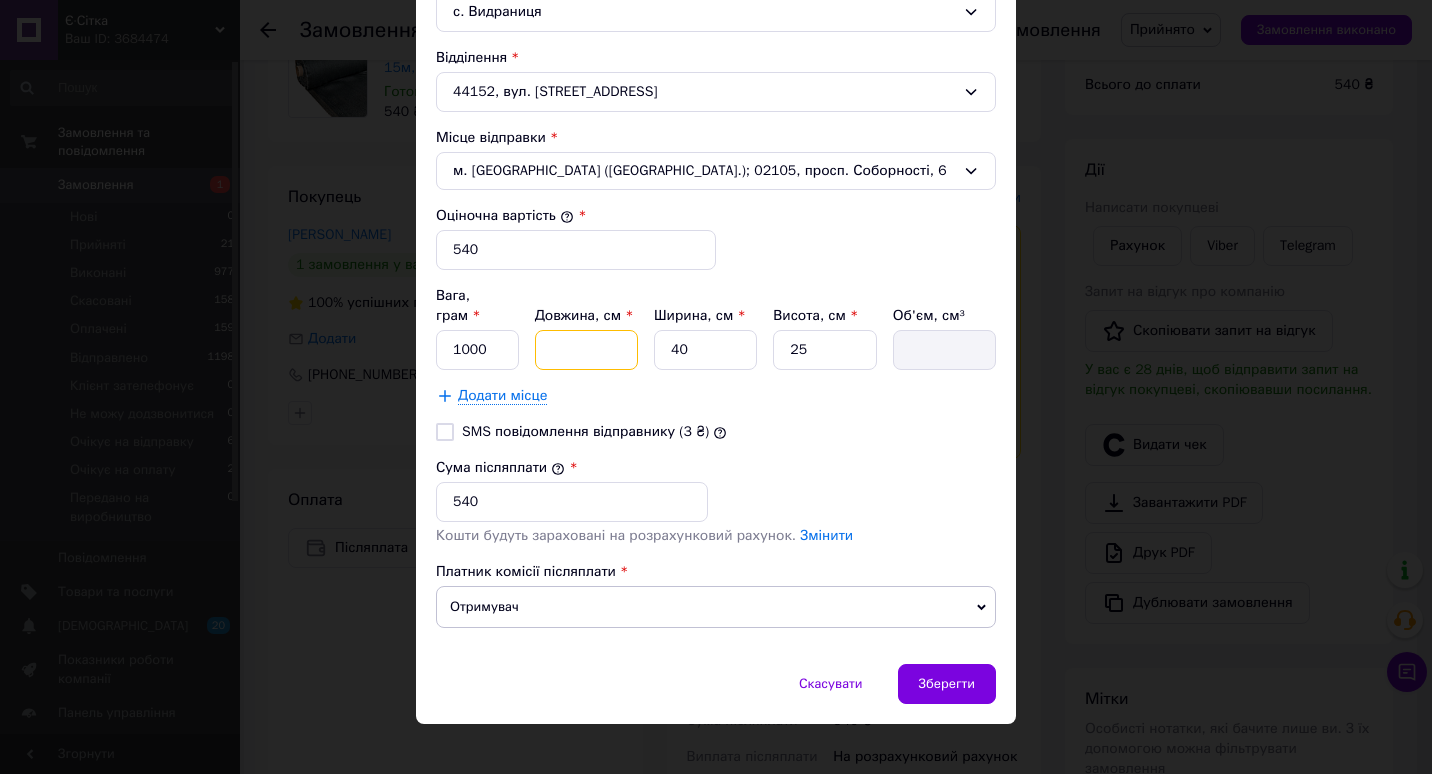 type on "5" 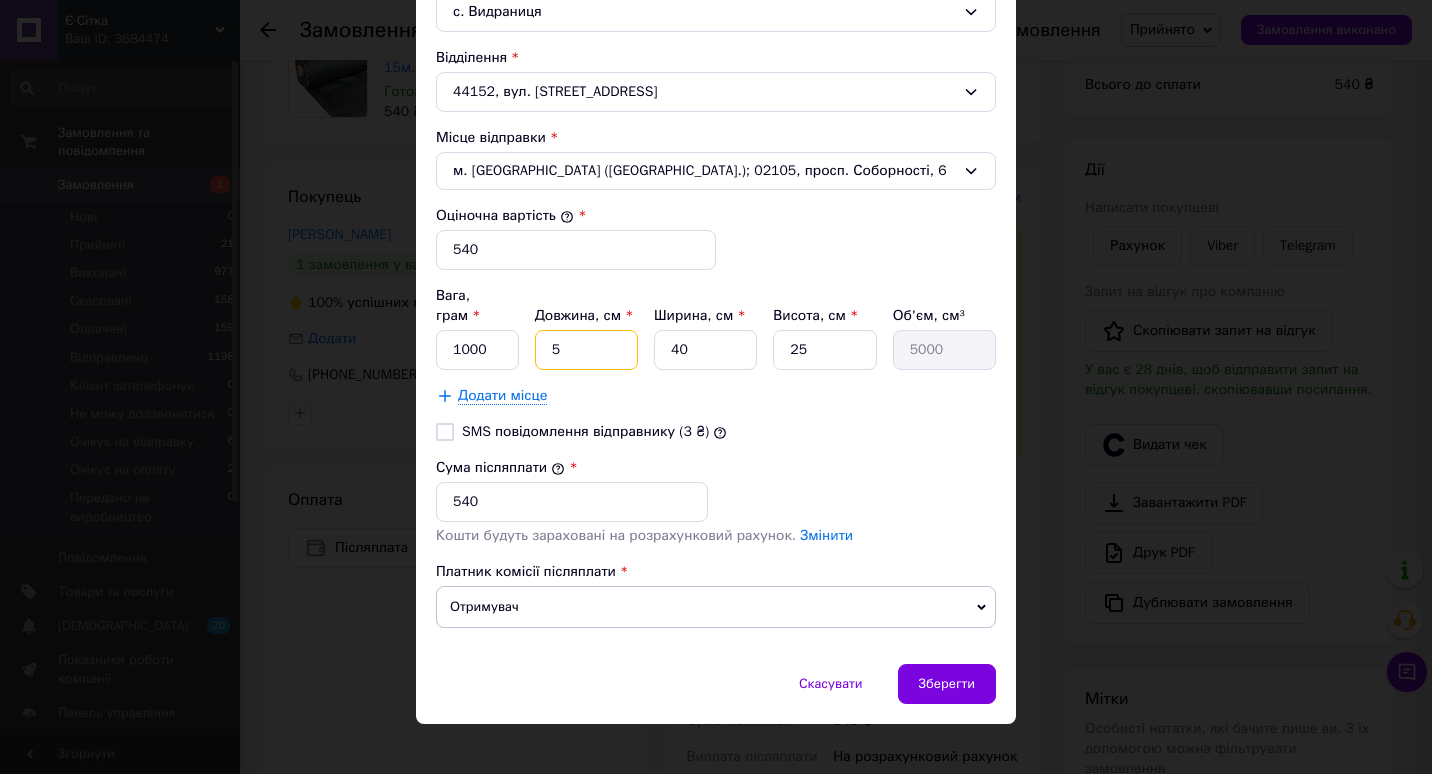 type on "50" 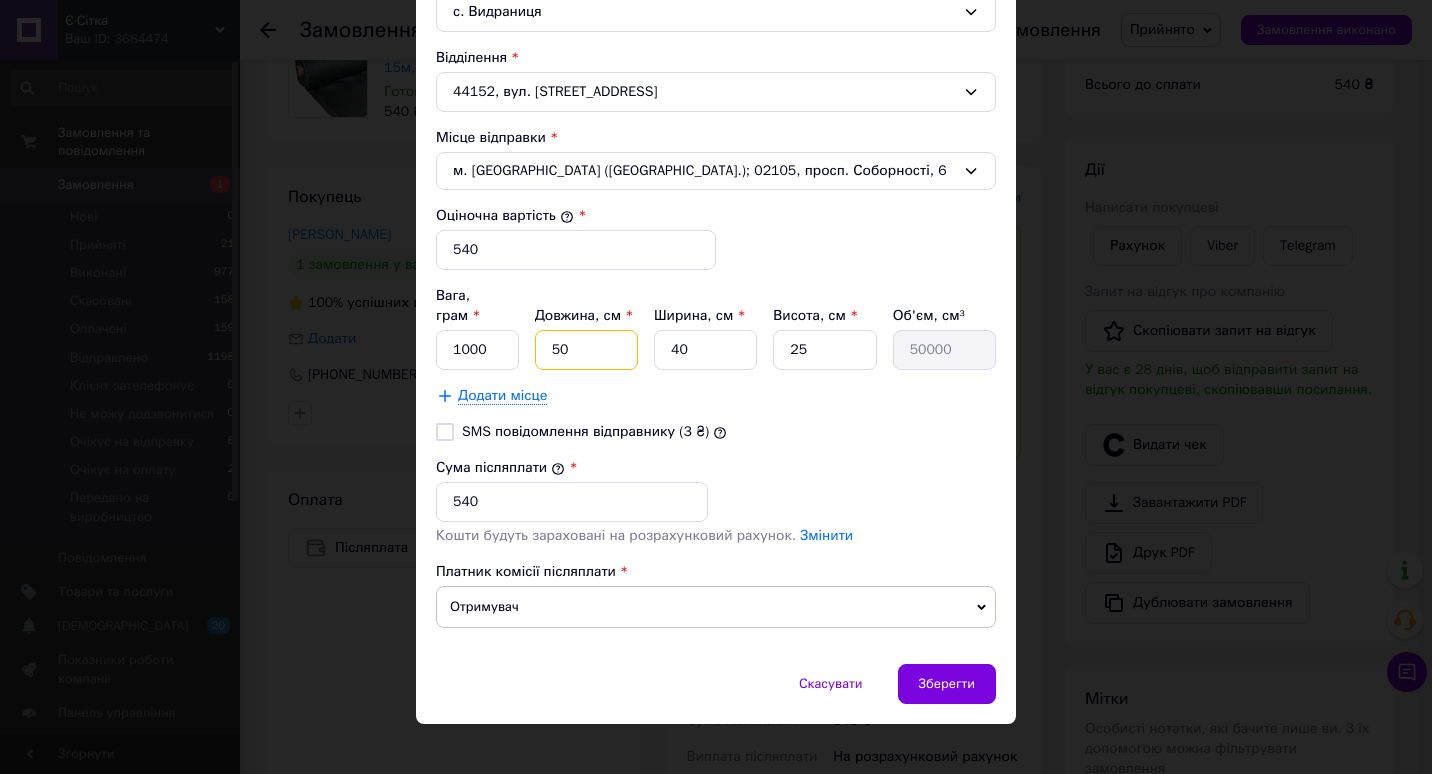 type on "50" 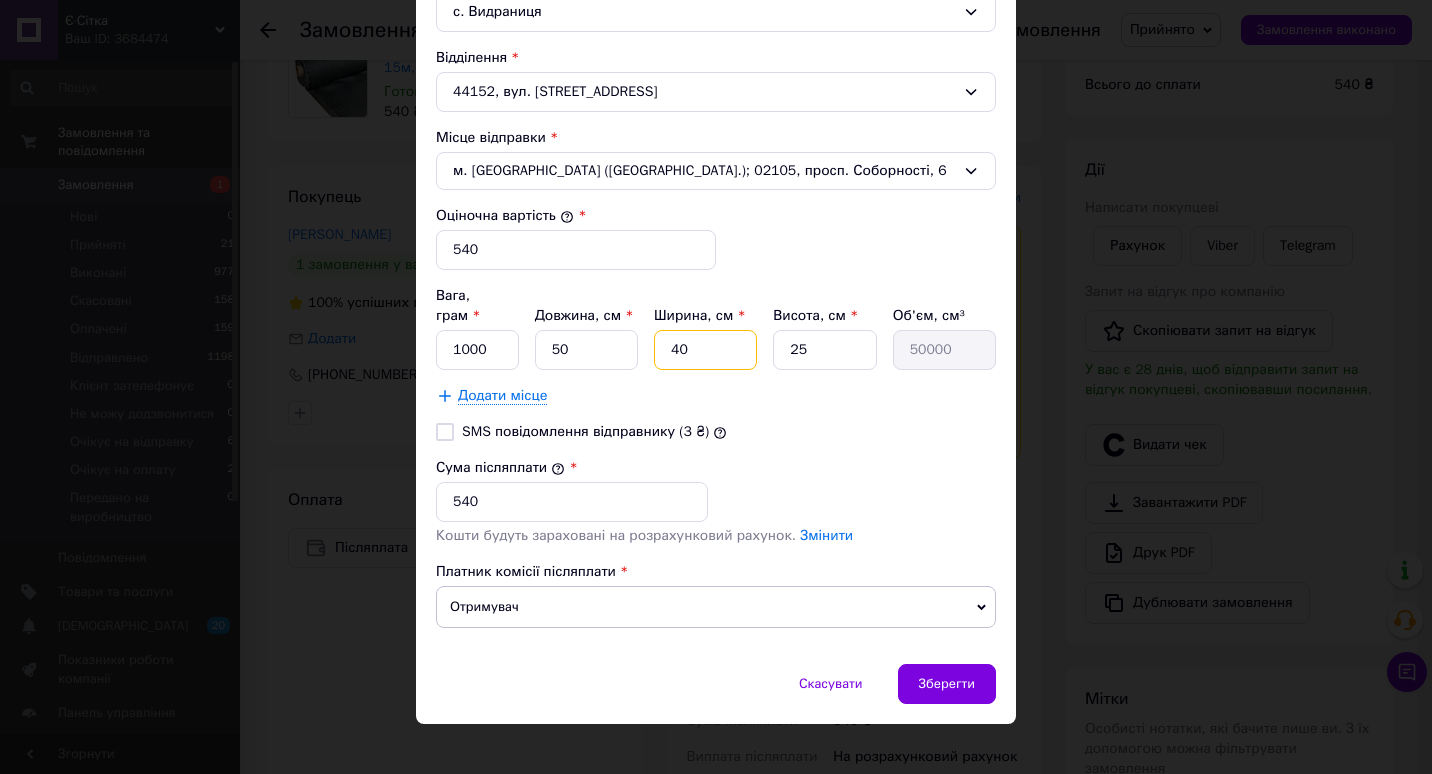 click on "40" at bounding box center [705, 350] 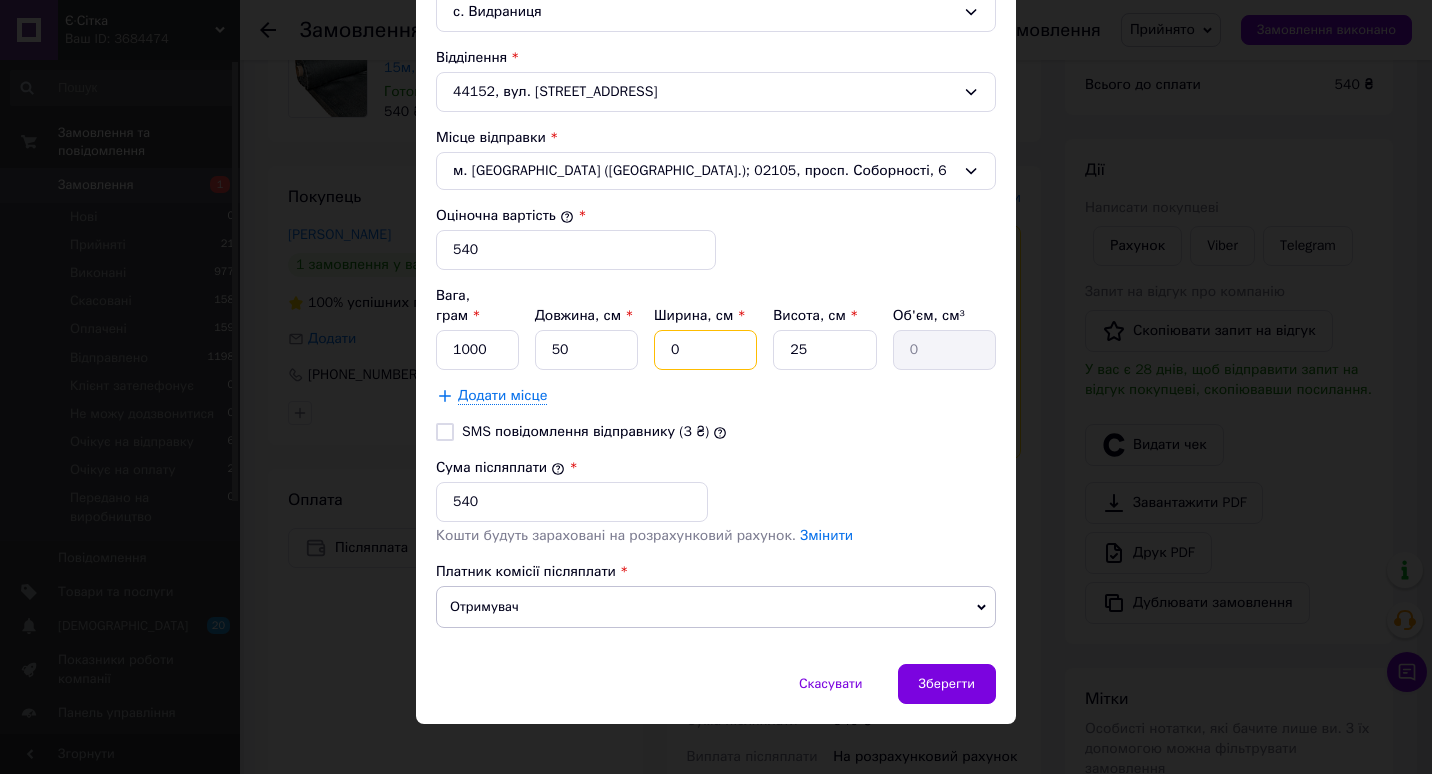 type on "30" 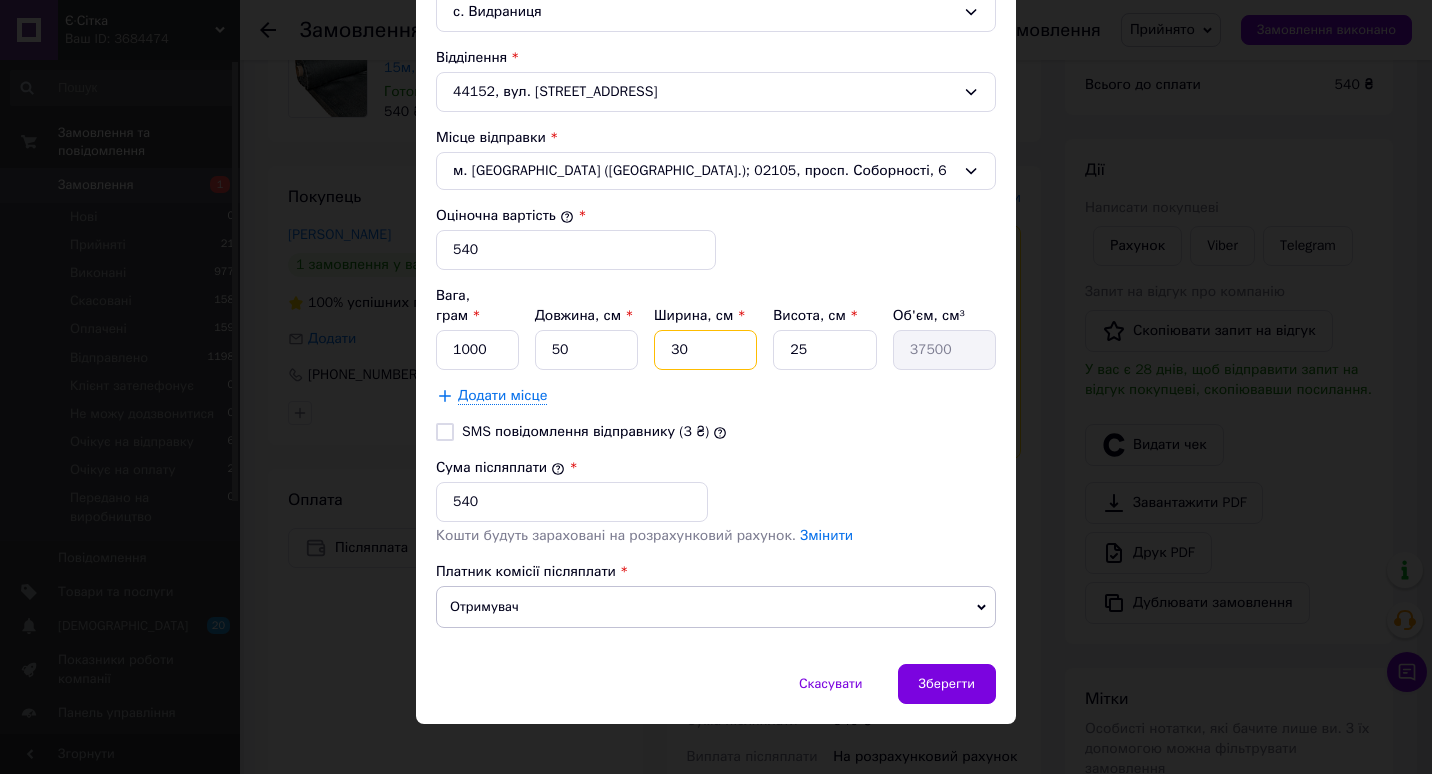 type on "30" 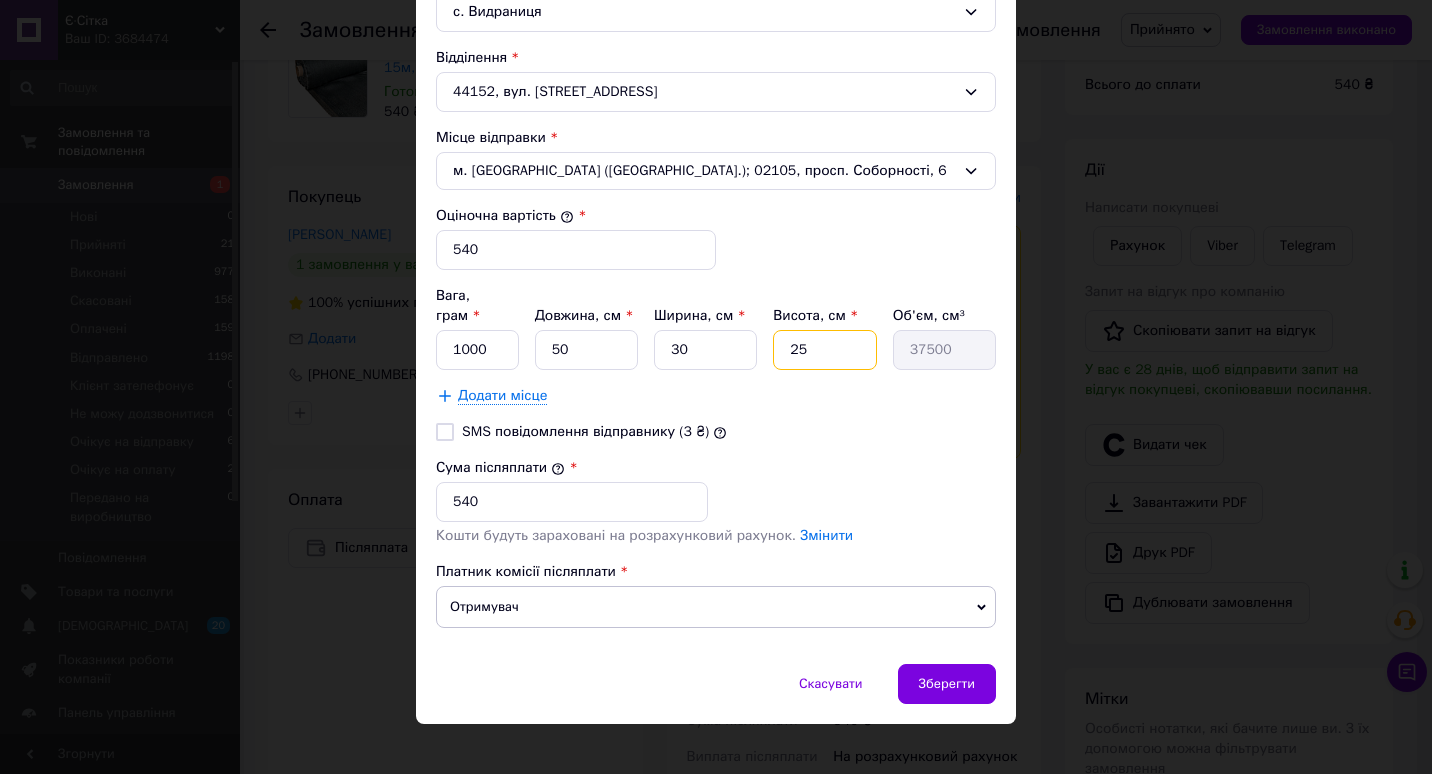 click on "25" at bounding box center (824, 350) 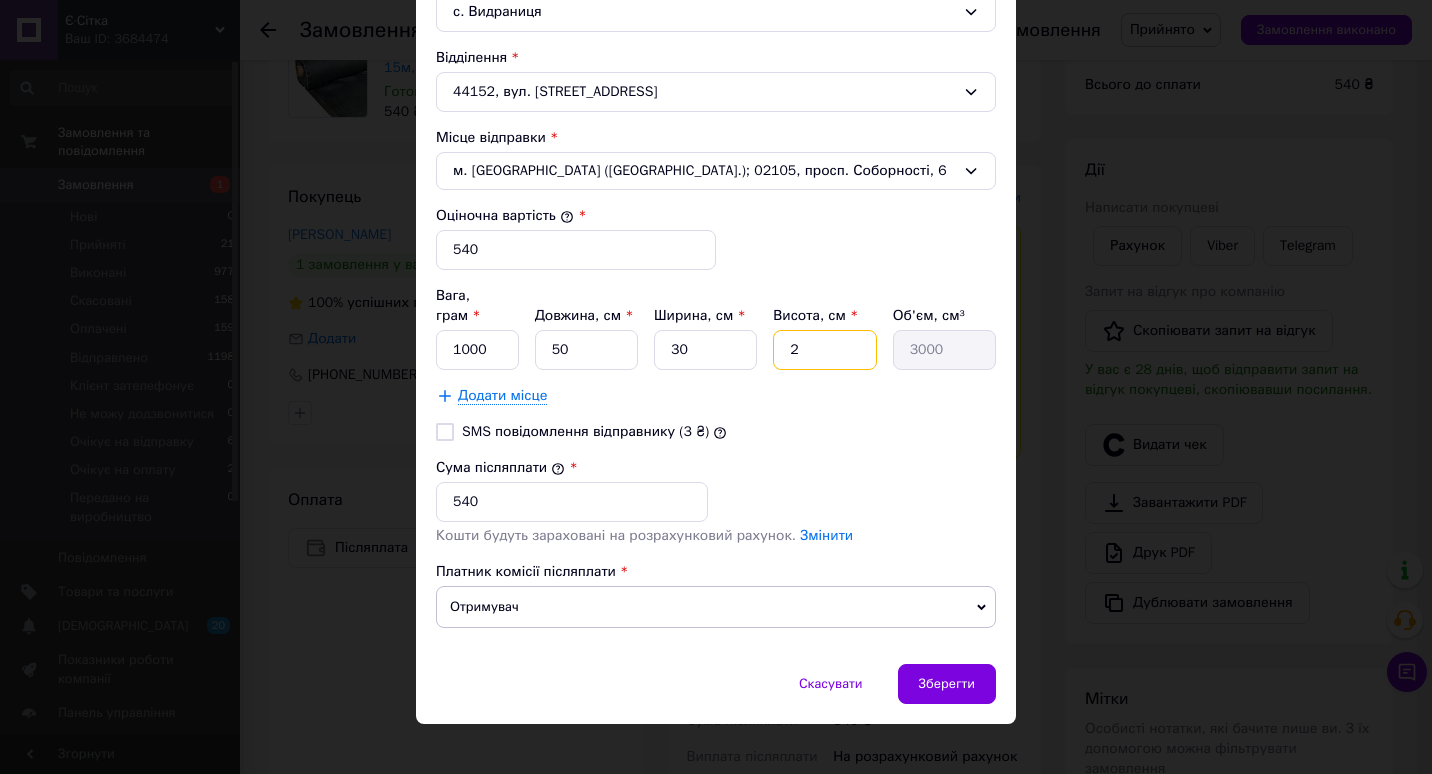 type 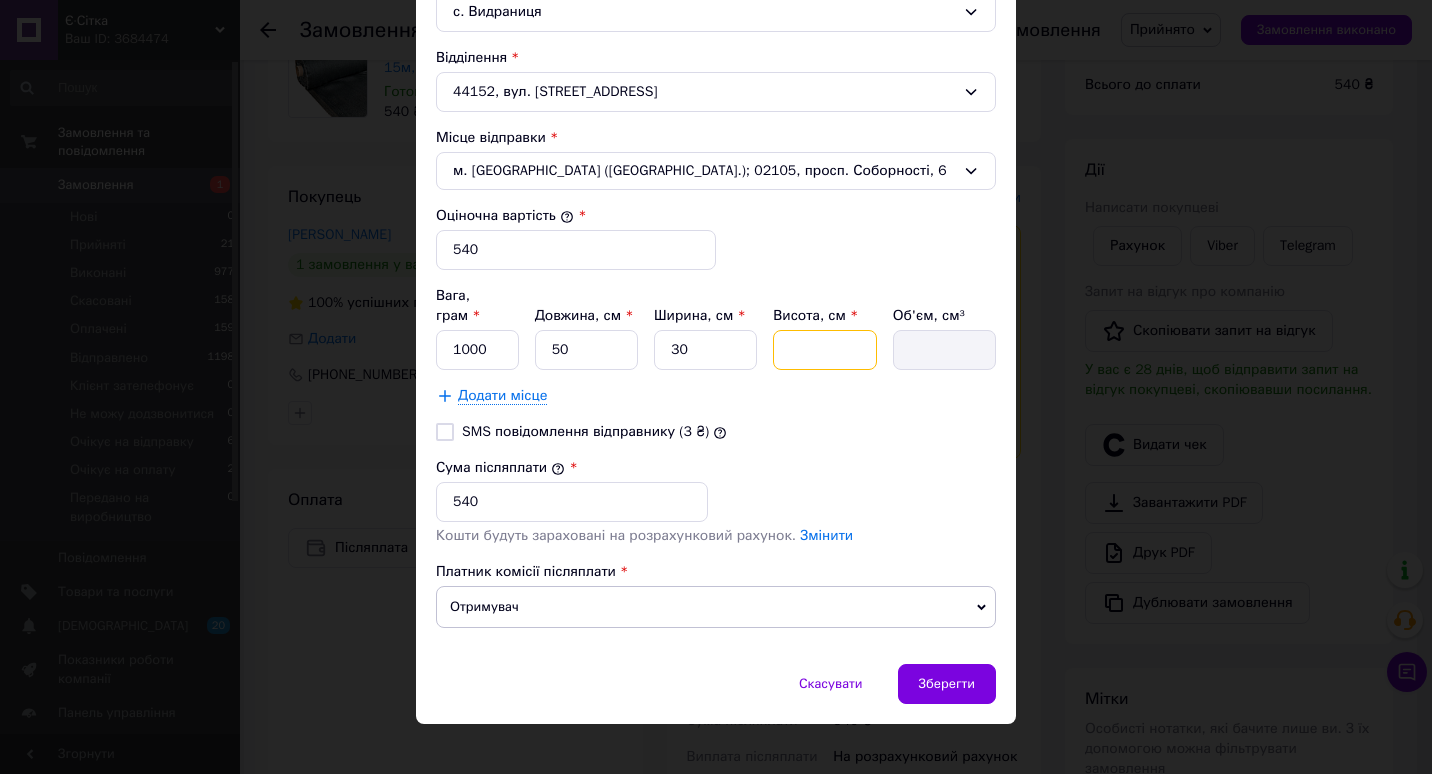 type on "1" 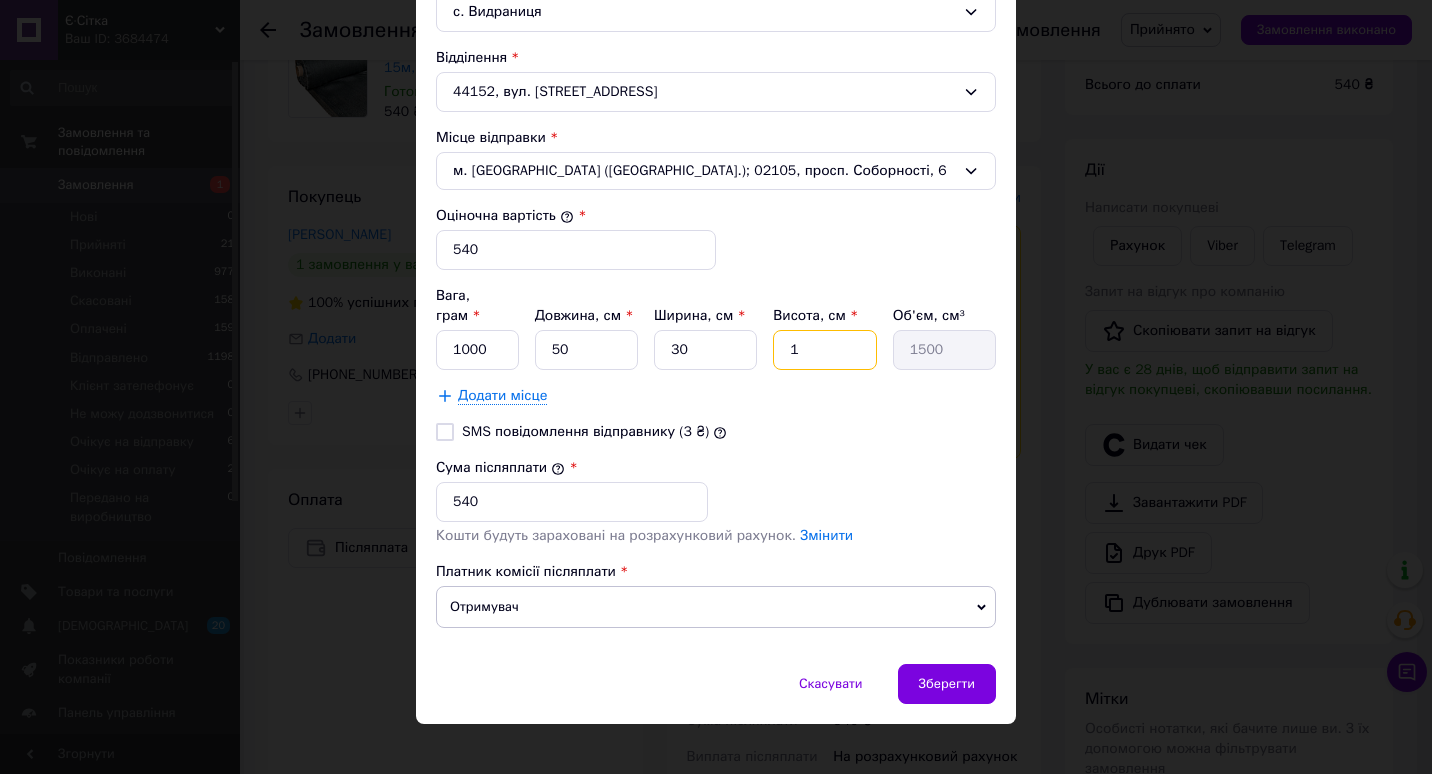 type on "10" 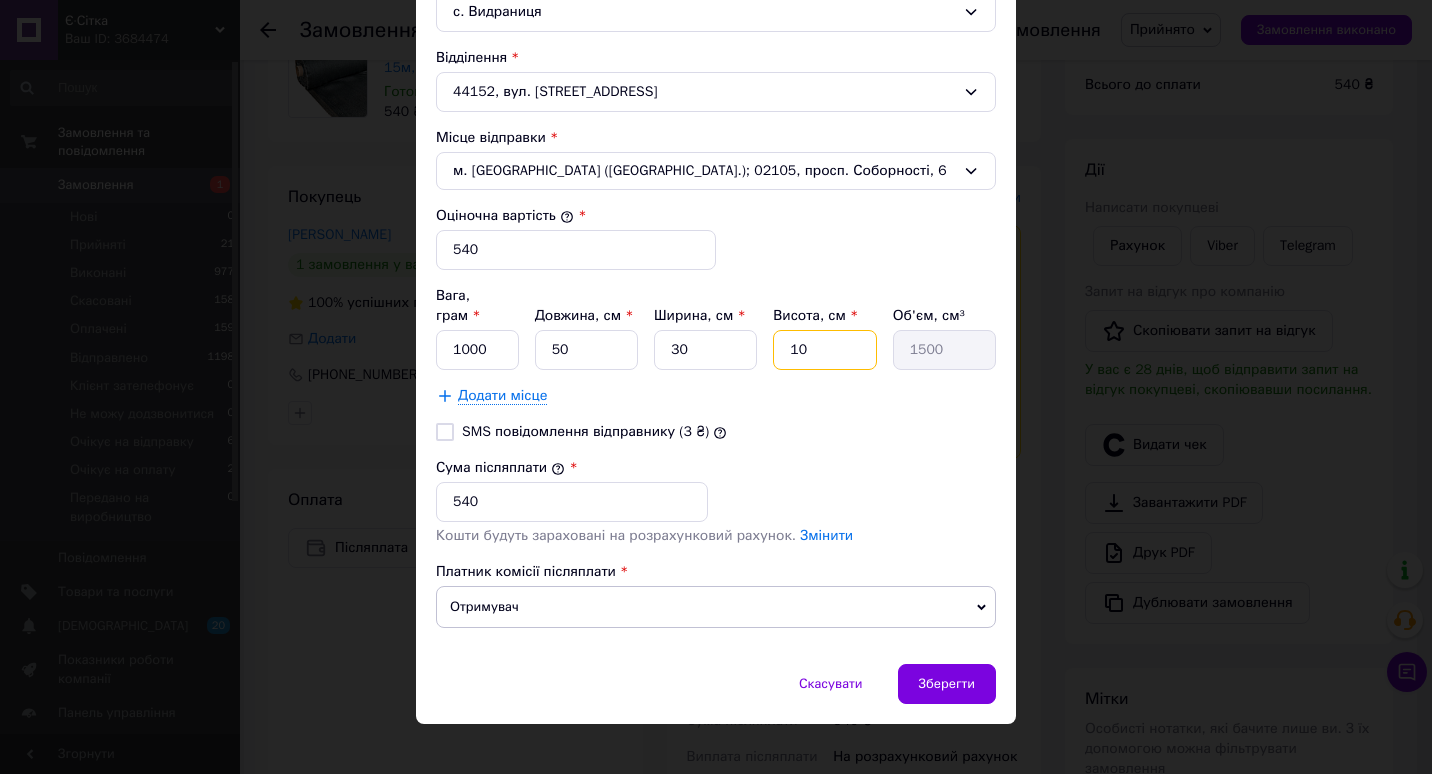 type on "15000" 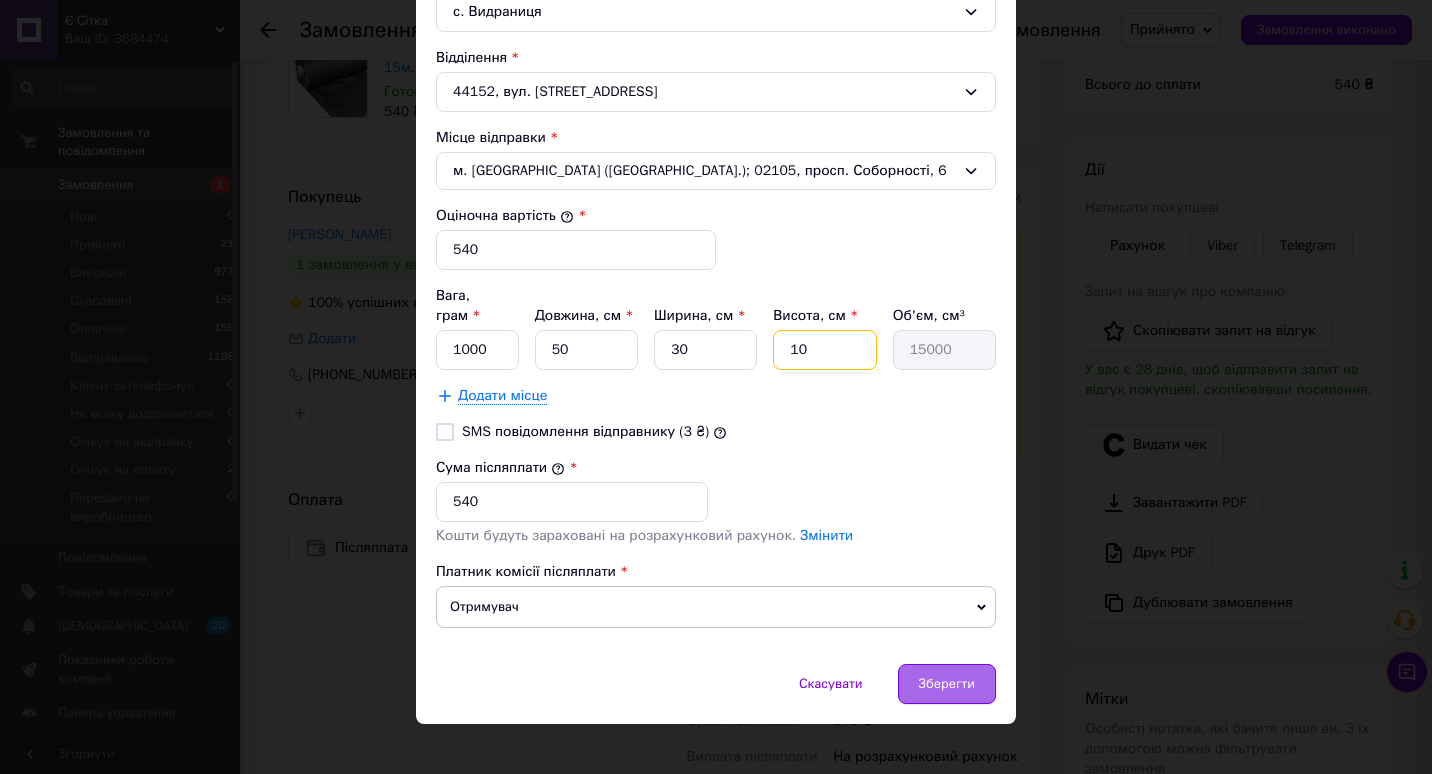 type on "10" 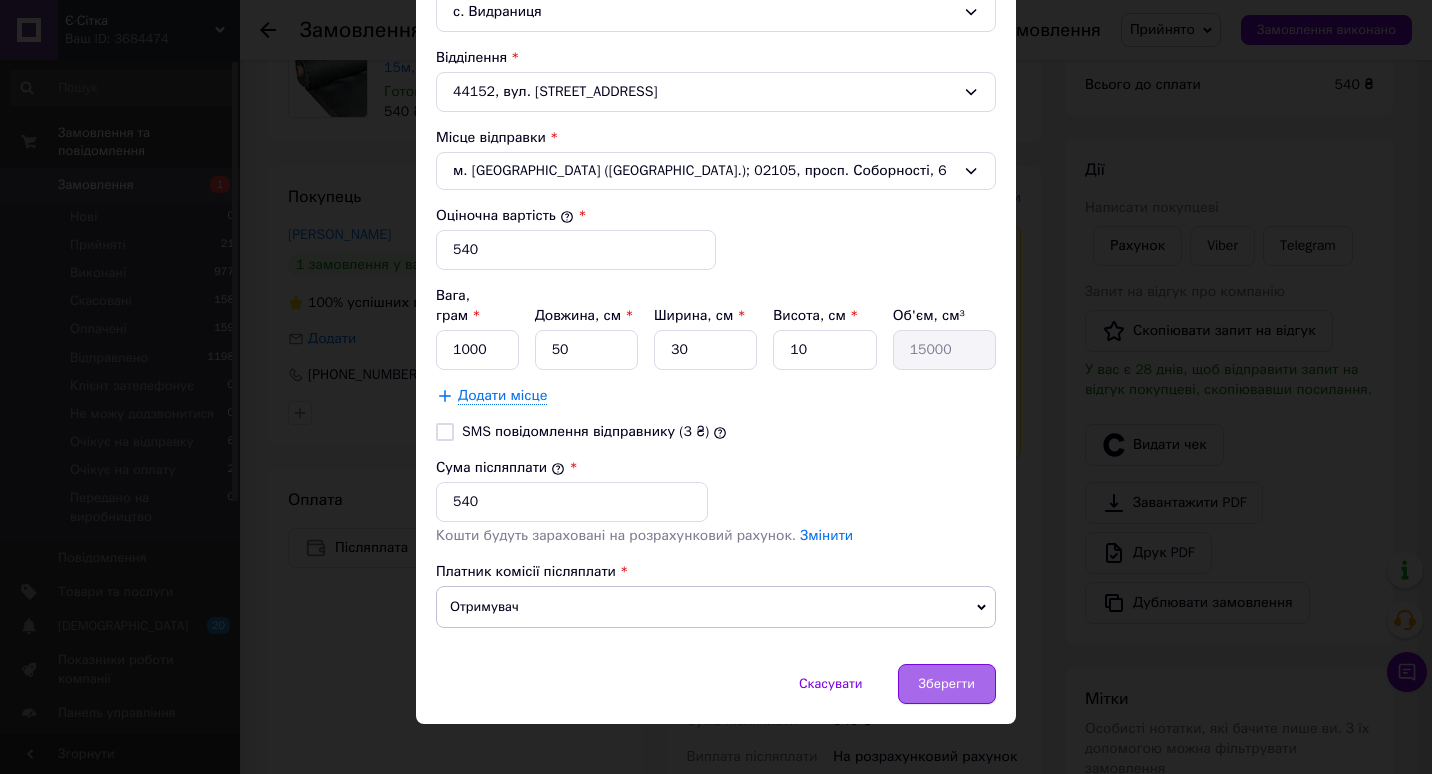 click on "Зберегти" at bounding box center (947, 684) 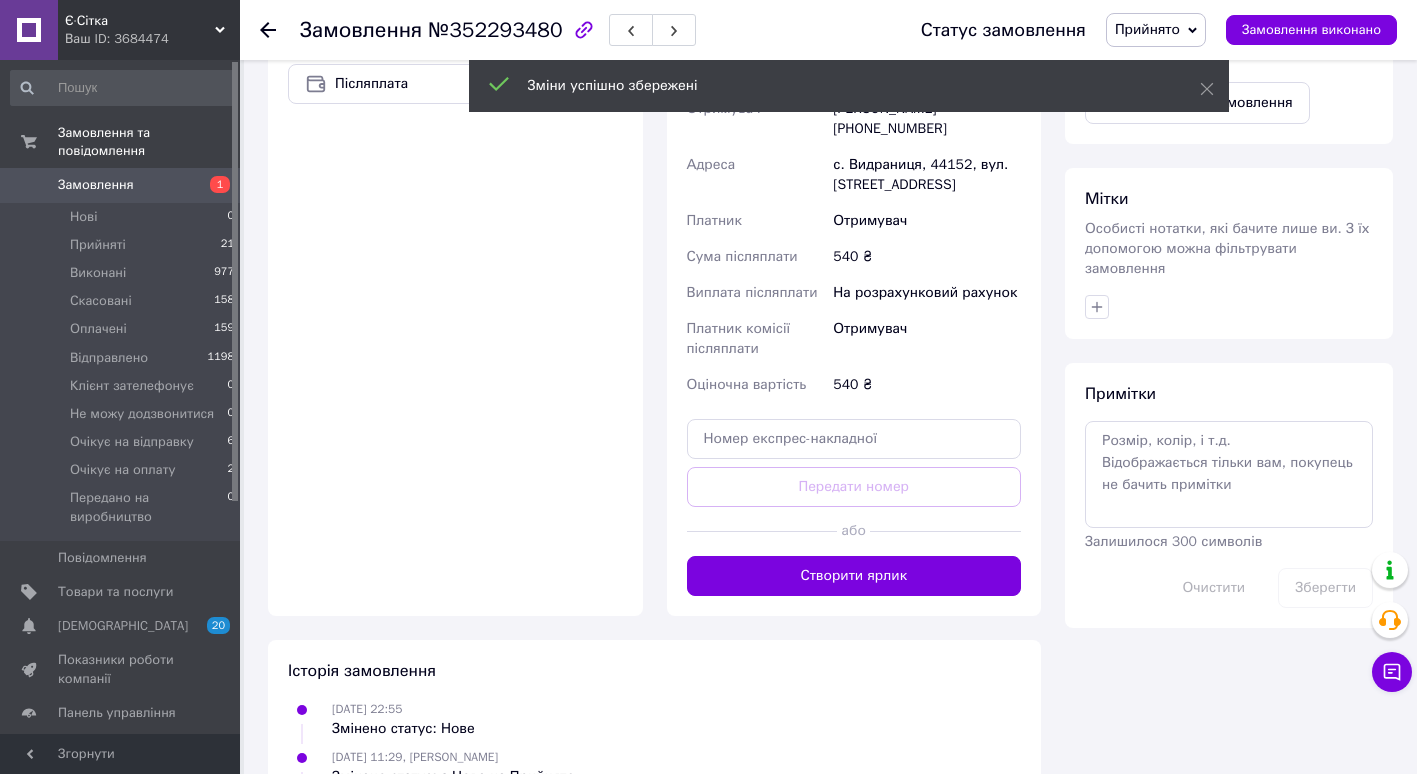 scroll, scrollTop: 666, scrollLeft: 0, axis: vertical 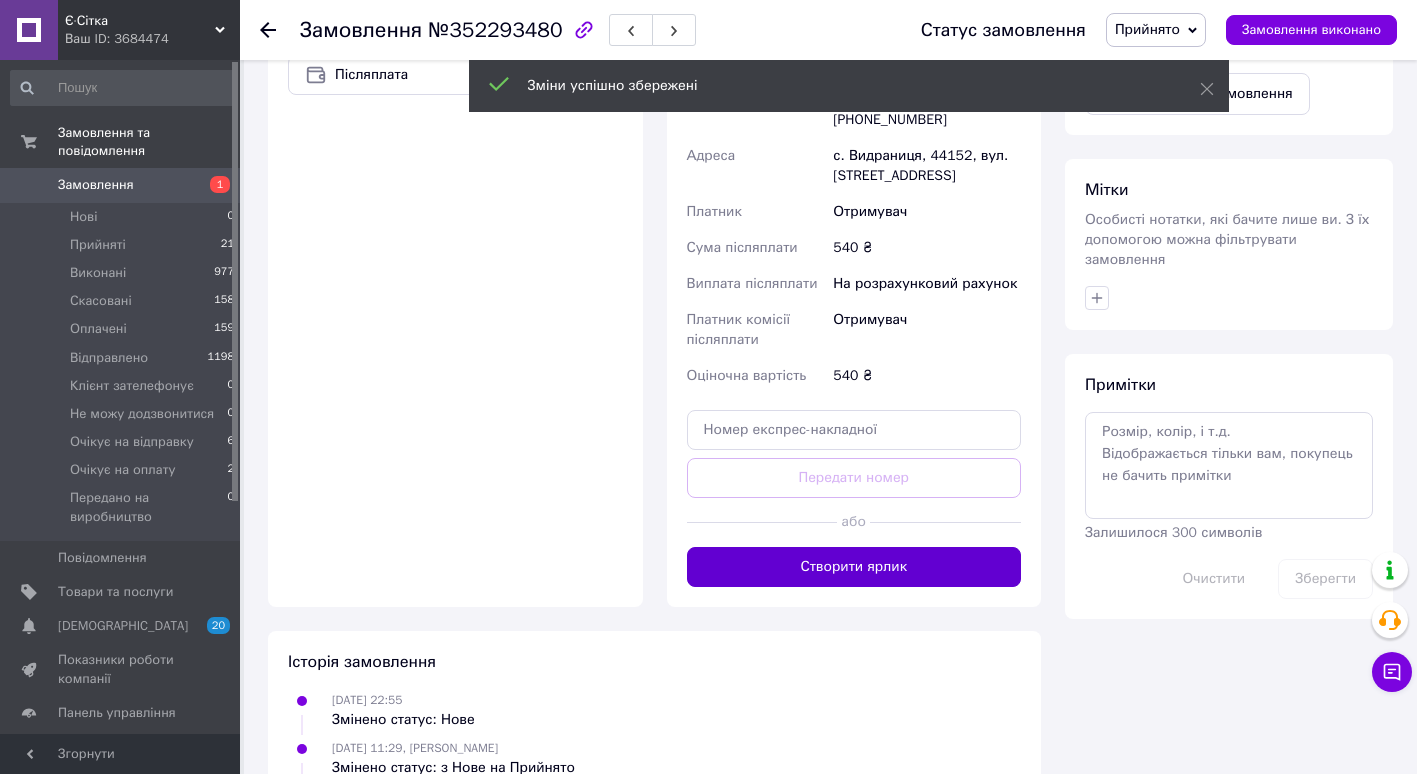 click on "Створити ярлик" at bounding box center [854, 567] 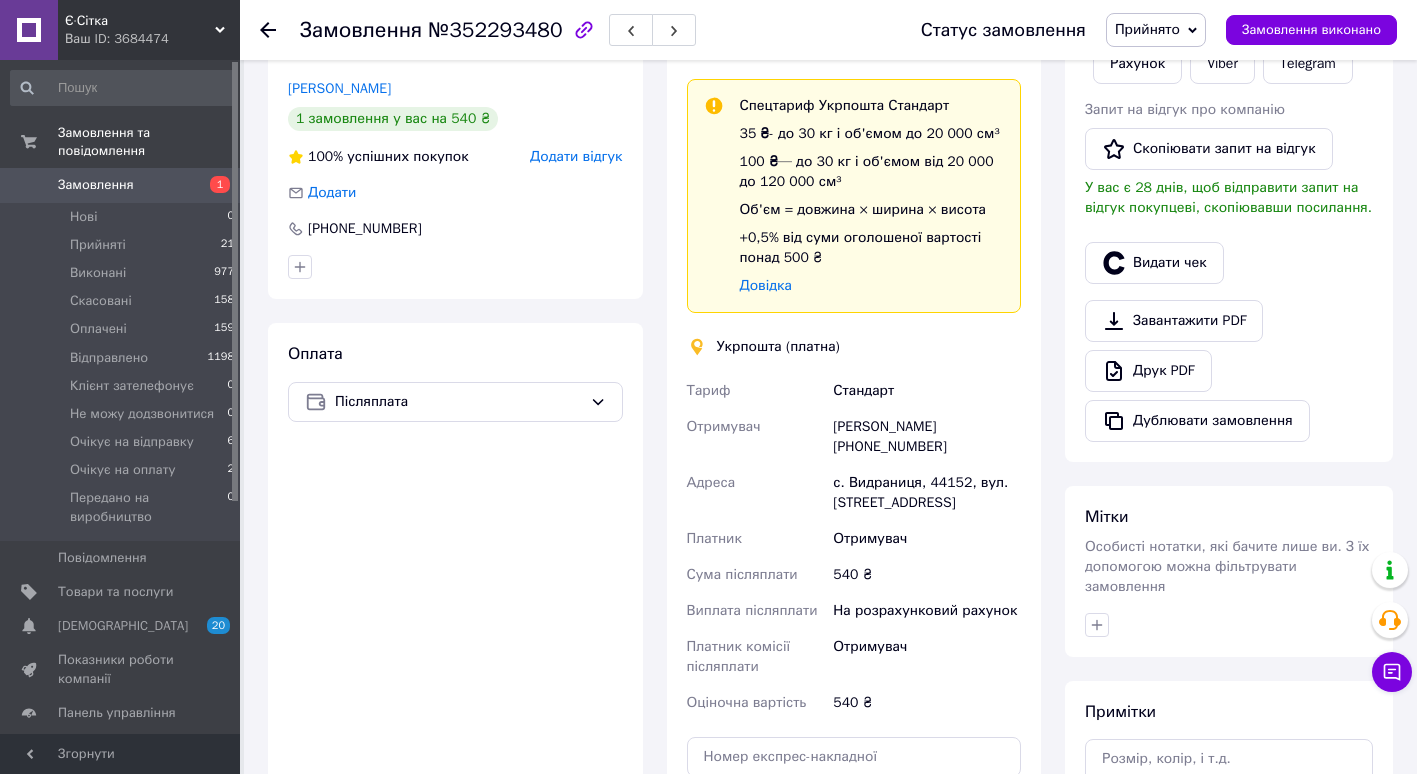 scroll, scrollTop: 247, scrollLeft: 0, axis: vertical 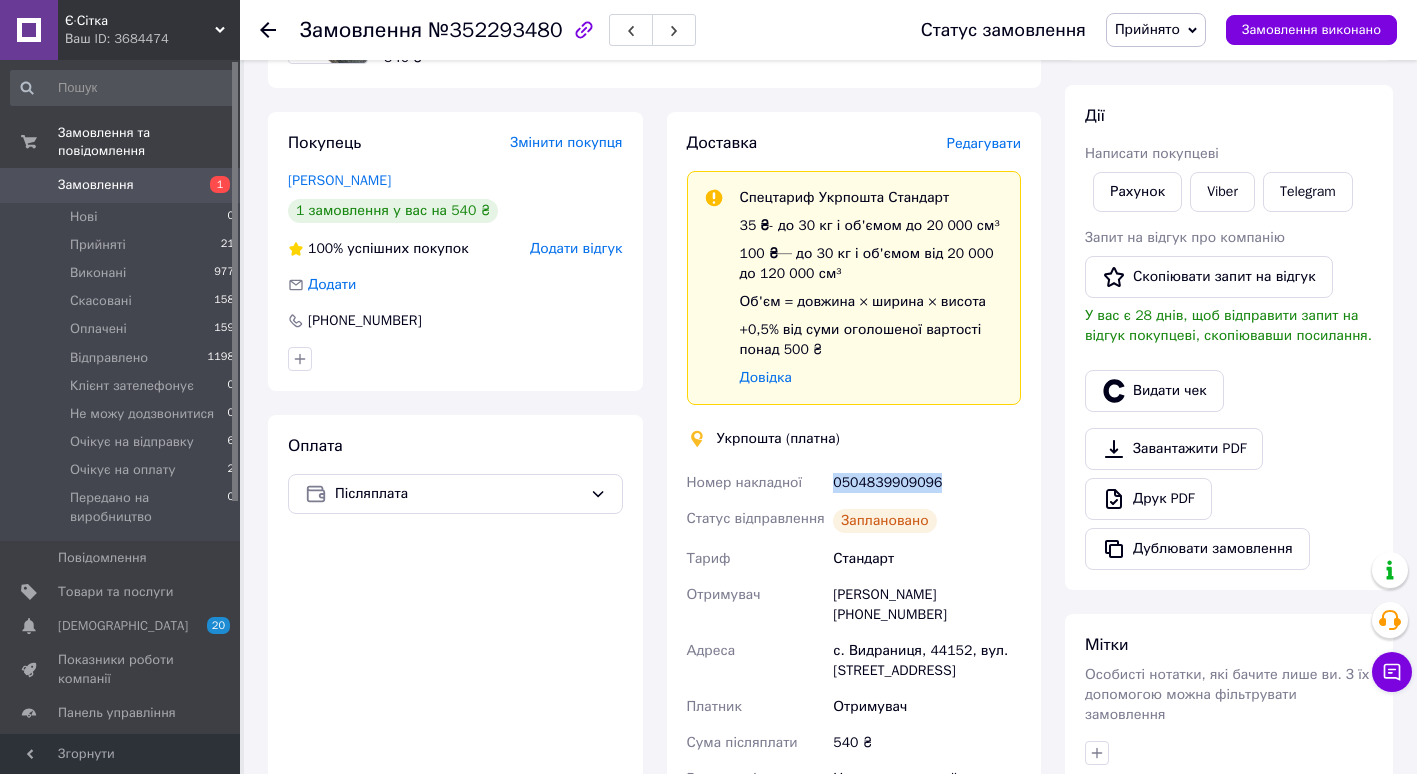 drag, startPoint x: 829, startPoint y: 478, endPoint x: 937, endPoint y: 479, distance: 108.00463 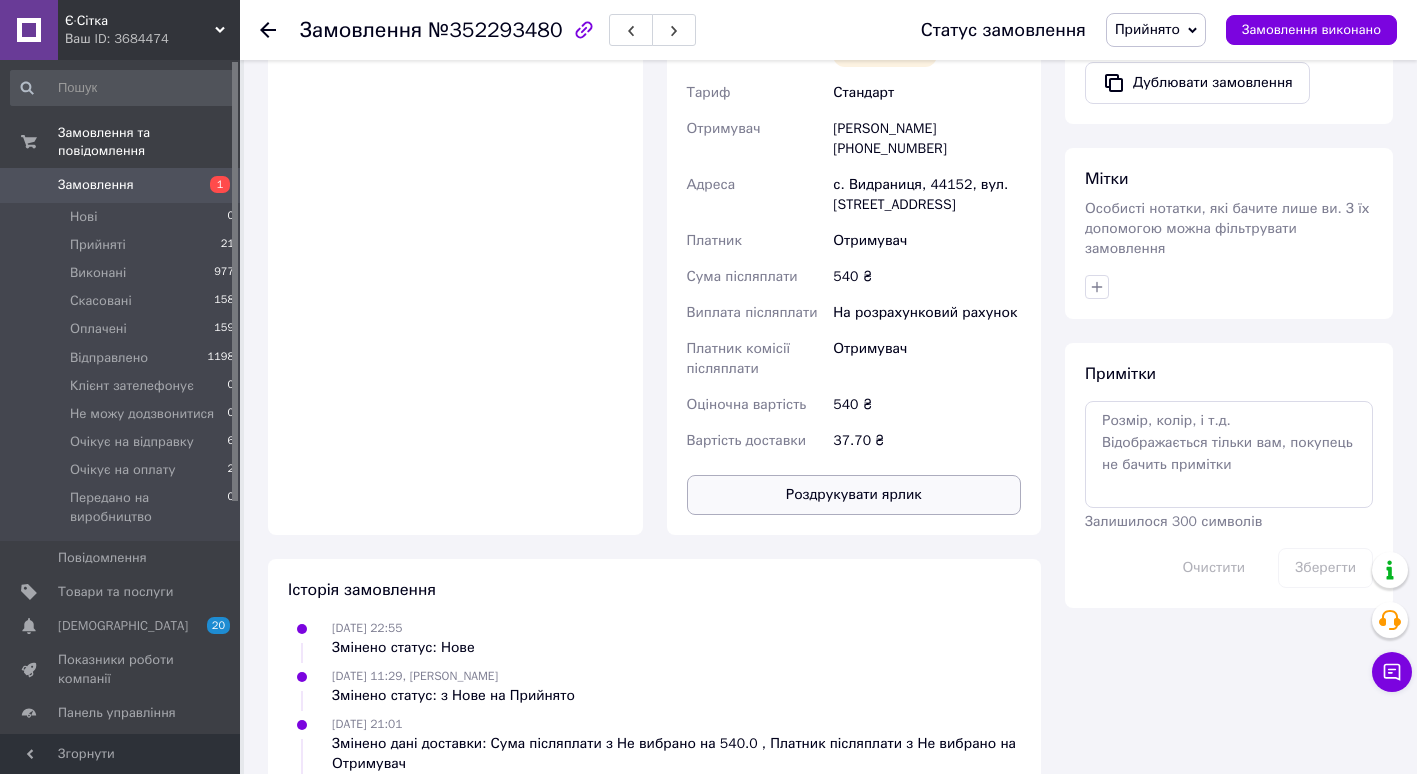 scroll, scrollTop: 717, scrollLeft: 0, axis: vertical 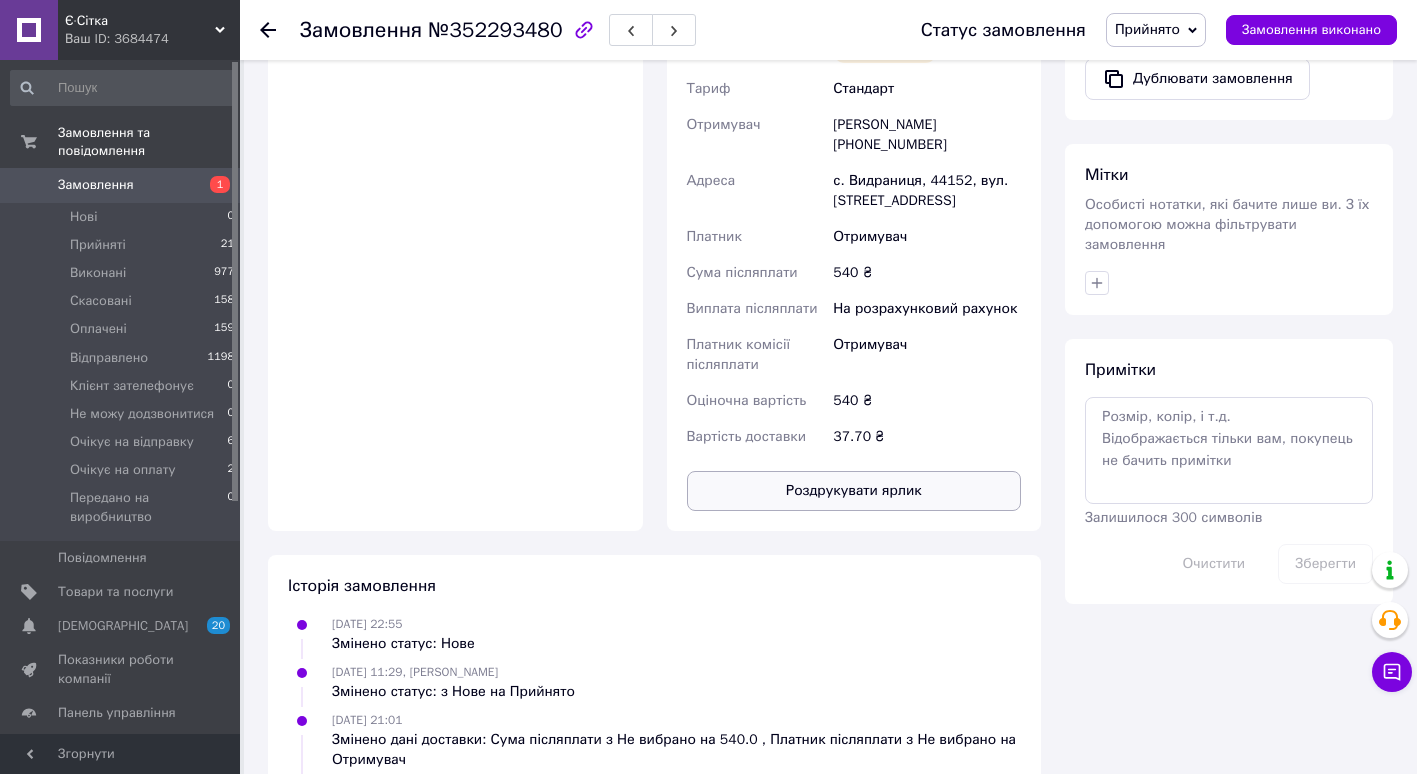click on "Роздрукувати ярлик" at bounding box center [854, 491] 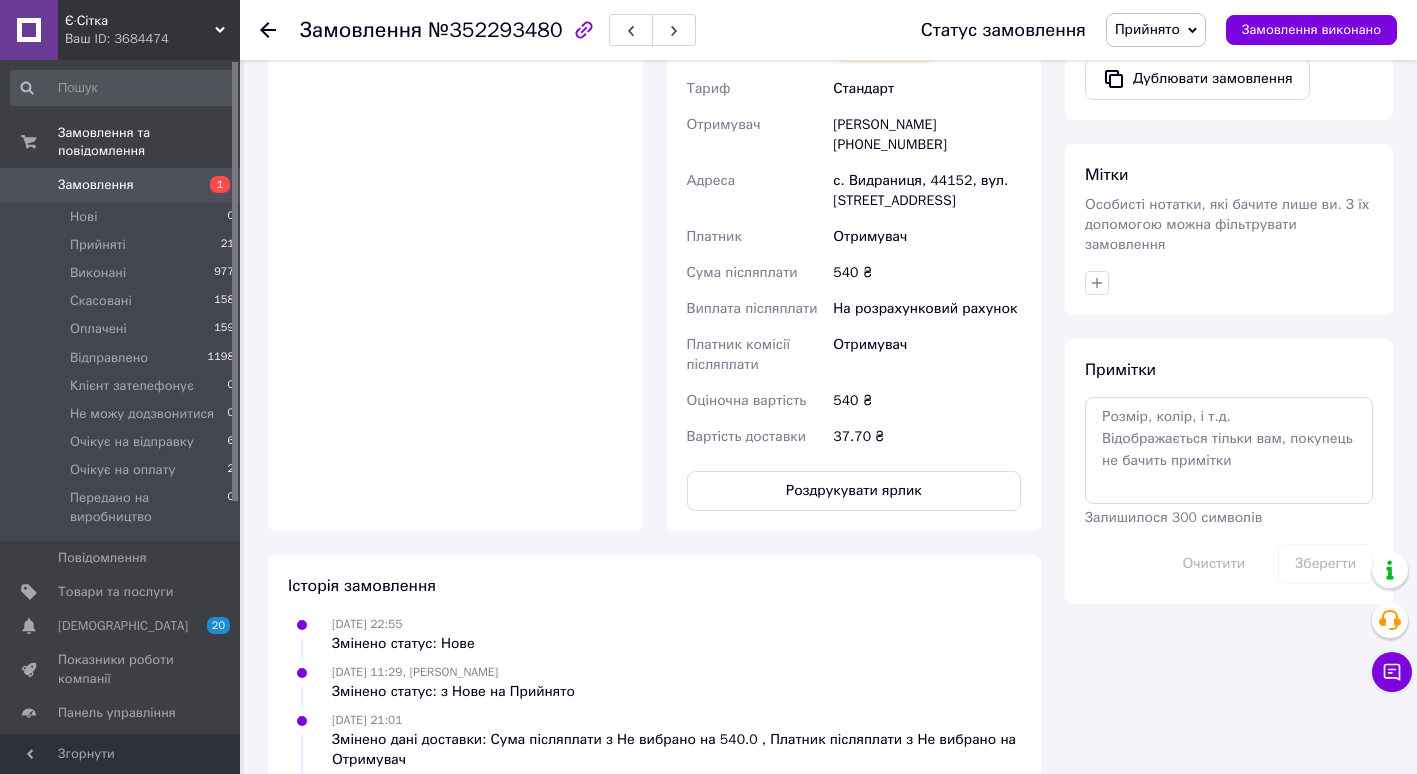 click 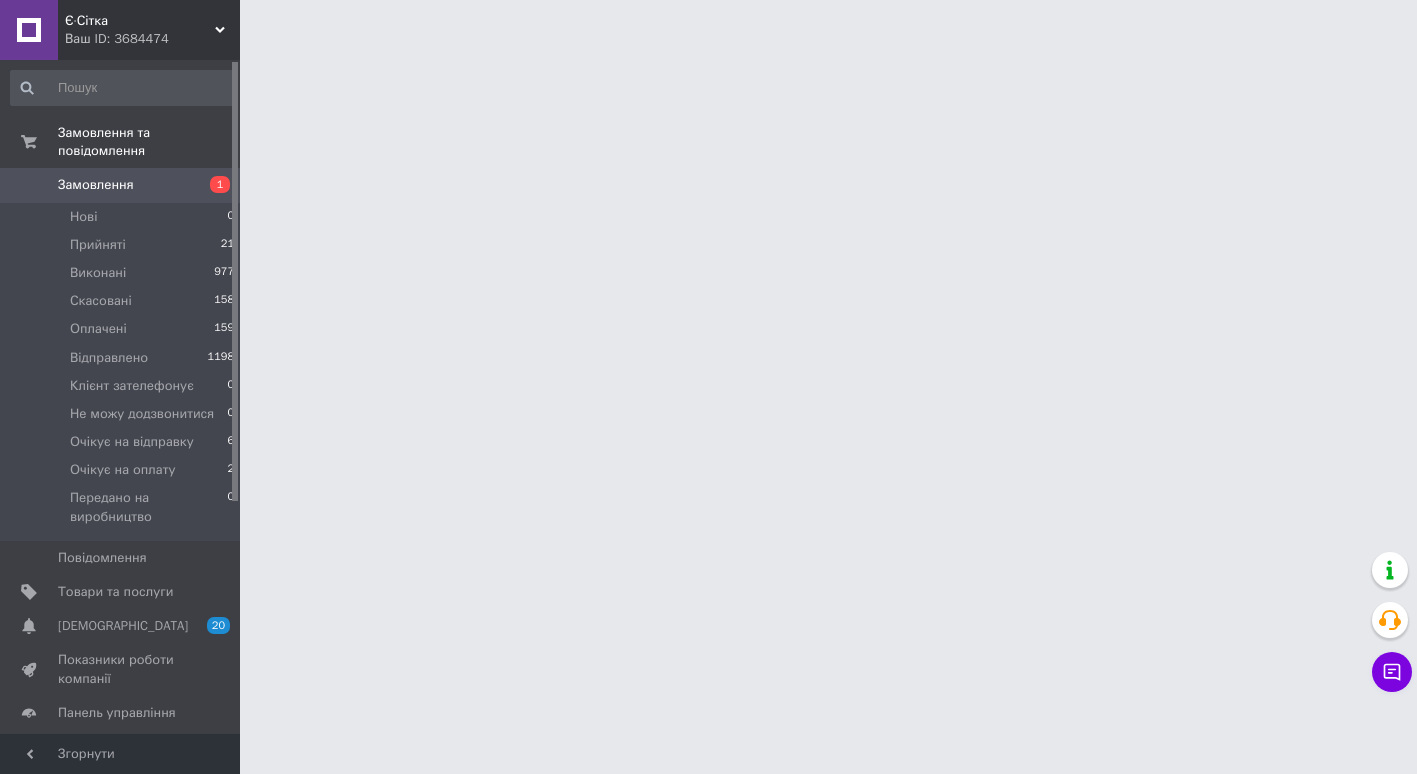 scroll, scrollTop: 0, scrollLeft: 0, axis: both 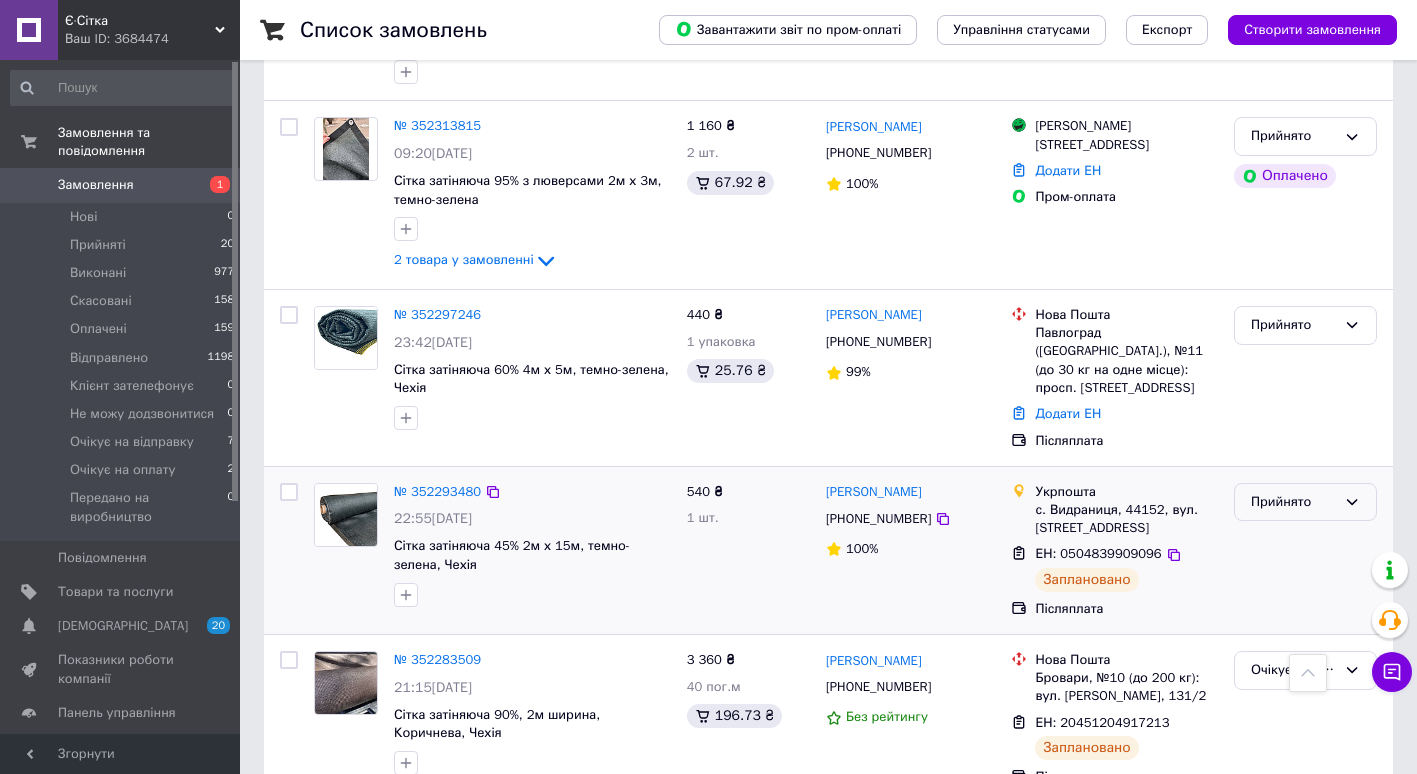 click on "Прийнято" at bounding box center [1305, 502] 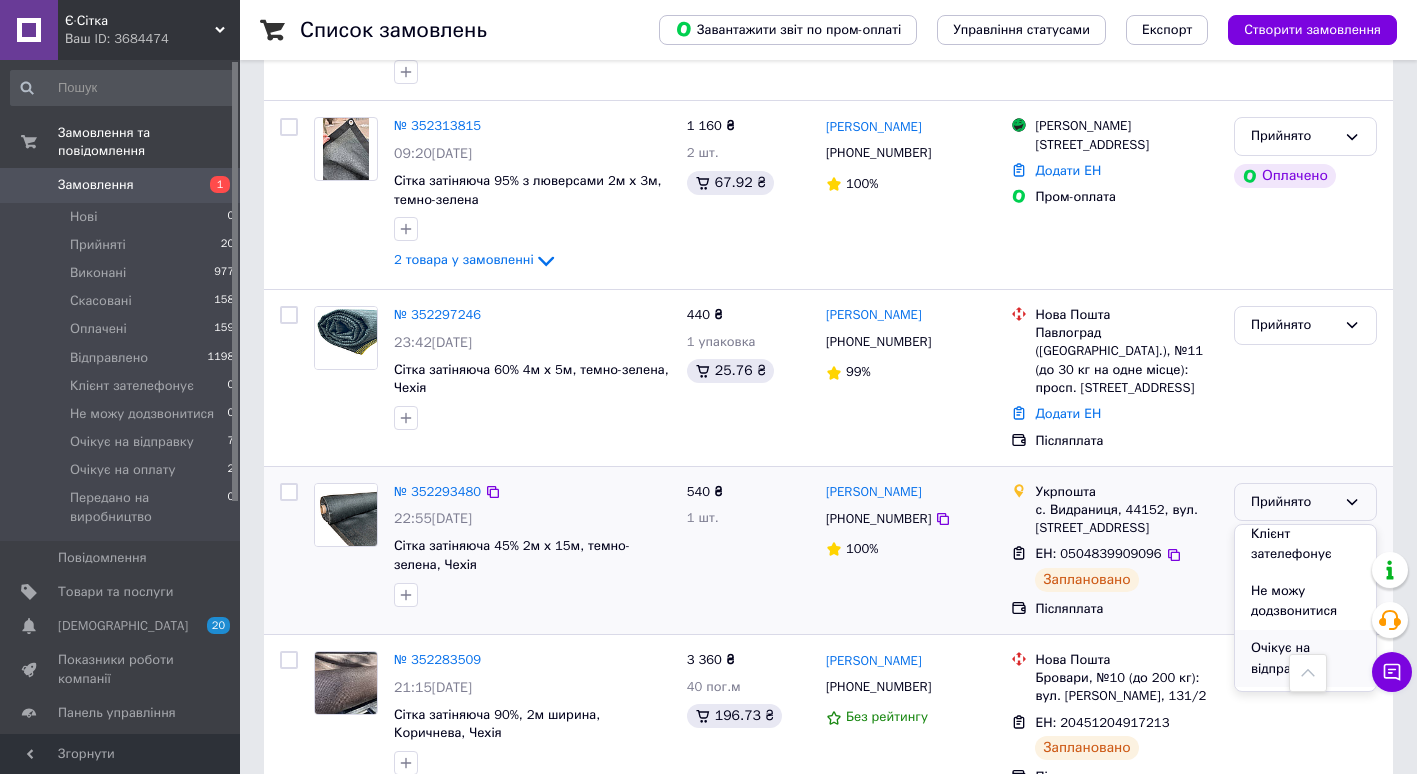 scroll, scrollTop: 157, scrollLeft: 0, axis: vertical 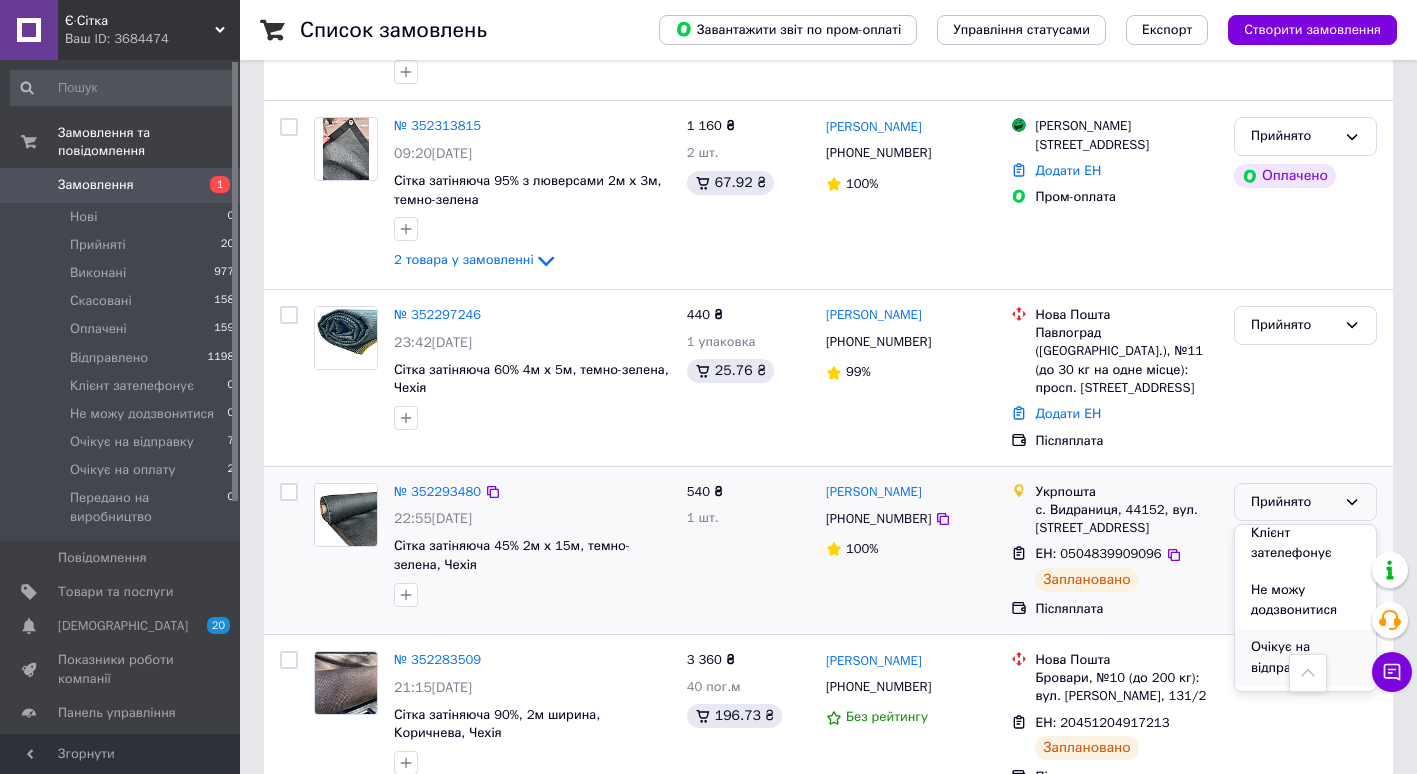 click on "Очікує на відправку" at bounding box center [1305, 657] 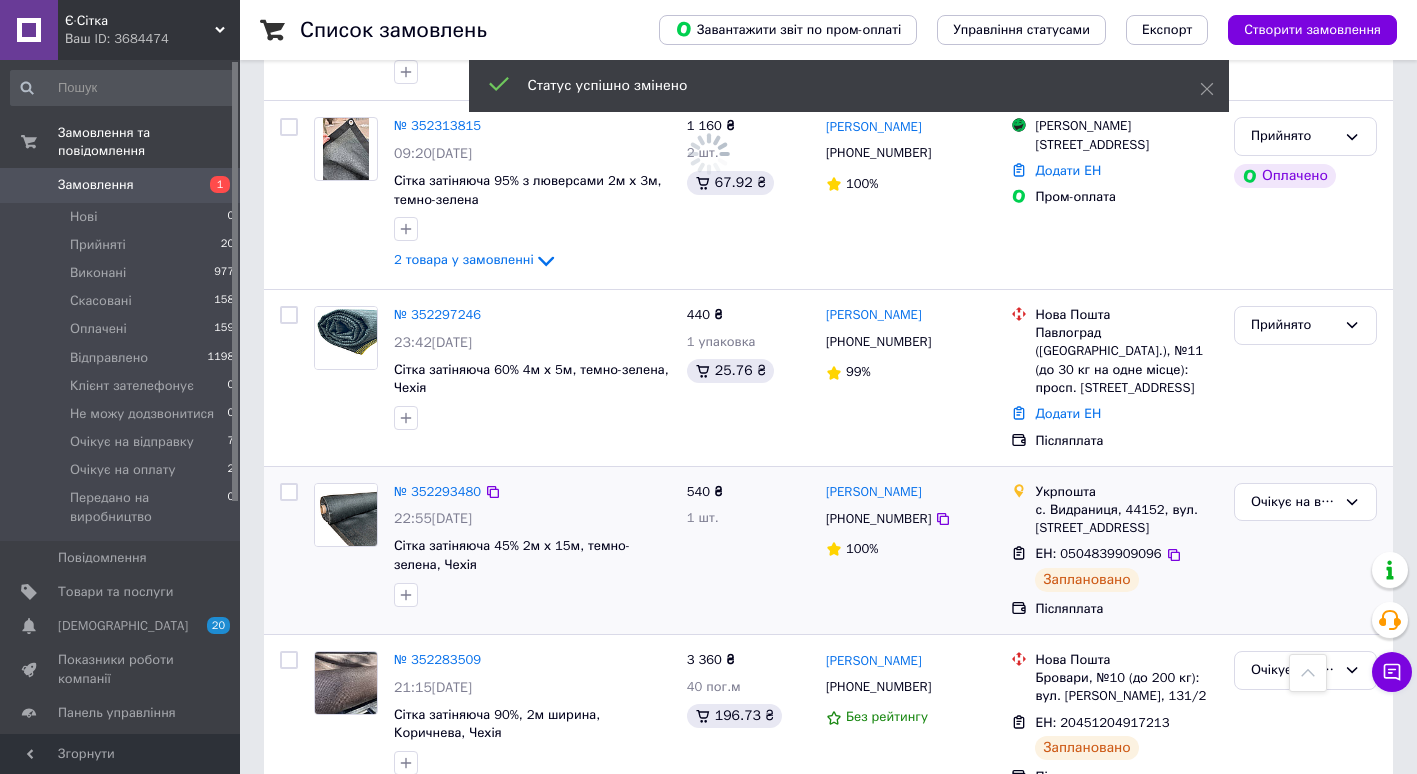 scroll, scrollTop: 2494, scrollLeft: 0, axis: vertical 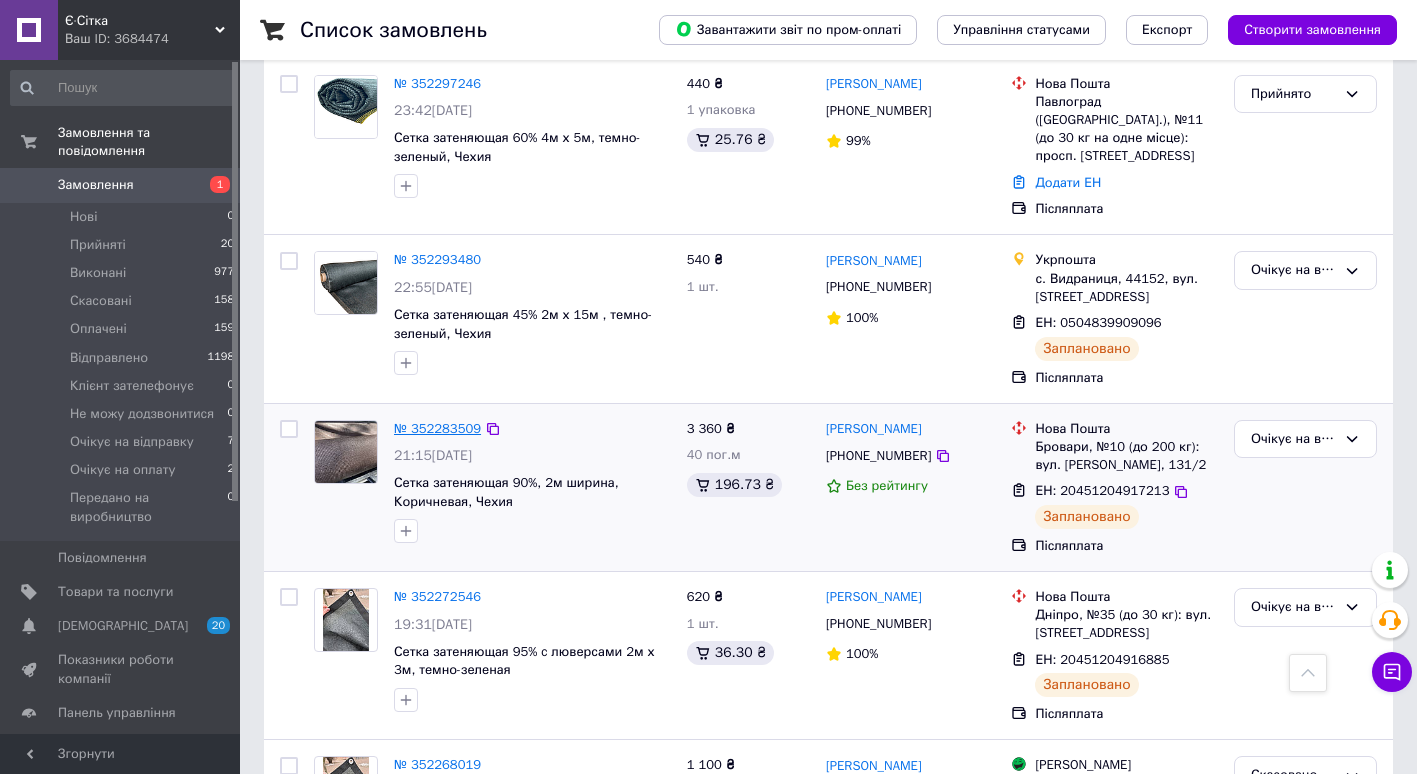 click on "№ 352283509" at bounding box center [437, 428] 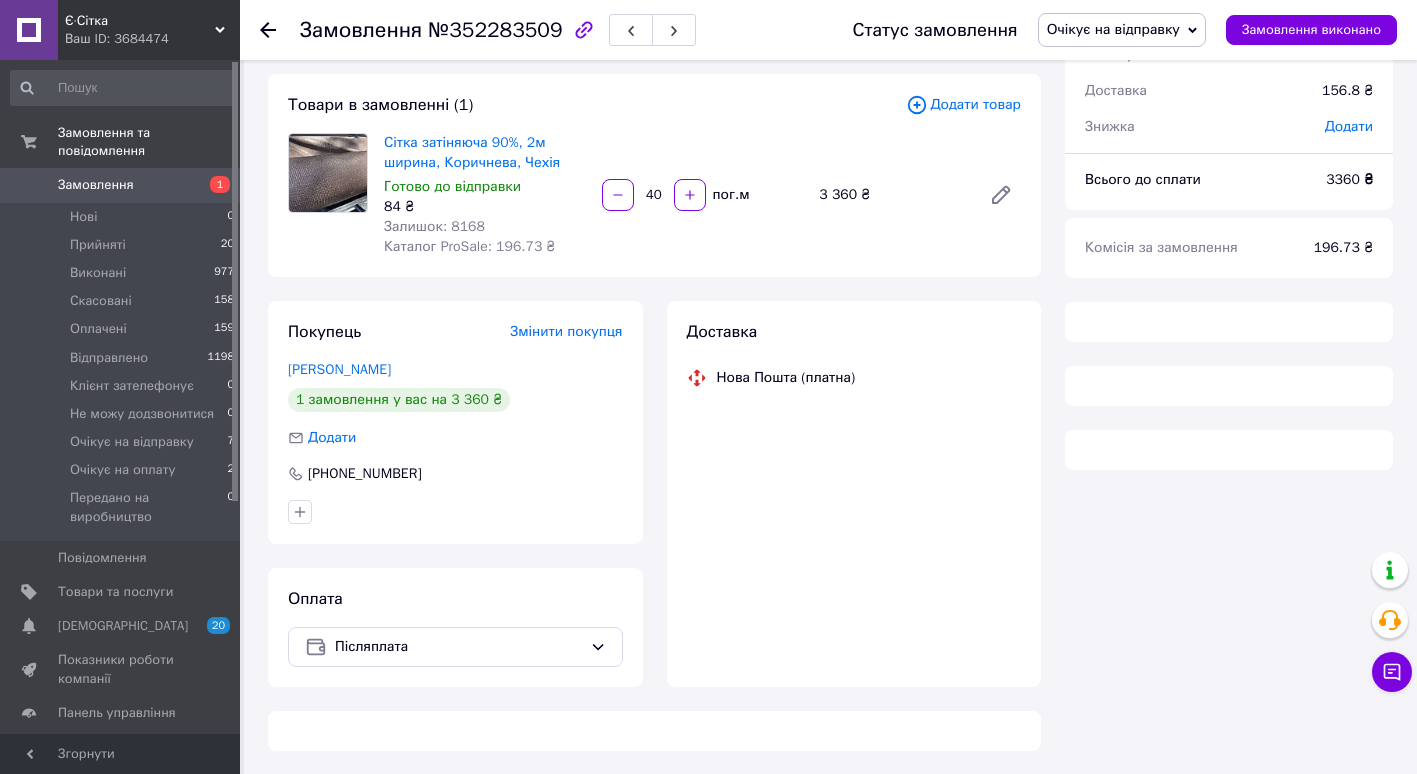 scroll, scrollTop: 807, scrollLeft: 0, axis: vertical 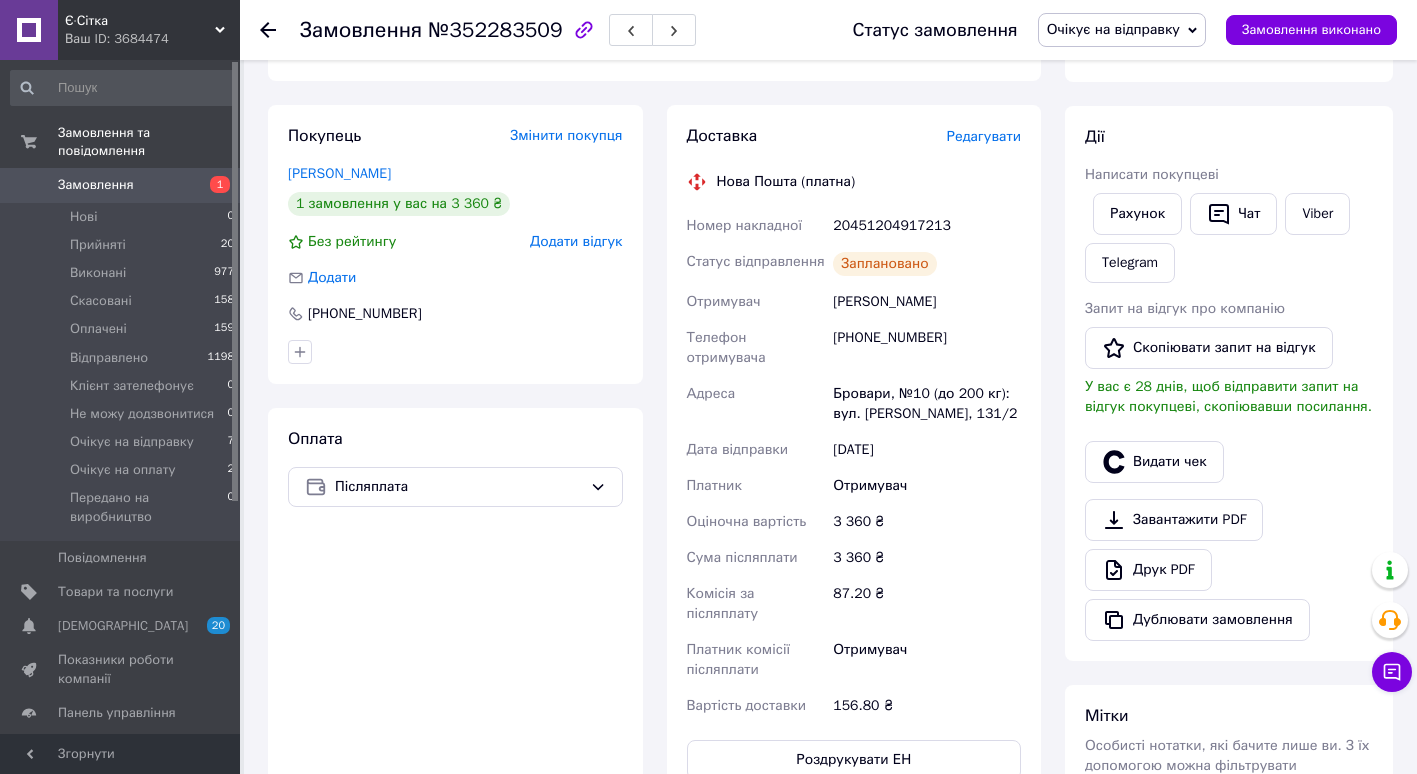 click on "Редагувати" at bounding box center [984, 136] 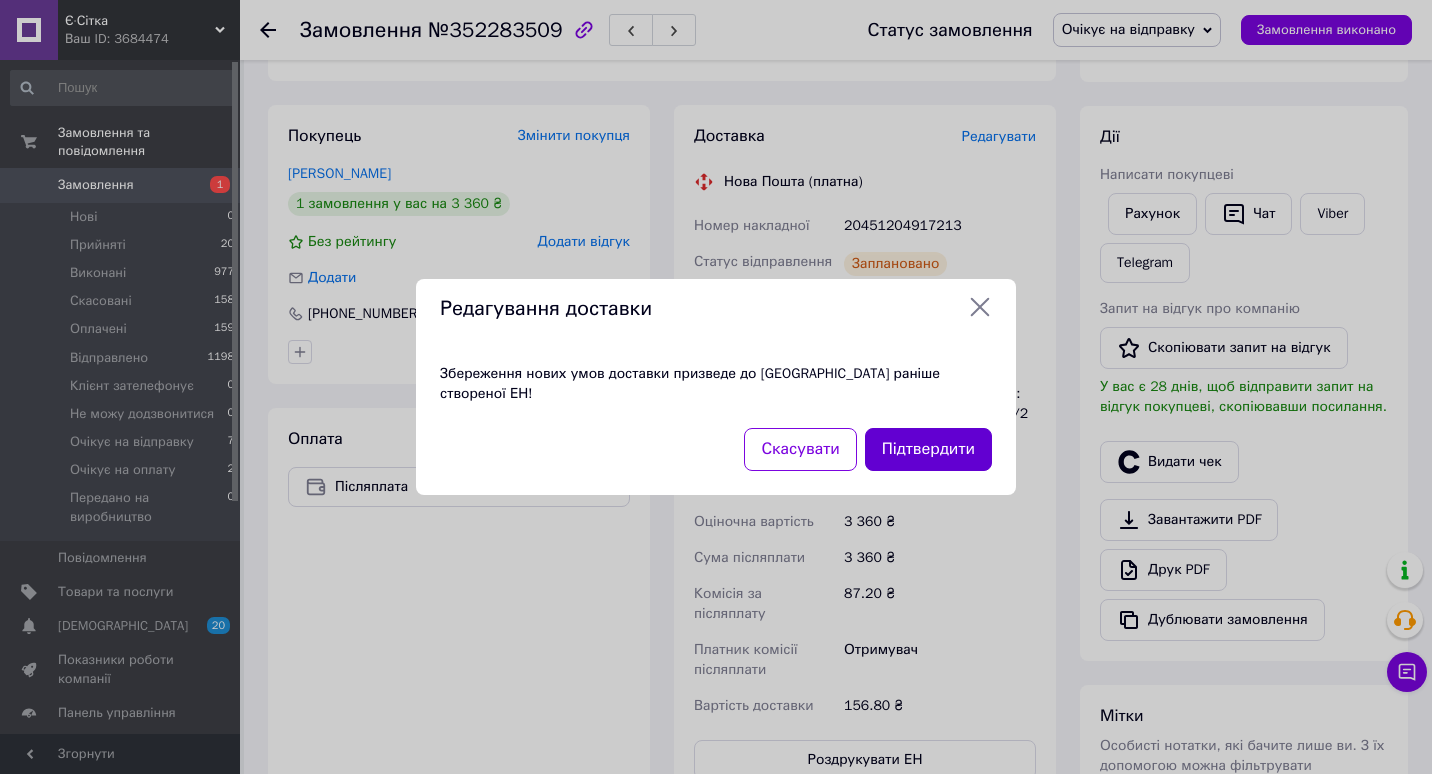 click on "Підтвердити" at bounding box center (928, 449) 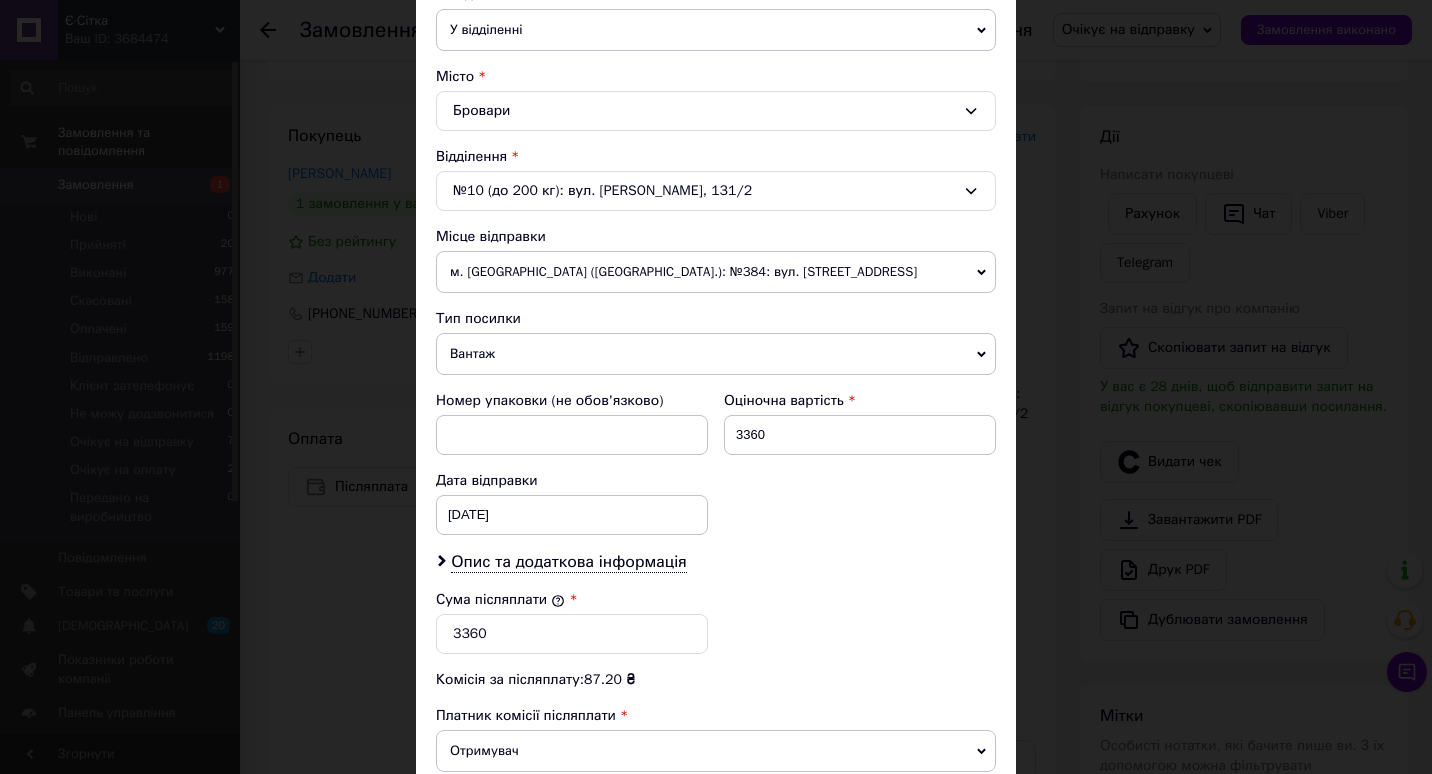 scroll, scrollTop: 489, scrollLeft: 0, axis: vertical 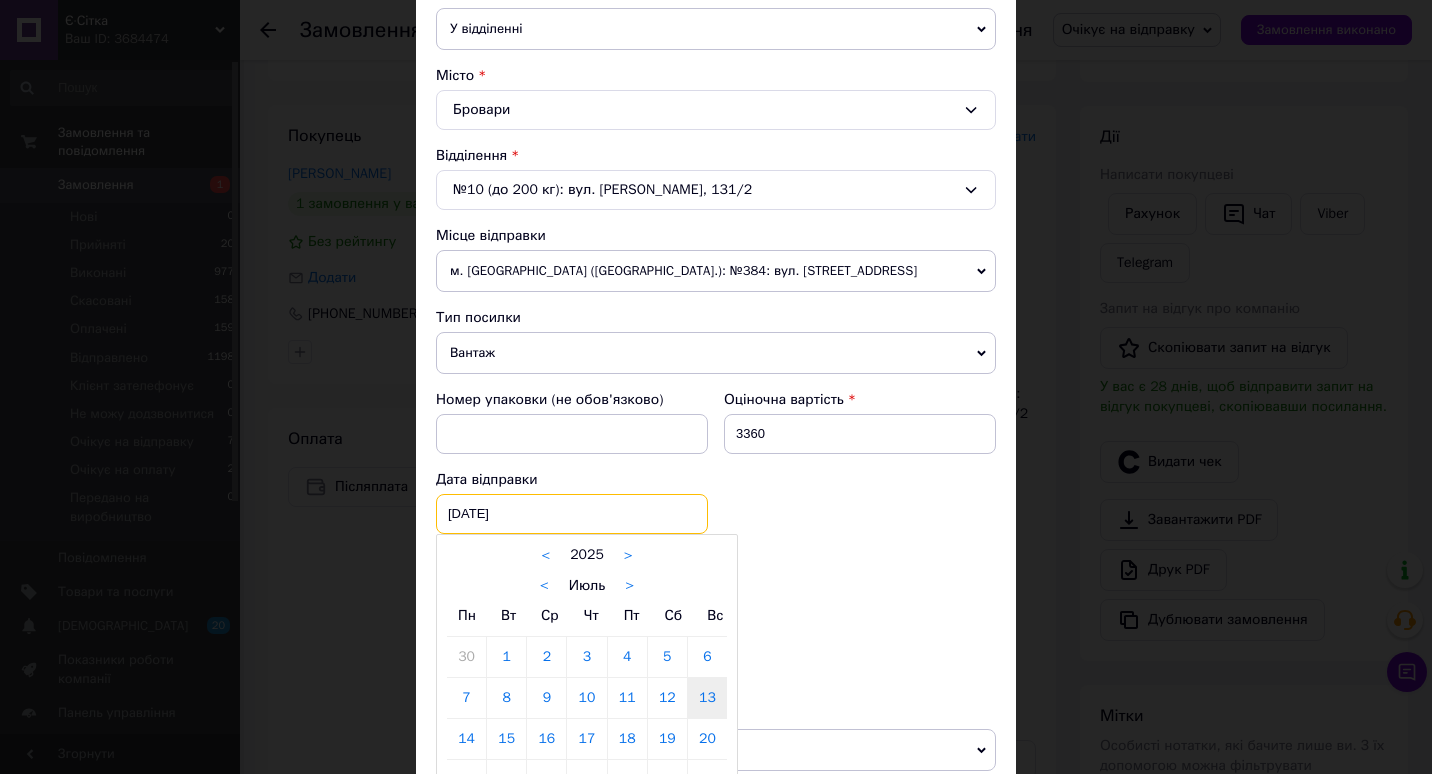 click on "[DATE] < 2025 > < Июль > Пн Вт Ср Чт Пт Сб Вс 30 1 2 3 4 5 6 7 8 9 10 11 12 13 14 15 16 17 18 19 20 21 22 23 24 25 26 27 28 29 30 31 1 2 3 4 5 6 7 8 9 10" at bounding box center (572, 514) 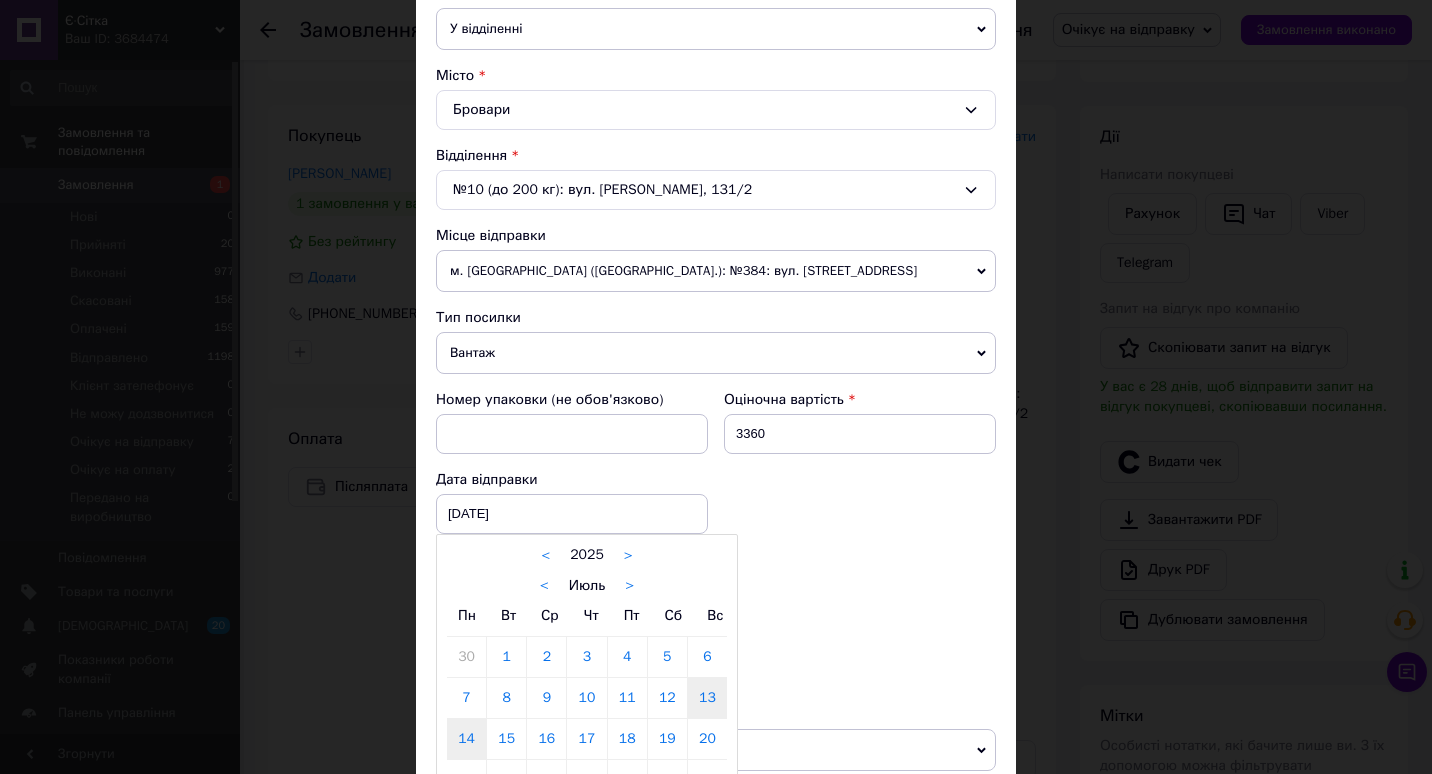 click on "14" at bounding box center [466, 739] 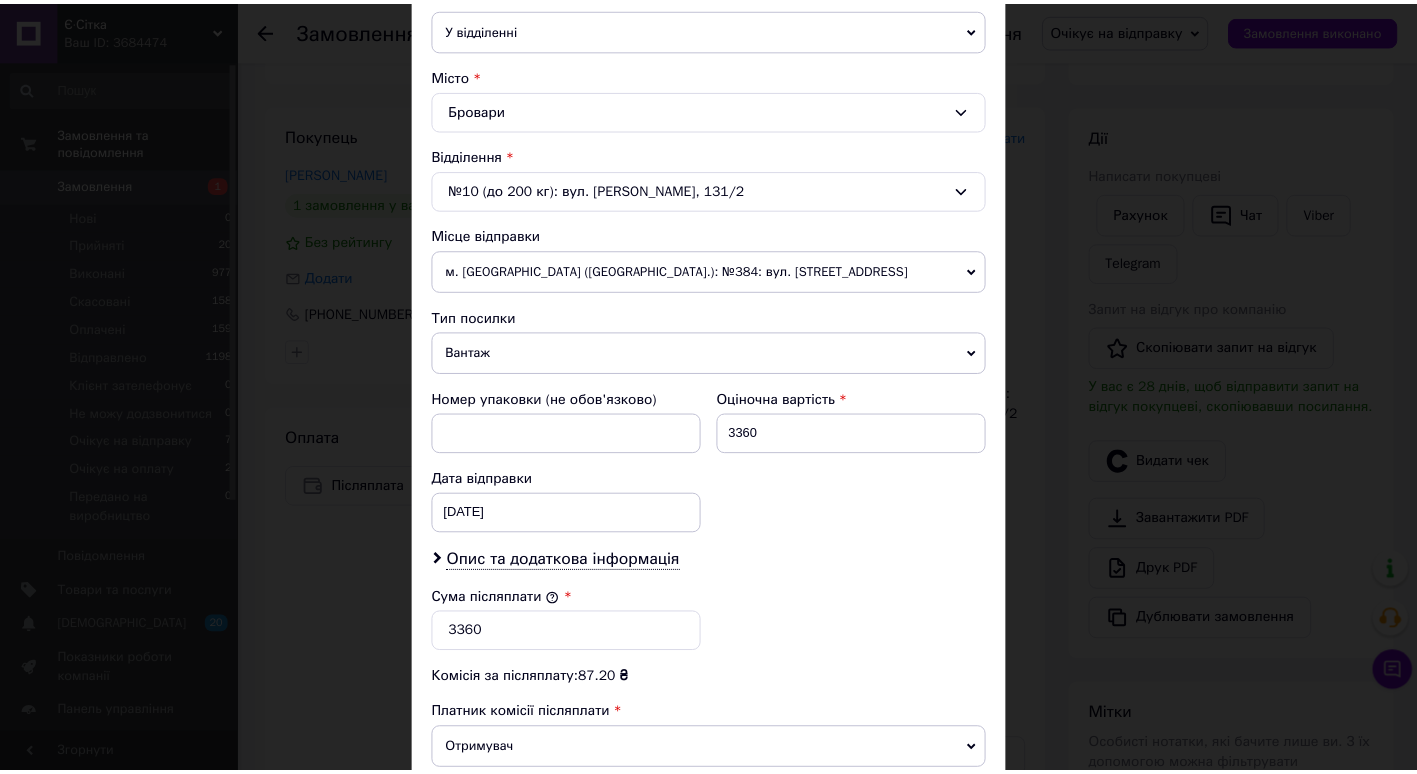 scroll, scrollTop: 752, scrollLeft: 0, axis: vertical 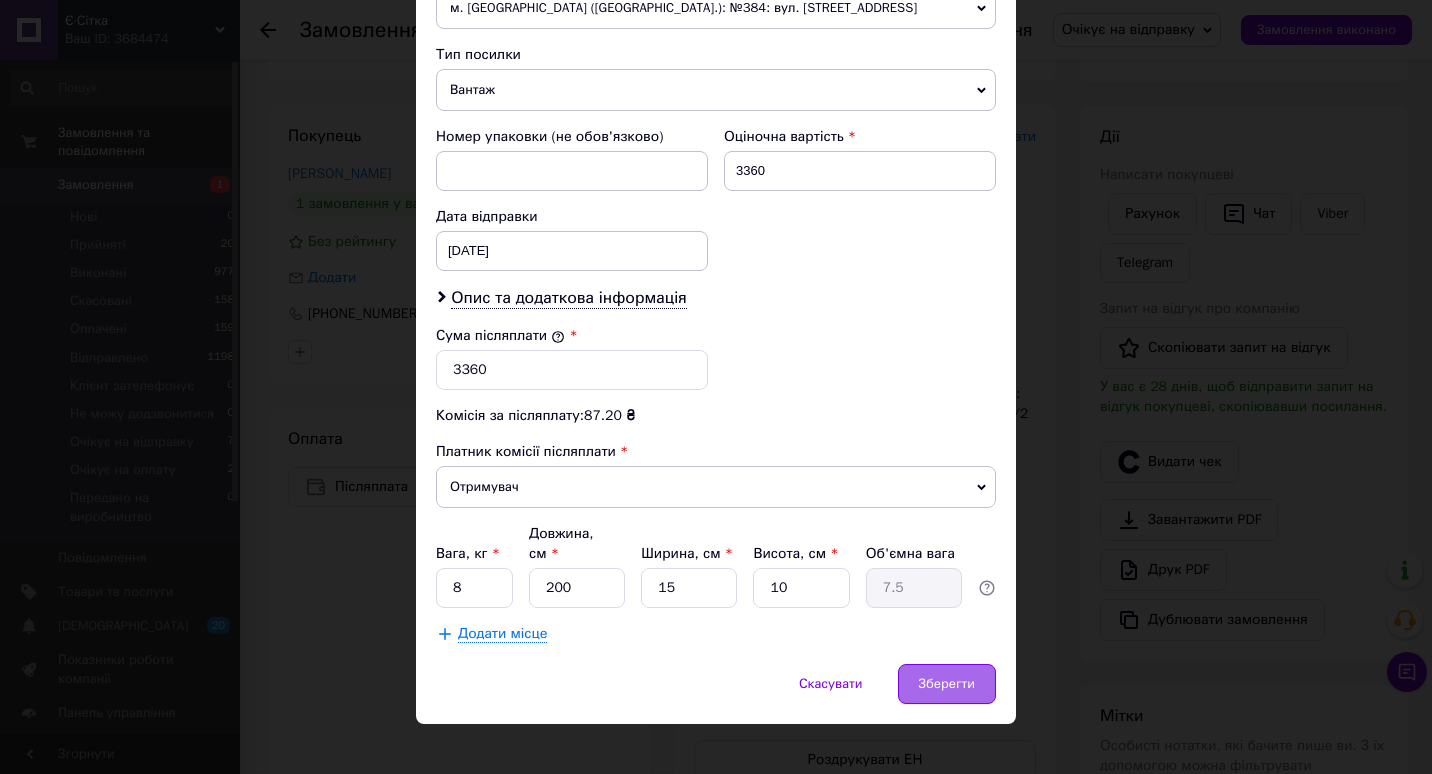 click on "Зберегти" at bounding box center [947, 684] 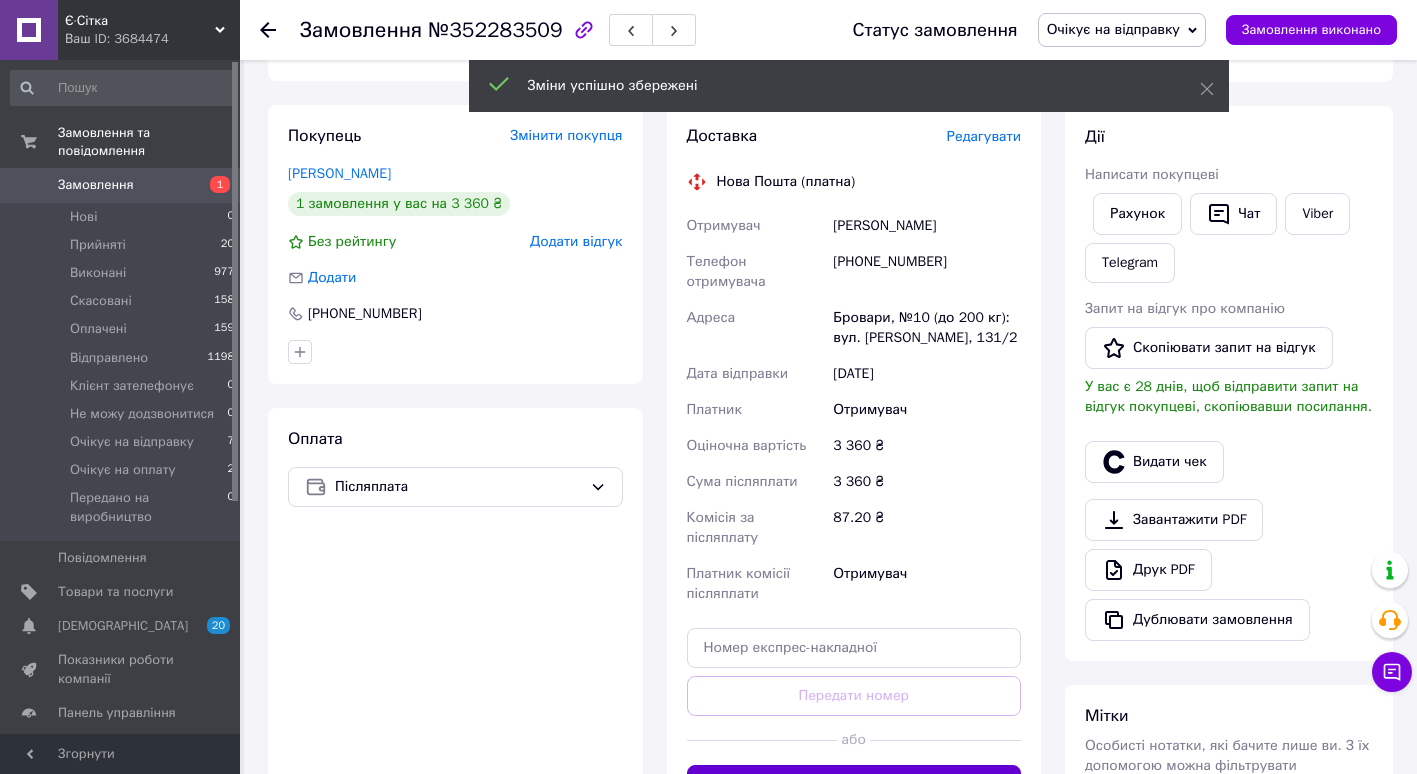 click on "Згенерувати ЕН" at bounding box center (854, 785) 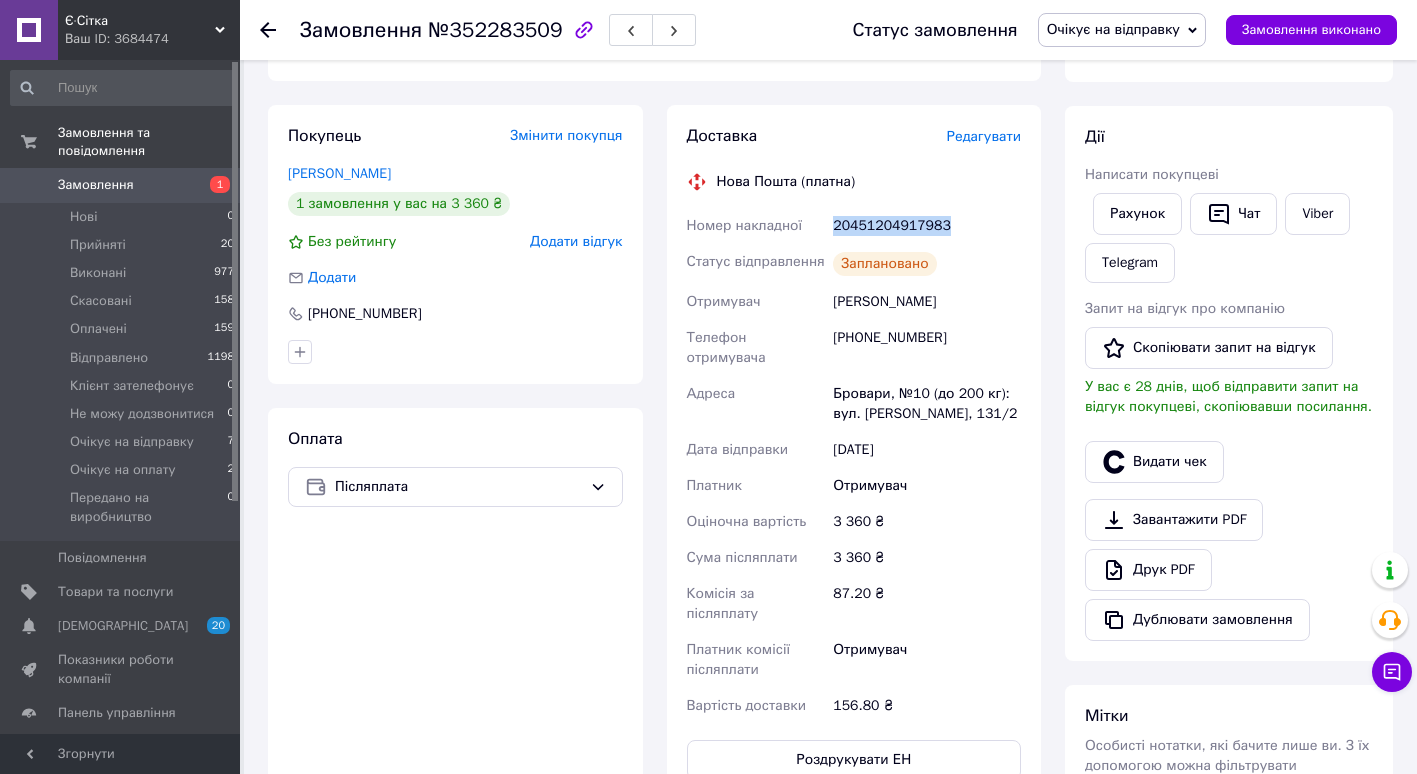 drag, startPoint x: 829, startPoint y: 220, endPoint x: 939, endPoint y: 220, distance: 110 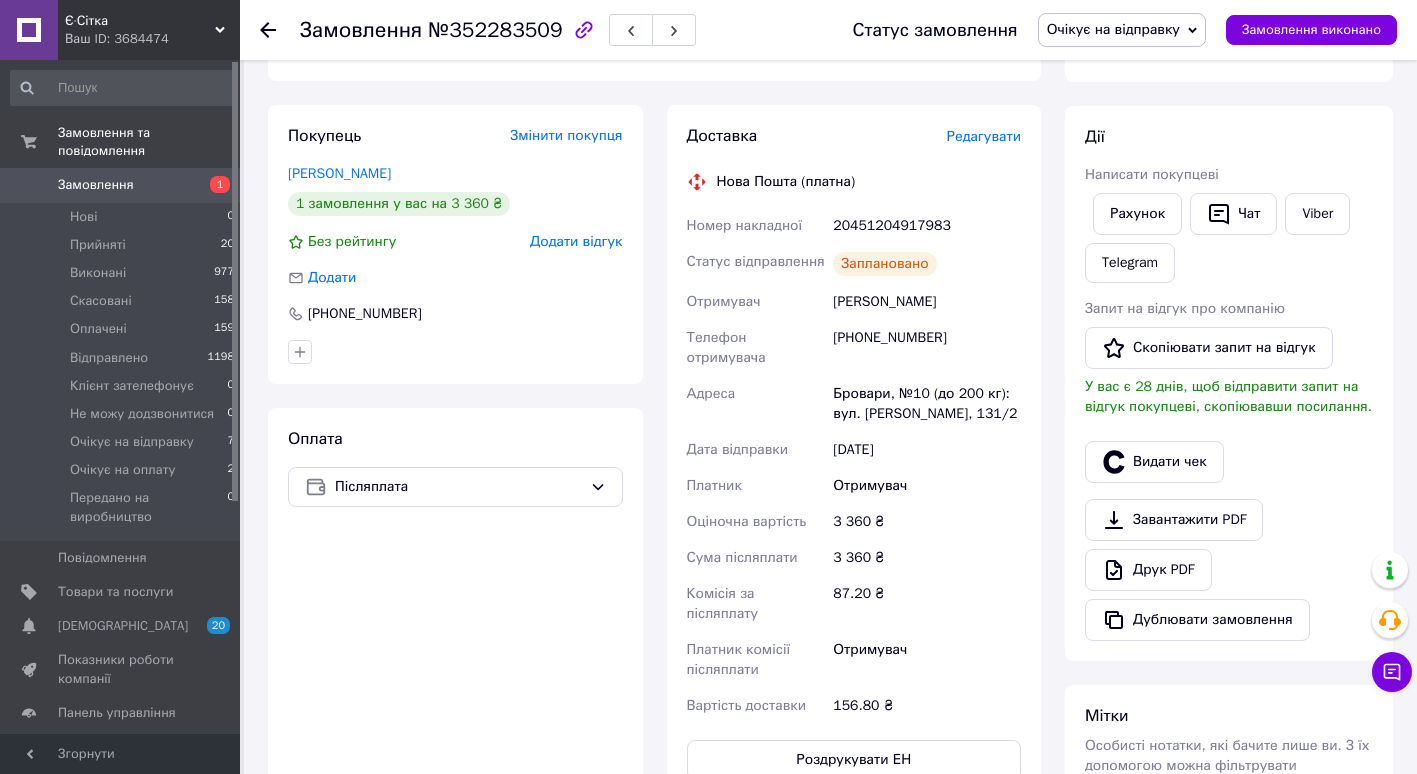 click 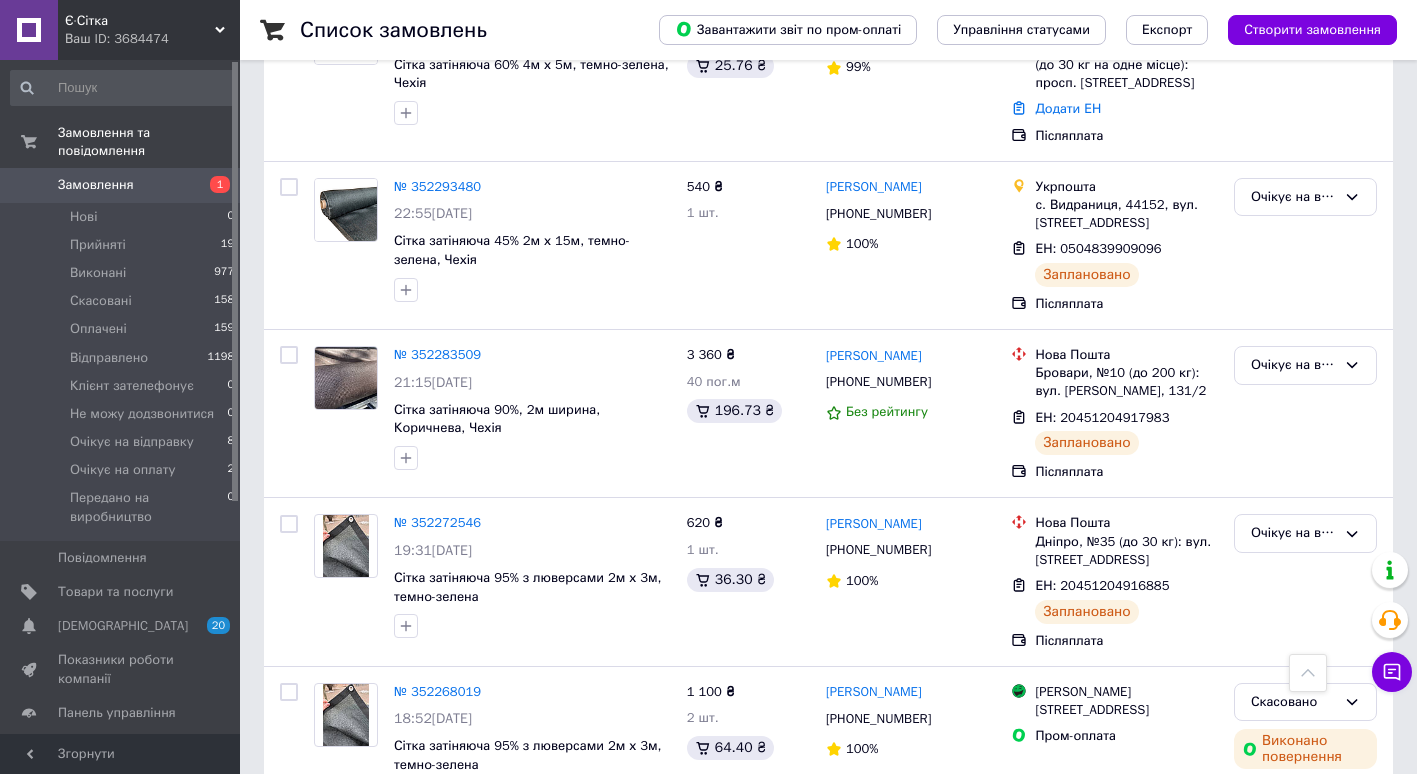 scroll, scrollTop: 2772, scrollLeft: 0, axis: vertical 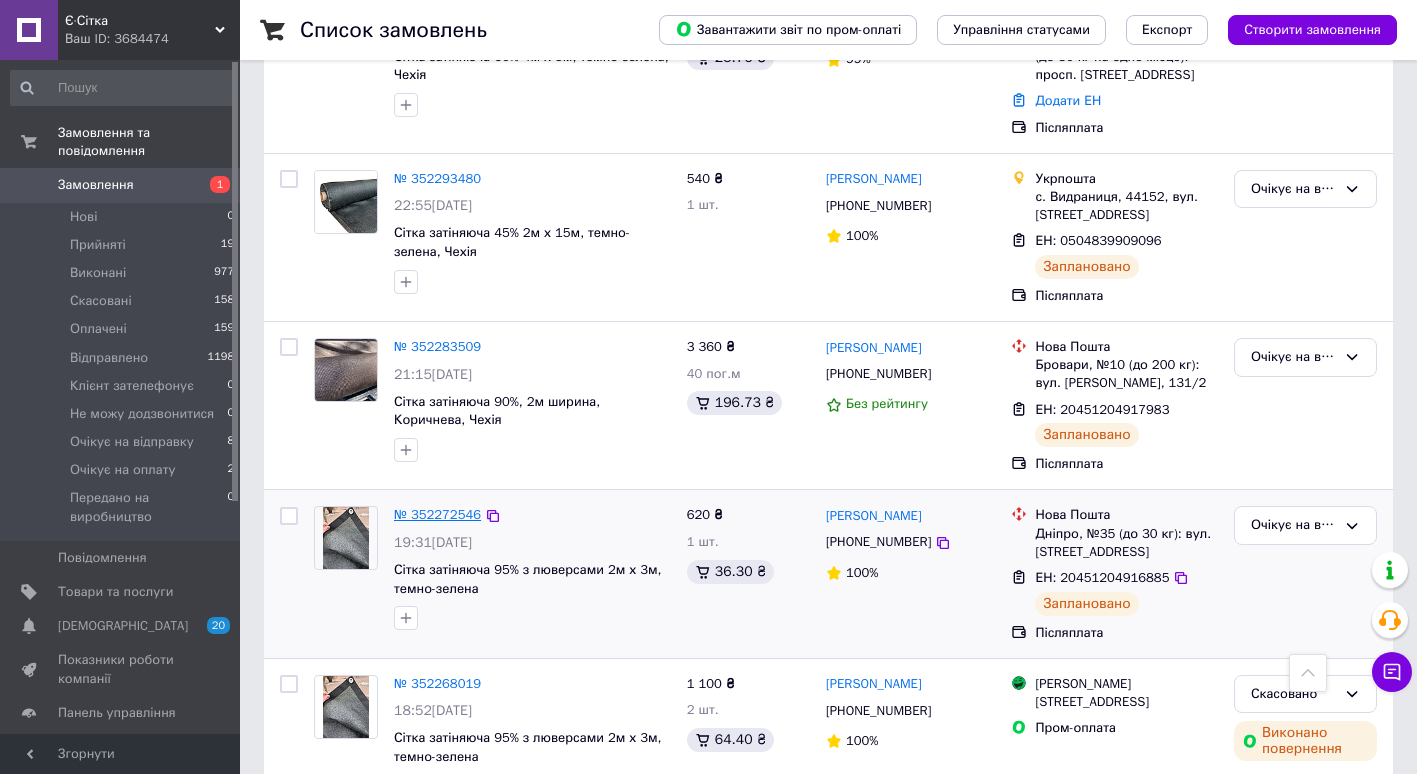 click on "№ 352272546" at bounding box center (437, 514) 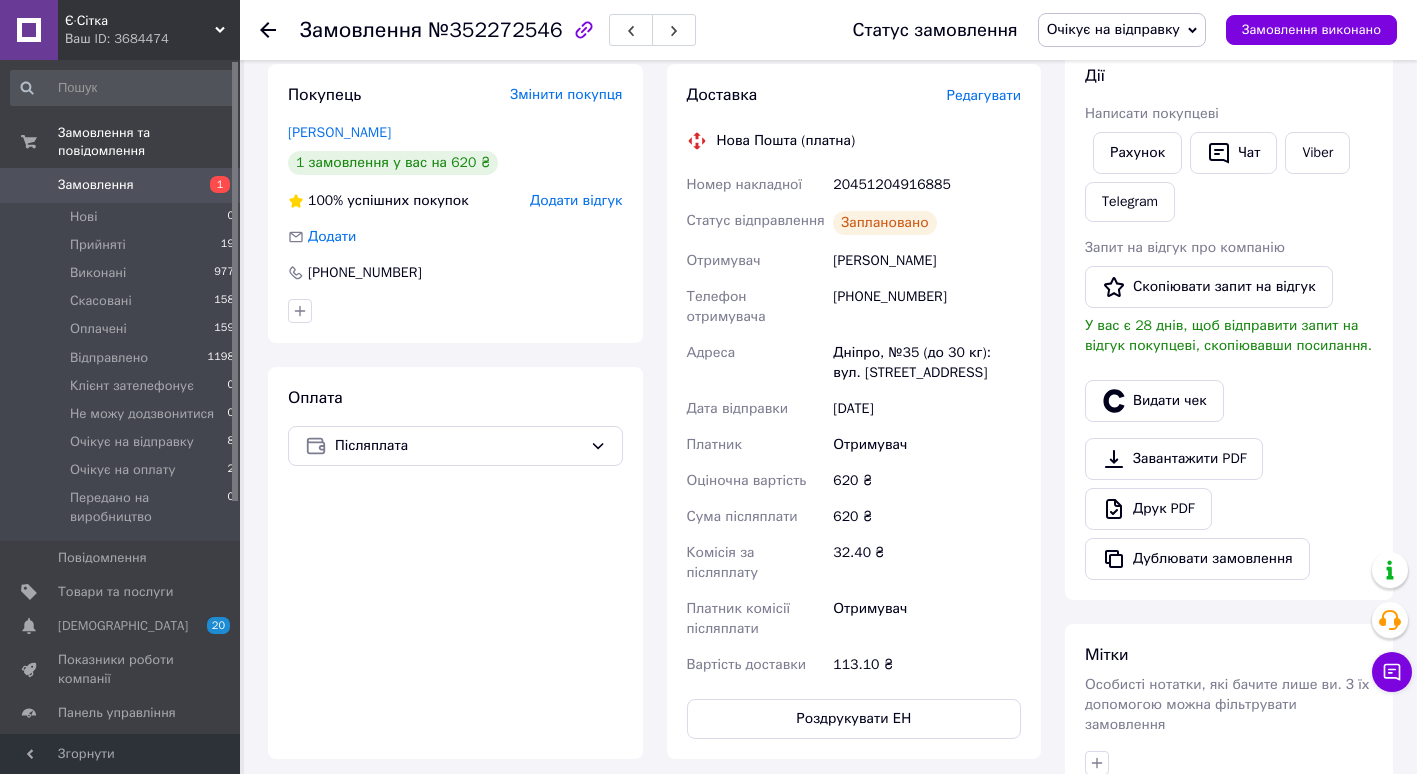 scroll, scrollTop: 351, scrollLeft: 0, axis: vertical 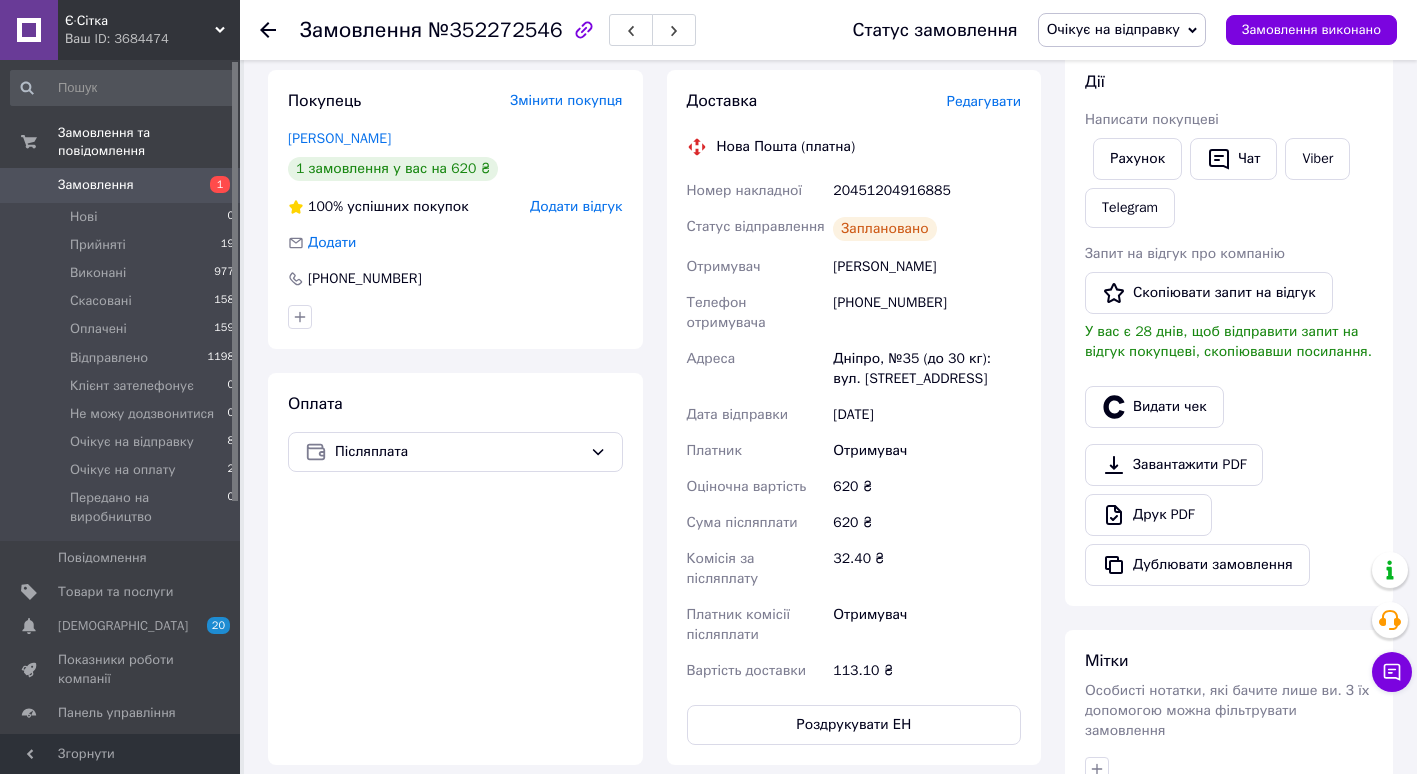click on "Редагувати" at bounding box center (984, 101) 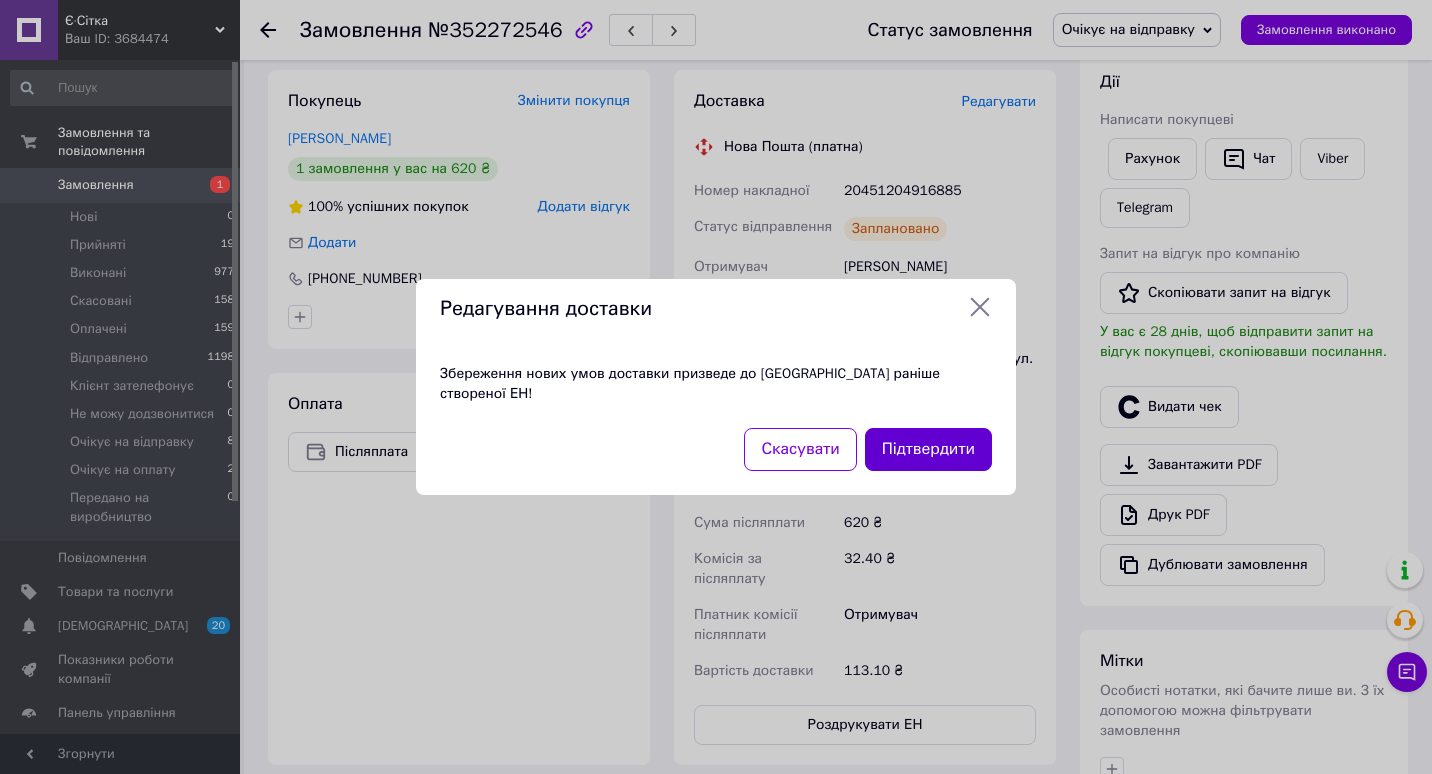 click on "Підтвердити" at bounding box center (928, 449) 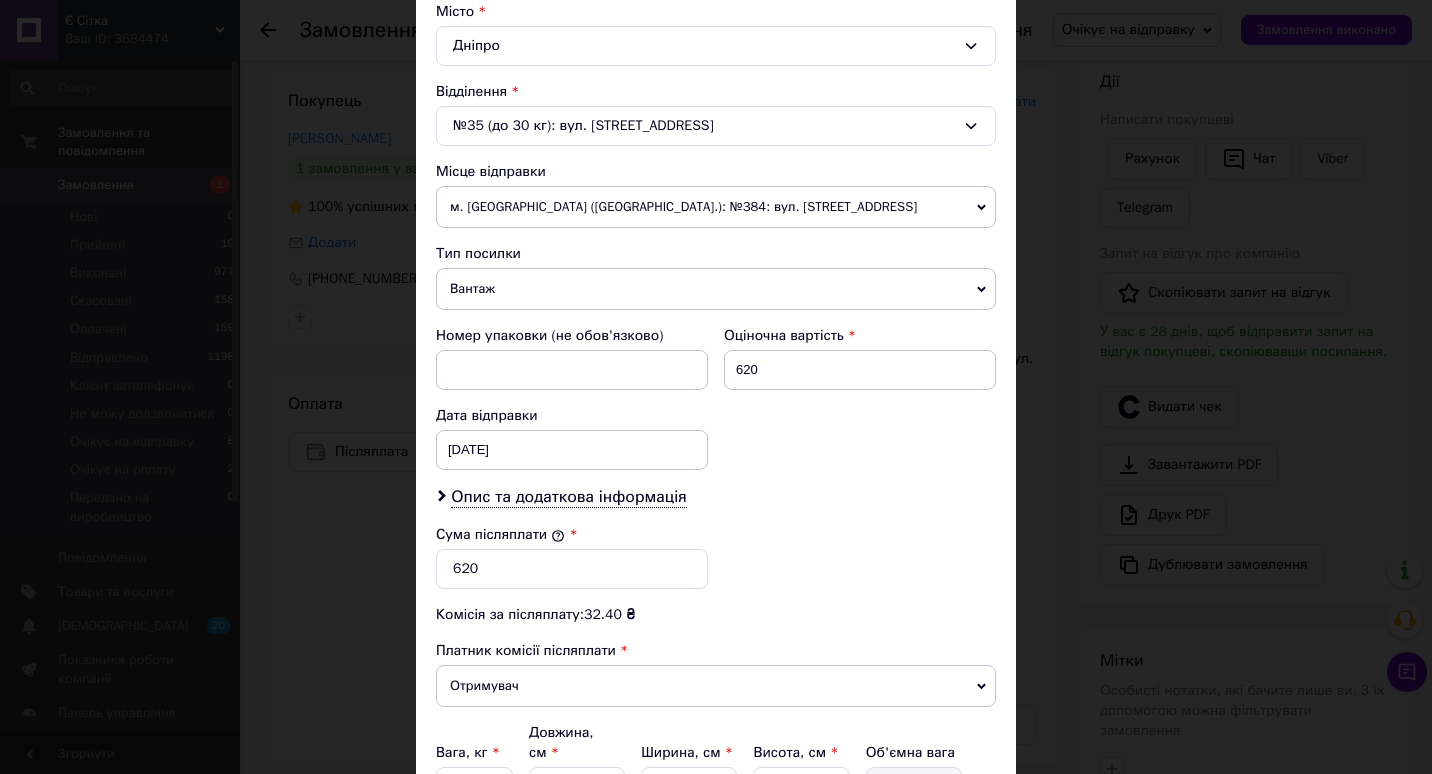 scroll, scrollTop: 608, scrollLeft: 0, axis: vertical 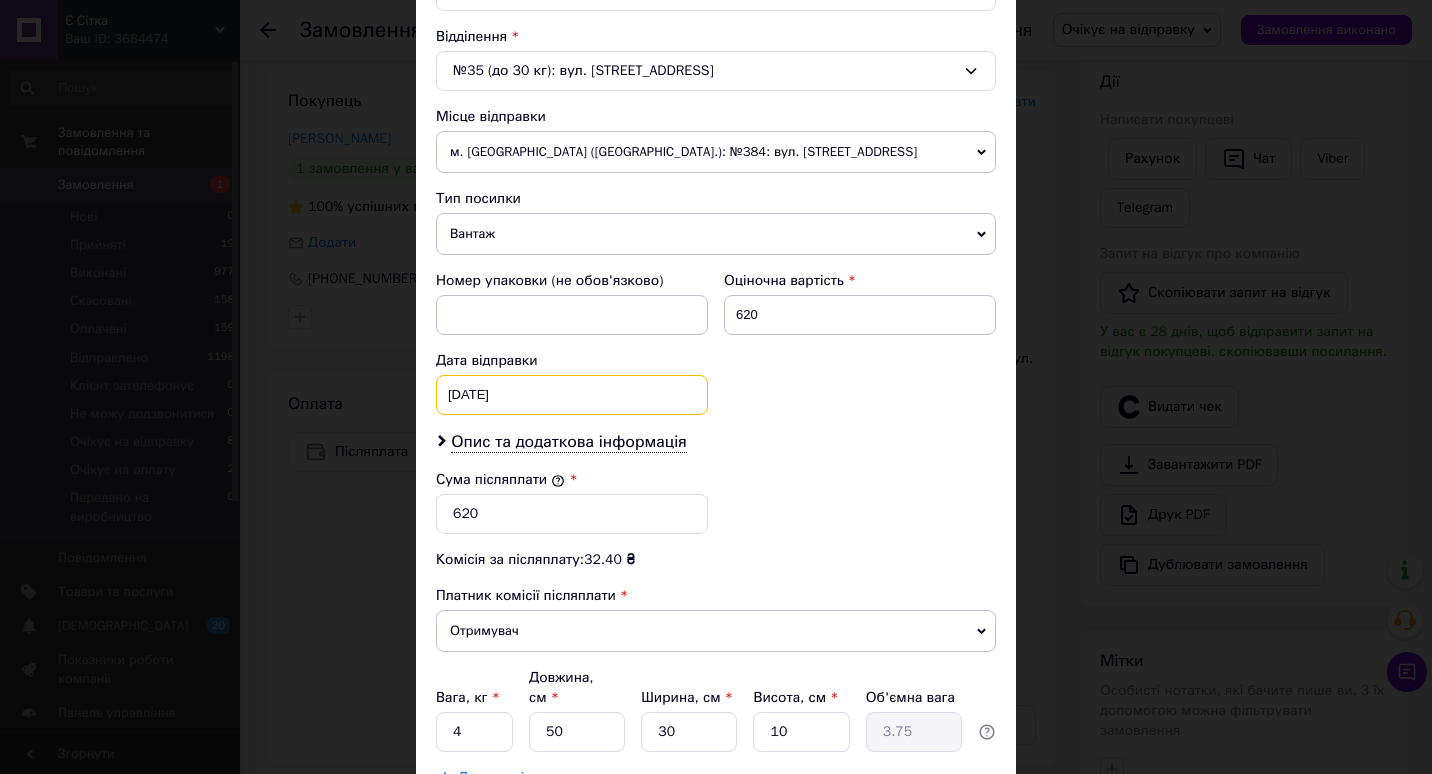 click on "[DATE] < 2025 > < Июль > Пн Вт Ср Чт Пт Сб Вс 30 1 2 3 4 5 6 7 8 9 10 11 12 13 14 15 16 17 18 19 20 21 22 23 24 25 26 27 28 29 30 31 1 2 3 4 5 6 7 8 9 10" at bounding box center (572, 395) 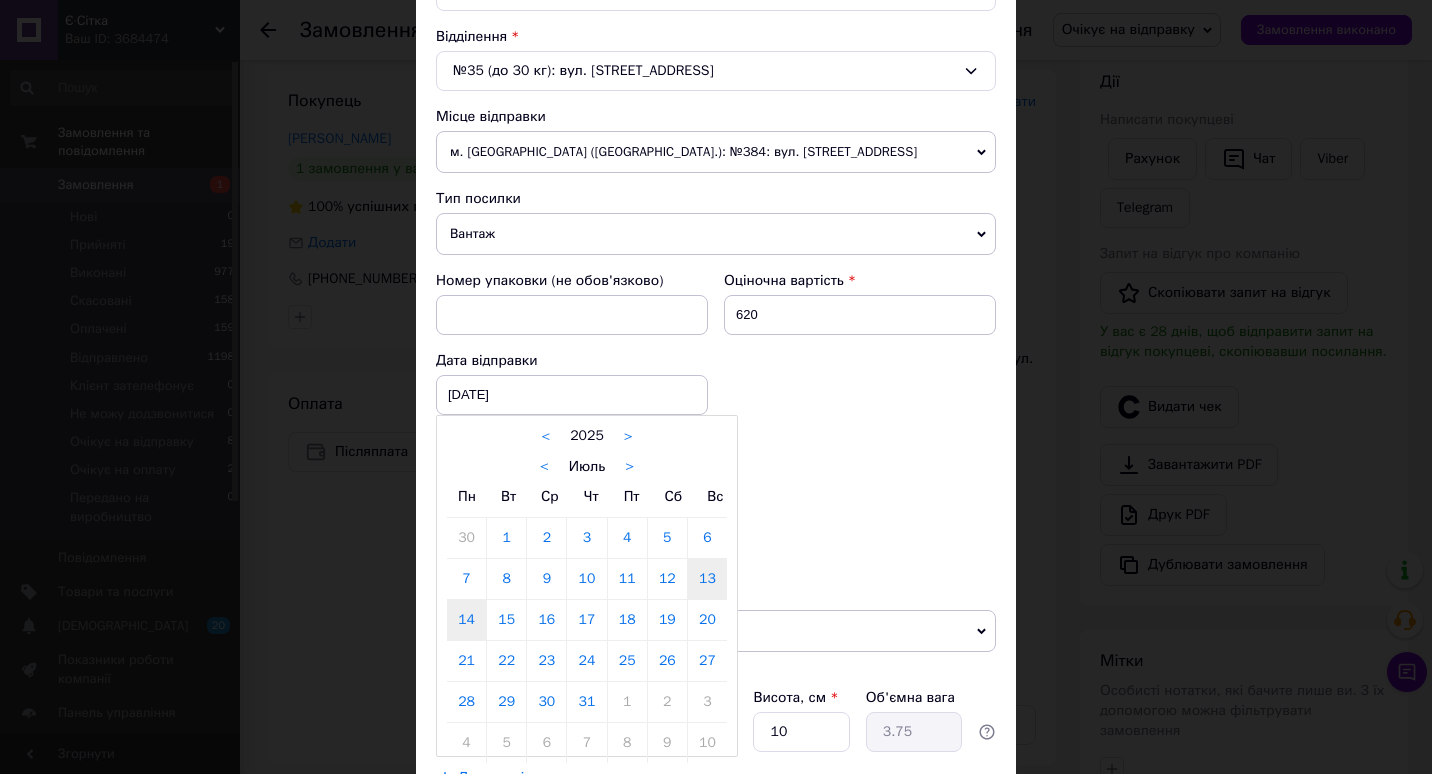 click on "14" at bounding box center [466, 620] 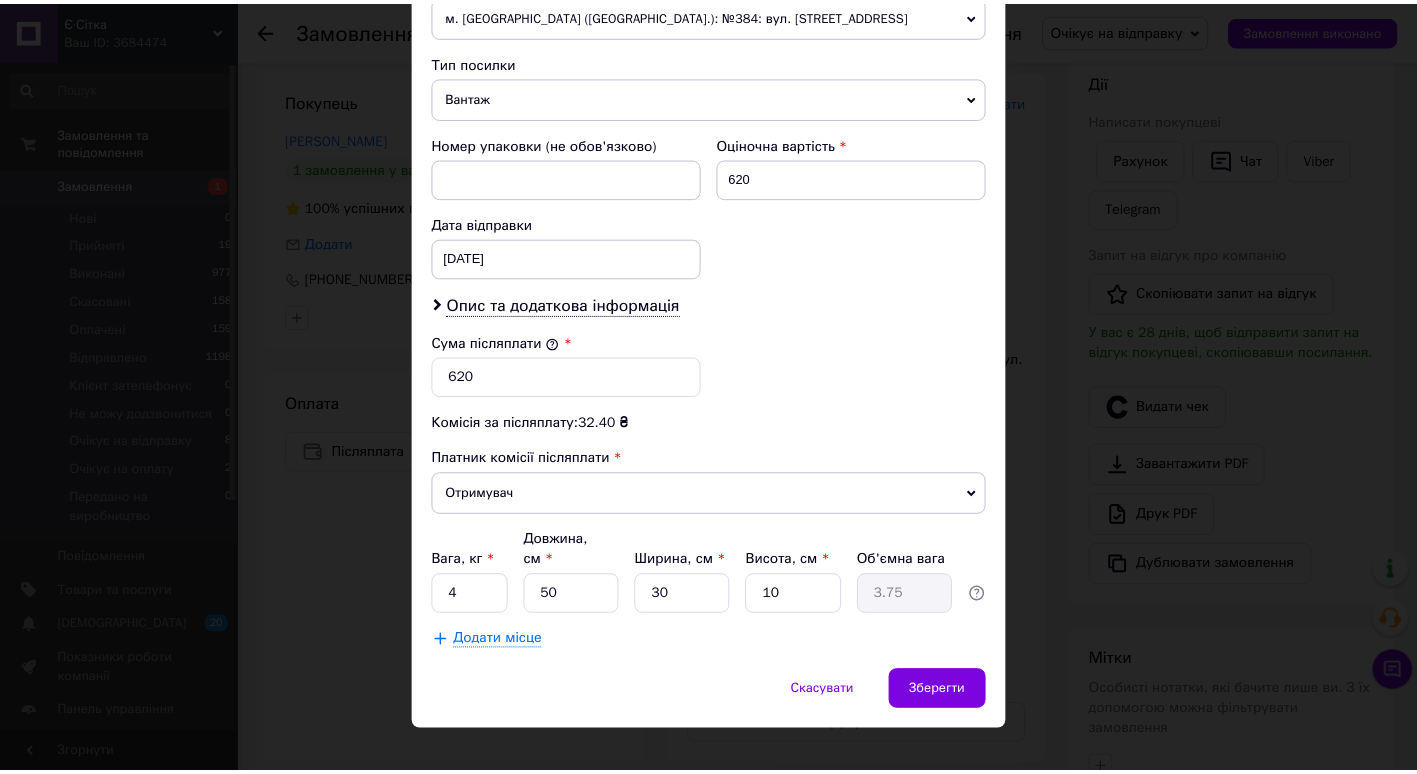 scroll, scrollTop: 752, scrollLeft: 0, axis: vertical 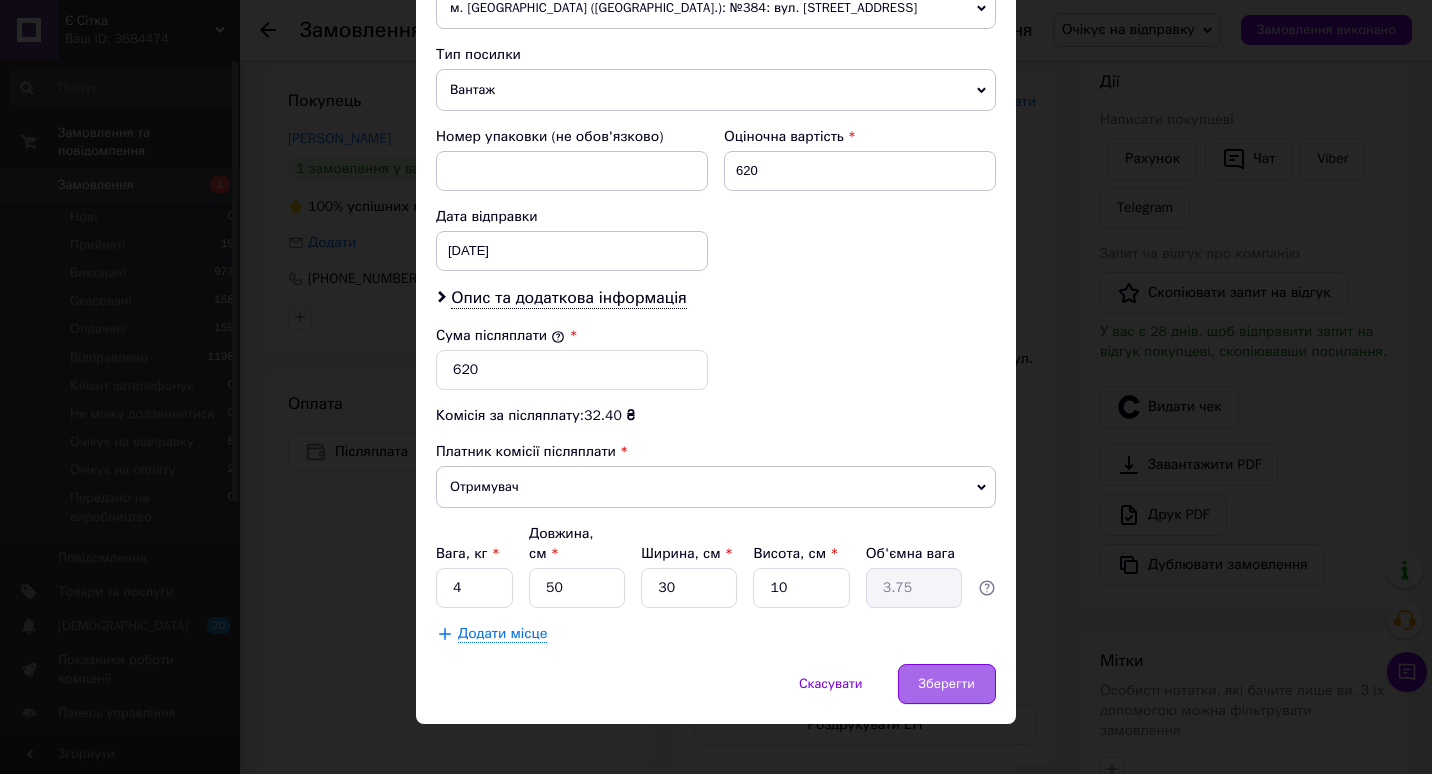 click on "Зберегти" at bounding box center (947, 684) 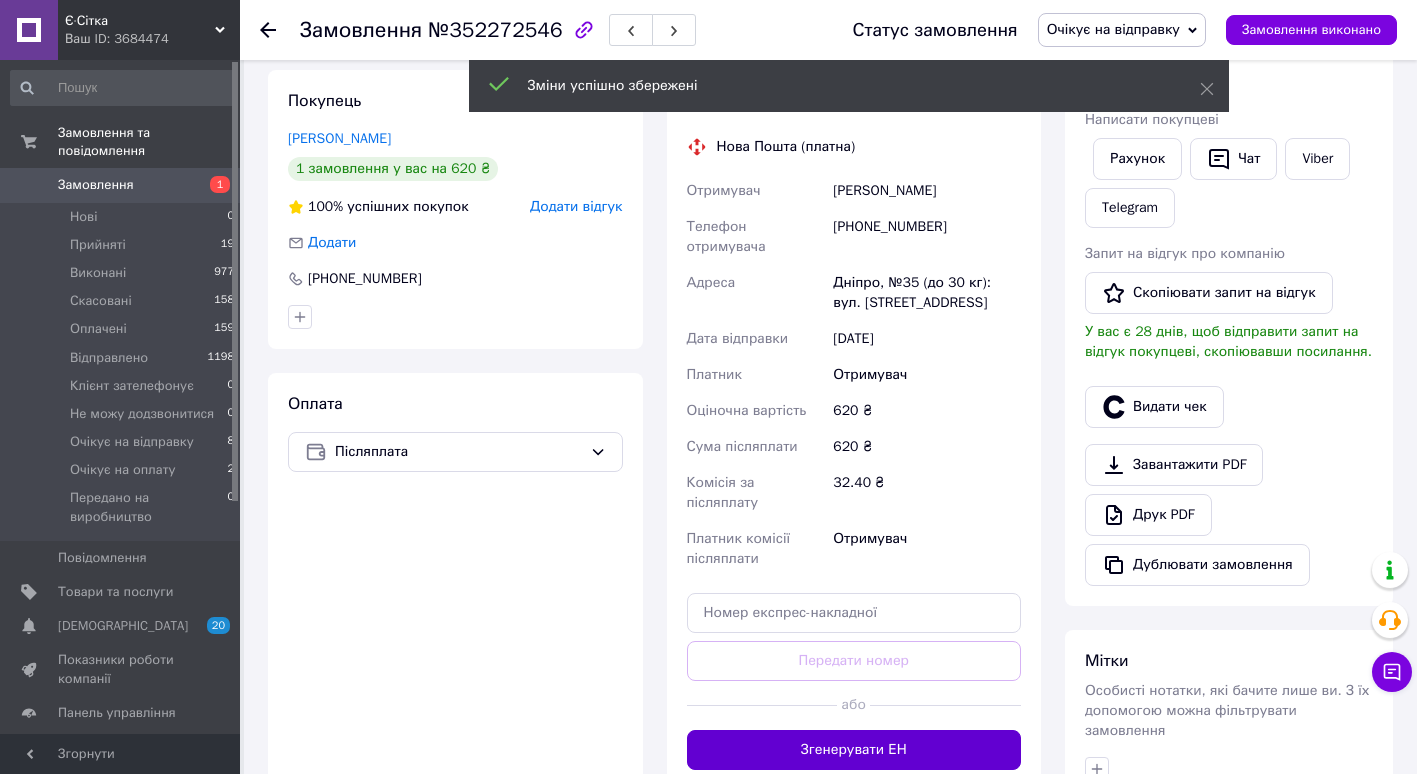 click on "Згенерувати ЕН" at bounding box center [854, 750] 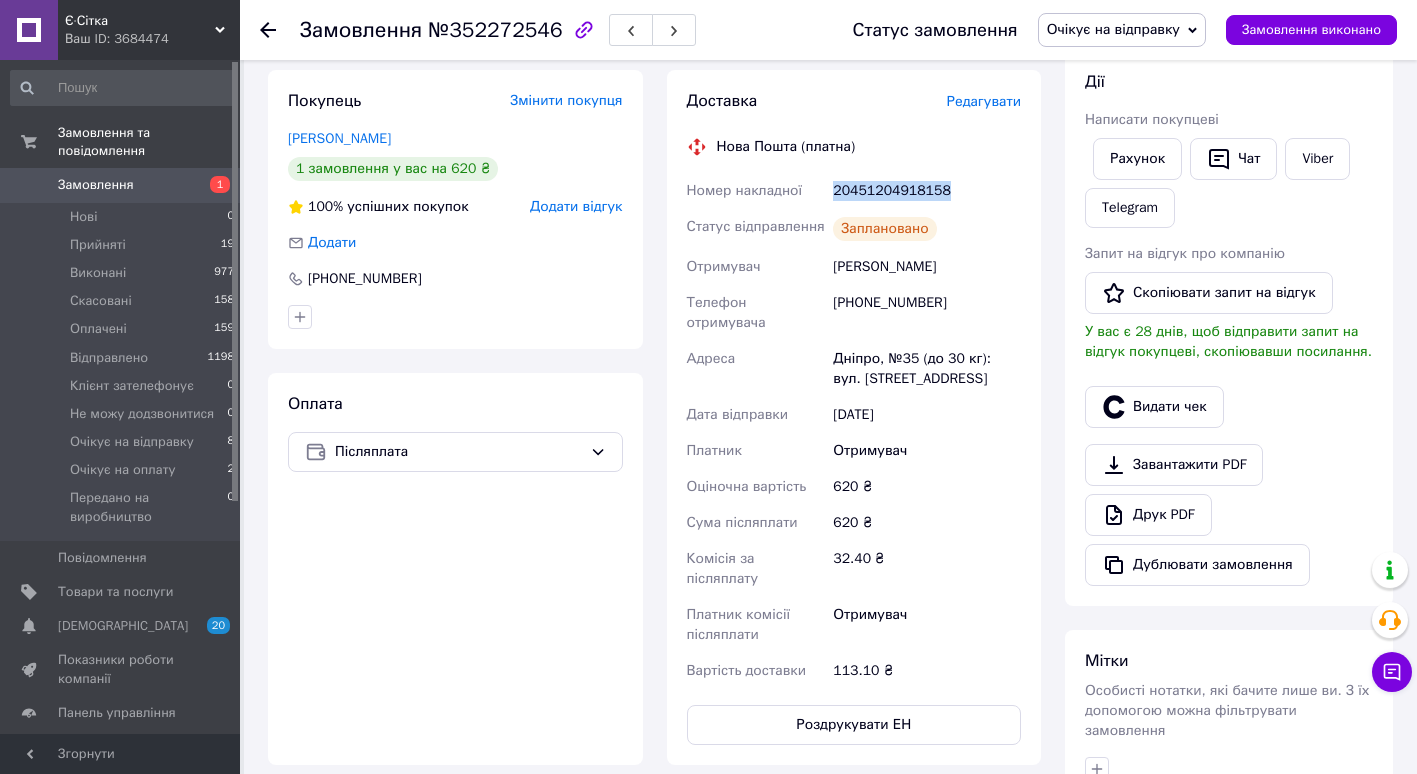 drag, startPoint x: 841, startPoint y: 184, endPoint x: 936, endPoint y: 187, distance: 95.047356 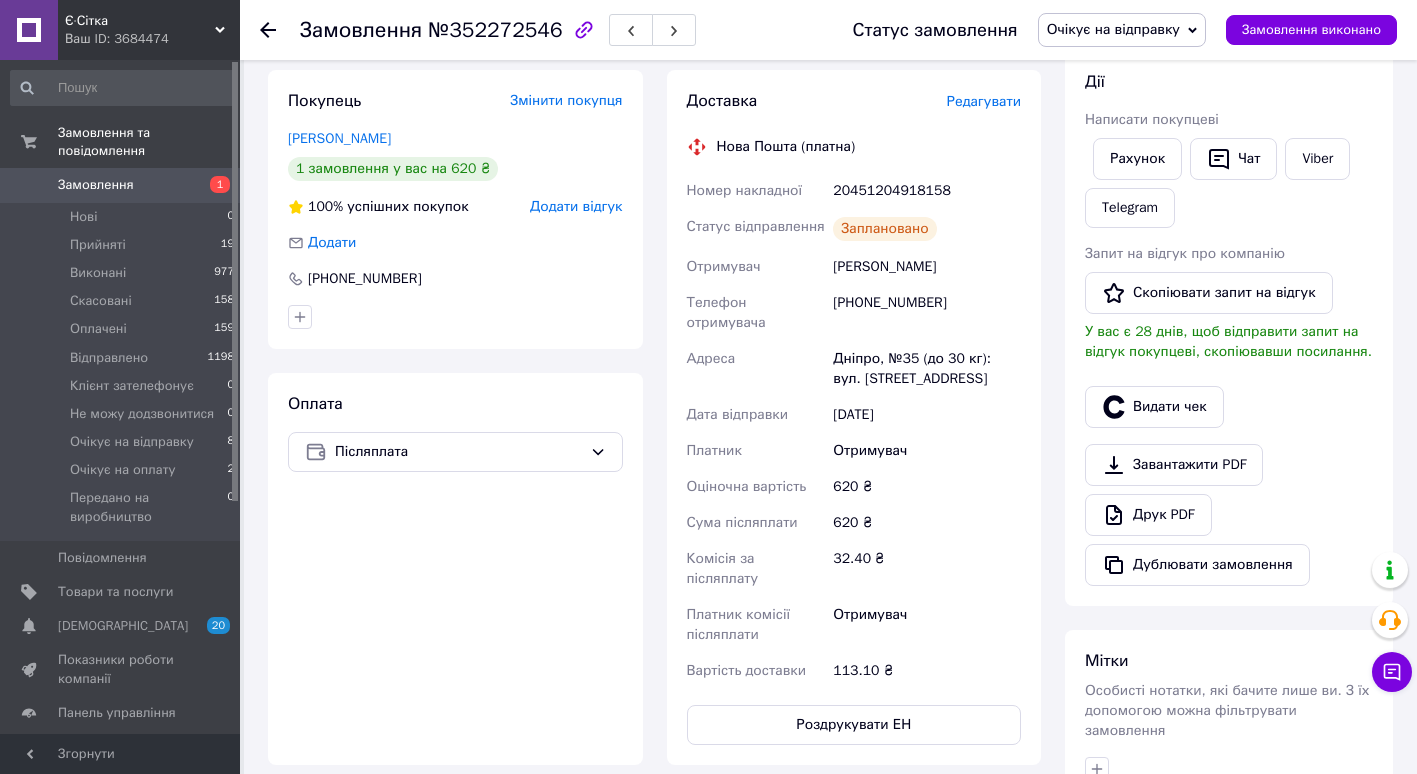 click 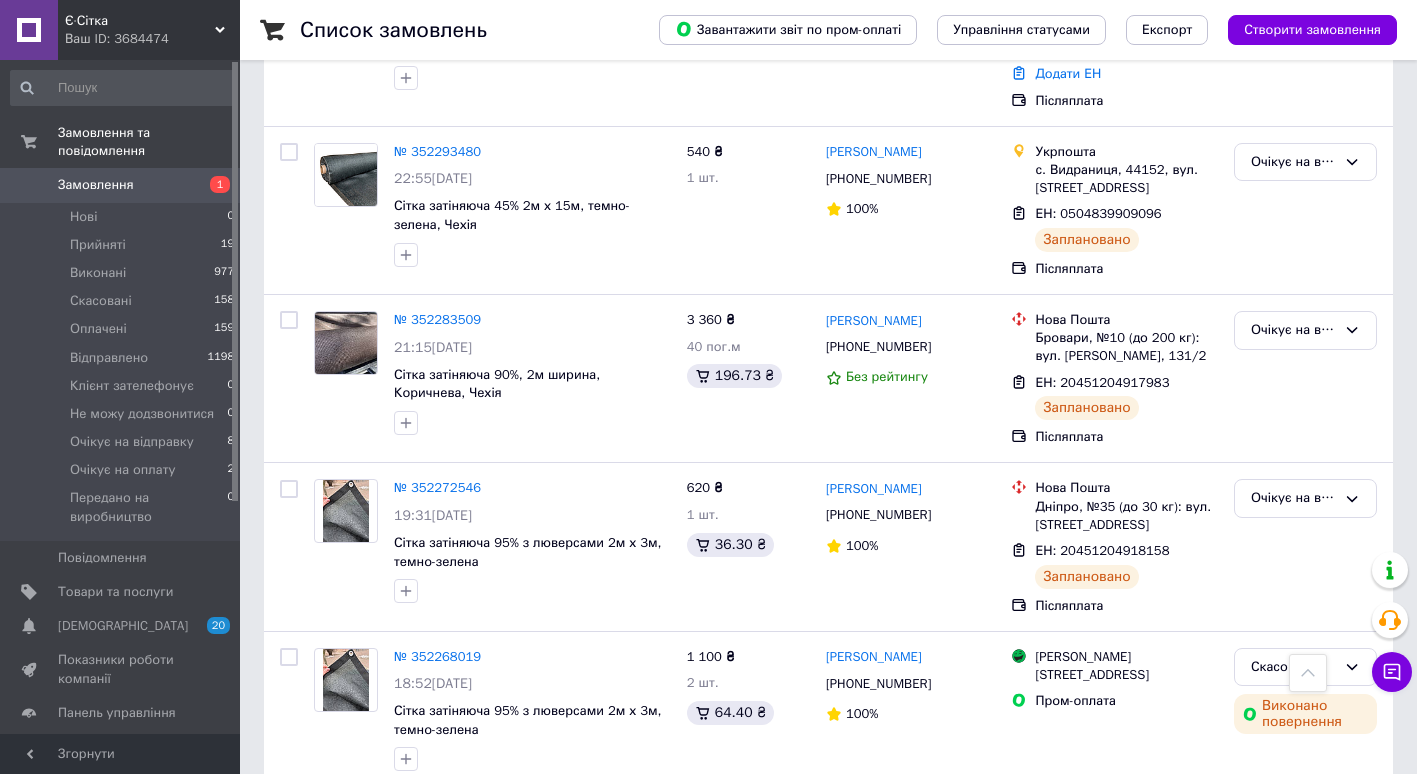 scroll, scrollTop: 2836, scrollLeft: 0, axis: vertical 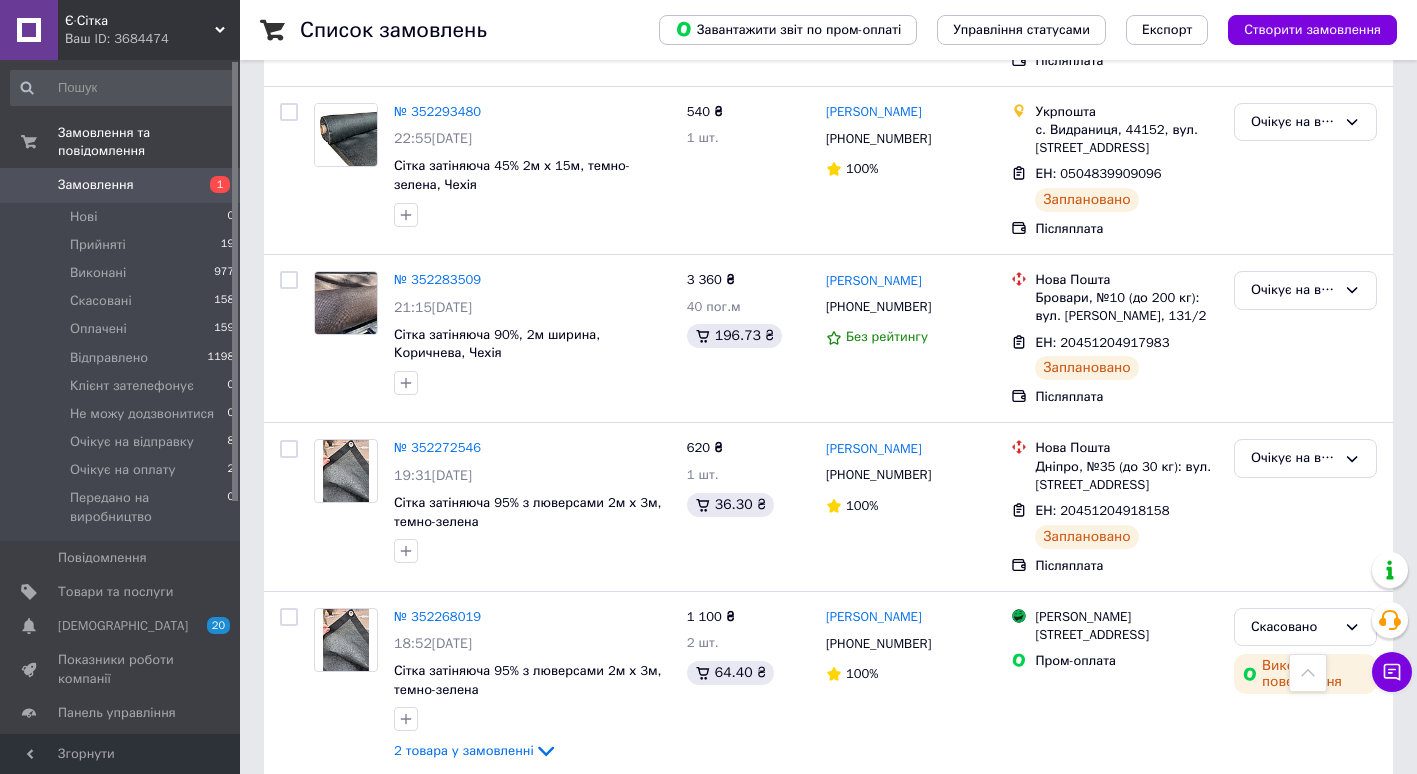click on "2" at bounding box center (327, 824) 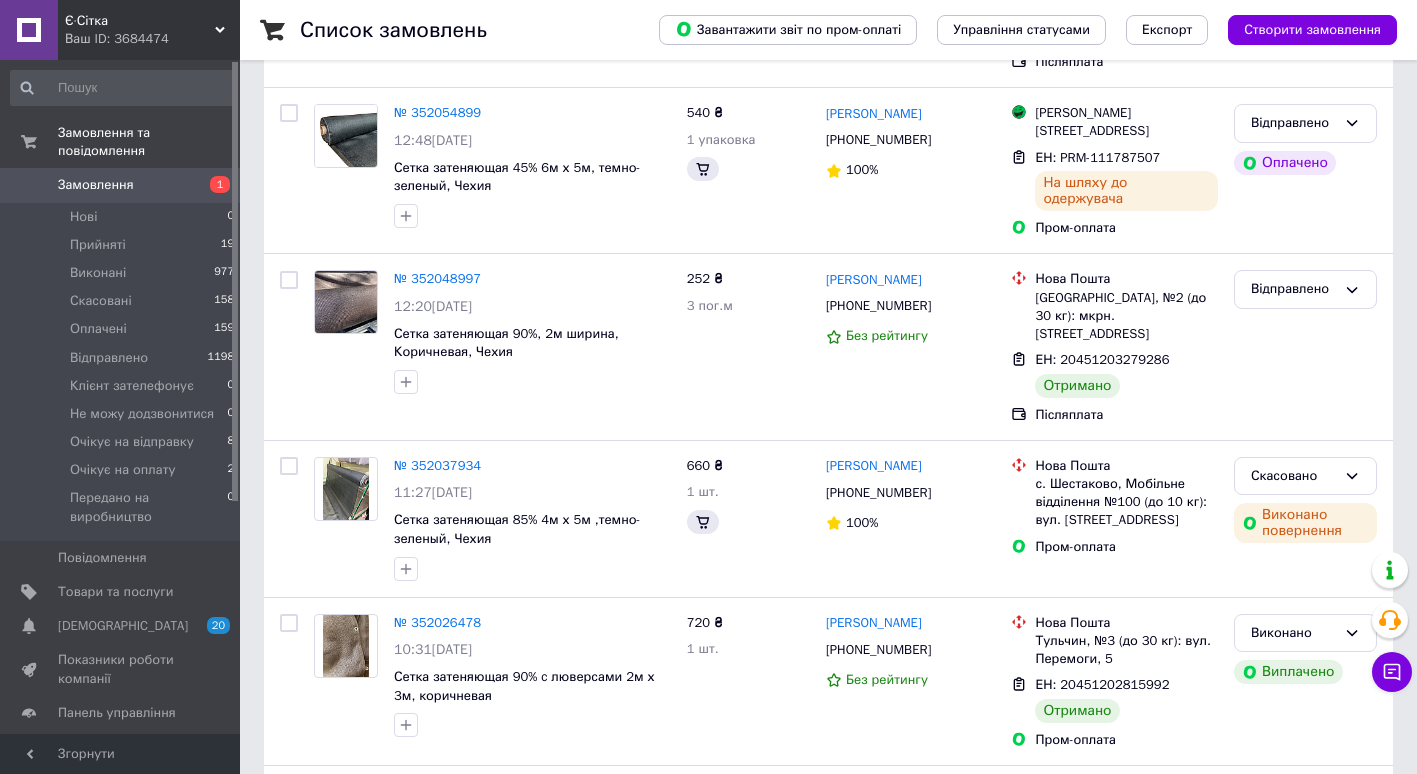 scroll, scrollTop: 0, scrollLeft: 0, axis: both 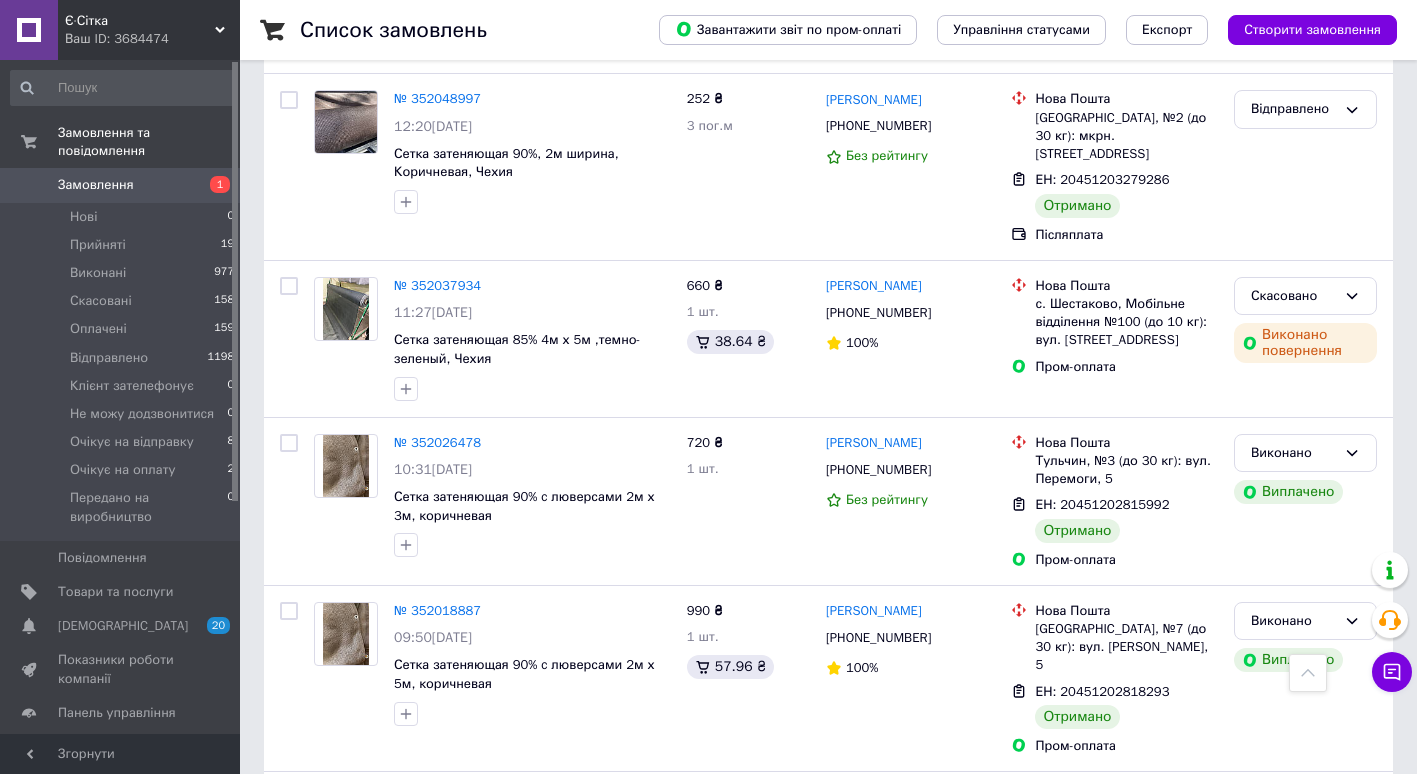 click on "1" at bounding box center (404, 1003) 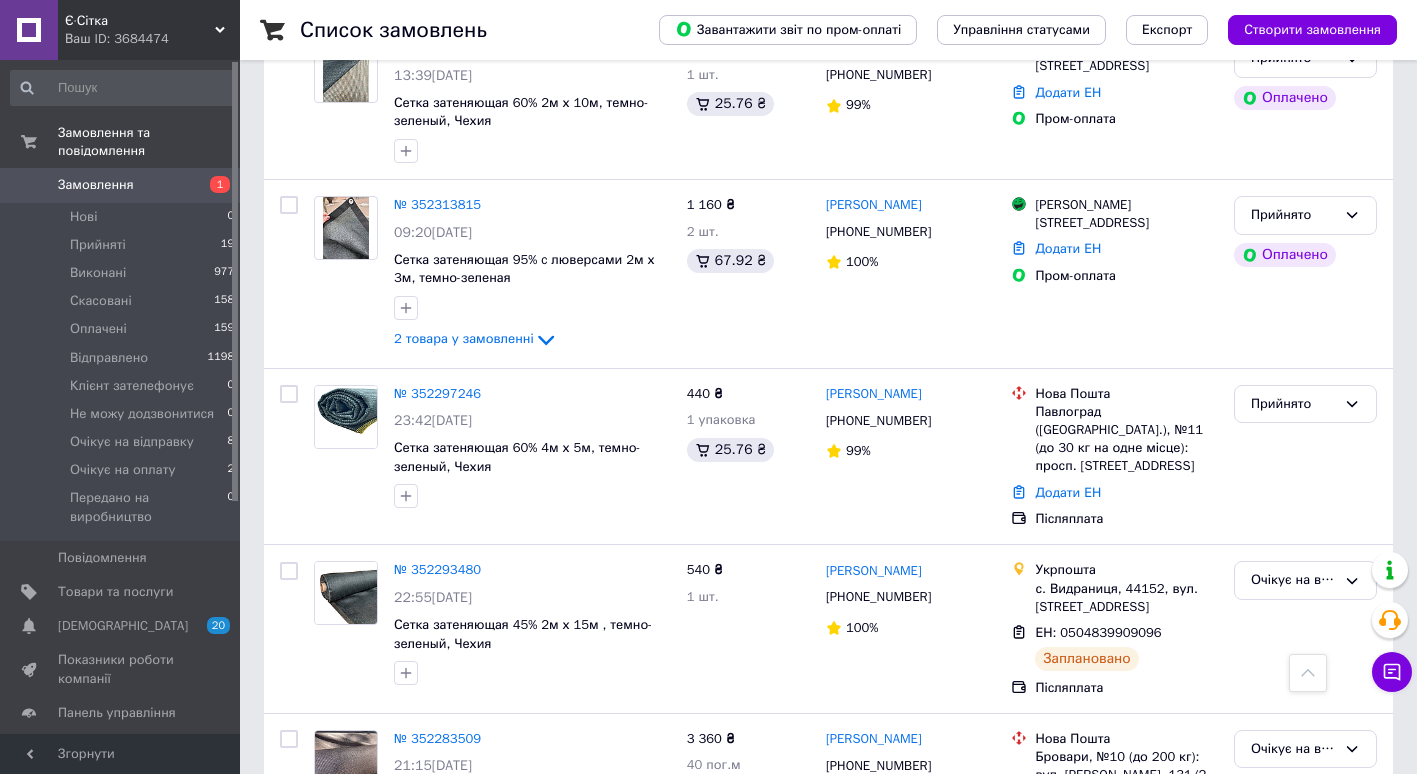 scroll, scrollTop: 2380, scrollLeft: 0, axis: vertical 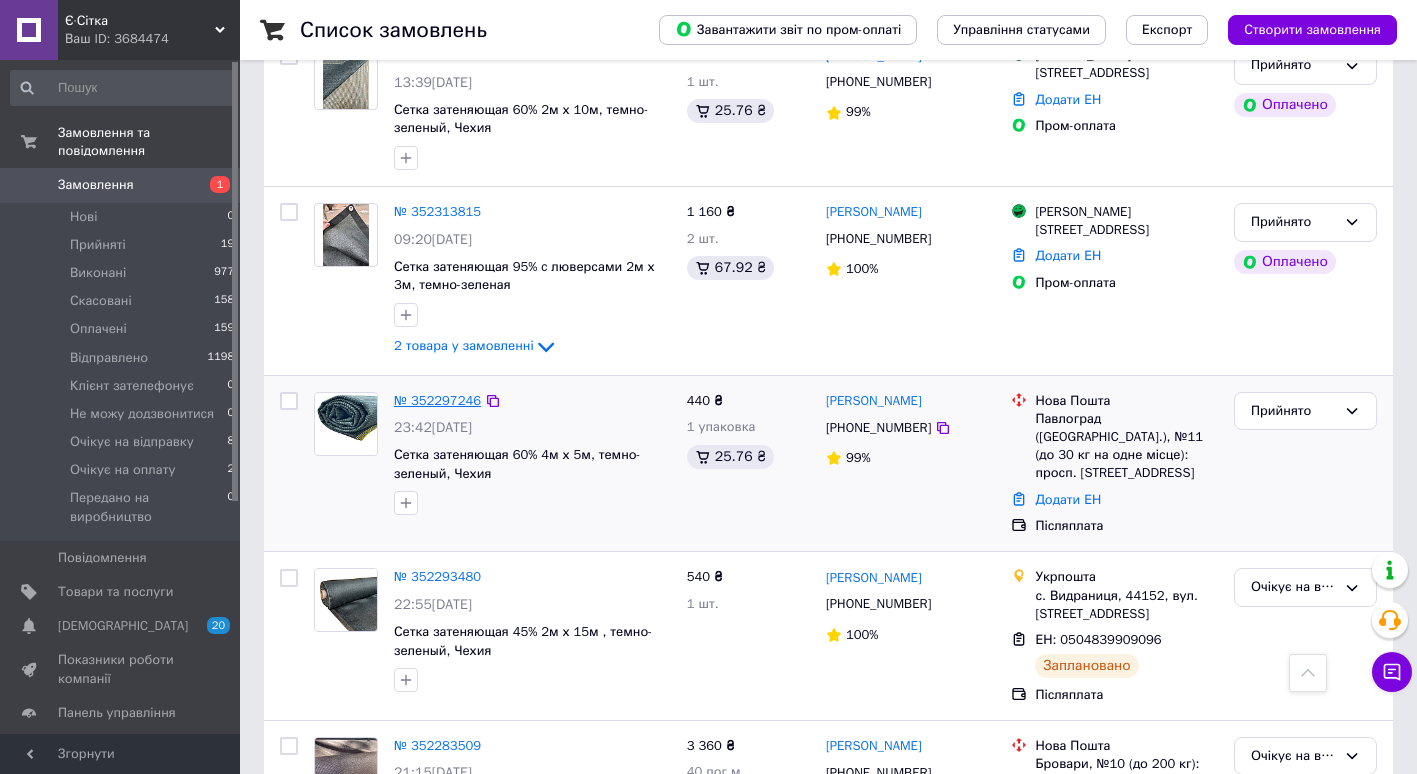 click on "№ 352297246" at bounding box center [437, 400] 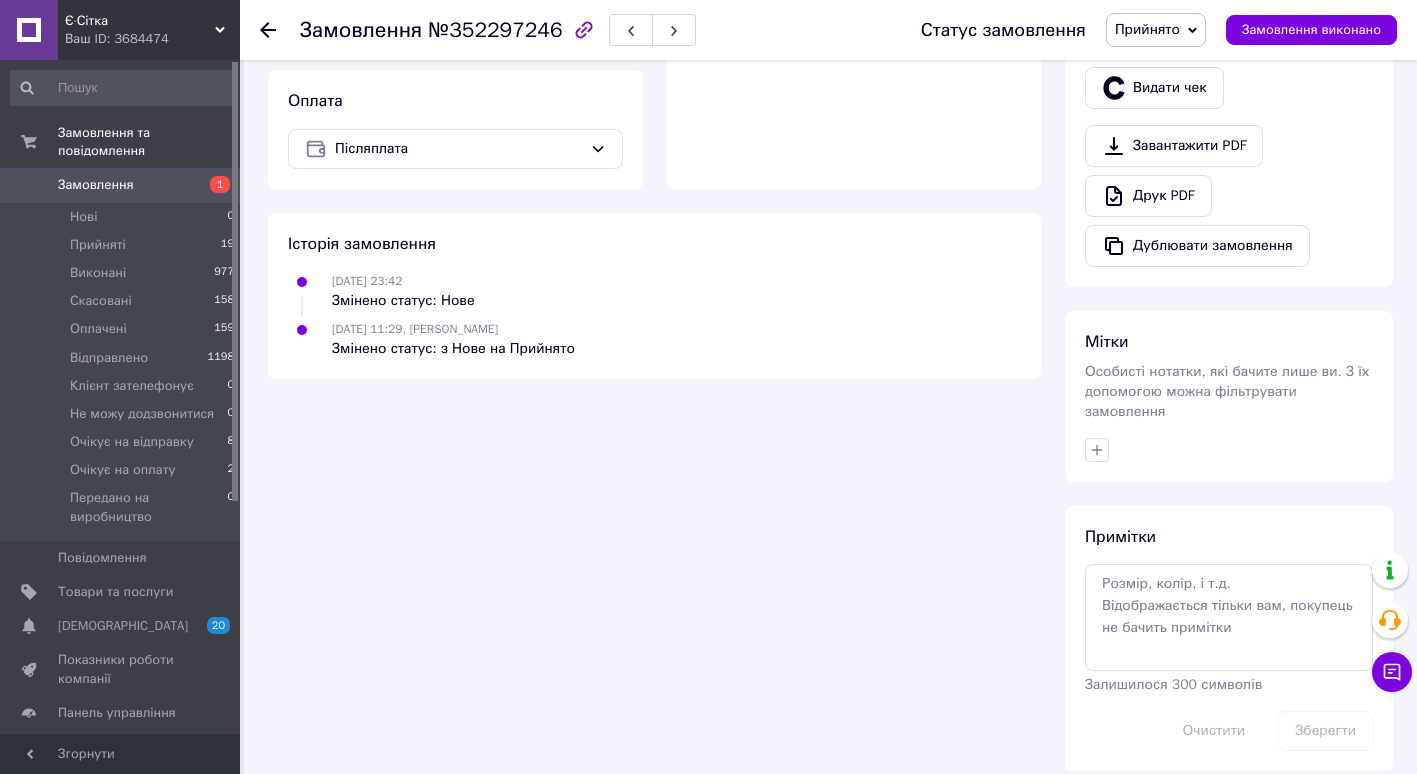 scroll, scrollTop: 668, scrollLeft: 0, axis: vertical 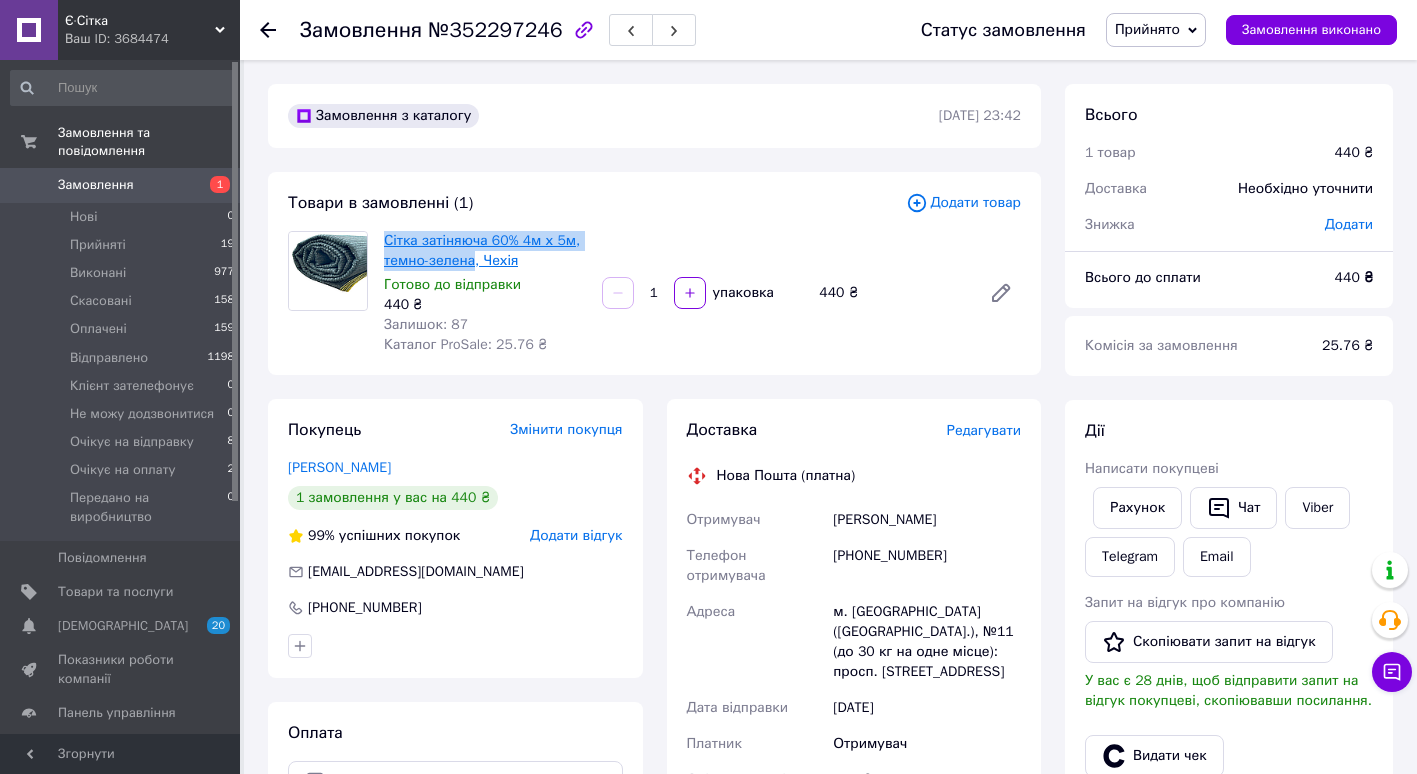 drag, startPoint x: 386, startPoint y: 238, endPoint x: 469, endPoint y: 253, distance: 84.34453 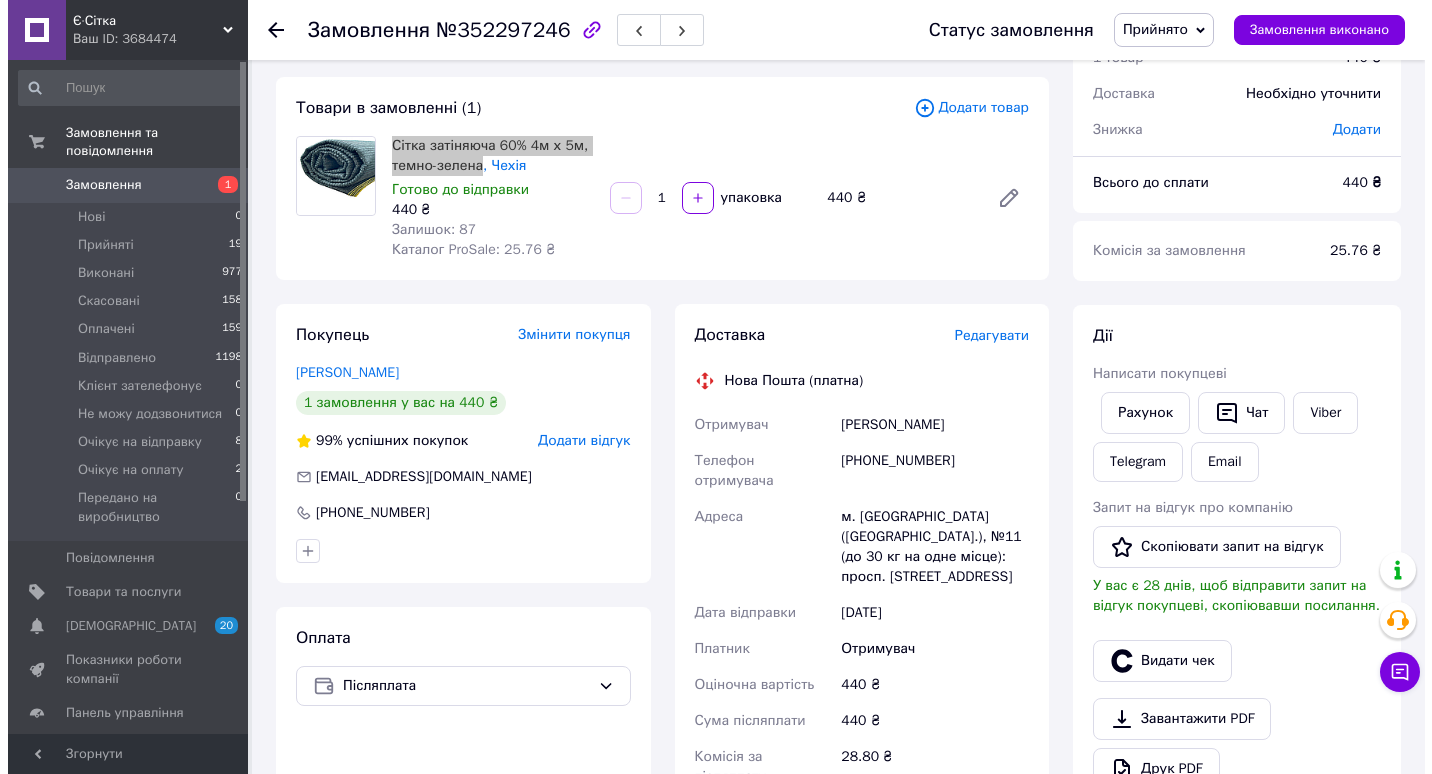 scroll, scrollTop: 100, scrollLeft: 0, axis: vertical 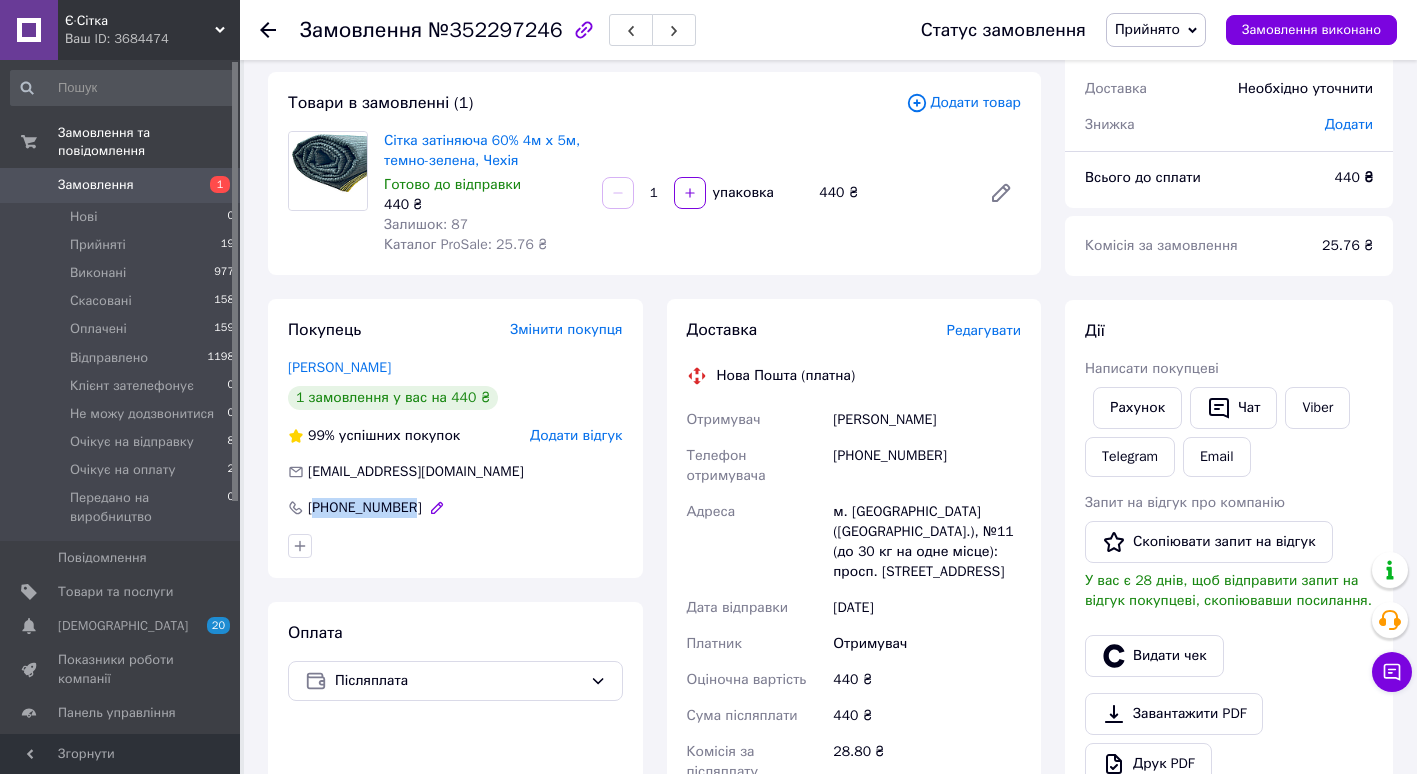 drag, startPoint x: 316, startPoint y: 507, endPoint x: 408, endPoint y: 510, distance: 92.0489 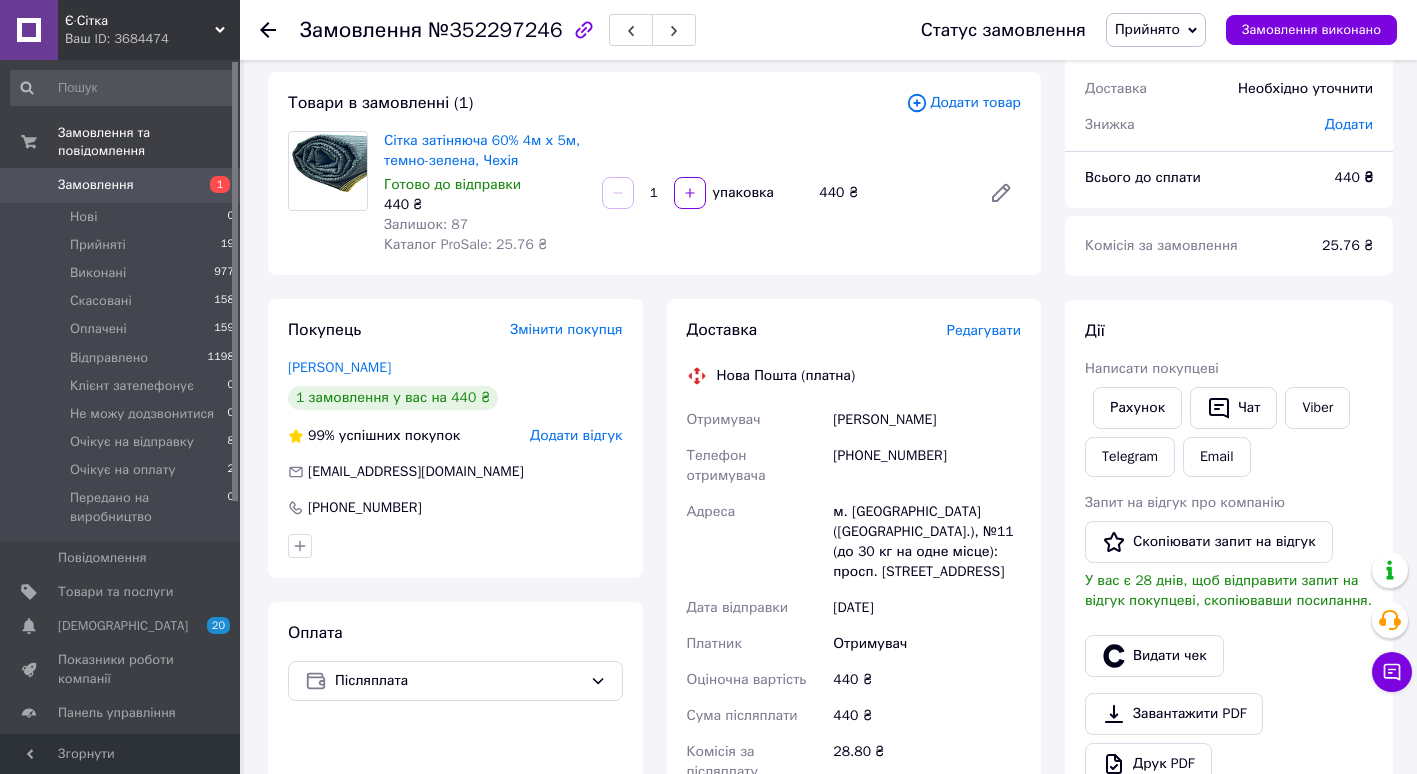click on "Редагувати" at bounding box center [984, 330] 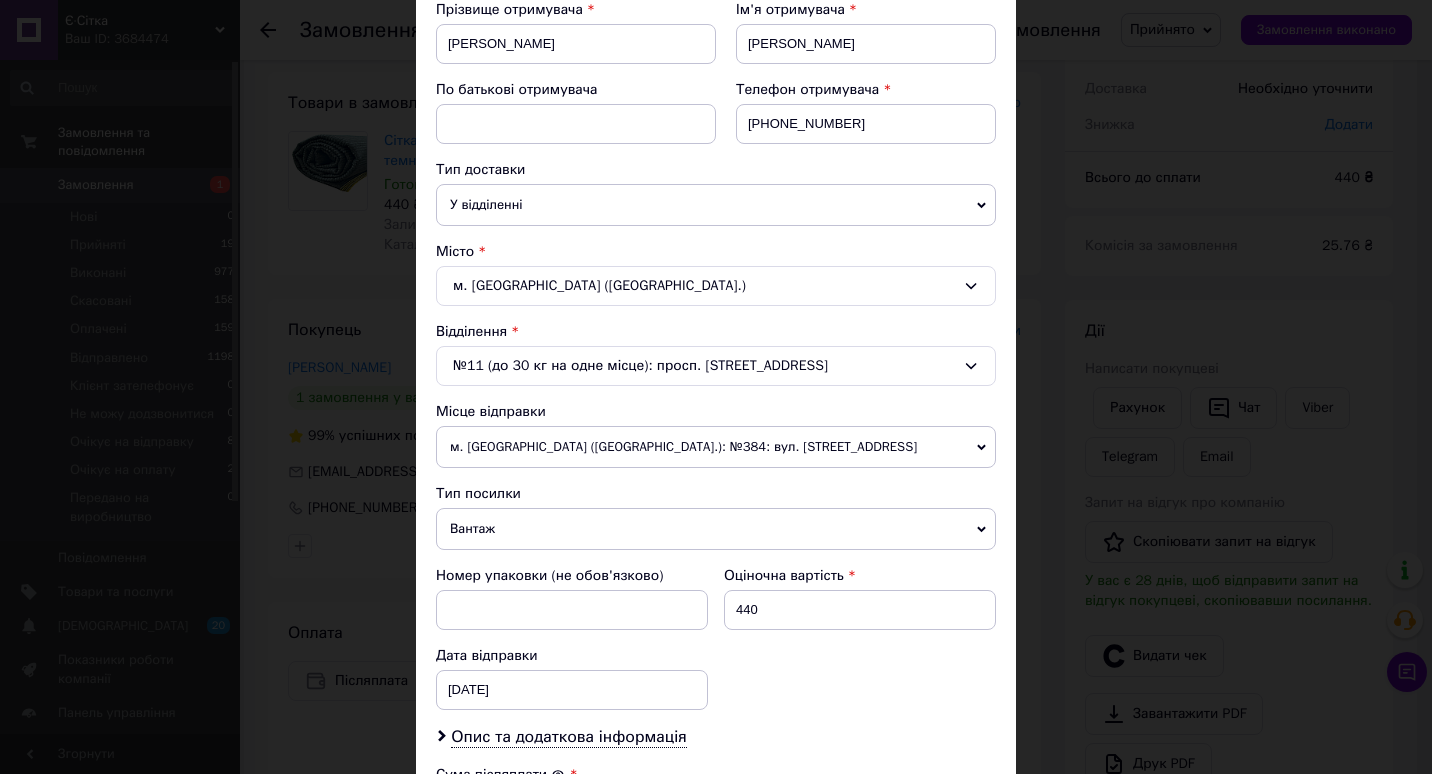 scroll, scrollTop: 663, scrollLeft: 0, axis: vertical 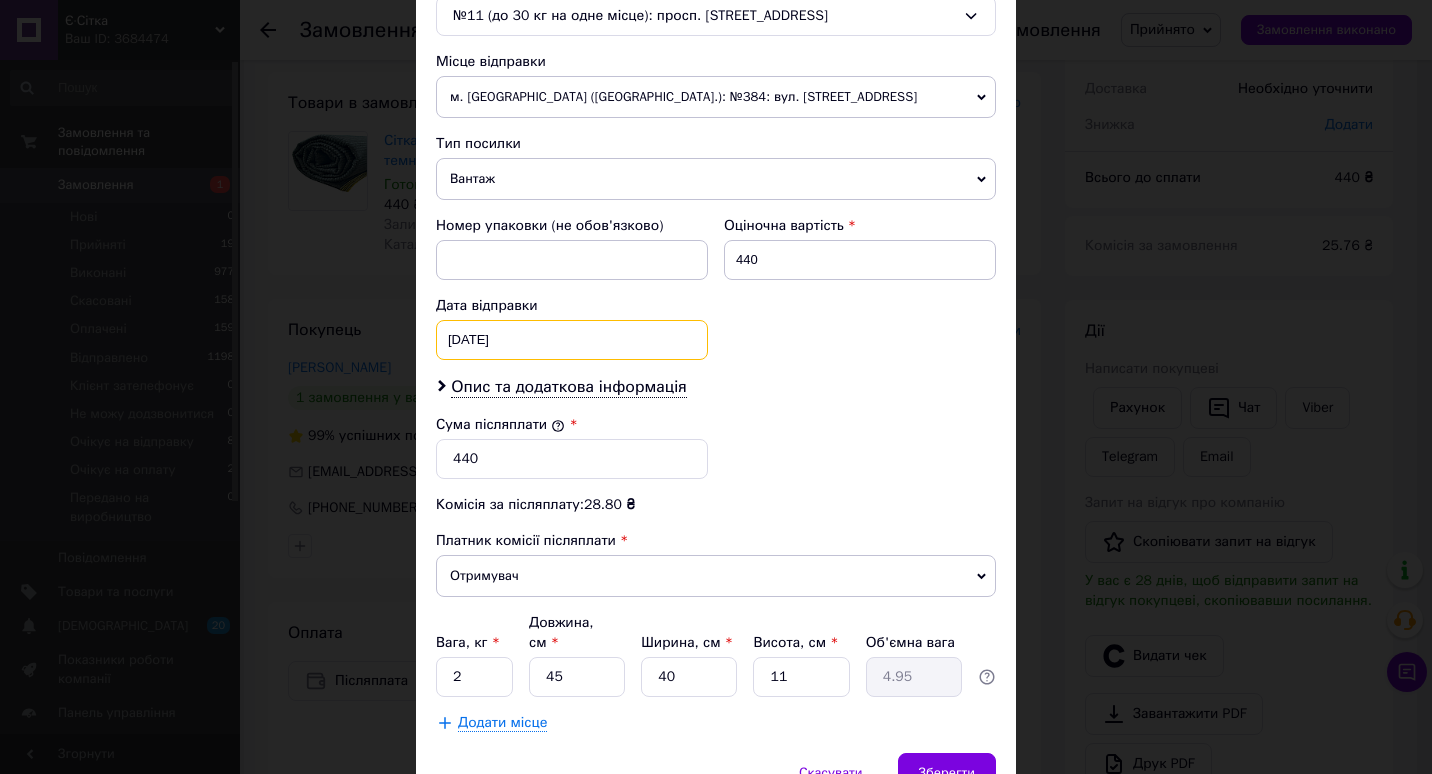 click on "[DATE] < 2025 > < Июль > Пн Вт Ср Чт Пт Сб Вс 30 1 2 3 4 5 6 7 8 9 10 11 12 13 14 15 16 17 18 19 20 21 22 23 24 25 26 27 28 29 30 31 1 2 3 4 5 6 7 8 9 10" at bounding box center [572, 340] 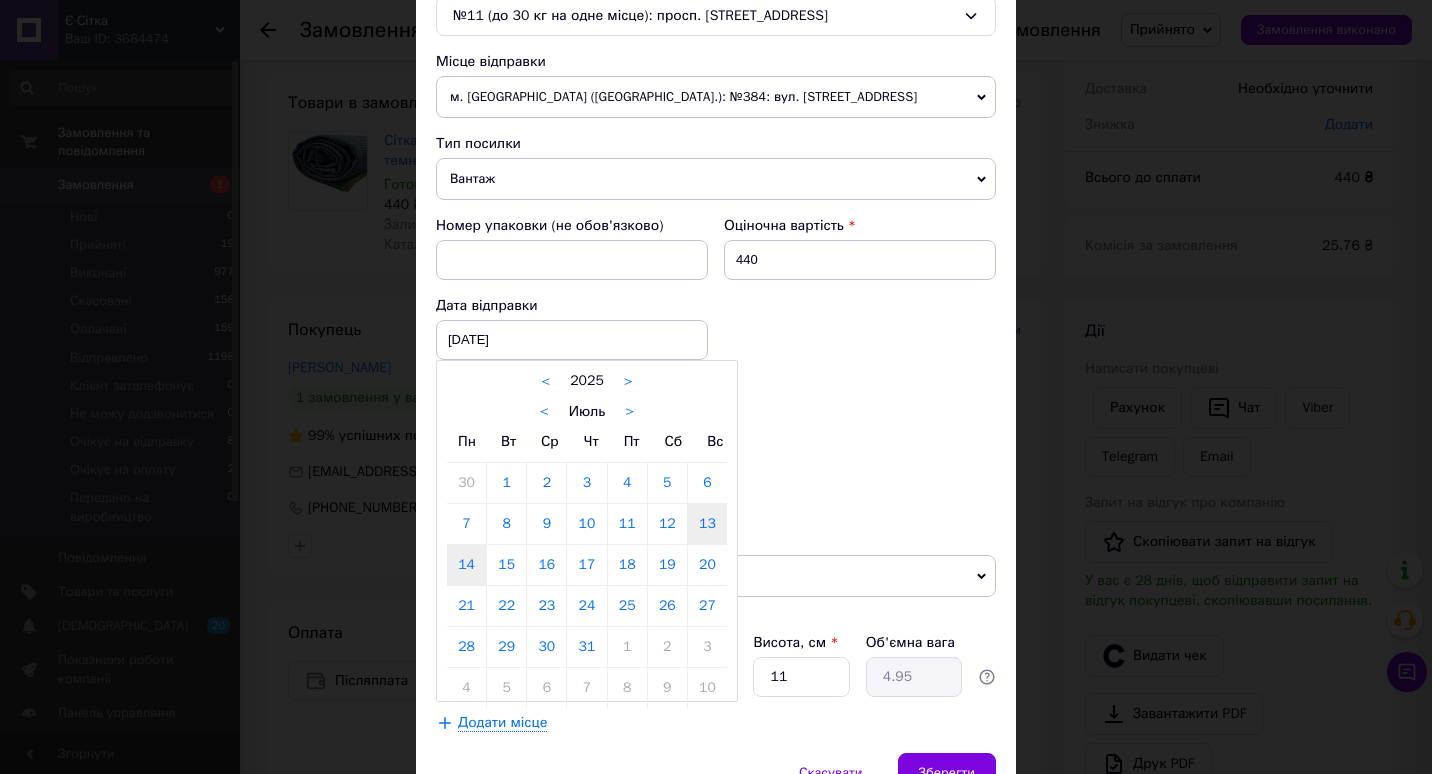 click on "14" at bounding box center [466, 565] 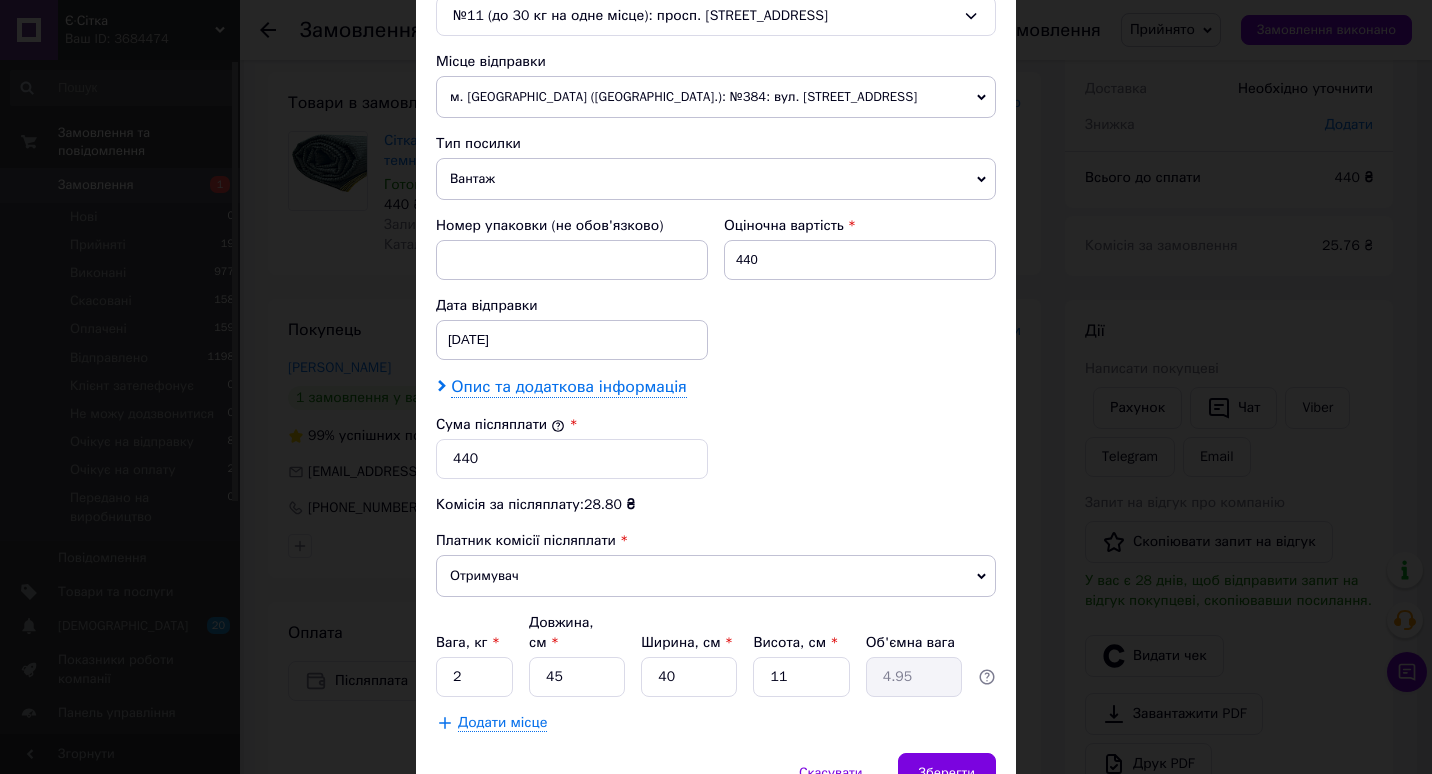 click on "Опис та додаткова інформація" at bounding box center [568, 387] 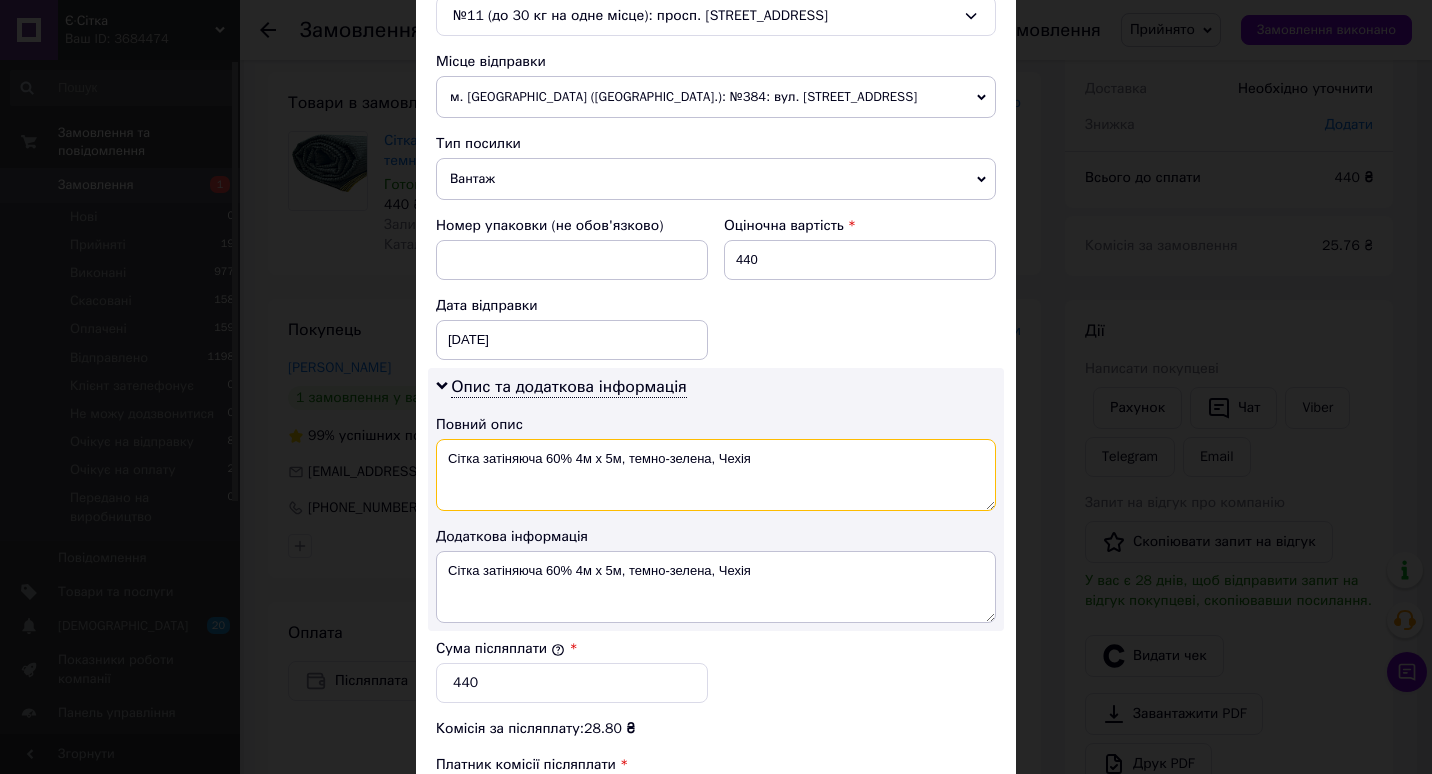 drag, startPoint x: 544, startPoint y: 453, endPoint x: 828, endPoint y: 468, distance: 284.39584 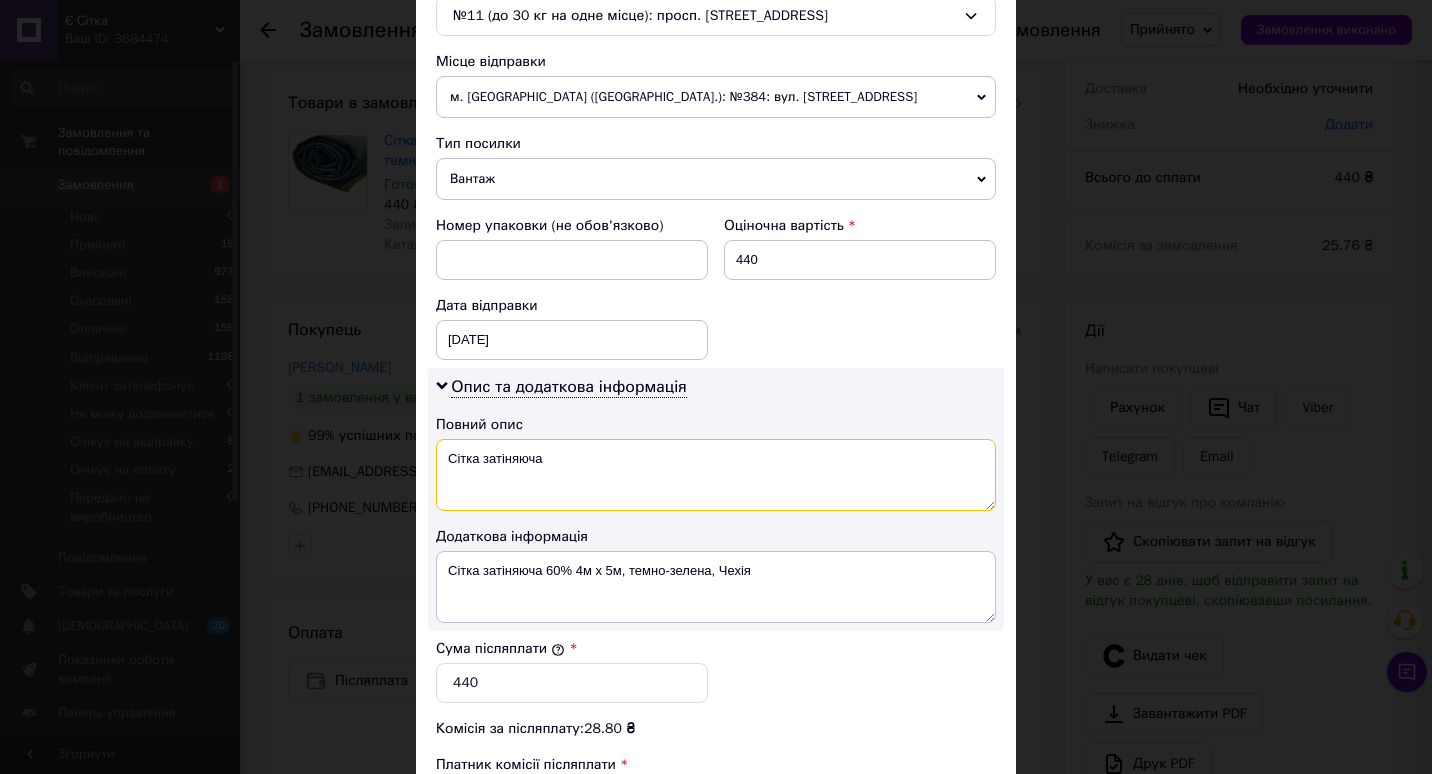 type on "Сітка затіняюча" 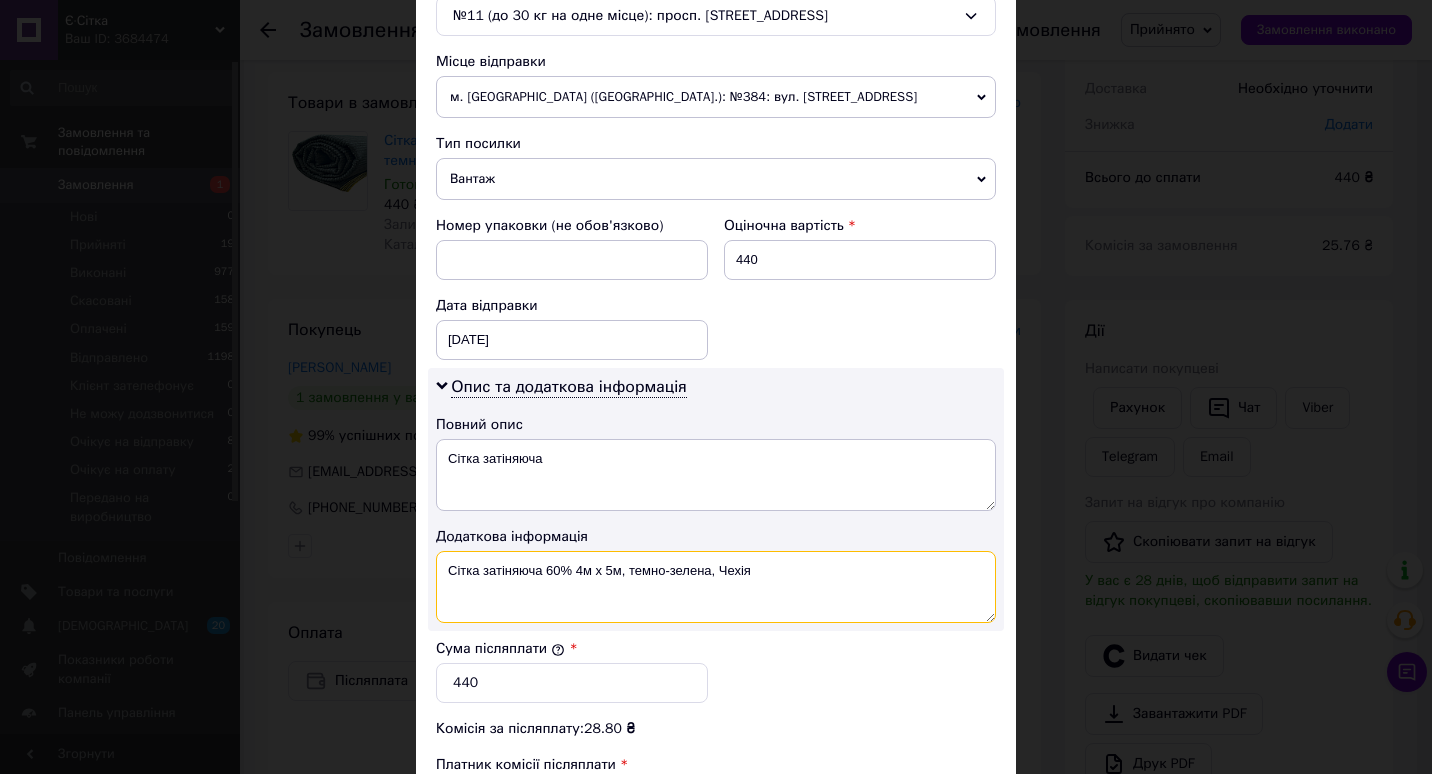 drag, startPoint x: 542, startPoint y: 568, endPoint x: 778, endPoint y: 574, distance: 236.07626 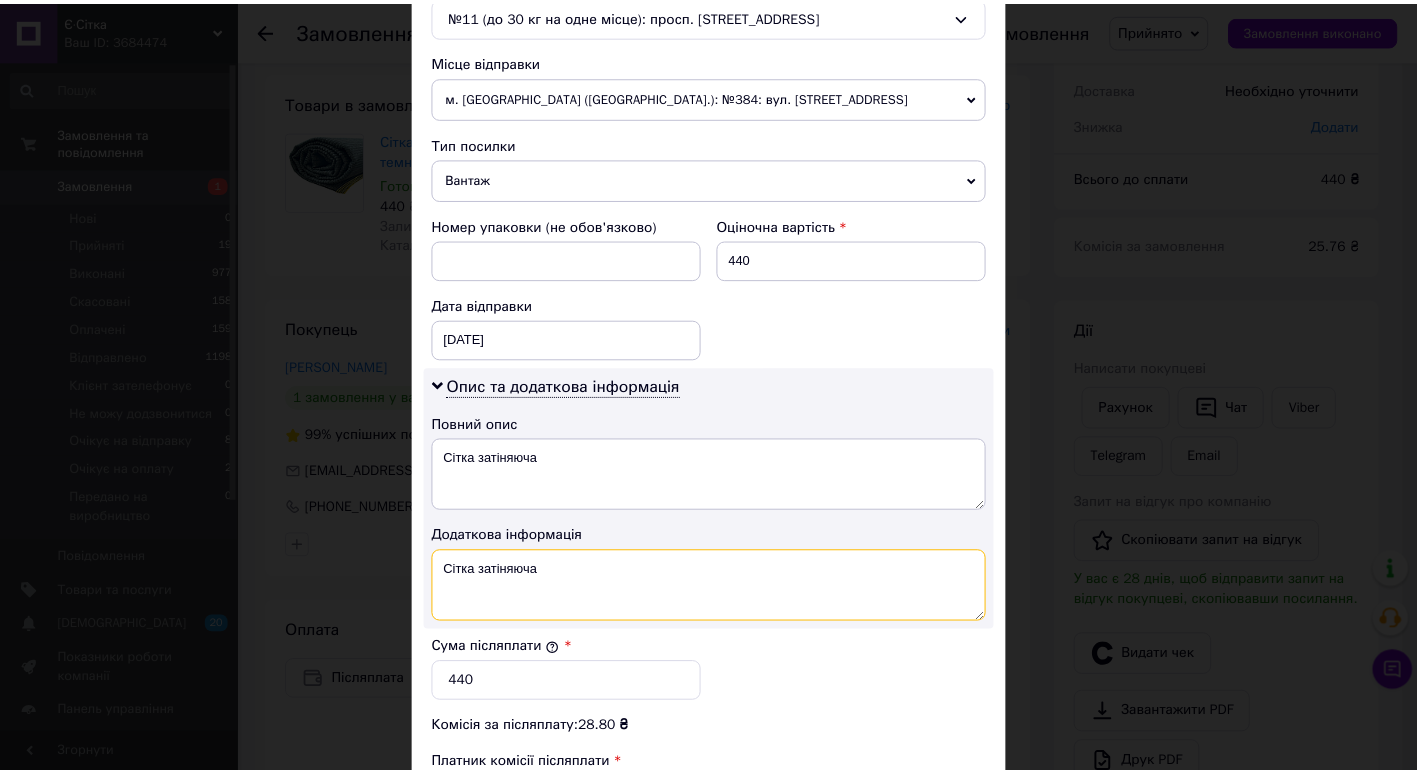 scroll, scrollTop: 976, scrollLeft: 0, axis: vertical 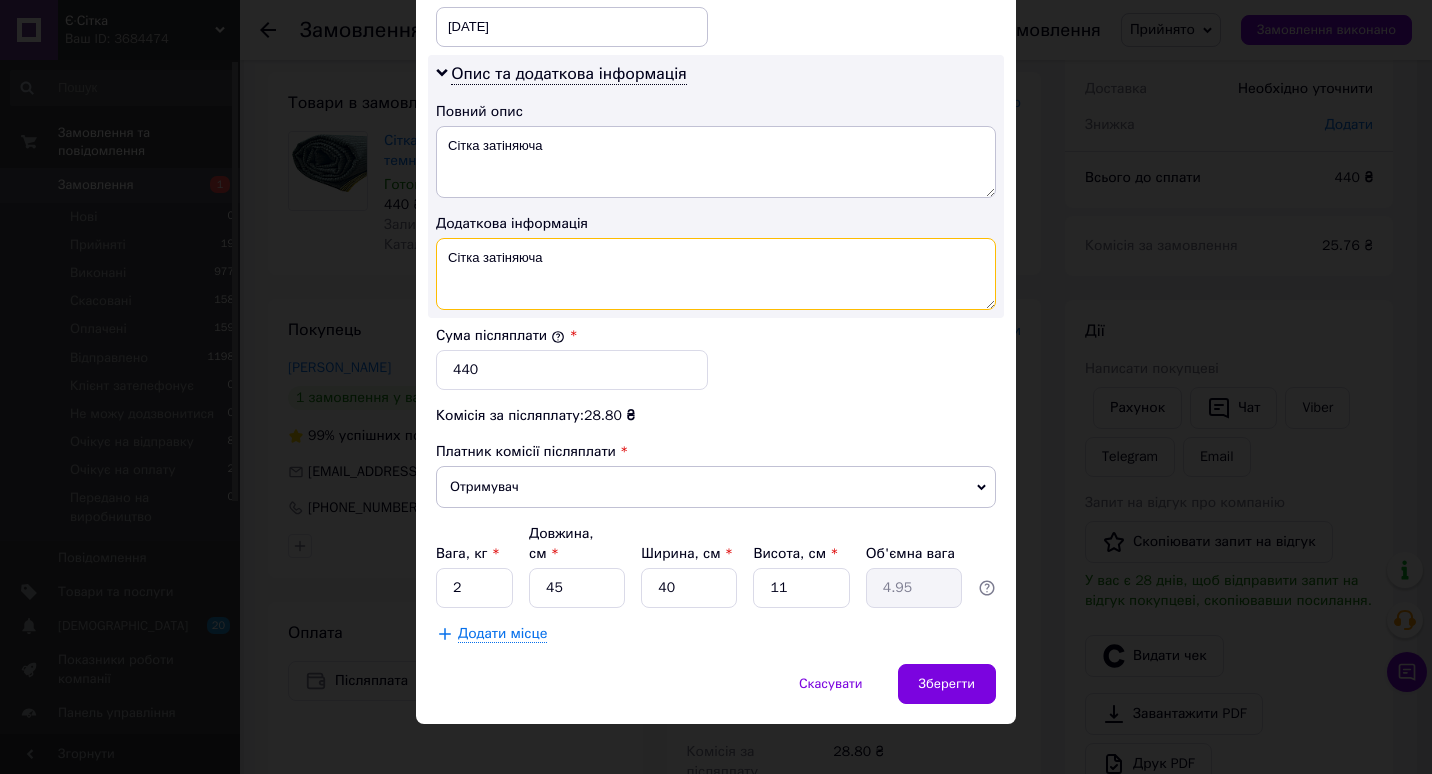 type on "Сітка затіняюча" 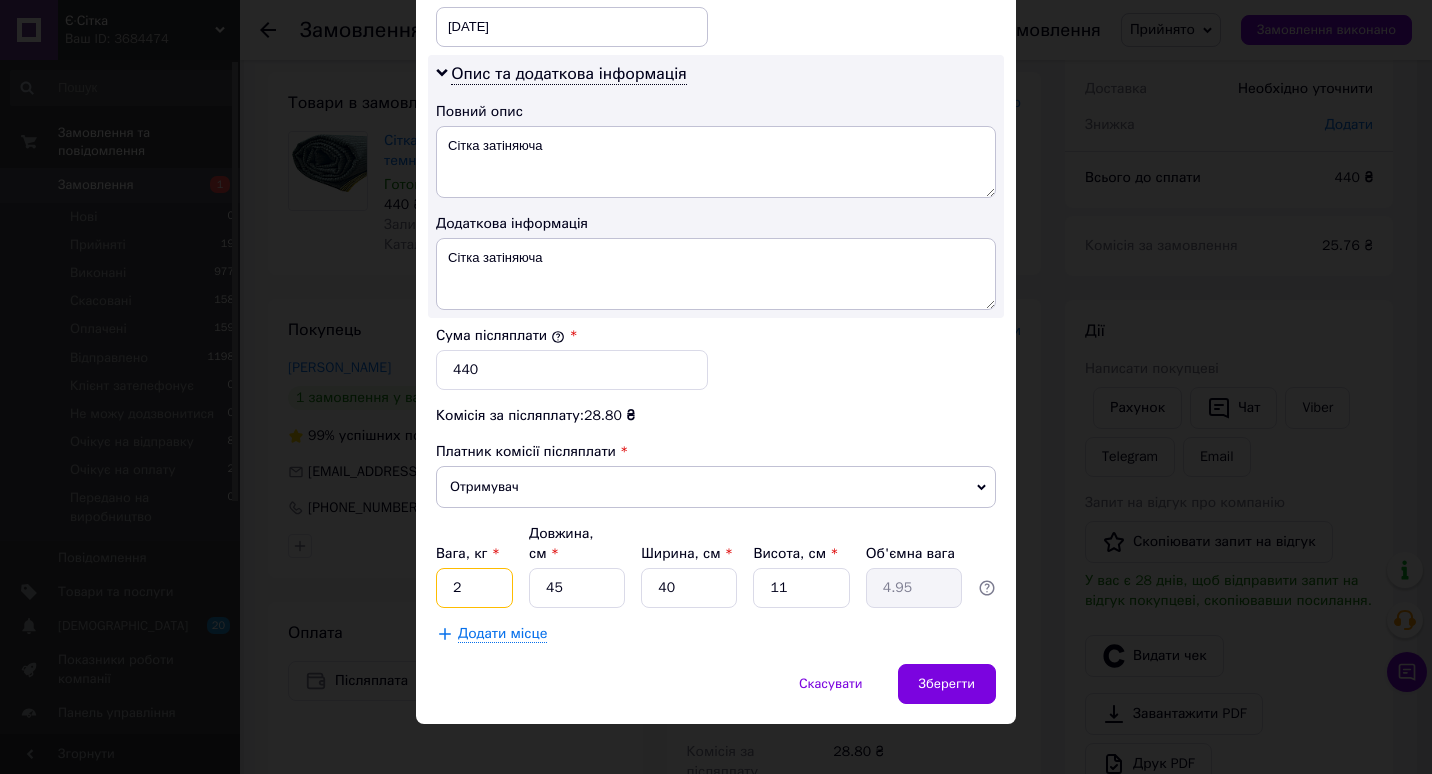 click on "2" at bounding box center [474, 588] 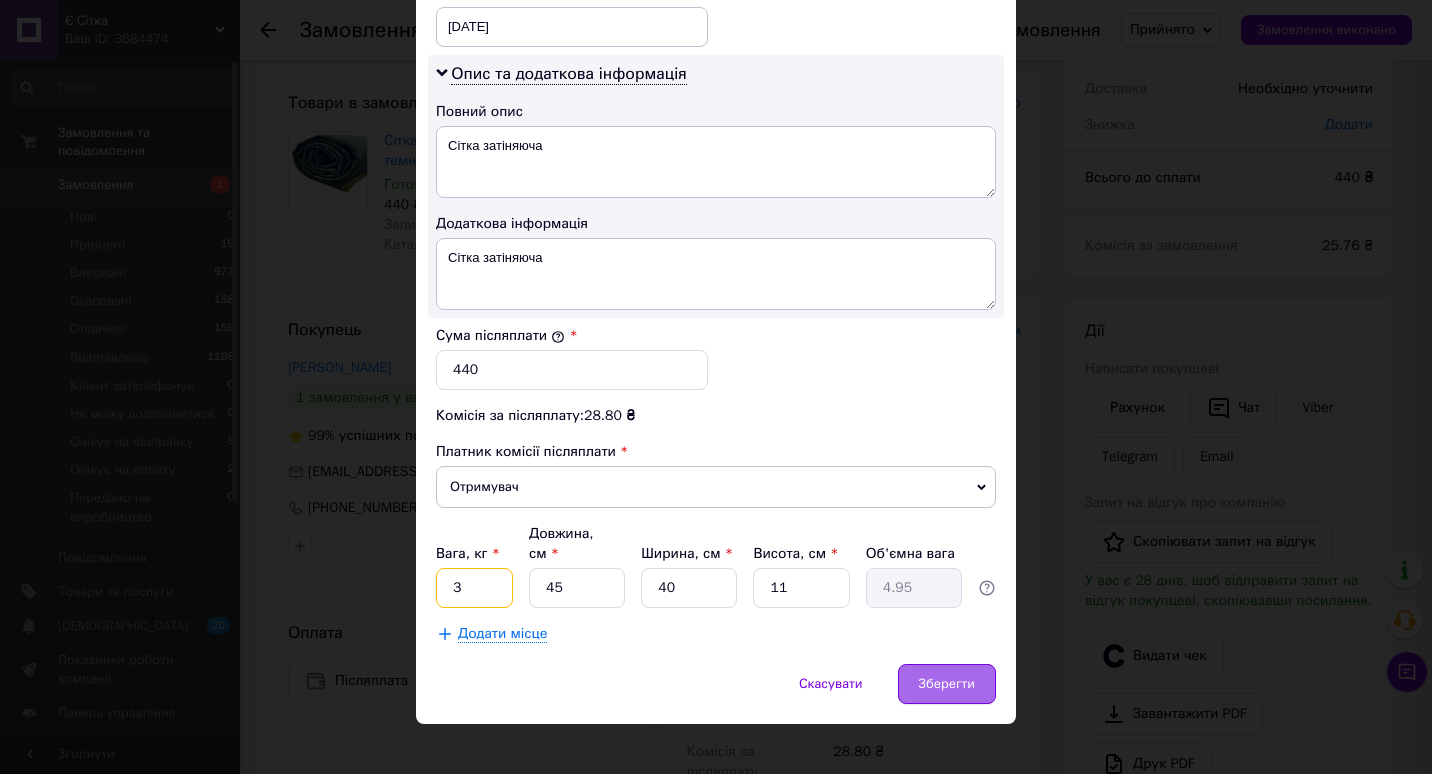 type on "3" 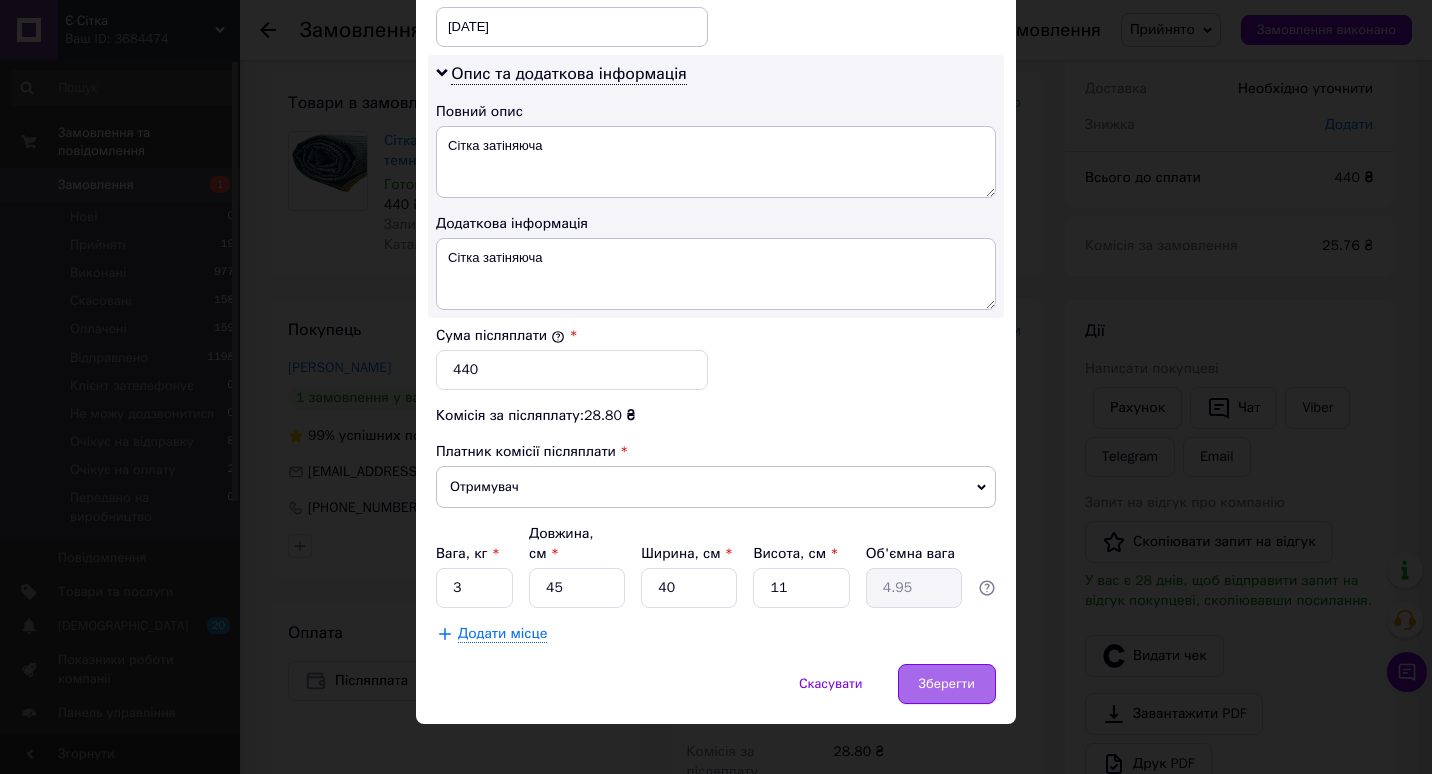 click on "Зберегти" at bounding box center [947, 684] 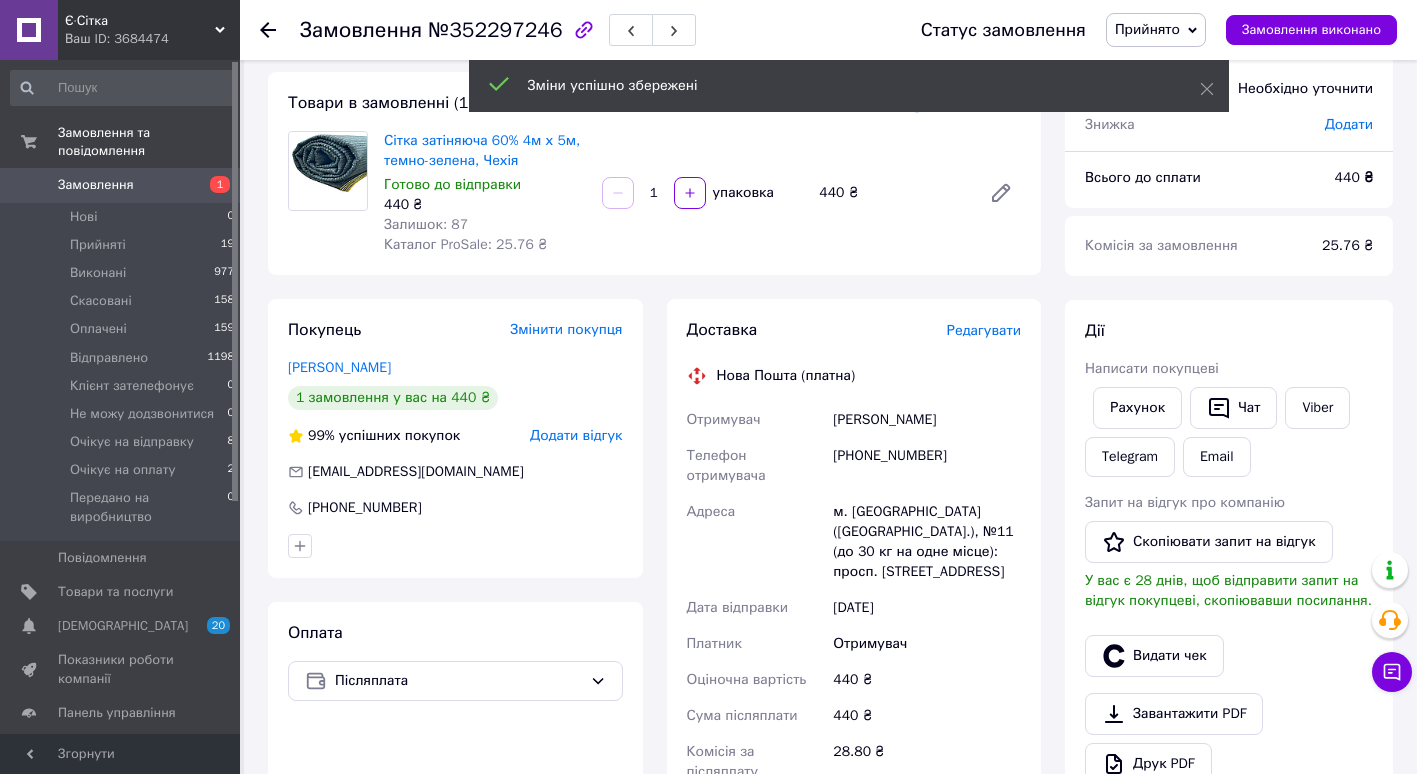scroll, scrollTop: 353, scrollLeft: 0, axis: vertical 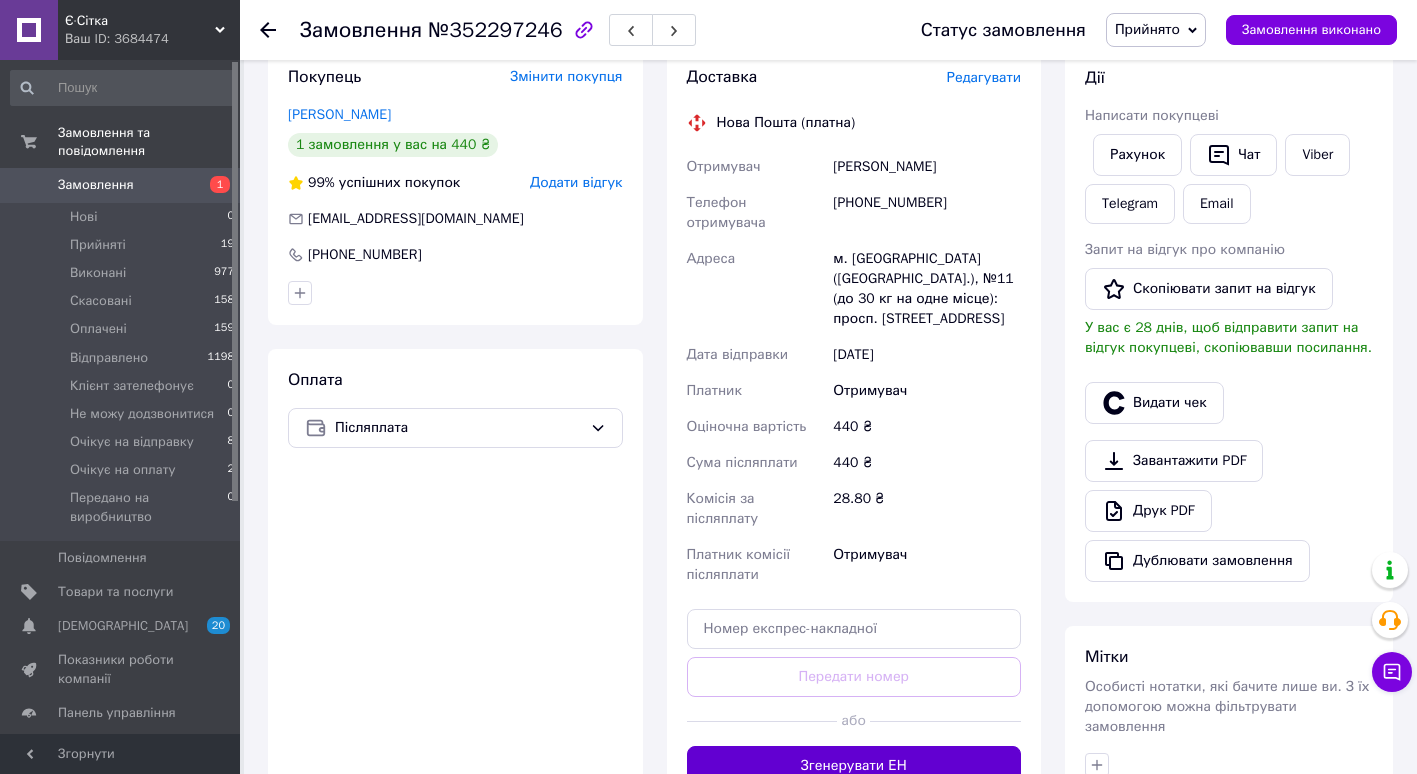 click on "Згенерувати ЕН" at bounding box center (854, 766) 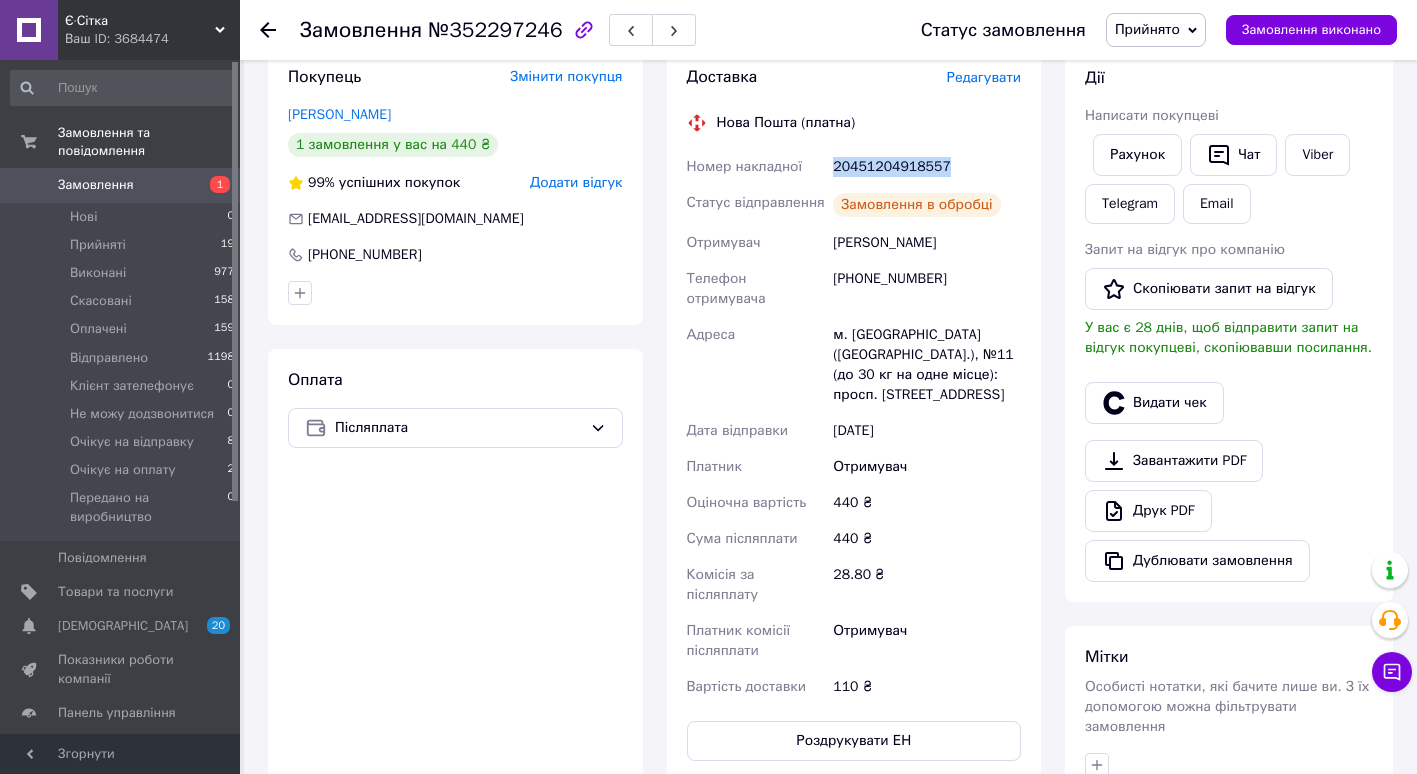drag, startPoint x: 829, startPoint y: 165, endPoint x: 941, endPoint y: 164, distance: 112.00446 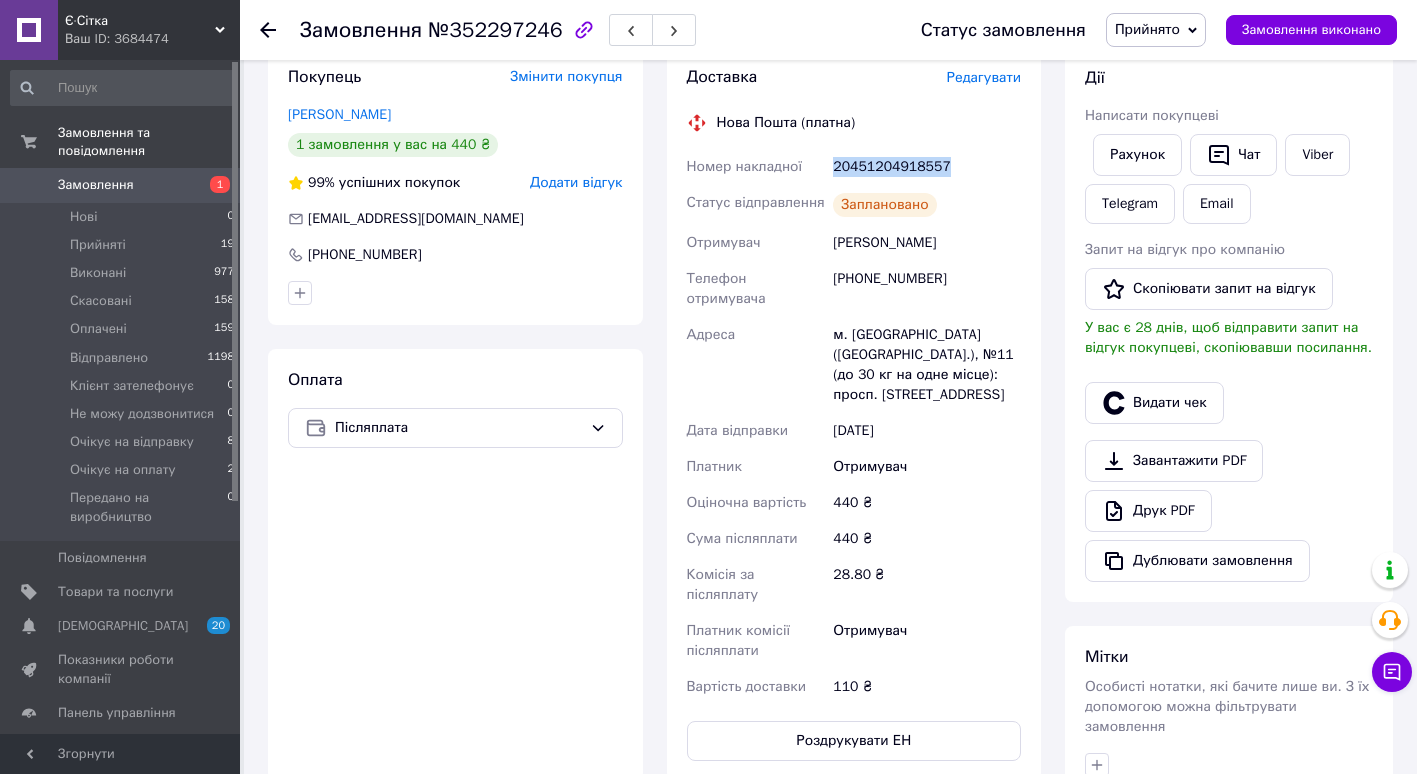 drag, startPoint x: 941, startPoint y: 164, endPoint x: 910, endPoint y: 163, distance: 31.016125 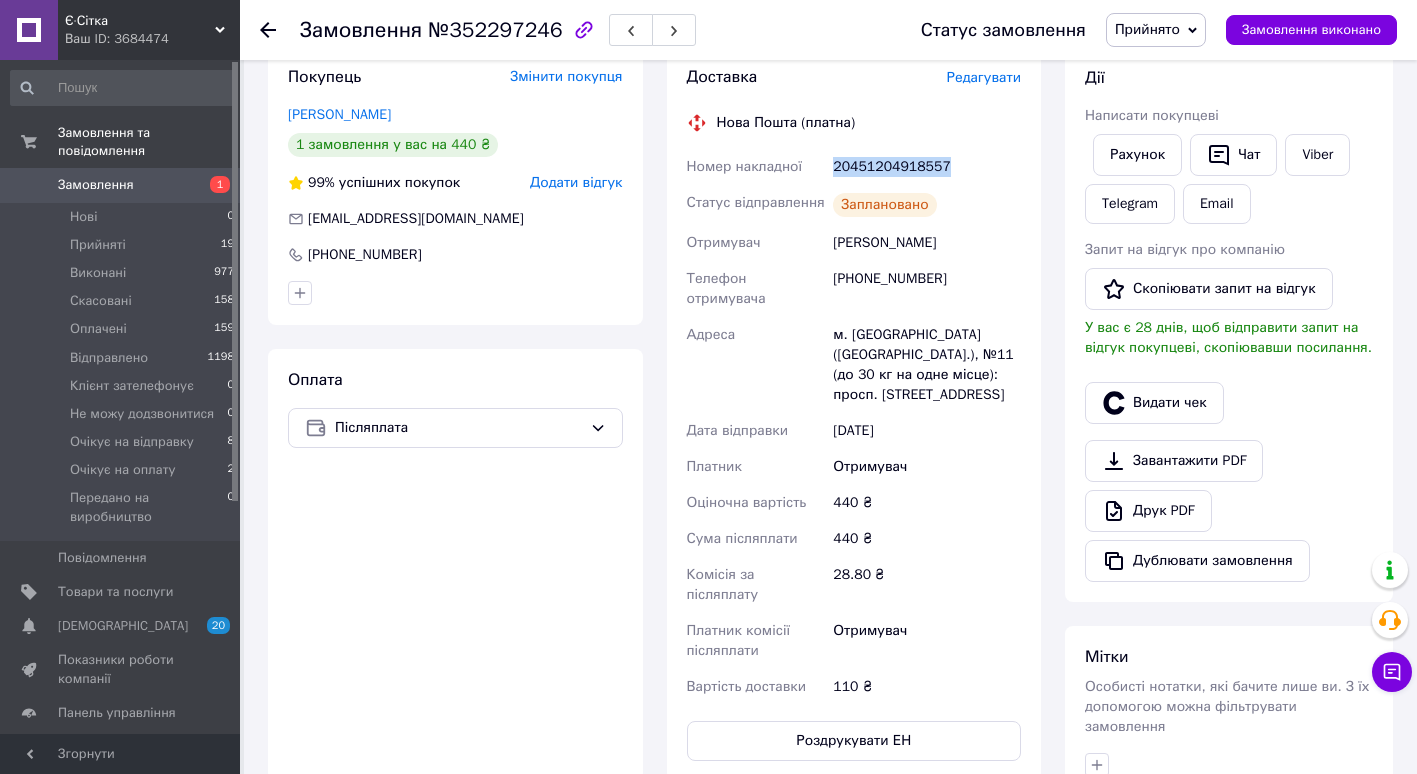 scroll, scrollTop: 0, scrollLeft: 0, axis: both 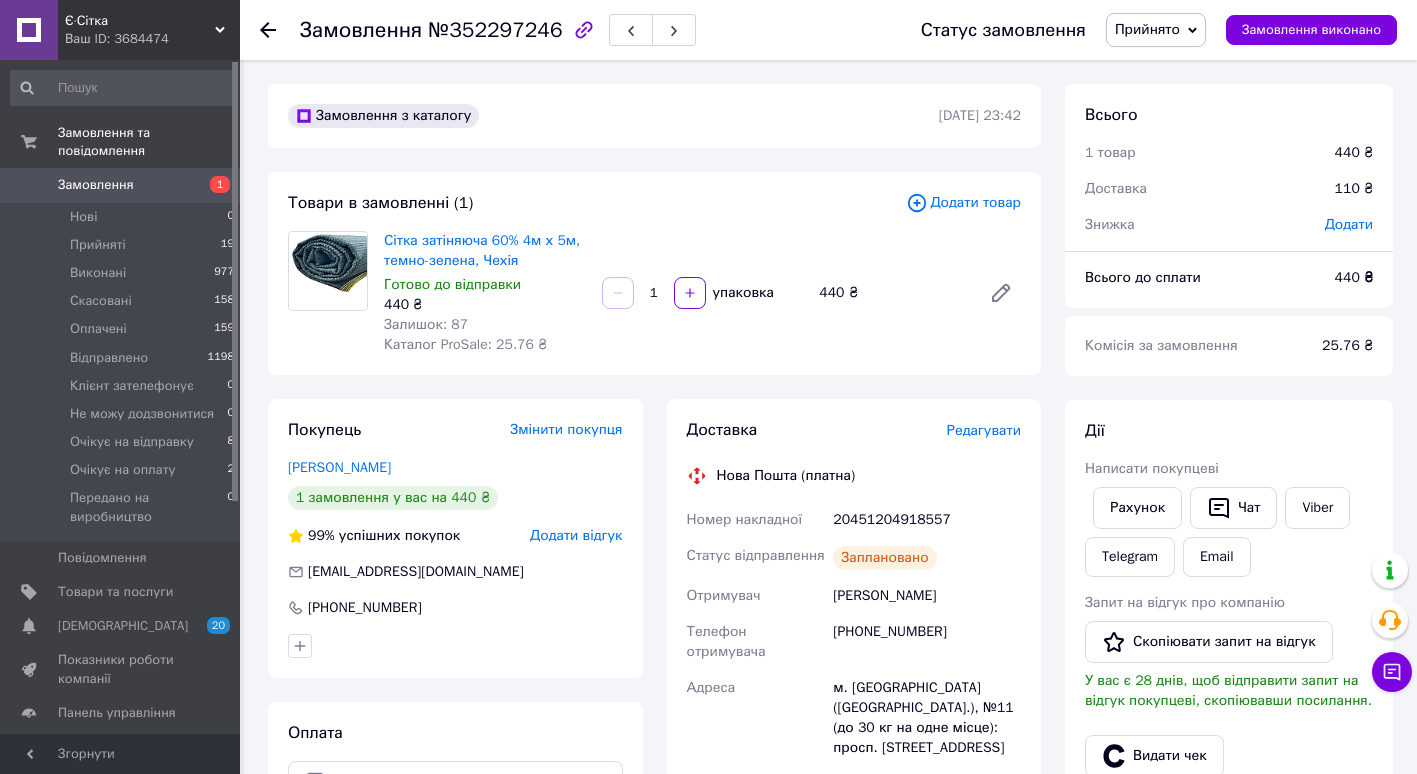 click 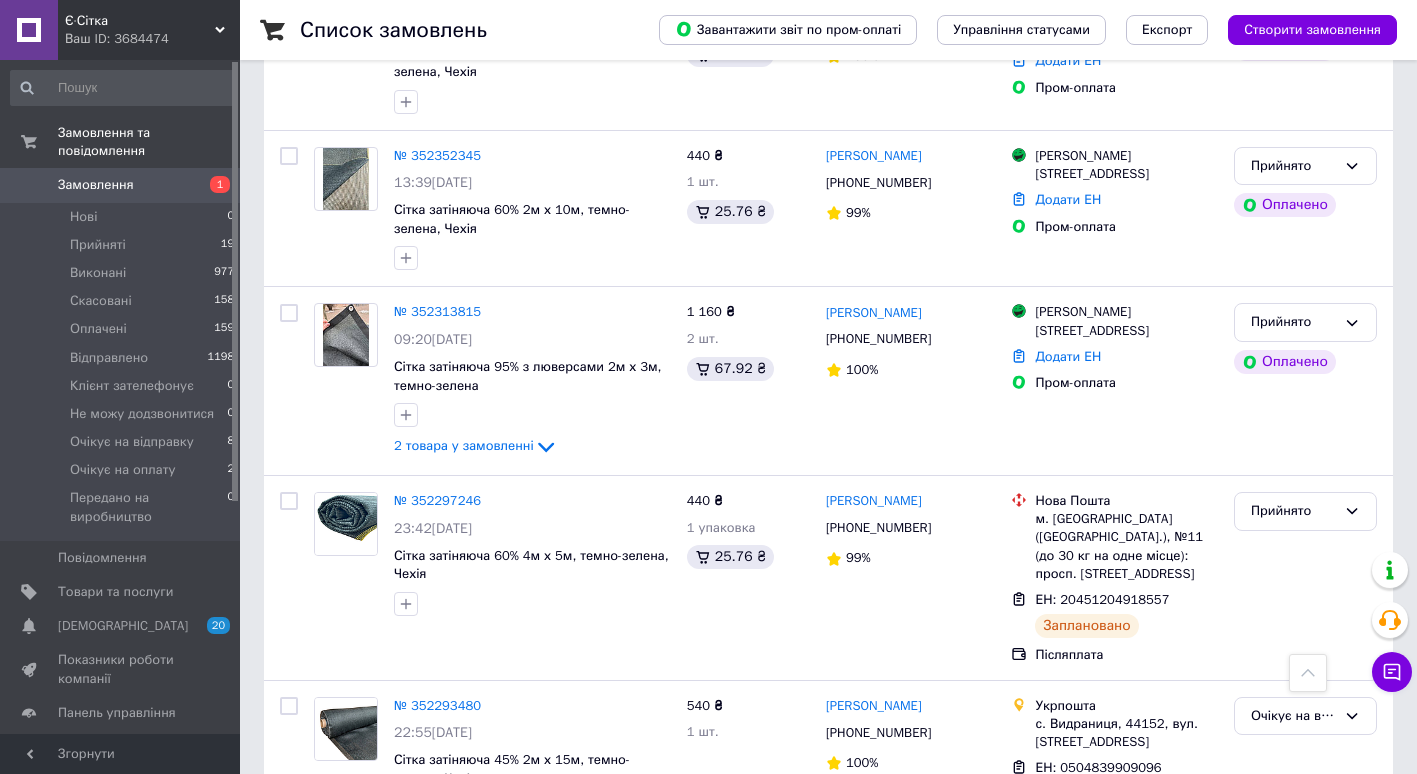 scroll, scrollTop: 2378, scrollLeft: 0, axis: vertical 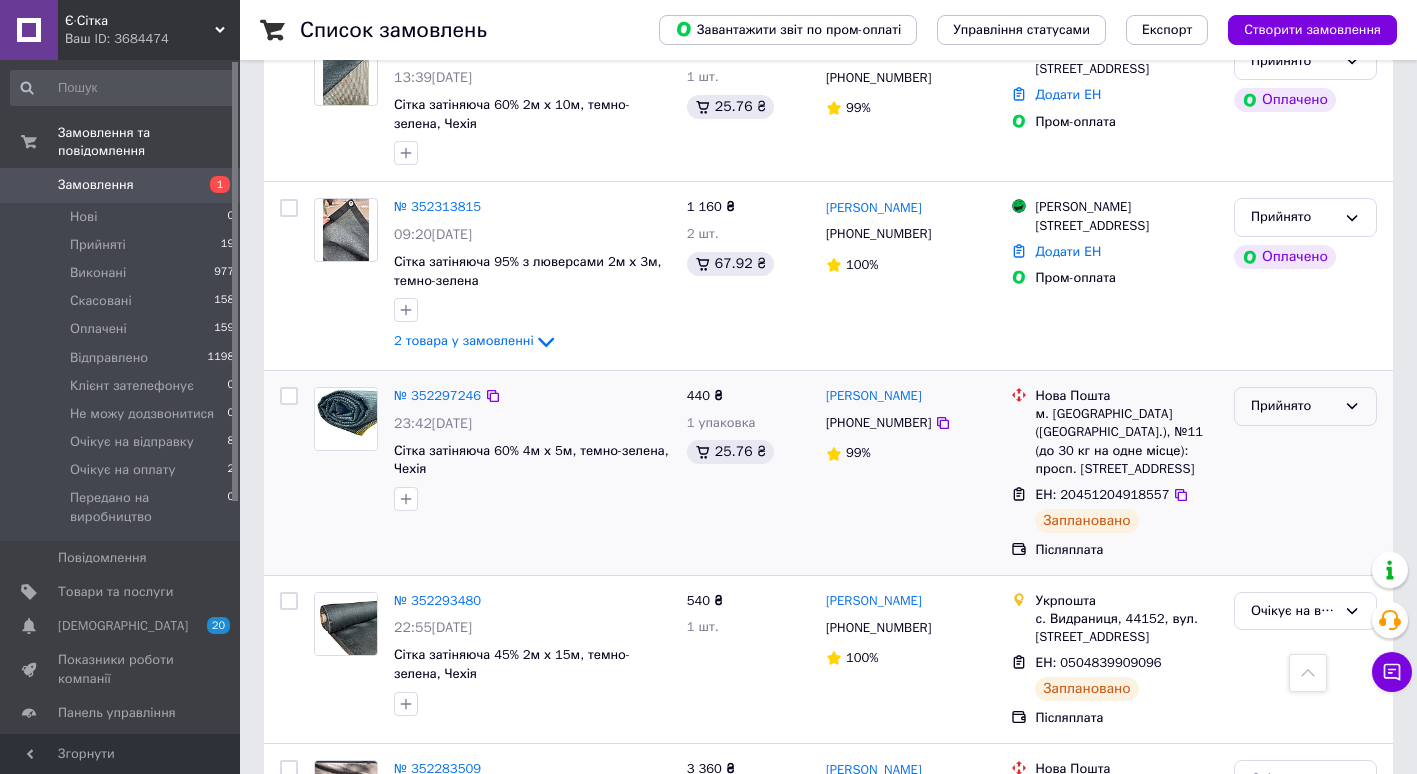 click 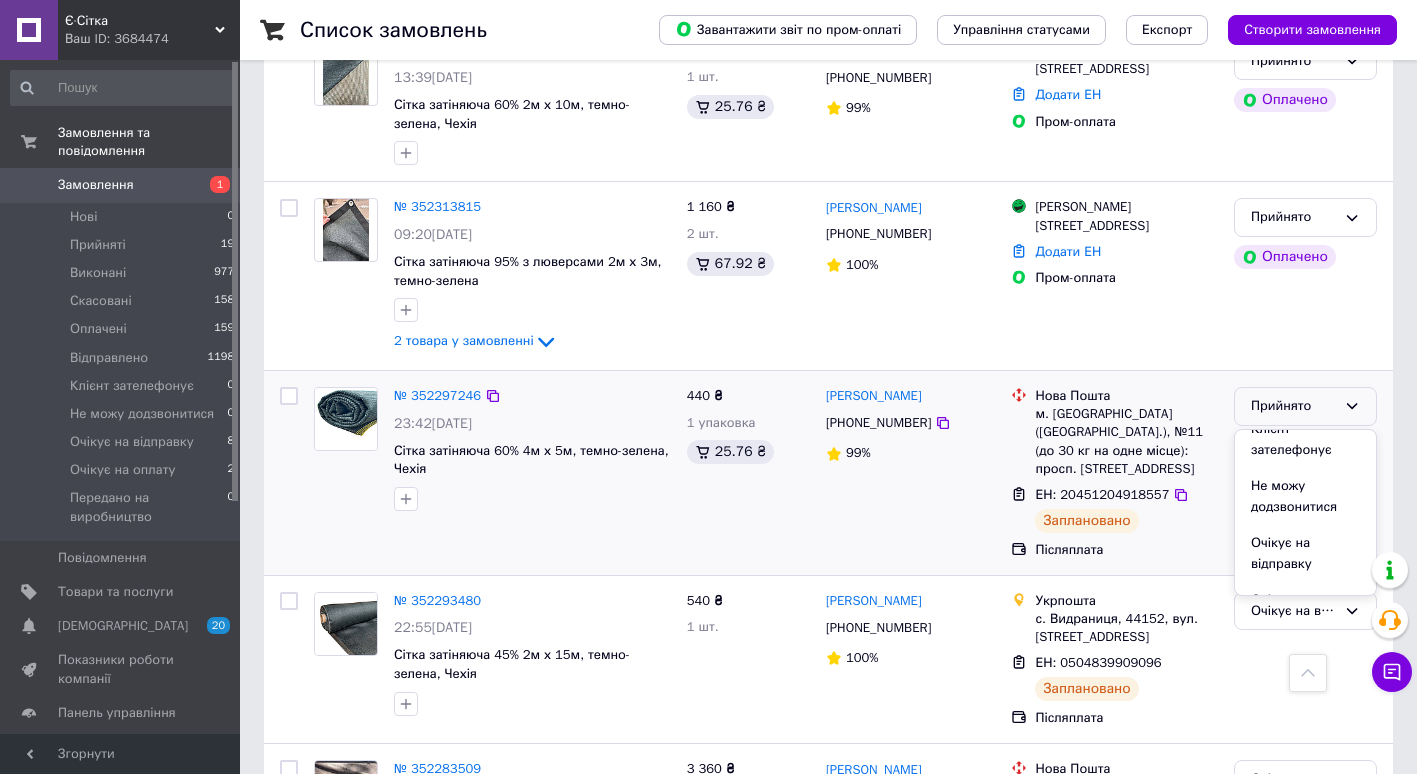scroll, scrollTop: 190, scrollLeft: 0, axis: vertical 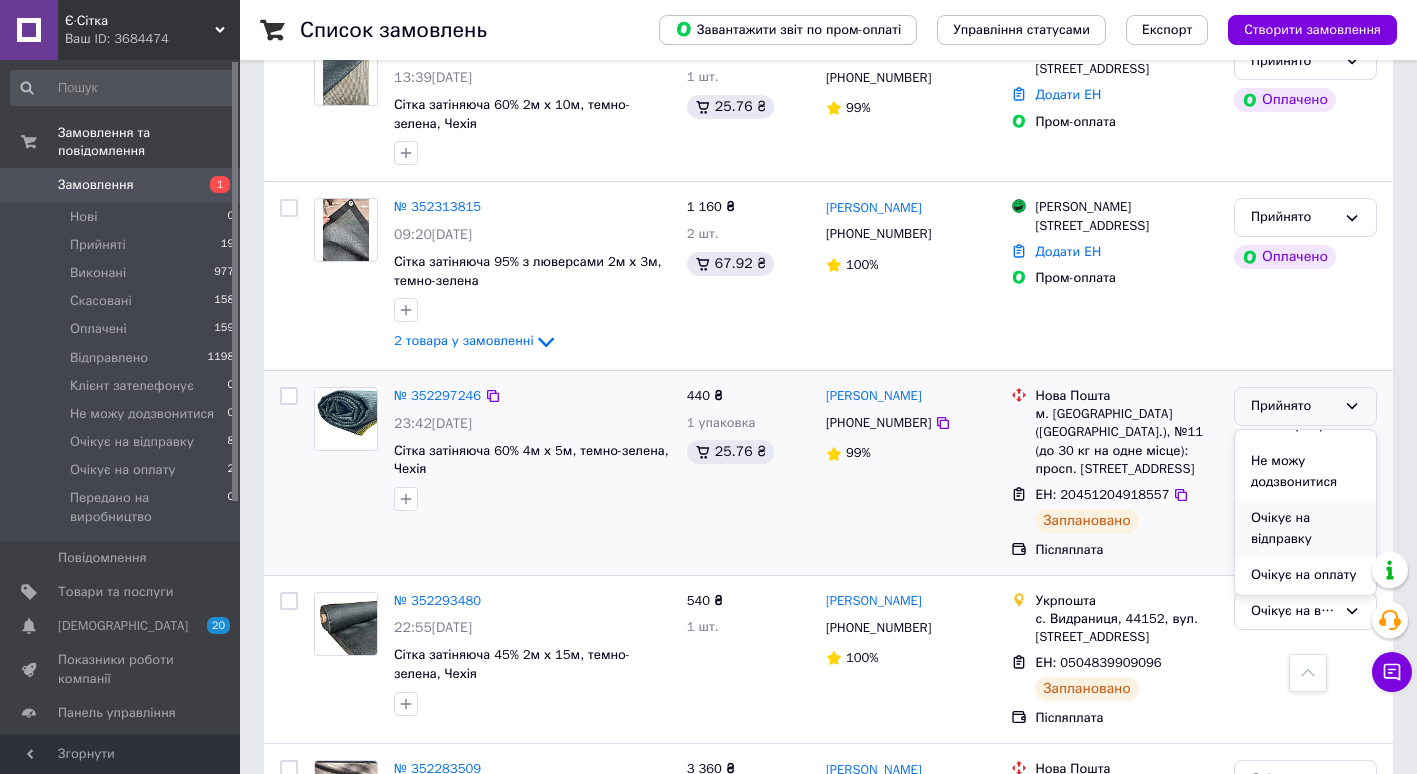 click on "Очікує на відправку" at bounding box center (1305, 528) 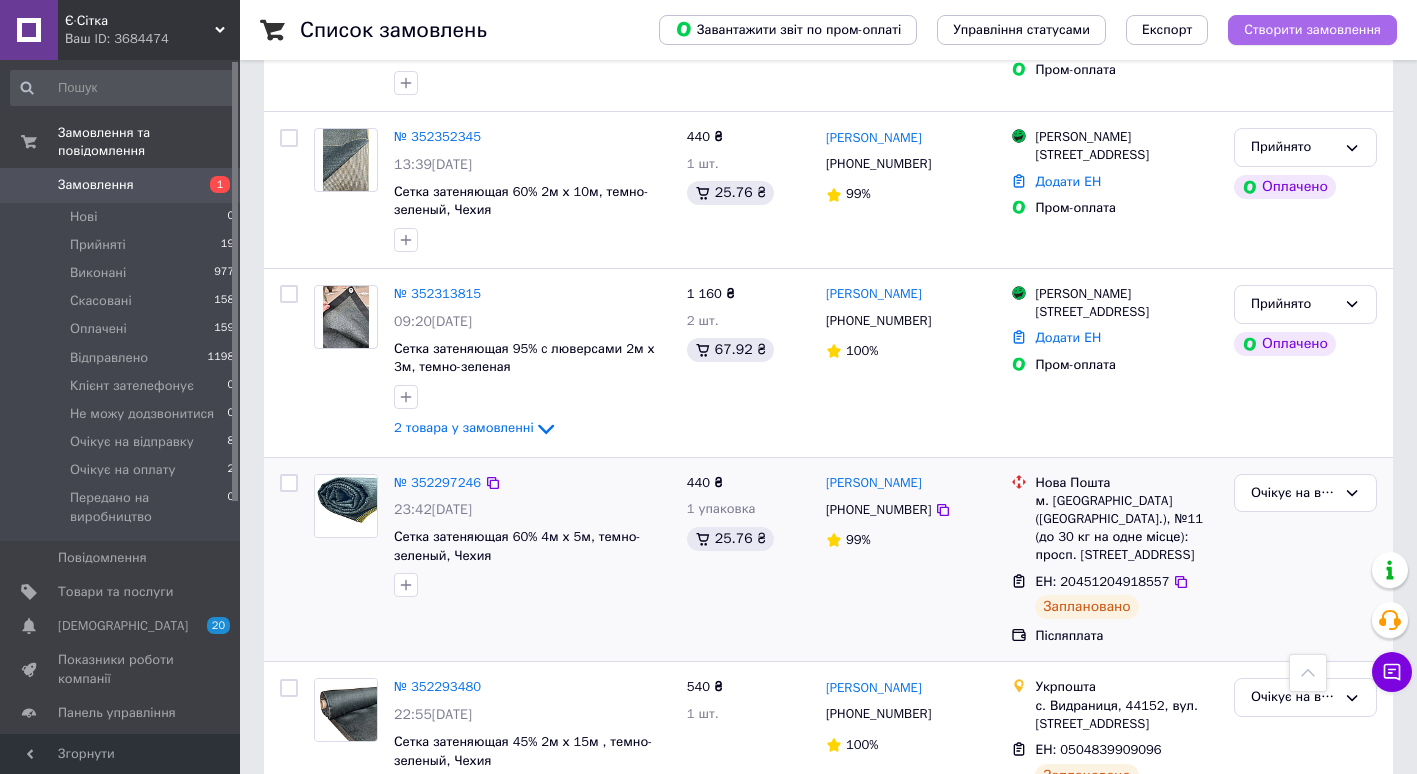 scroll, scrollTop: 2293, scrollLeft: 0, axis: vertical 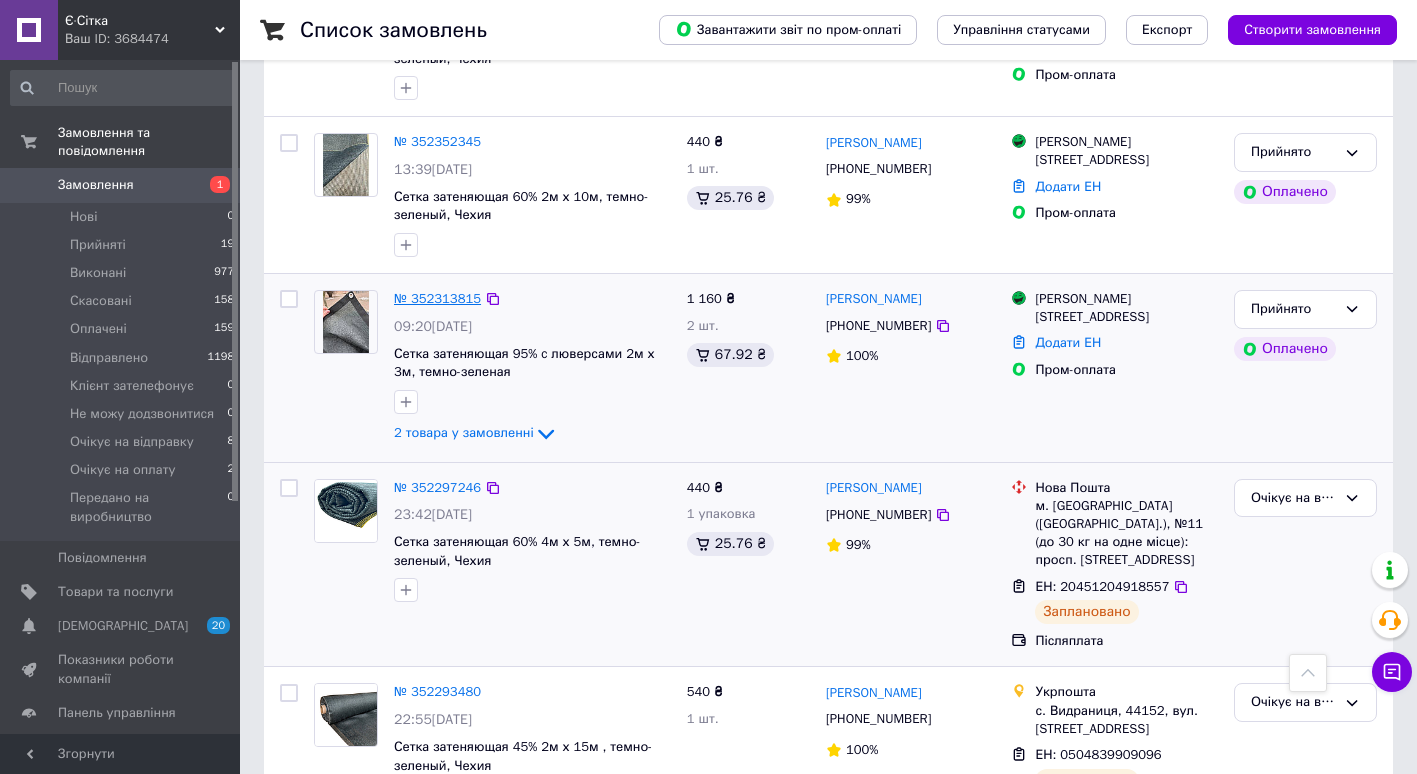 click on "№ 352313815" at bounding box center [437, 298] 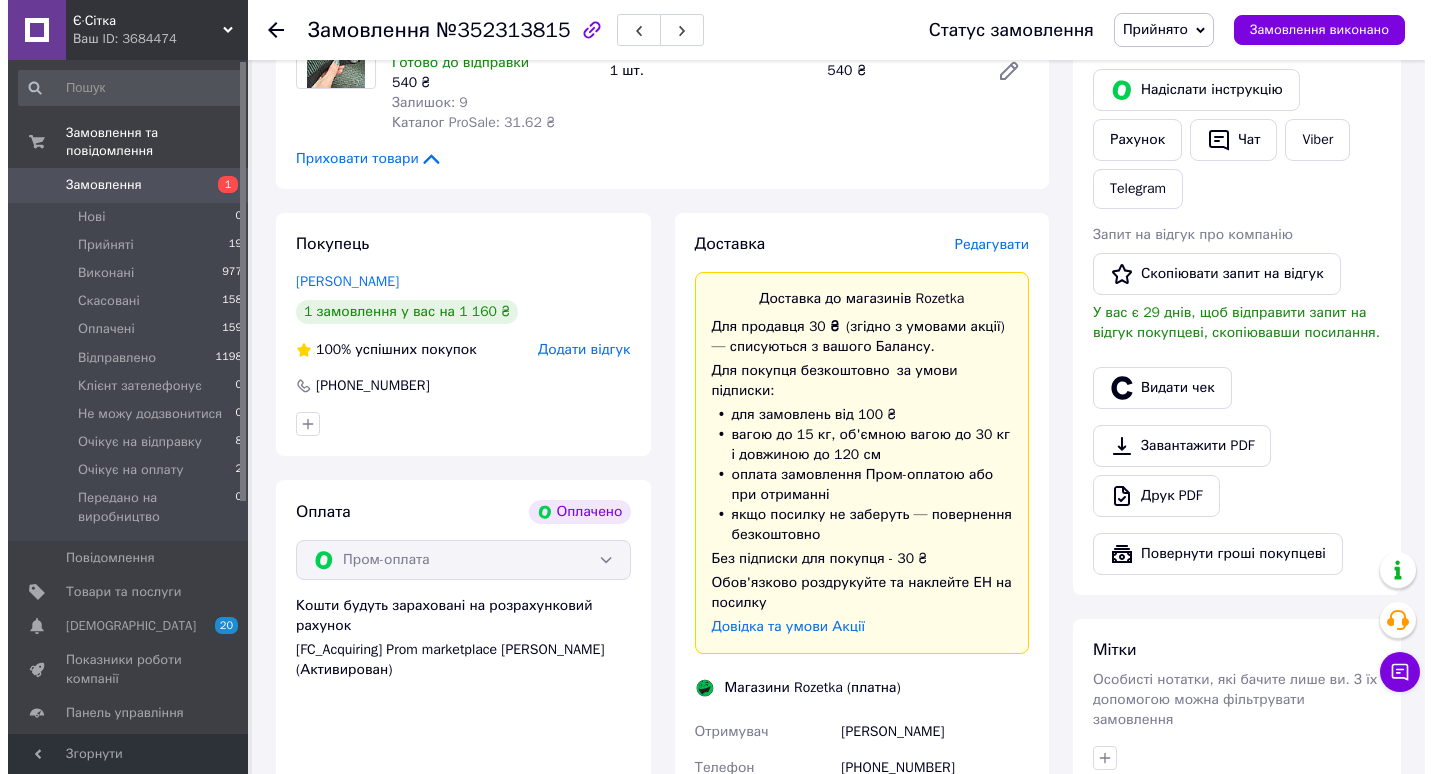 scroll, scrollTop: 935, scrollLeft: 0, axis: vertical 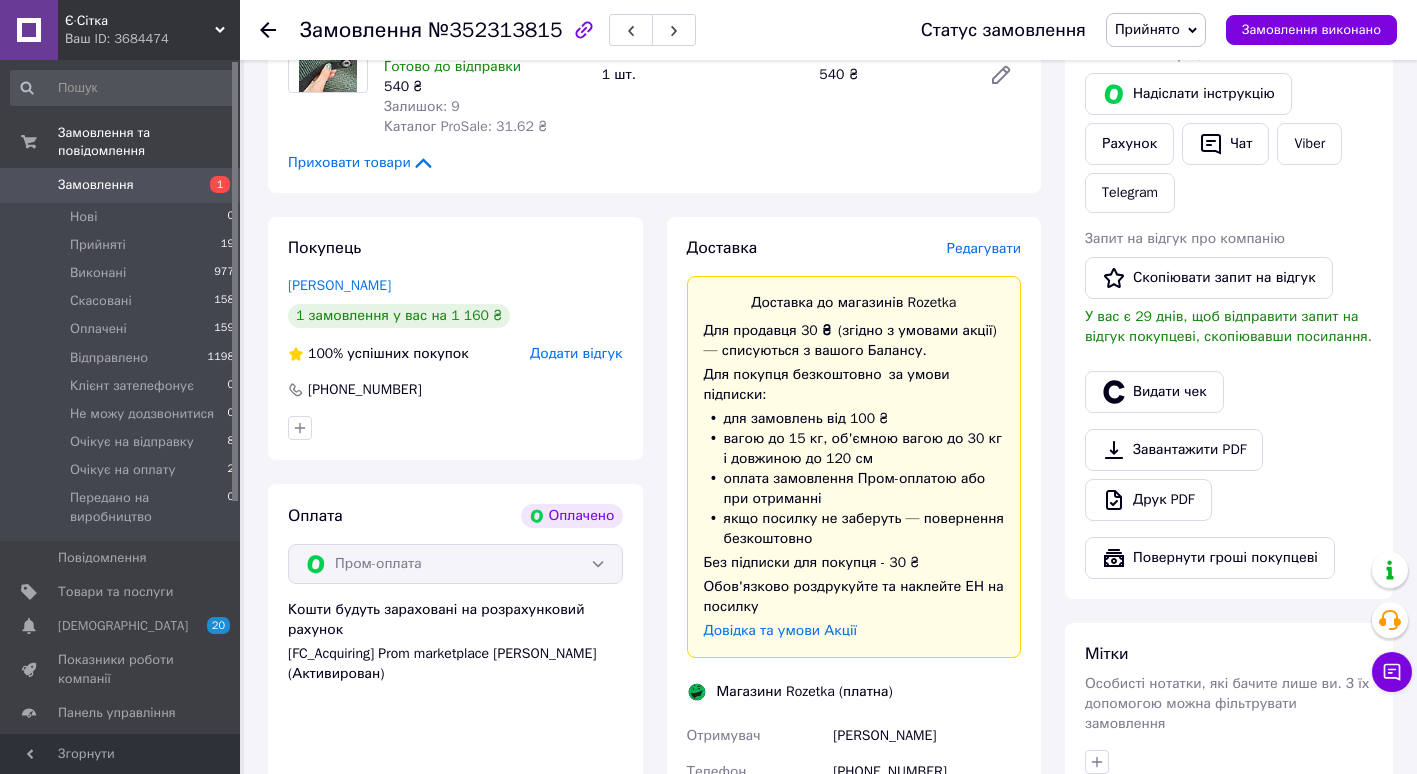 click on "Редагувати" at bounding box center (984, 248) 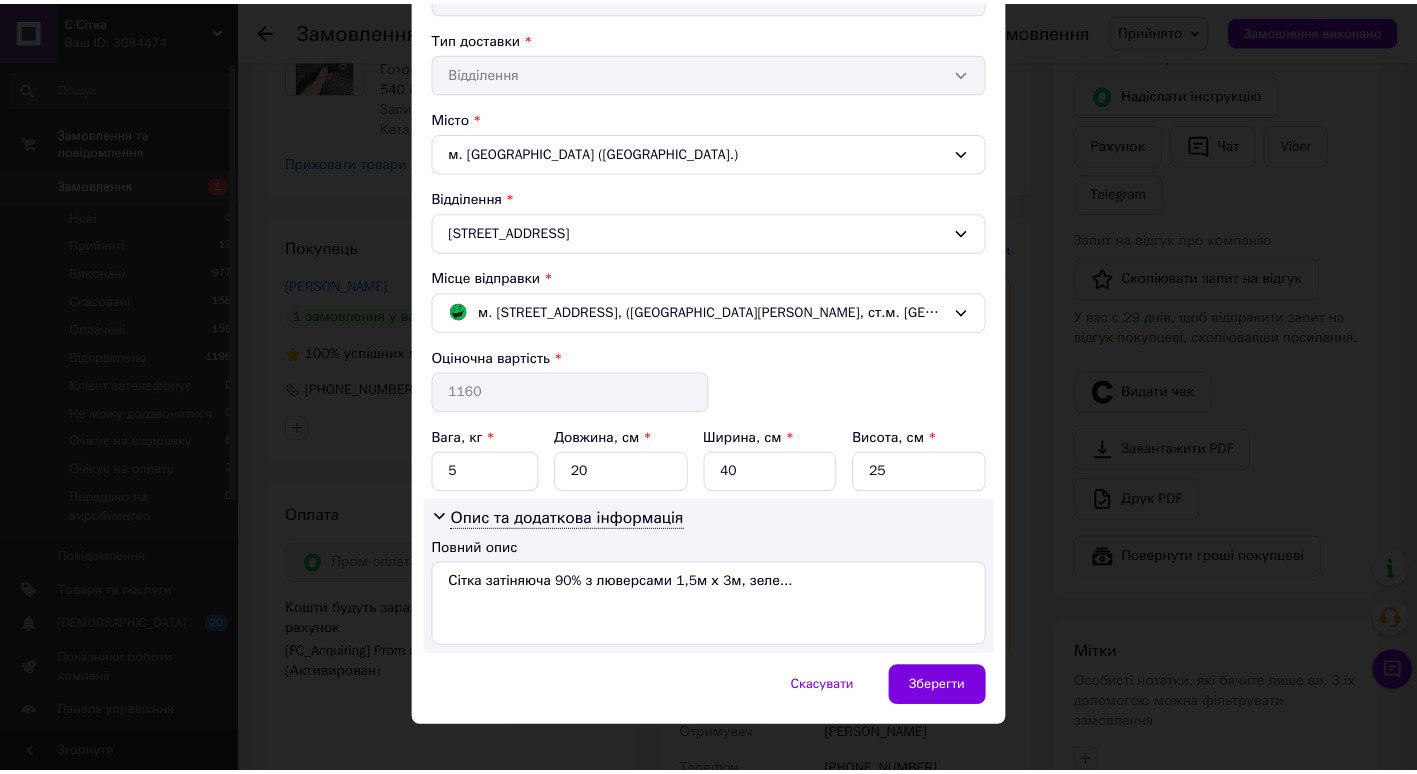 scroll, scrollTop: 449, scrollLeft: 0, axis: vertical 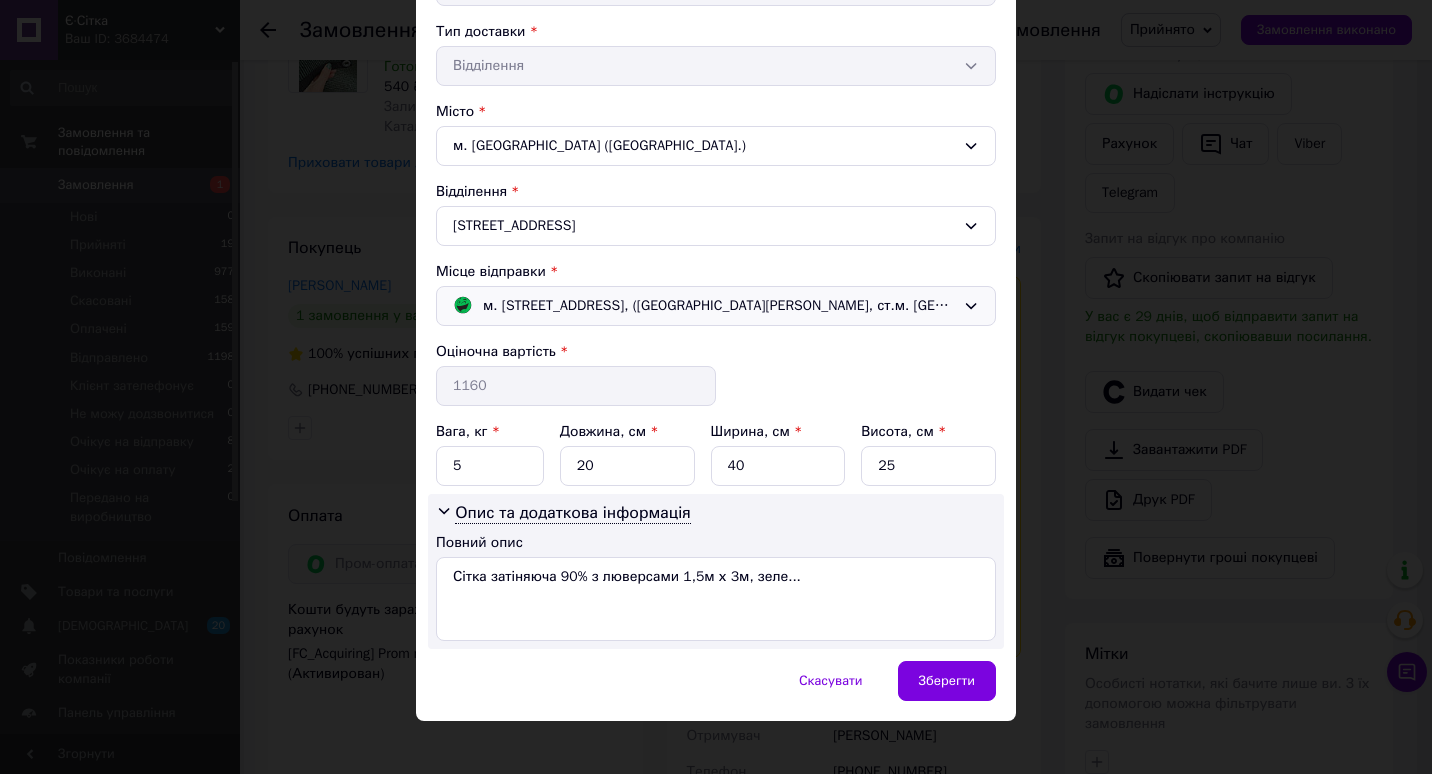 click 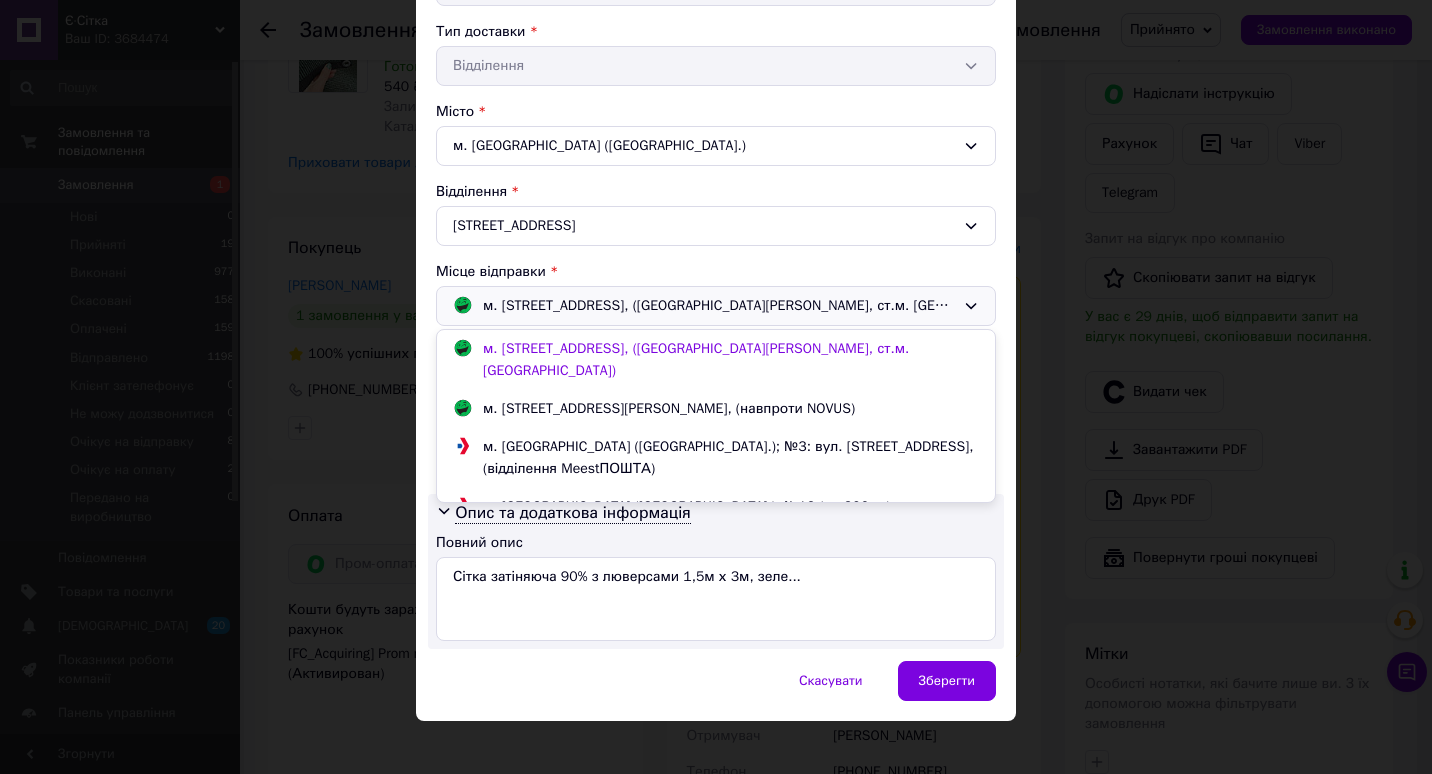 click on "м. [STREET_ADDRESS], ([GEOGRAPHIC_DATA][PERSON_NAME], ст.м. Осокорки) м. [STREET_ADDRESS], ([GEOGRAPHIC_DATA][PERSON_NAME], ст.м. Осокорки) м. [STREET_ADDRESS][PERSON_NAME], (навпроти NOVUS) м. [GEOGRAPHIC_DATA] ([GEOGRAPHIC_DATA].); №3: вул. [STREET_ADDRESS], (відділення MeestПОШТА) м. [GEOGRAPHIC_DATA] ([GEOGRAPHIC_DATA].); №12 (до 300 кг): вул. [PERSON_NAME] (район [GEOGRAPHIC_DATA]), 1-з, (навпроти магазину Світ Матраців) Додати ще місце відправки" at bounding box center (716, 306) 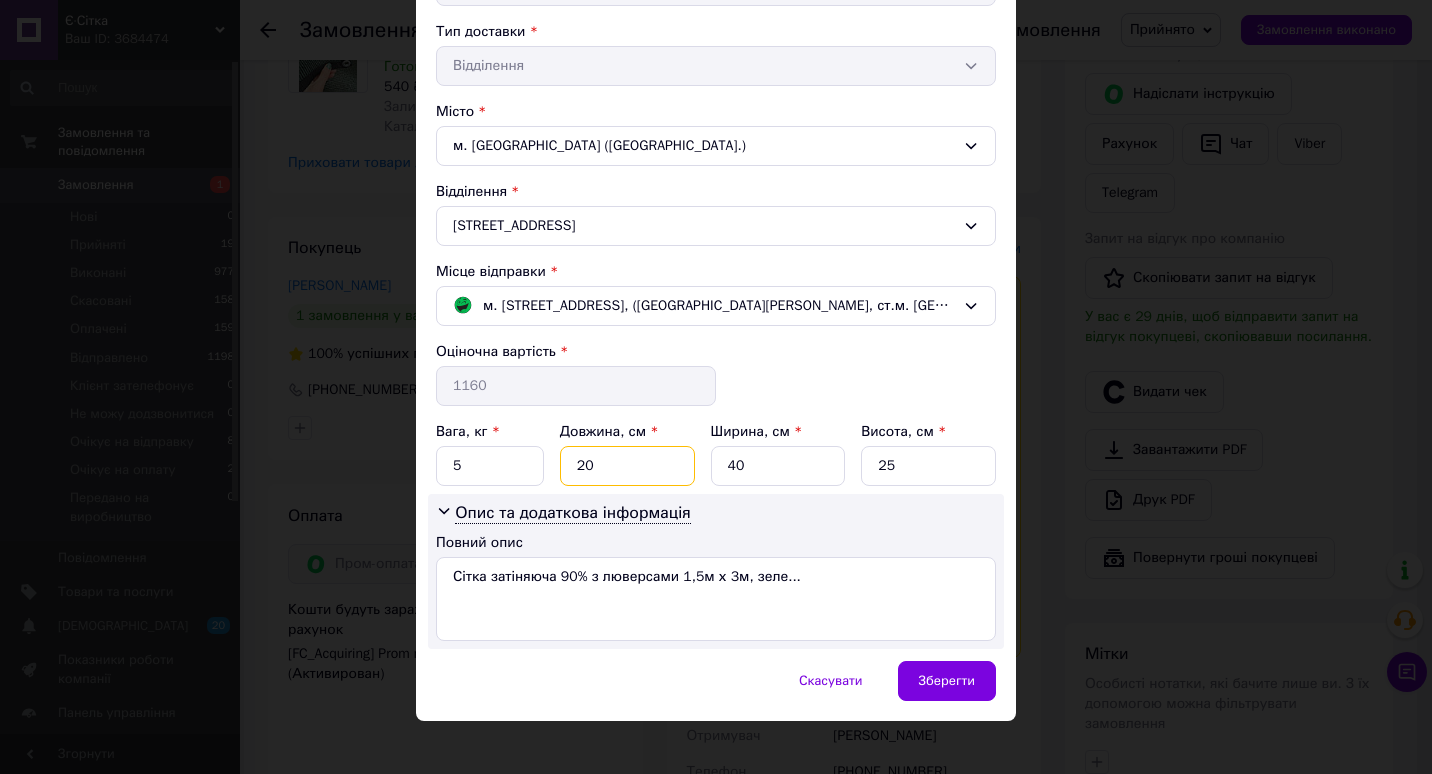 click on "20" at bounding box center [627, 466] 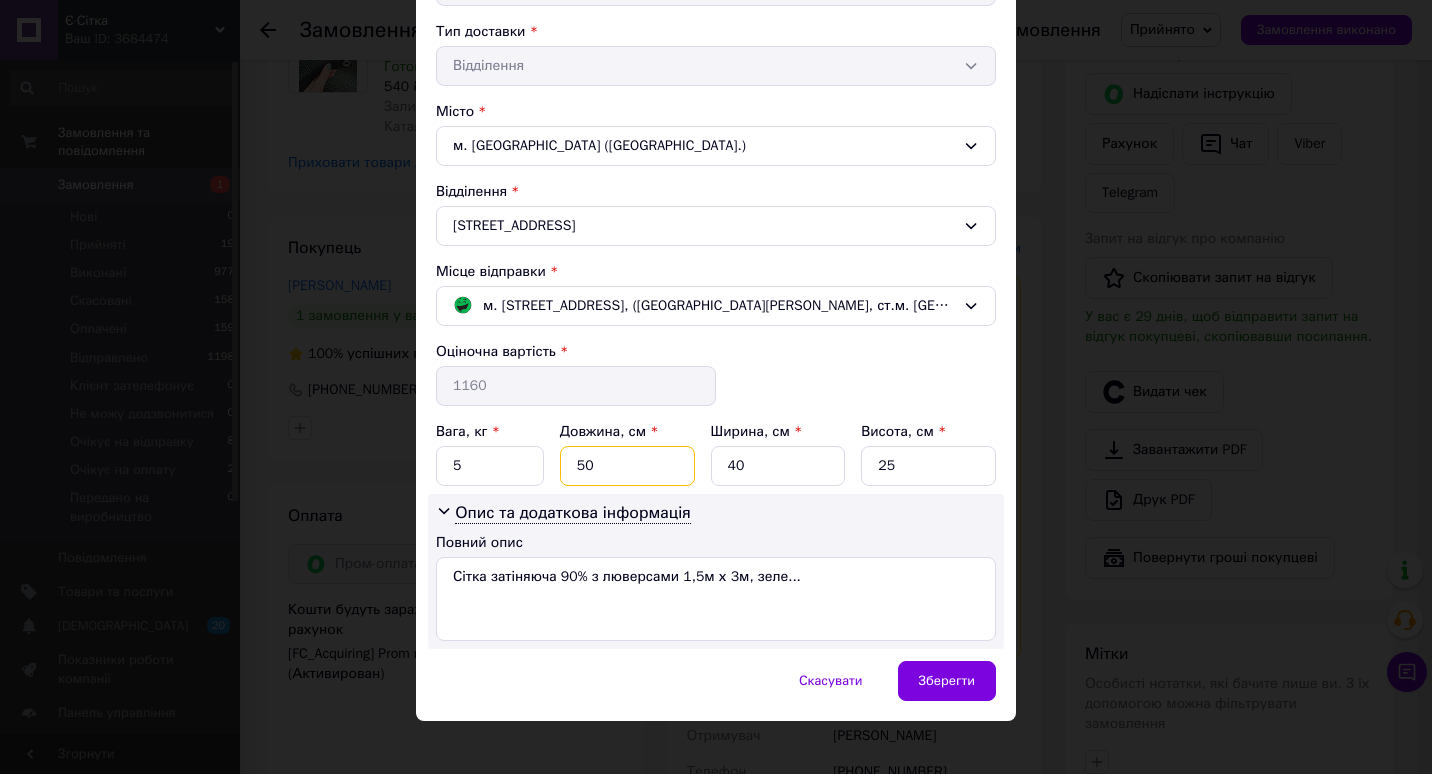 type on "50" 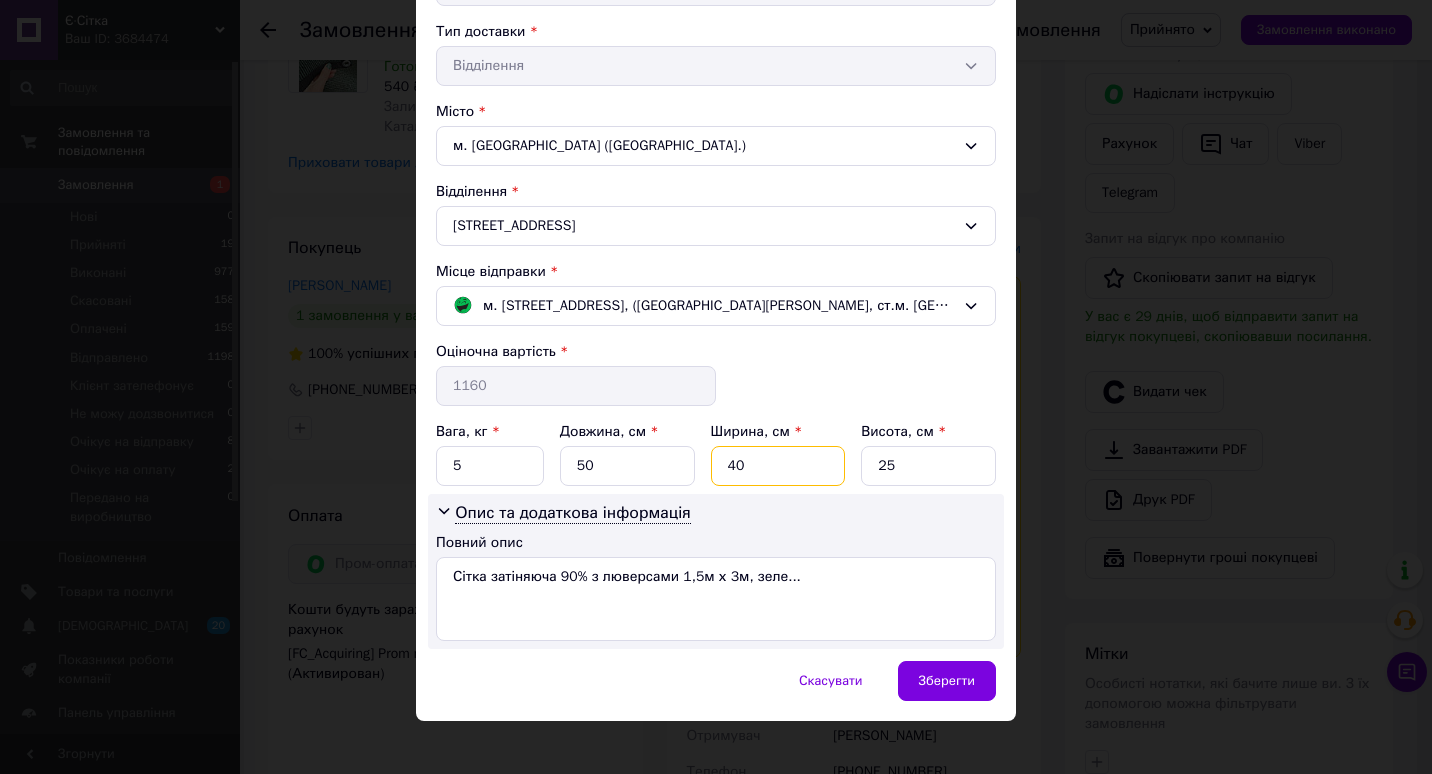 click on "40" at bounding box center (778, 466) 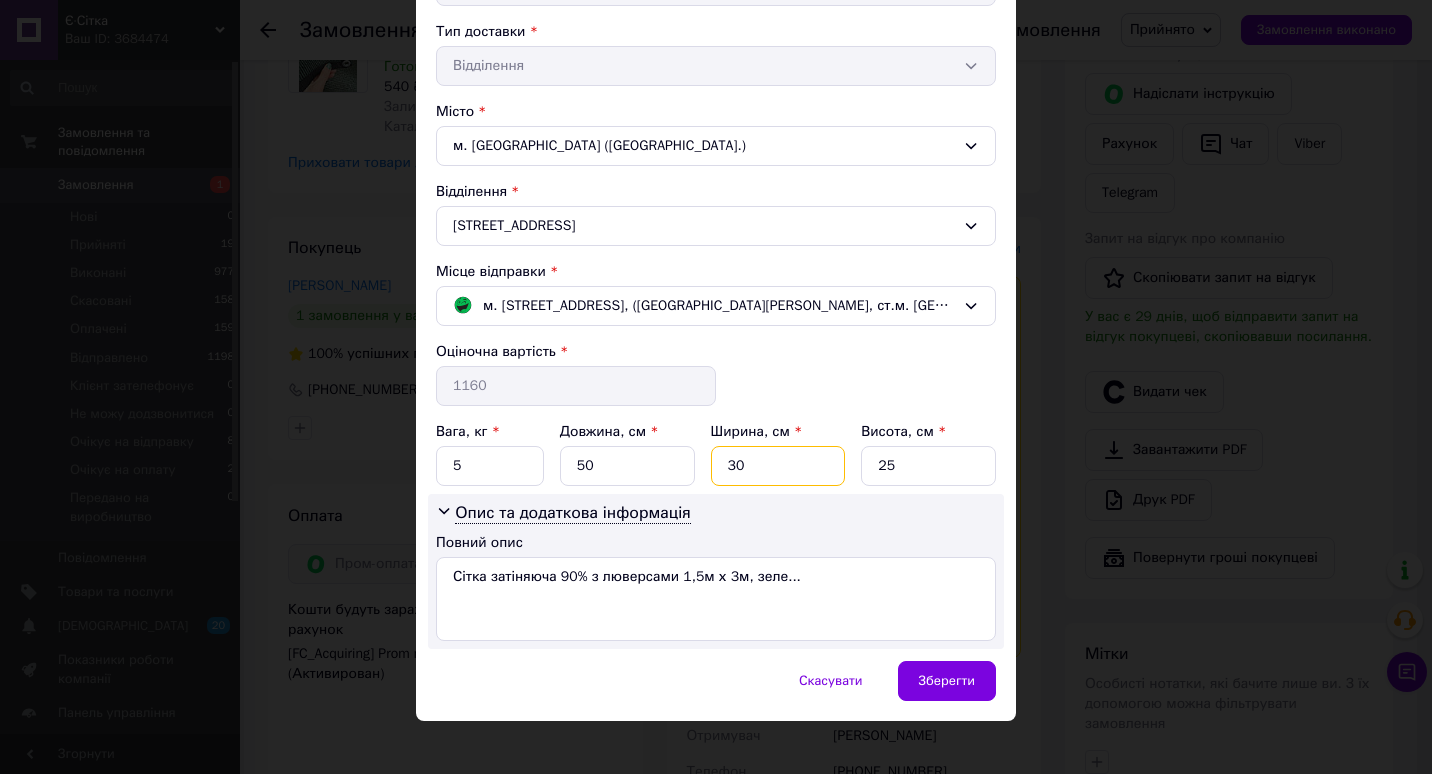 type on "30" 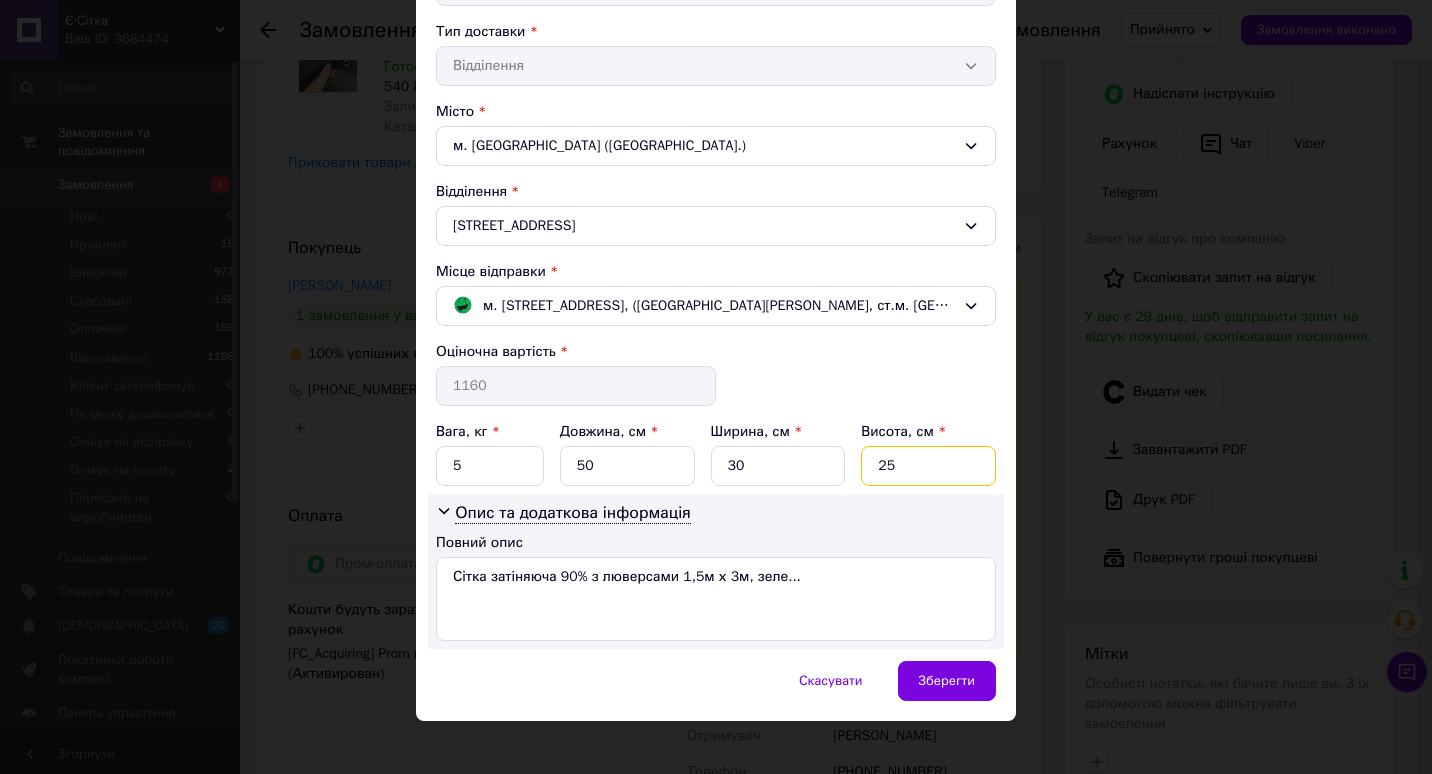 click on "25" at bounding box center [928, 466] 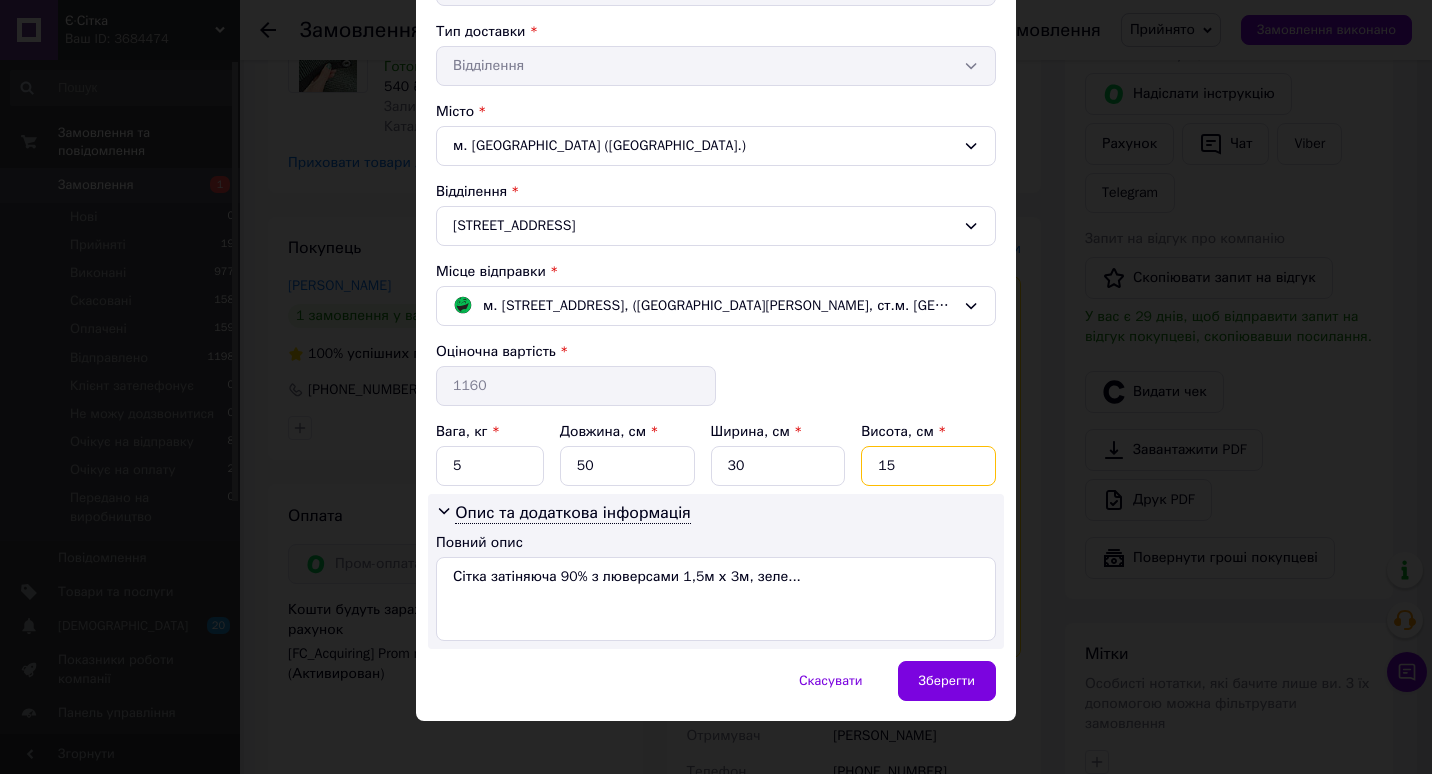 type on "1" 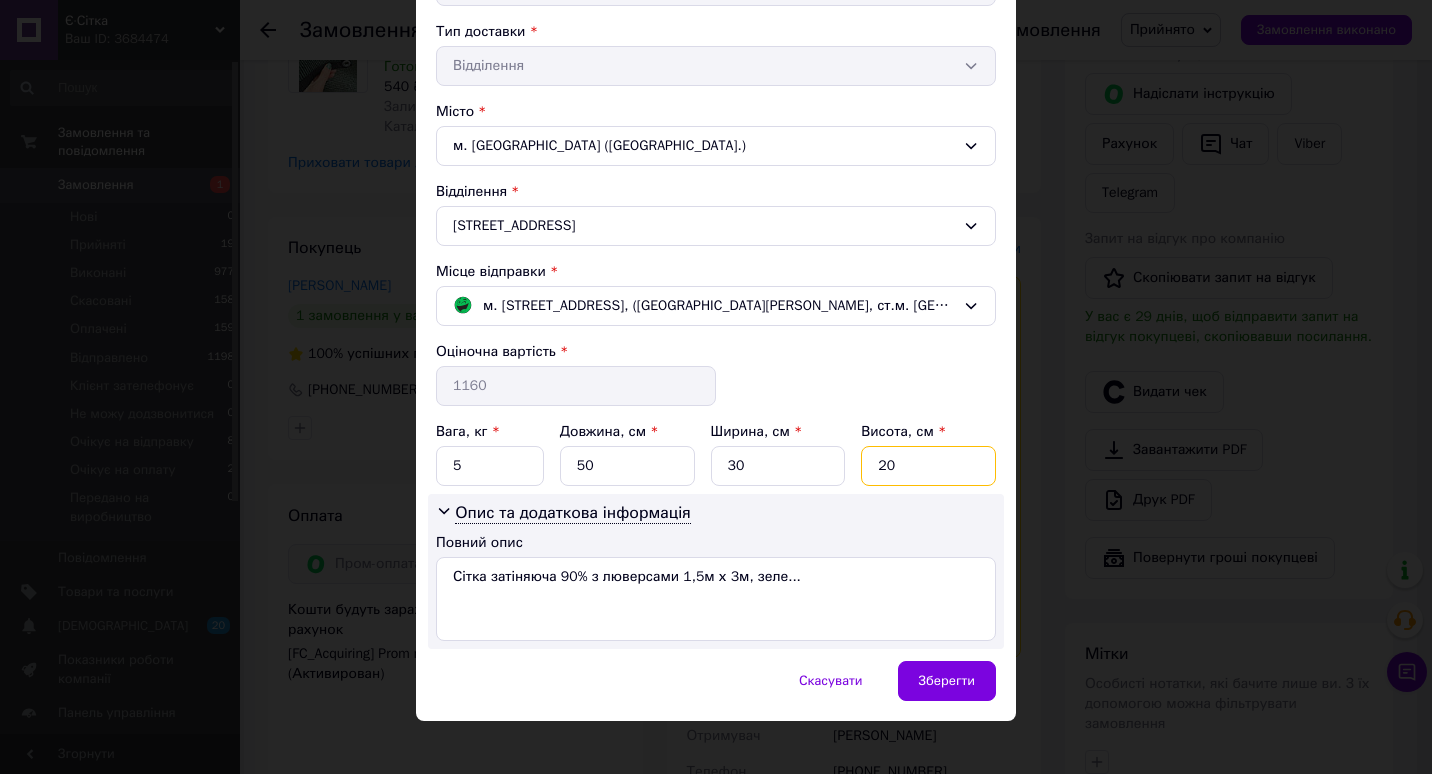 type on "20" 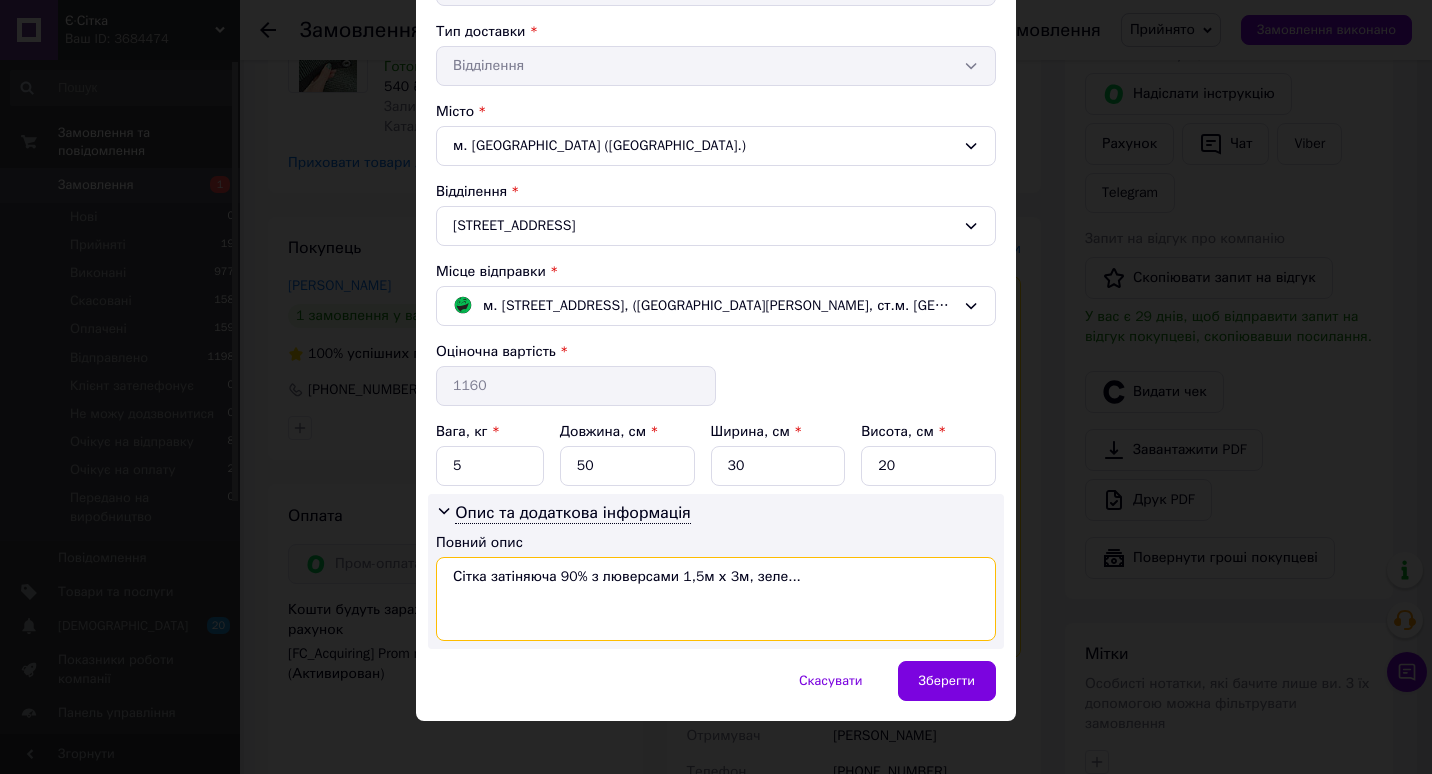 drag, startPoint x: 555, startPoint y: 578, endPoint x: 781, endPoint y: 582, distance: 226.0354 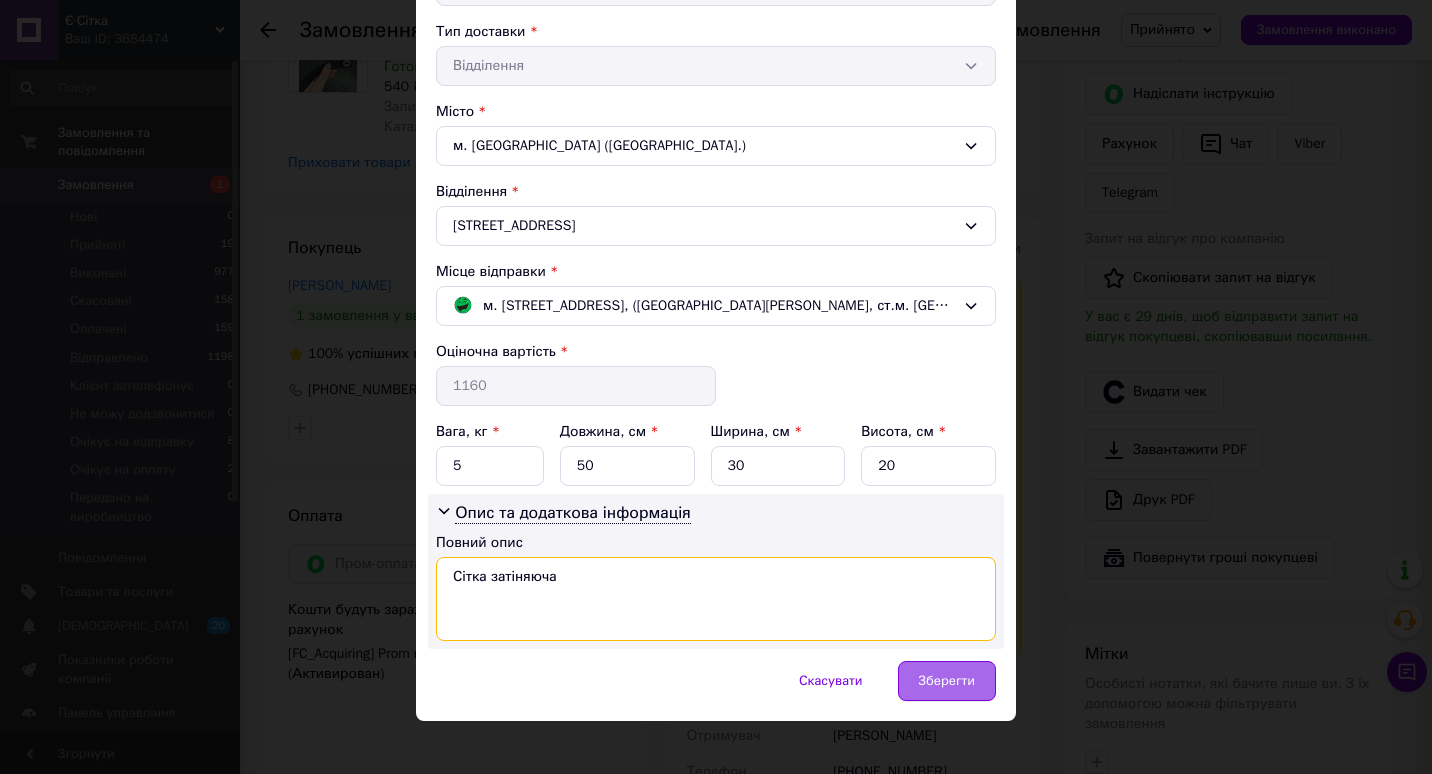 type on "Сітка затіняюча" 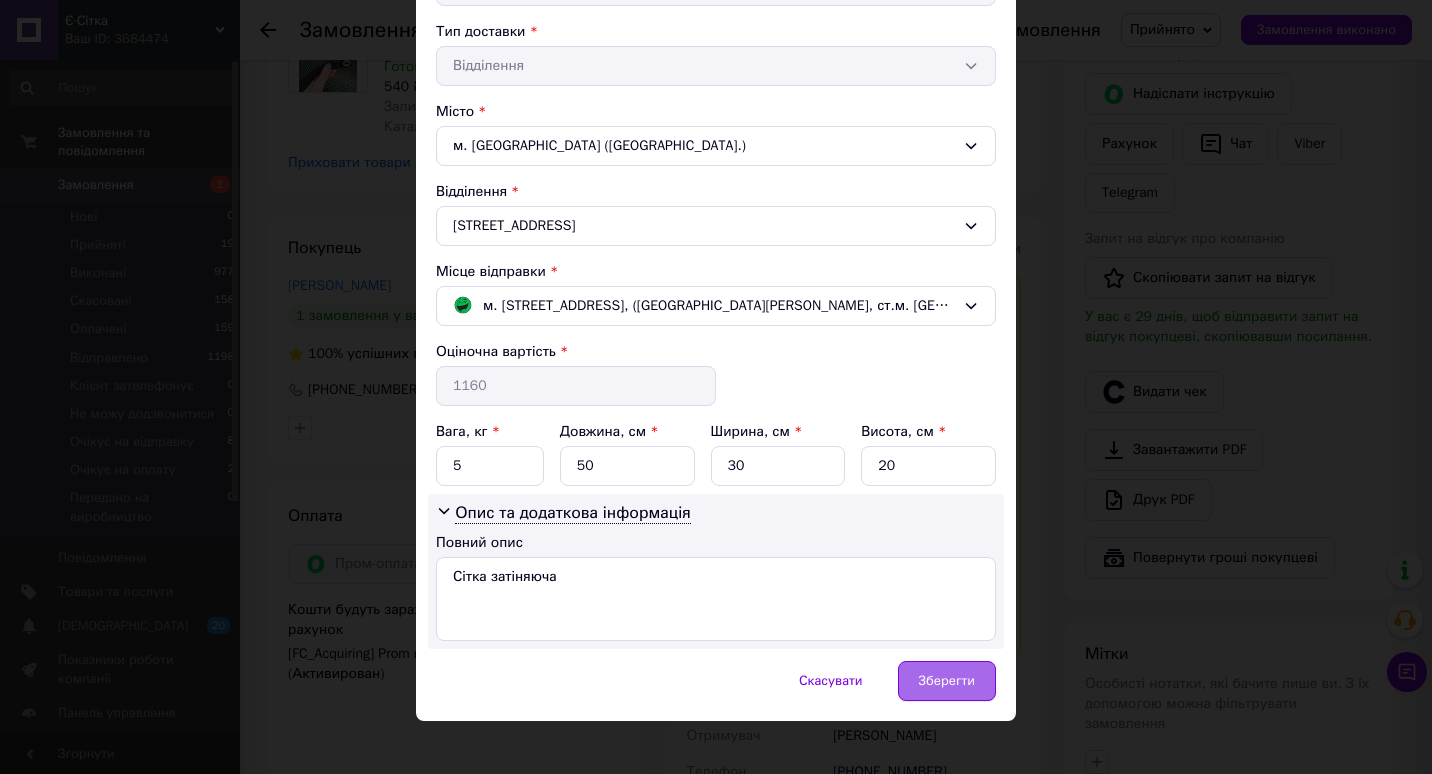 click on "Зберегти" at bounding box center (947, 681) 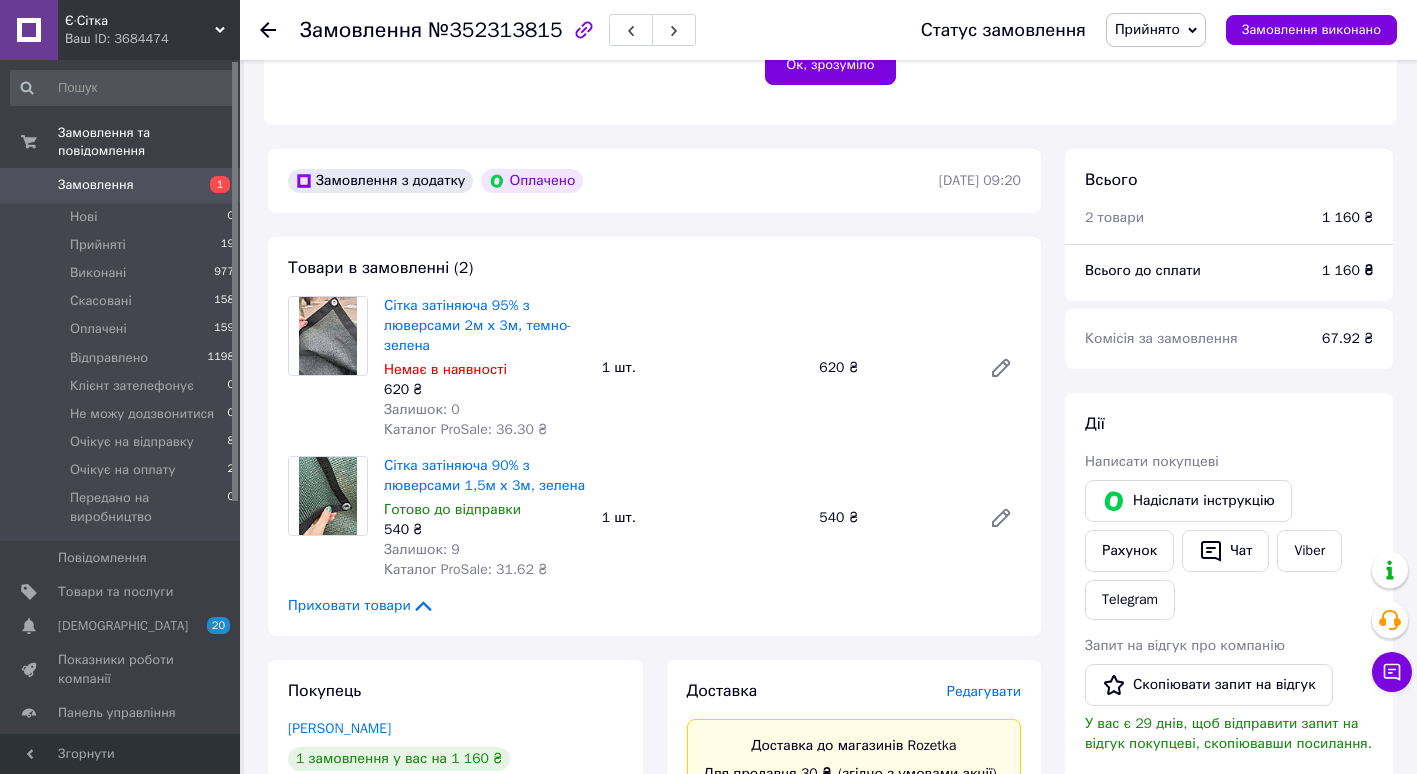 scroll, scrollTop: 563, scrollLeft: 0, axis: vertical 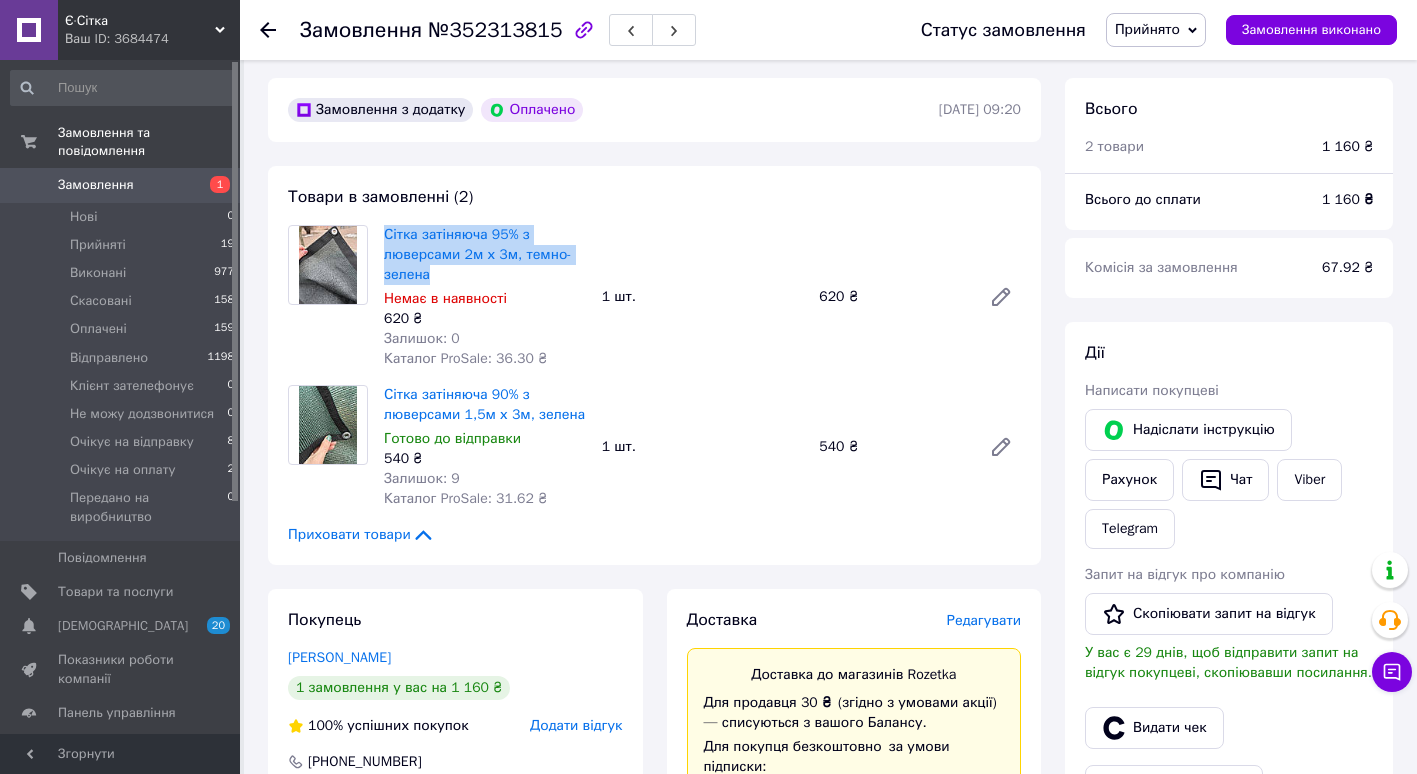 drag, startPoint x: 378, startPoint y: 227, endPoint x: 473, endPoint y: 267, distance: 103.077644 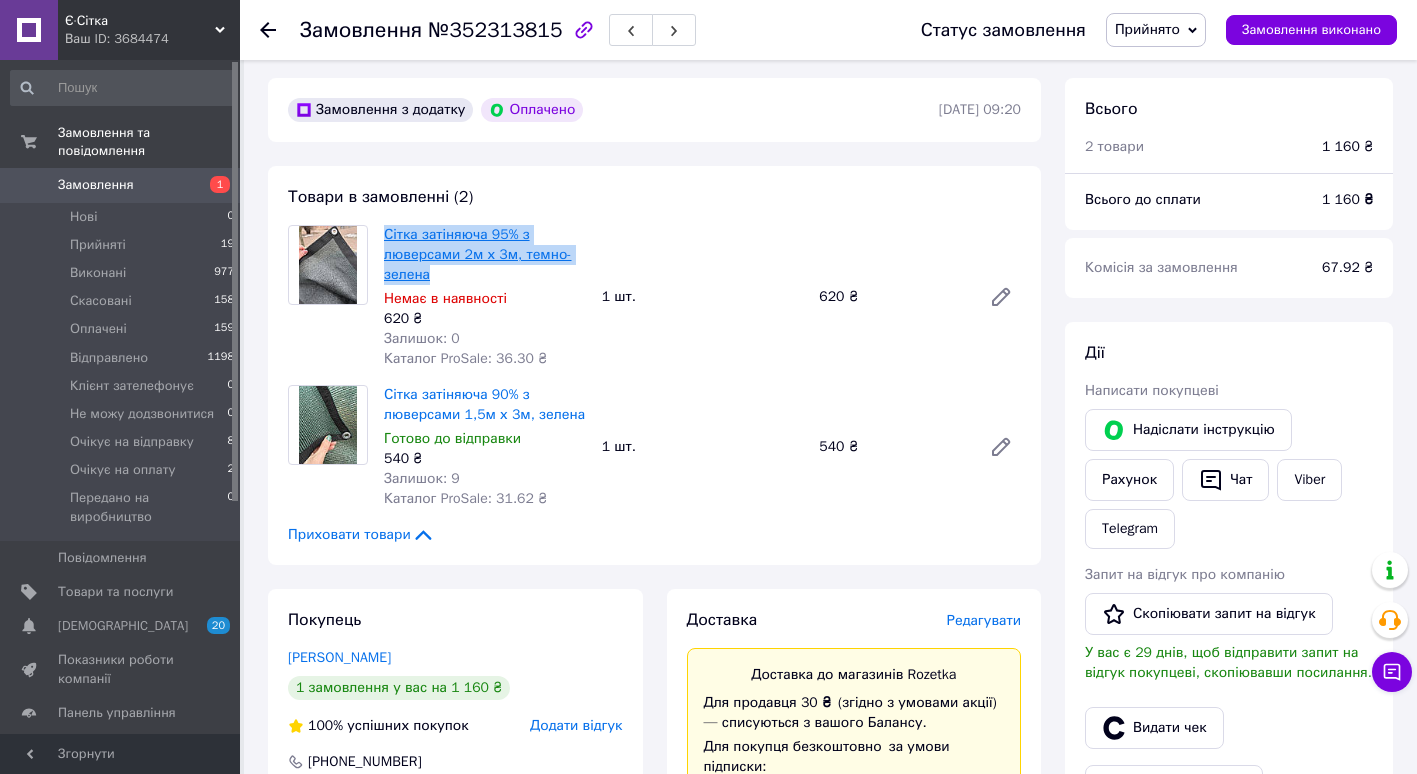 drag, startPoint x: 473, startPoint y: 267, endPoint x: 450, endPoint y: 250, distance: 28.600698 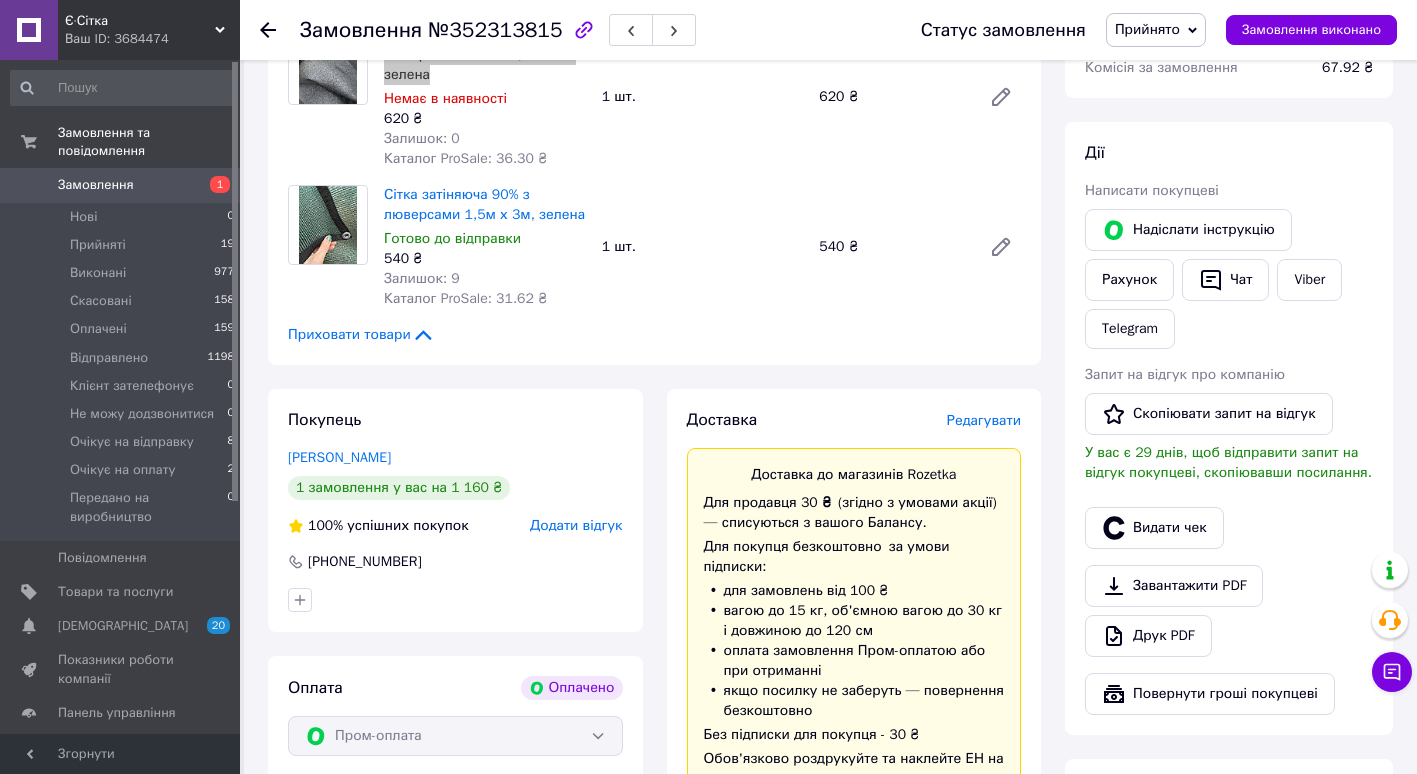 scroll, scrollTop: 563, scrollLeft: 0, axis: vertical 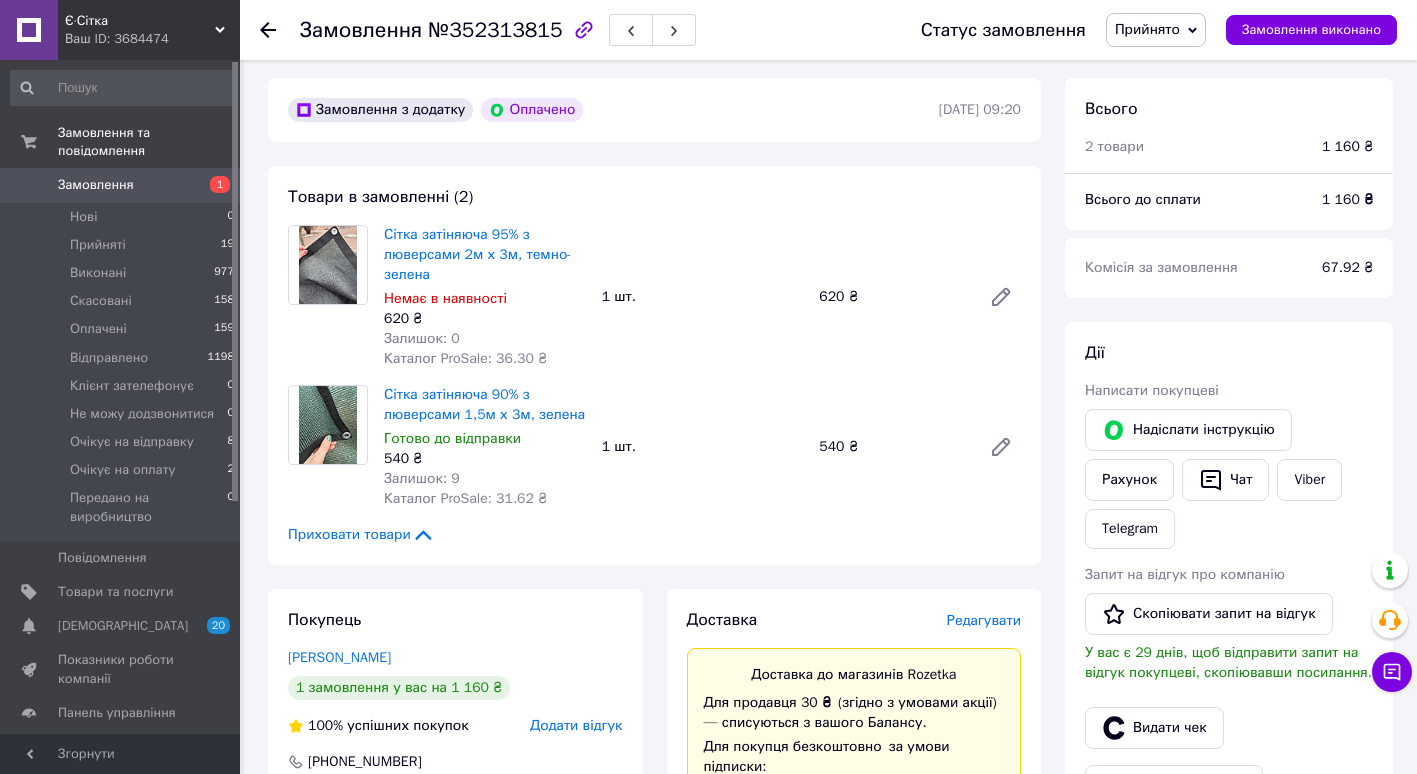 click on "Замовлення з додатку Оплачено" at bounding box center (611, 110) 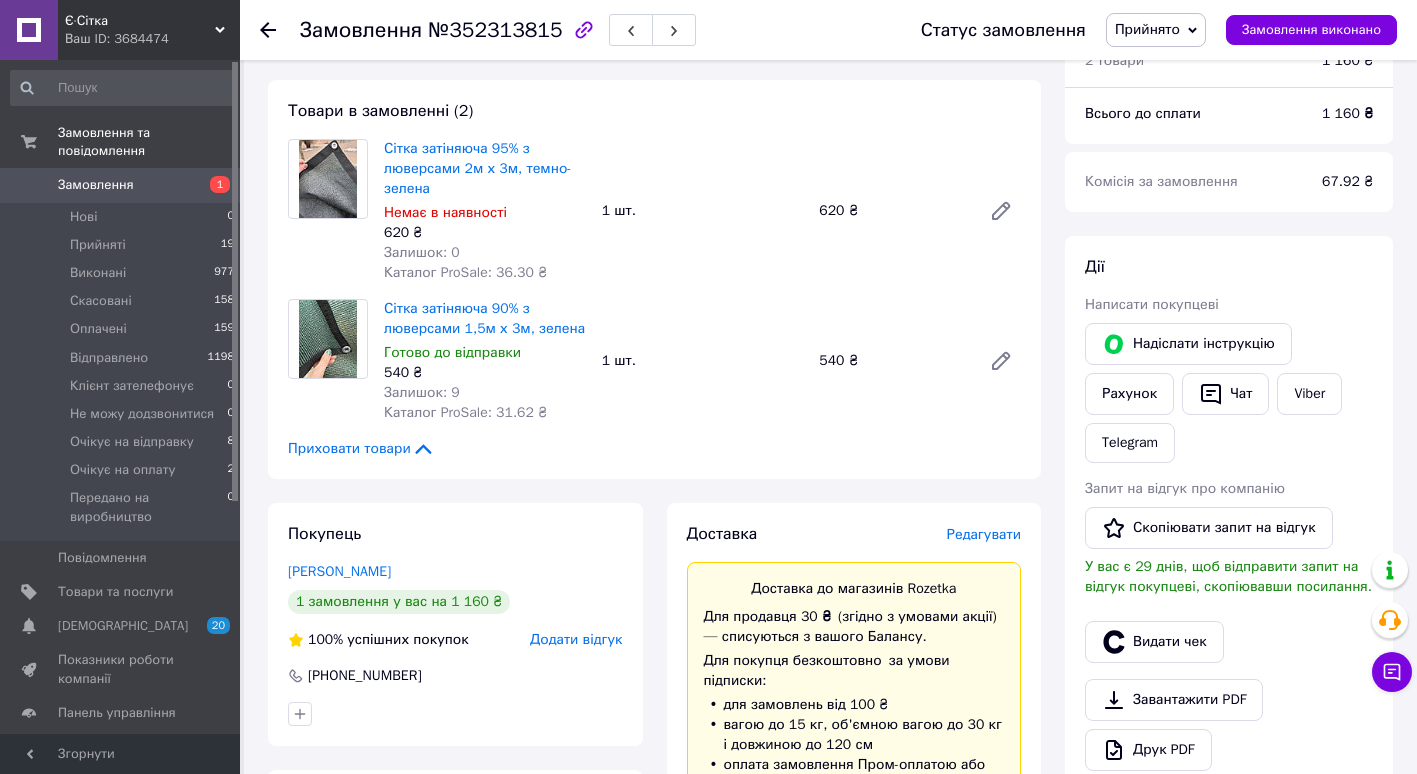 scroll, scrollTop: 754, scrollLeft: 0, axis: vertical 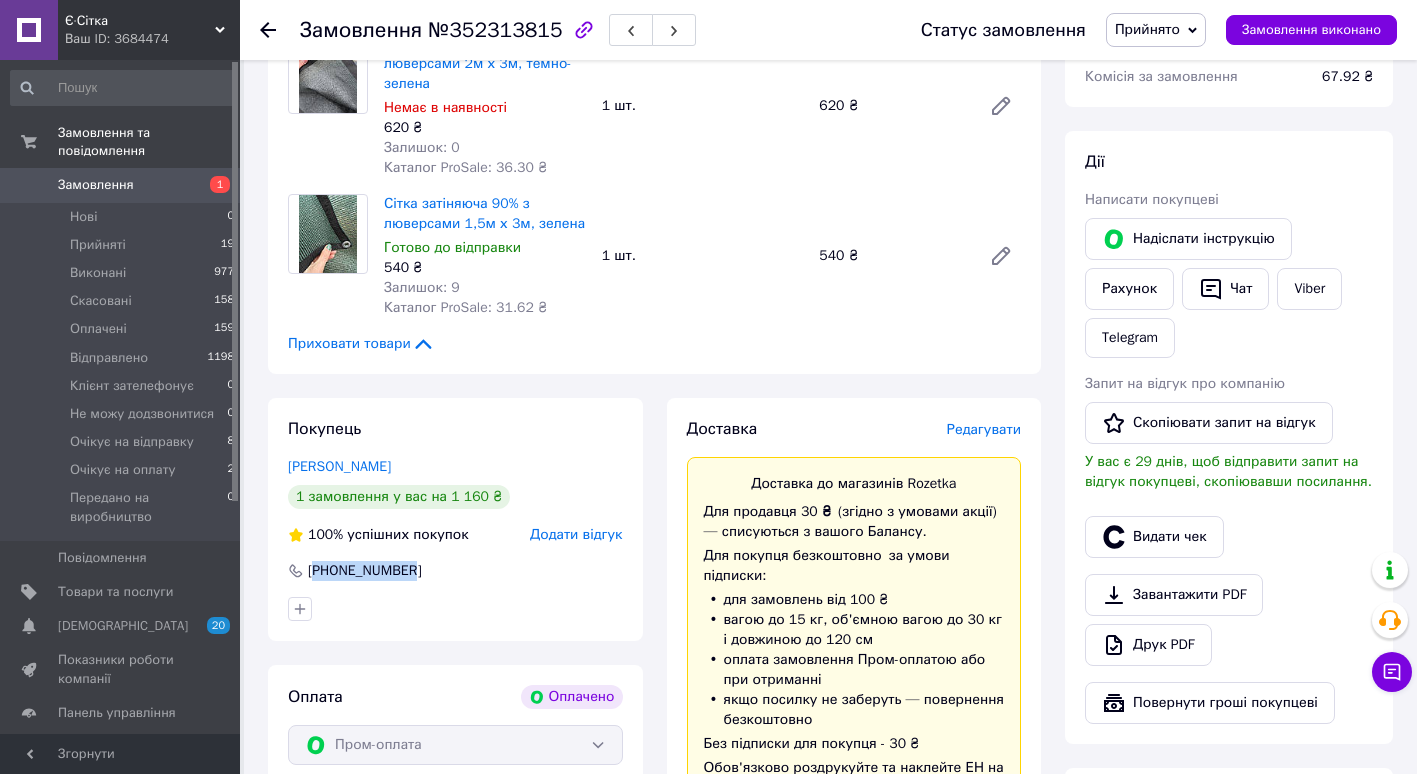 drag, startPoint x: 320, startPoint y: 566, endPoint x: 405, endPoint y: 568, distance: 85.02353 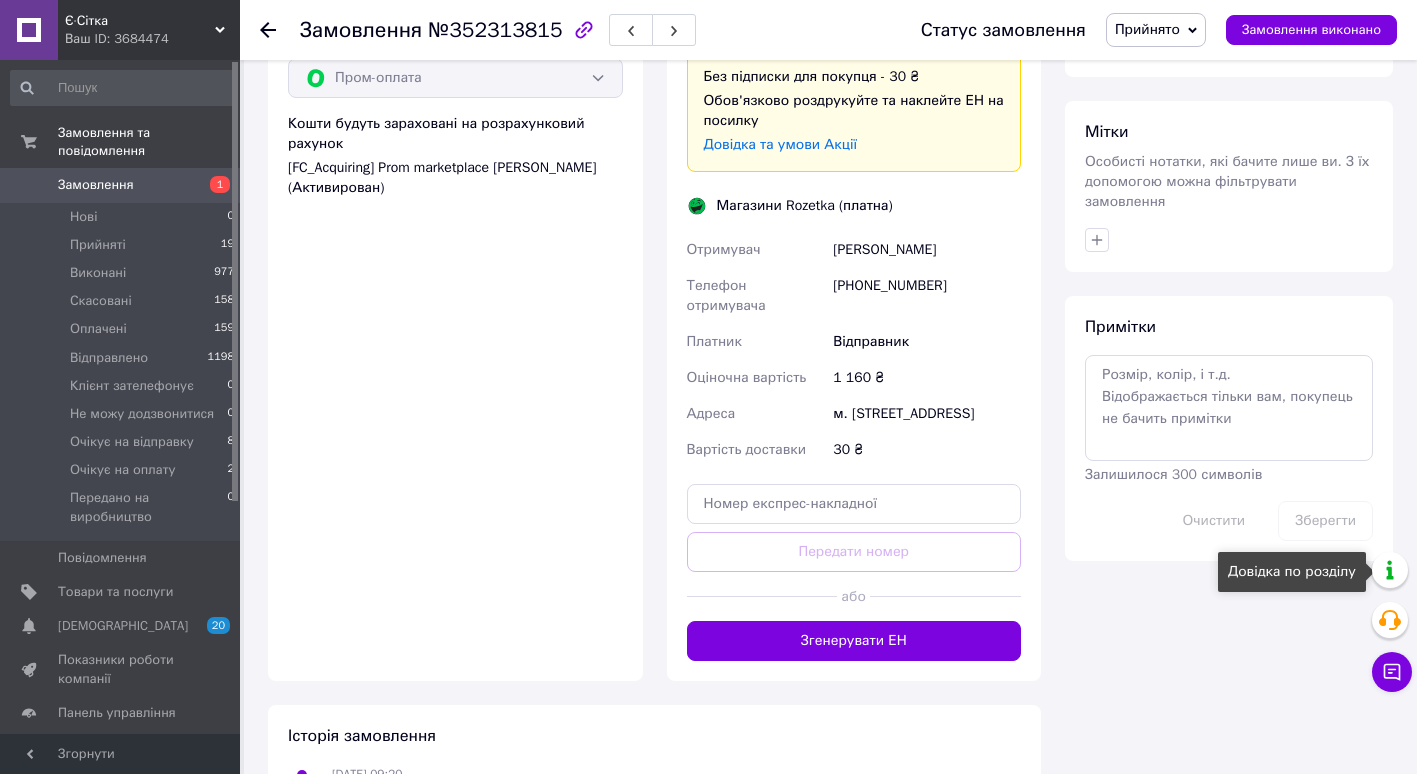 scroll, scrollTop: 1422, scrollLeft: 0, axis: vertical 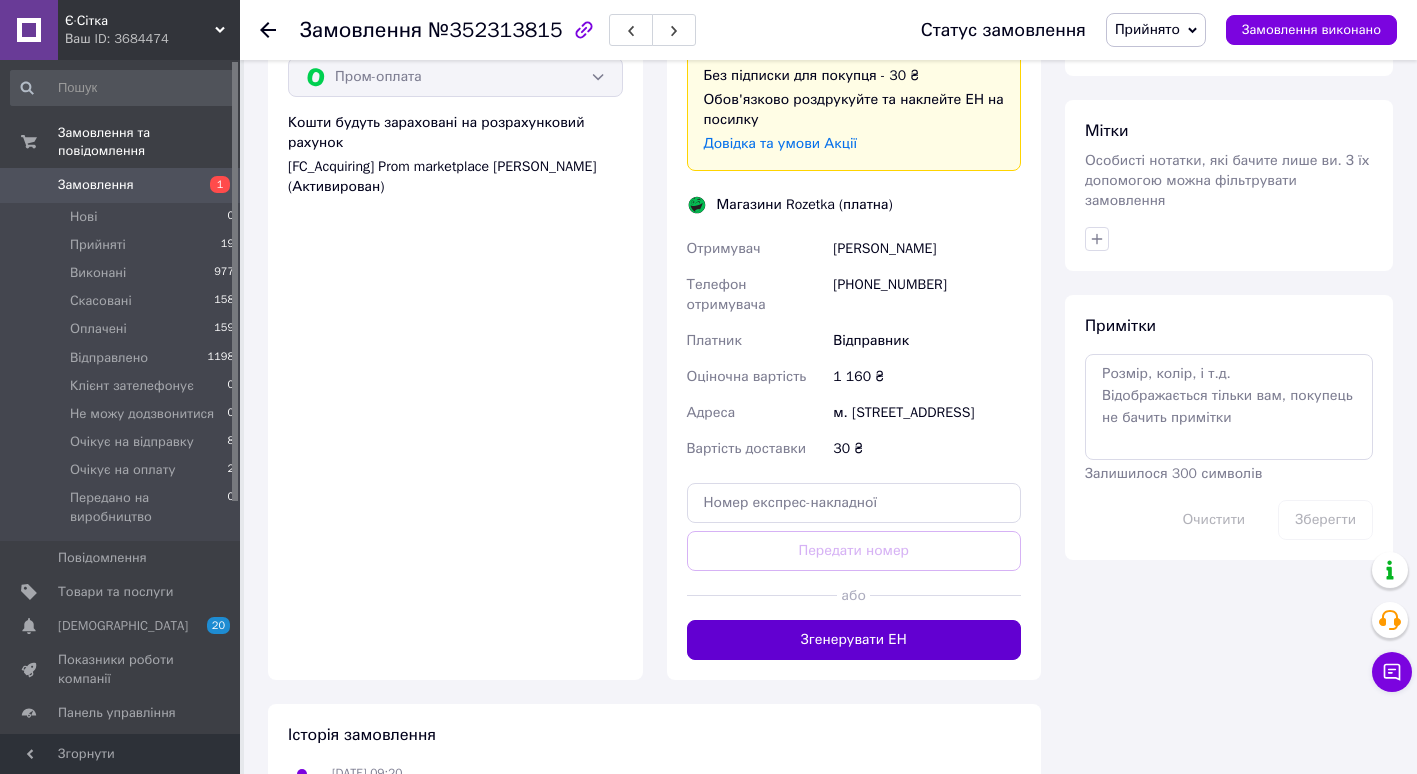 click on "Згенерувати ЕН" at bounding box center [854, 640] 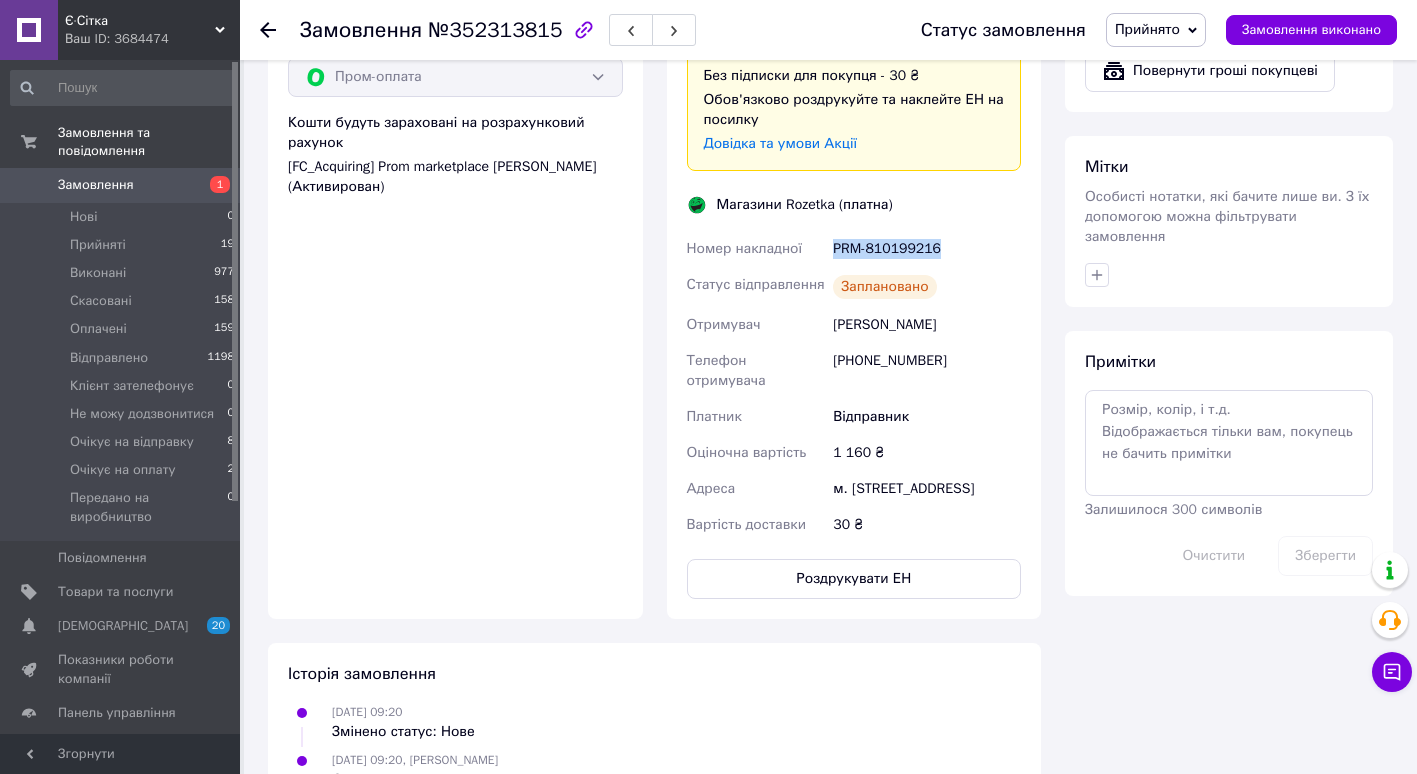 drag, startPoint x: 827, startPoint y: 248, endPoint x: 947, endPoint y: 254, distance: 120.14991 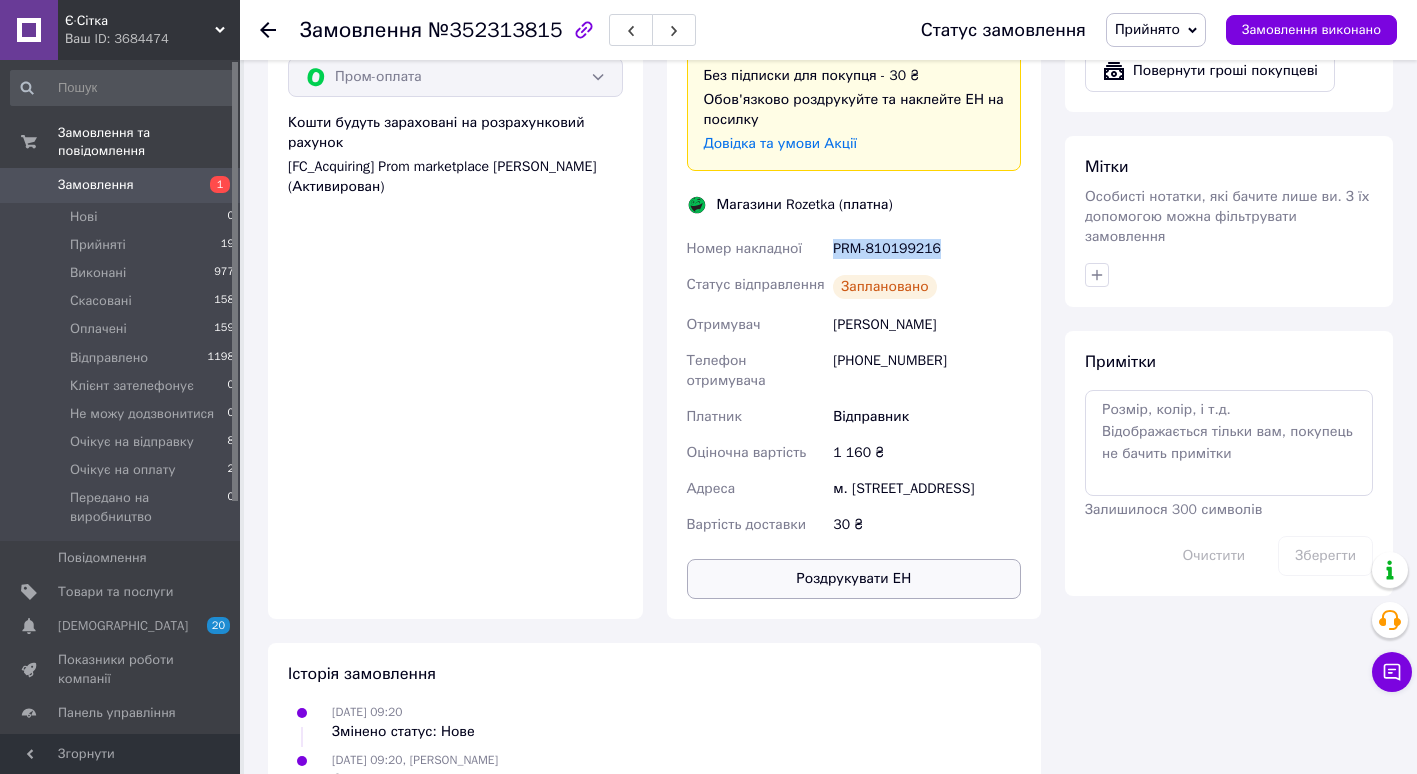click on "Роздрукувати ЕН" at bounding box center [854, 579] 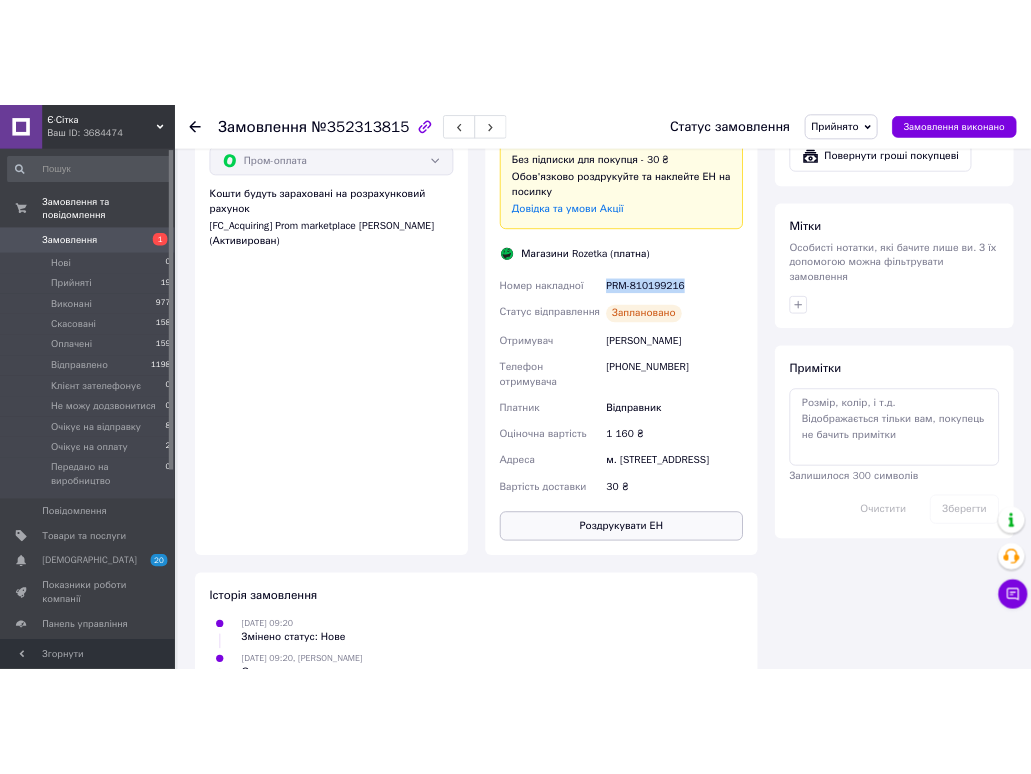 scroll, scrollTop: 1806, scrollLeft: 0, axis: vertical 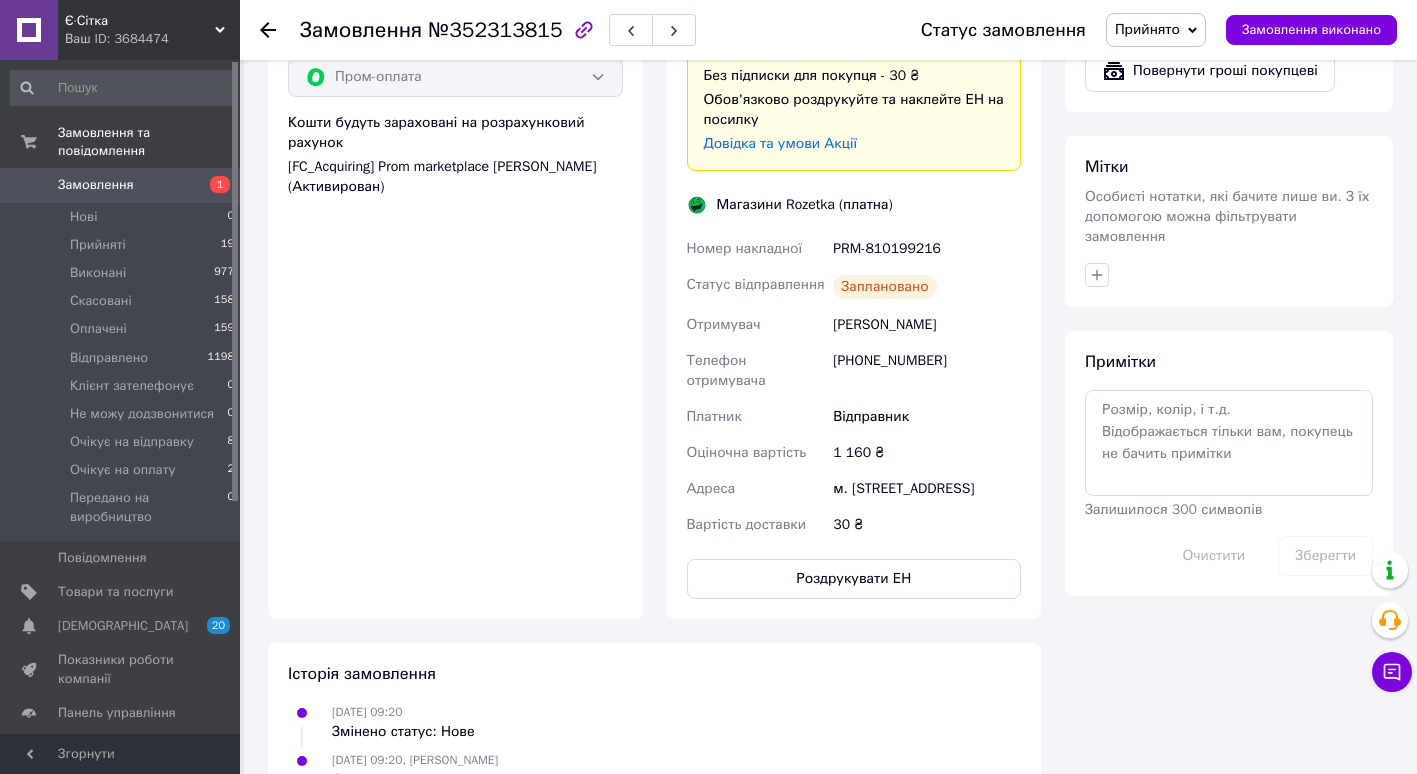 click 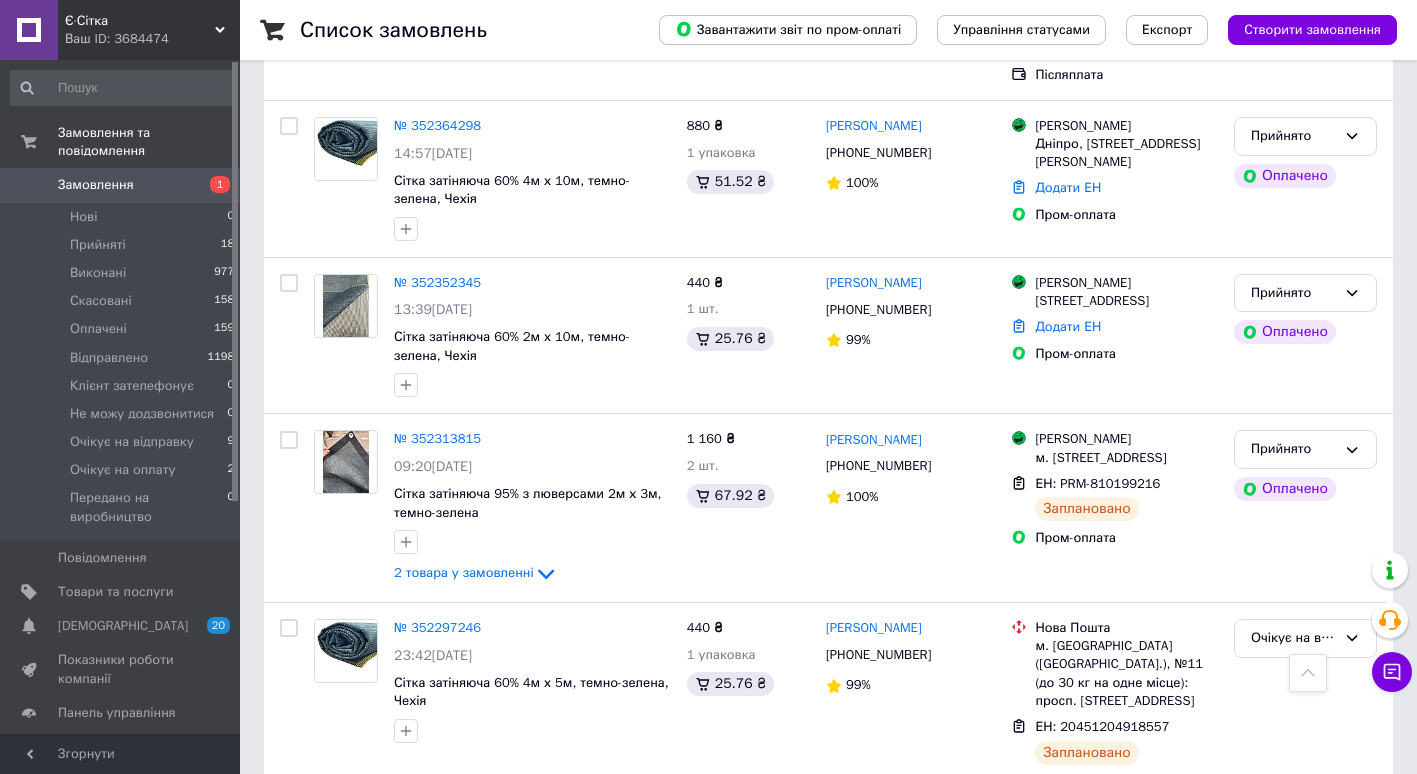 scroll, scrollTop: 2138, scrollLeft: 0, axis: vertical 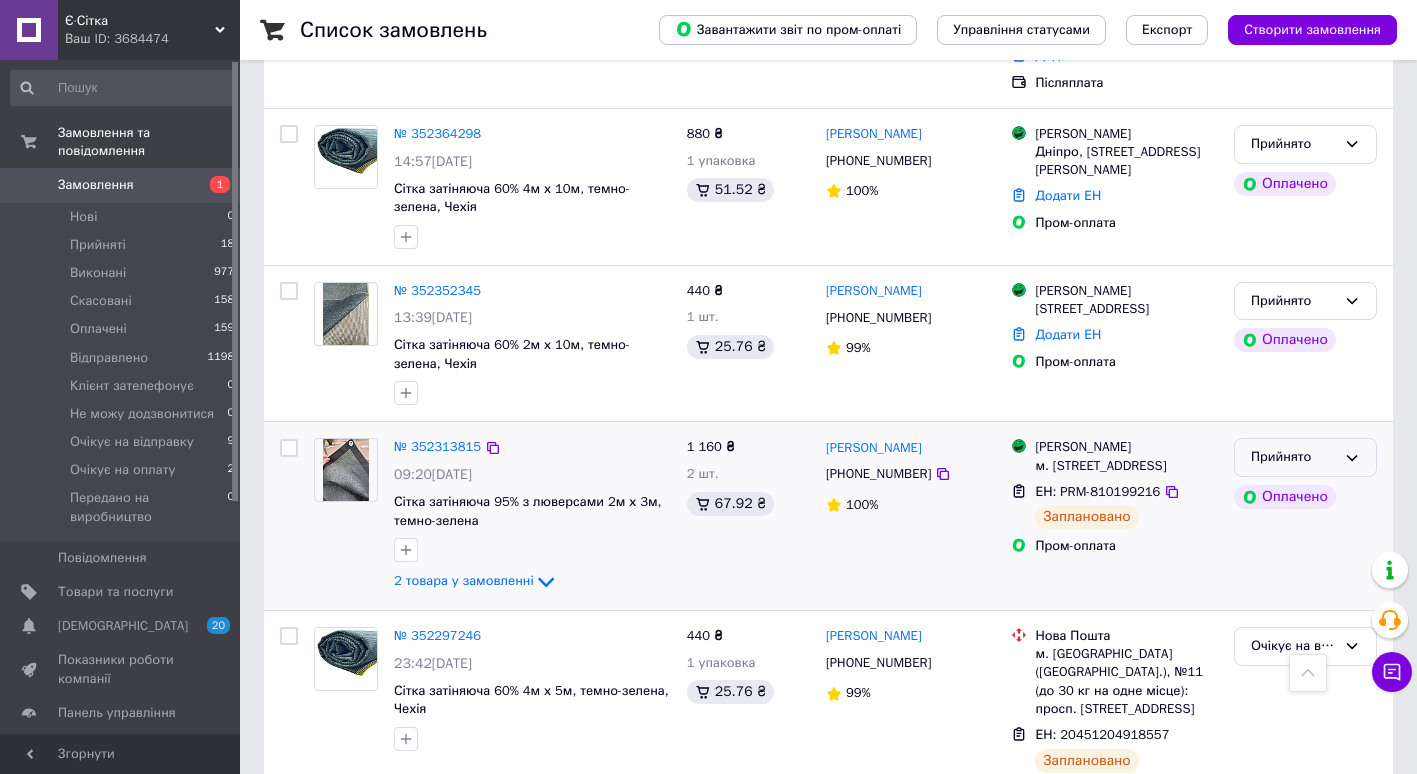 click 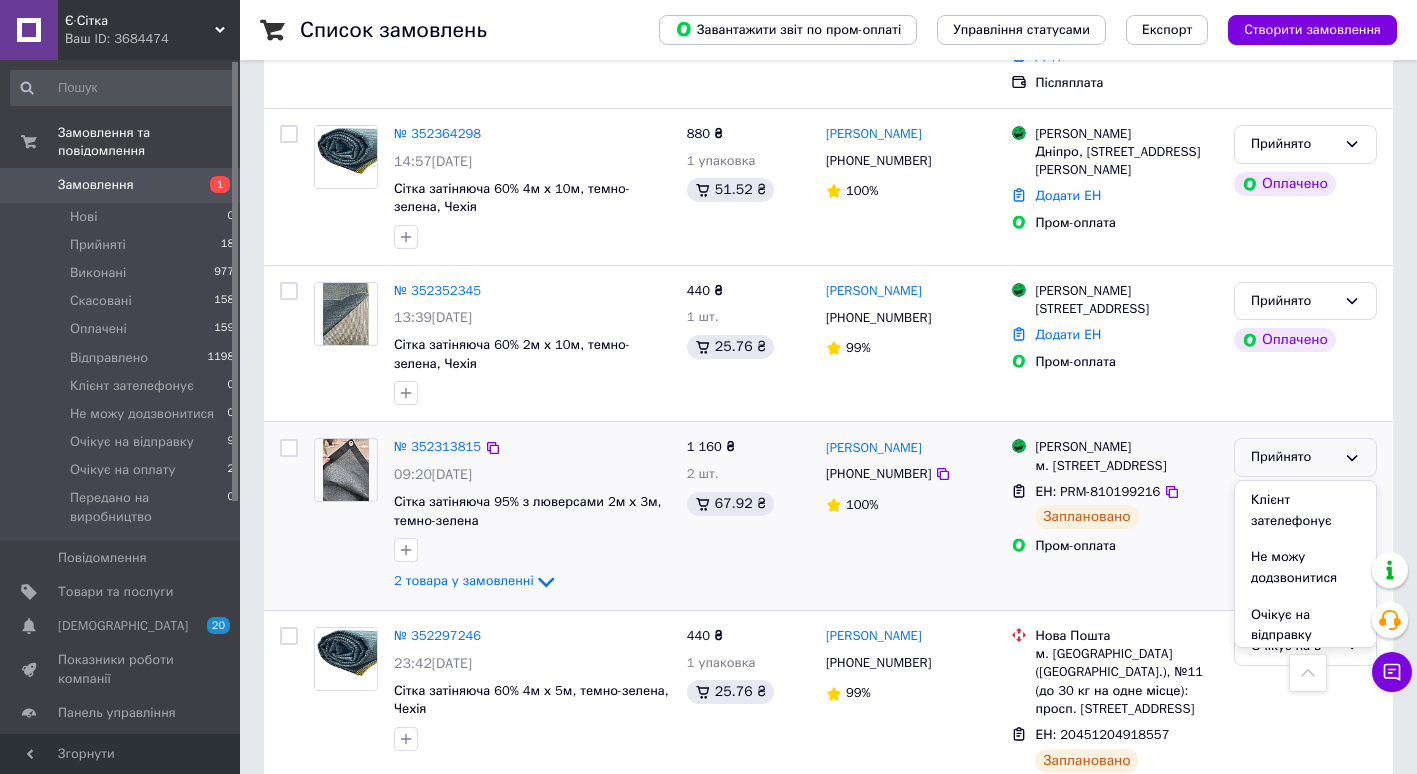 scroll, scrollTop: 175, scrollLeft: 0, axis: vertical 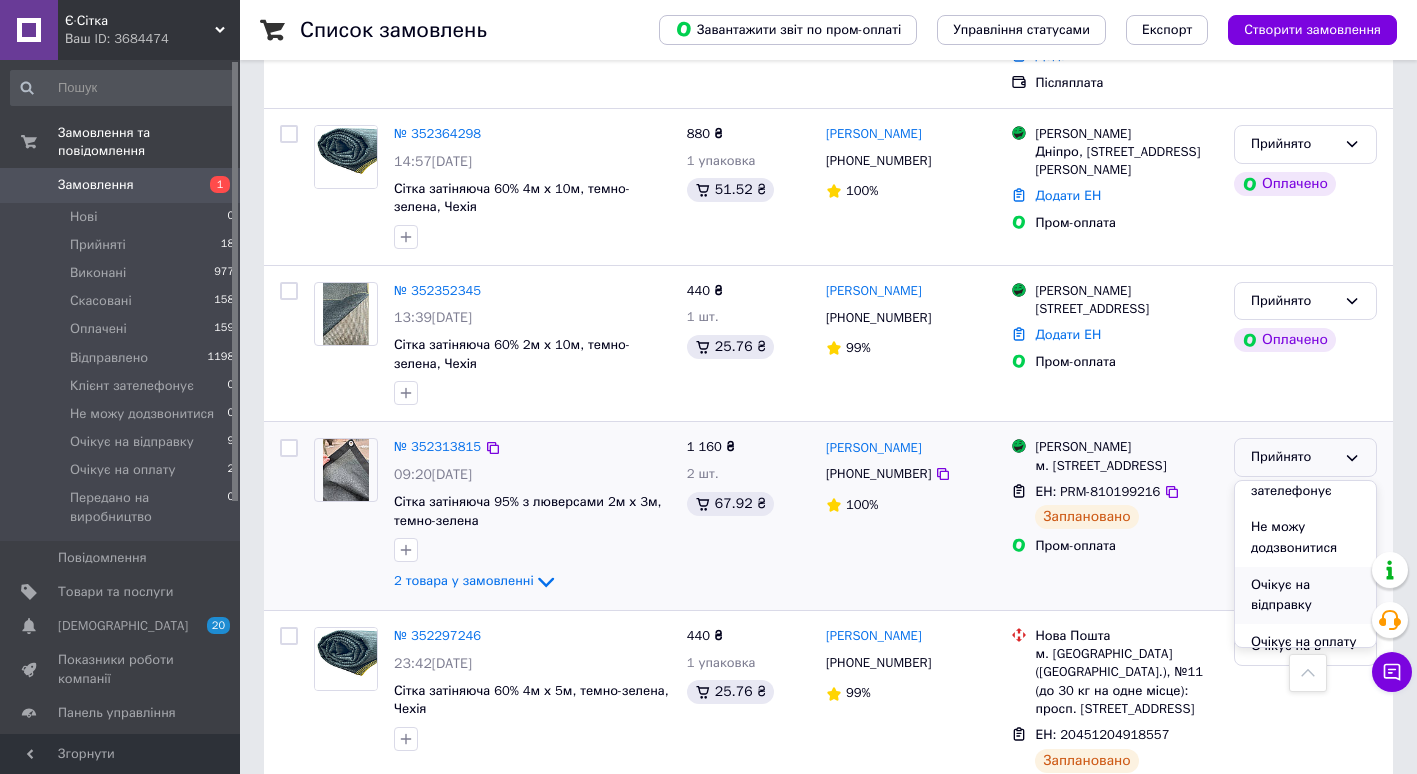 click on "Очікує на відправку" at bounding box center [1305, 595] 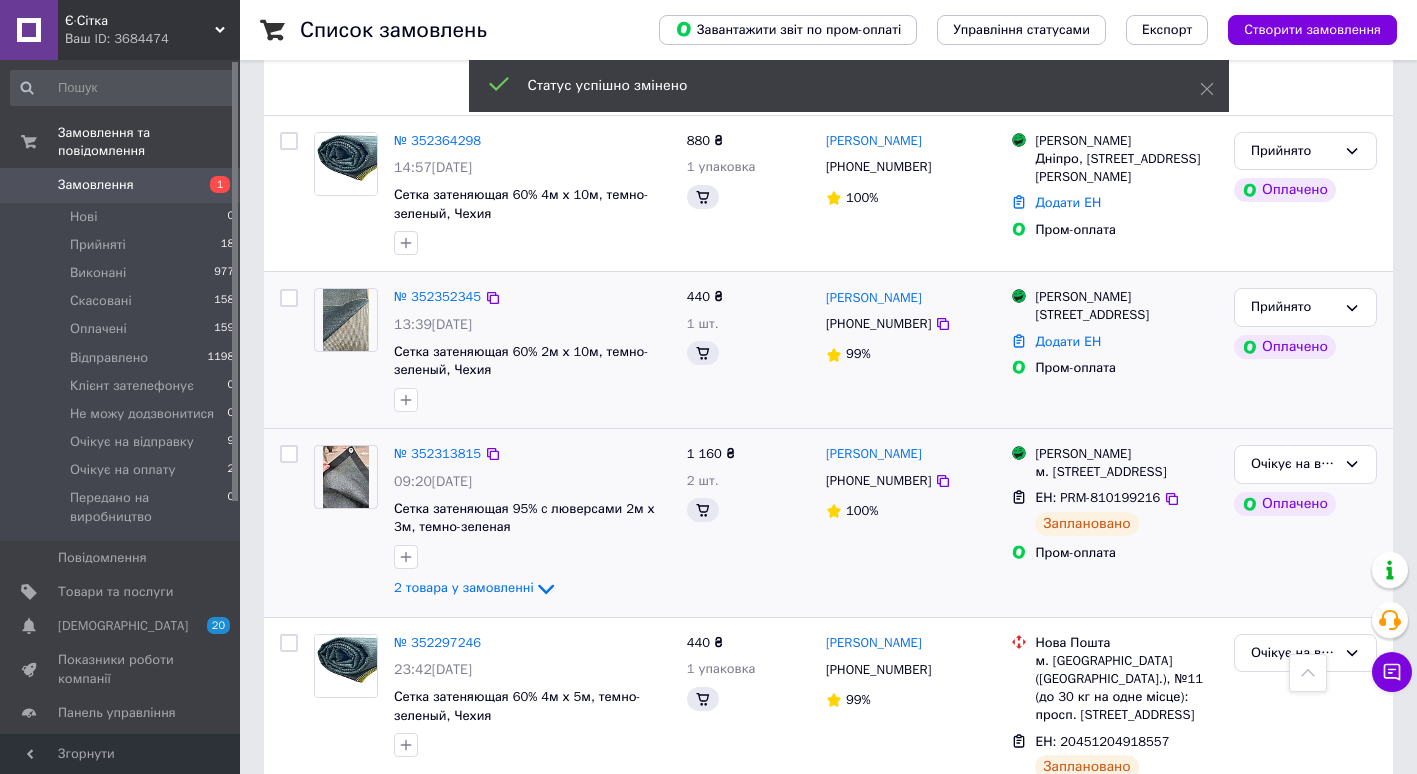 scroll, scrollTop: 2173, scrollLeft: 0, axis: vertical 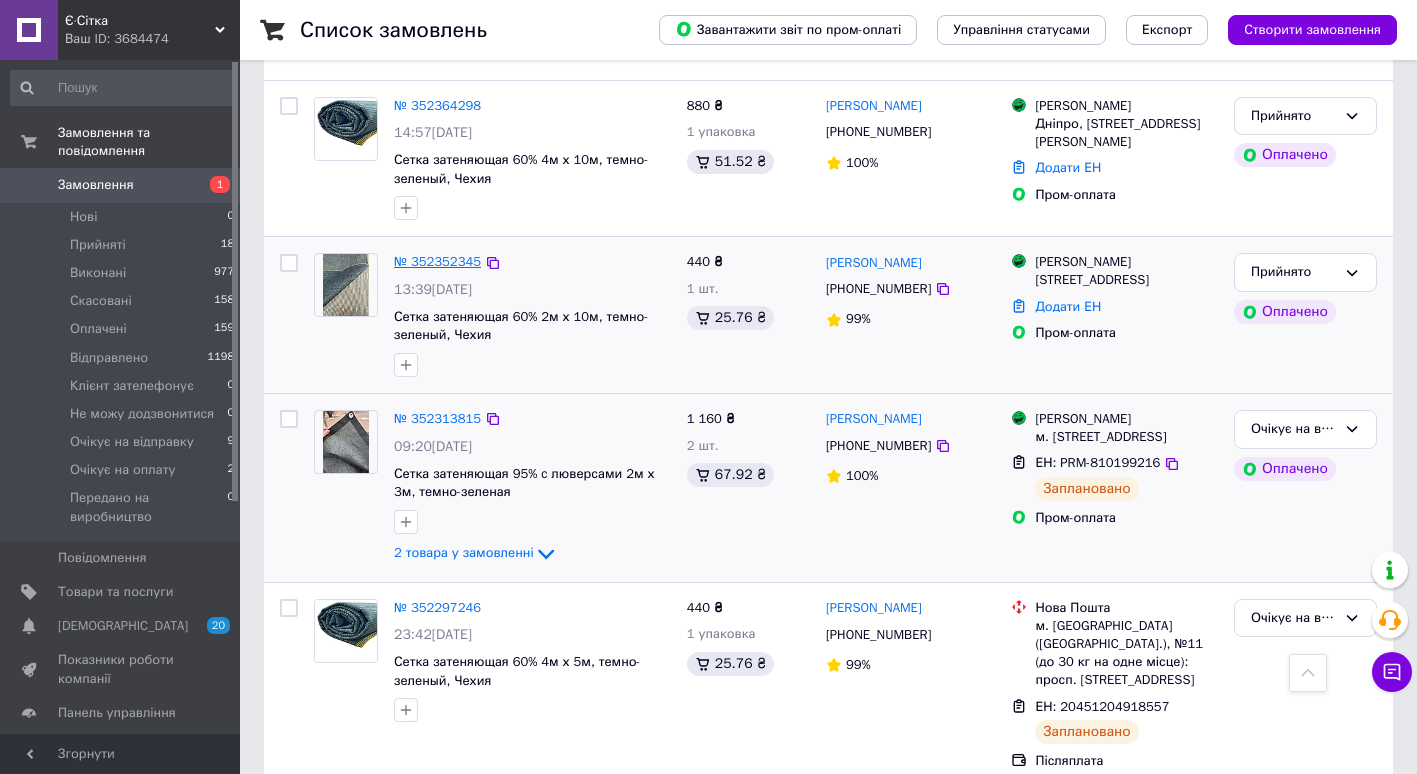 click on "№ 352352345" at bounding box center (437, 261) 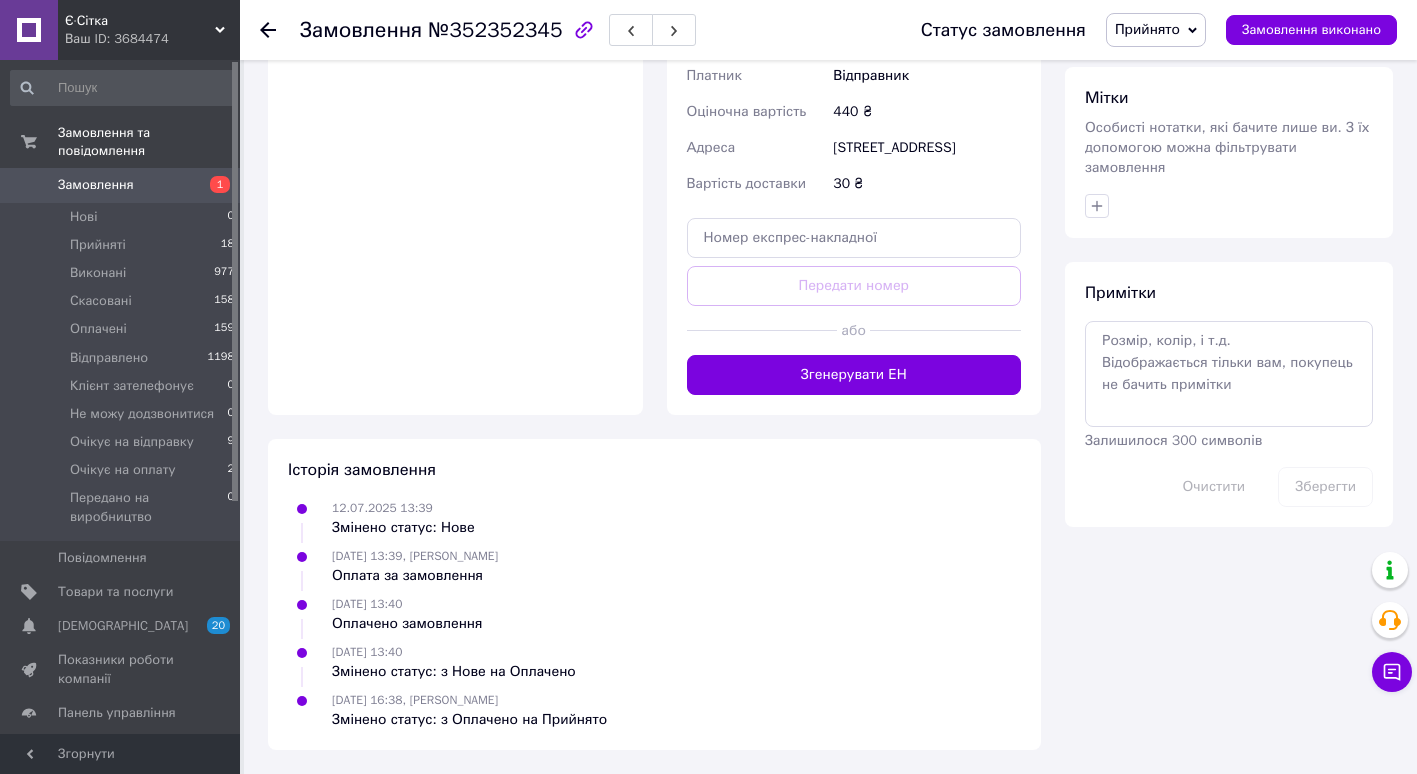 scroll, scrollTop: 1472, scrollLeft: 0, axis: vertical 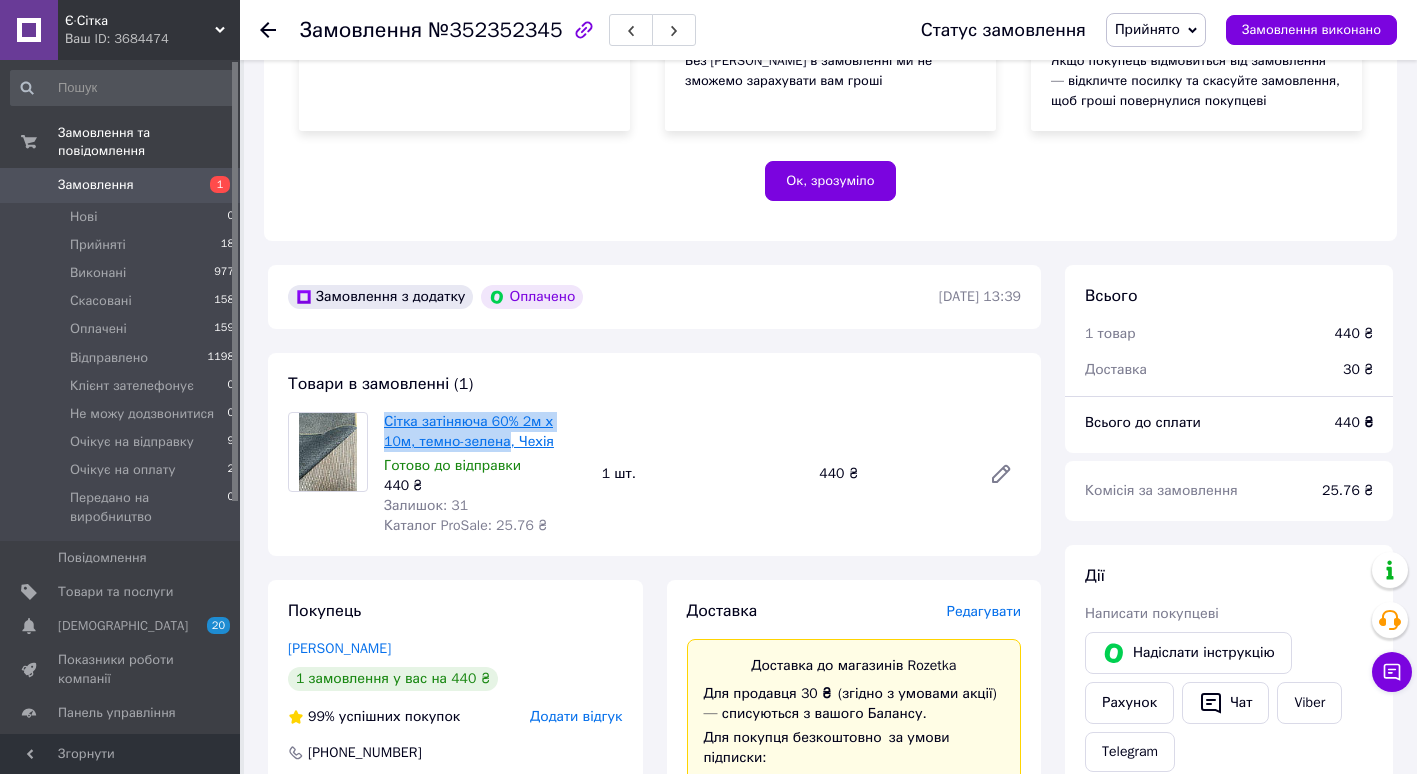 drag, startPoint x: 379, startPoint y: 419, endPoint x: 471, endPoint y: 443, distance: 95.07891 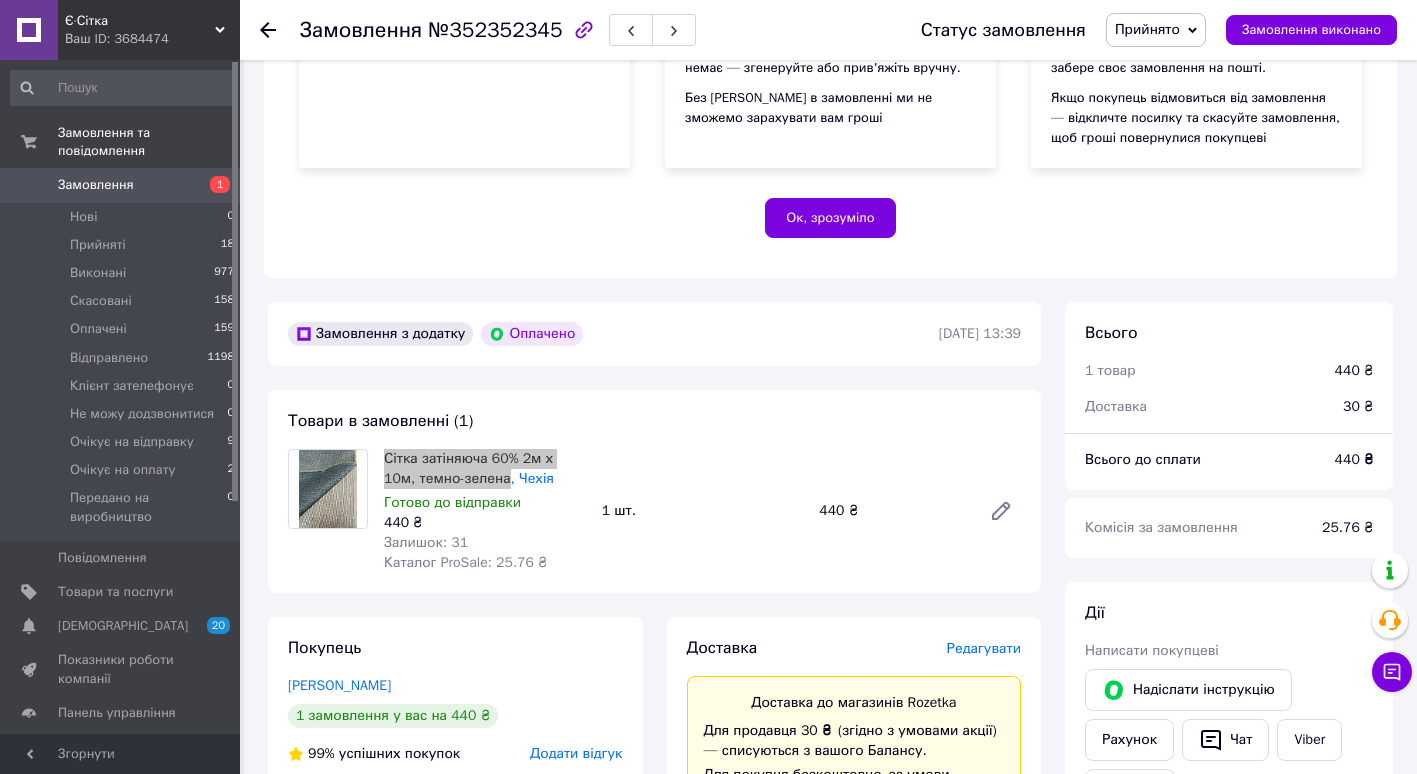 scroll, scrollTop: 376, scrollLeft: 0, axis: vertical 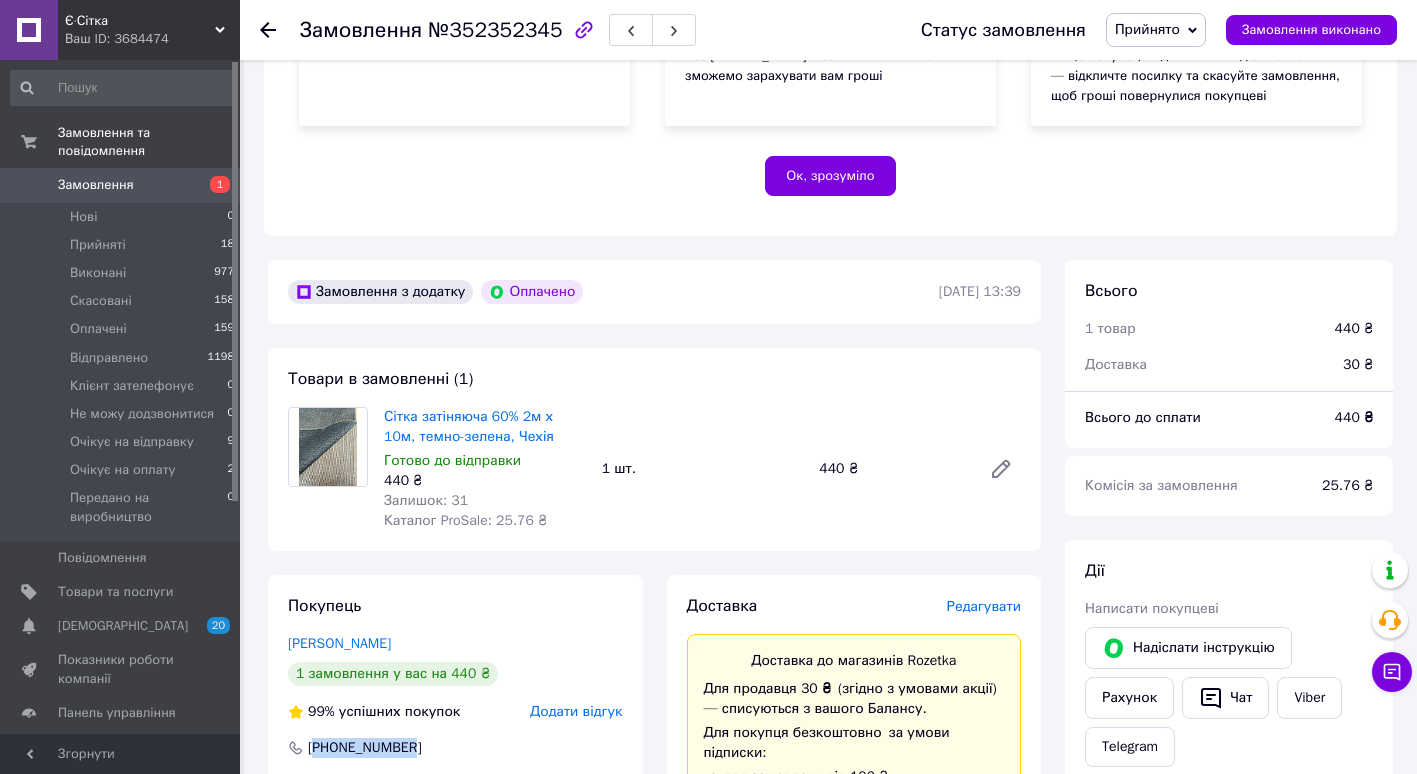 drag, startPoint x: 341, startPoint y: 746, endPoint x: 405, endPoint y: 746, distance: 64 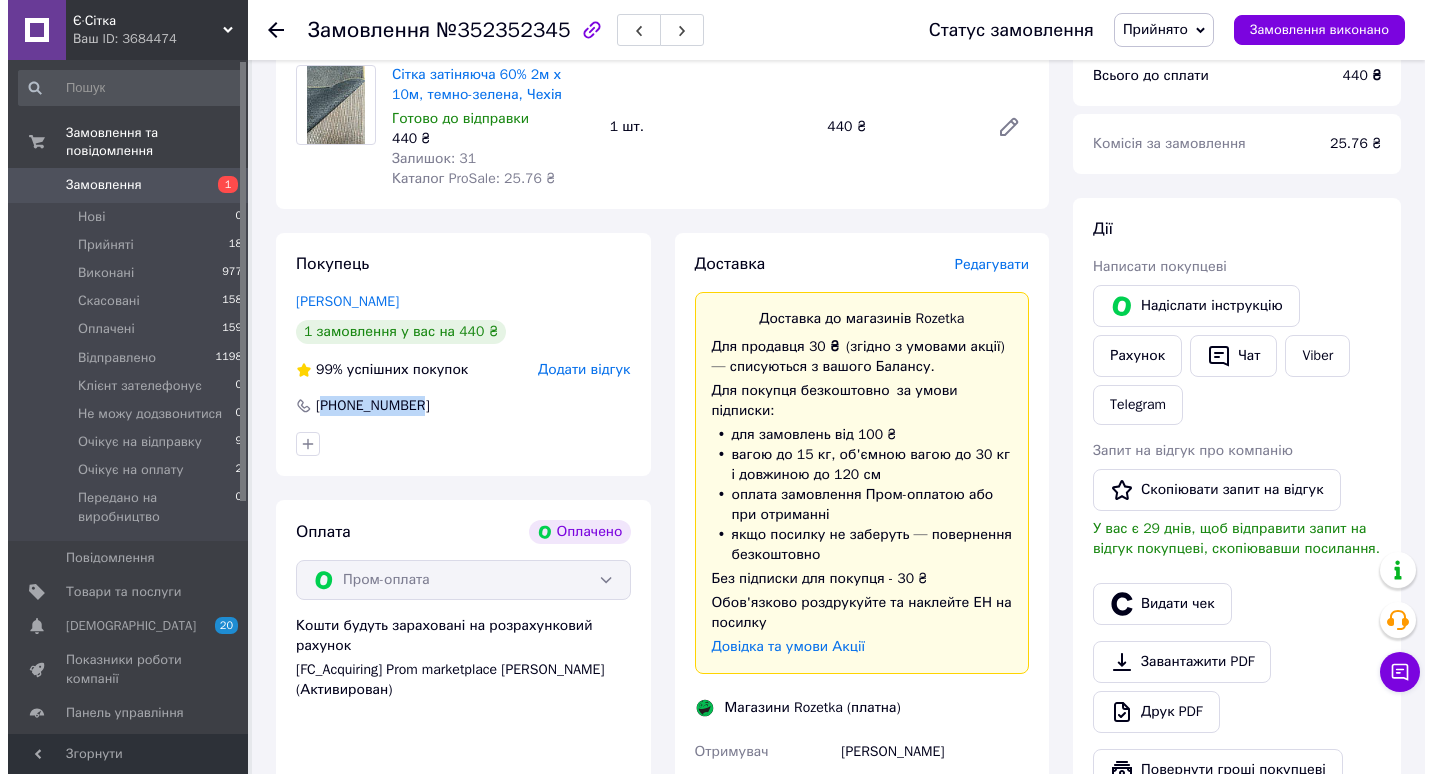 scroll, scrollTop: 757, scrollLeft: 0, axis: vertical 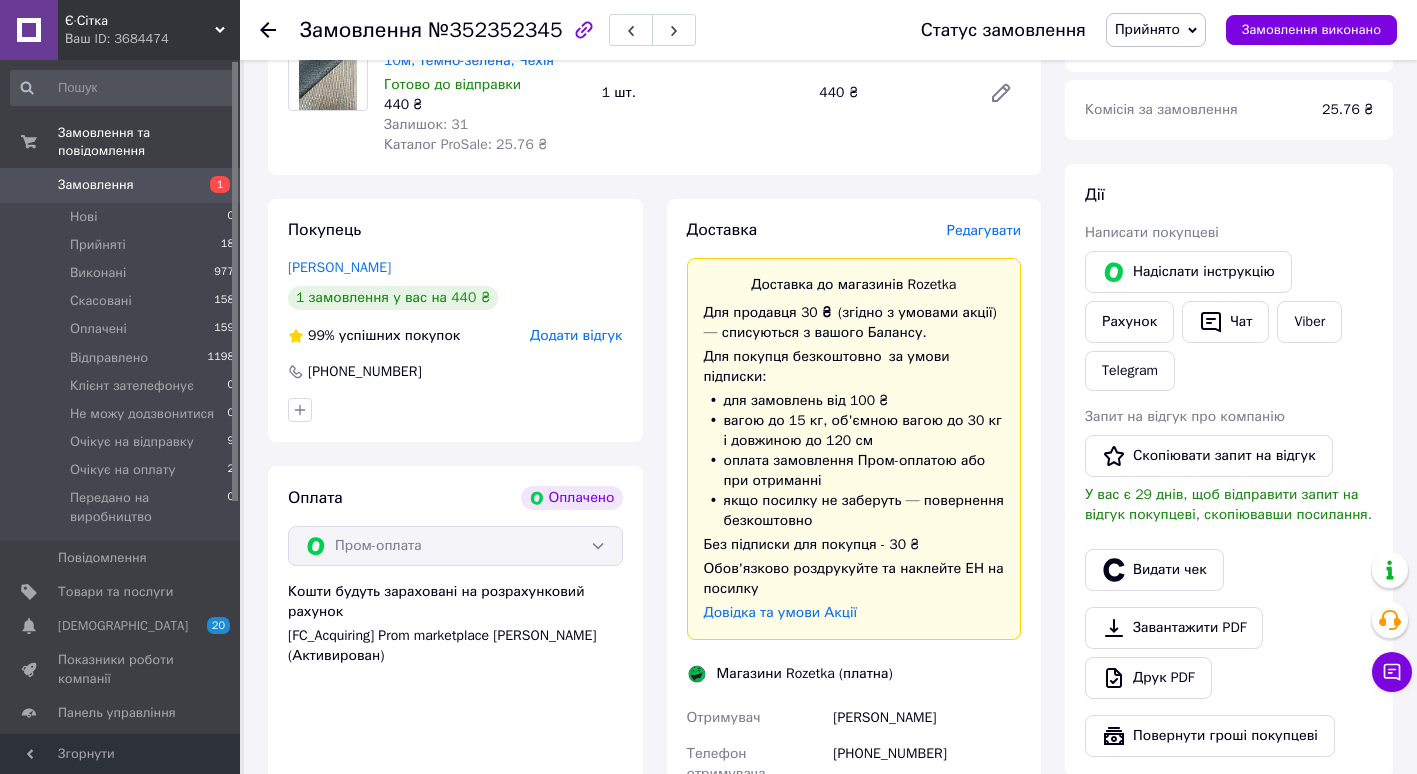 click on "Редагувати" at bounding box center [984, 230] 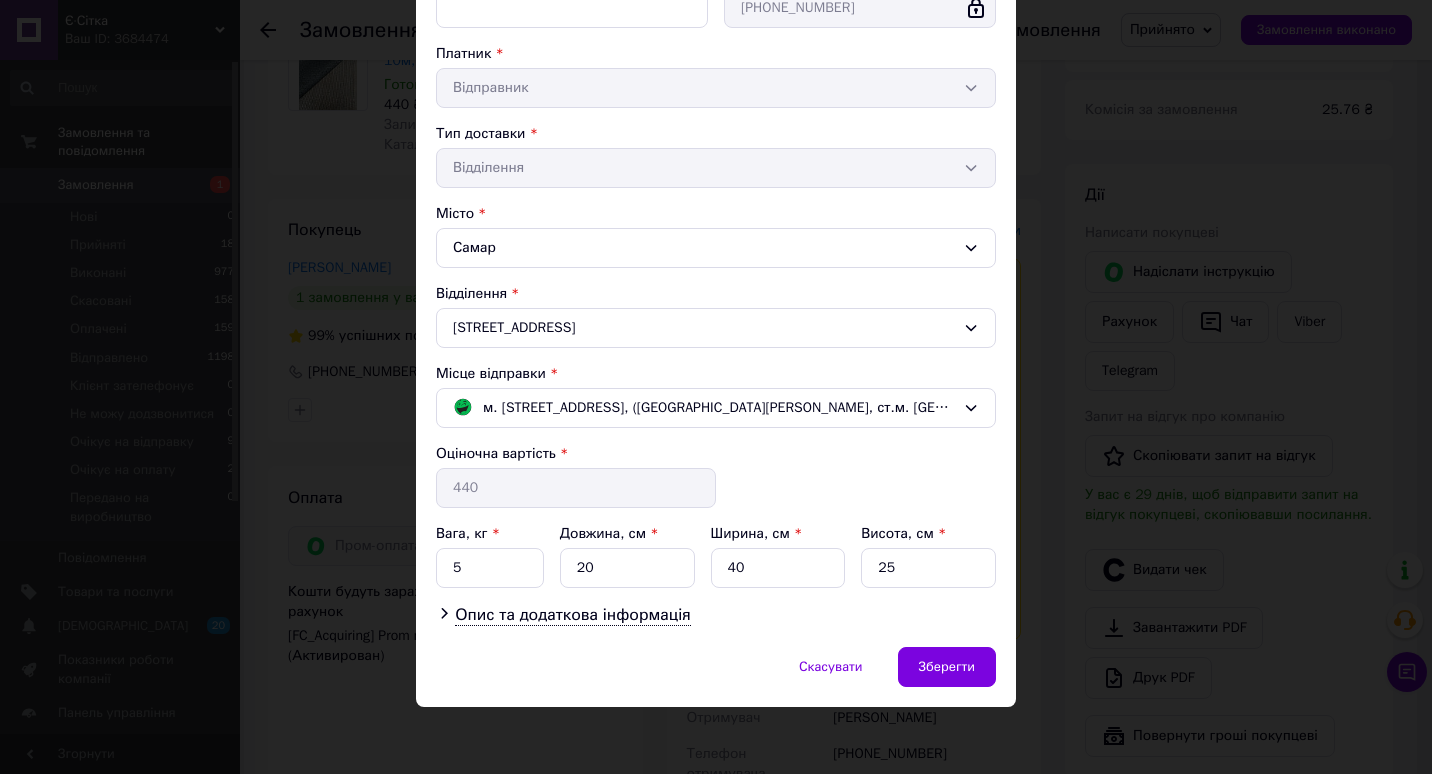 scroll, scrollTop: 350, scrollLeft: 0, axis: vertical 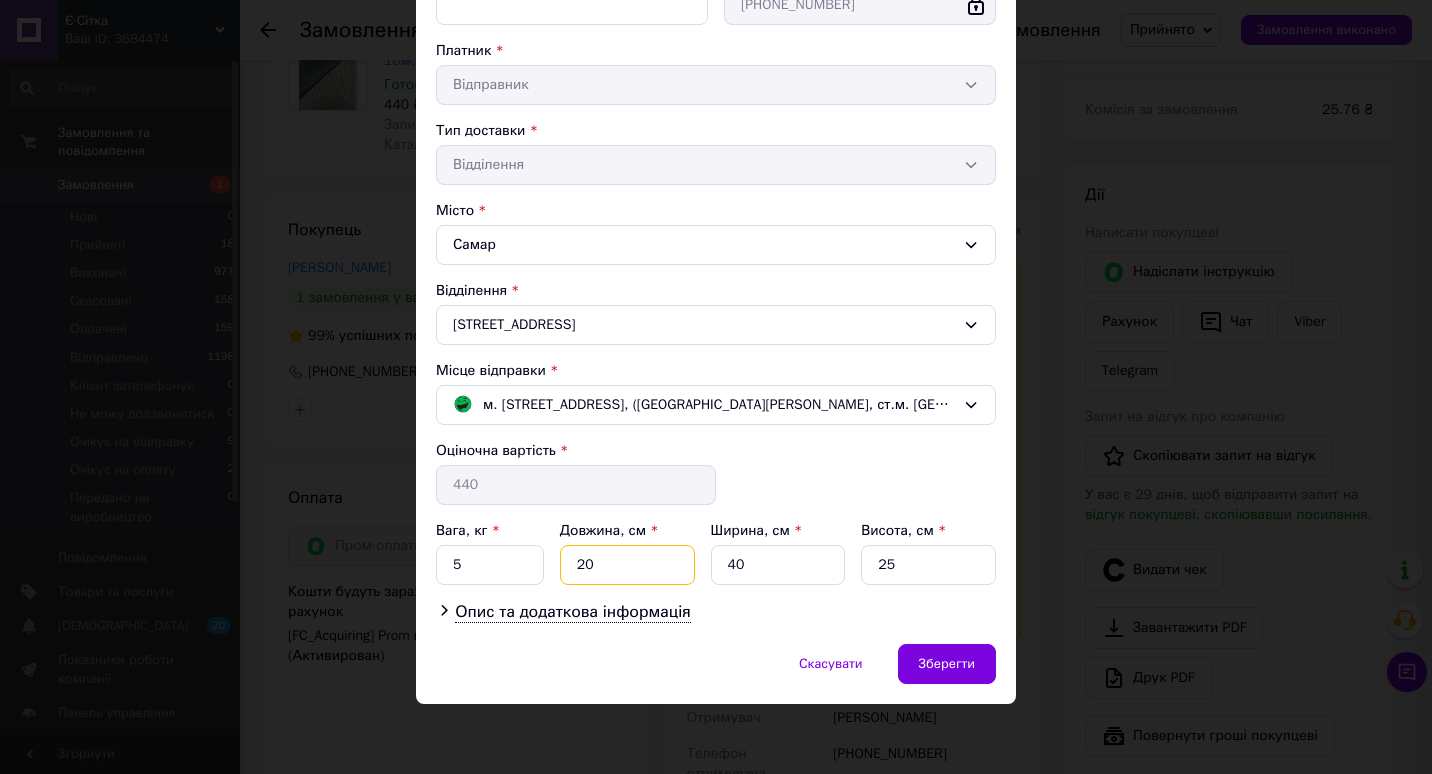 click on "20" at bounding box center [627, 565] 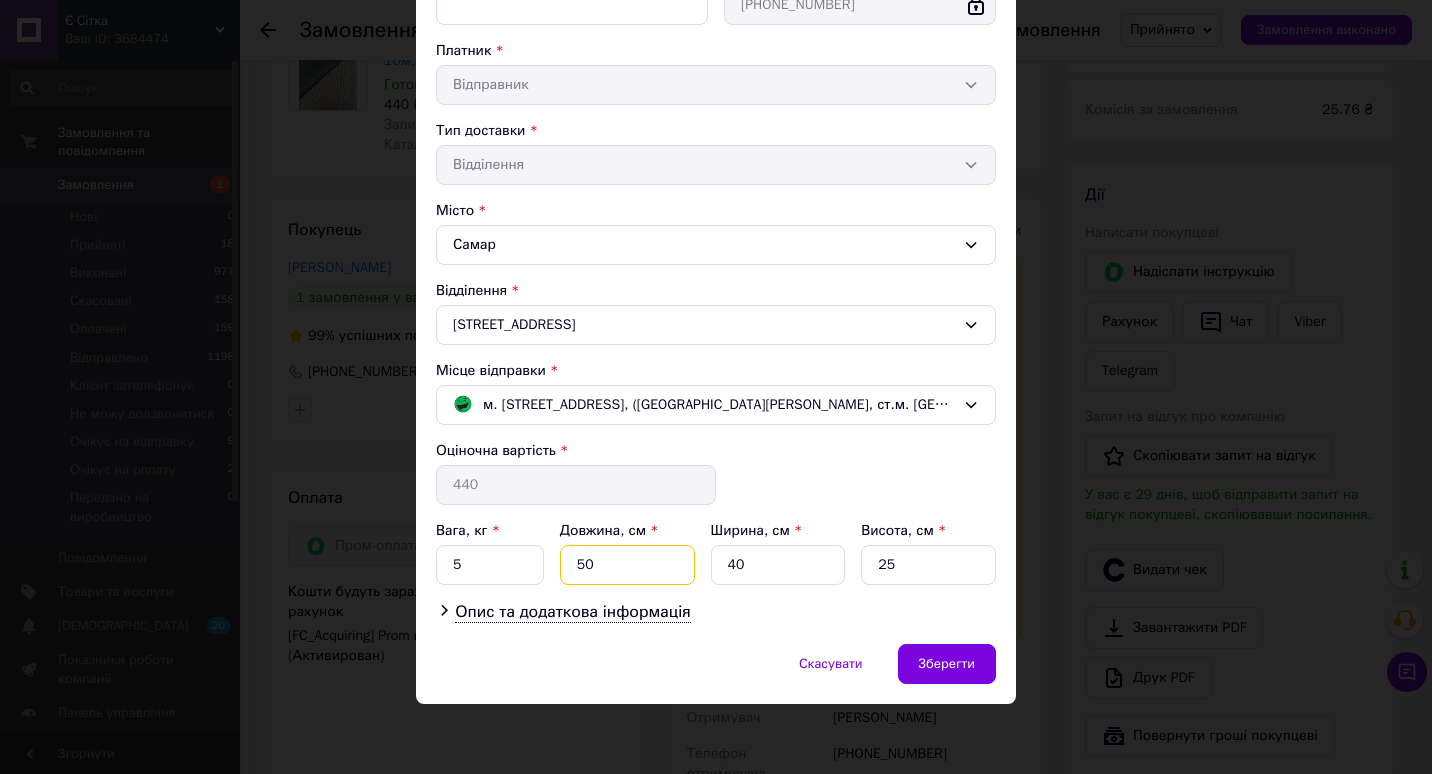 type on "50" 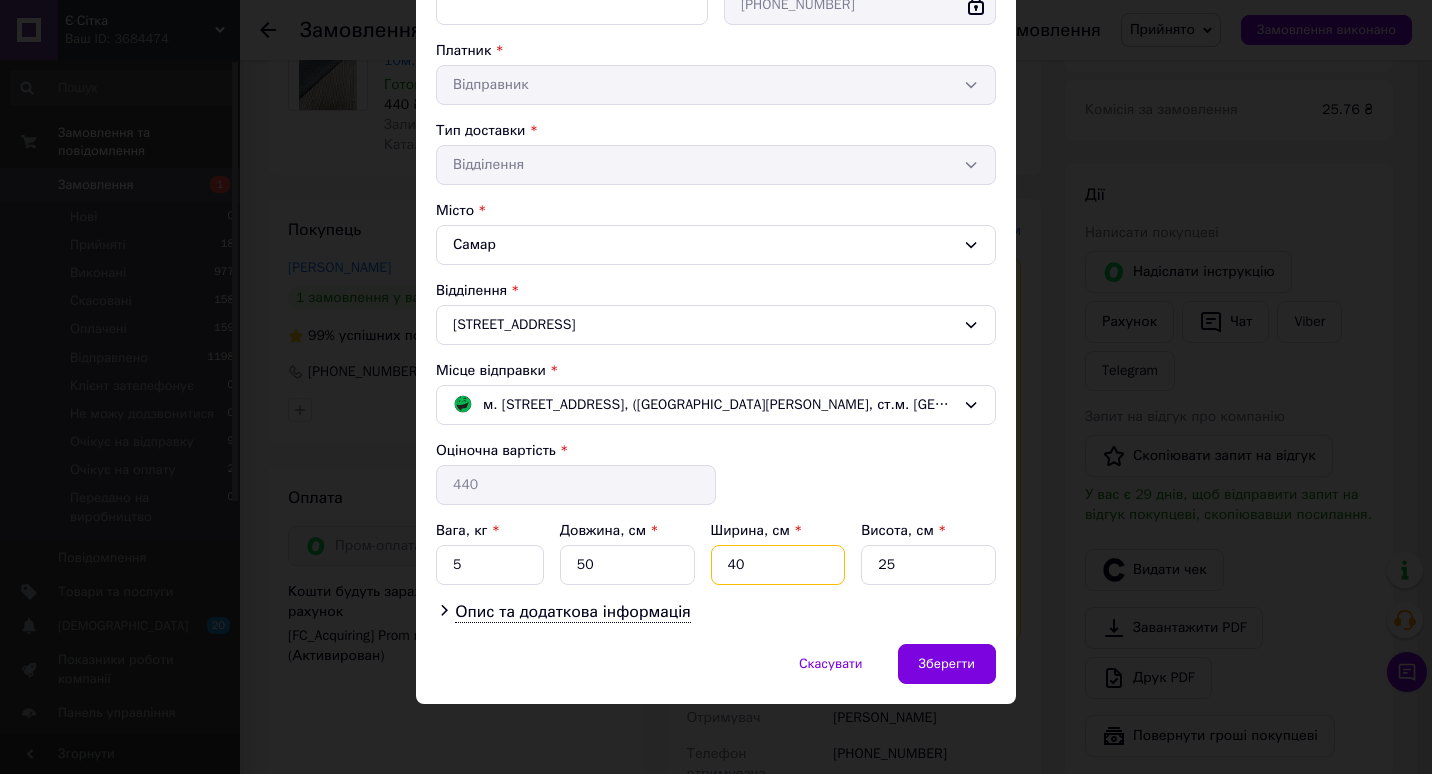 click on "40" at bounding box center [778, 565] 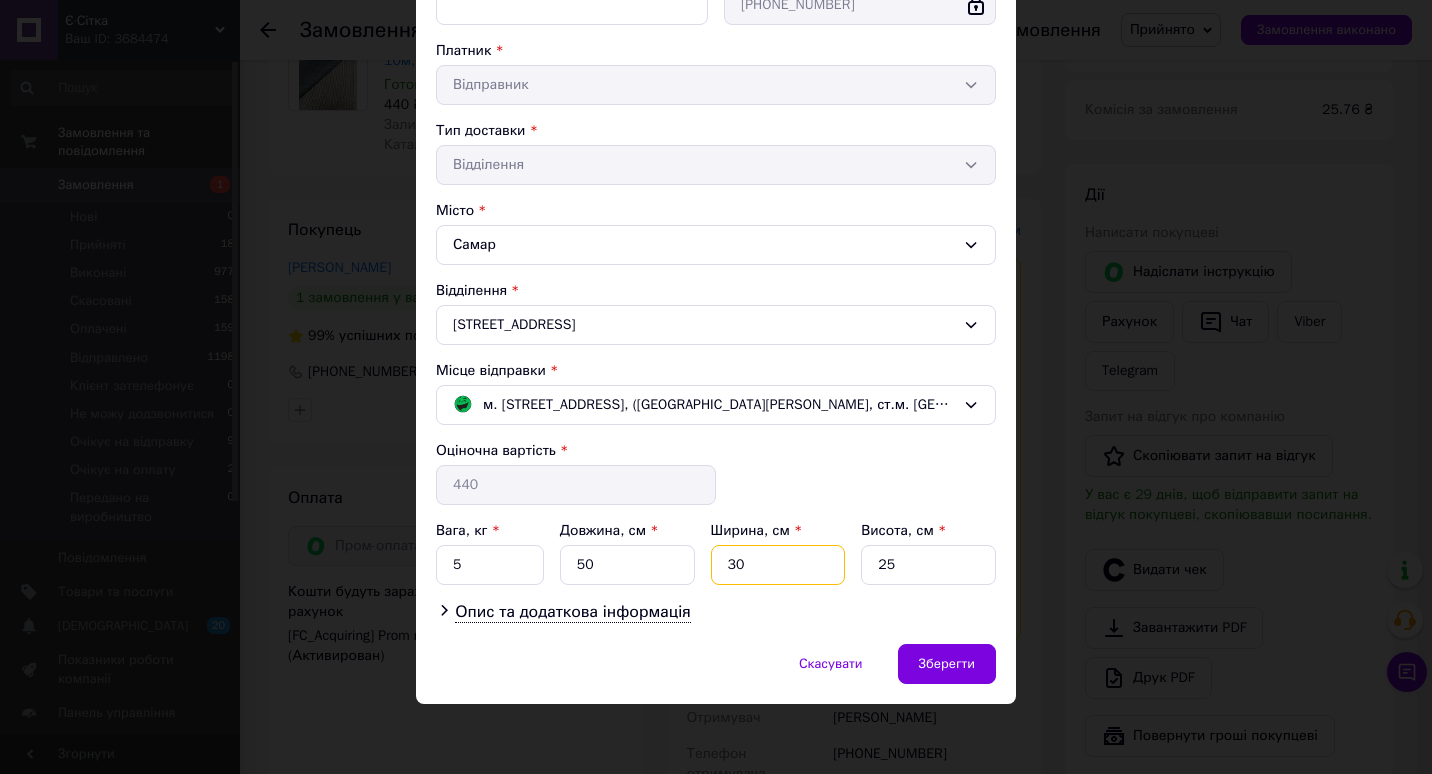 type on "30" 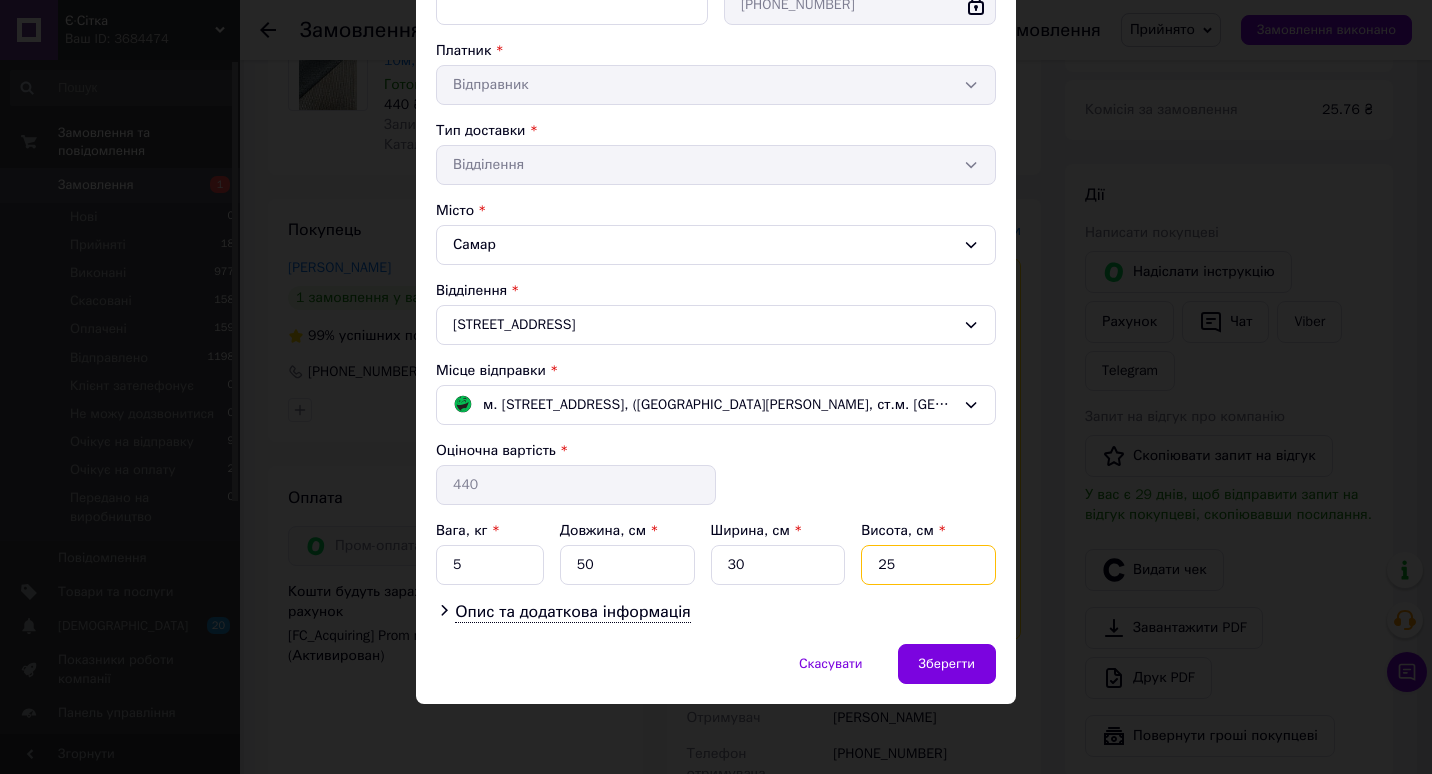 click on "25" at bounding box center [928, 565] 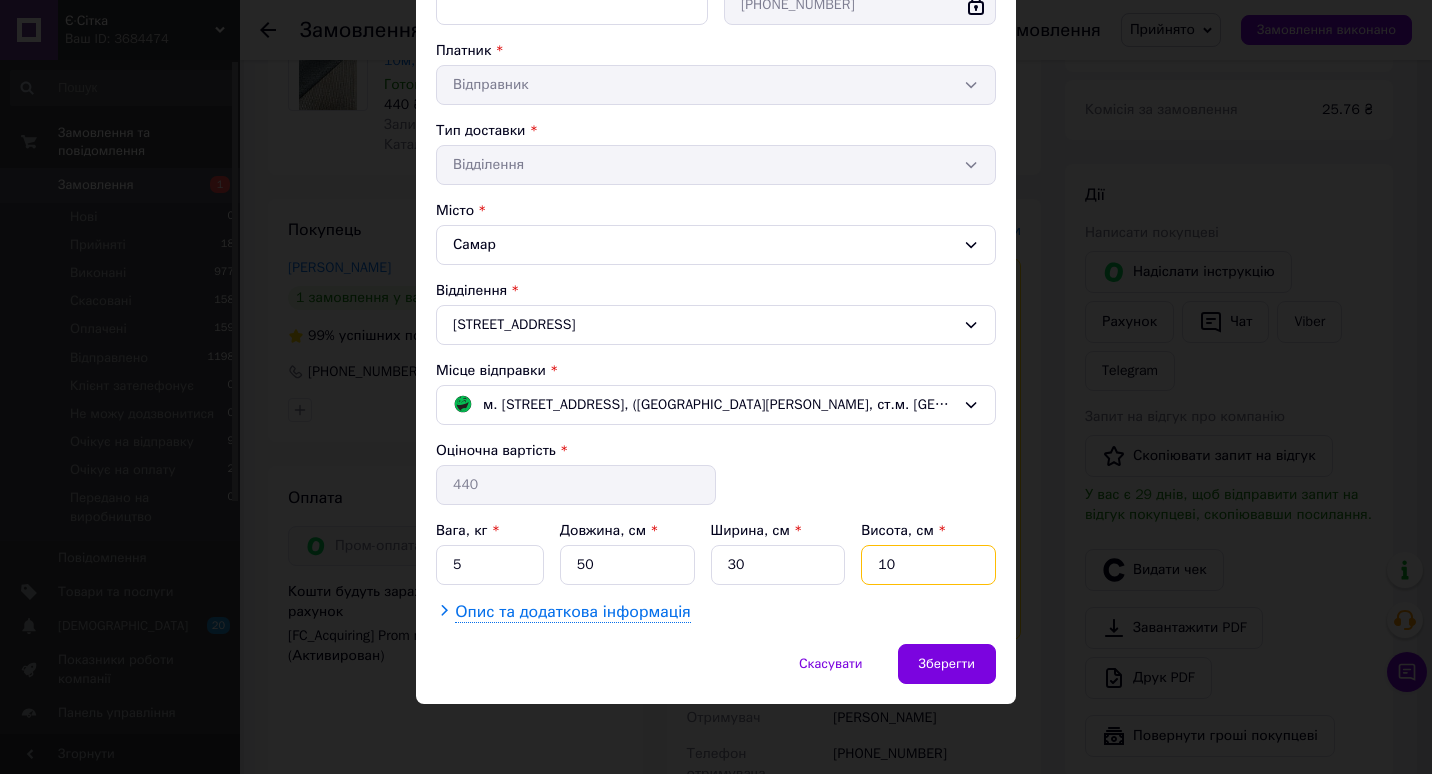 type on "10" 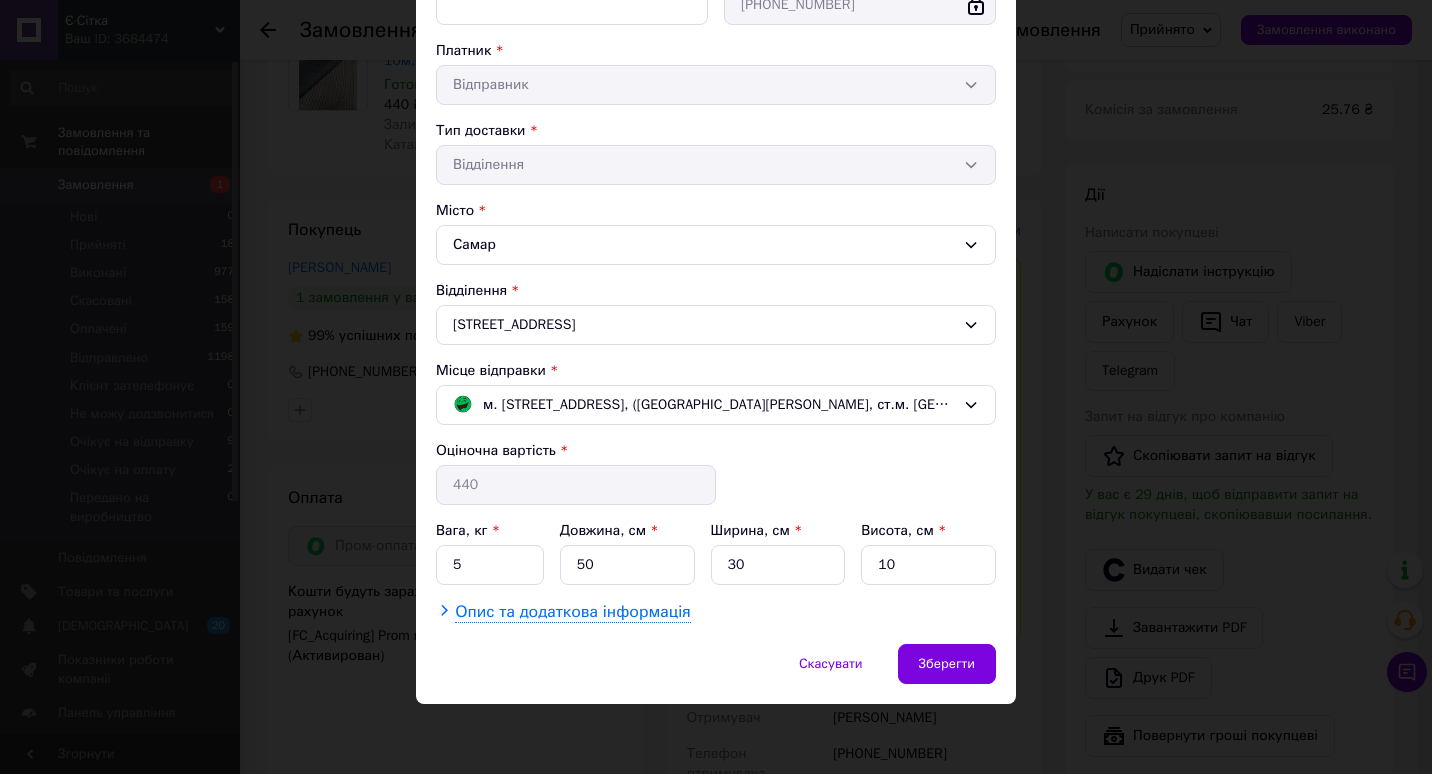 click on "Опис та додаткова інформація" at bounding box center (572, 612) 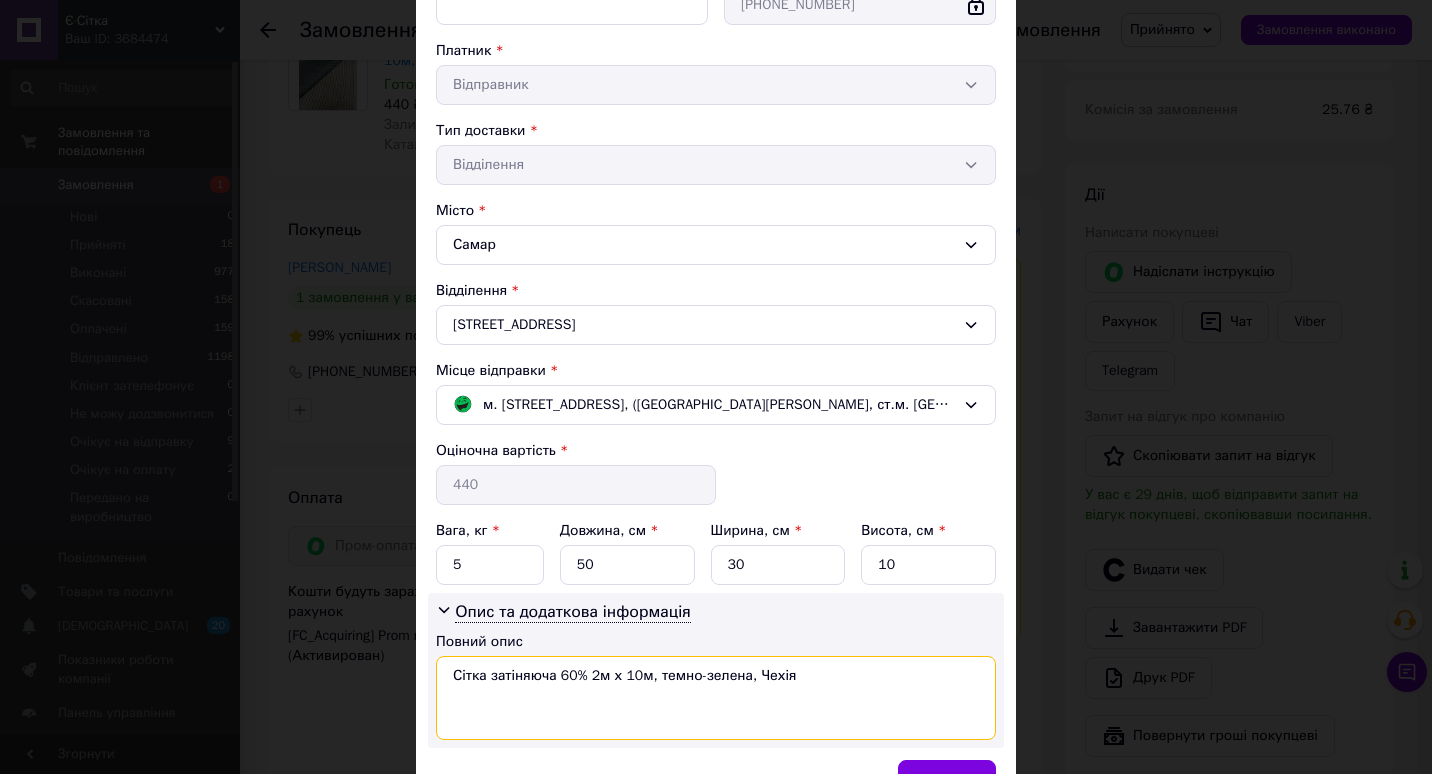 drag, startPoint x: 555, startPoint y: 675, endPoint x: 782, endPoint y: 682, distance: 227.10791 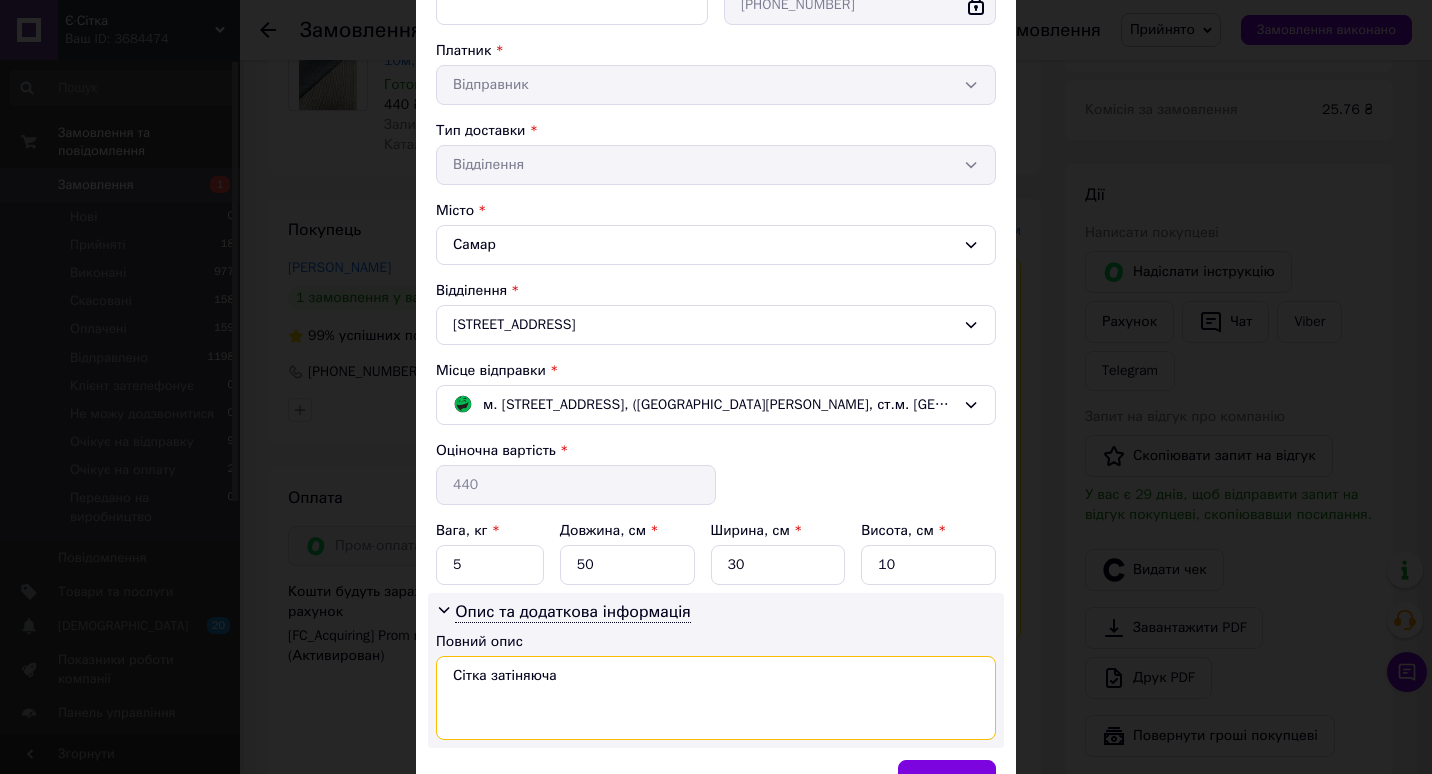 scroll, scrollTop: 466, scrollLeft: 0, axis: vertical 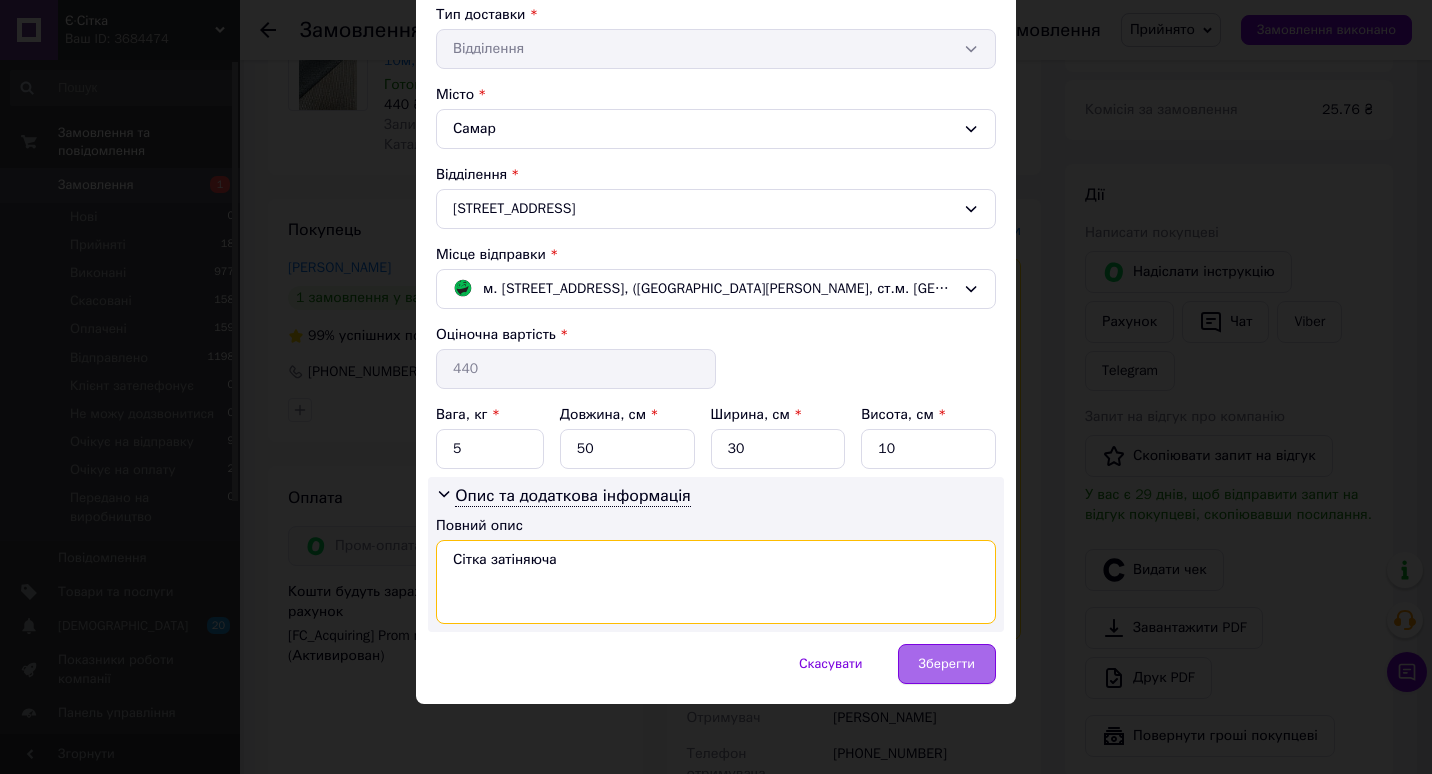 type on "Сітка затіняюча" 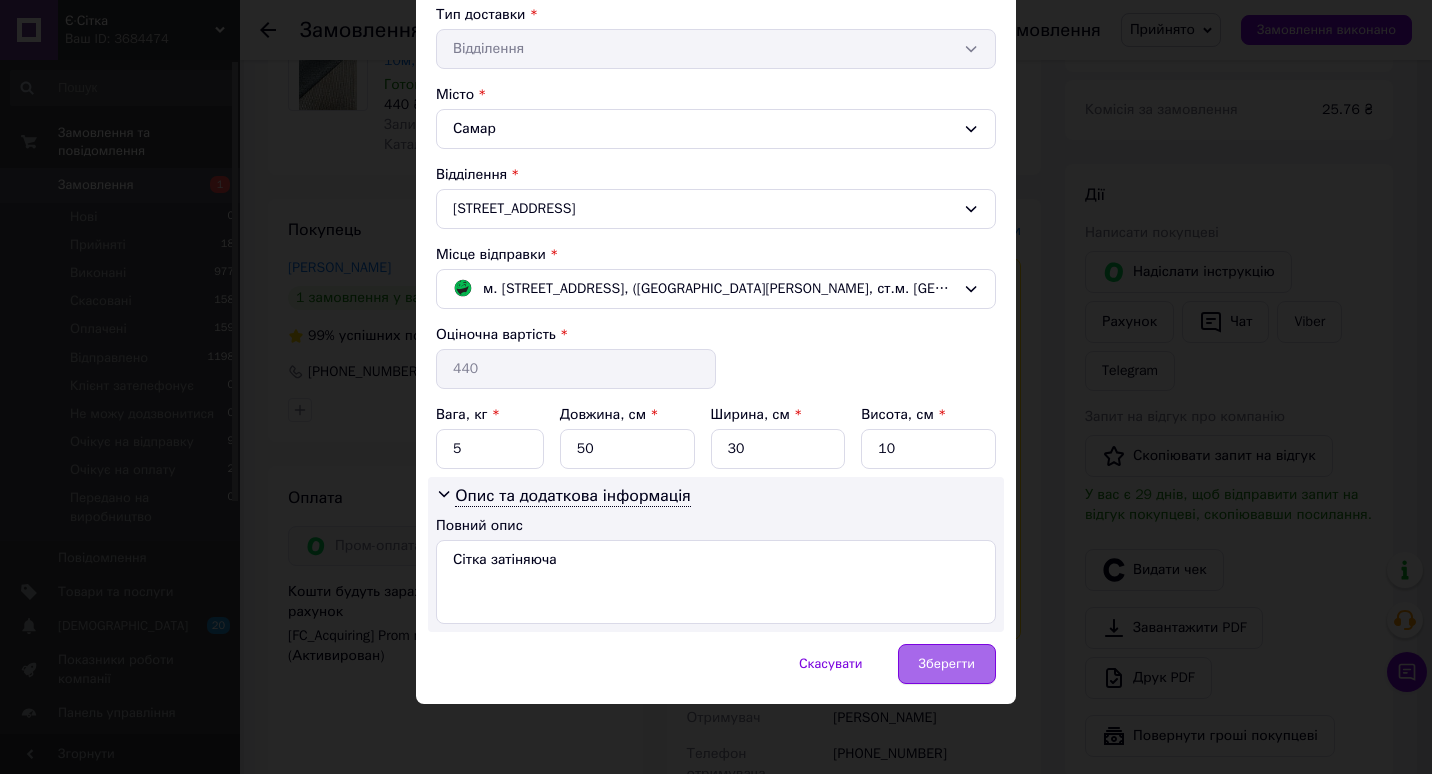 click on "Зберегти" at bounding box center [947, 664] 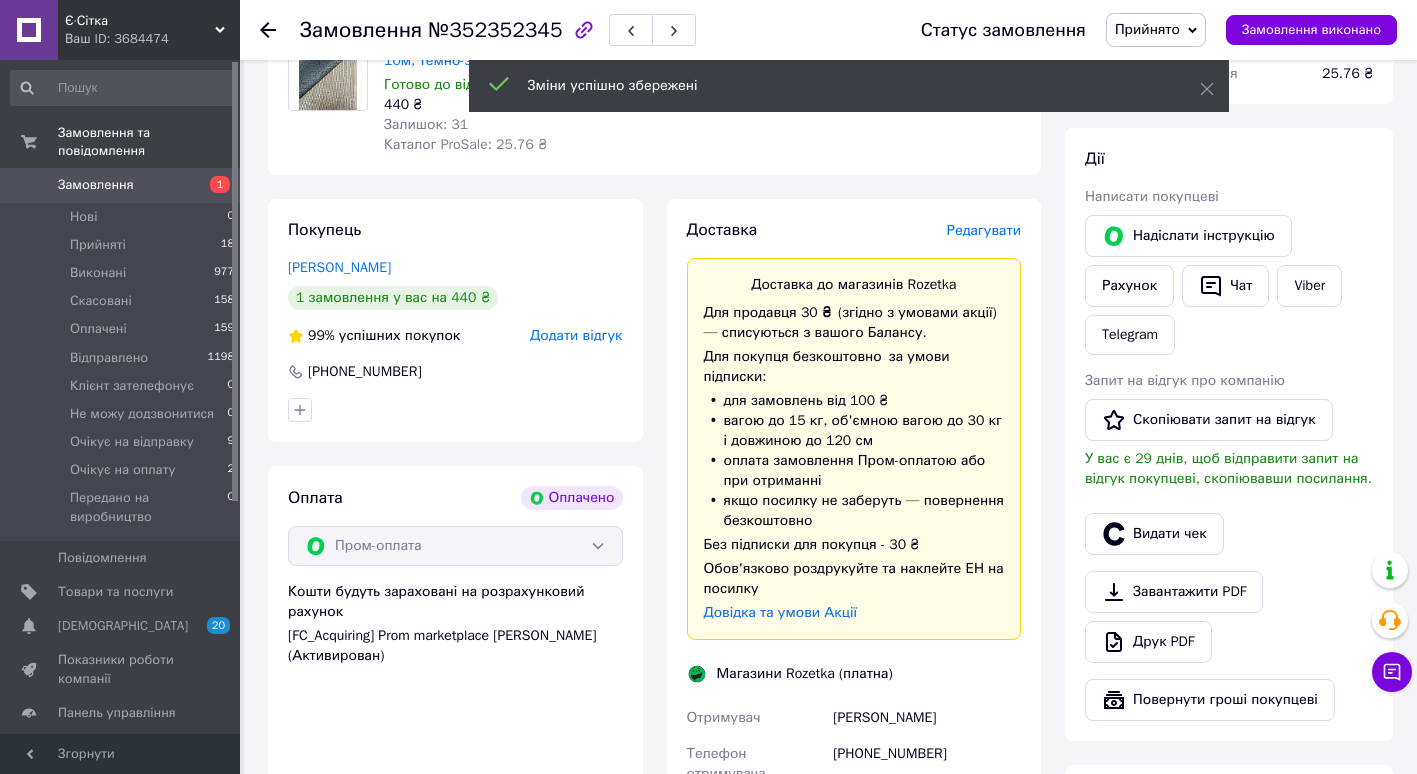 click on "Редагувати" at bounding box center (984, 230) 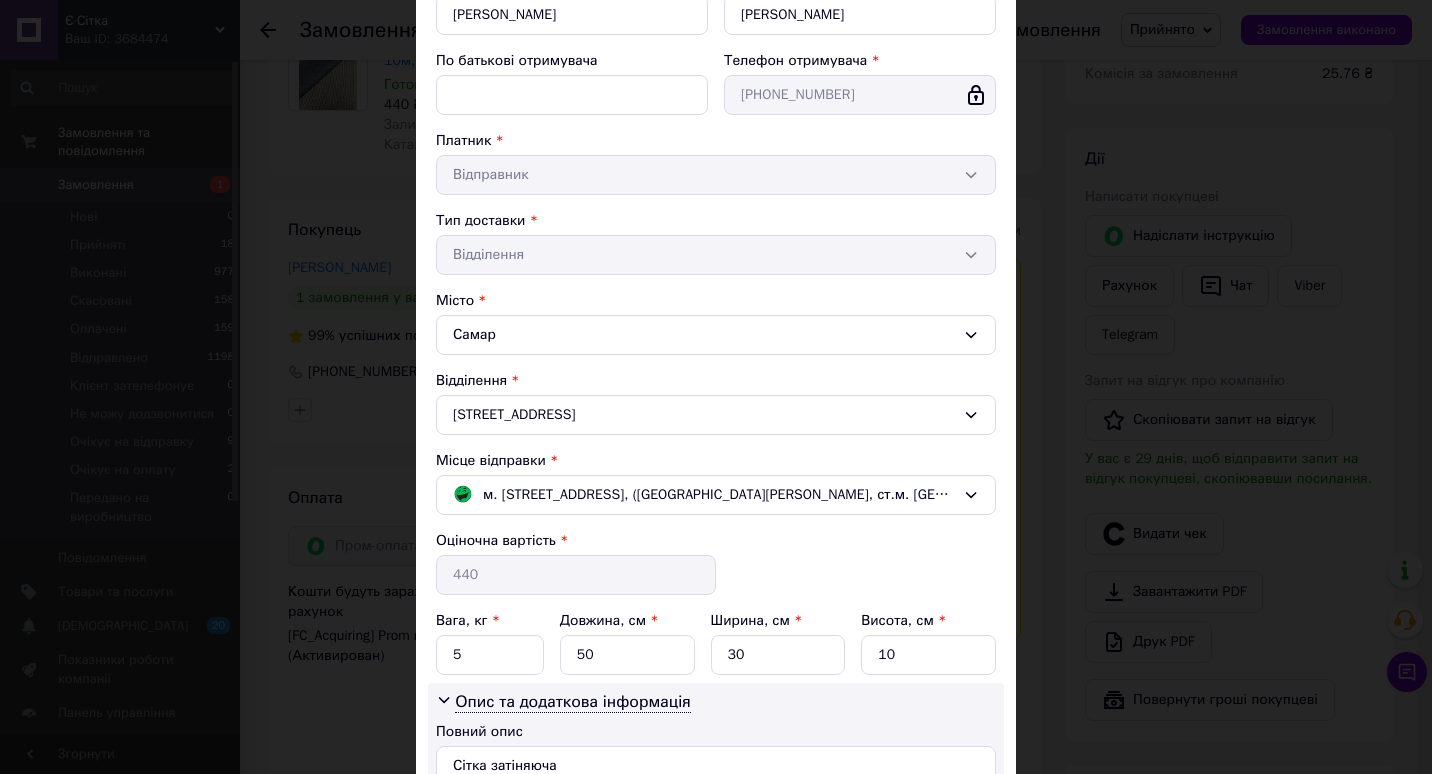 scroll, scrollTop: 304, scrollLeft: 0, axis: vertical 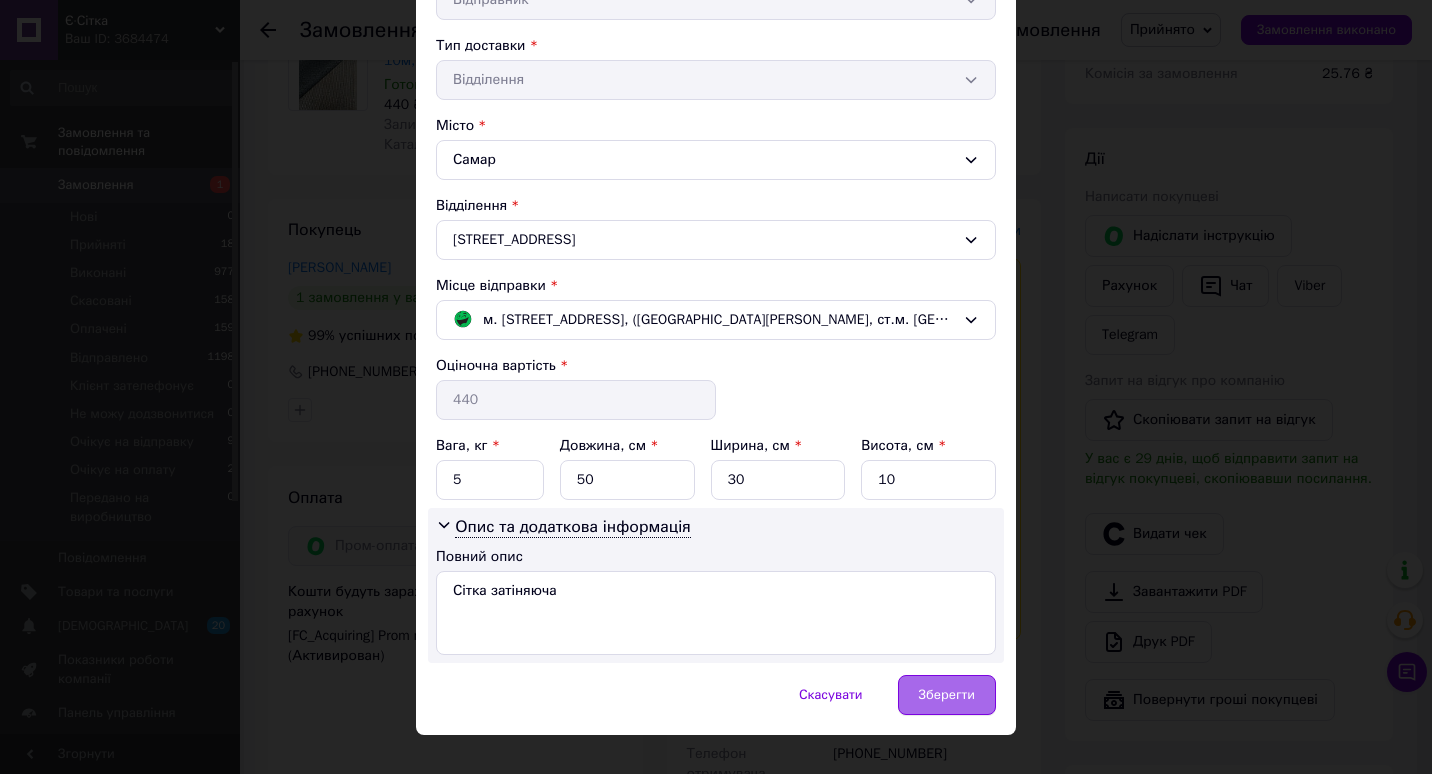 click on "Зберегти" at bounding box center (947, 695) 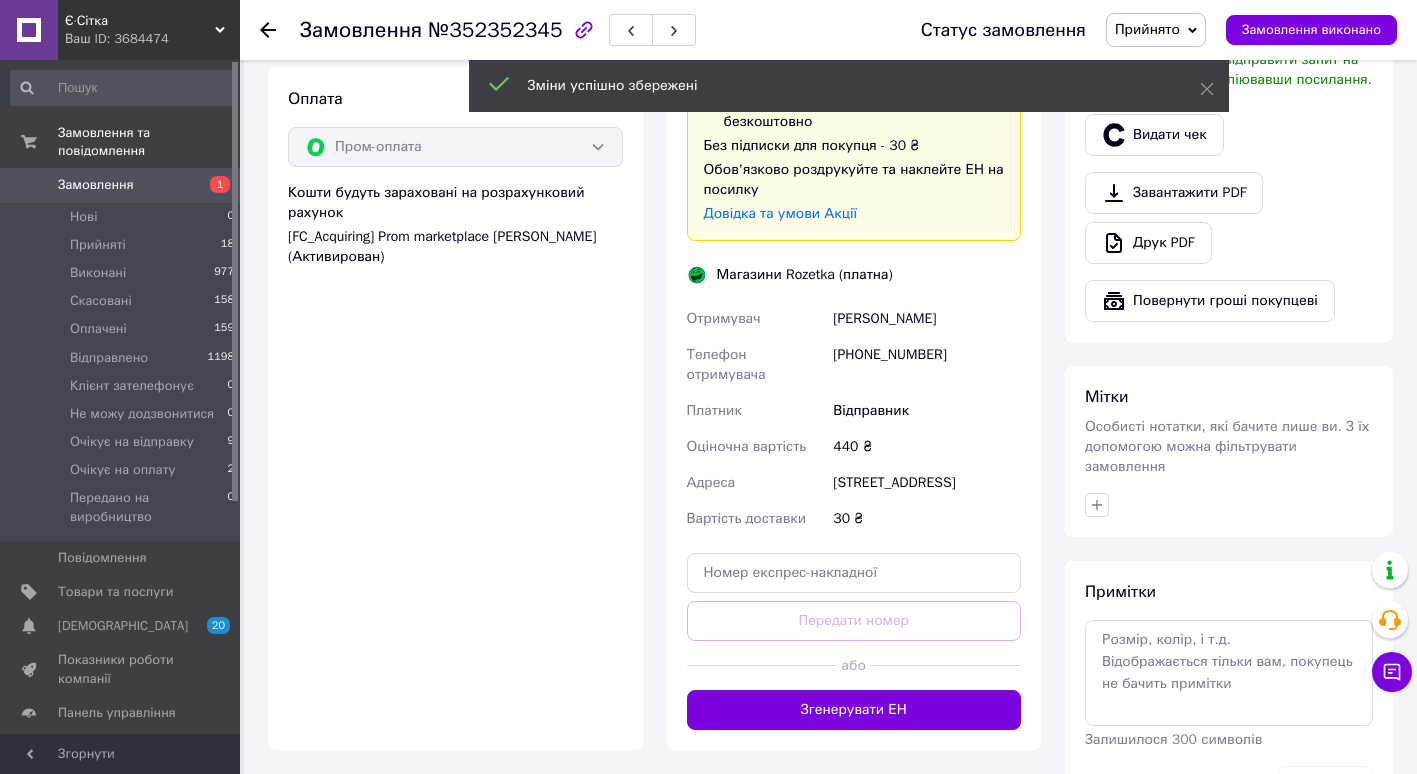 scroll, scrollTop: 1174, scrollLeft: 0, axis: vertical 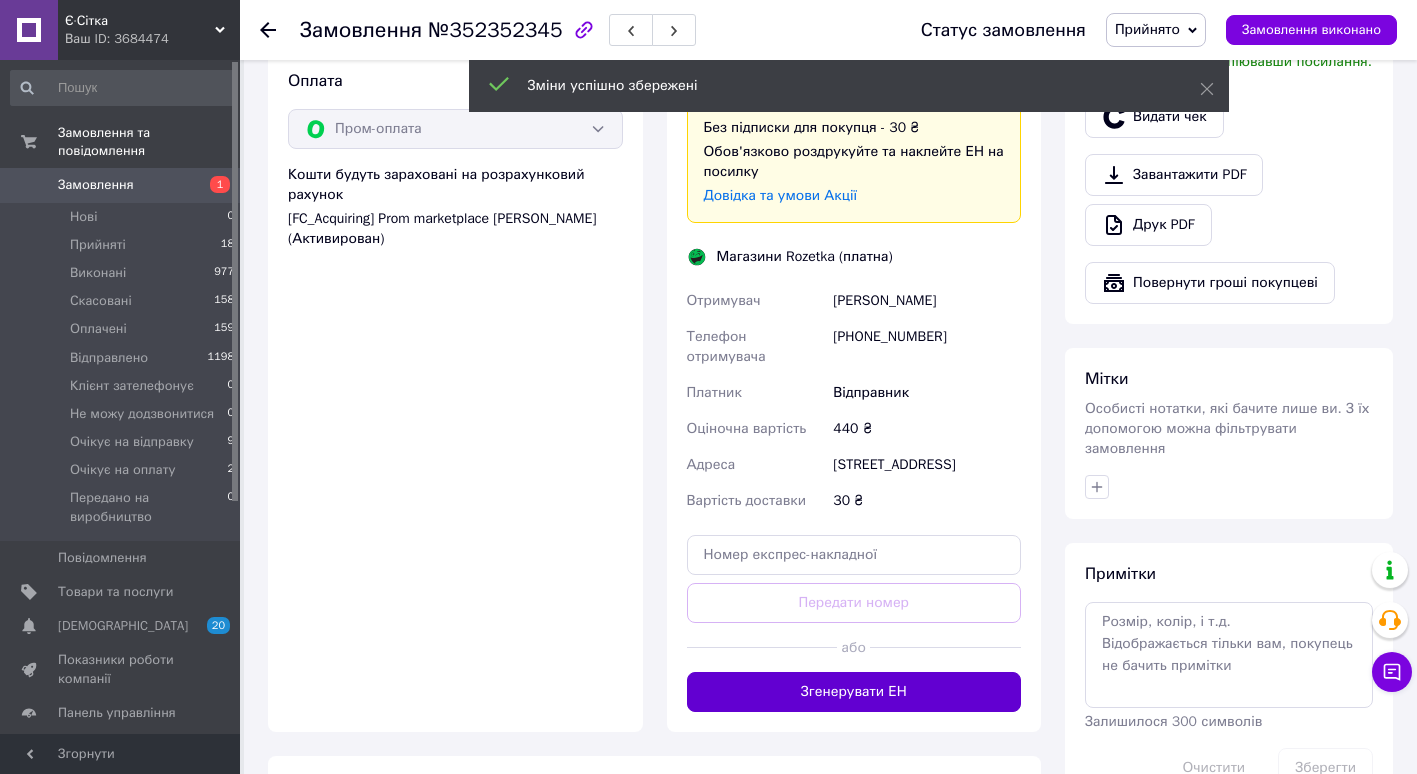 click on "Згенерувати ЕН" at bounding box center [854, 692] 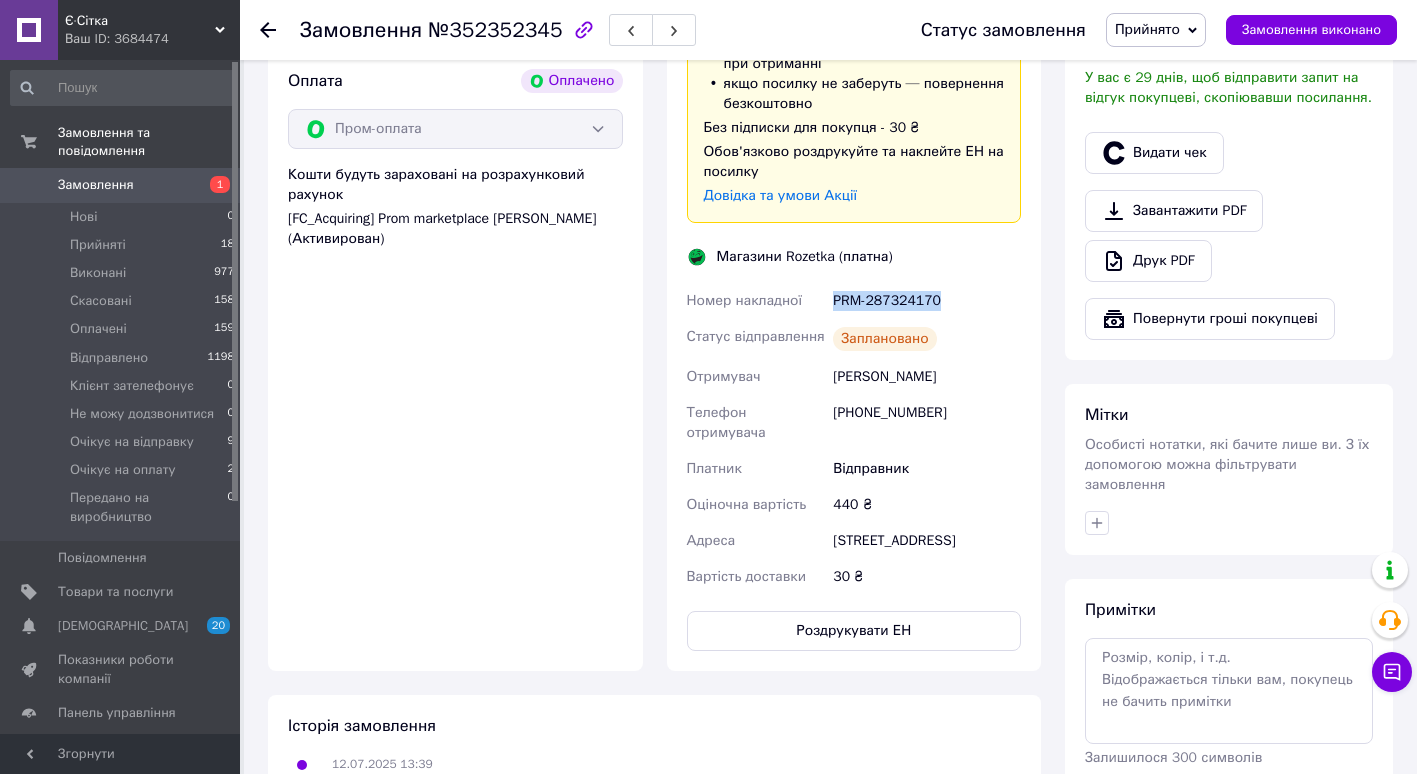 drag, startPoint x: 832, startPoint y: 281, endPoint x: 951, endPoint y: 312, distance: 122.97154 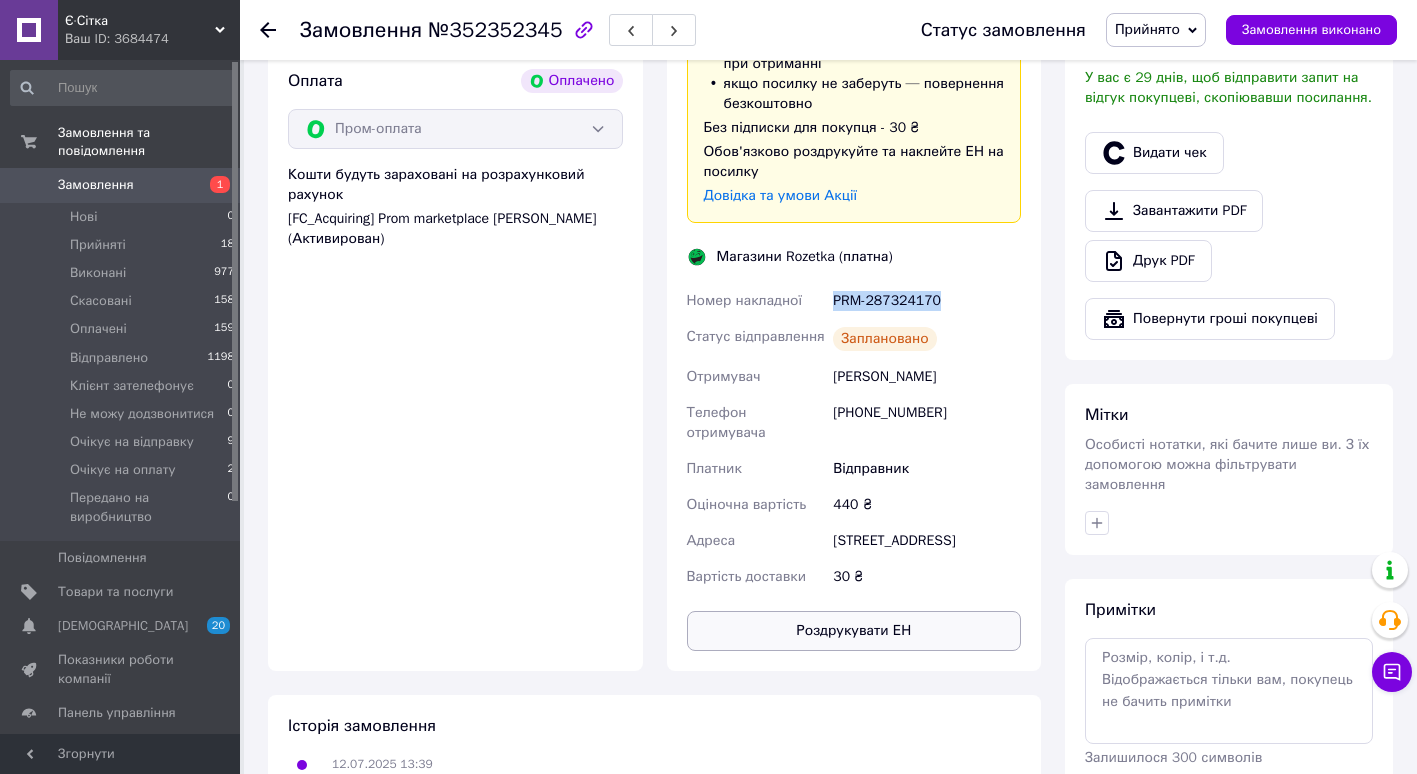 click on "Роздрукувати ЕН" at bounding box center (854, 631) 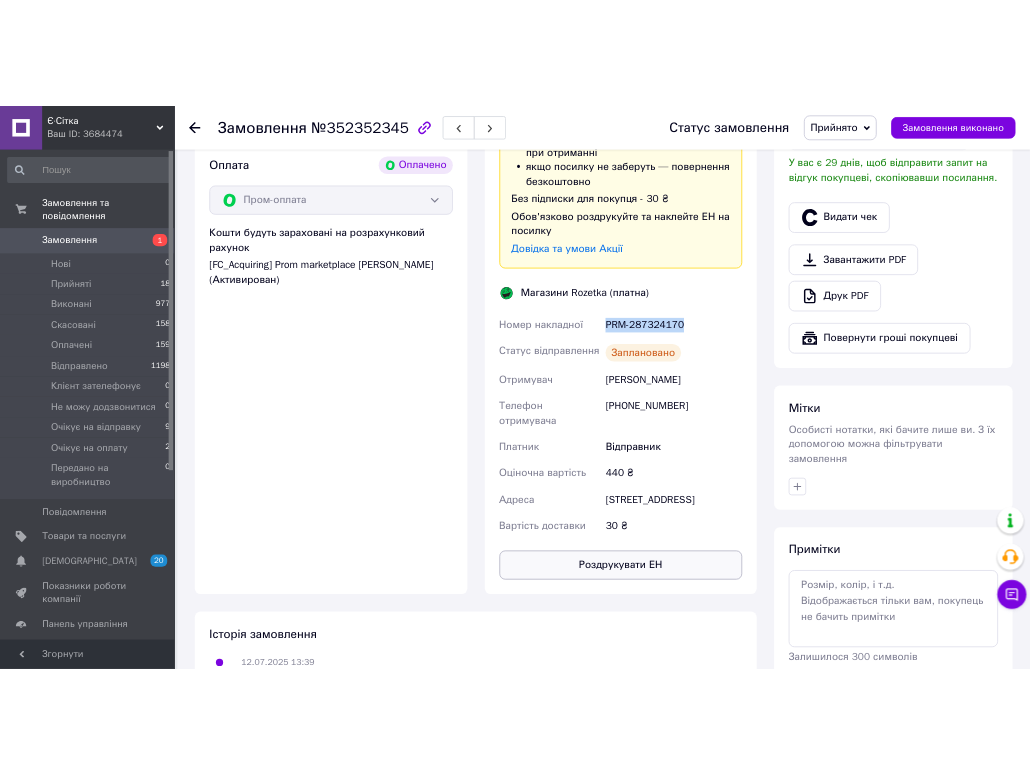 scroll, scrollTop: 1490, scrollLeft: 0, axis: vertical 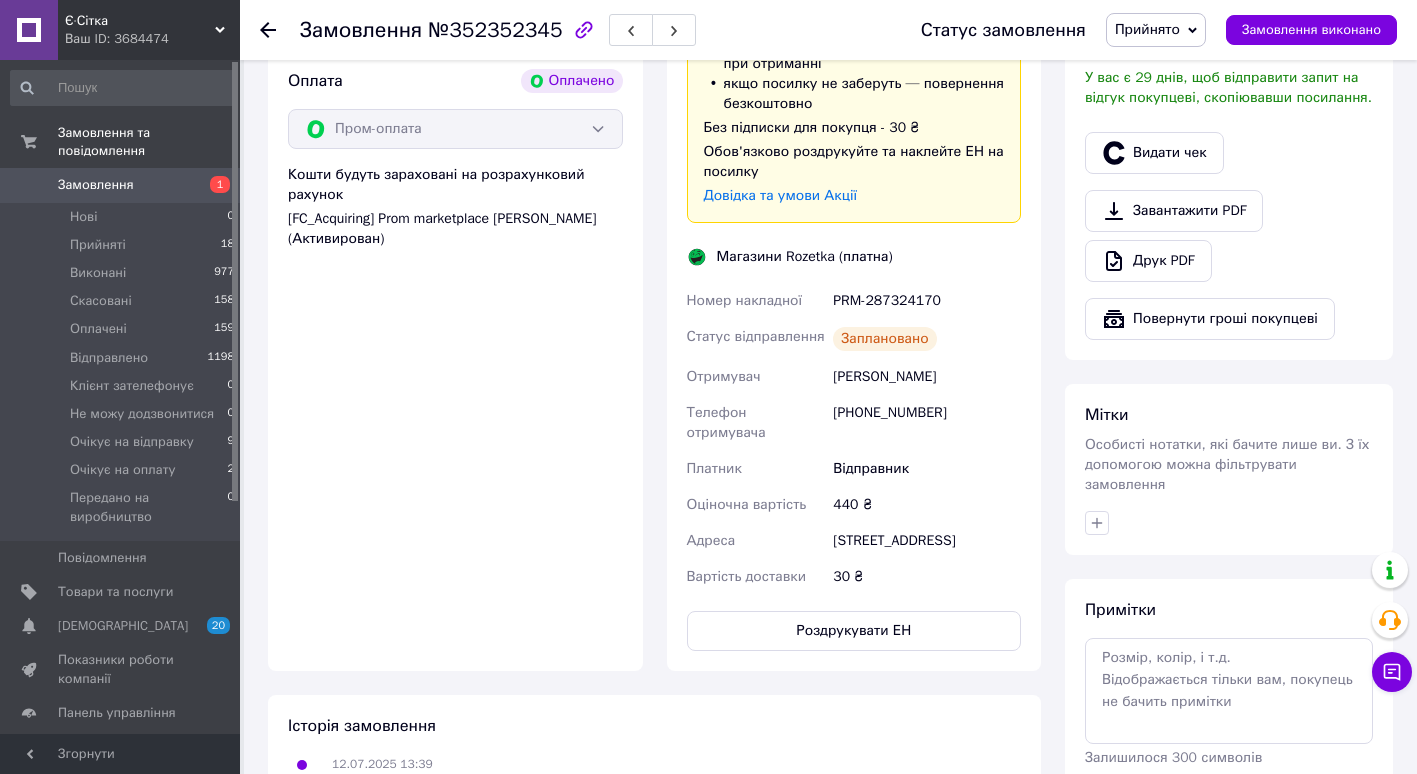 click 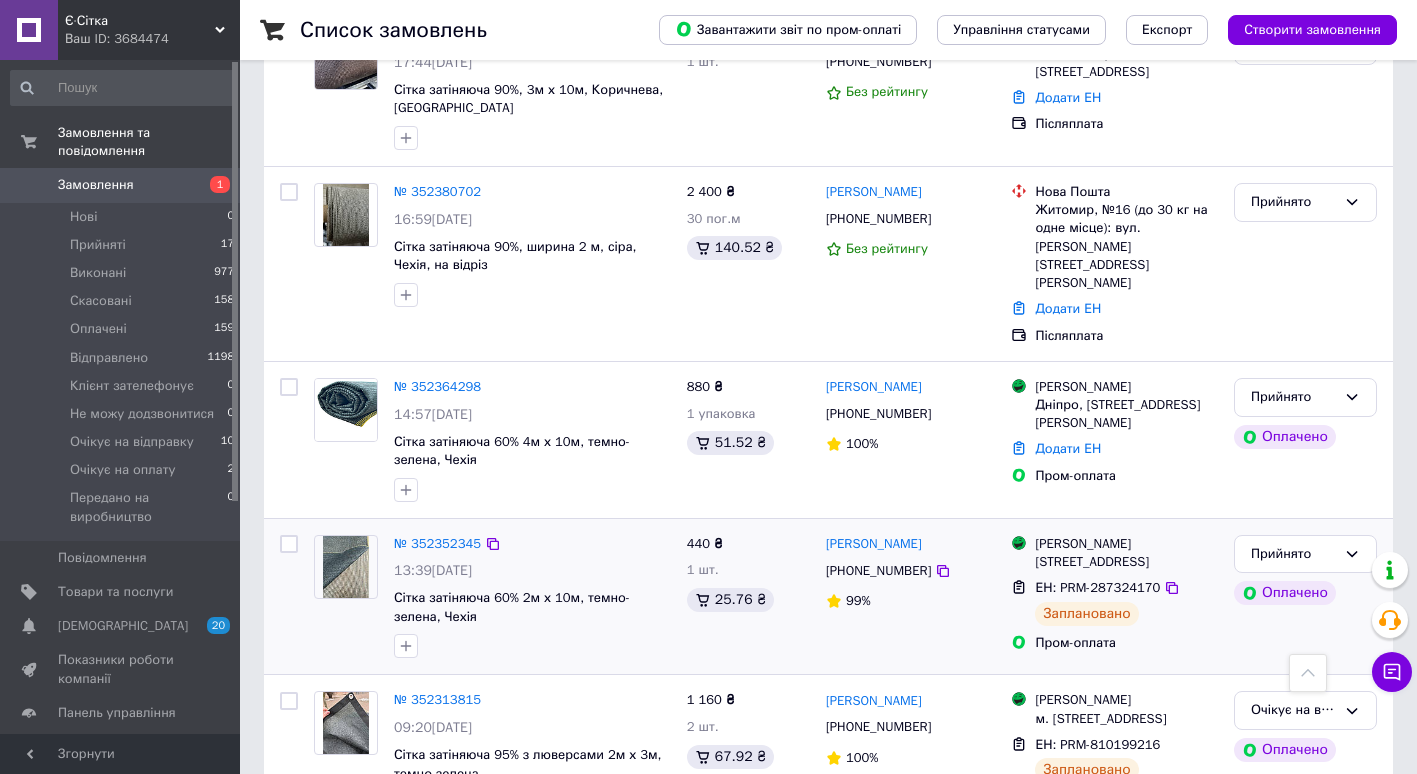 scroll, scrollTop: 1893, scrollLeft: 0, axis: vertical 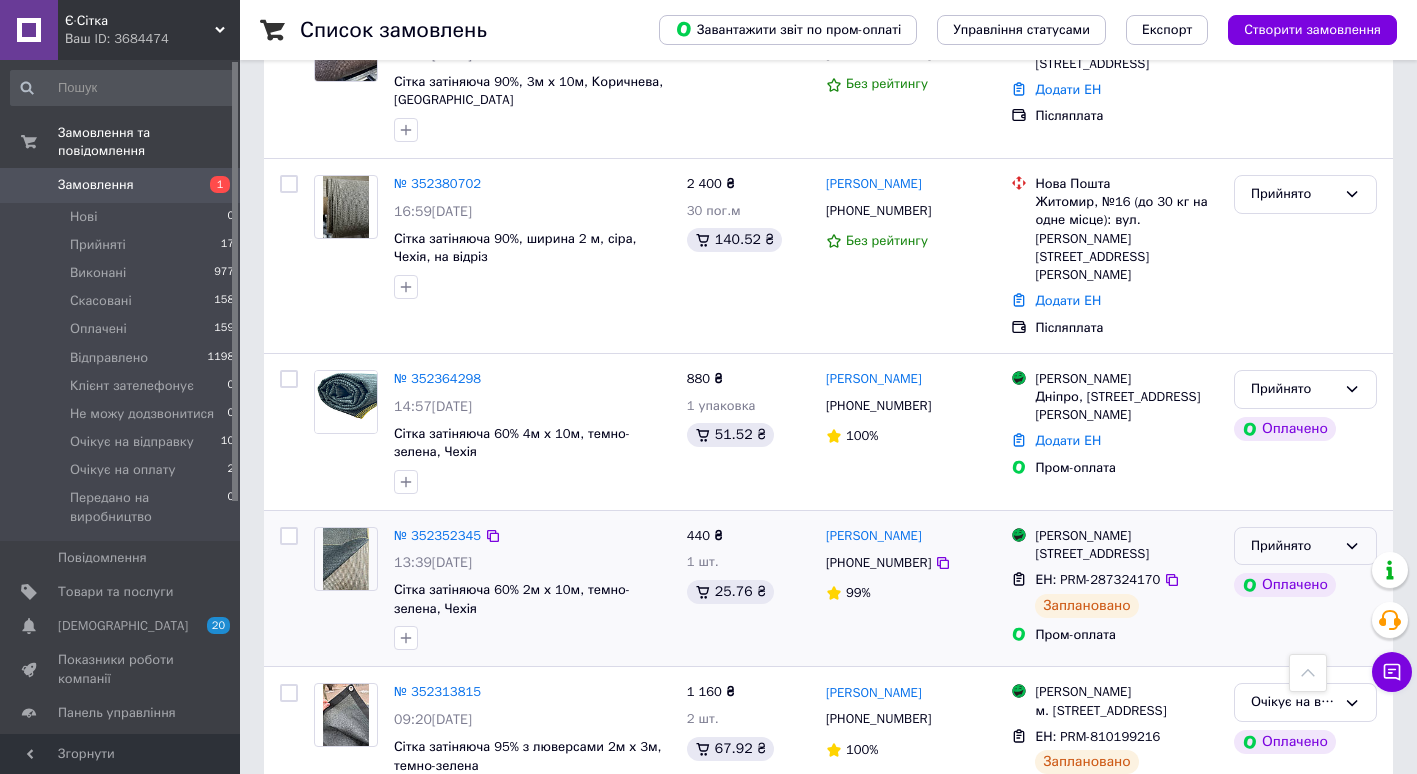 click 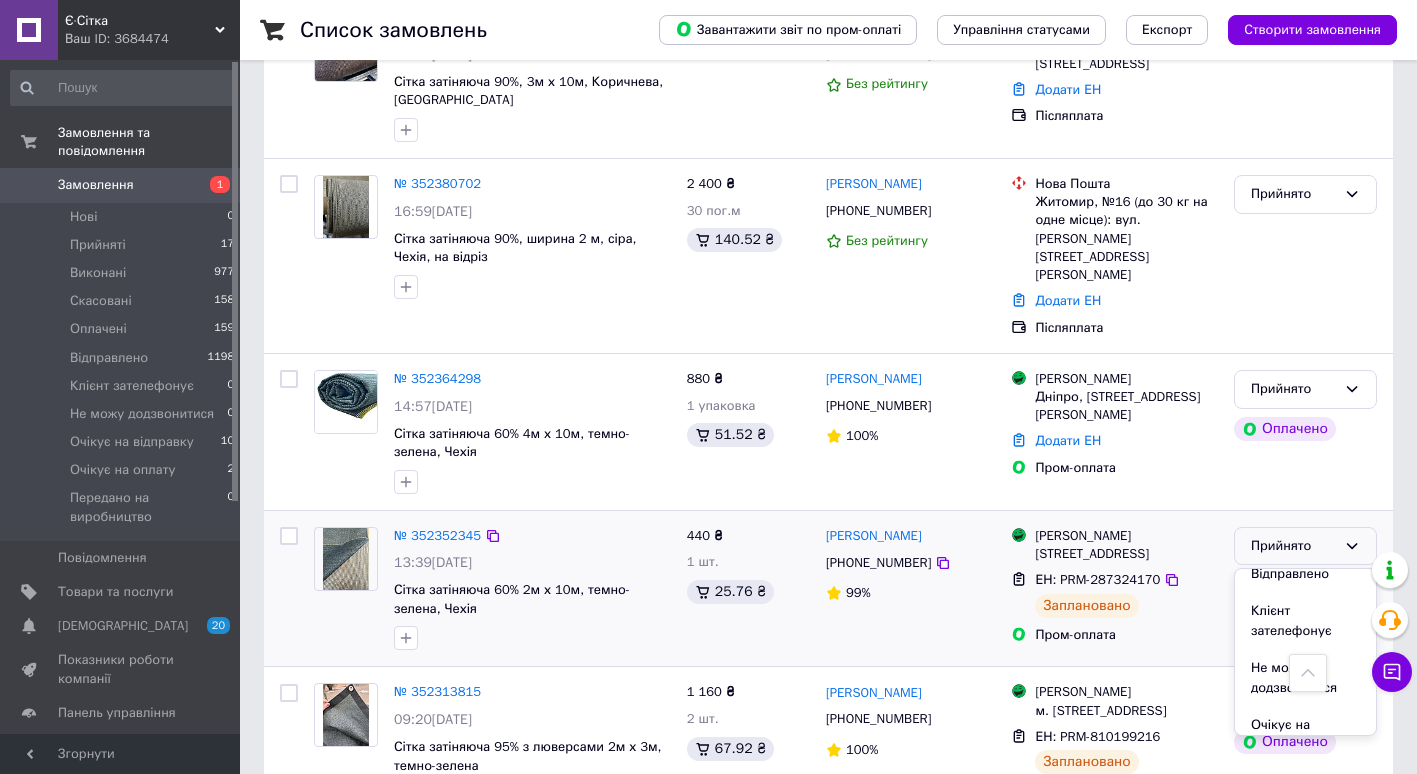 scroll, scrollTop: 209, scrollLeft: 0, axis: vertical 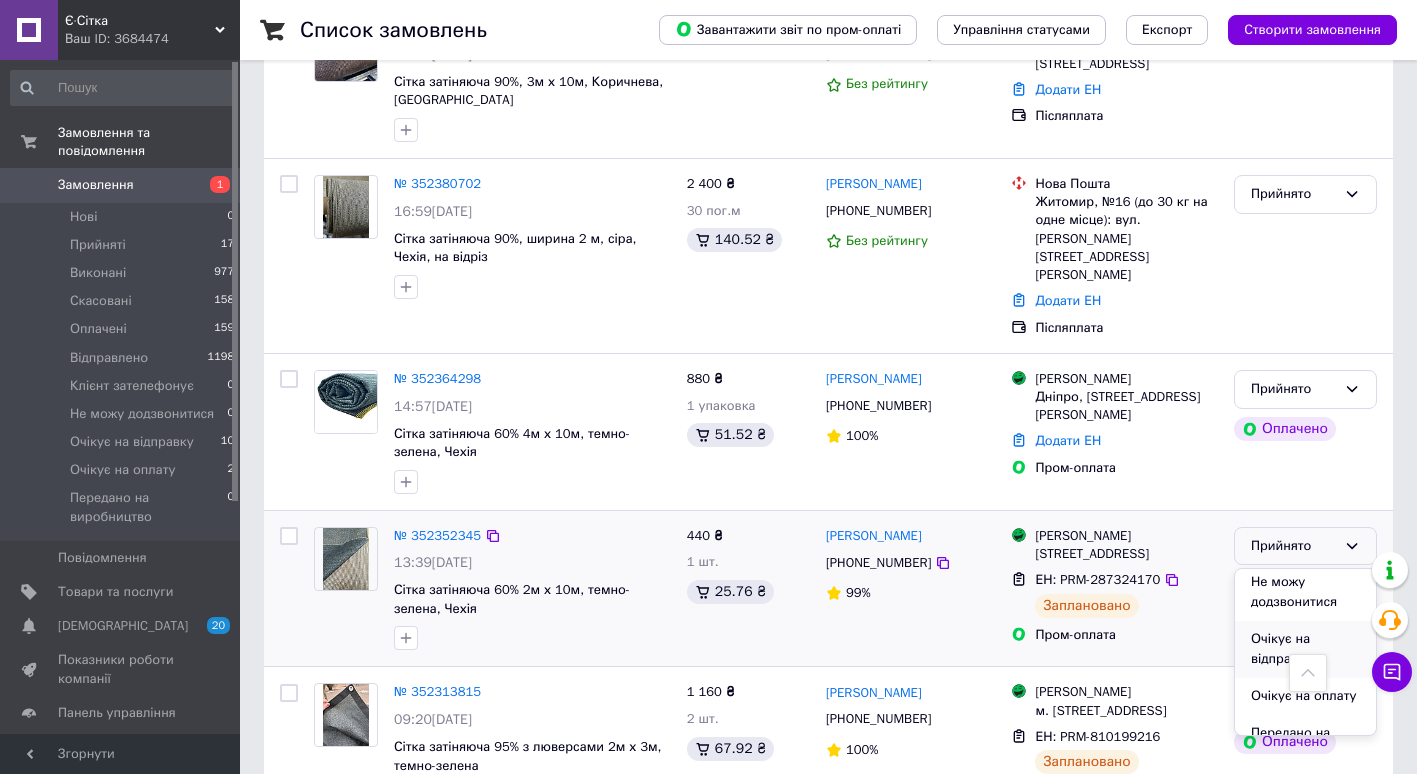 click on "Очікує на відправку" at bounding box center (1305, 649) 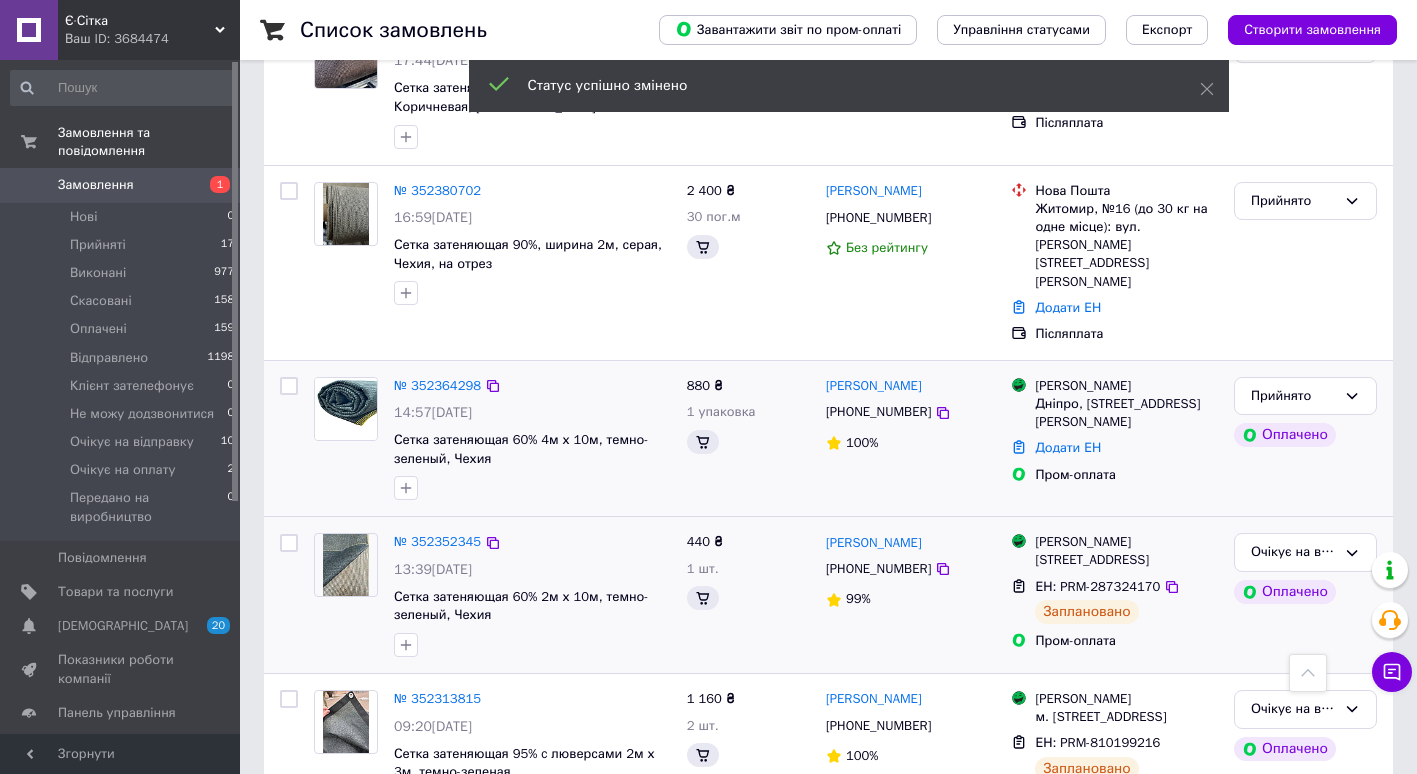 scroll, scrollTop: 1928, scrollLeft: 0, axis: vertical 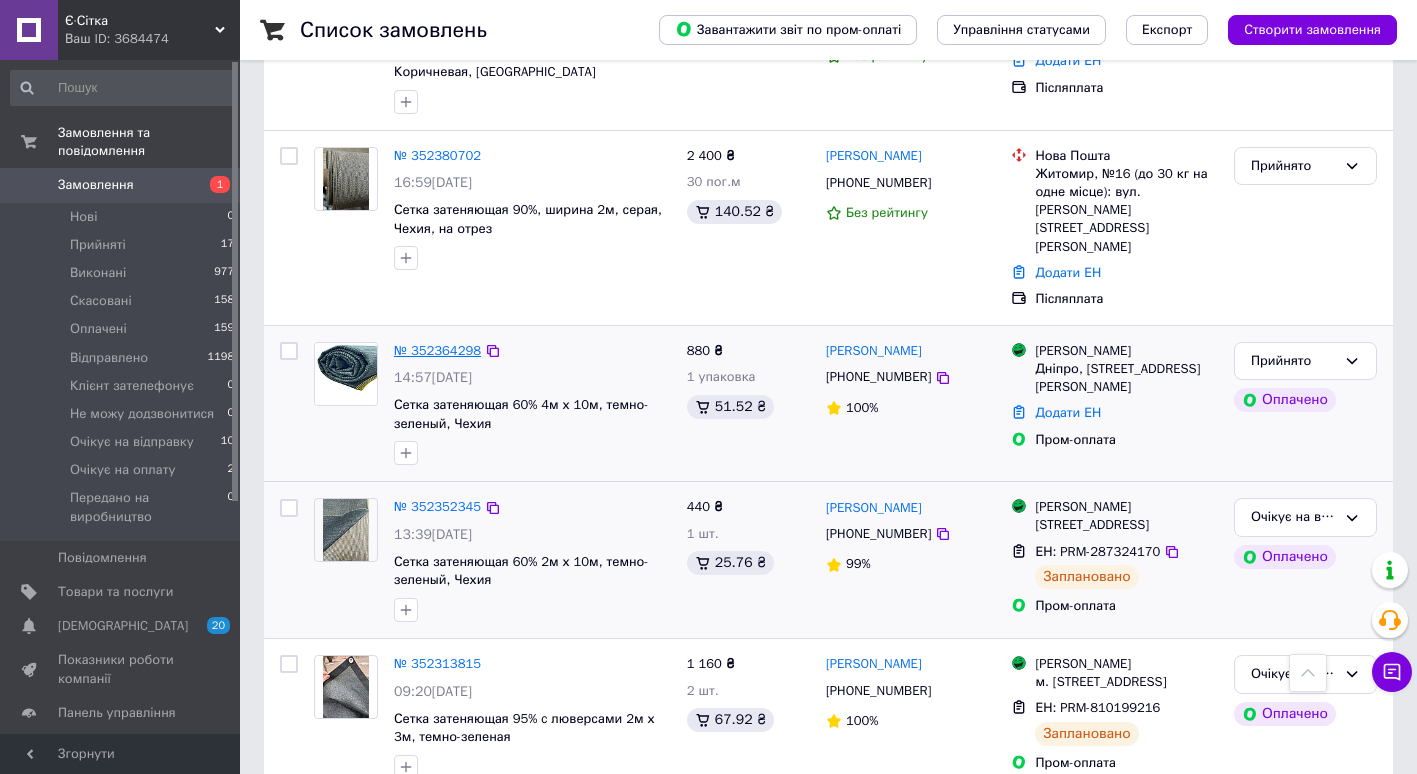 click on "№ 352364298" at bounding box center (437, 350) 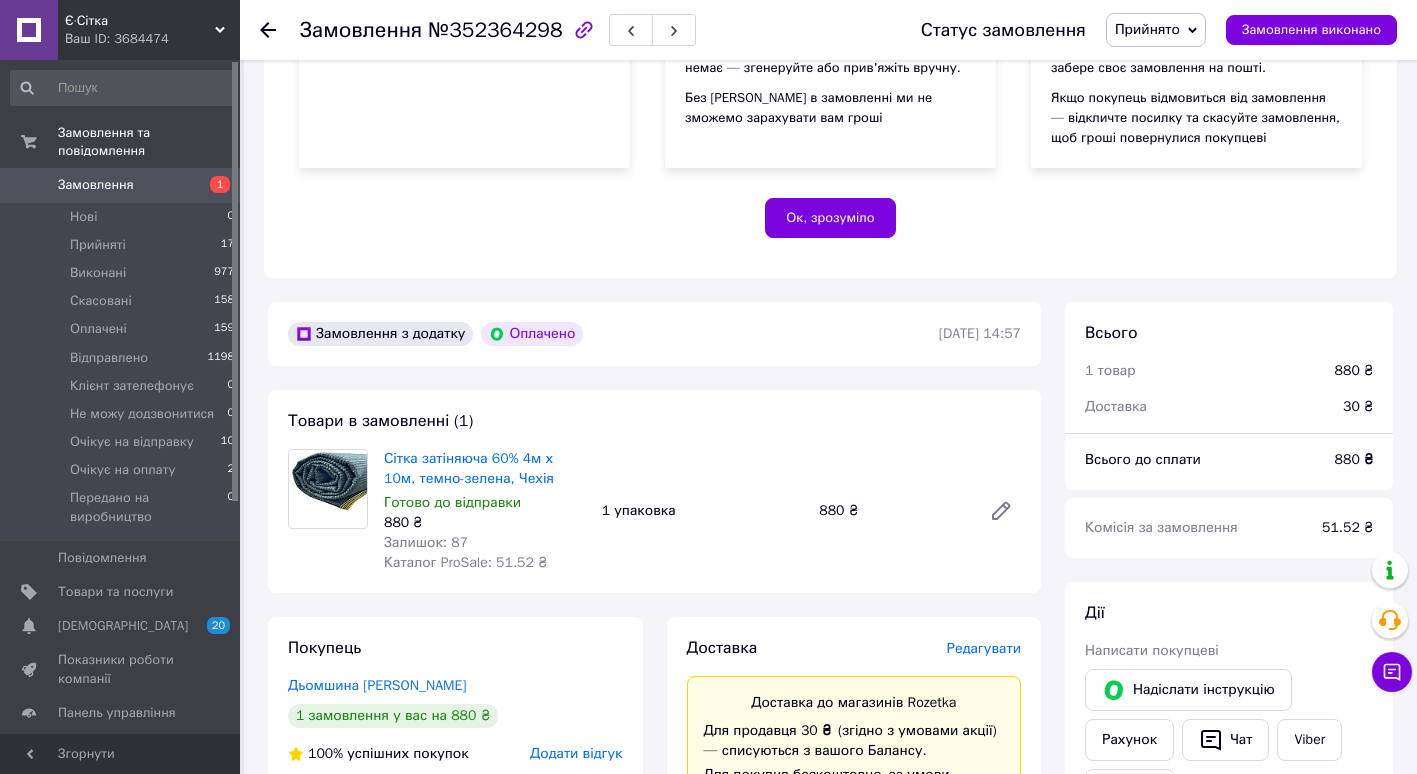 scroll, scrollTop: 319, scrollLeft: 0, axis: vertical 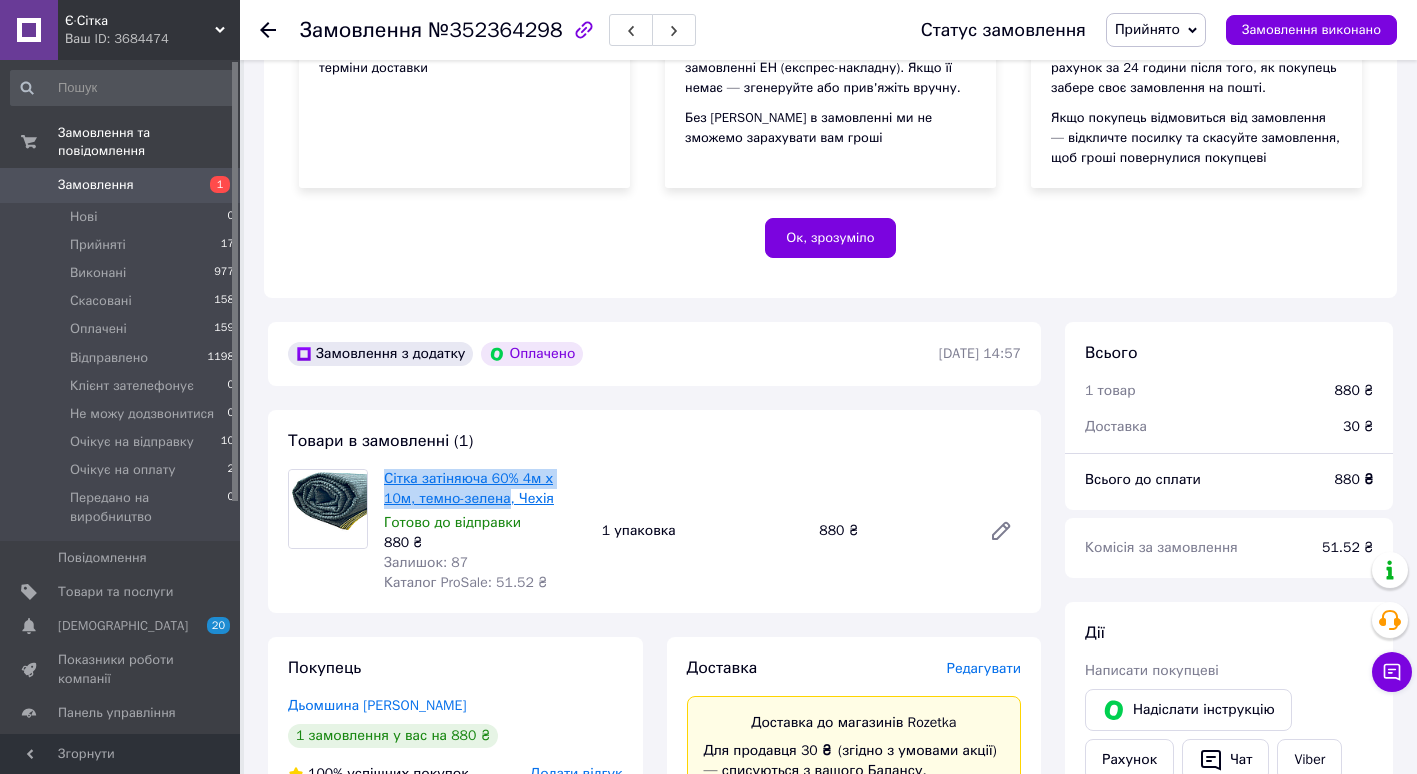 drag, startPoint x: 382, startPoint y: 474, endPoint x: 469, endPoint y: 499, distance: 90.52071 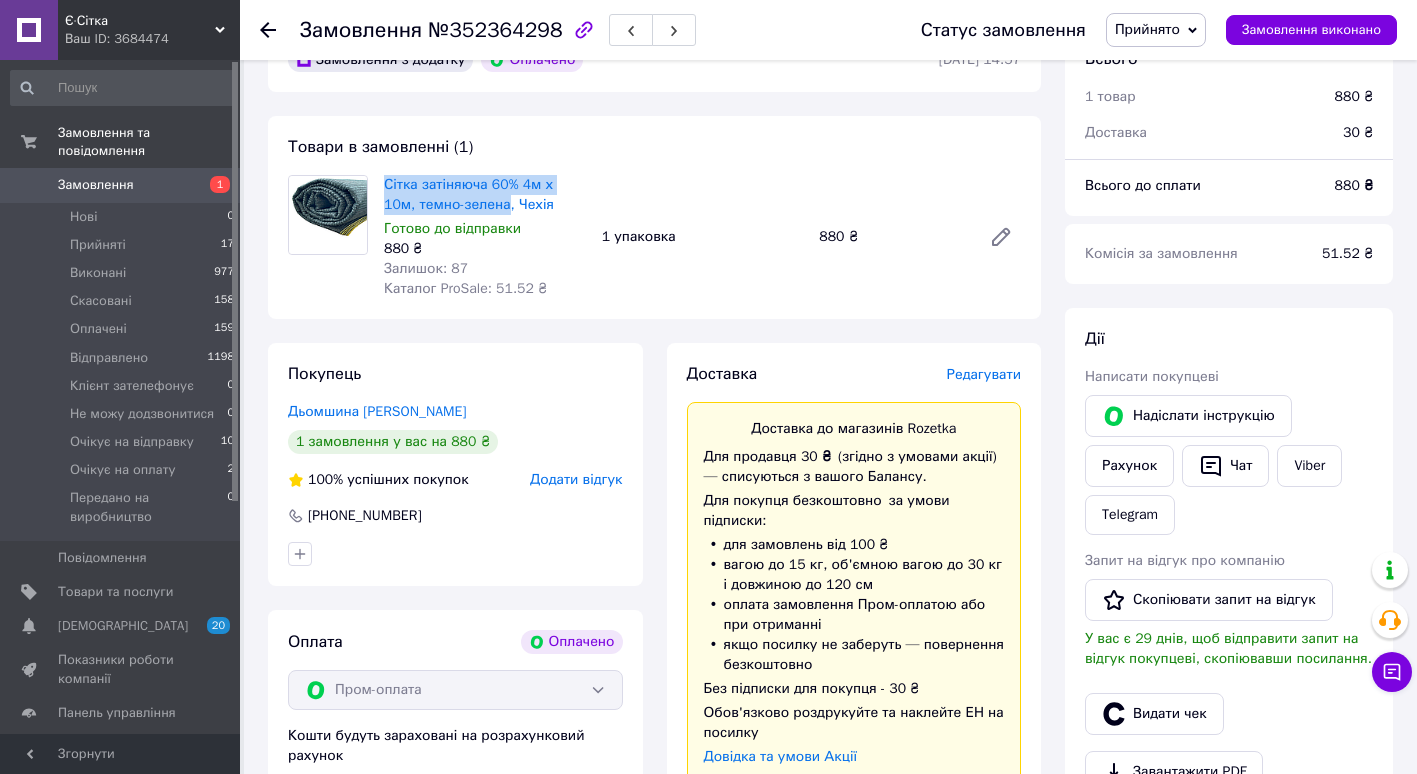 scroll, scrollTop: 655, scrollLeft: 0, axis: vertical 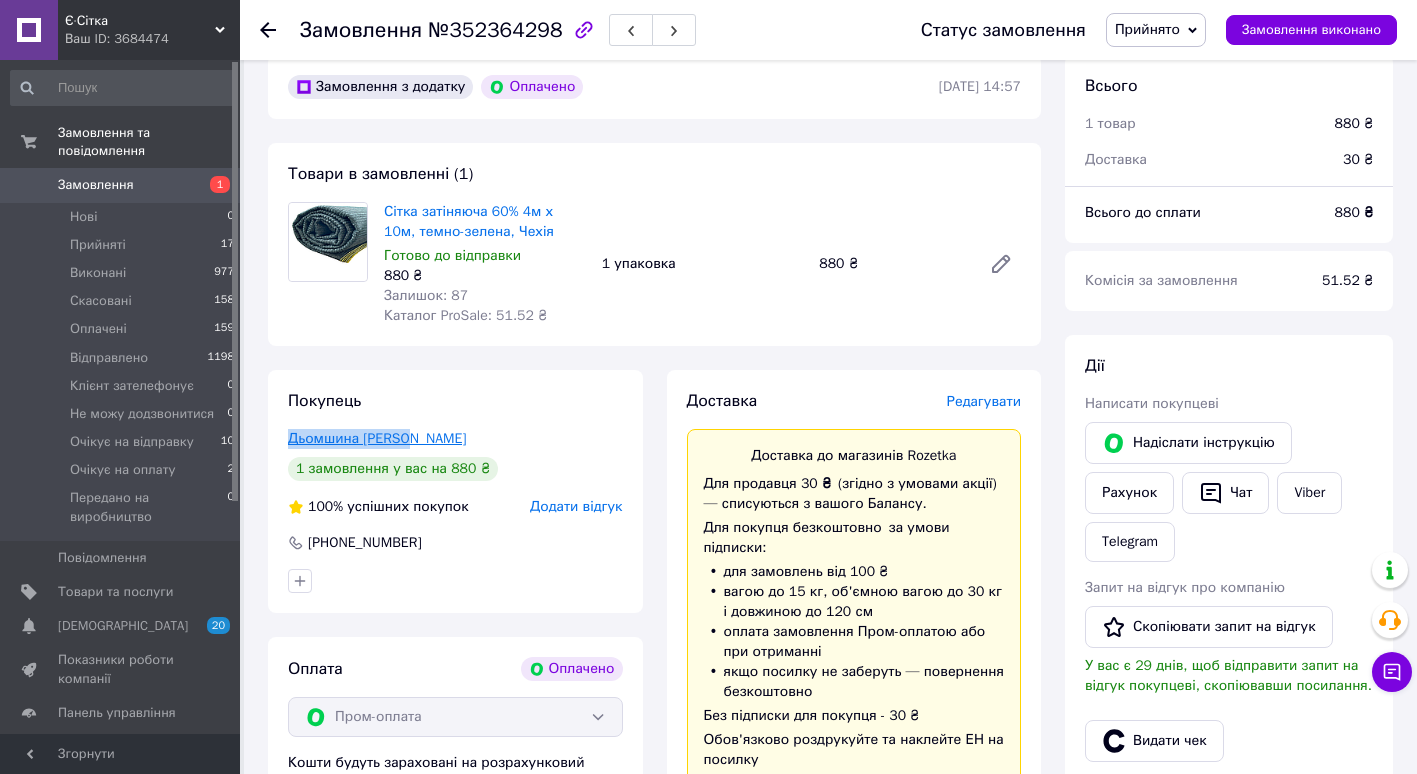 drag, startPoint x: 285, startPoint y: 428, endPoint x: 403, endPoint y: 435, distance: 118.20744 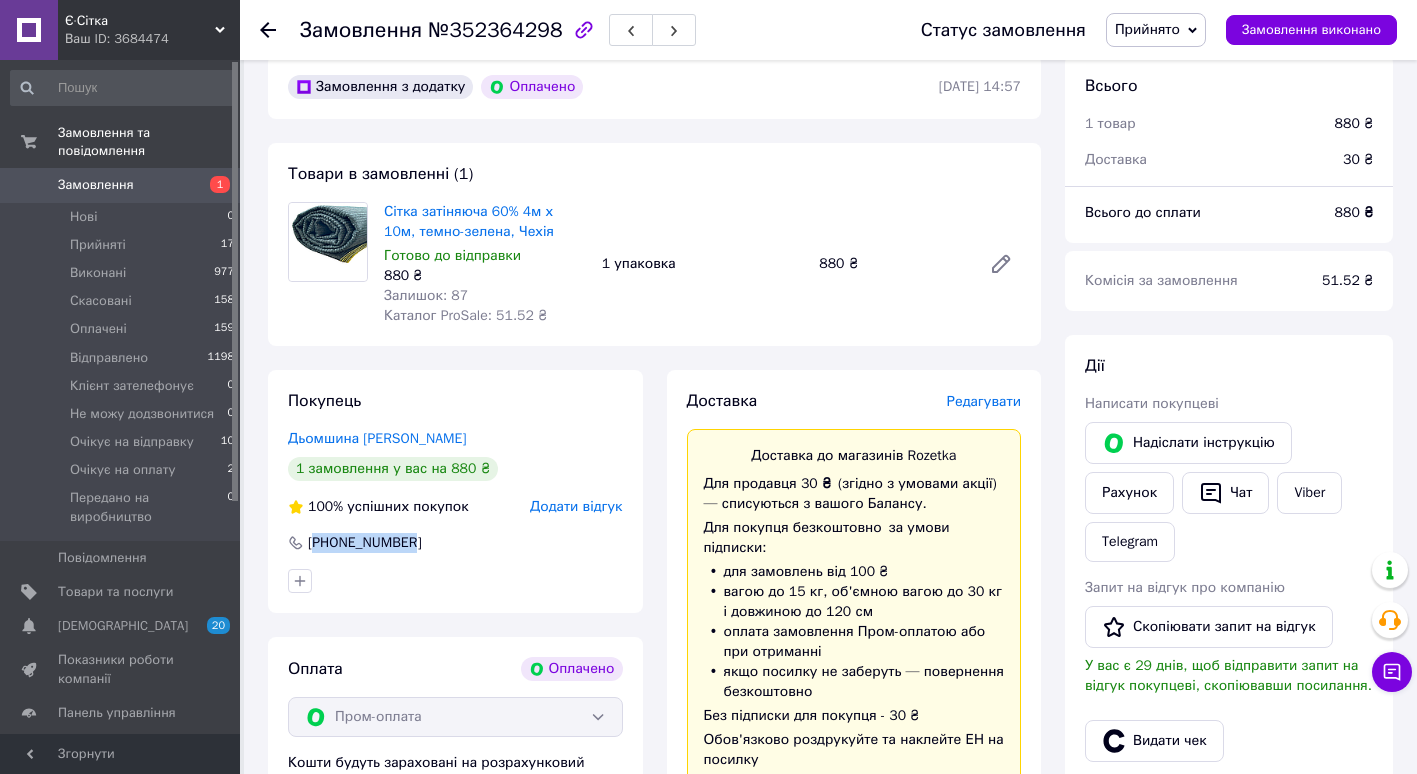drag, startPoint x: 316, startPoint y: 533, endPoint x: 412, endPoint y: 541, distance: 96.332756 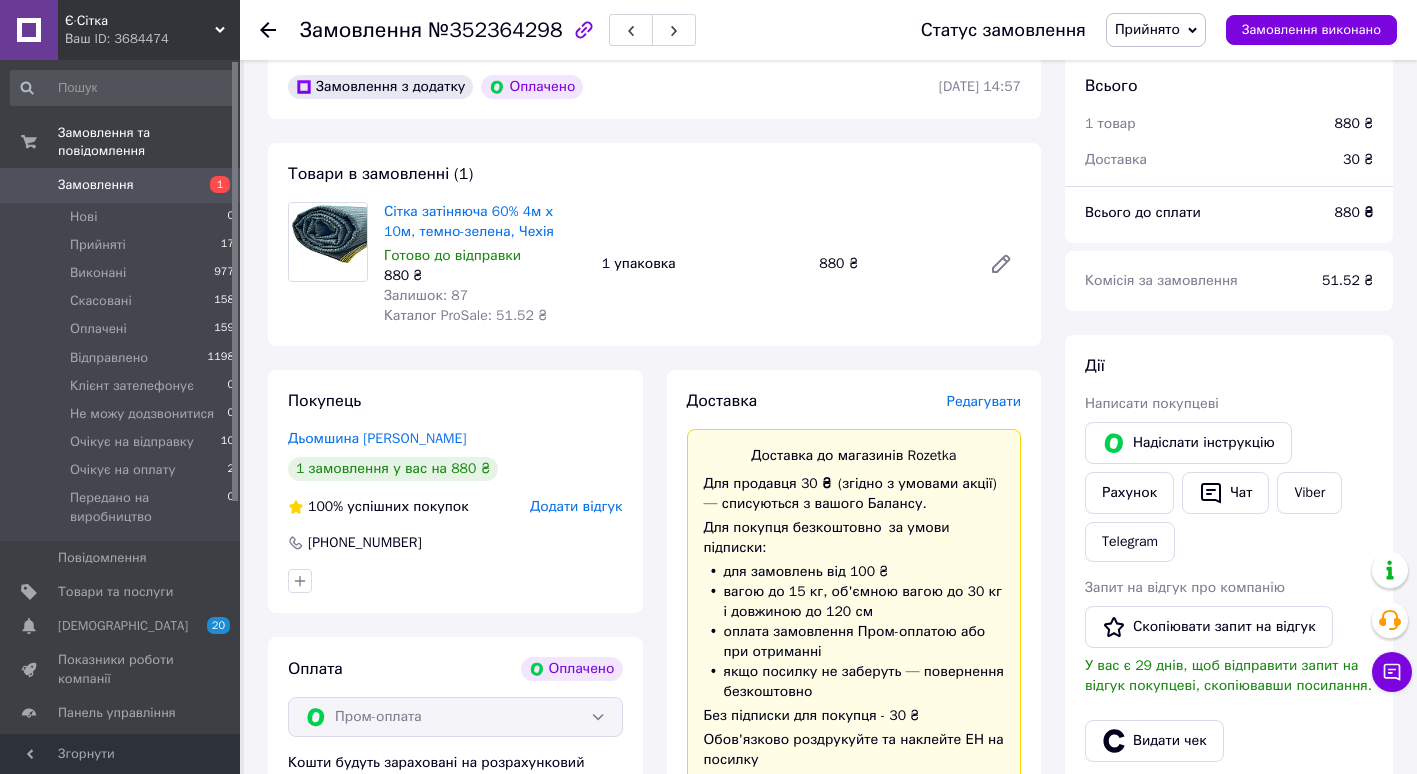 click on "Редагувати" at bounding box center [984, 401] 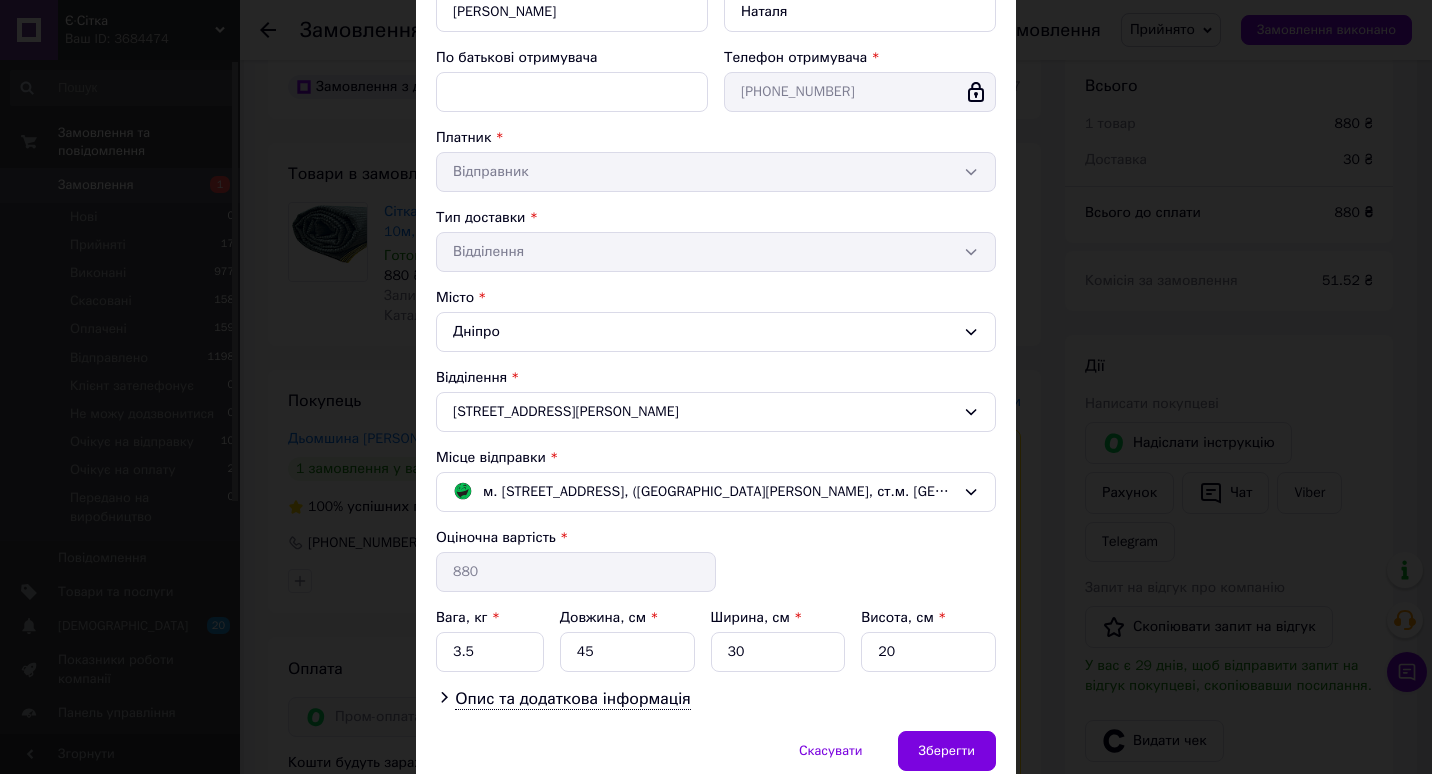scroll, scrollTop: 350, scrollLeft: 0, axis: vertical 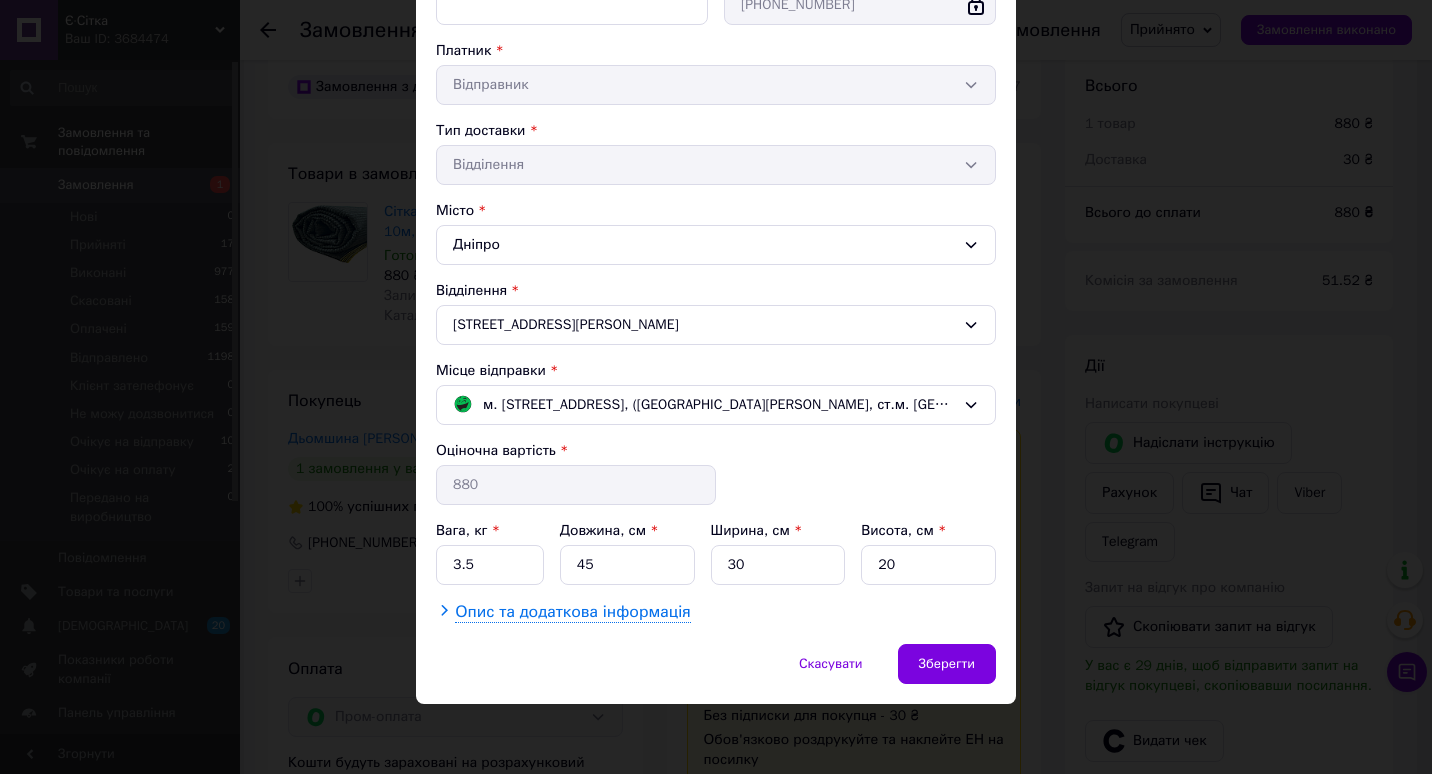 click on "Опис та додаткова інформація" at bounding box center [572, 612] 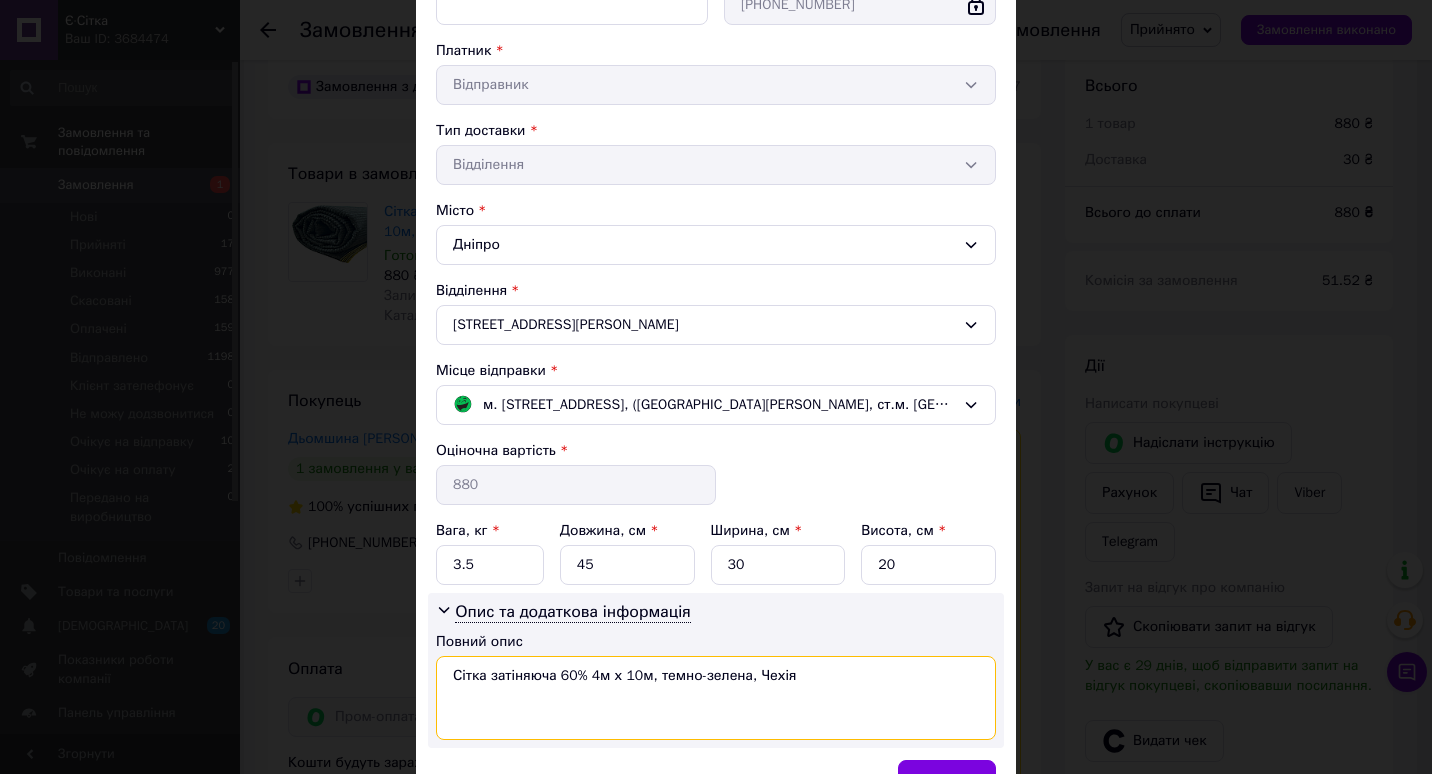 drag, startPoint x: 552, startPoint y: 668, endPoint x: 815, endPoint y: 675, distance: 263.09314 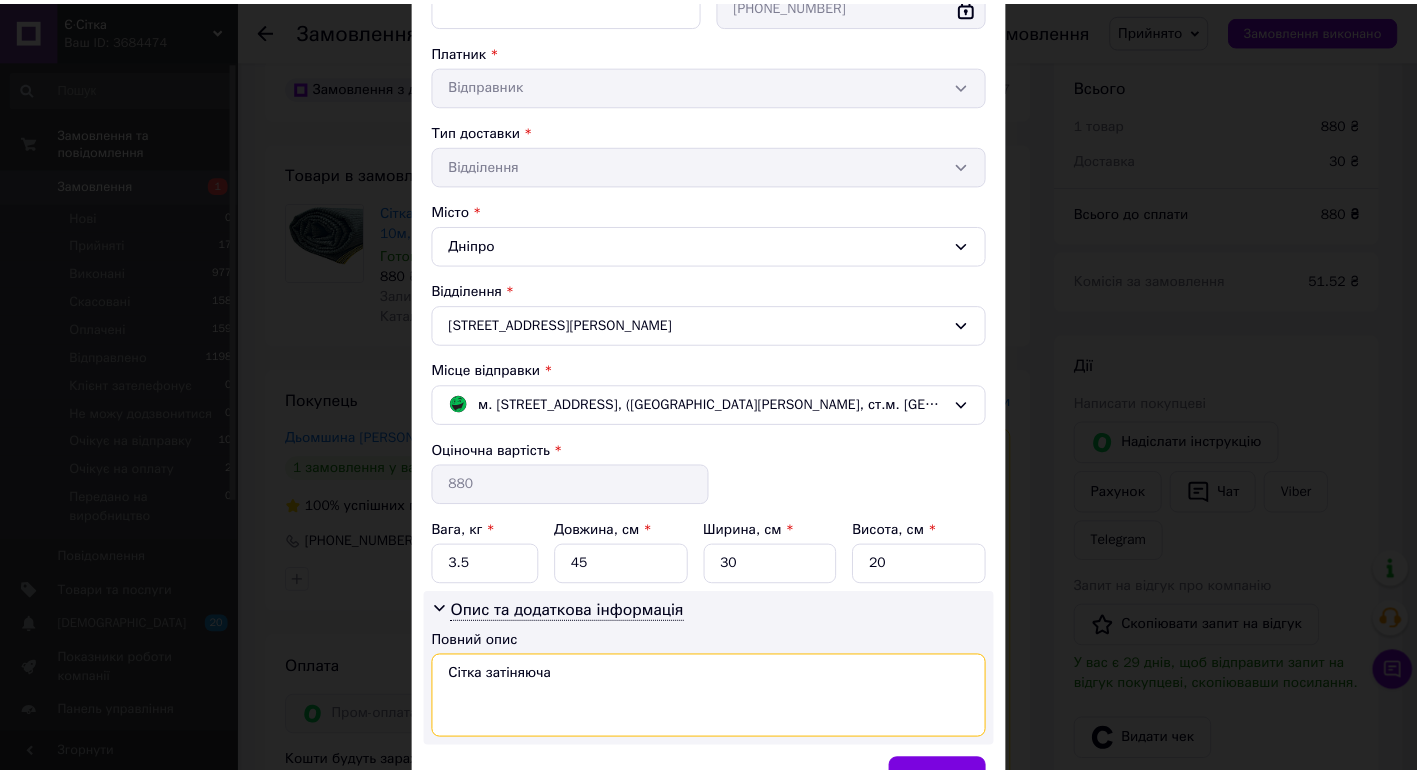 scroll, scrollTop: 466, scrollLeft: 0, axis: vertical 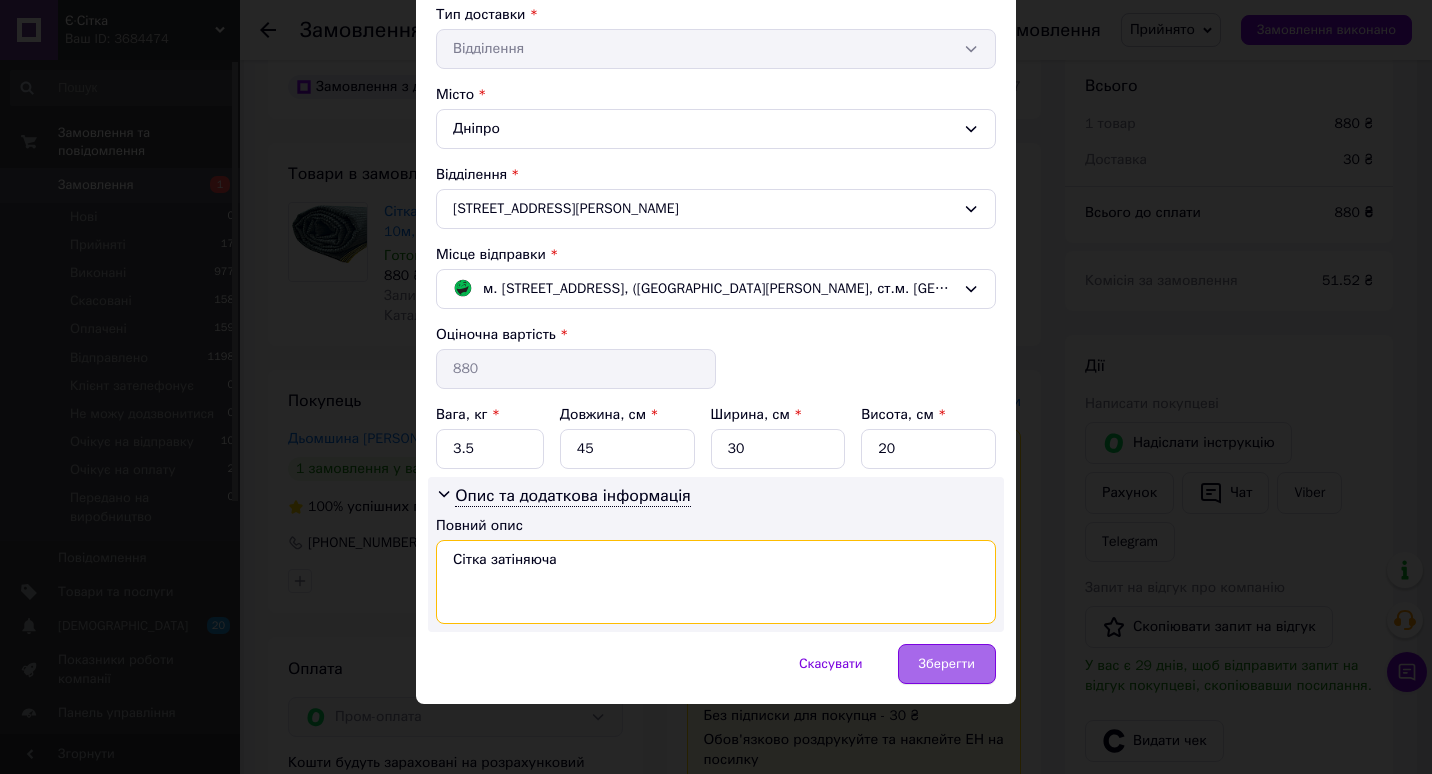 type on "Сітка затіняюча" 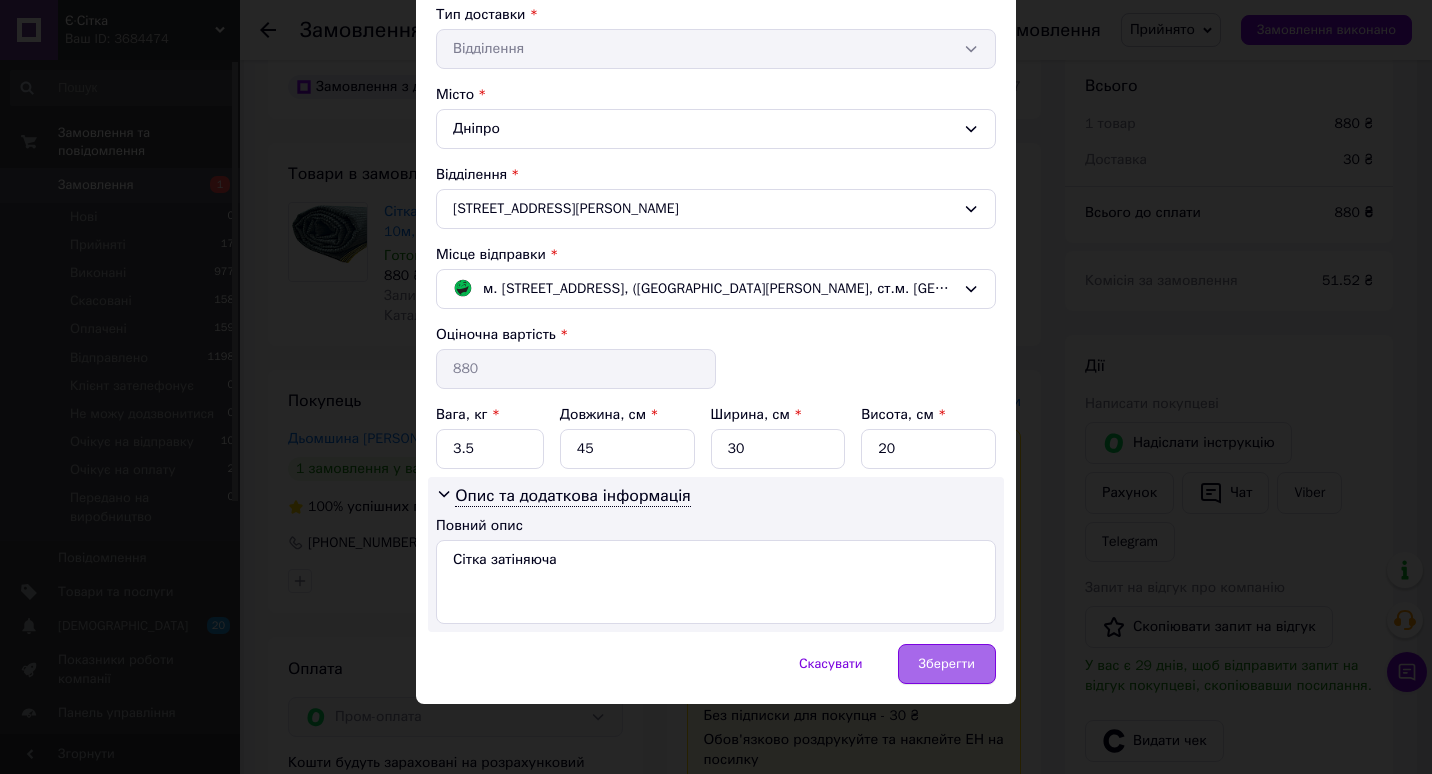 click on "Зберегти" at bounding box center (947, 664) 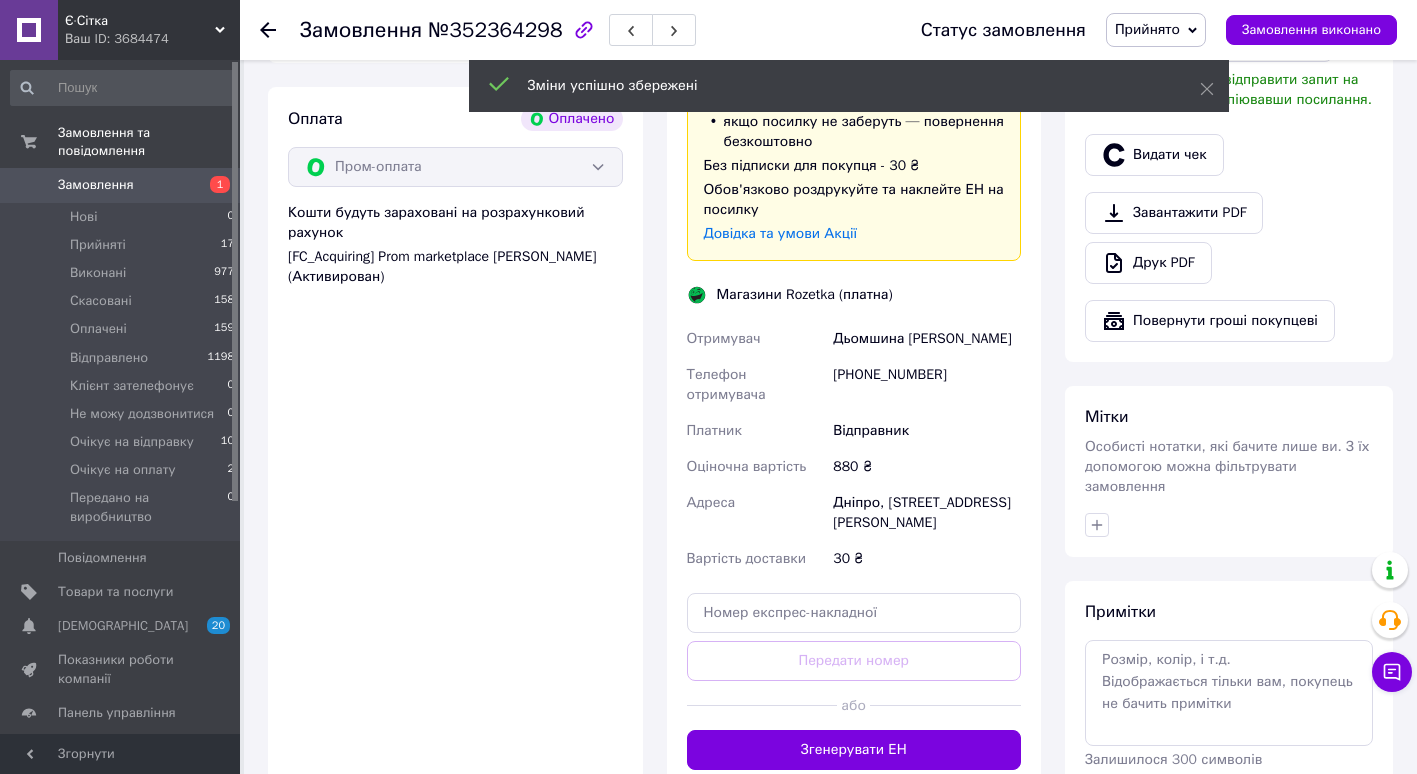 scroll, scrollTop: 1156, scrollLeft: 0, axis: vertical 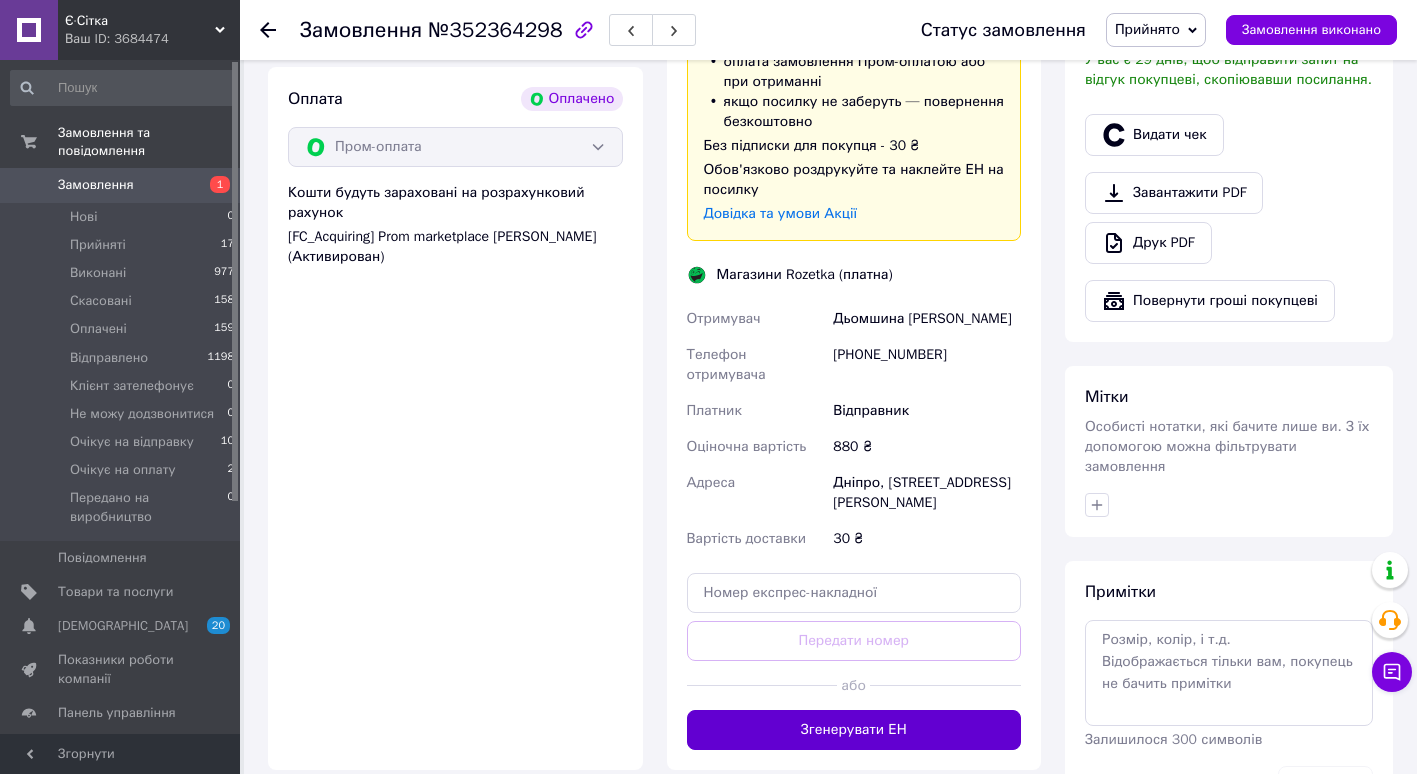 click on "Згенерувати ЕН" at bounding box center (854, 730) 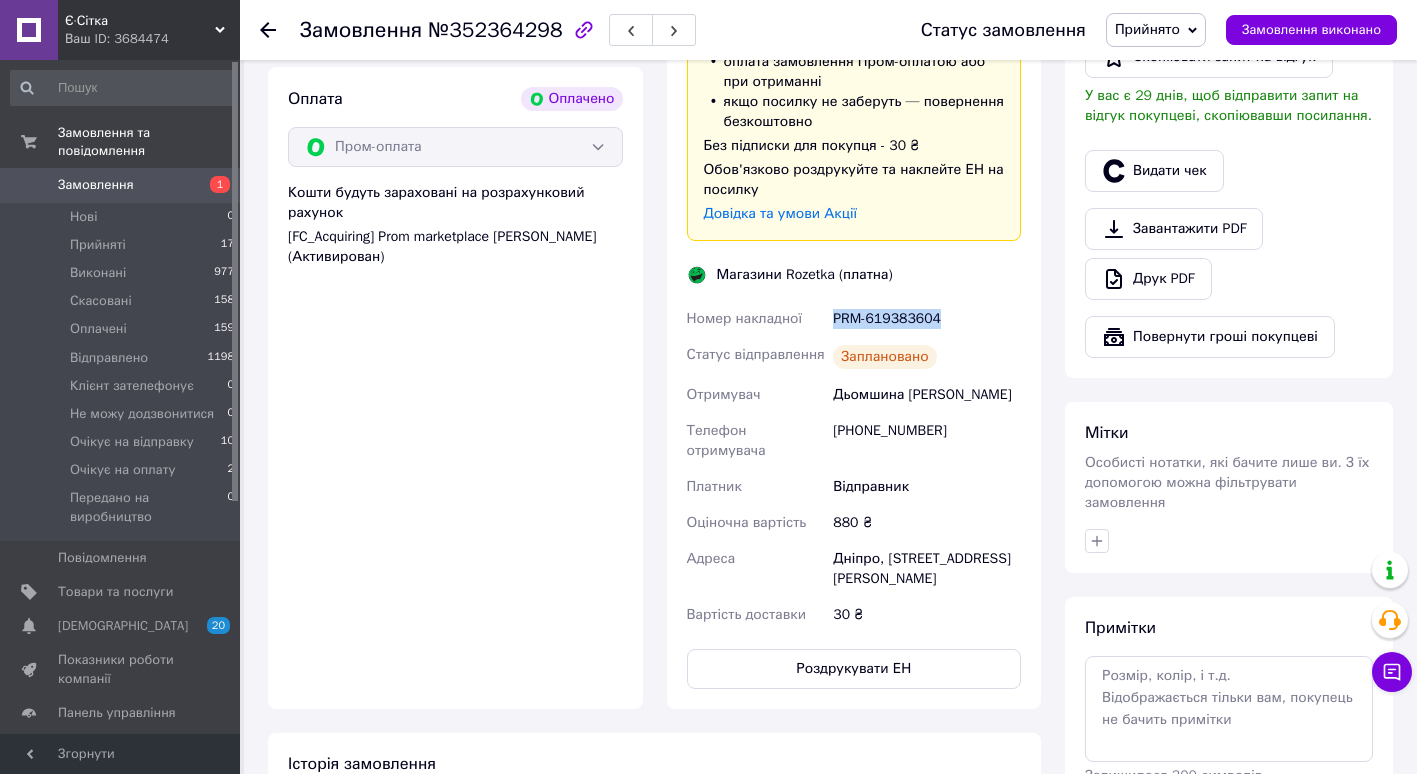 drag, startPoint x: 829, startPoint y: 314, endPoint x: 937, endPoint y: 319, distance: 108.11568 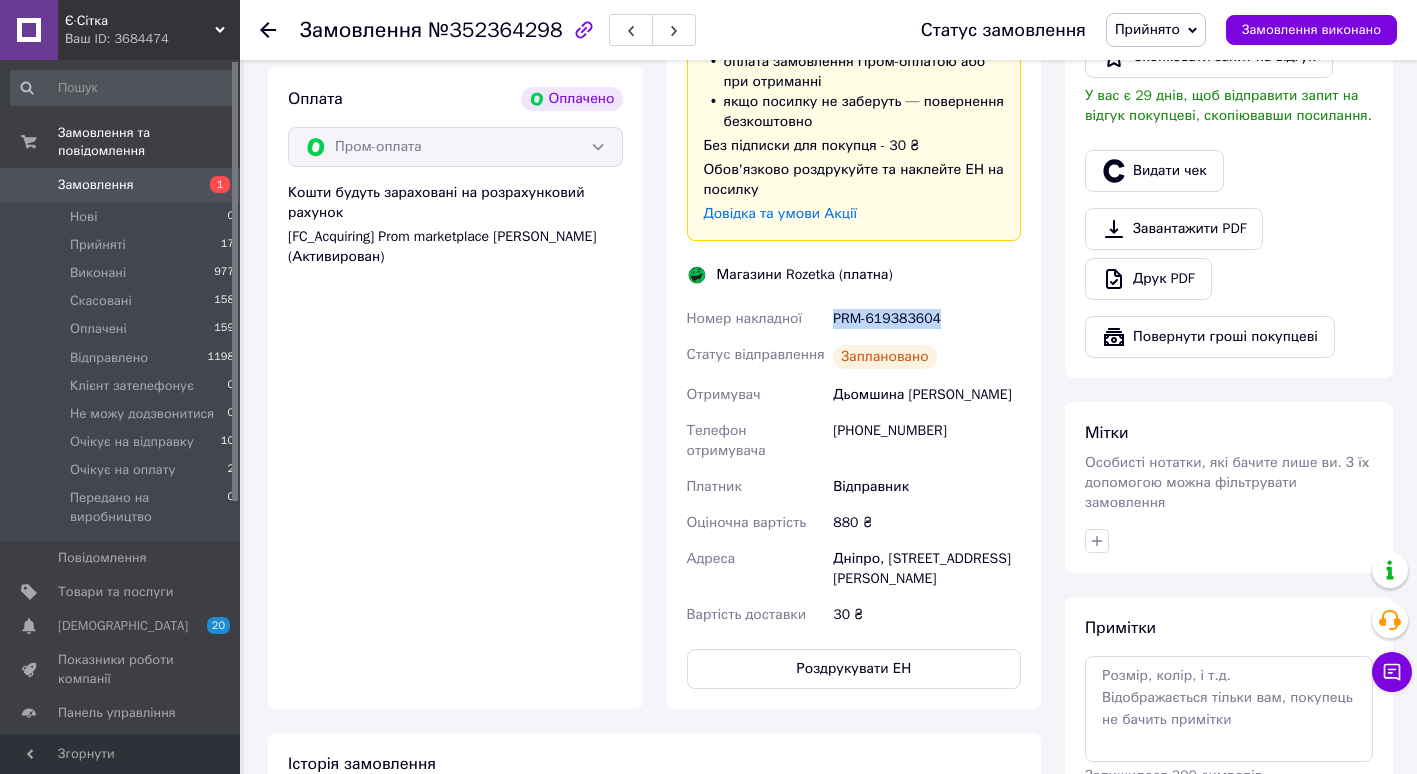scroll, scrollTop: 479, scrollLeft: 0, axis: vertical 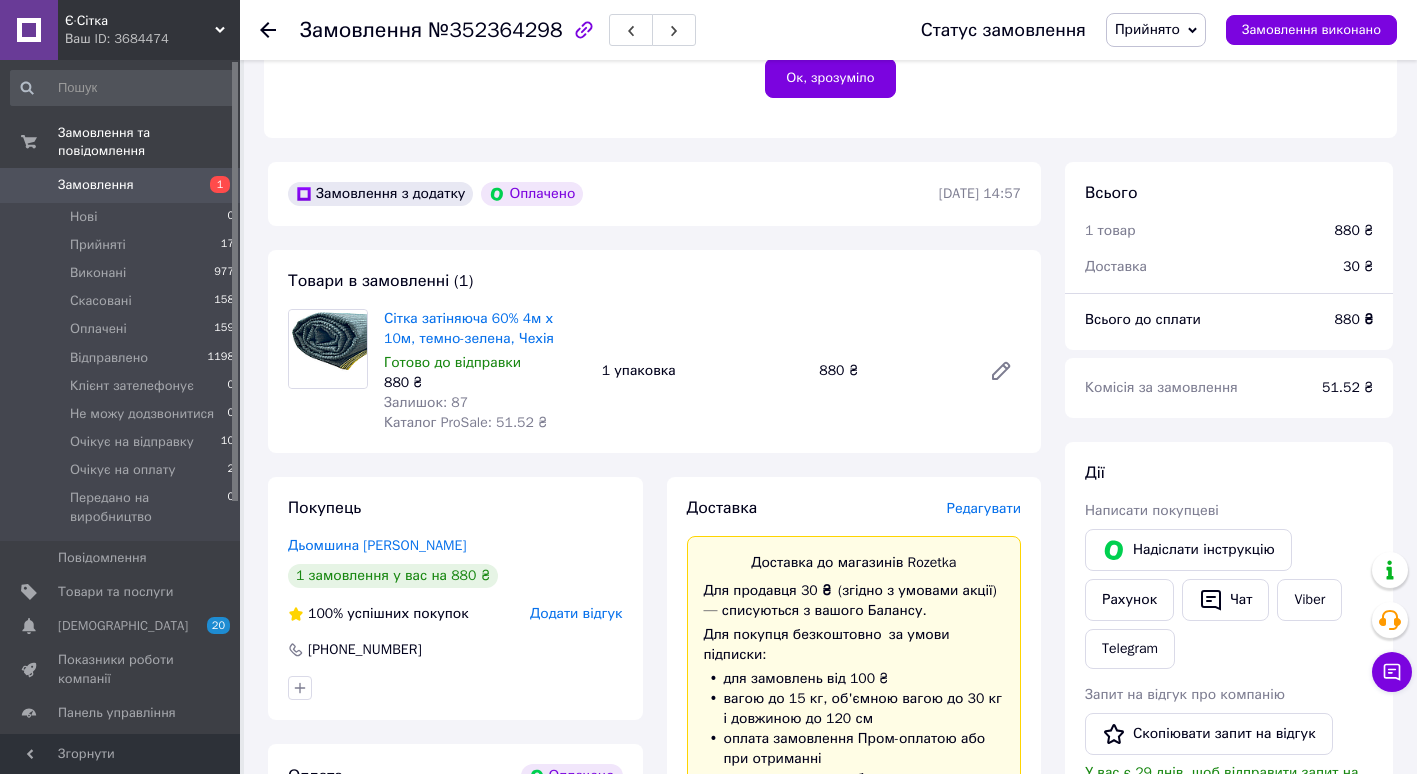 click at bounding box center [268, 30] 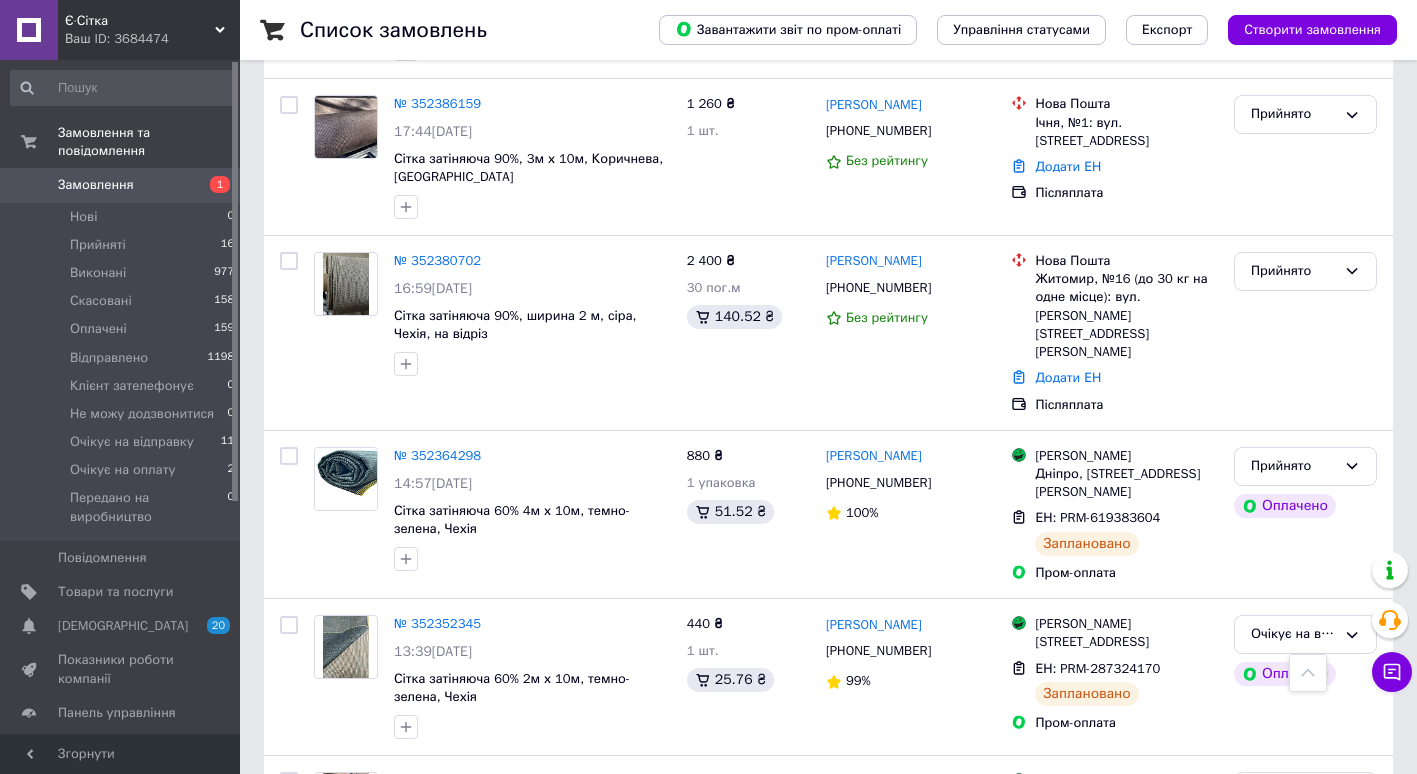 scroll, scrollTop: 1755, scrollLeft: 0, axis: vertical 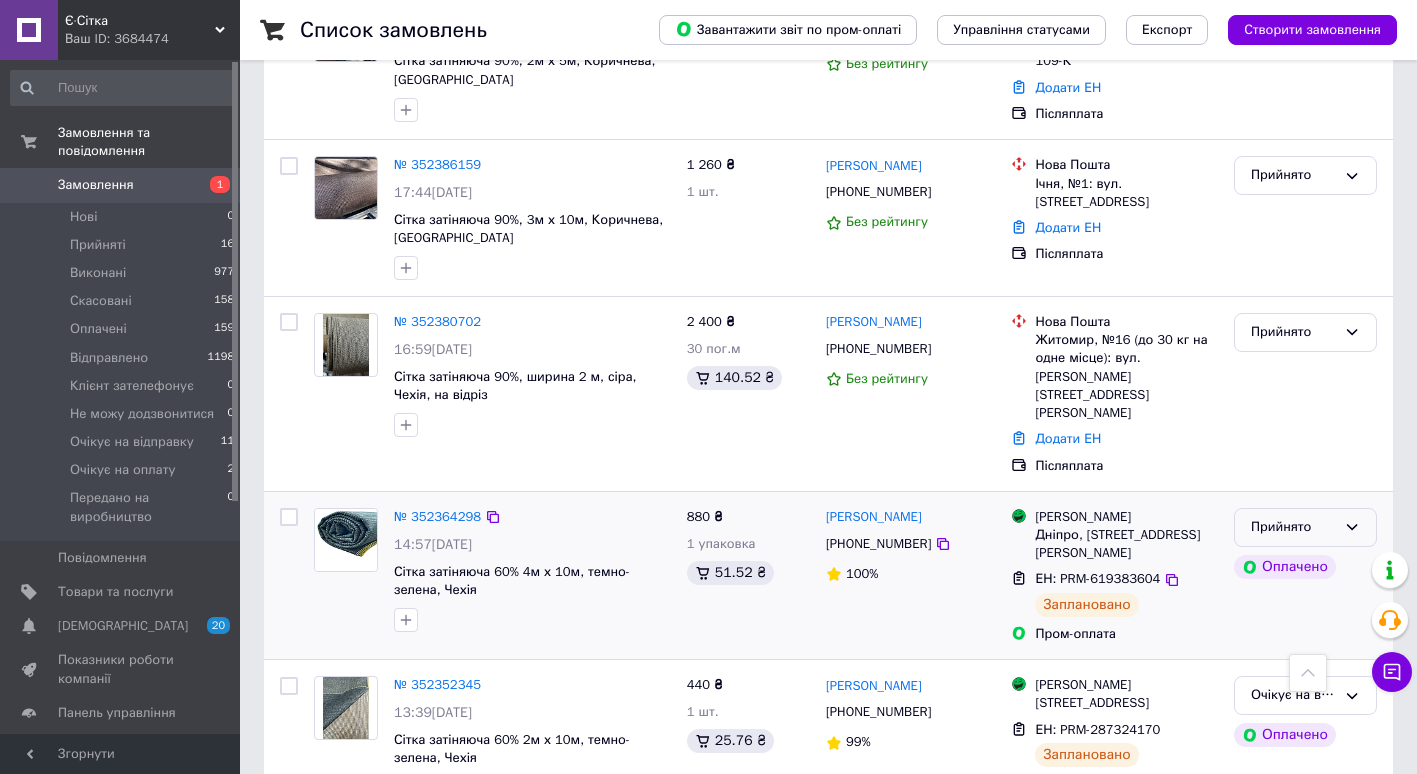 click on "Прийнято" at bounding box center (1305, 527) 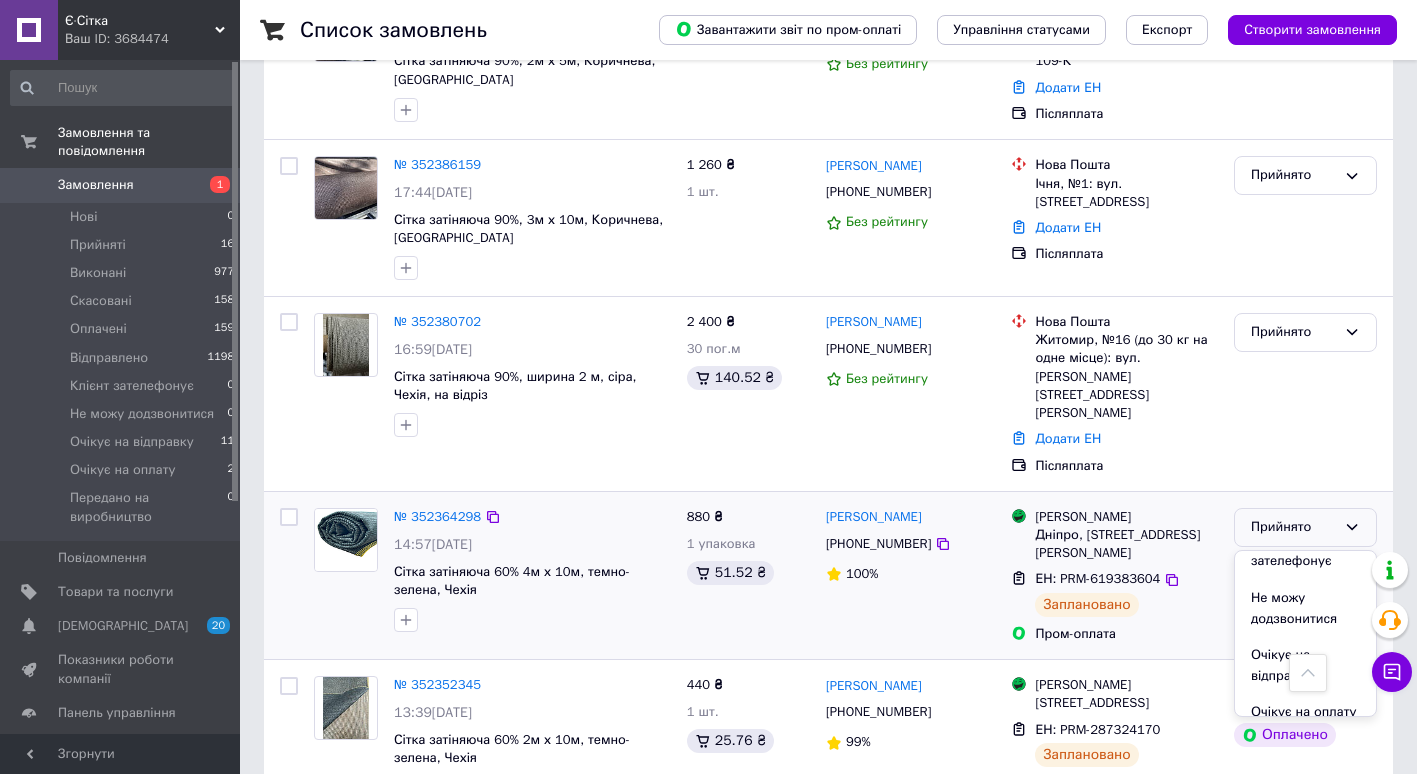 scroll, scrollTop: 186, scrollLeft: 0, axis: vertical 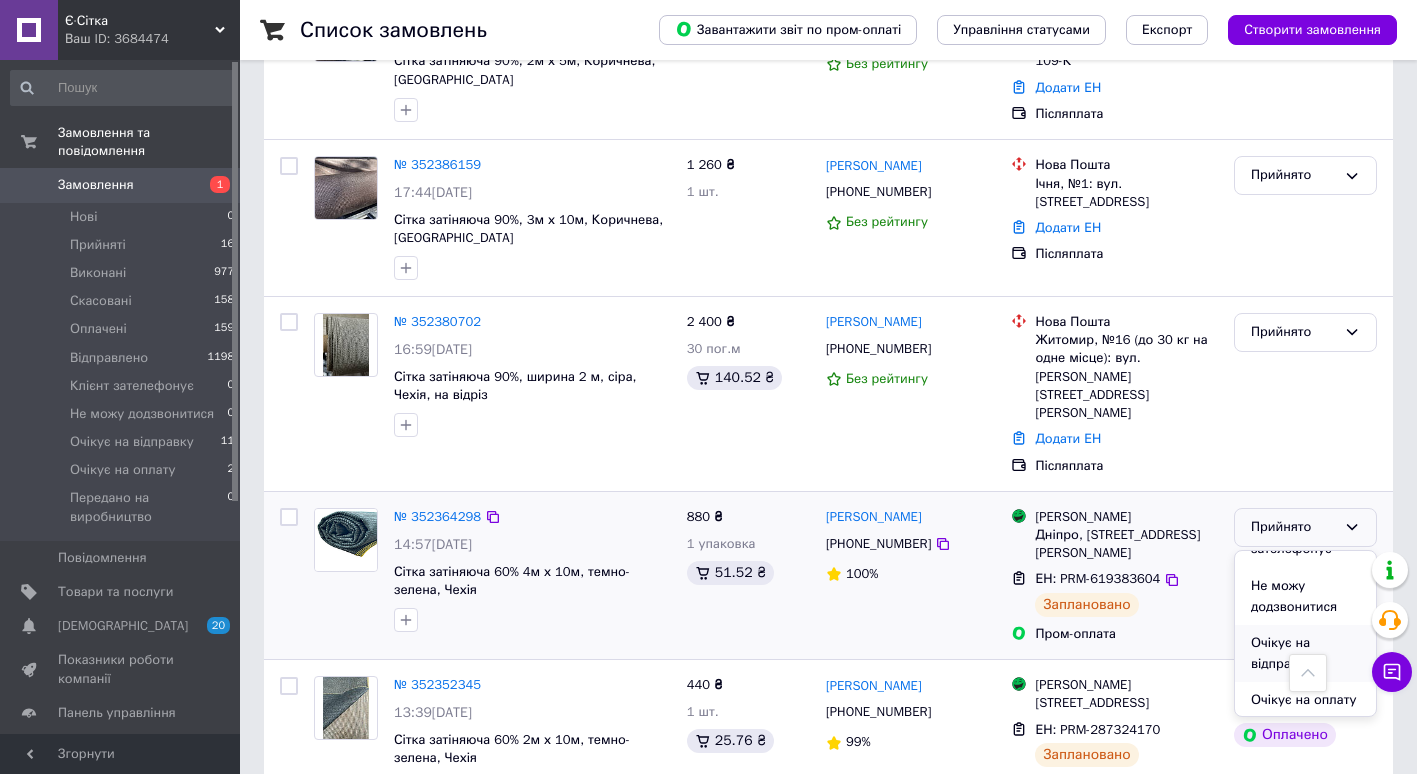 click on "Очікує на відправку" at bounding box center (1305, 653) 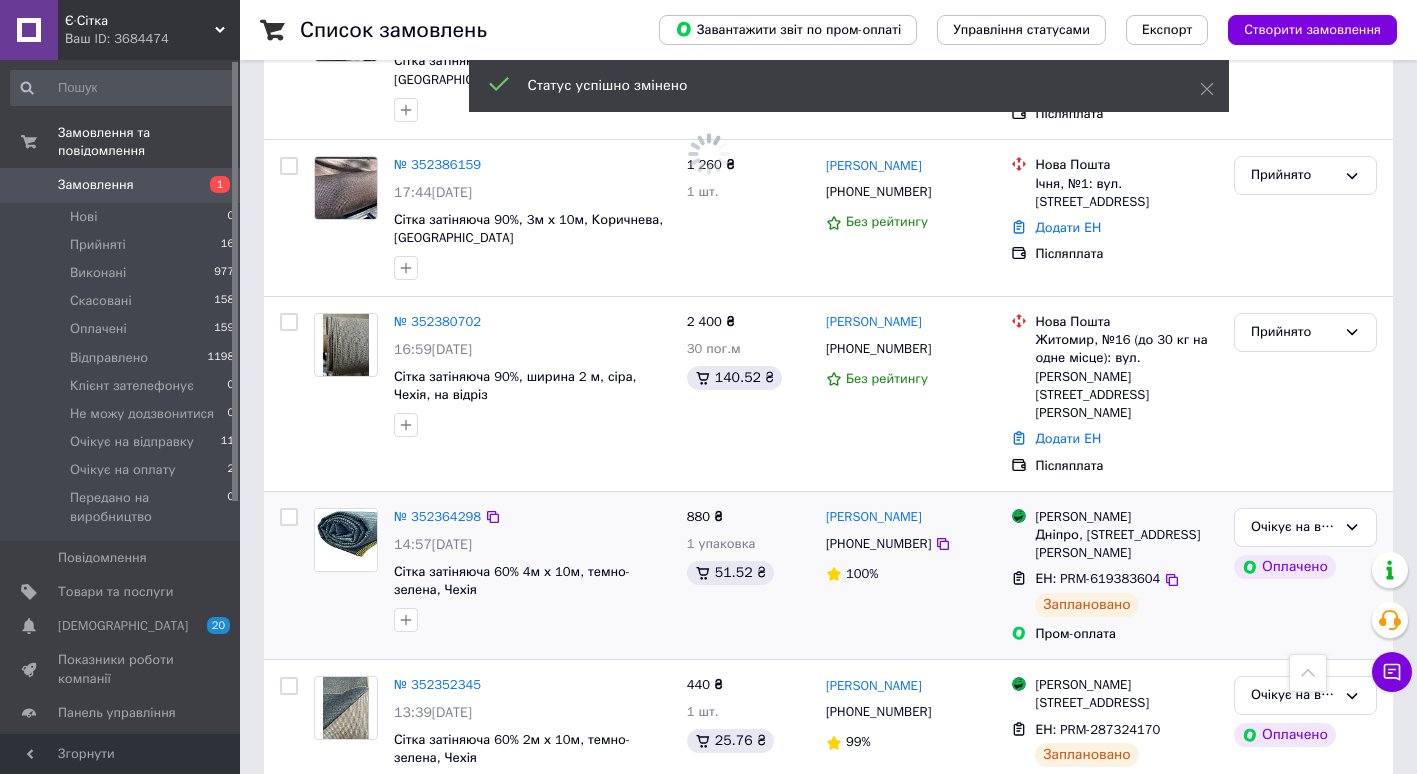 scroll, scrollTop: 1790, scrollLeft: 0, axis: vertical 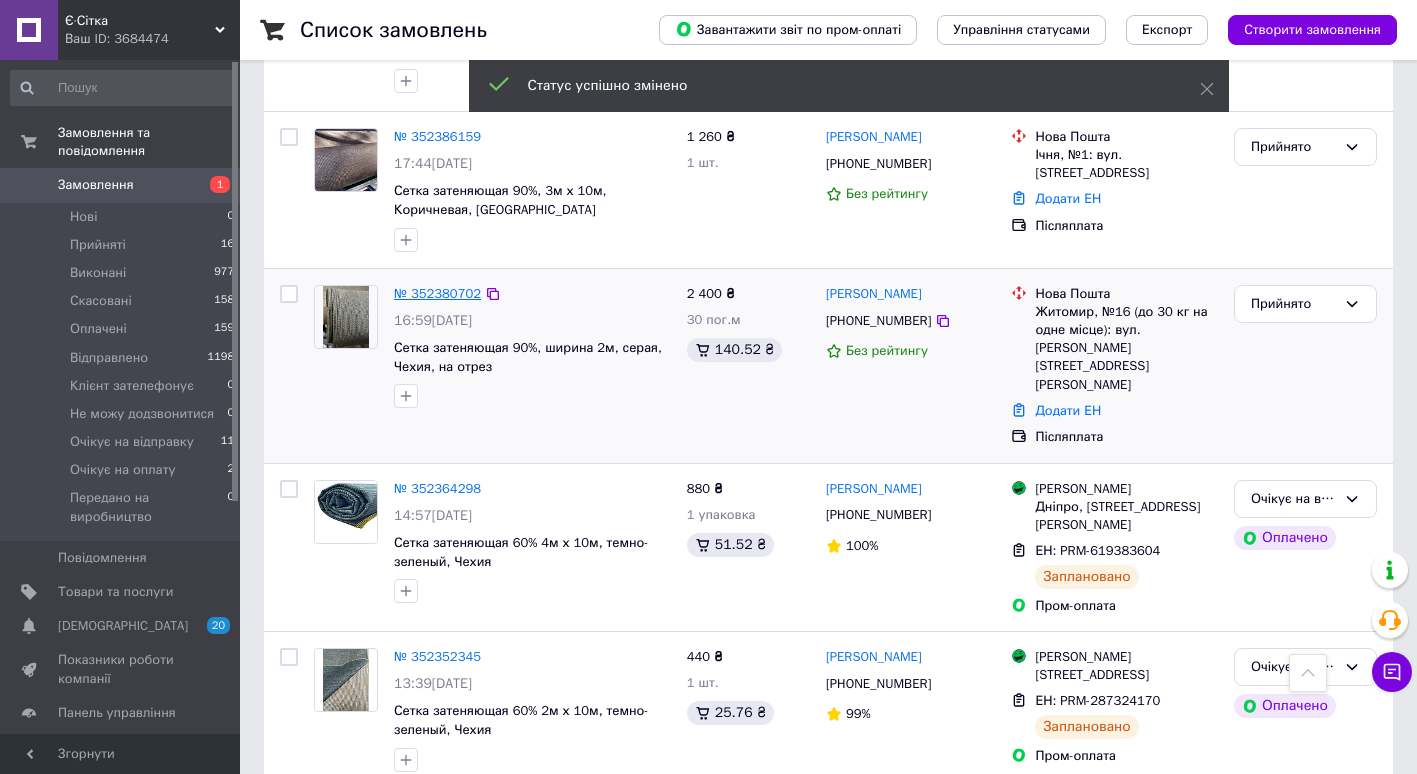 click on "№ 352380702" at bounding box center [437, 293] 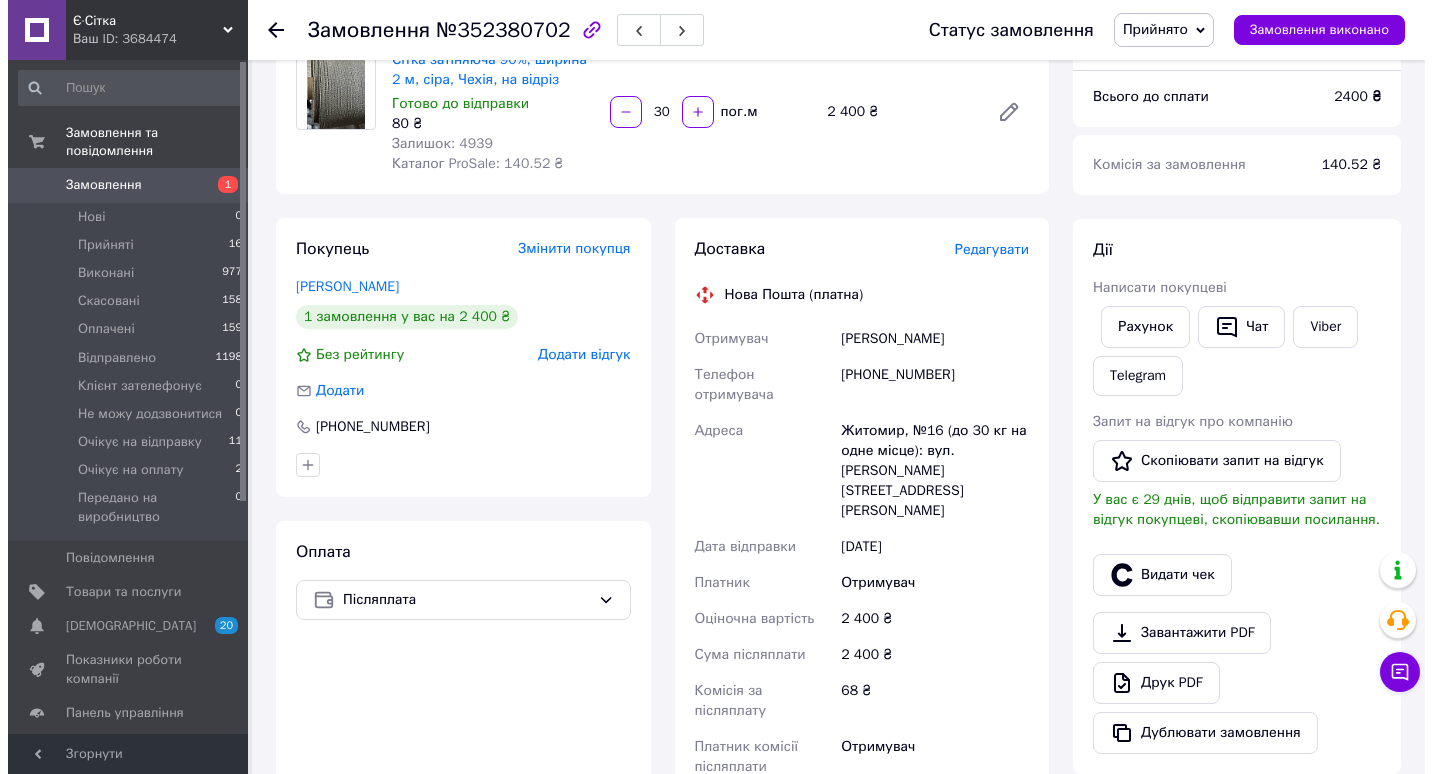scroll, scrollTop: 175, scrollLeft: 0, axis: vertical 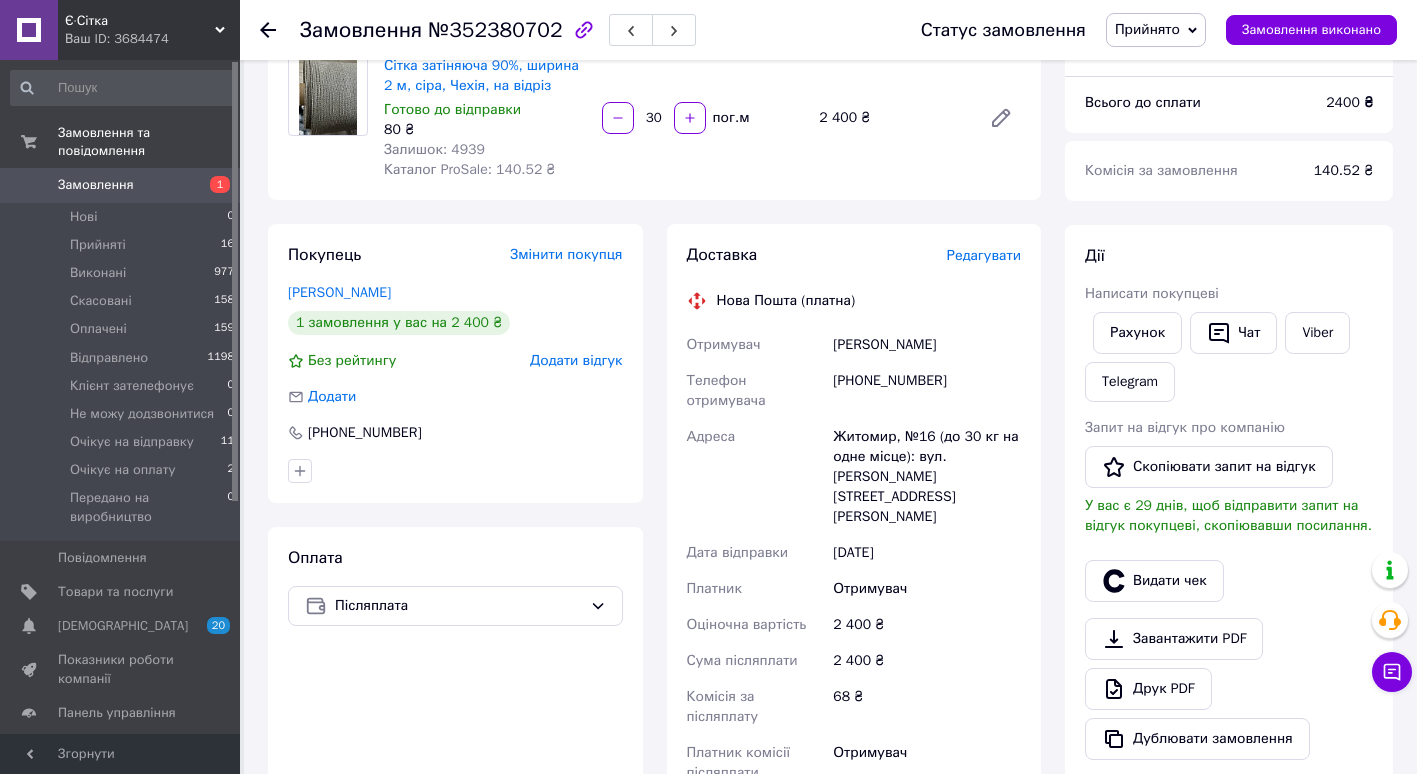 click on "Редагувати" at bounding box center [984, 255] 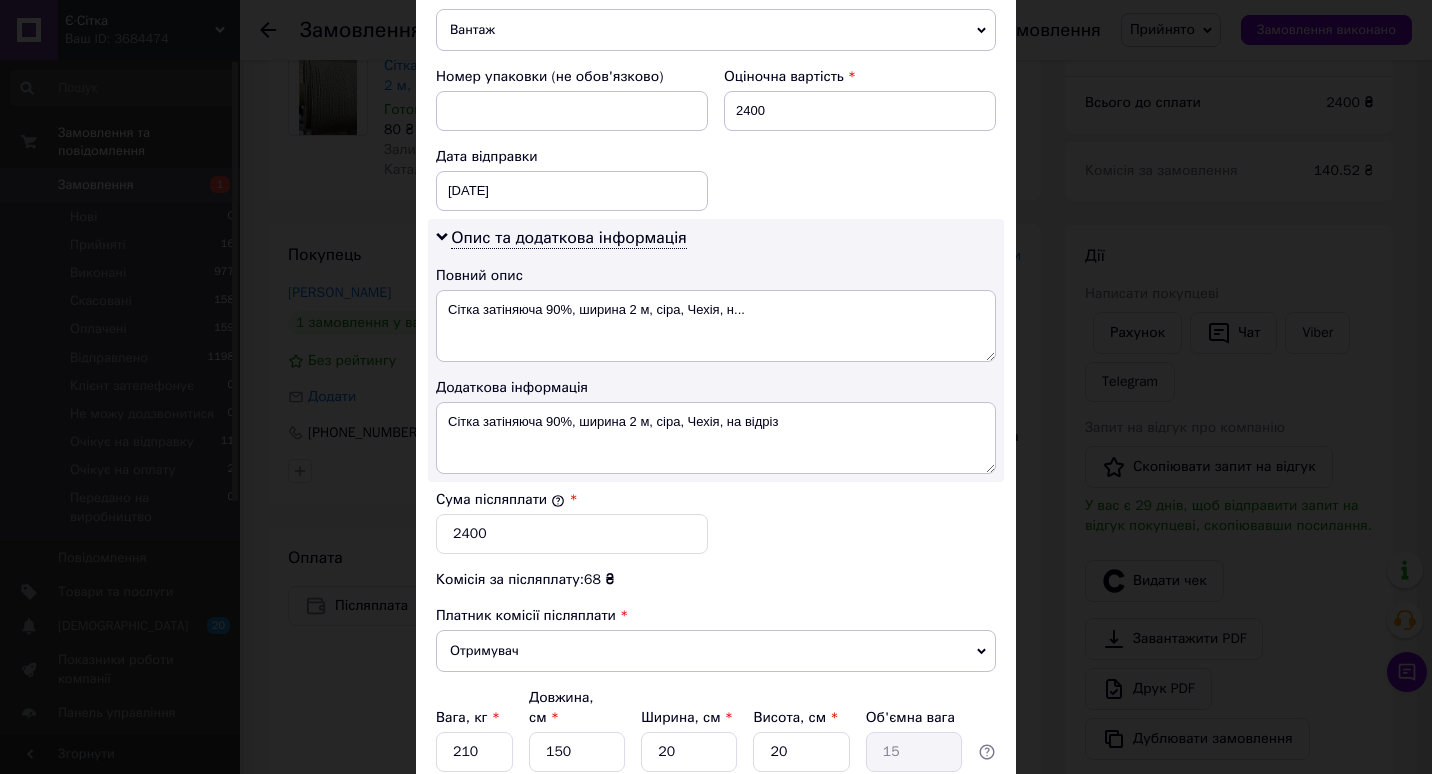 scroll, scrollTop: 838, scrollLeft: 0, axis: vertical 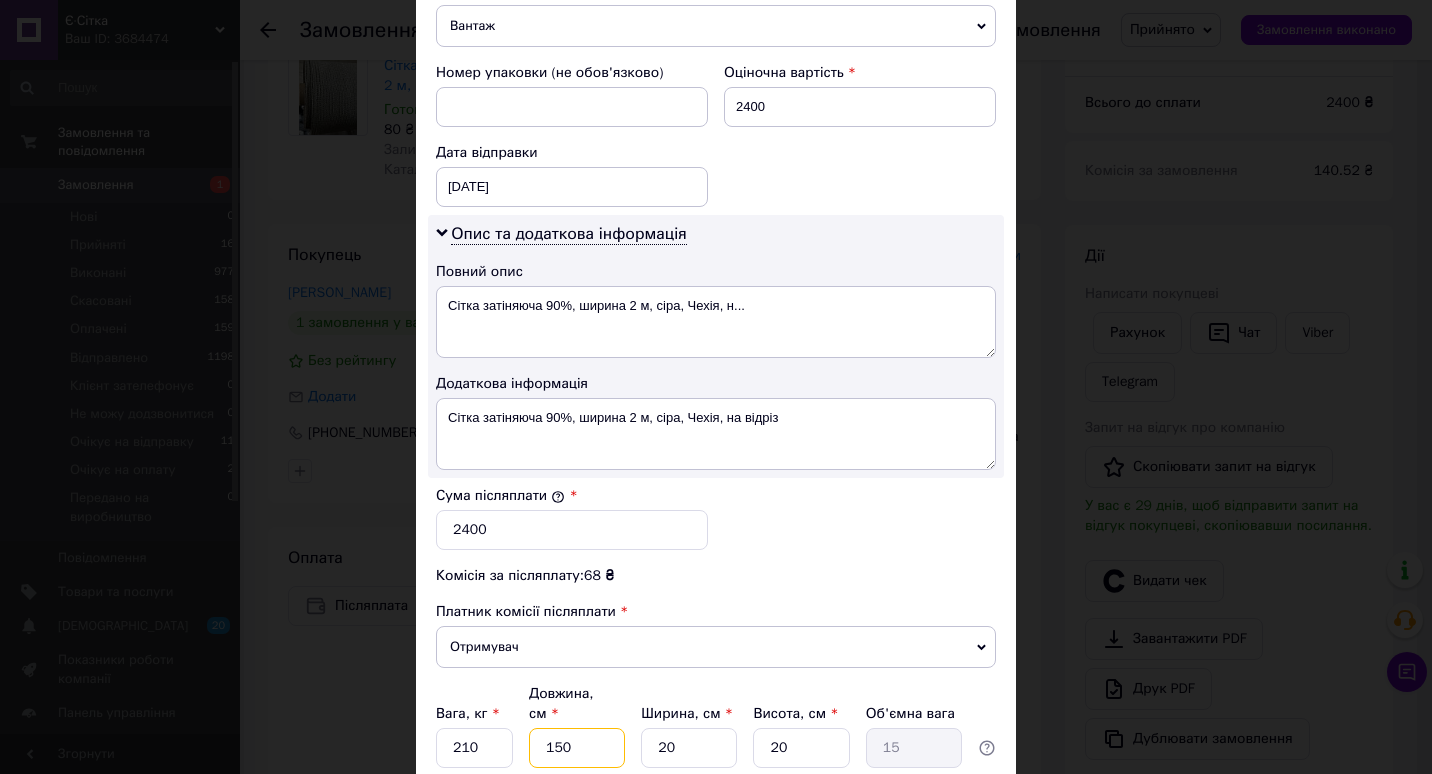 click on "150" at bounding box center [577, 748] 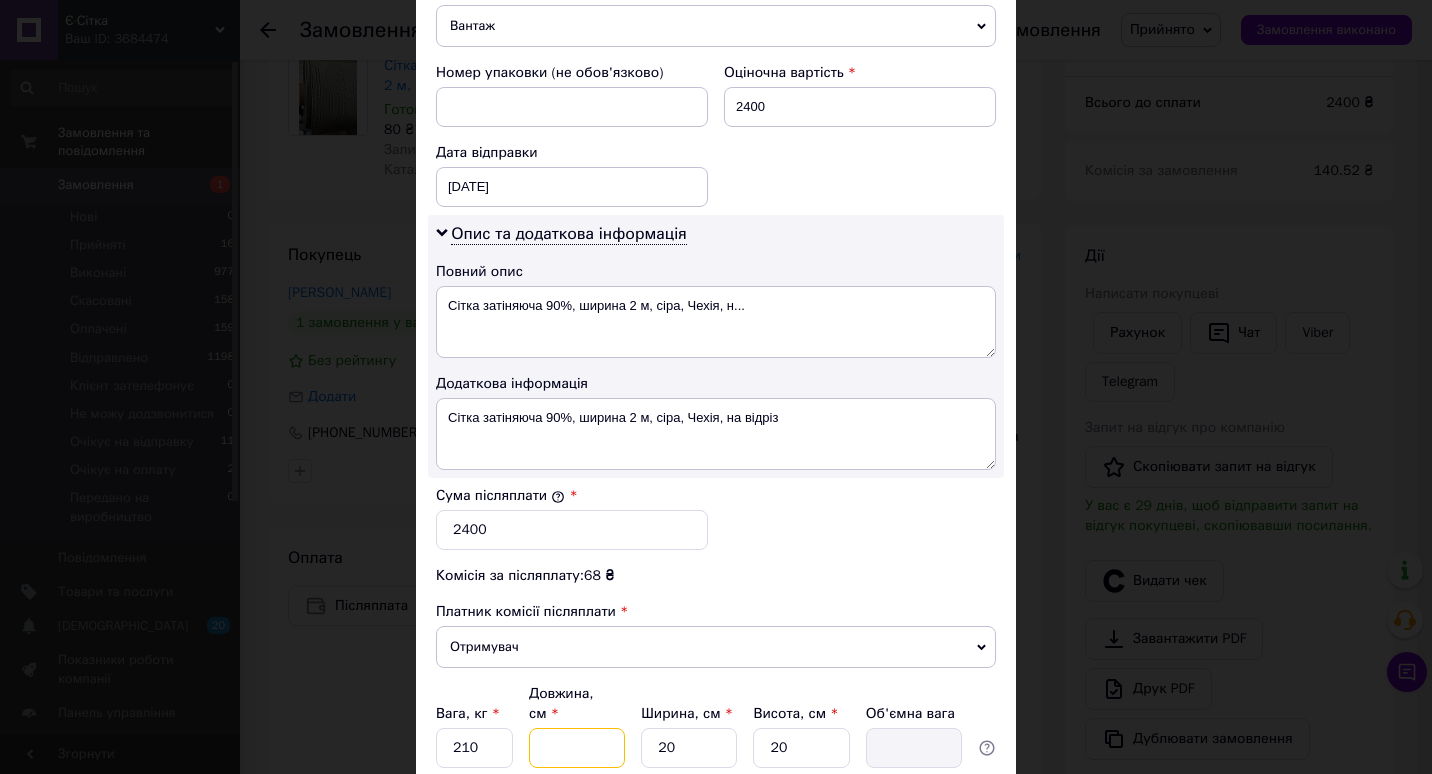 type on "2" 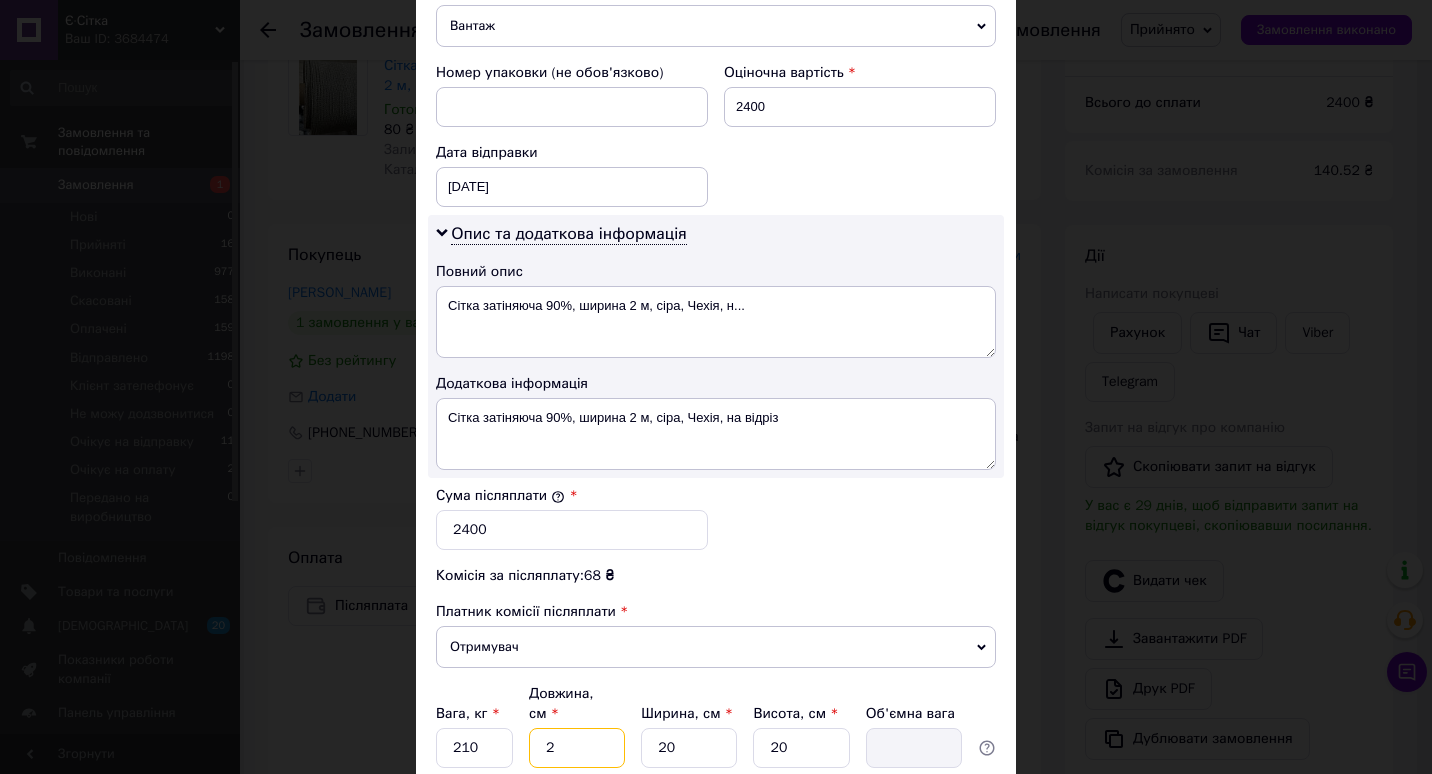 type on "0.2" 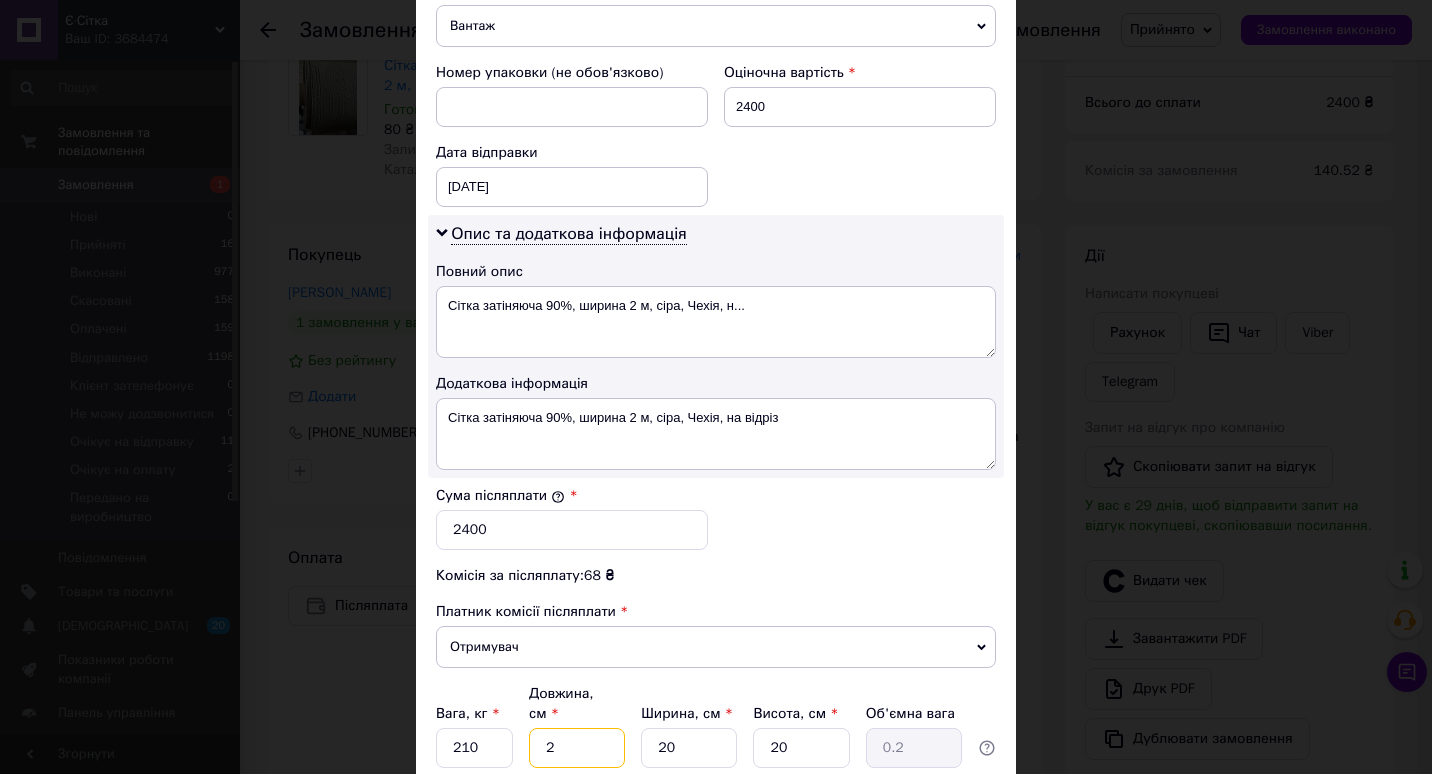 type on "20" 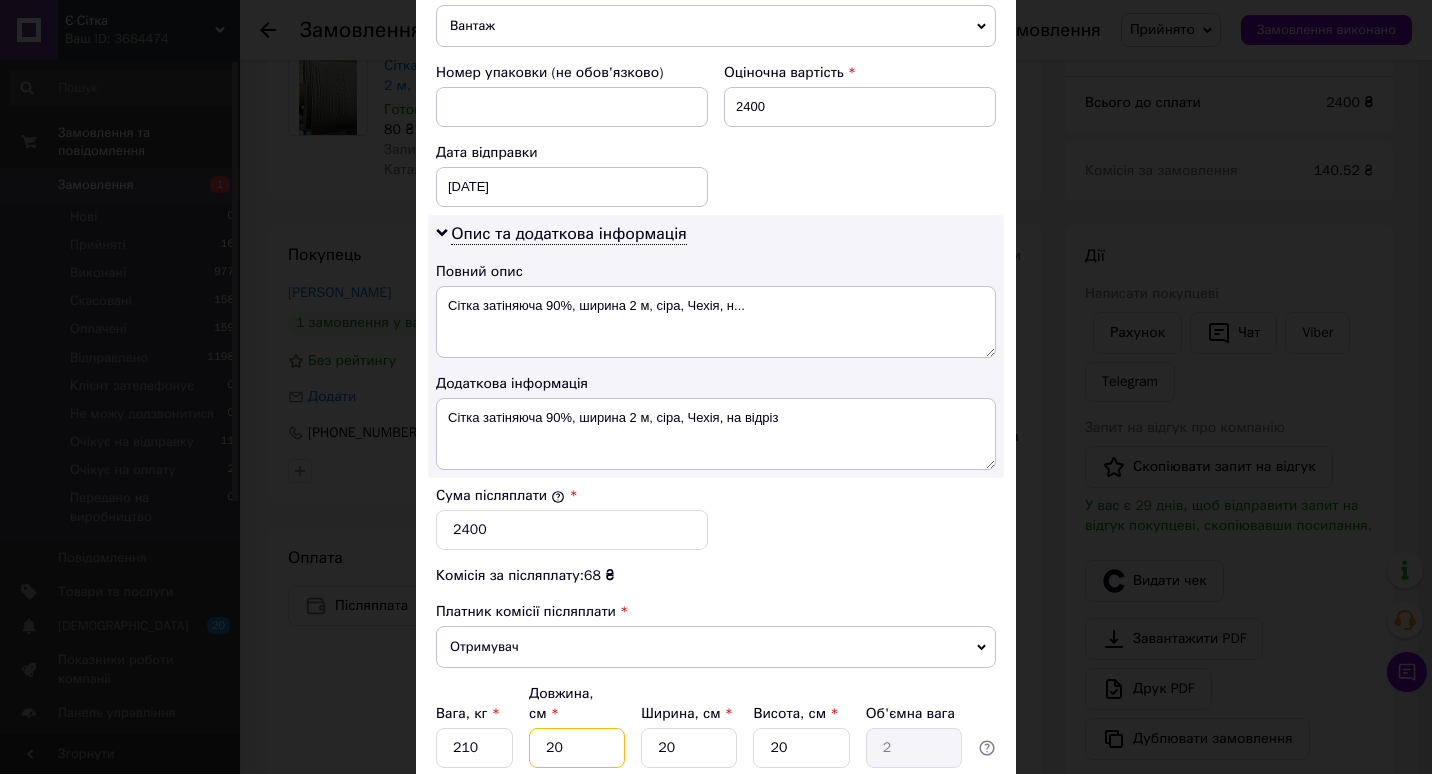 type on "200" 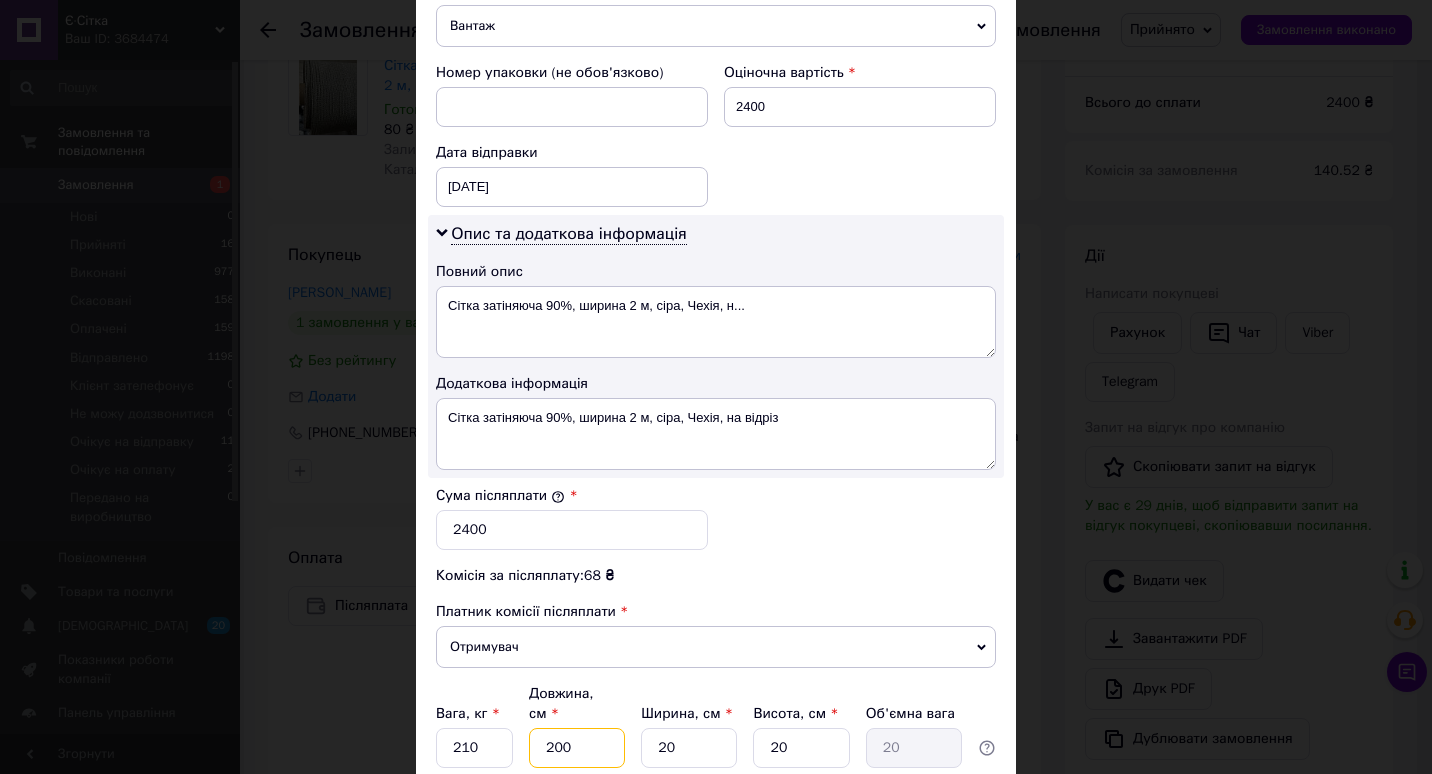 type on "200" 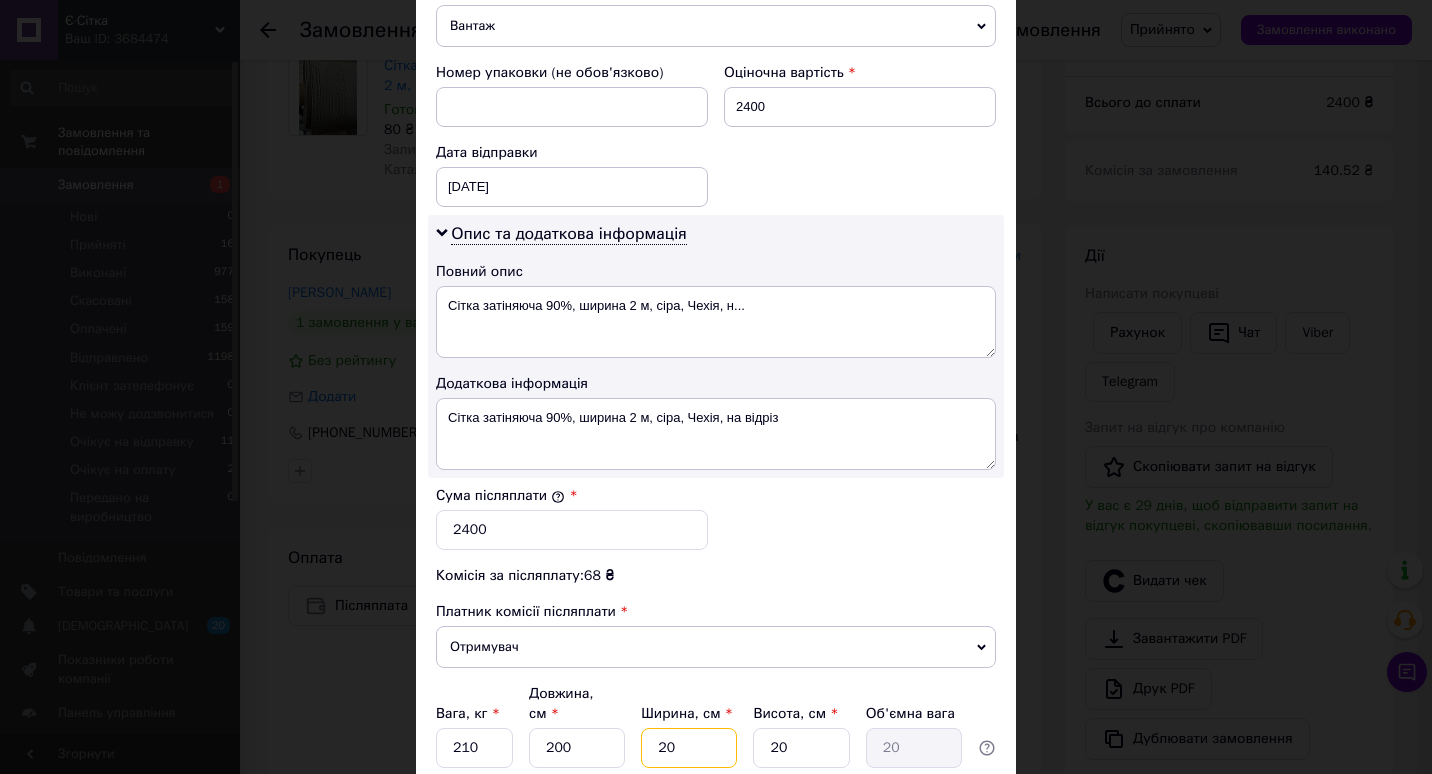 click on "20" at bounding box center [689, 748] 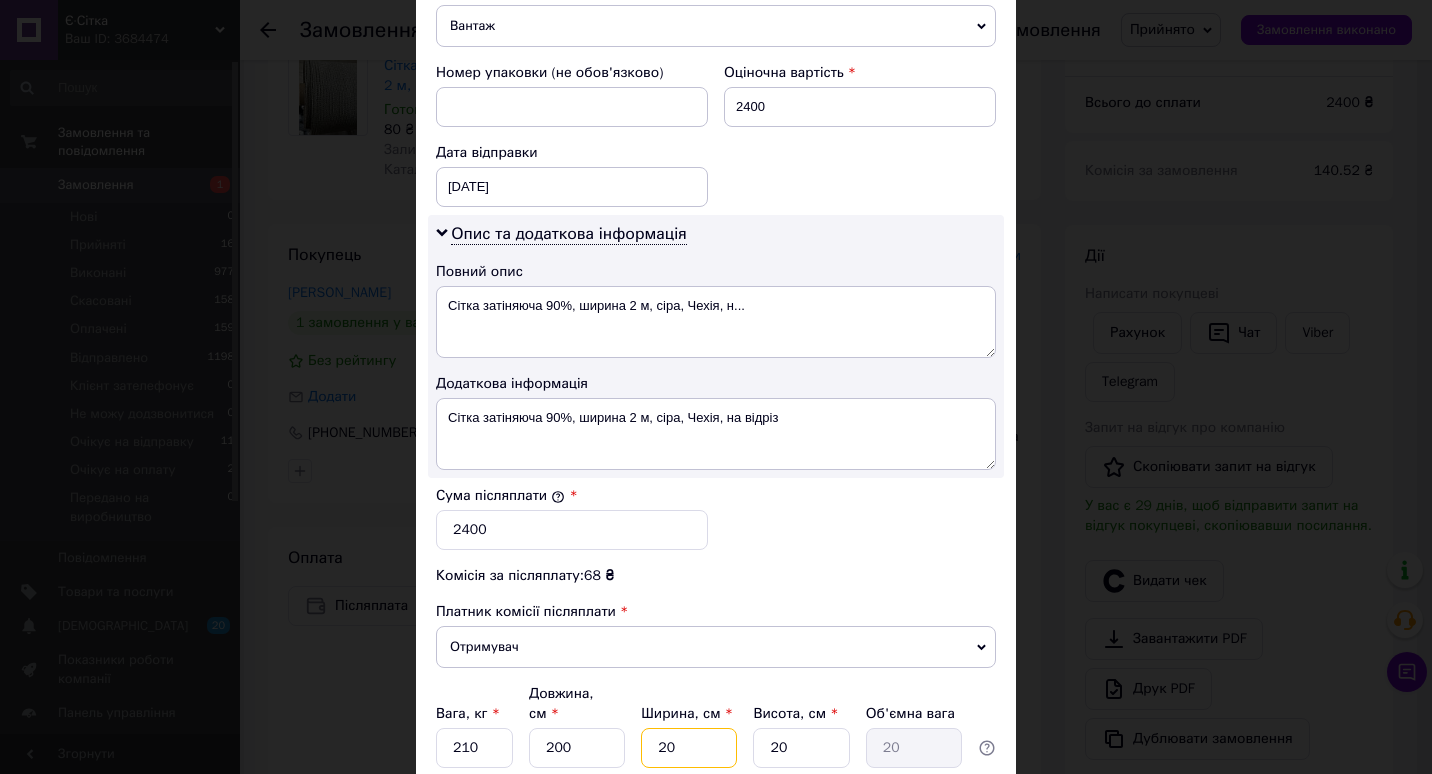 type on "2" 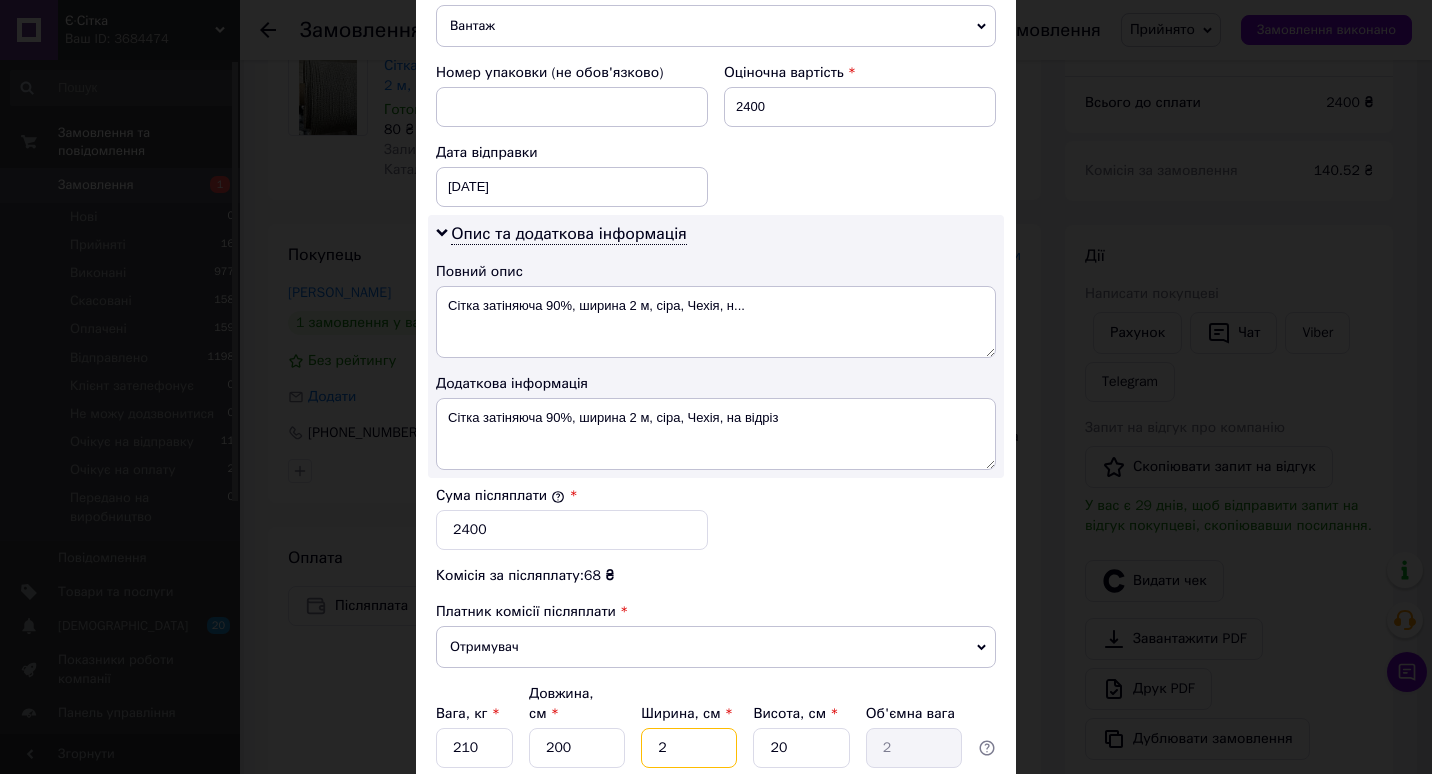 type 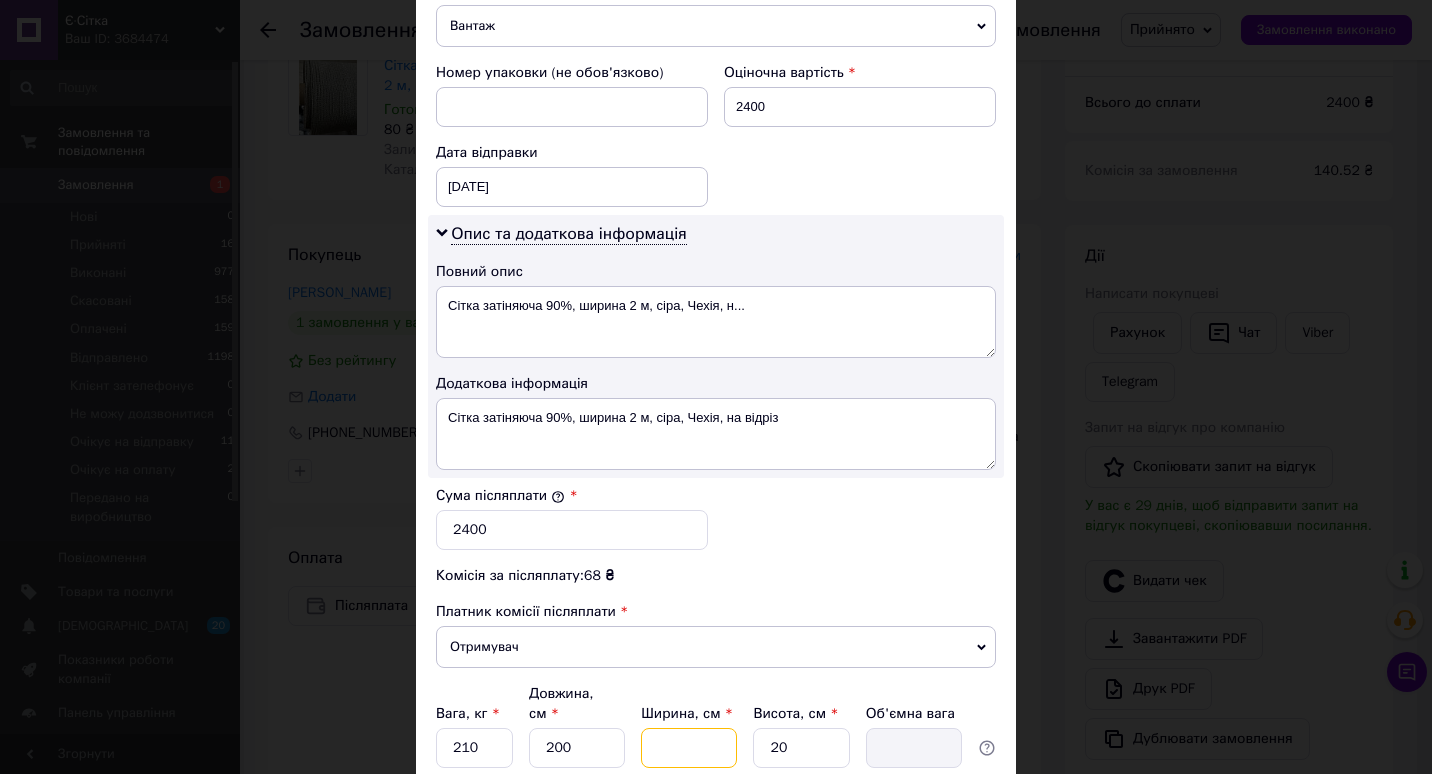 type on "1" 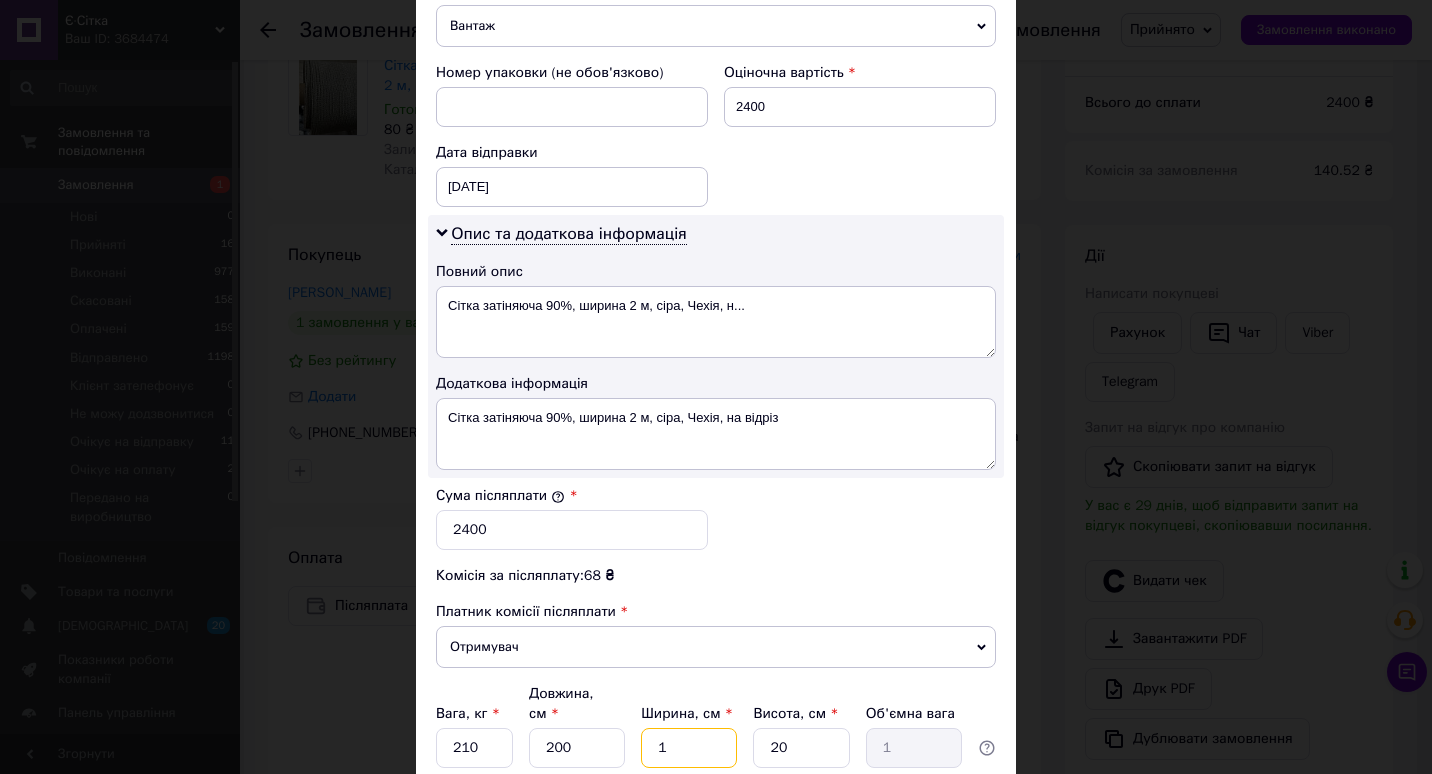type on "10" 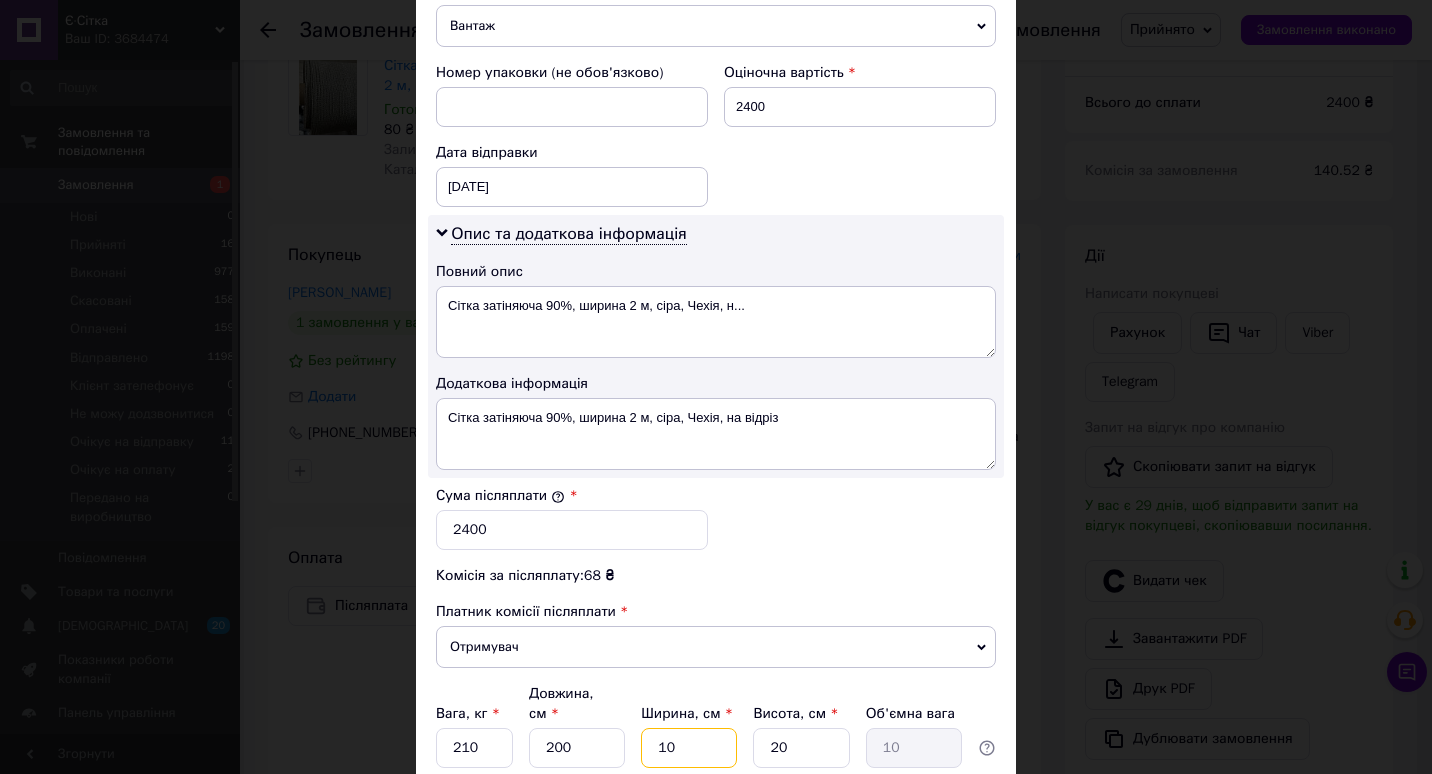 type on "10" 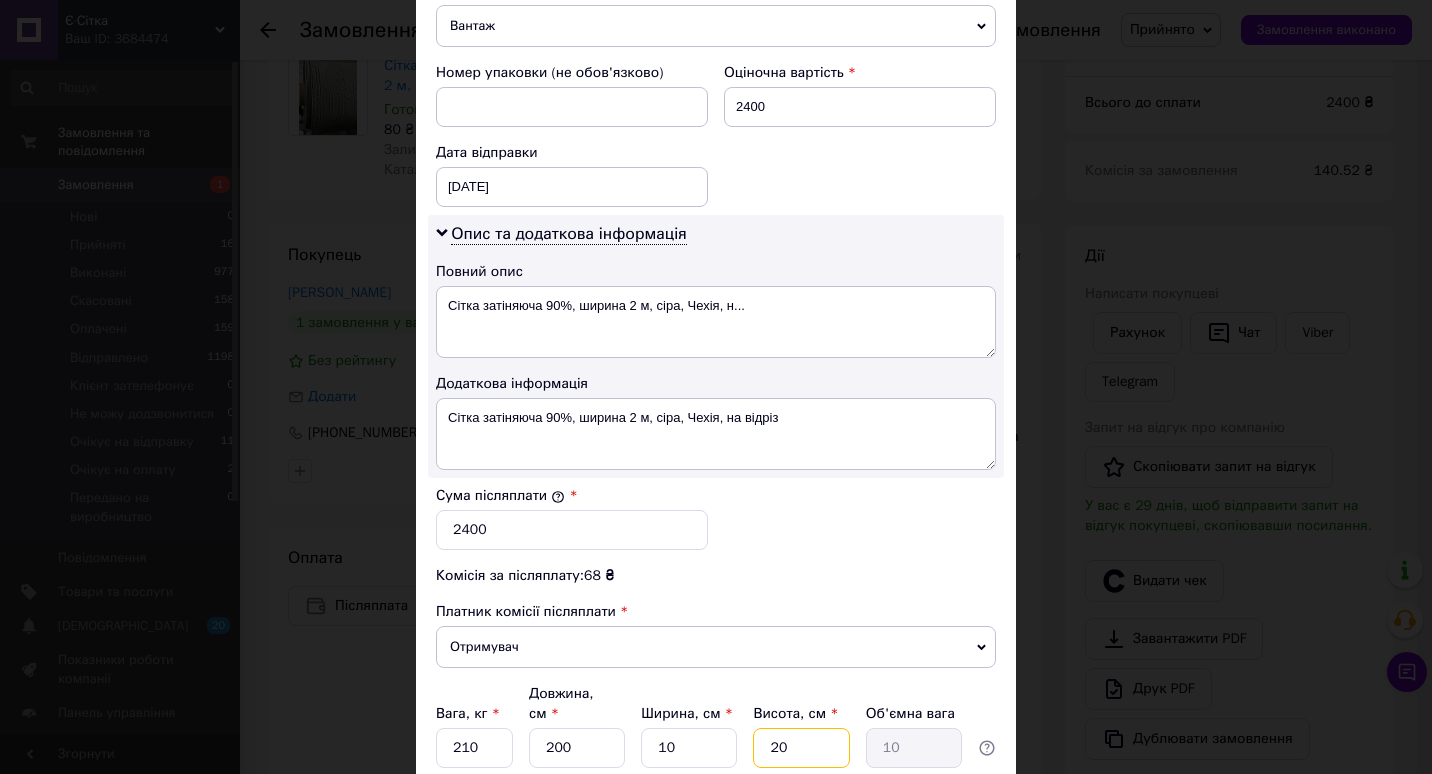 click on "20" at bounding box center [801, 748] 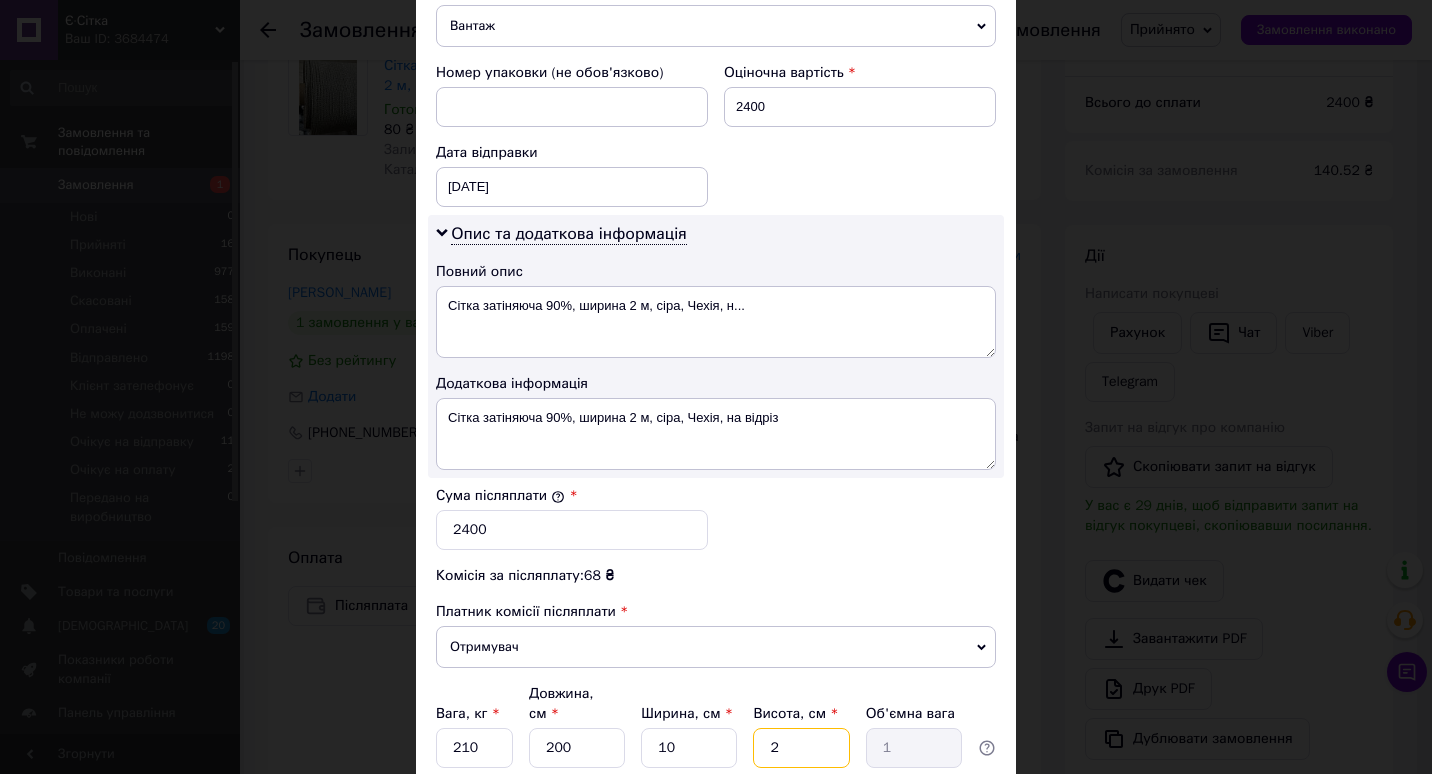 type 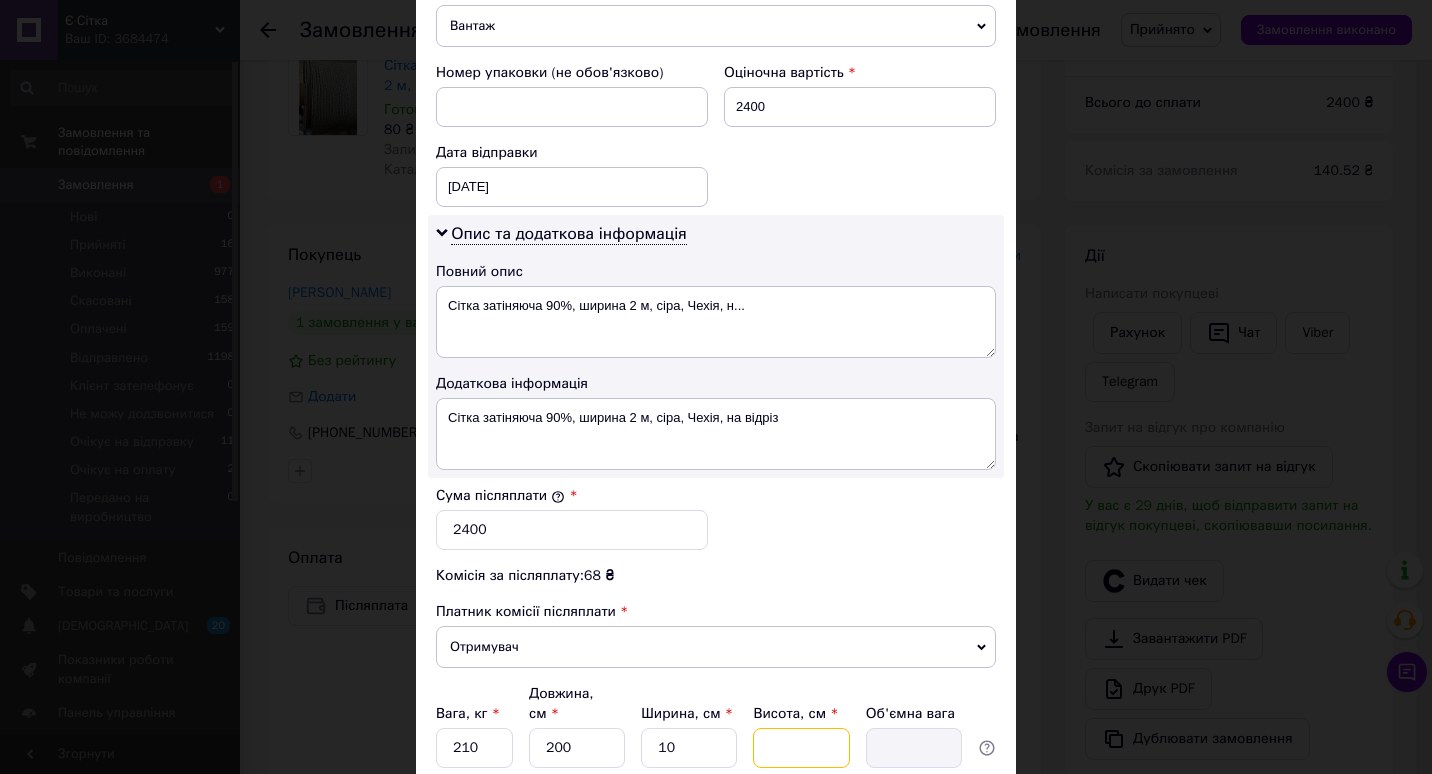type on "1" 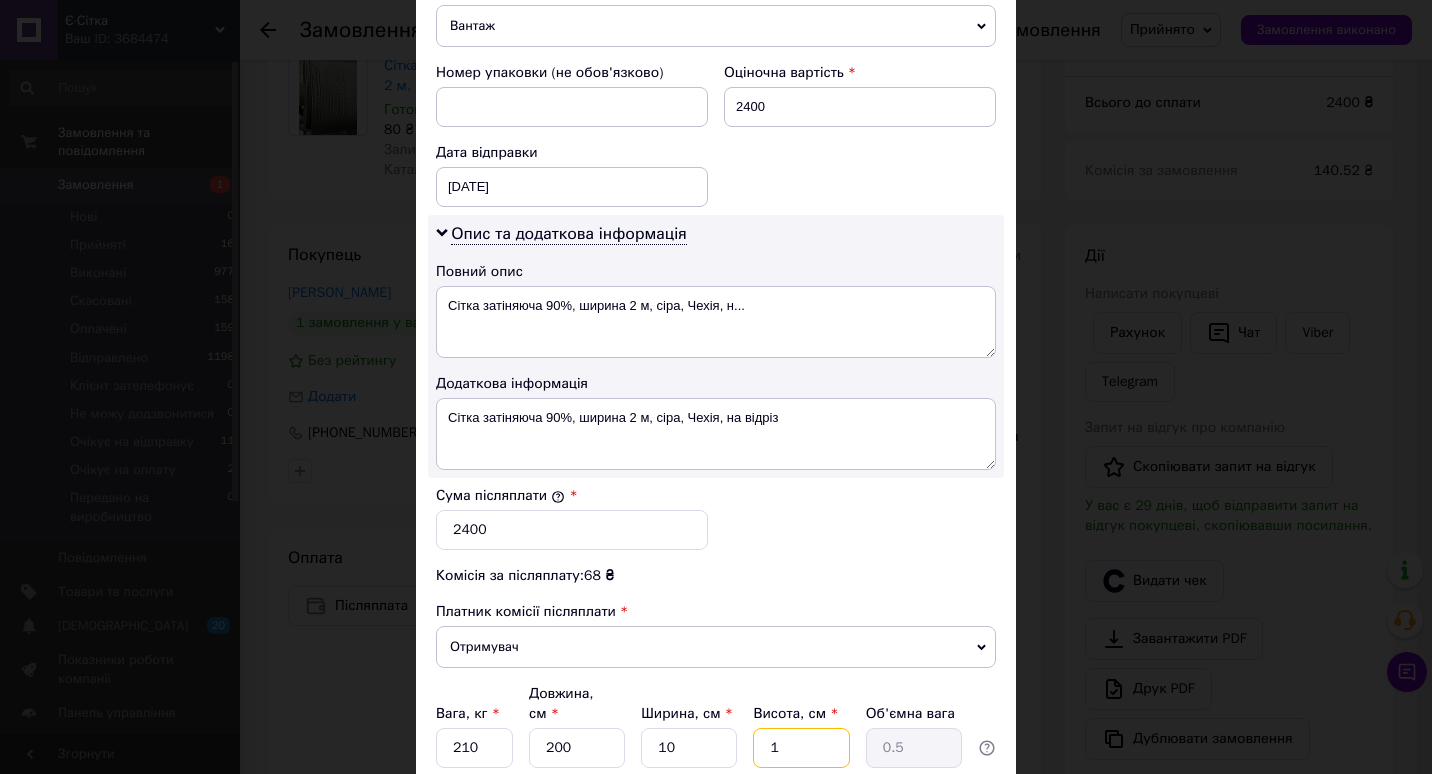 type on "10" 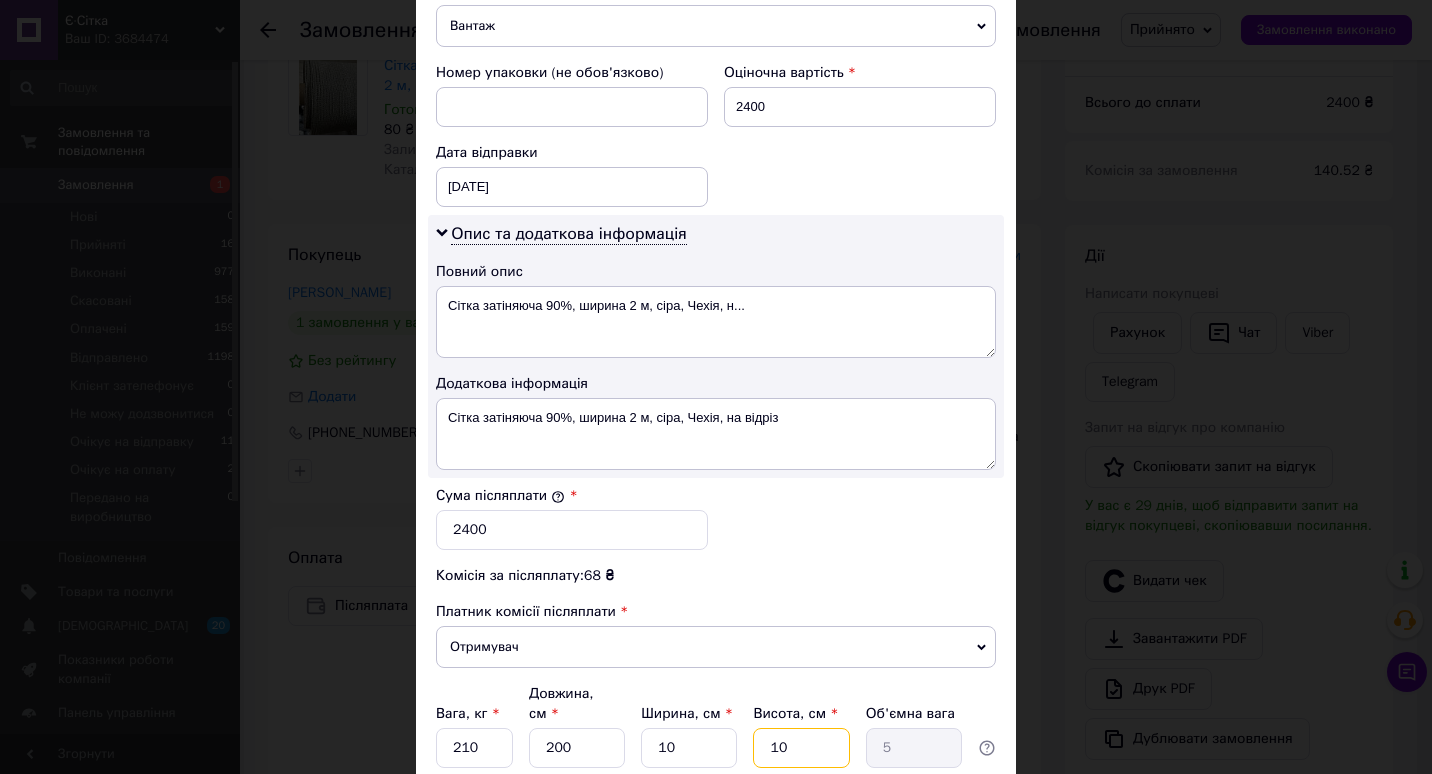 type on "10" 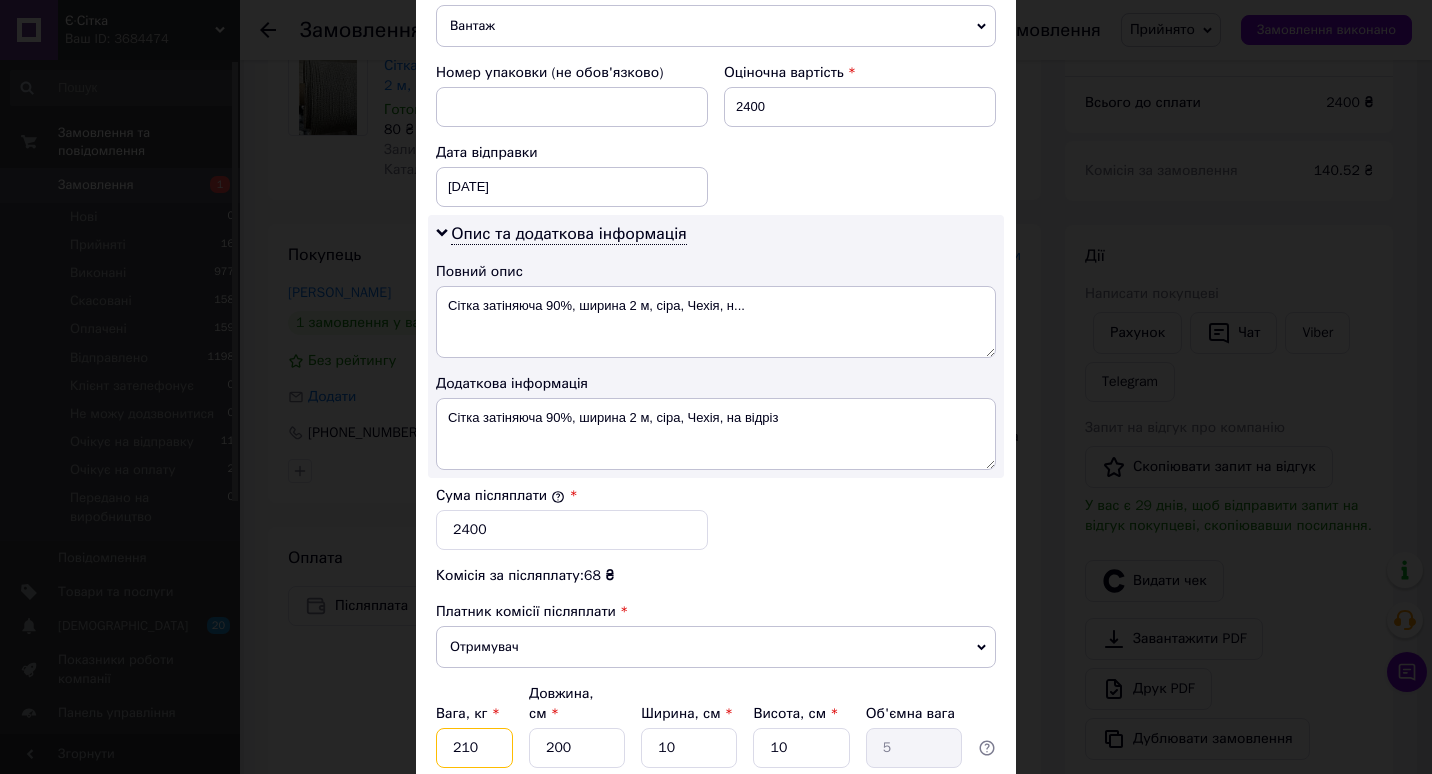 click on "210" at bounding box center (474, 748) 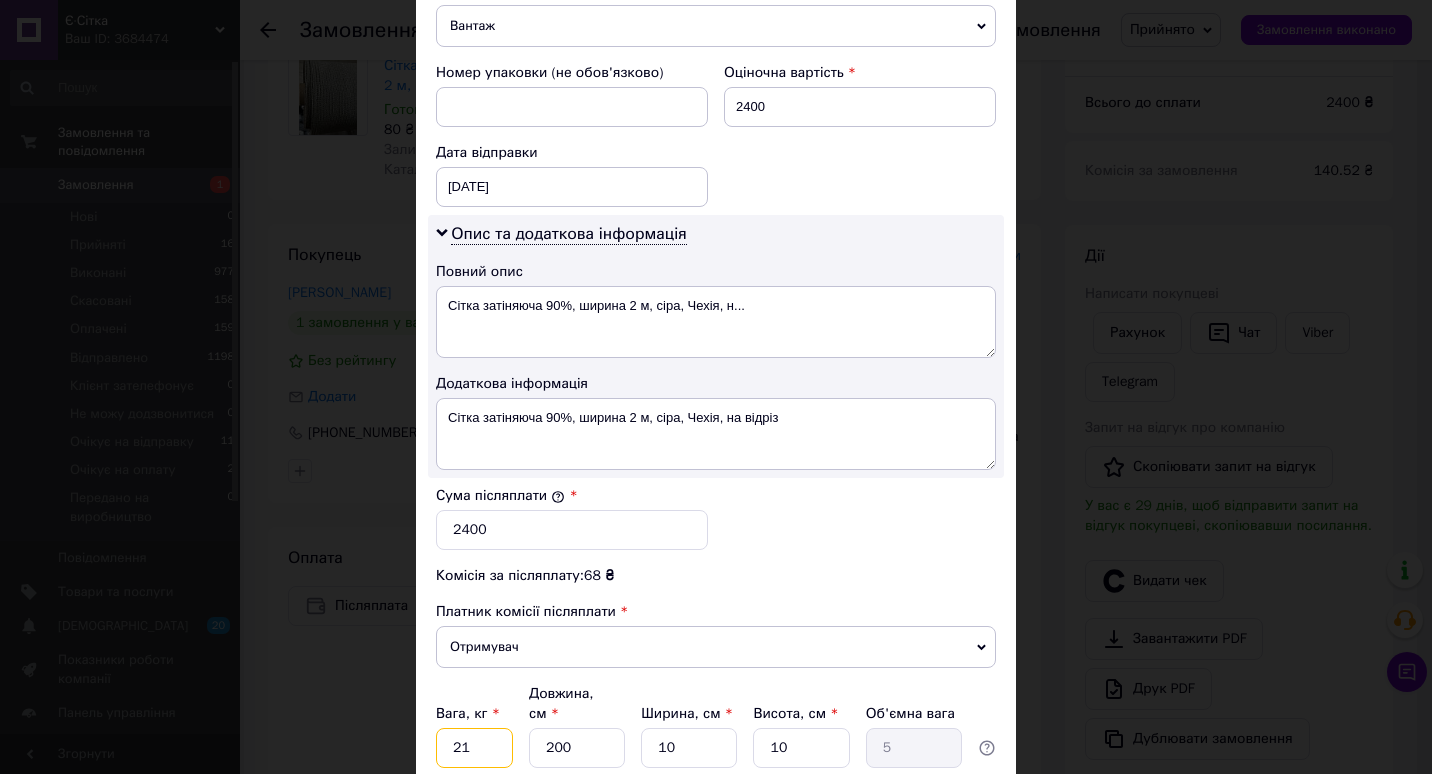 type on "2" 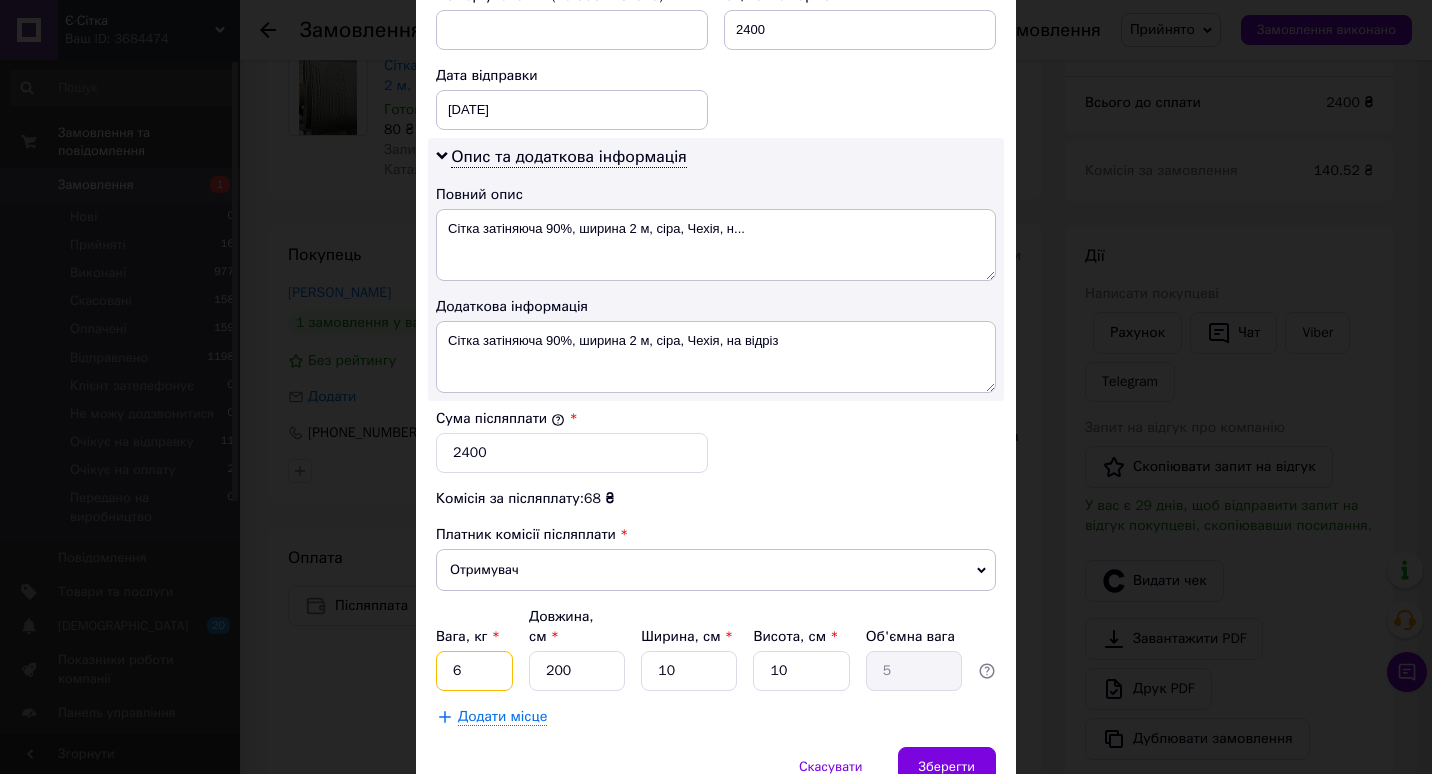 scroll, scrollTop: 976, scrollLeft: 0, axis: vertical 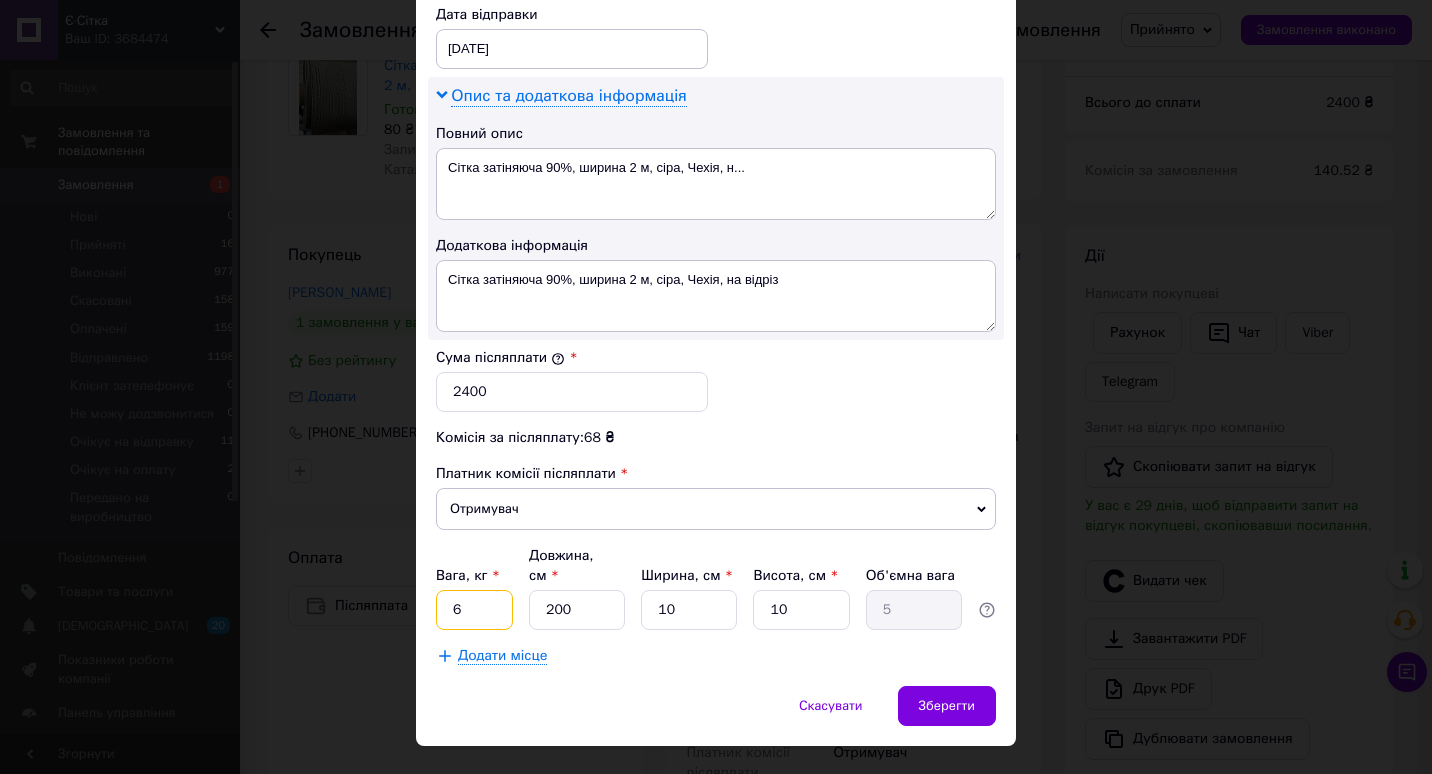 type on "6" 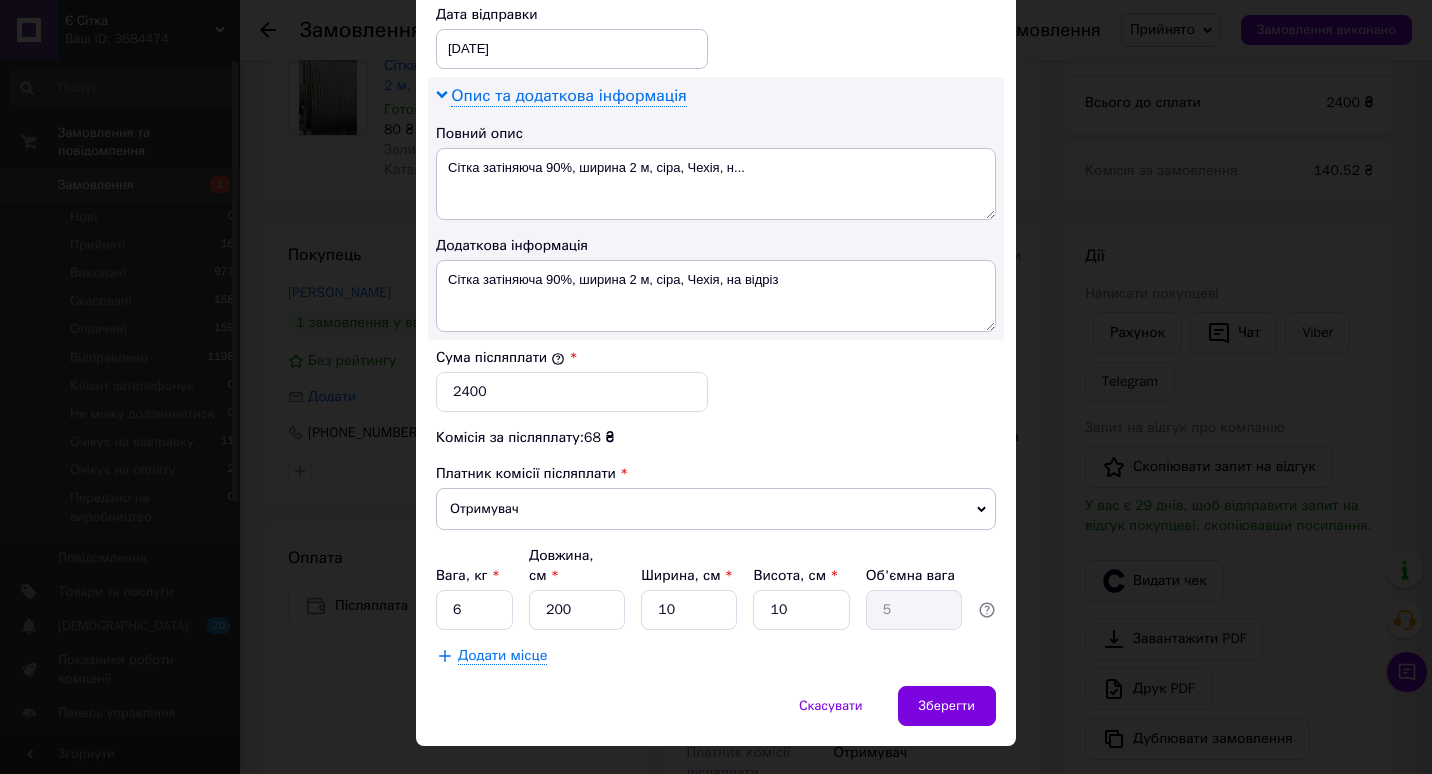 click on "Опис та додаткова інформація" at bounding box center [568, 96] 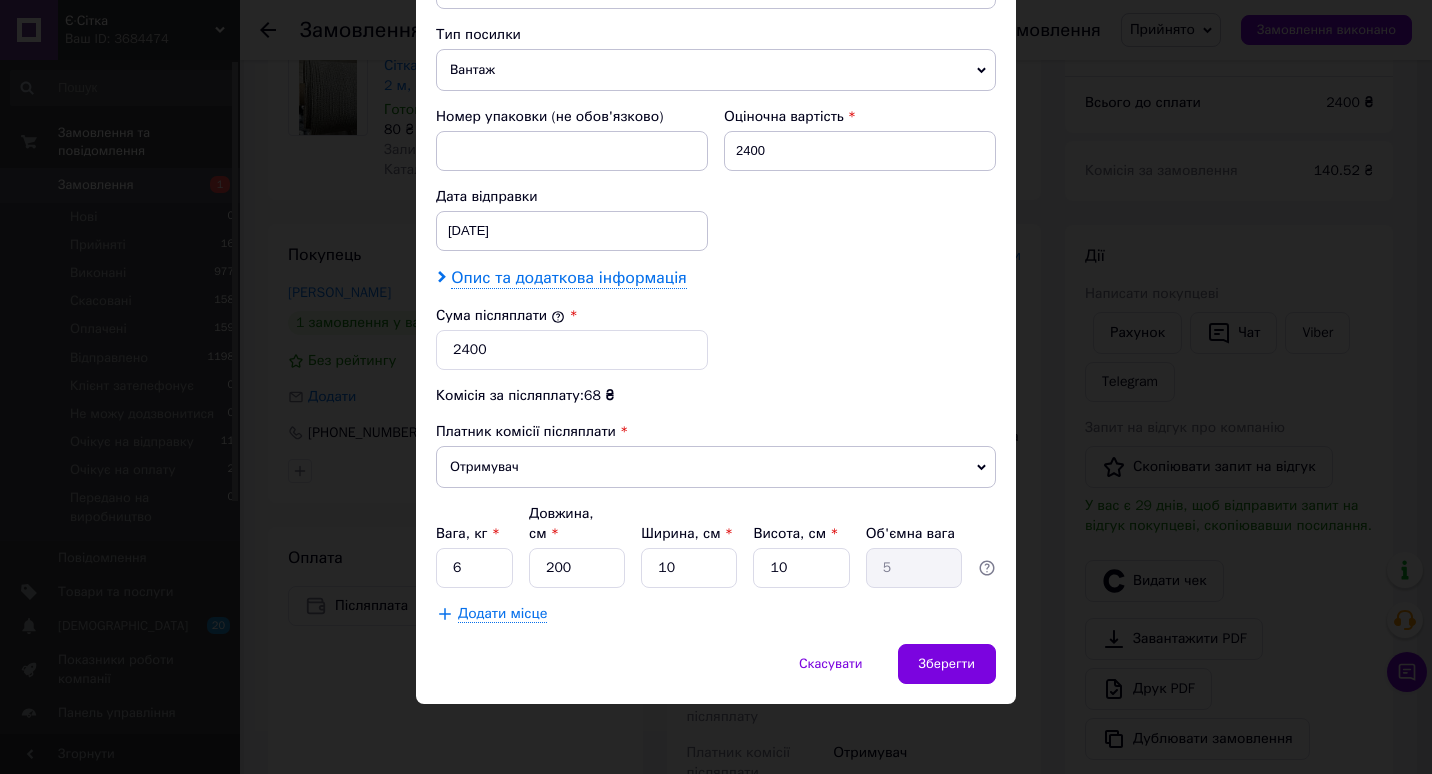 scroll, scrollTop: 752, scrollLeft: 0, axis: vertical 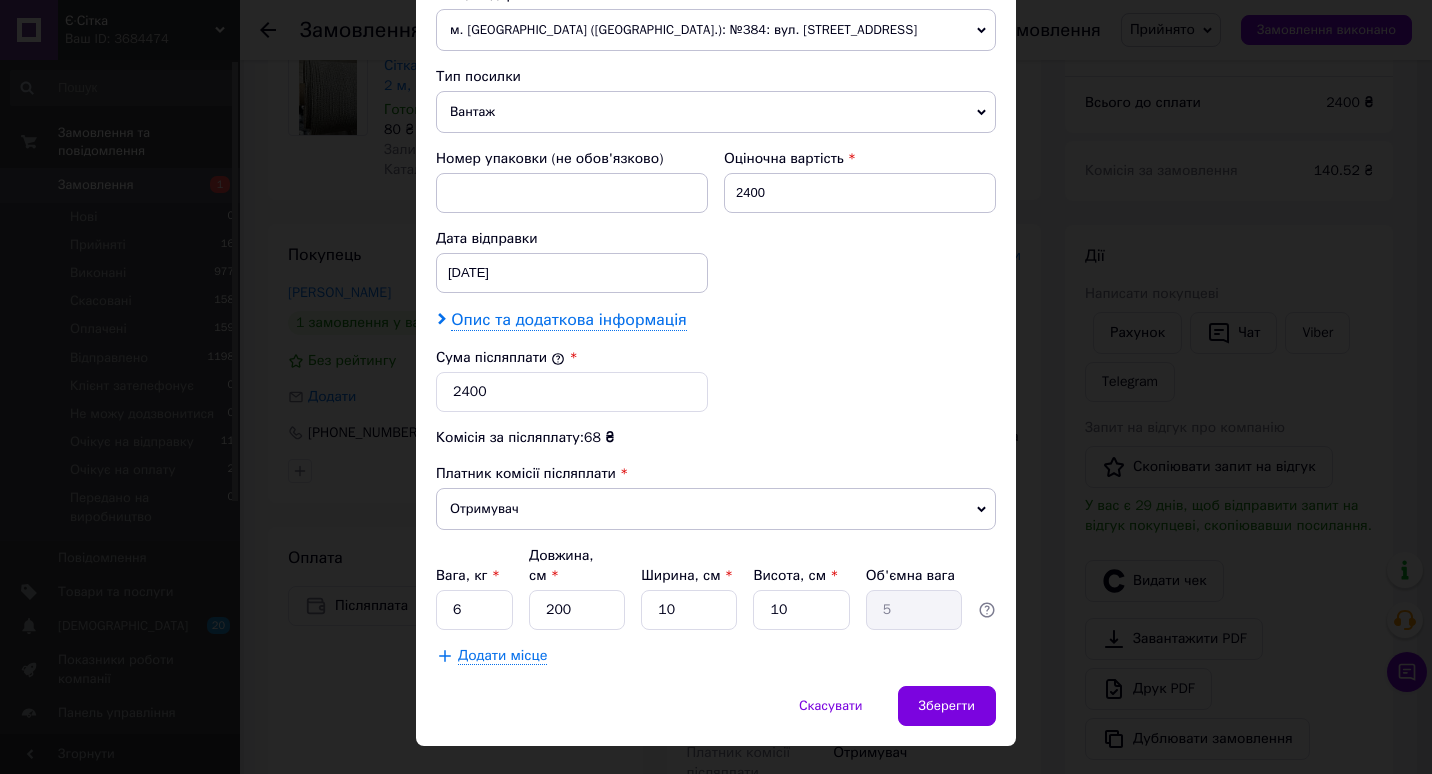 click on "Опис та додаткова інформація" at bounding box center (568, 320) 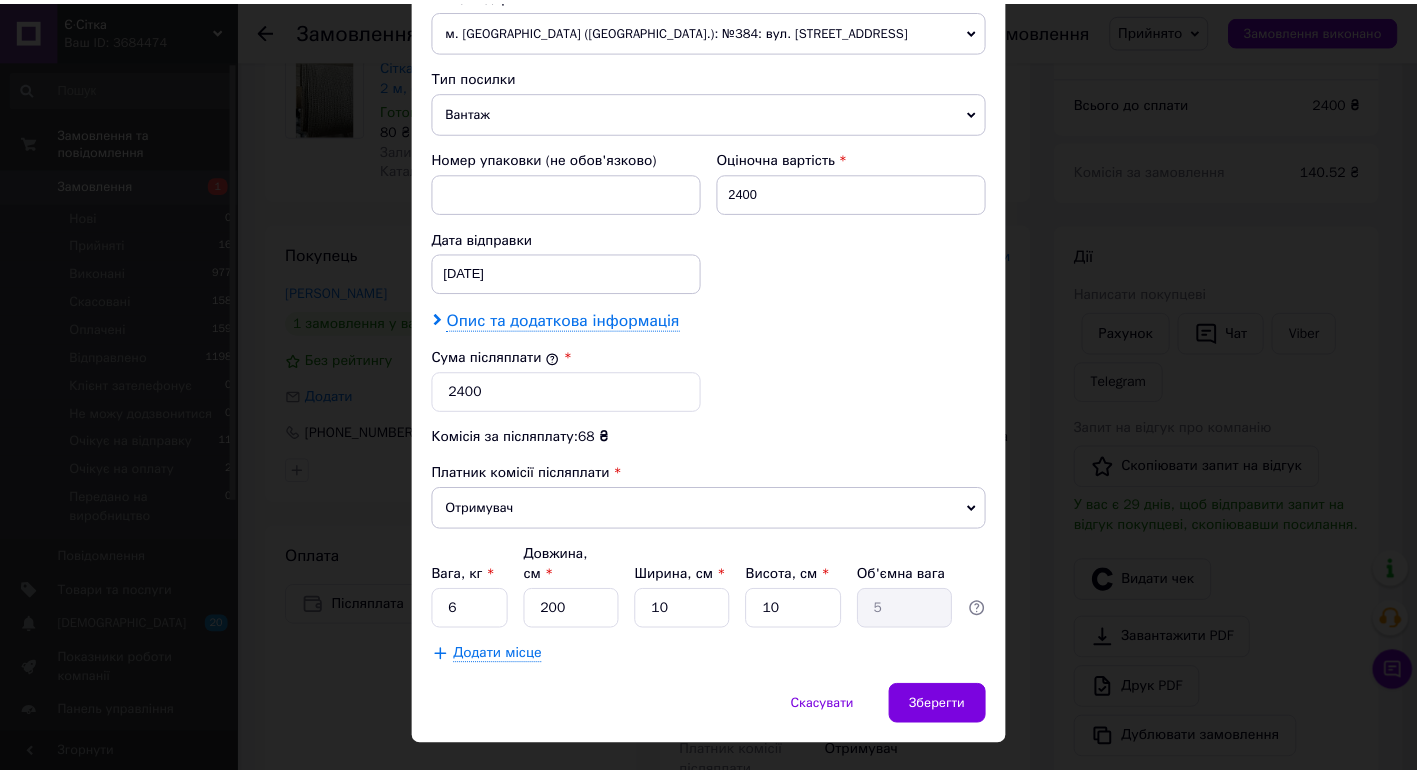 scroll, scrollTop: 976, scrollLeft: 0, axis: vertical 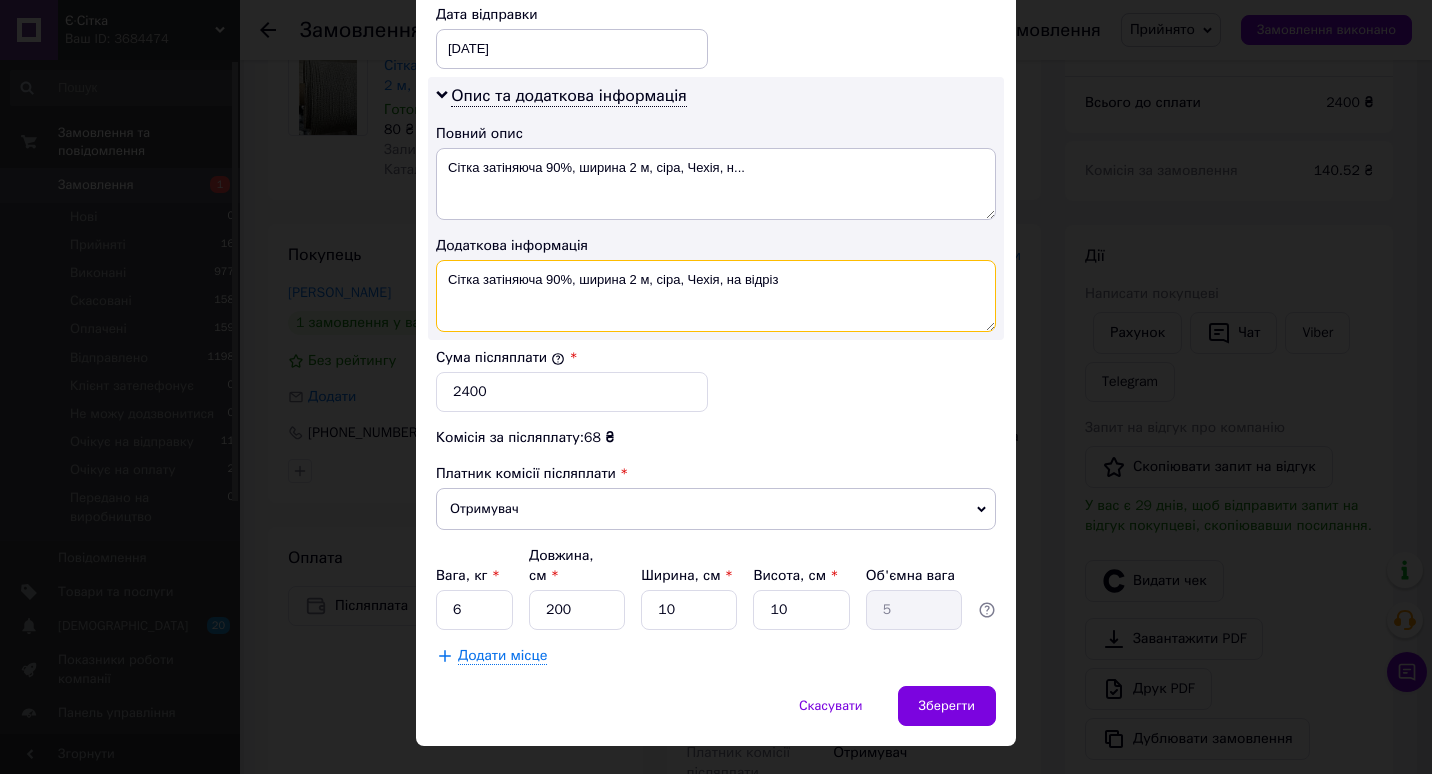 drag, startPoint x: 545, startPoint y: 257, endPoint x: 851, endPoint y: 272, distance: 306.36743 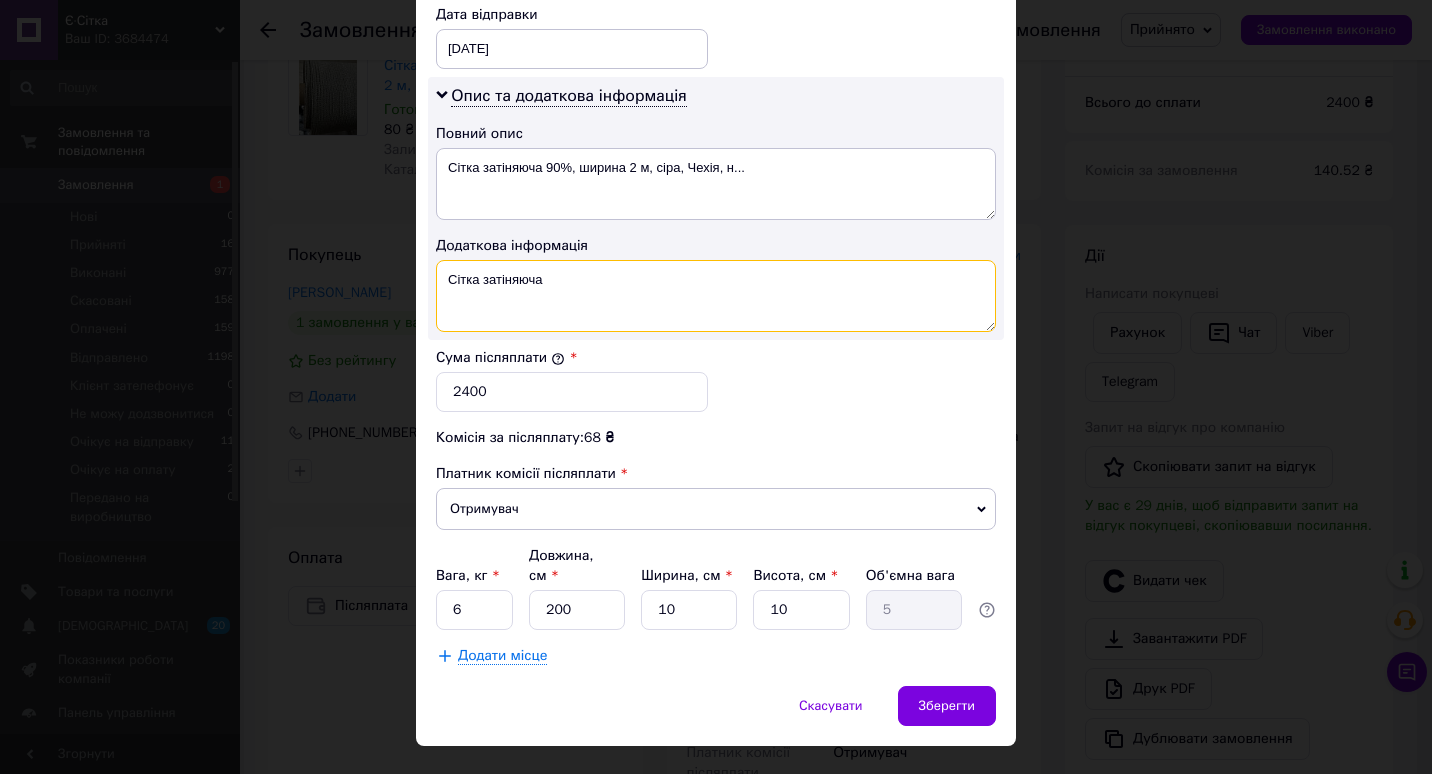 type on "Сітка затіняюча" 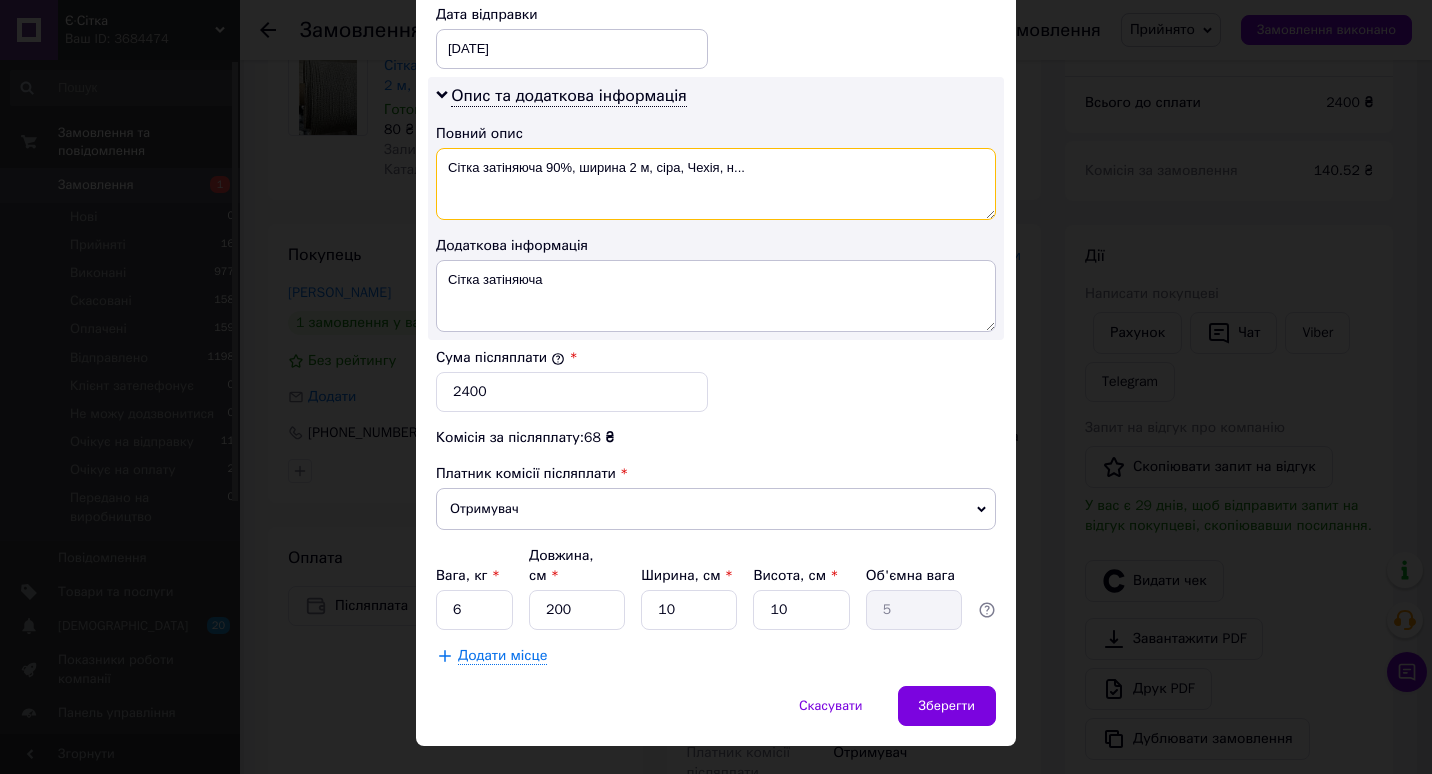 drag, startPoint x: 542, startPoint y: 143, endPoint x: 827, endPoint y: 172, distance: 286.47165 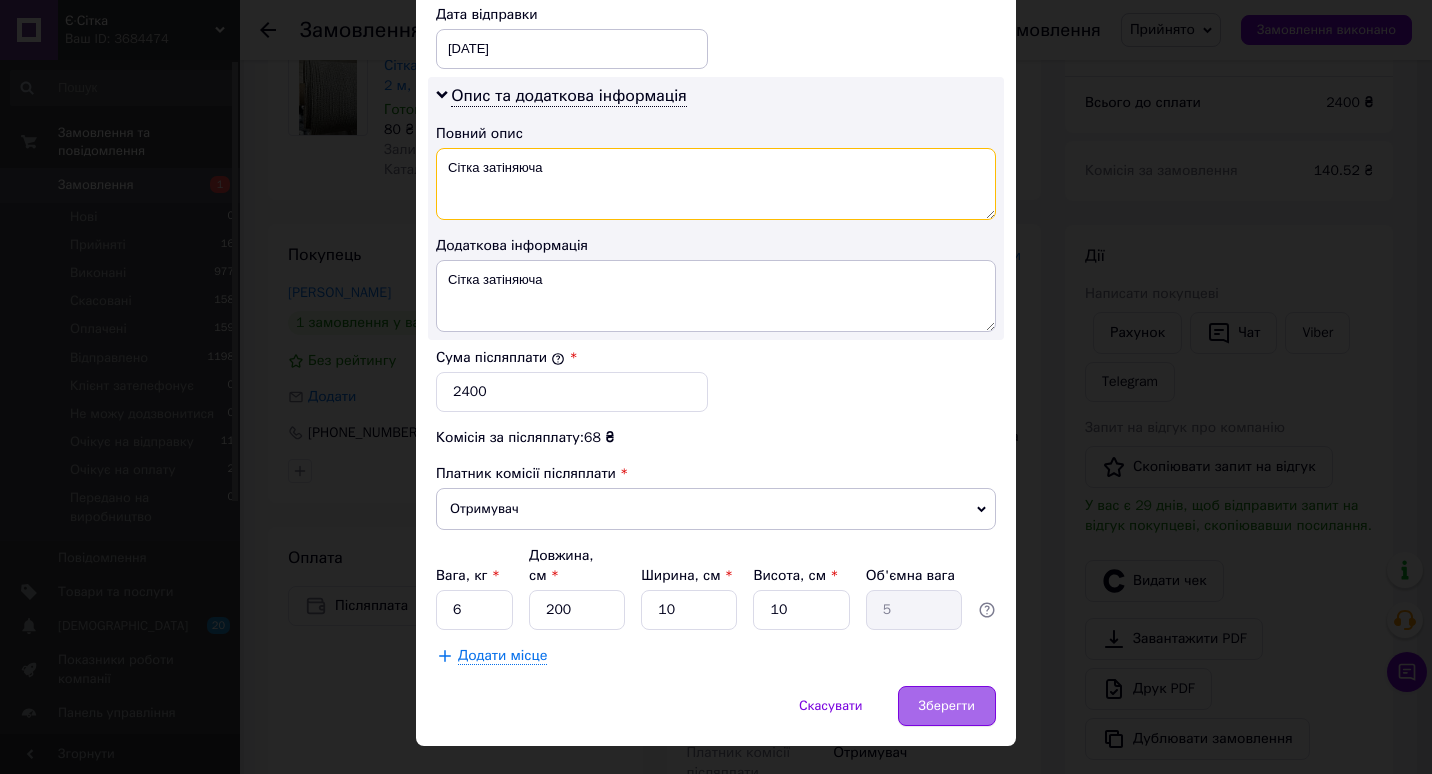 type on "Сітка затіняюча" 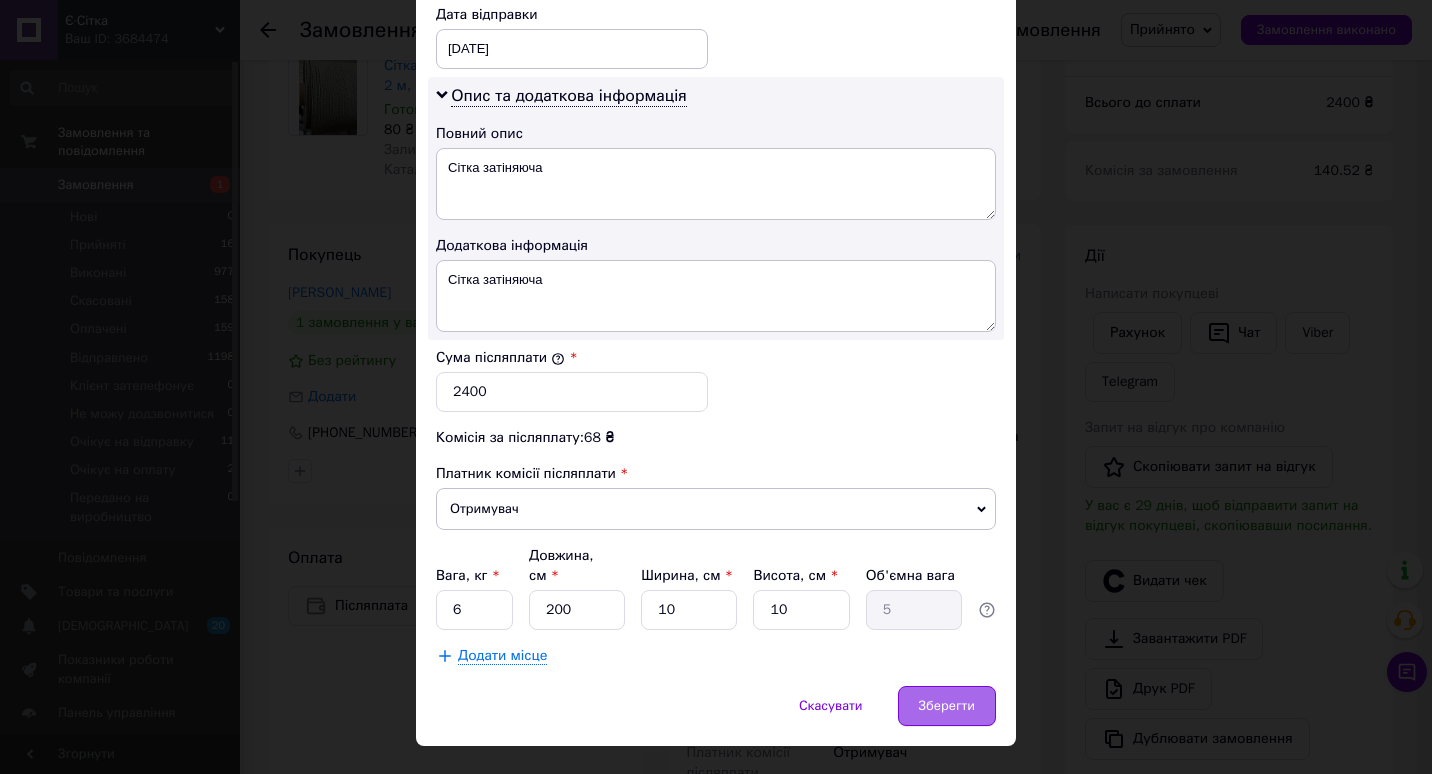 click on "Зберегти" at bounding box center [947, 706] 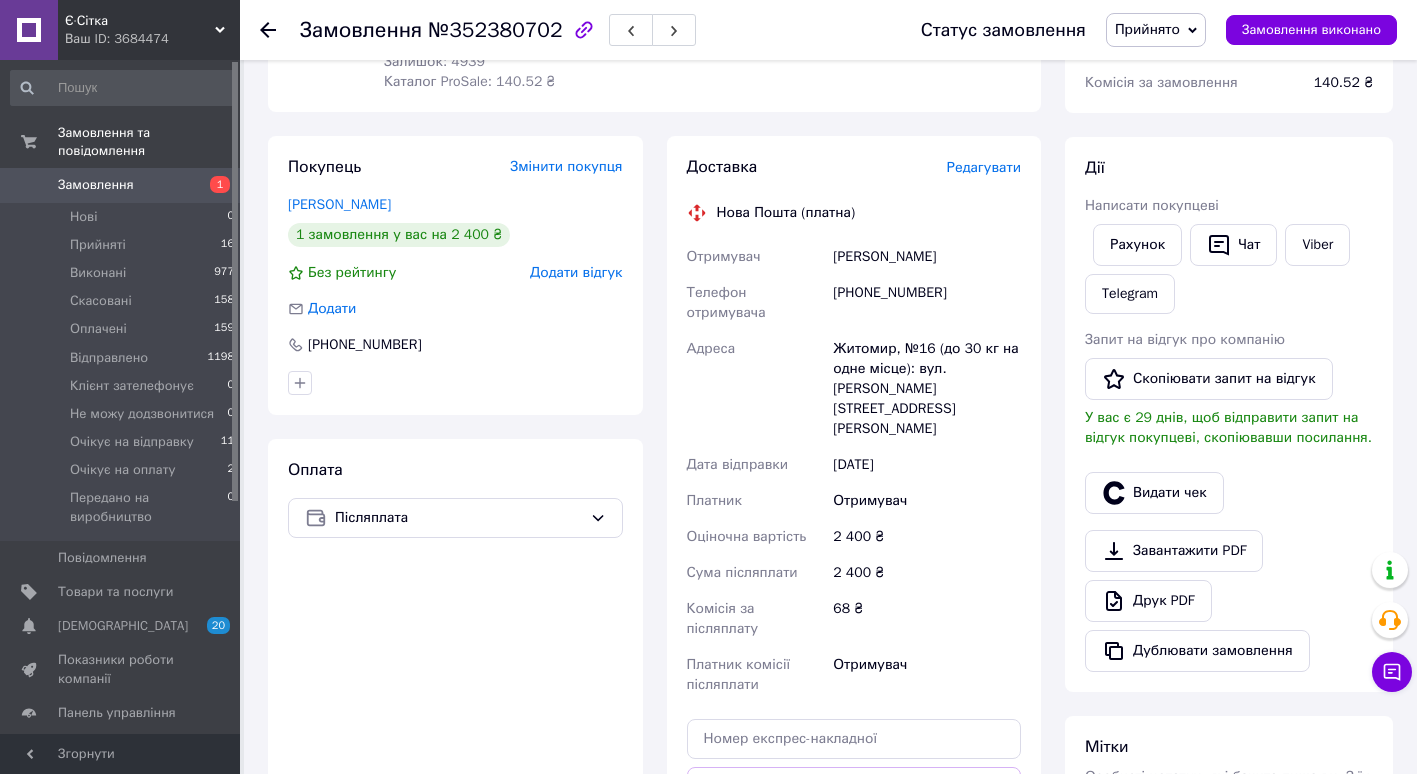 scroll, scrollTop: 408, scrollLeft: 0, axis: vertical 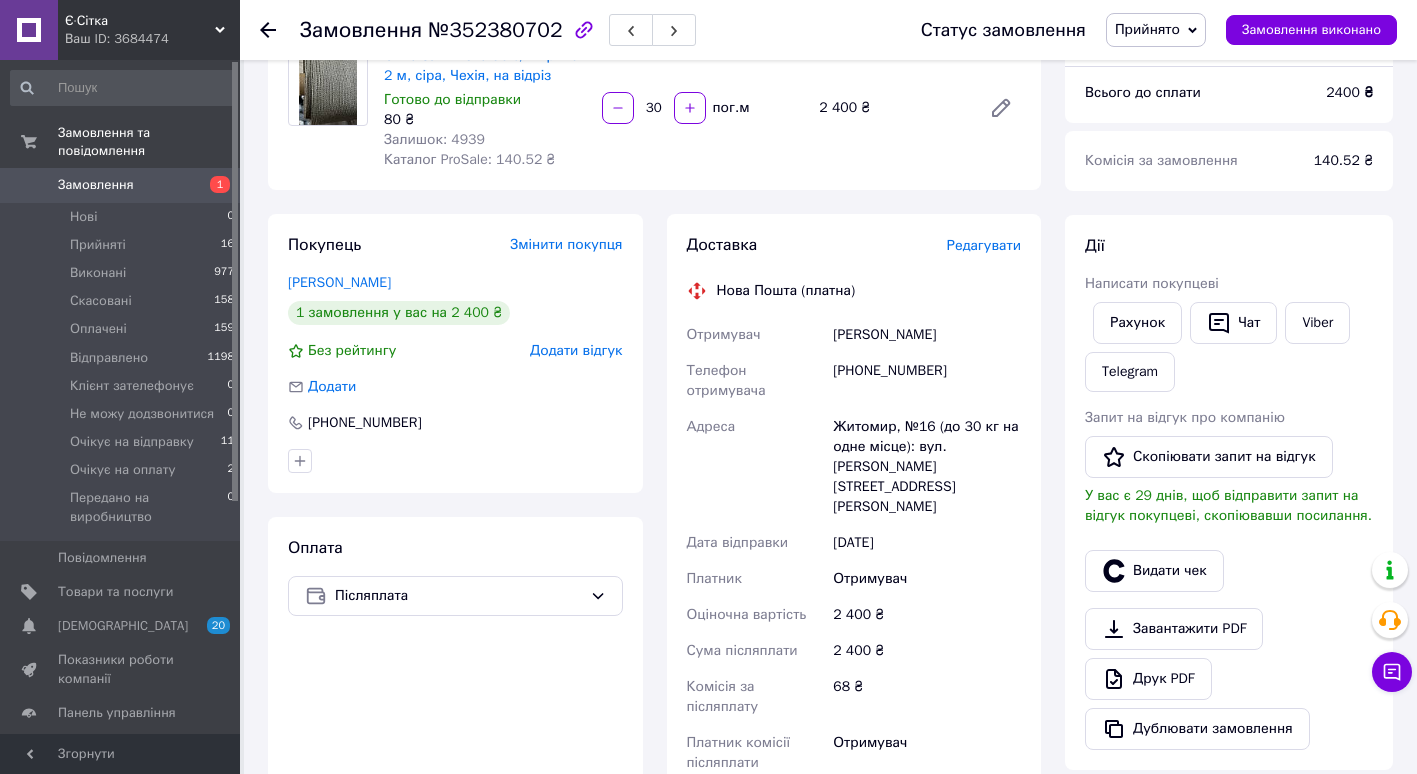 click on "Редагувати" at bounding box center (984, 245) 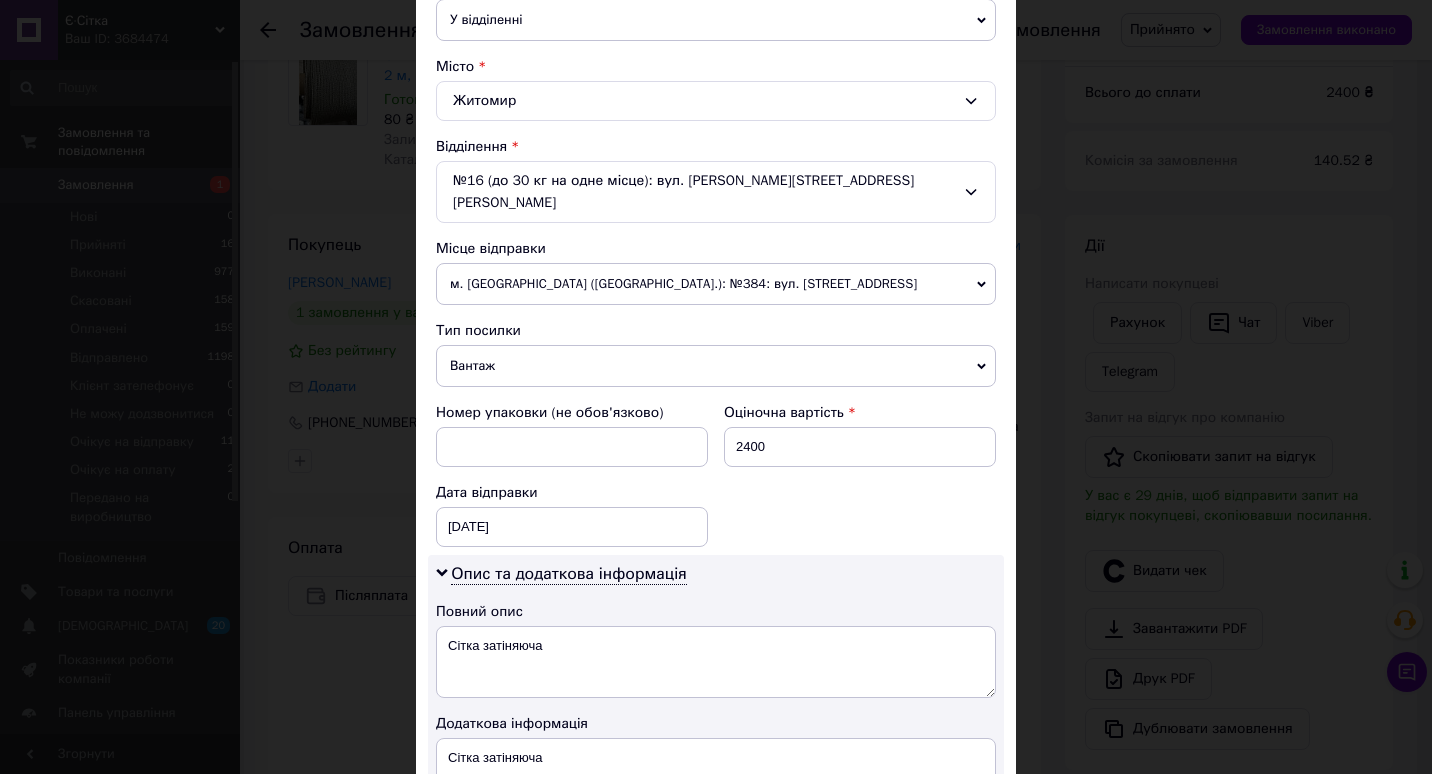 scroll, scrollTop: 608, scrollLeft: 0, axis: vertical 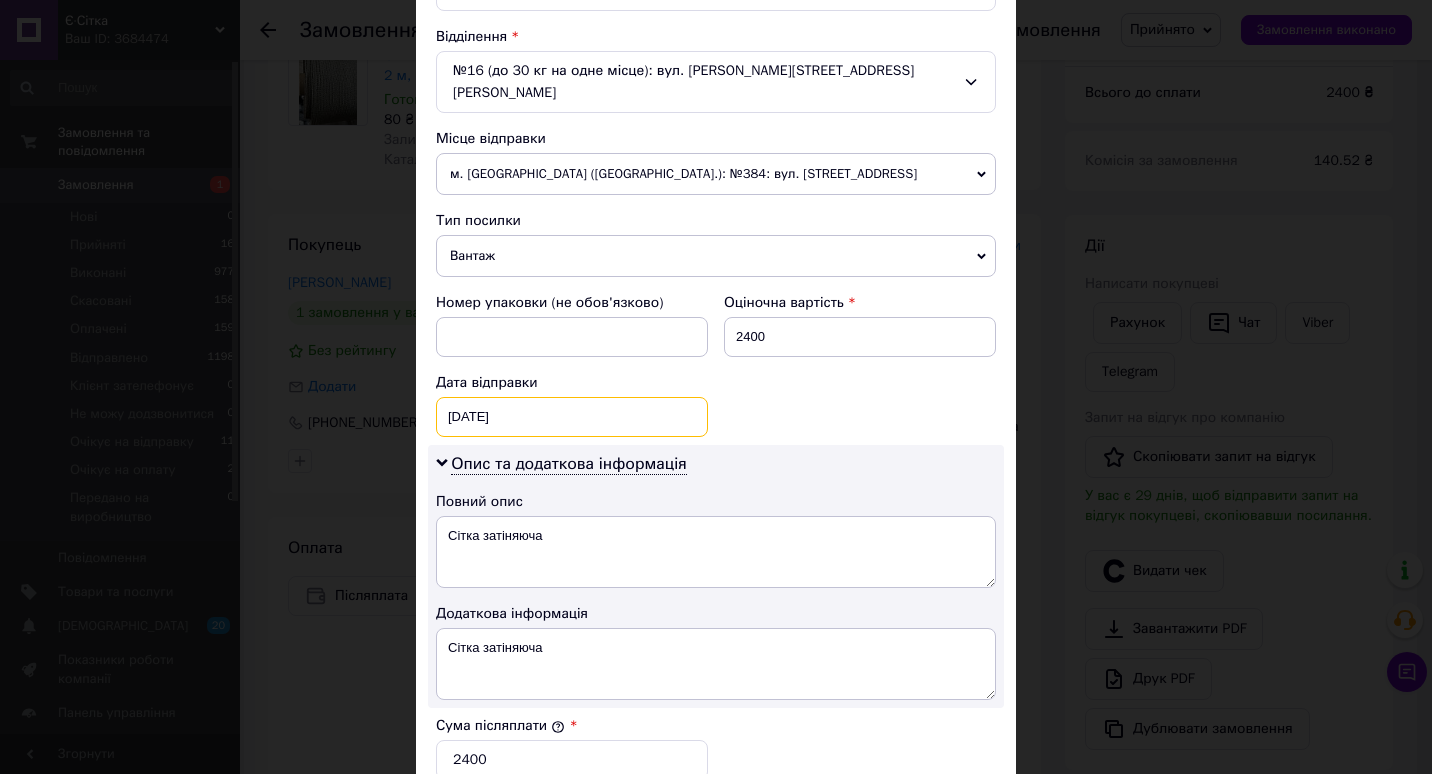 click on "[DATE] < 2025 > < Июль > Пн Вт Ср Чт Пт Сб Вс 30 1 2 3 4 5 6 7 8 9 10 11 12 13 14 15 16 17 18 19 20 21 22 23 24 25 26 27 28 29 30 31 1 2 3 4 5 6 7 8 9 10" at bounding box center (572, 417) 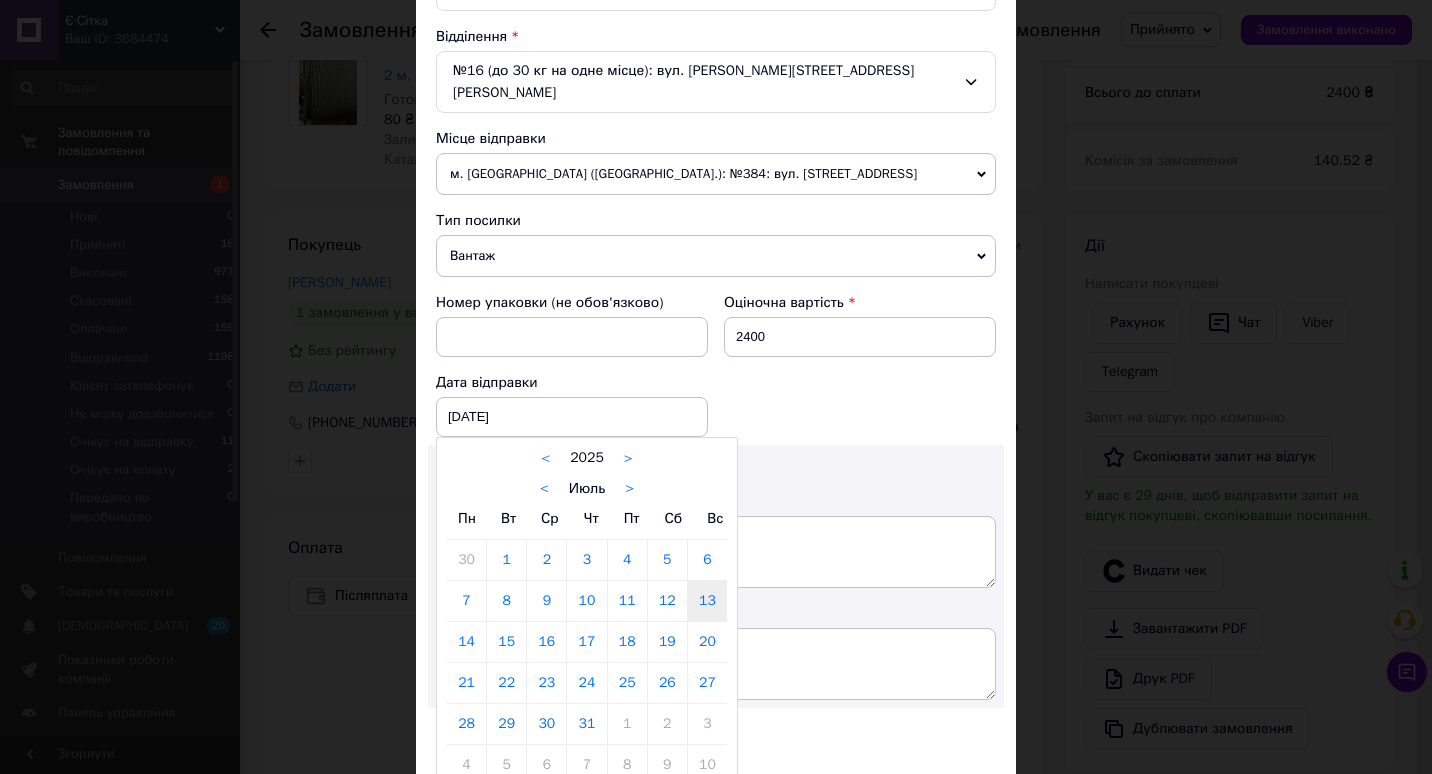 click on "14" at bounding box center (466, 642) 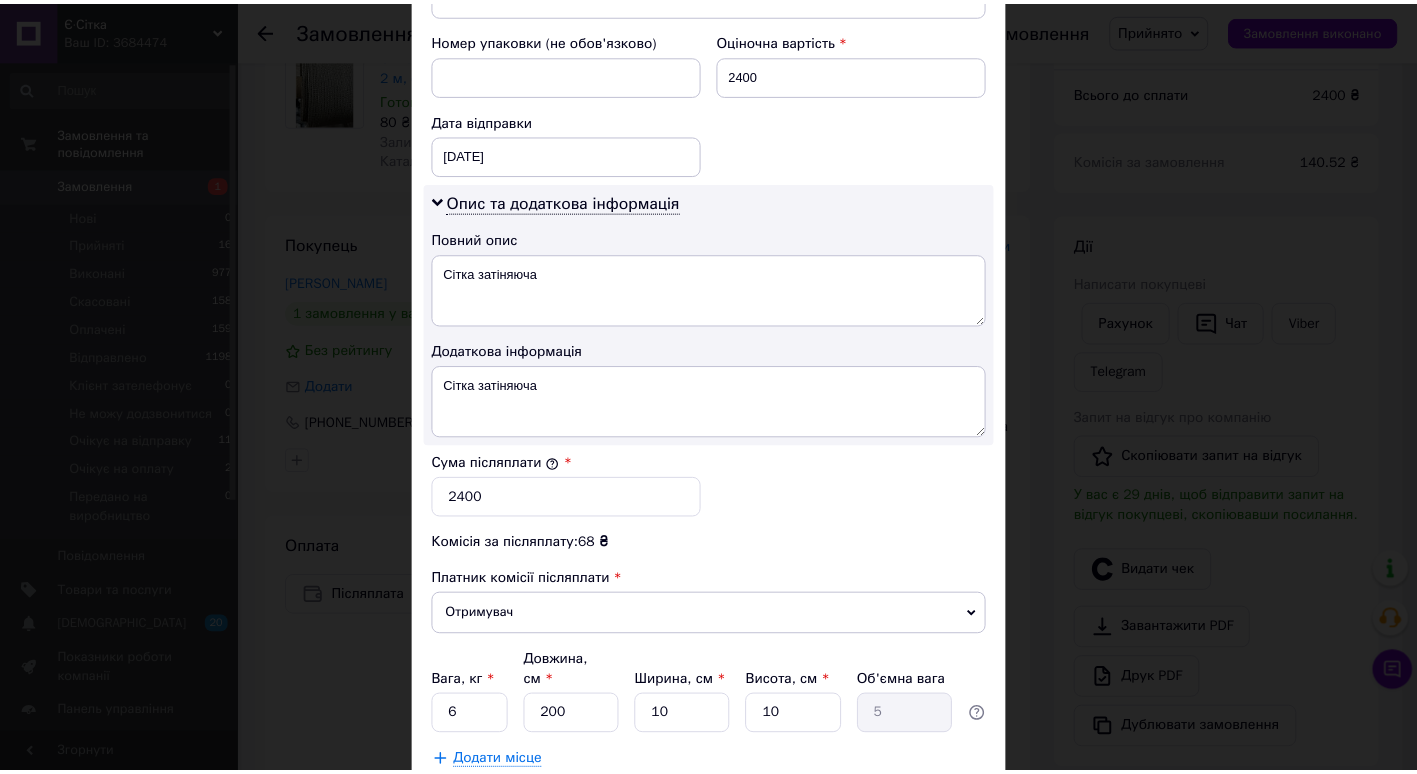 scroll, scrollTop: 892, scrollLeft: 0, axis: vertical 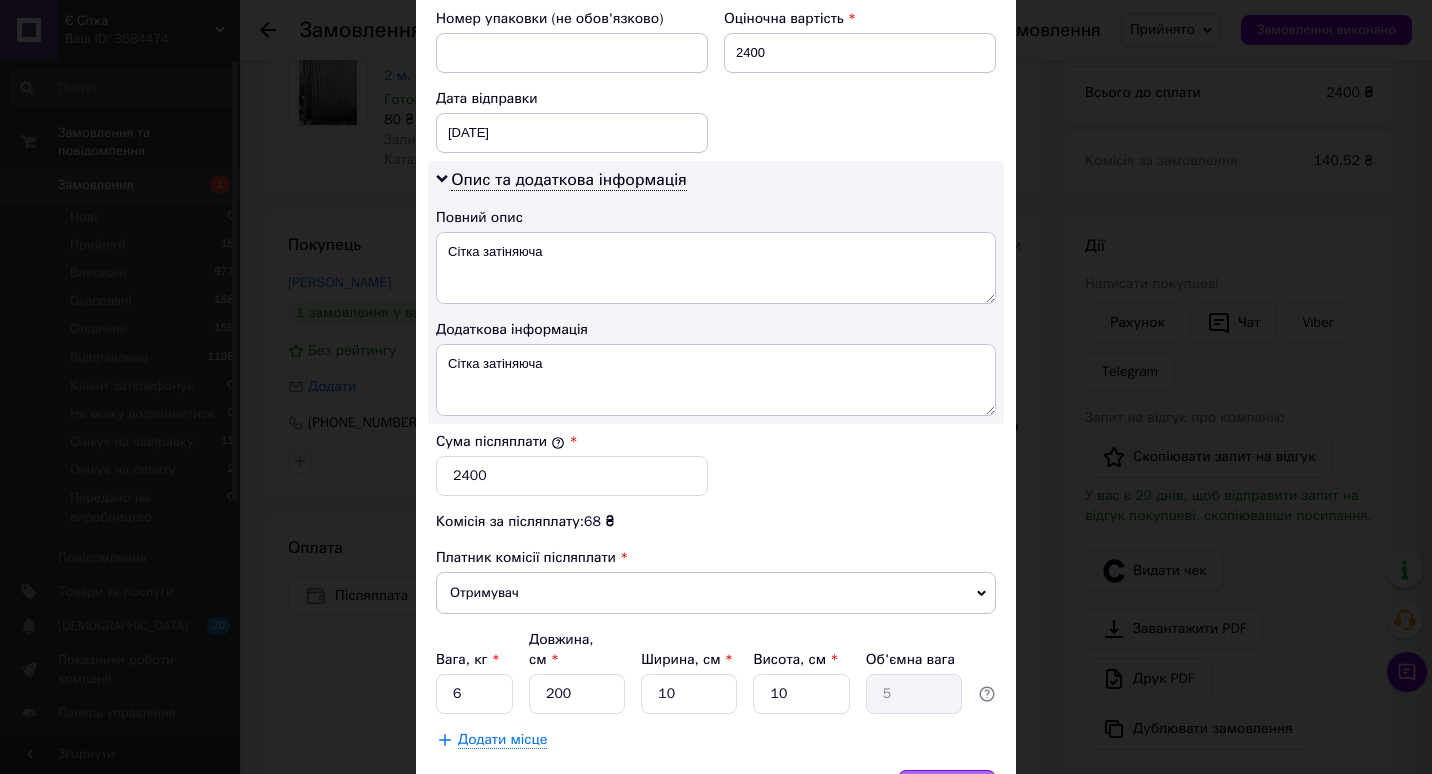 click on "Зберегти" at bounding box center (947, 790) 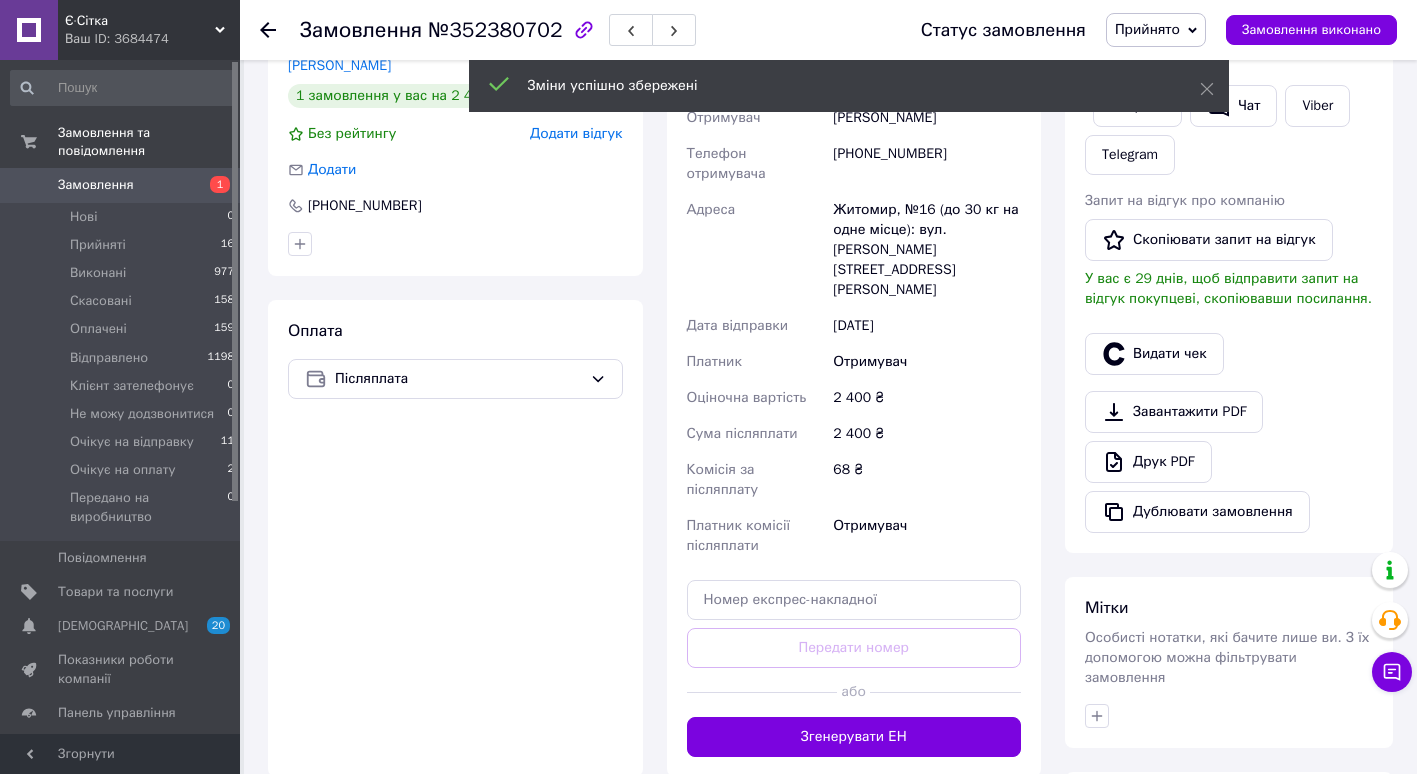 scroll, scrollTop: 417, scrollLeft: 0, axis: vertical 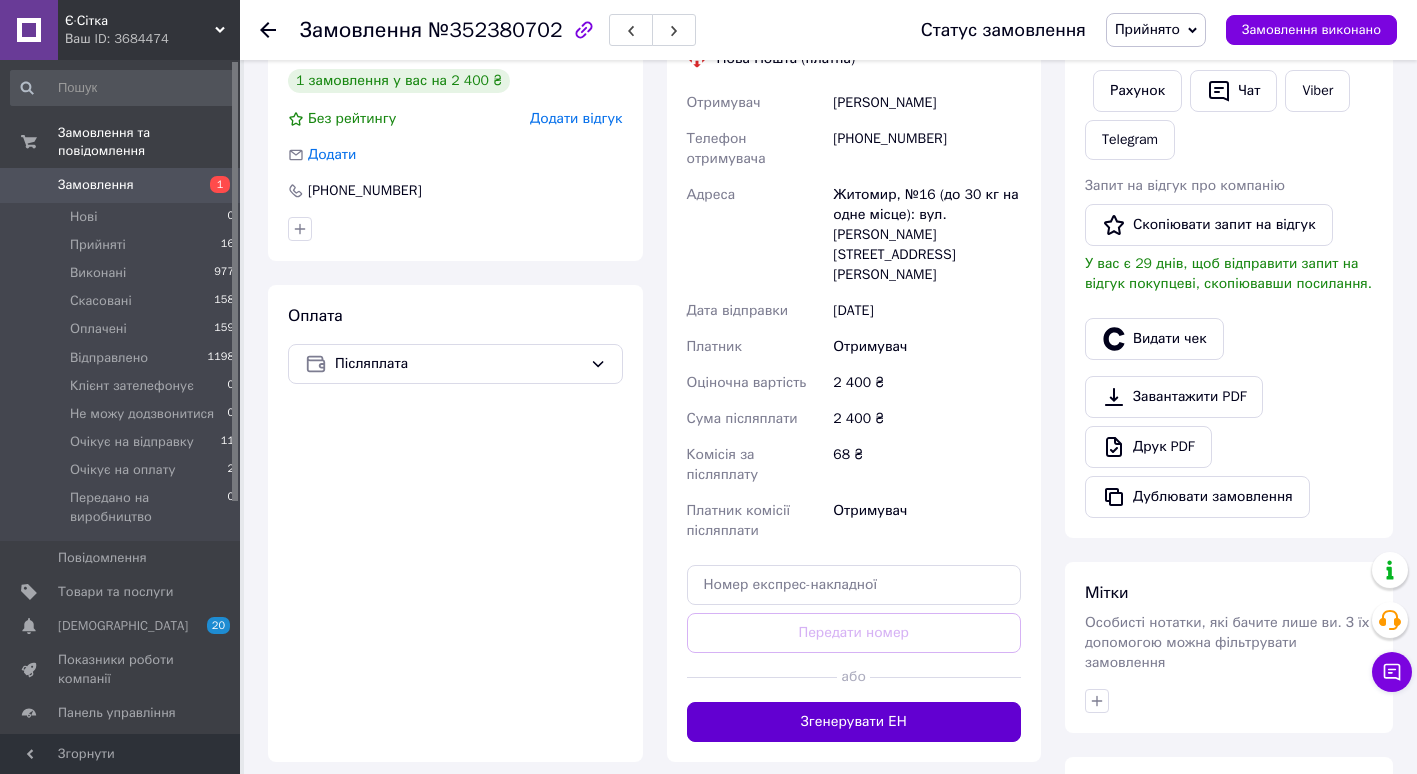 click on "Згенерувати ЕН" at bounding box center (854, 722) 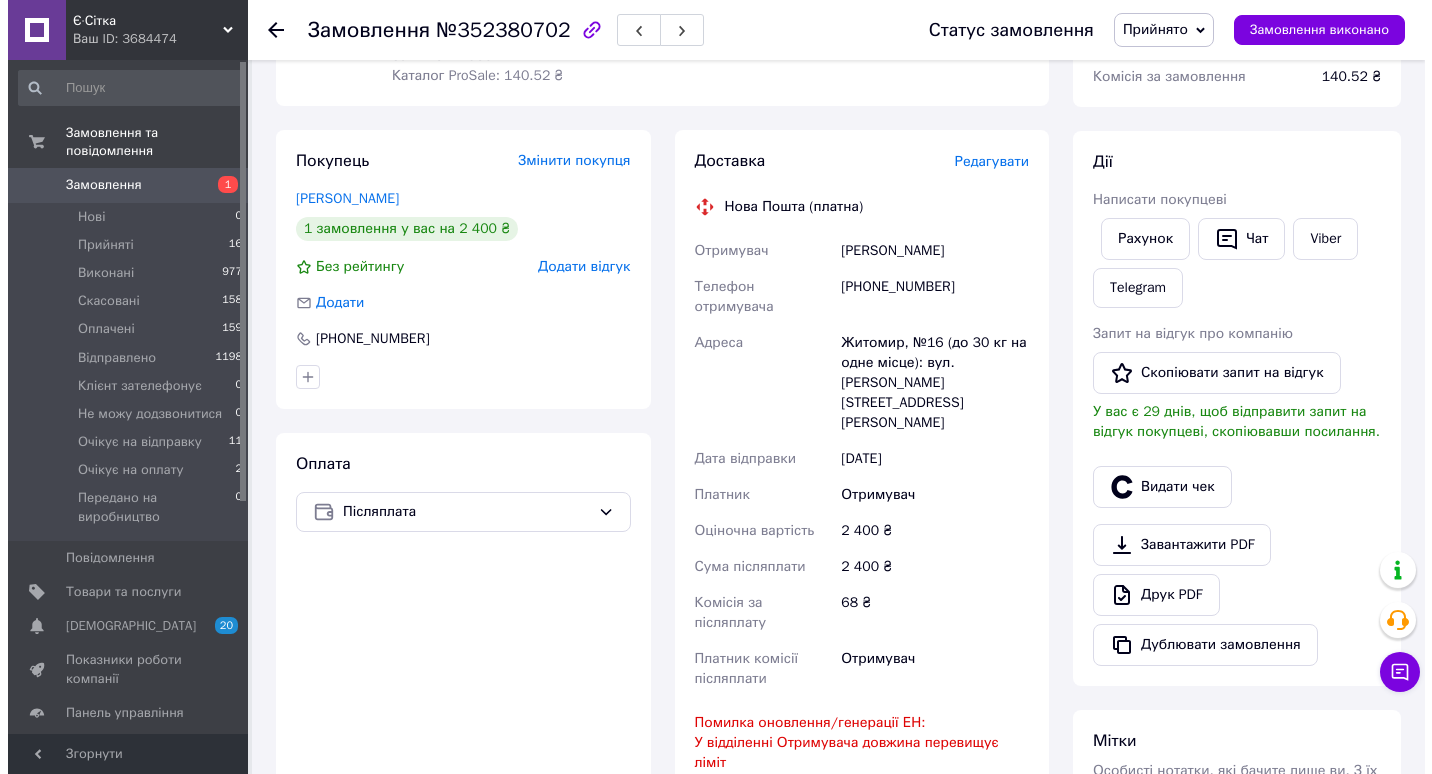 scroll, scrollTop: 257, scrollLeft: 0, axis: vertical 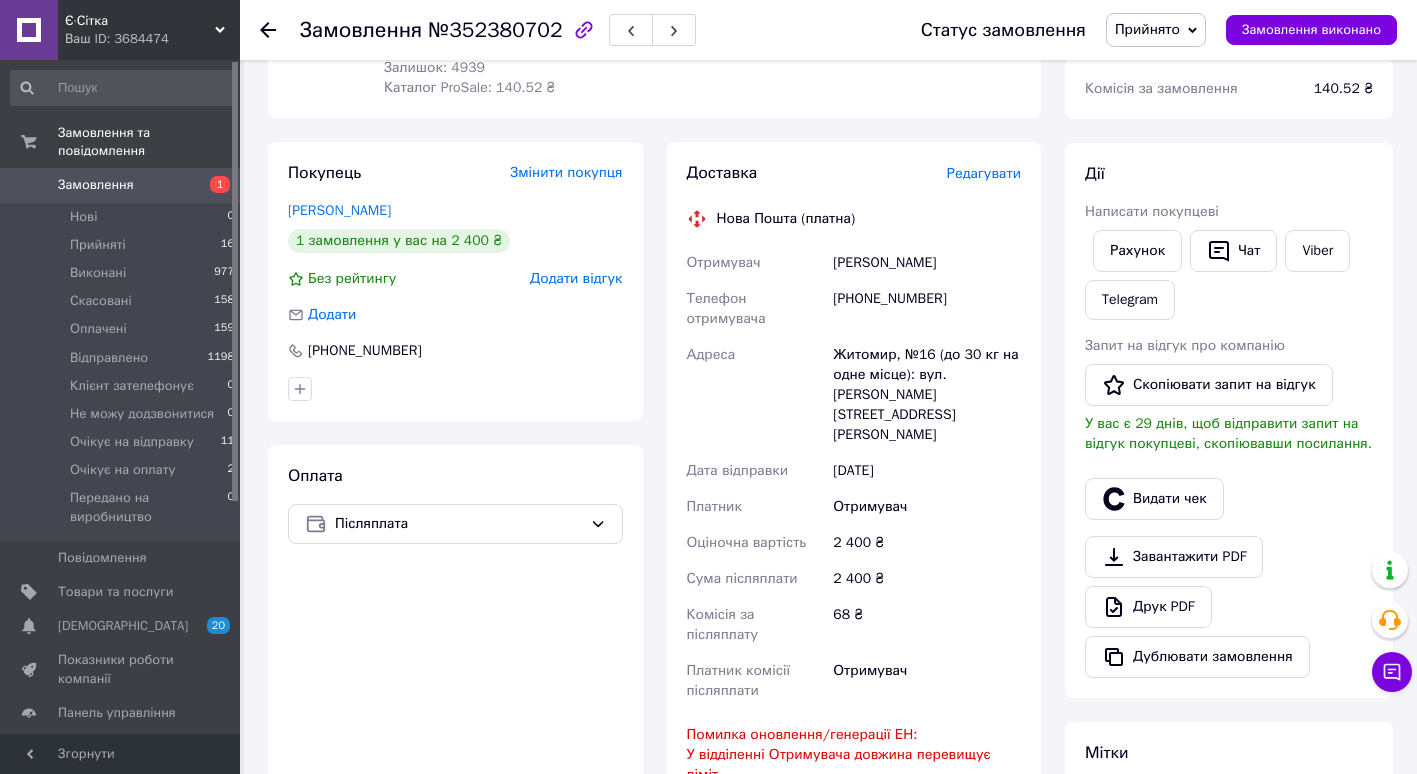 click on "Редагувати" at bounding box center (984, 173) 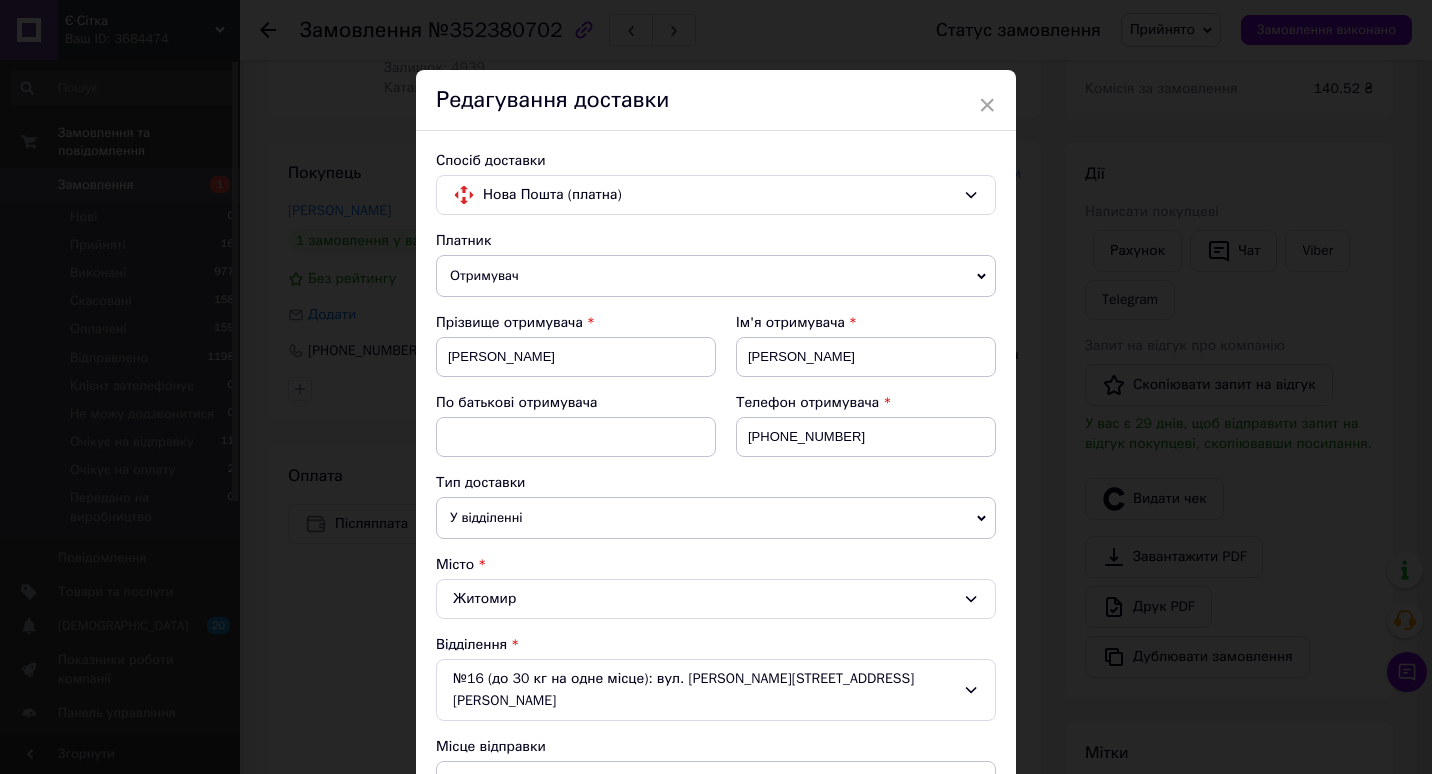 click 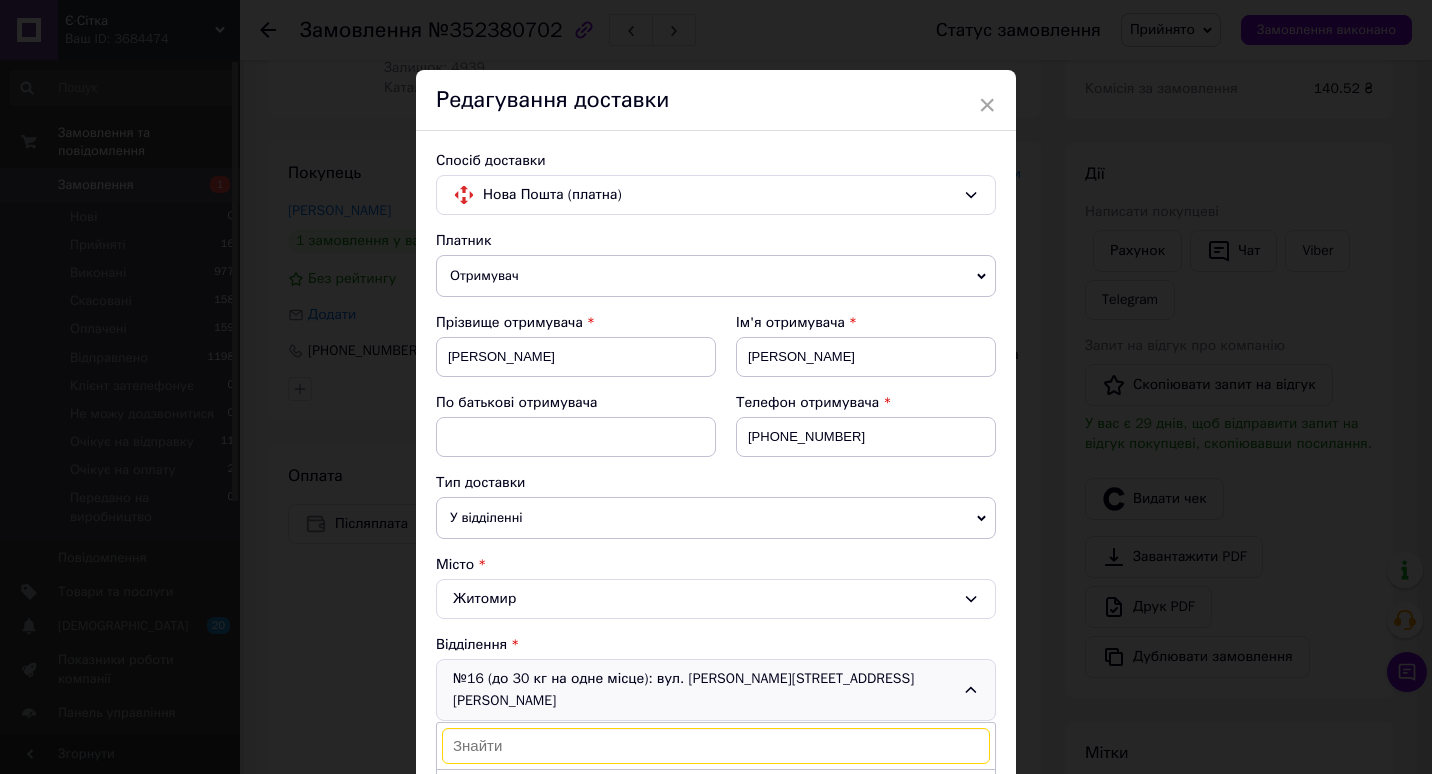 scroll, scrollTop: 448, scrollLeft: 0, axis: vertical 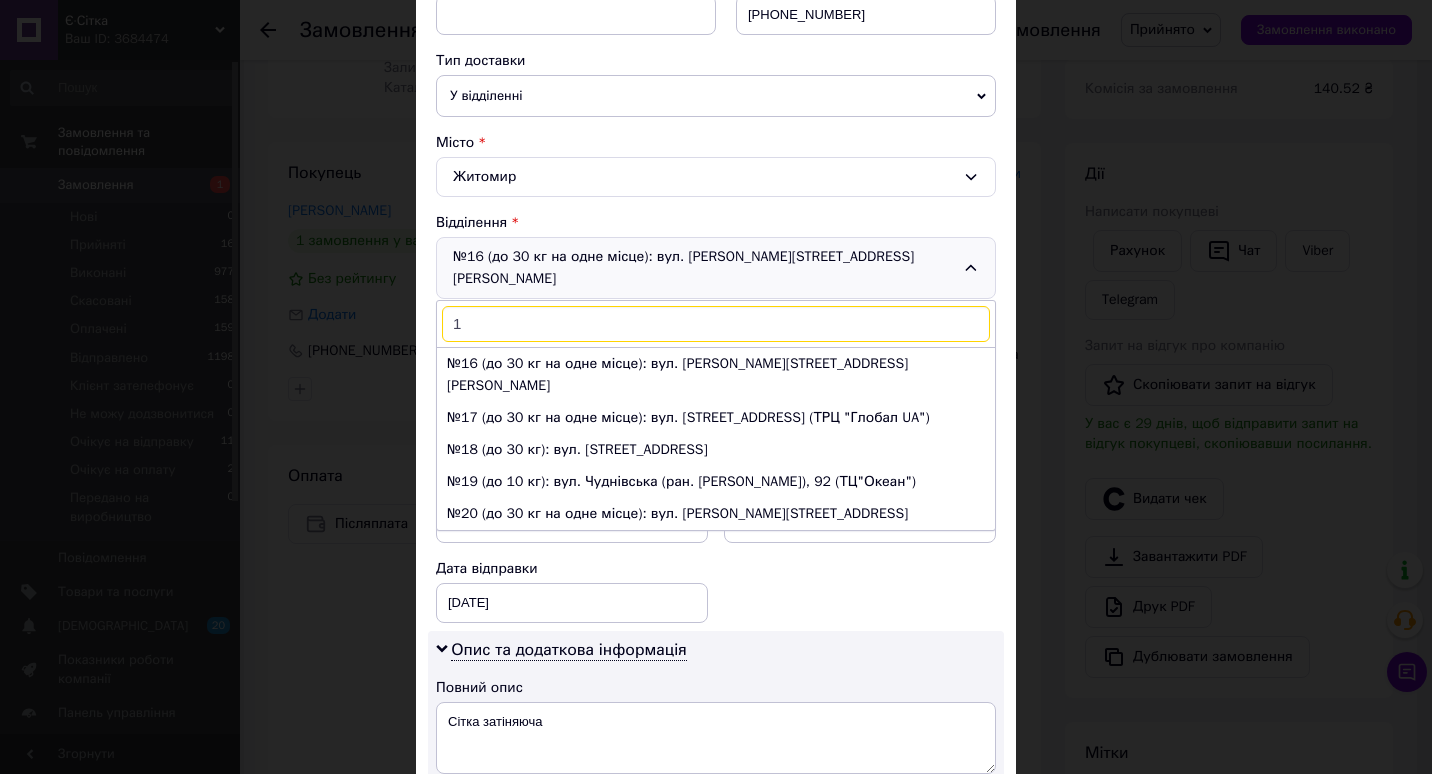 click on "1" at bounding box center (716, 324) 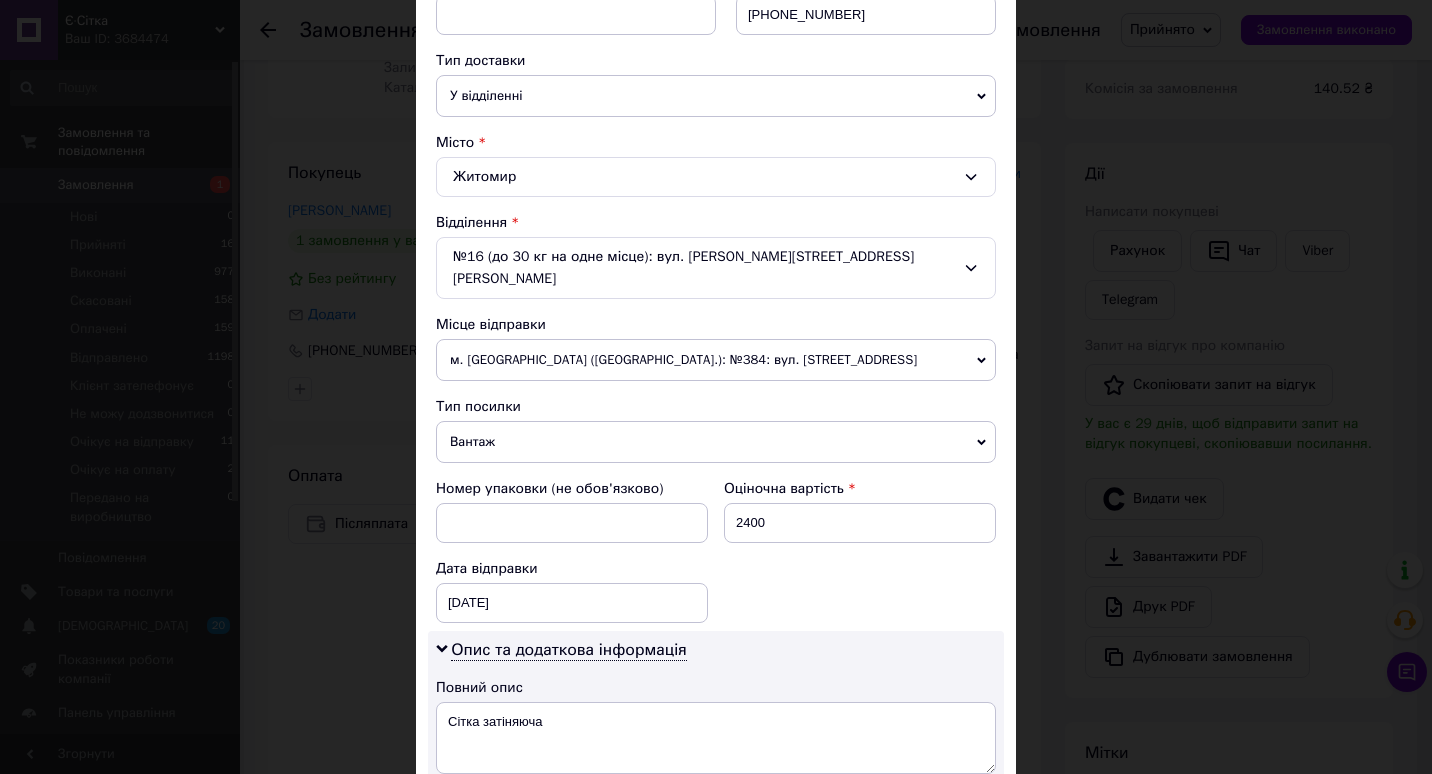click on "№16 (до 30 кг на одне місце): вул. [PERSON_NAME][STREET_ADDRESS][PERSON_NAME]" at bounding box center (716, 268) 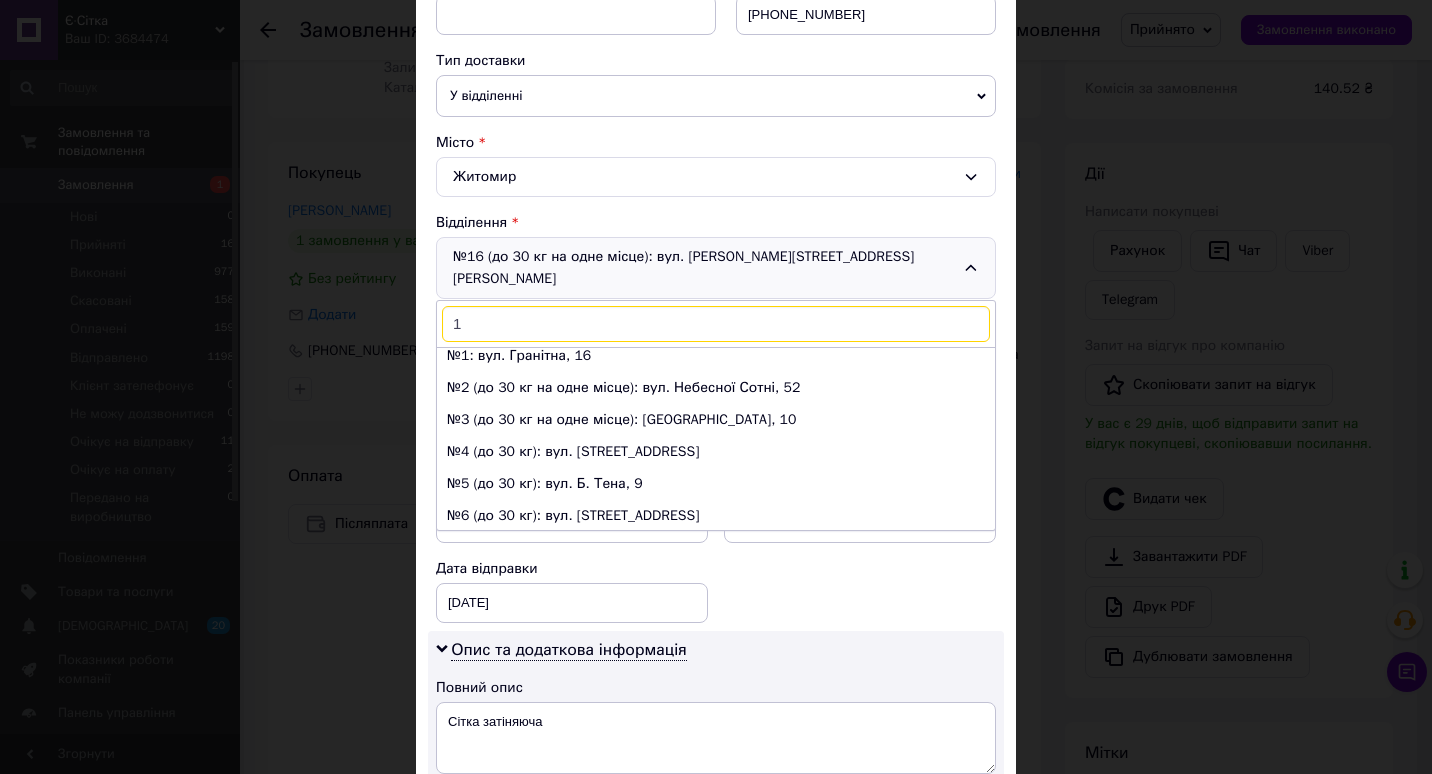 scroll, scrollTop: 0, scrollLeft: 0, axis: both 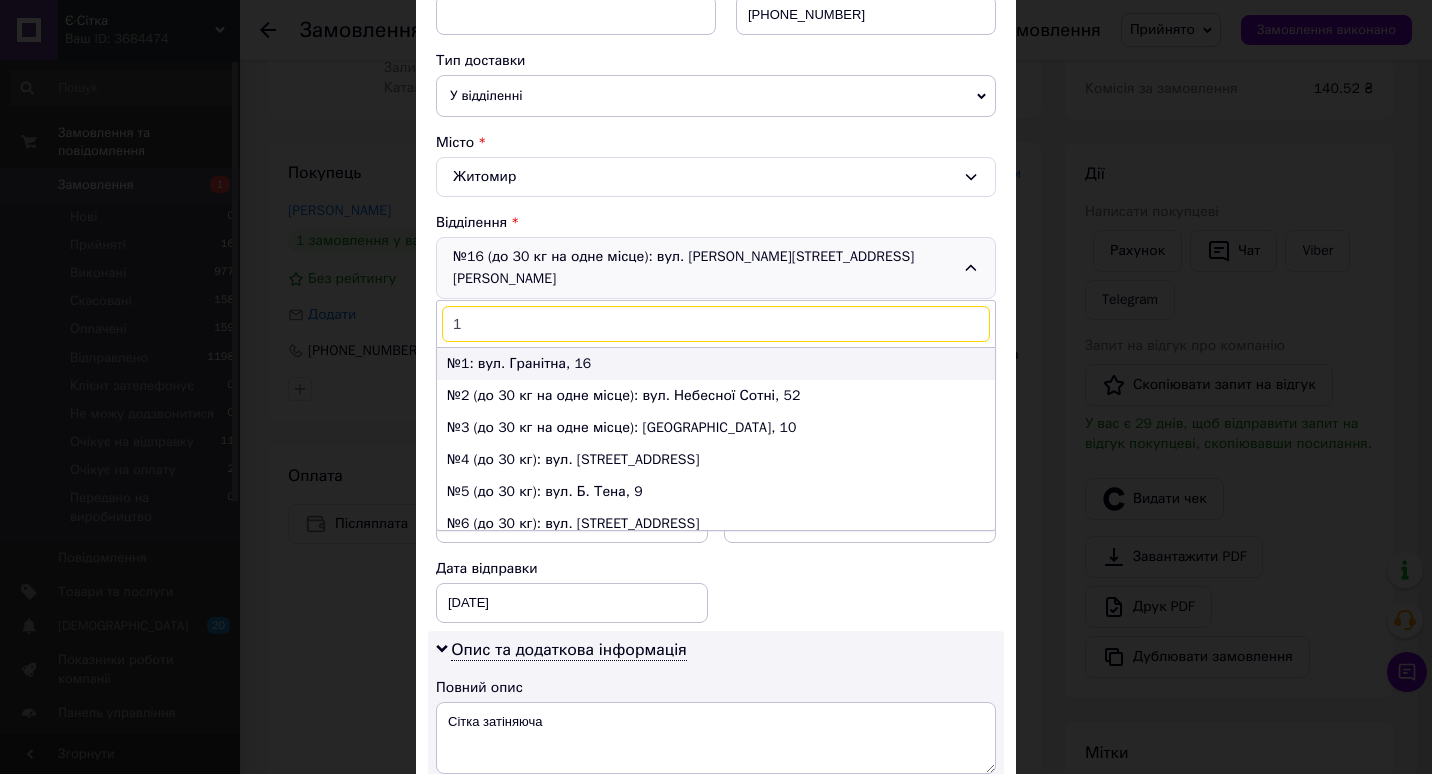 type on "1" 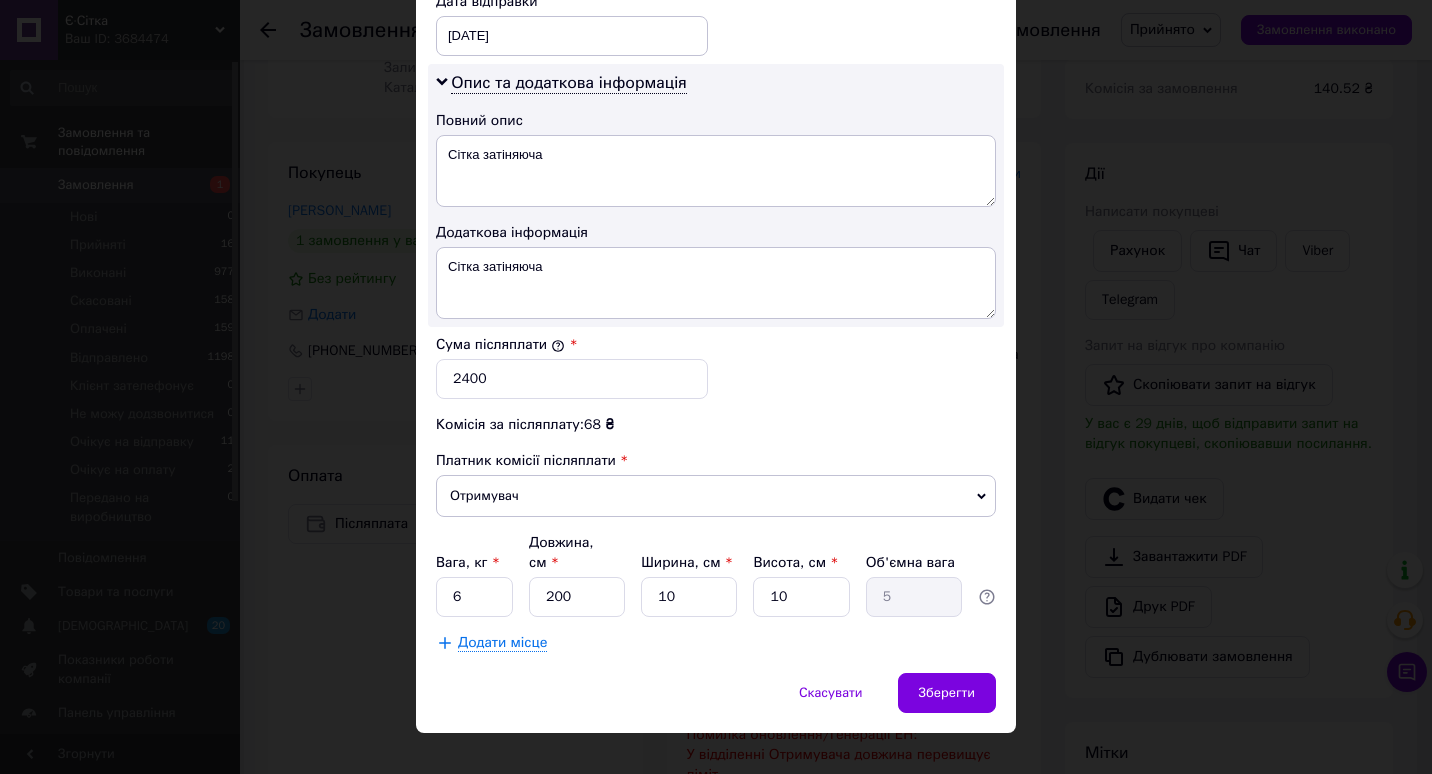 scroll, scrollTop: 976, scrollLeft: 0, axis: vertical 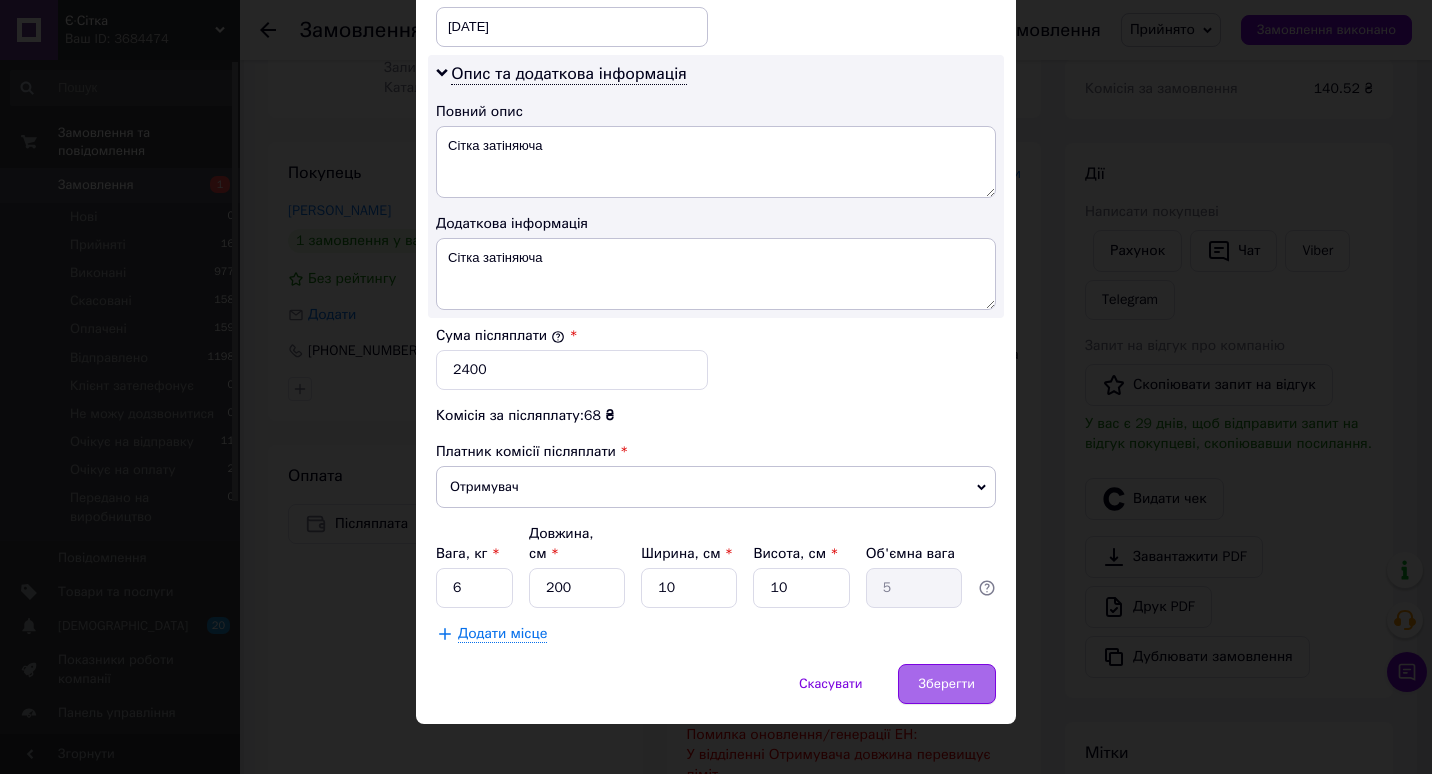 click on "Зберегти" at bounding box center (947, 684) 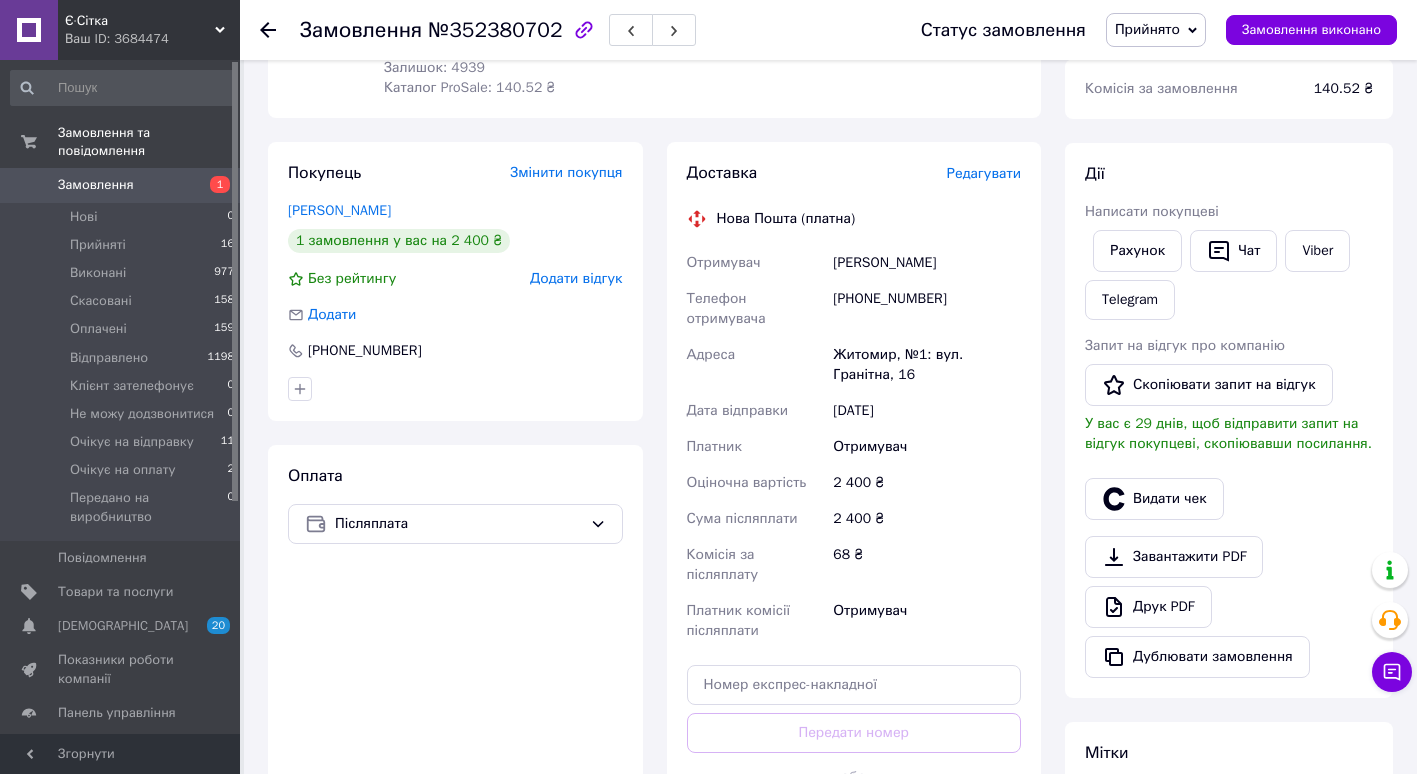 click on "Редагувати" at bounding box center (984, 173) 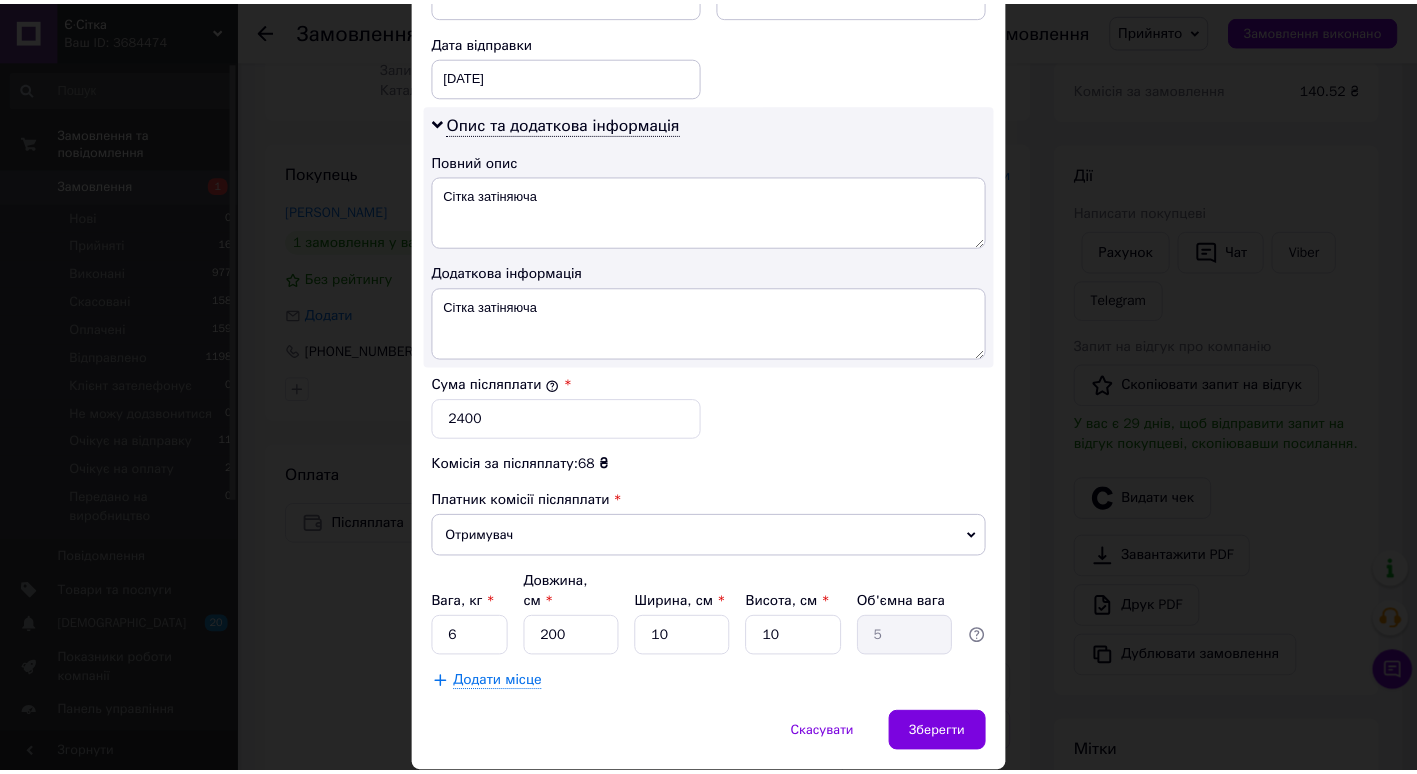 scroll, scrollTop: 976, scrollLeft: 0, axis: vertical 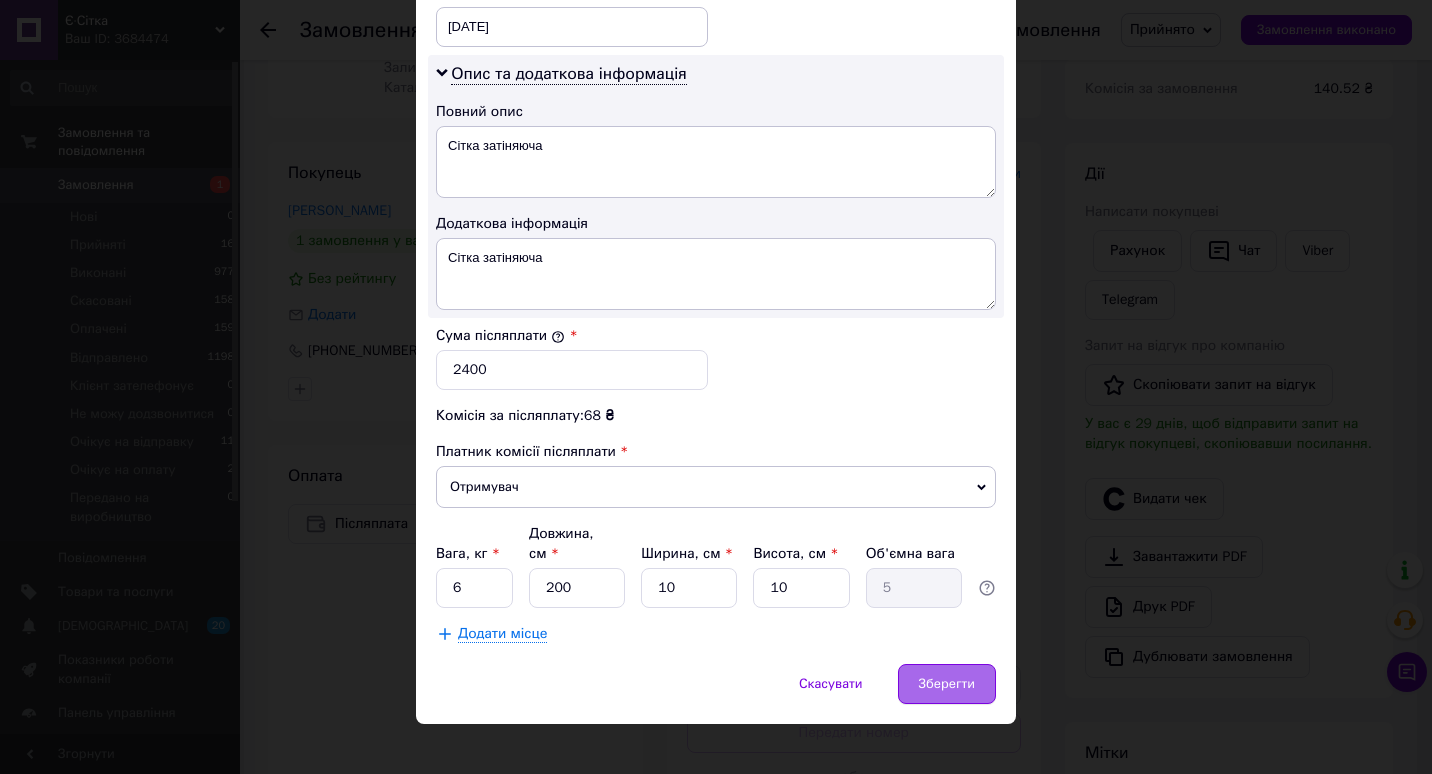 click on "Зберегти" at bounding box center (947, 684) 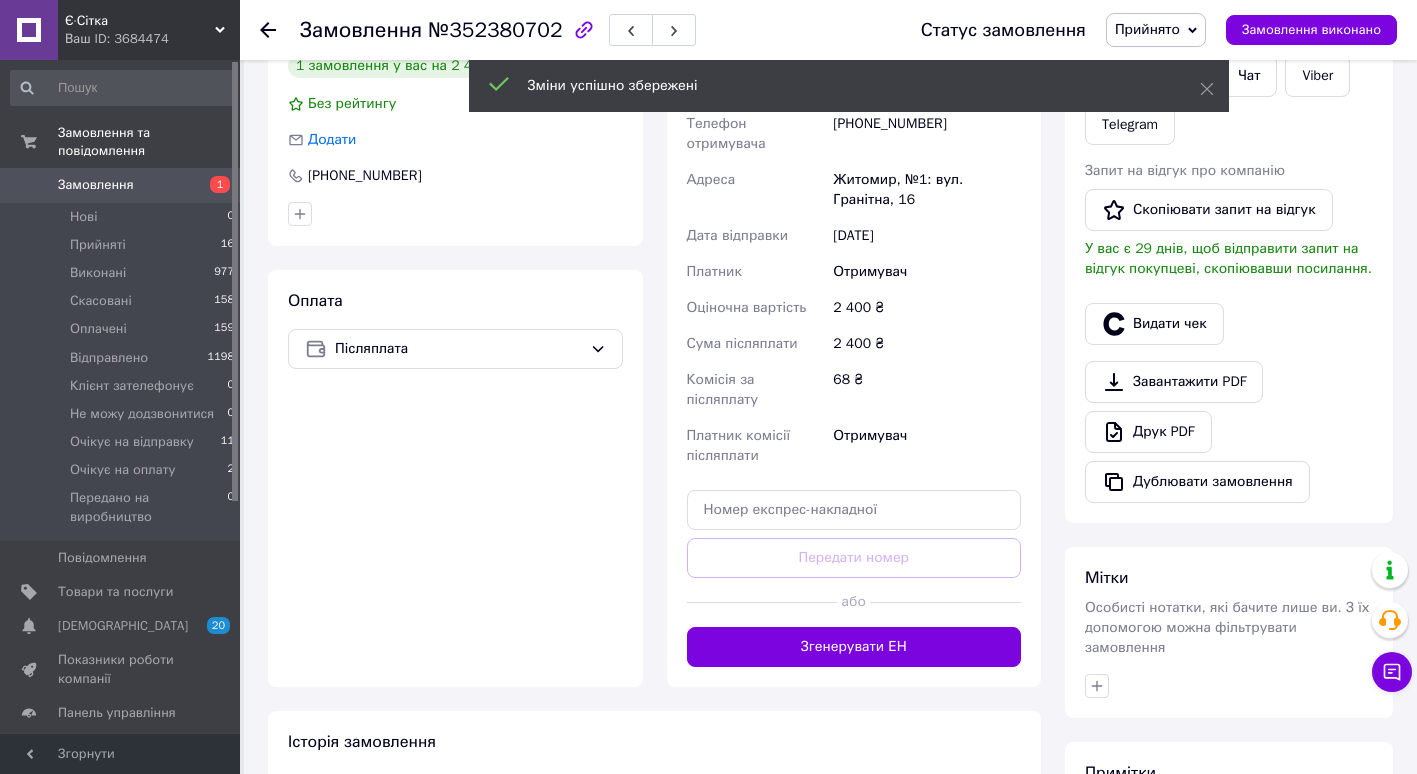 scroll, scrollTop: 451, scrollLeft: 0, axis: vertical 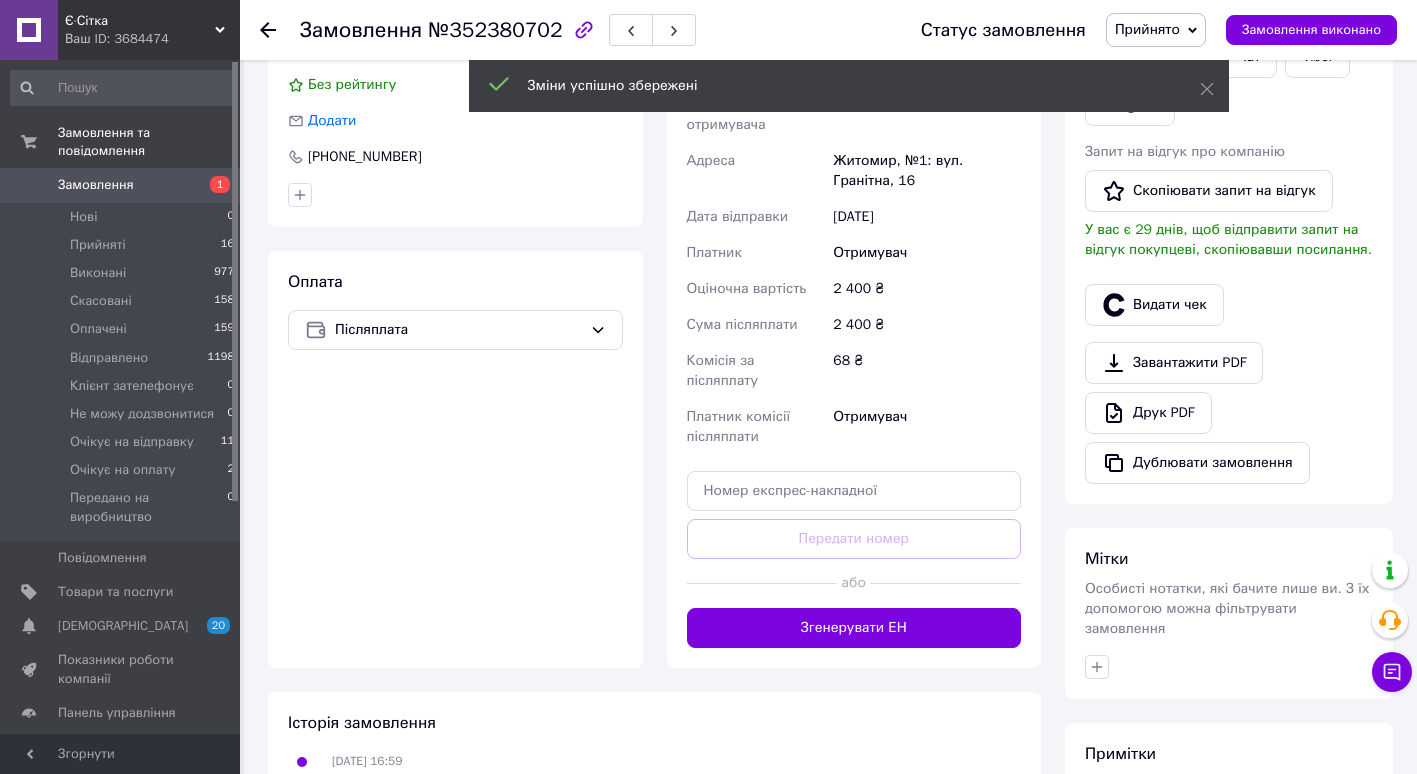 click on "Згенерувати ЕН" at bounding box center [854, 628] 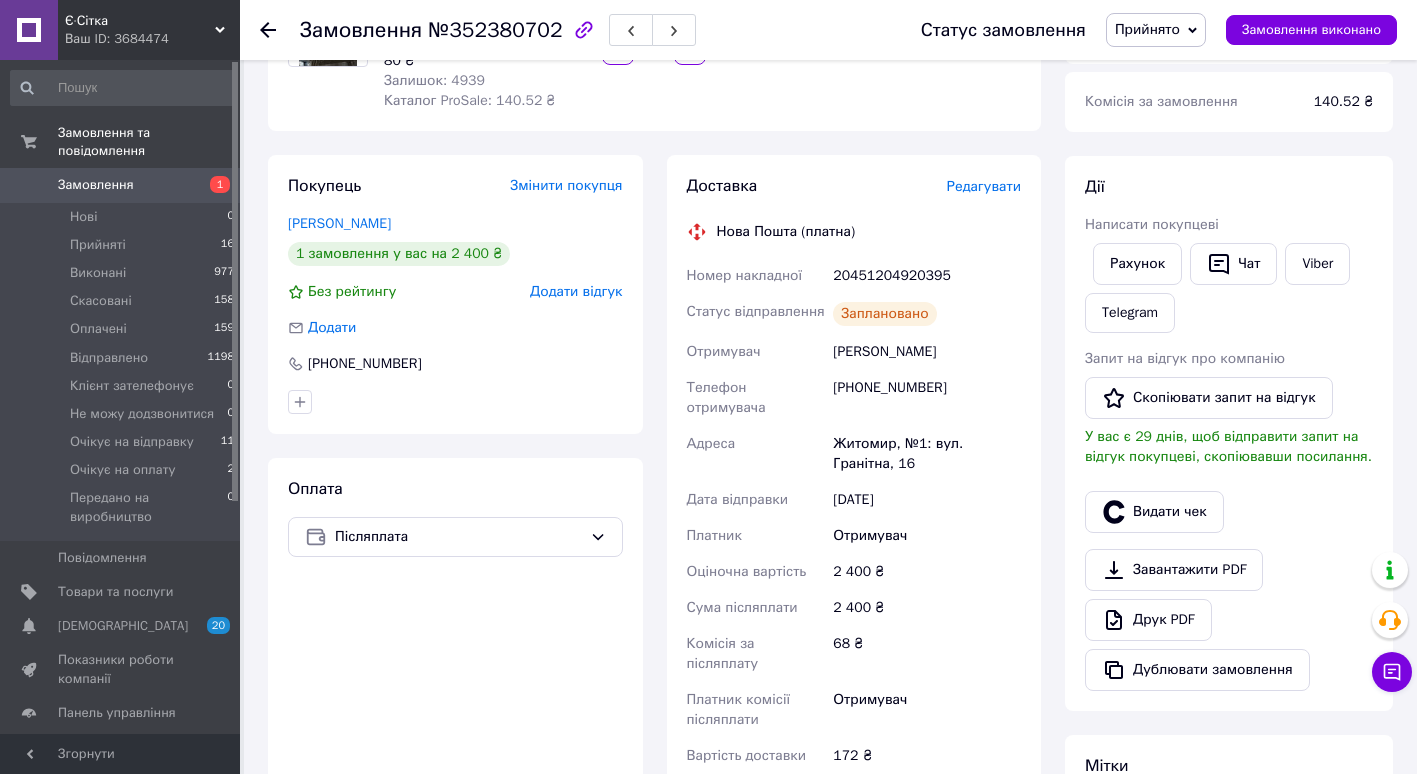 scroll, scrollTop: 242, scrollLeft: 0, axis: vertical 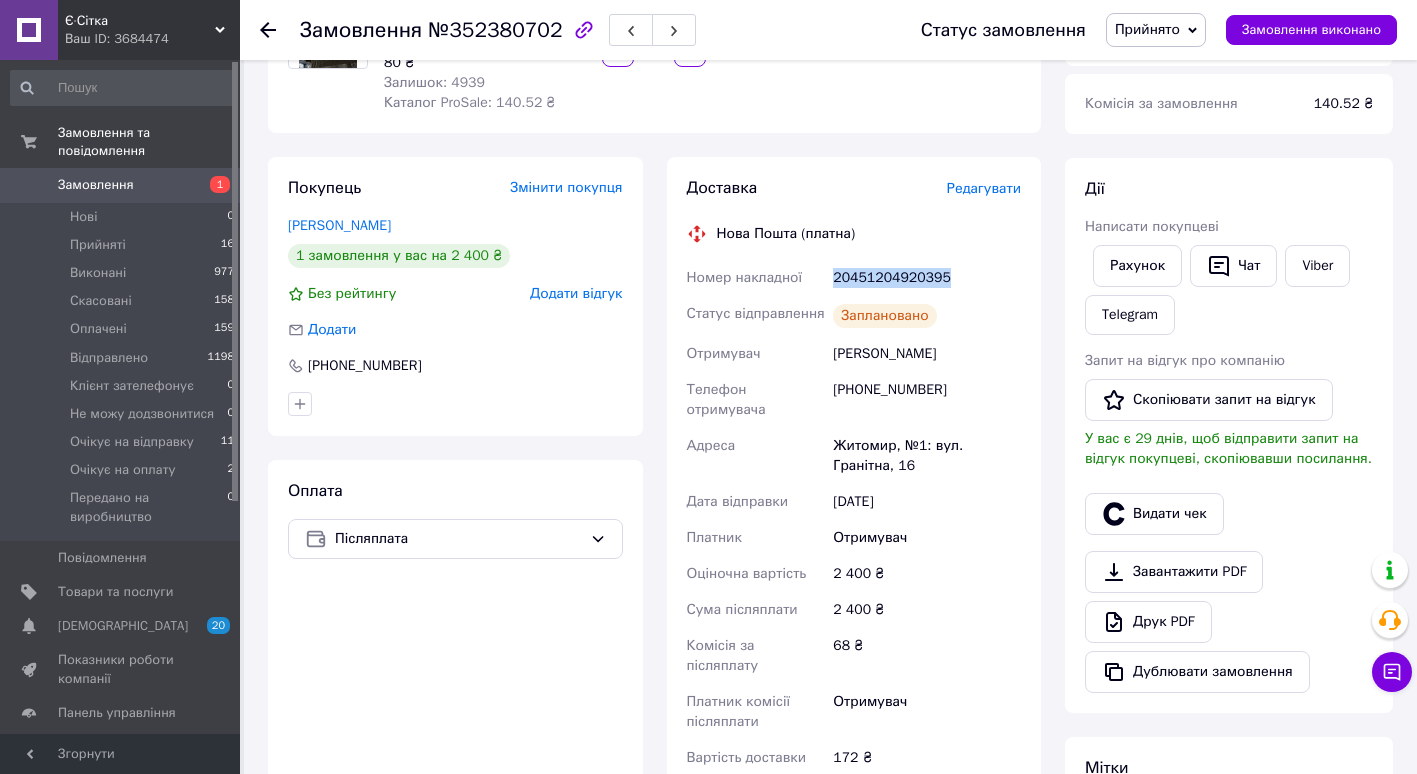 drag, startPoint x: 835, startPoint y: 275, endPoint x: 971, endPoint y: 276, distance: 136.00368 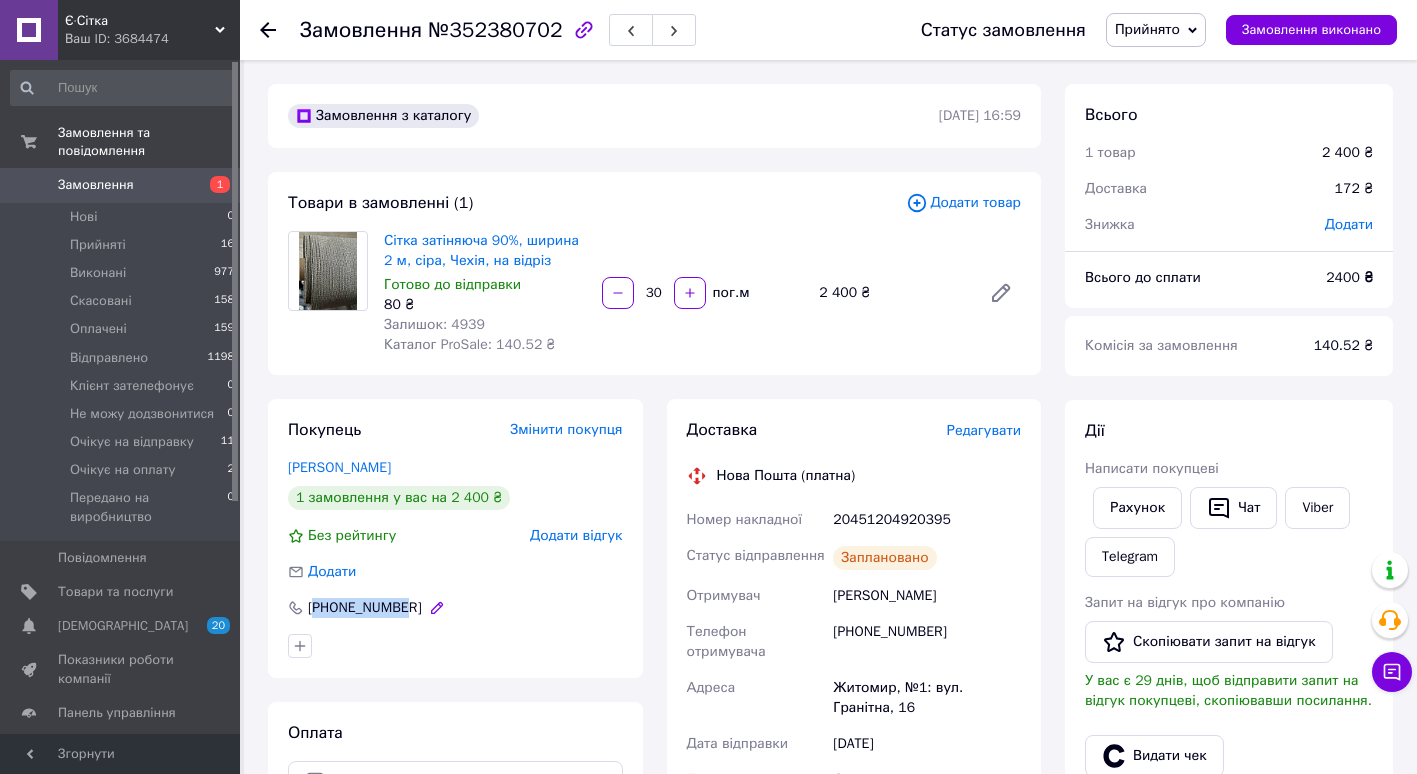 drag, startPoint x: 318, startPoint y: 607, endPoint x: 403, endPoint y: 605, distance: 85.02353 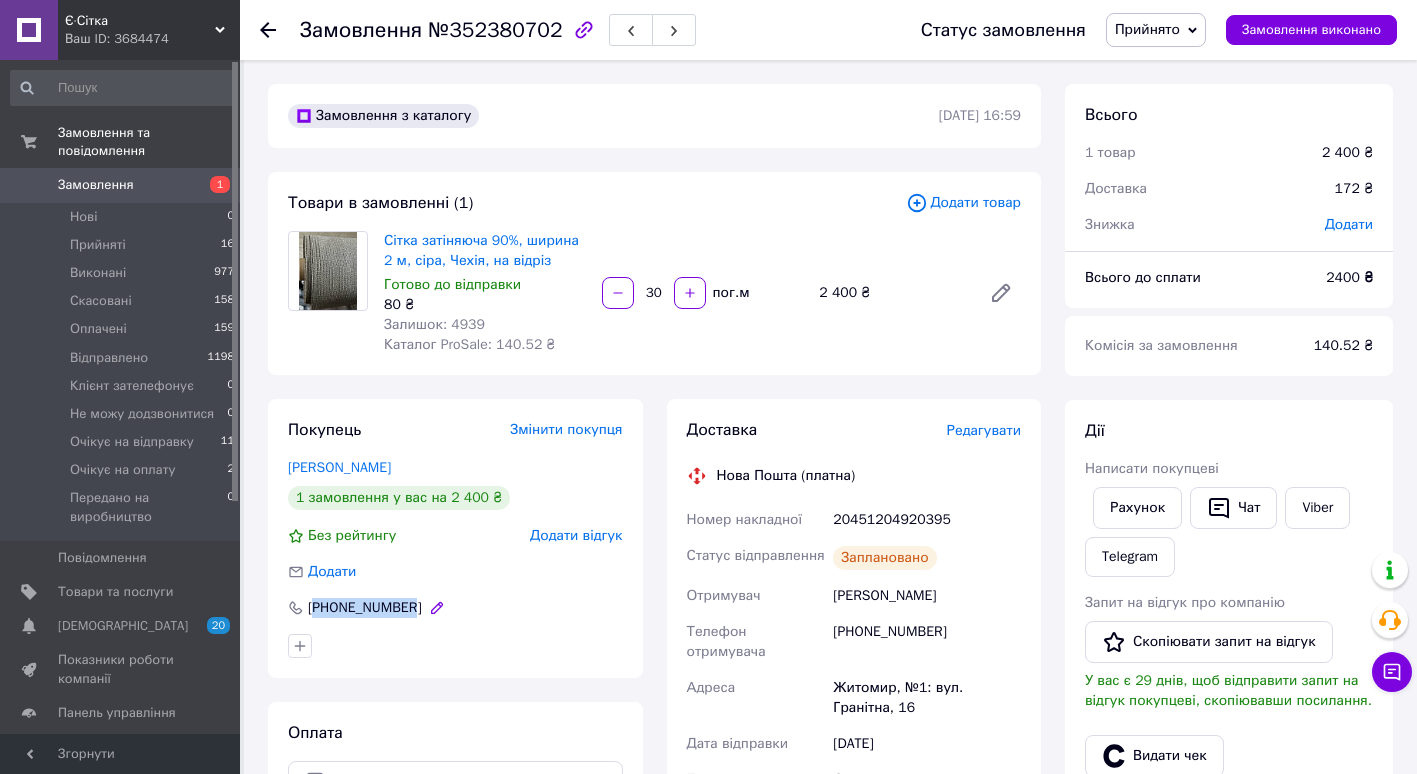 drag, startPoint x: 318, startPoint y: 606, endPoint x: 405, endPoint y: 608, distance: 87.02299 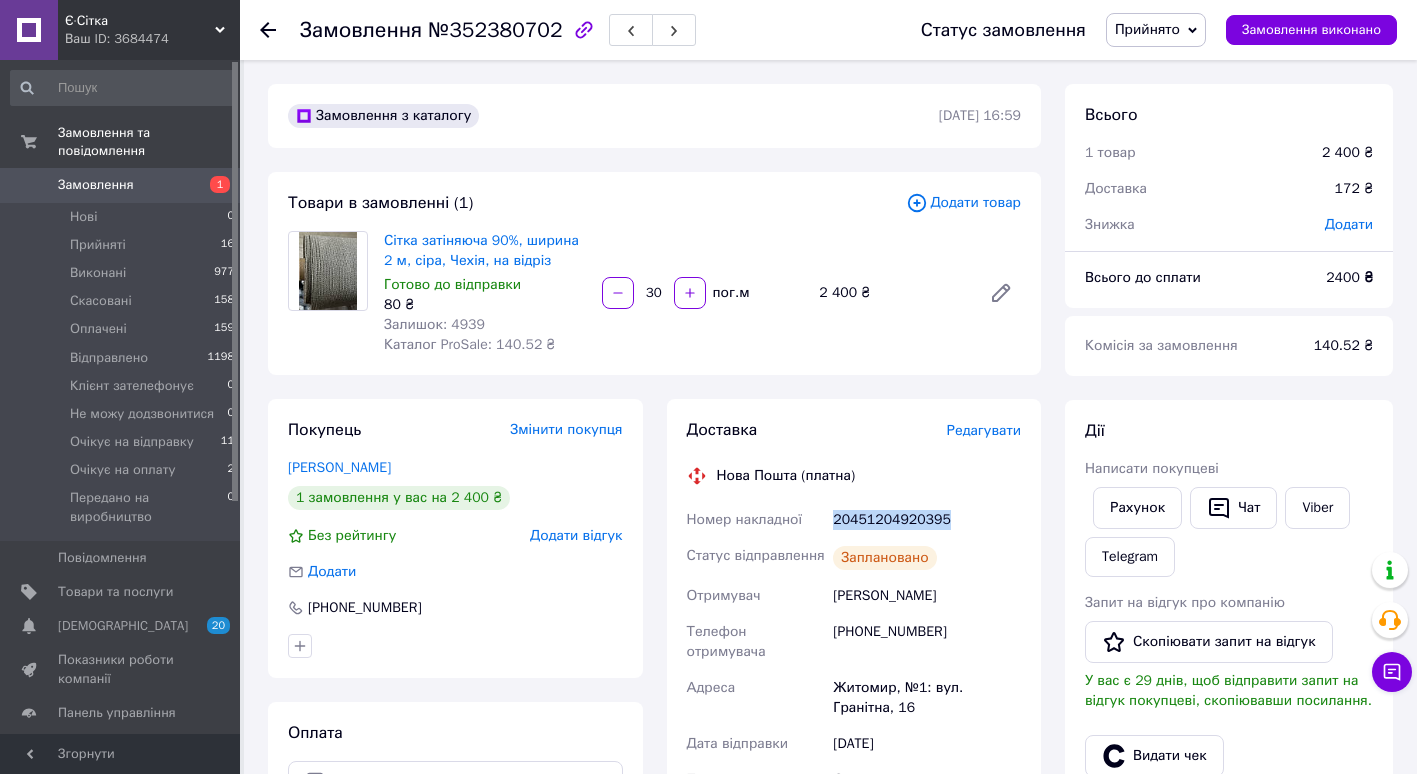 drag, startPoint x: 828, startPoint y: 517, endPoint x: 936, endPoint y: 519, distance: 108.01852 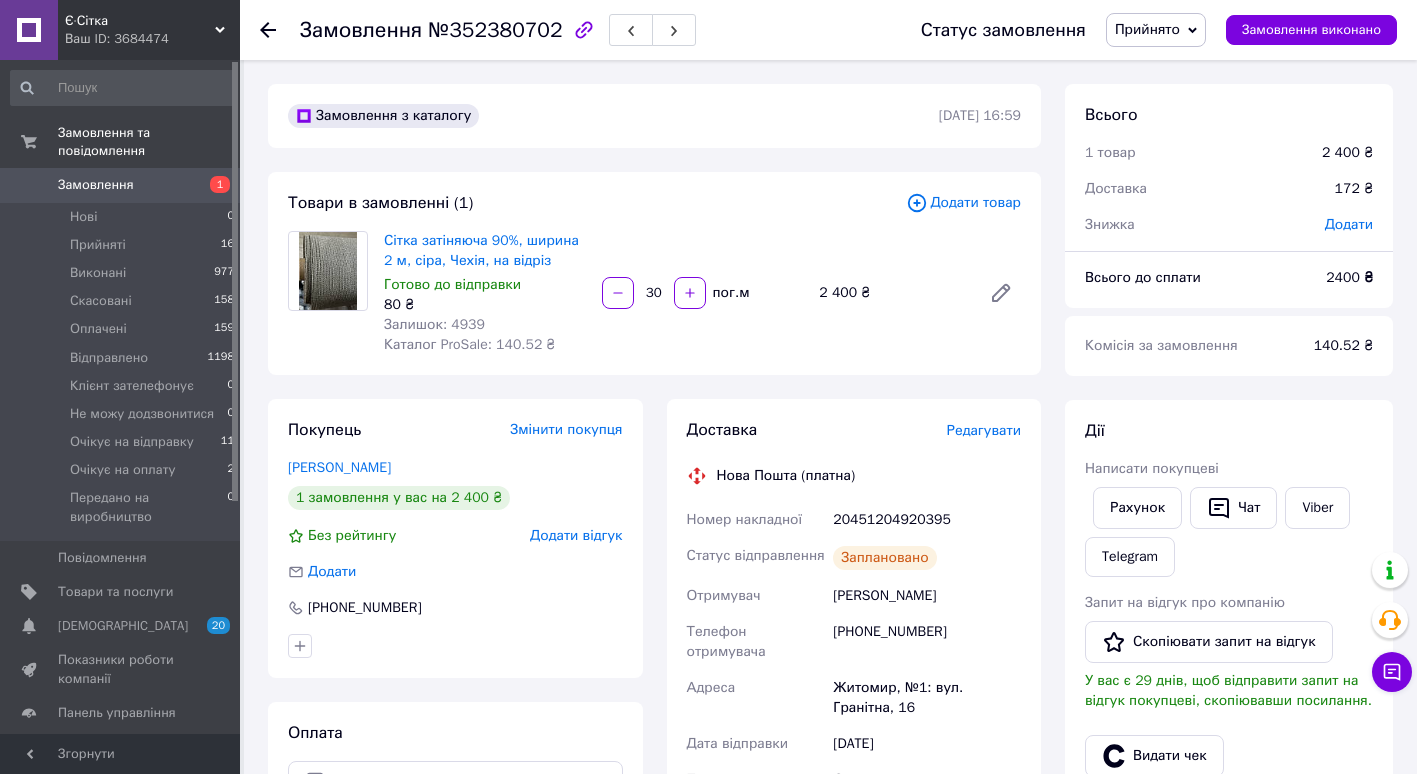 click 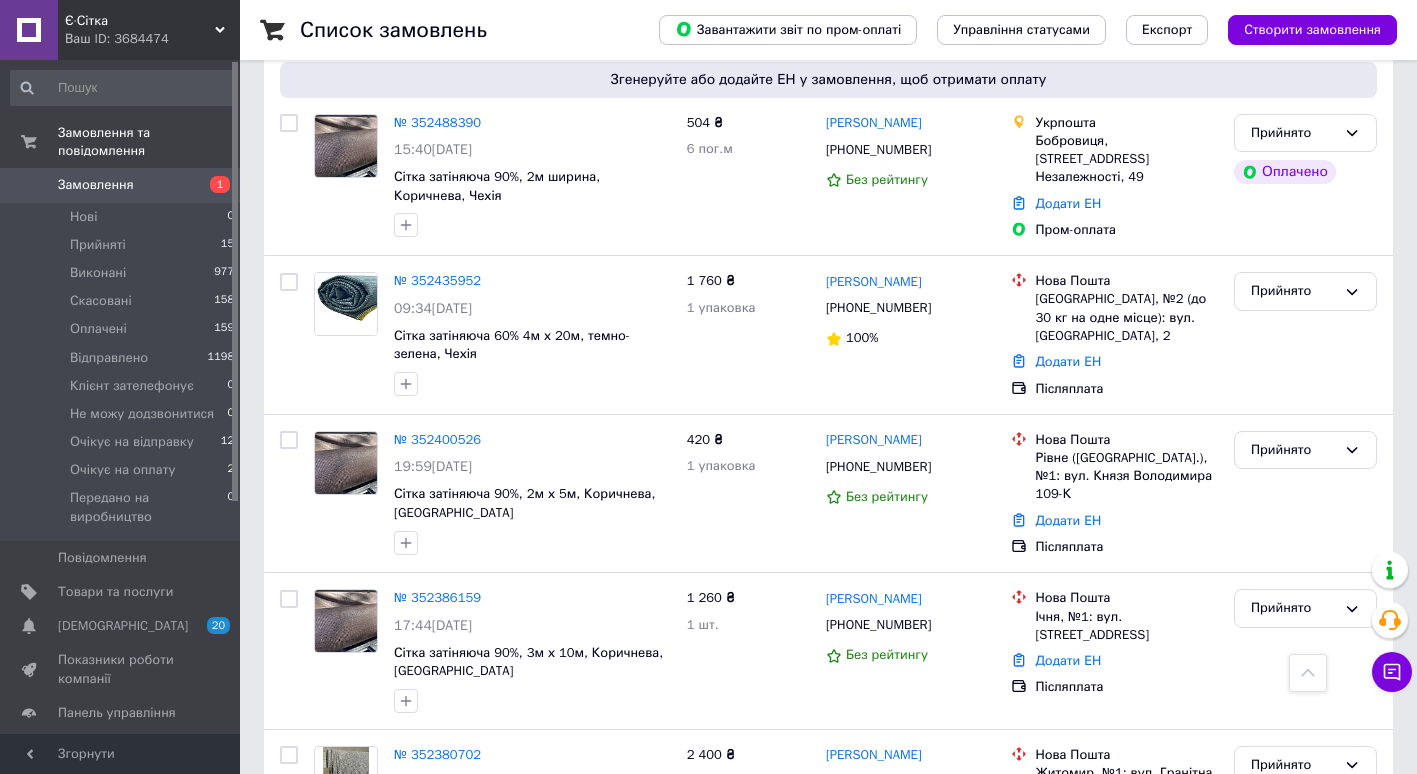 scroll, scrollTop: 1413, scrollLeft: 0, axis: vertical 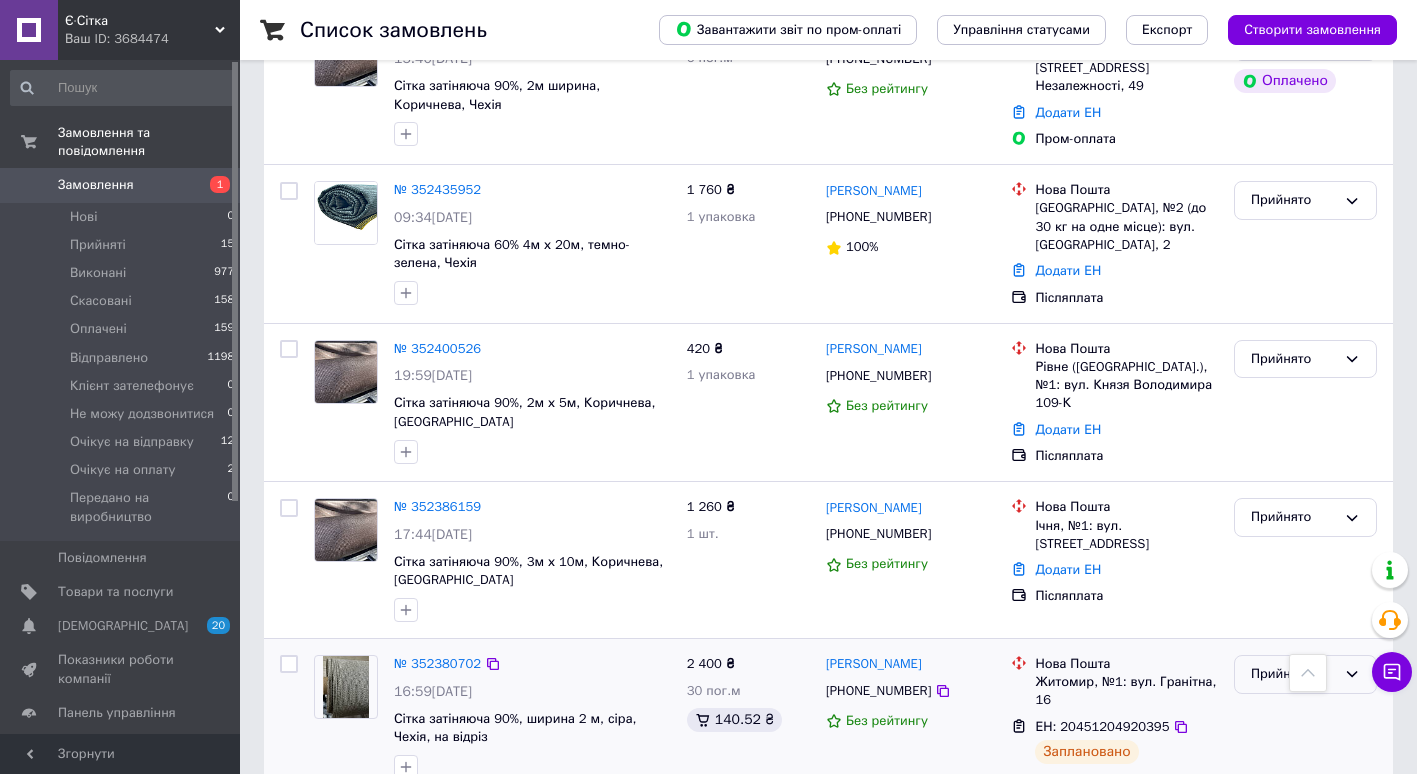 click 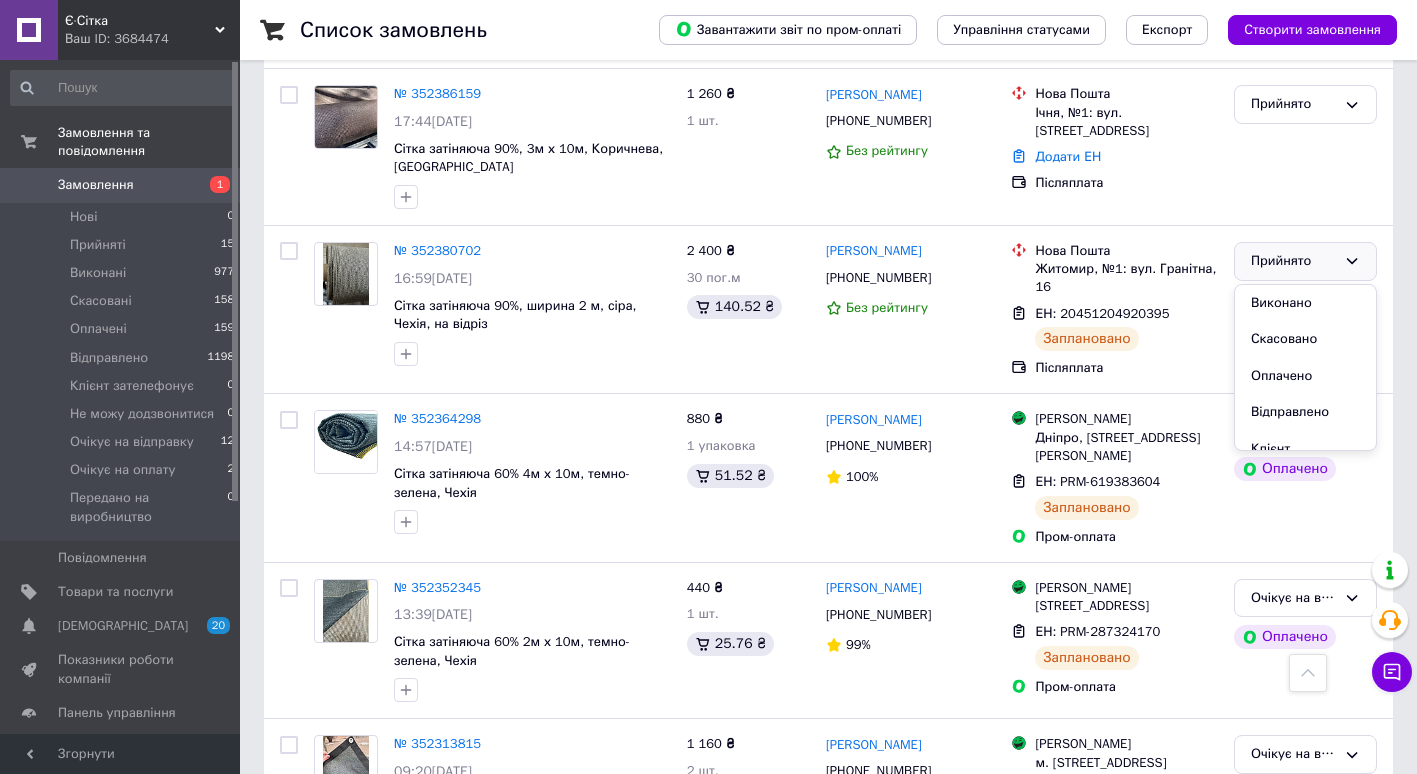 scroll, scrollTop: 1823, scrollLeft: 0, axis: vertical 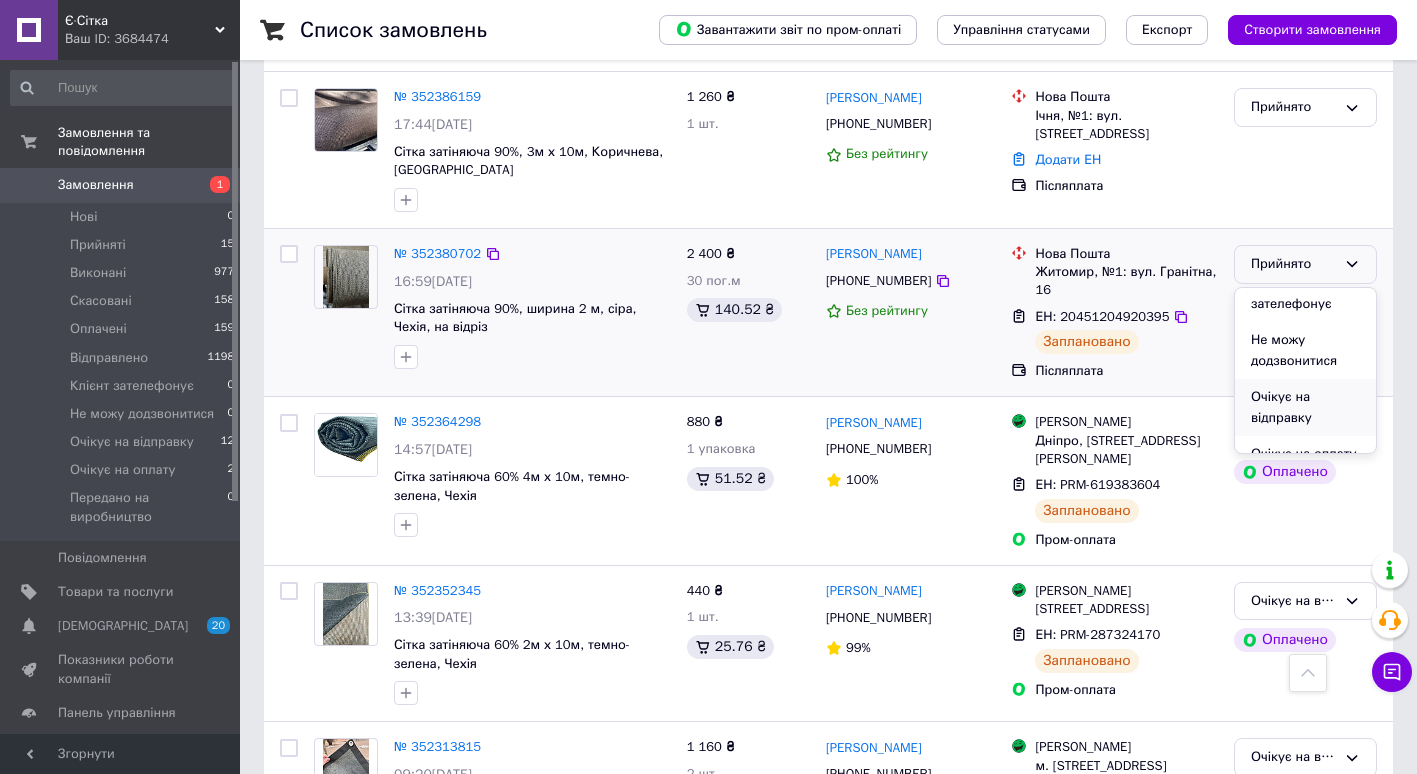 click on "Очікує на відправку" at bounding box center (1305, 407) 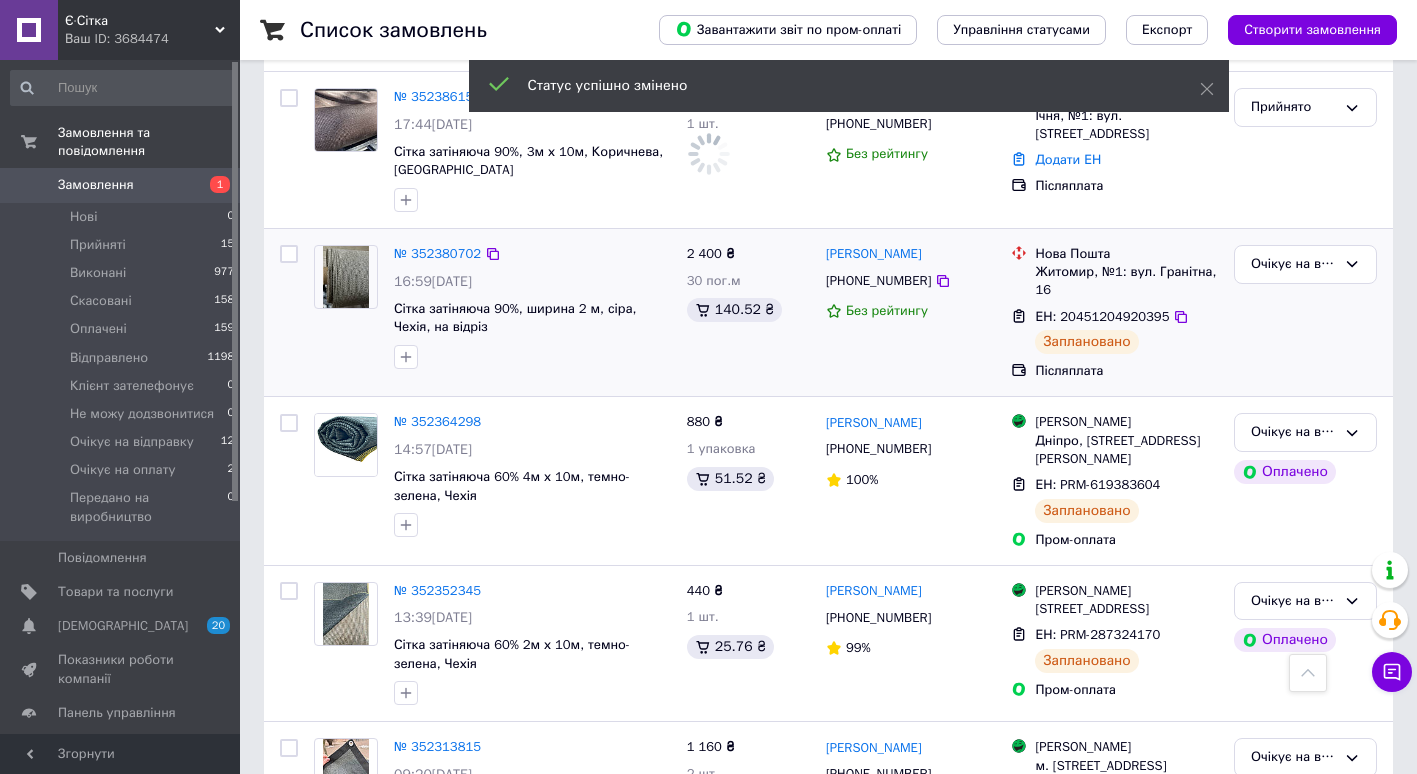 scroll, scrollTop: 1858, scrollLeft: 0, axis: vertical 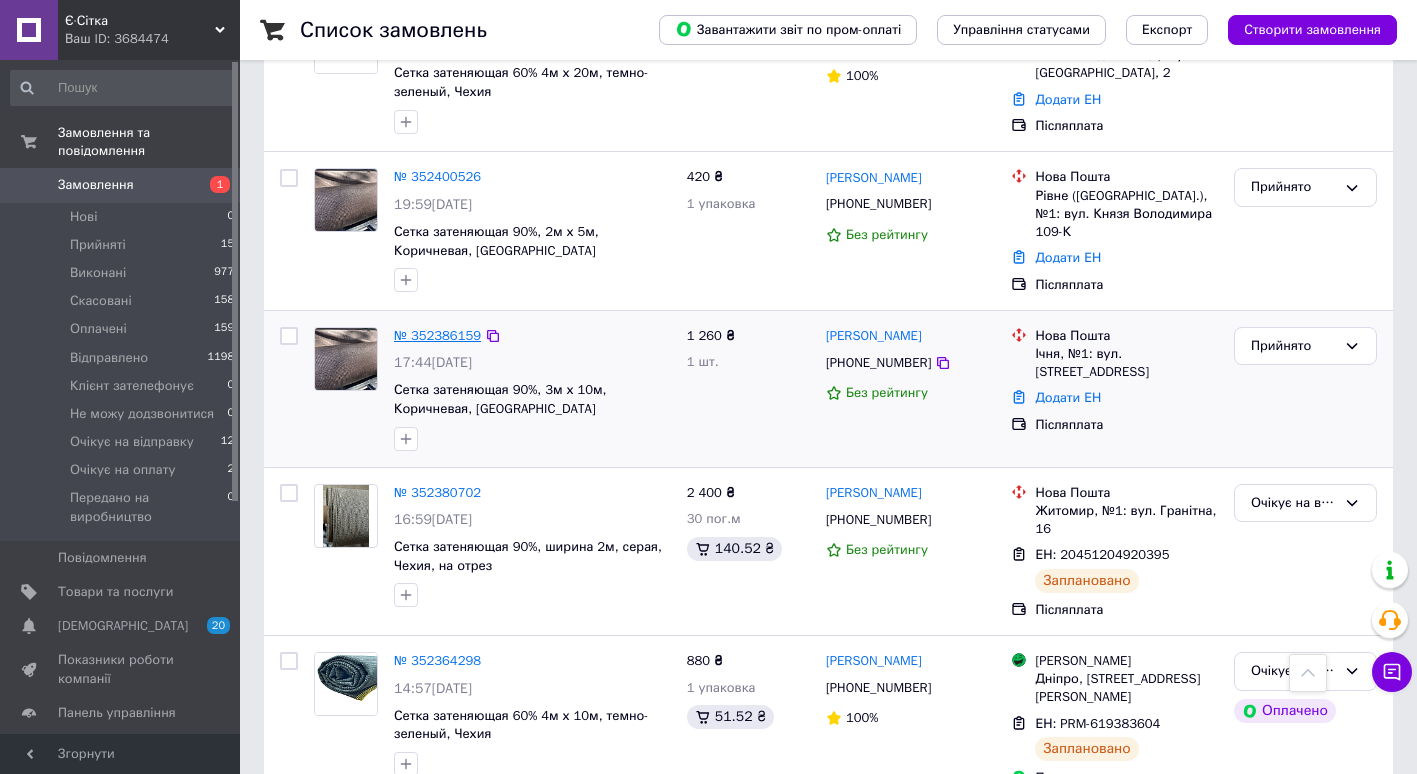 click on "№ 352386159" at bounding box center [437, 335] 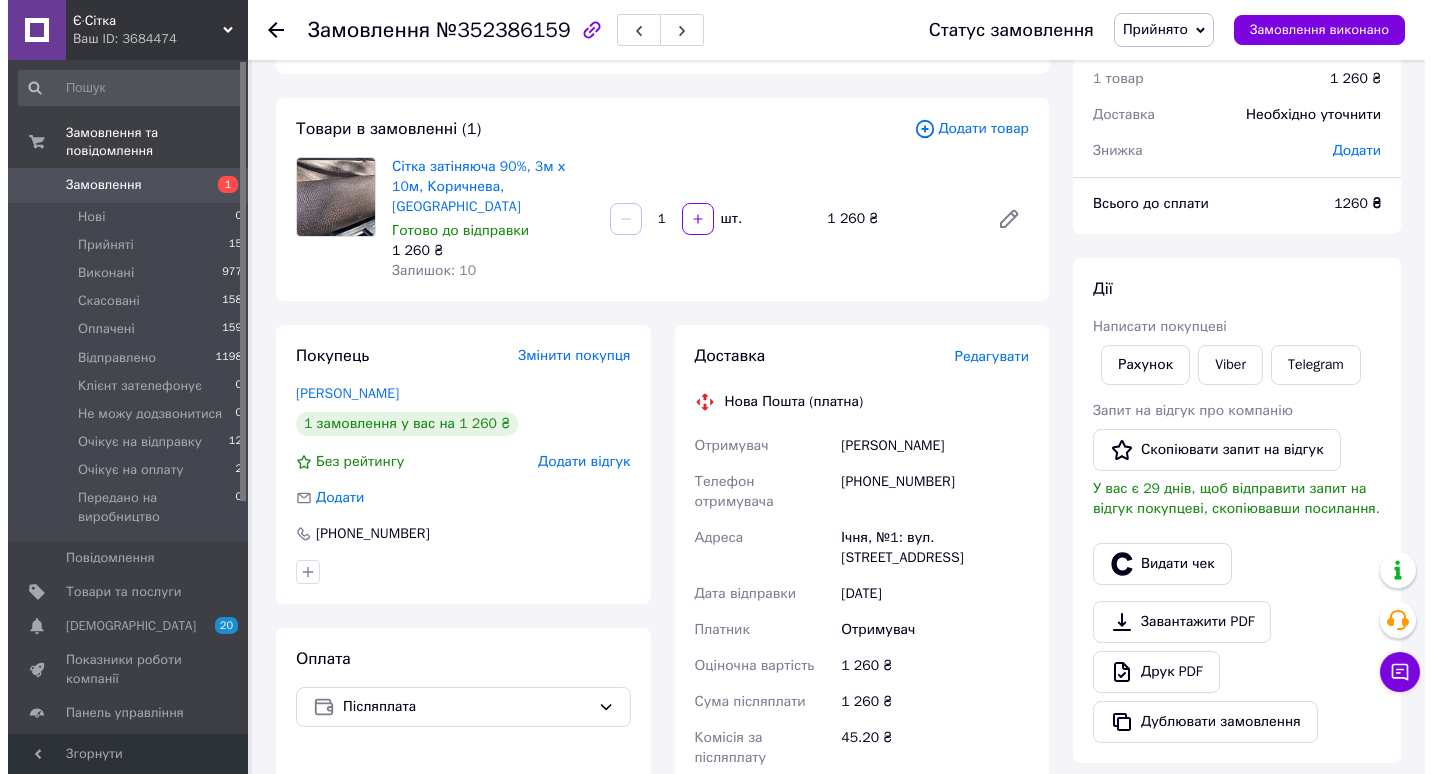 scroll, scrollTop: 17, scrollLeft: 0, axis: vertical 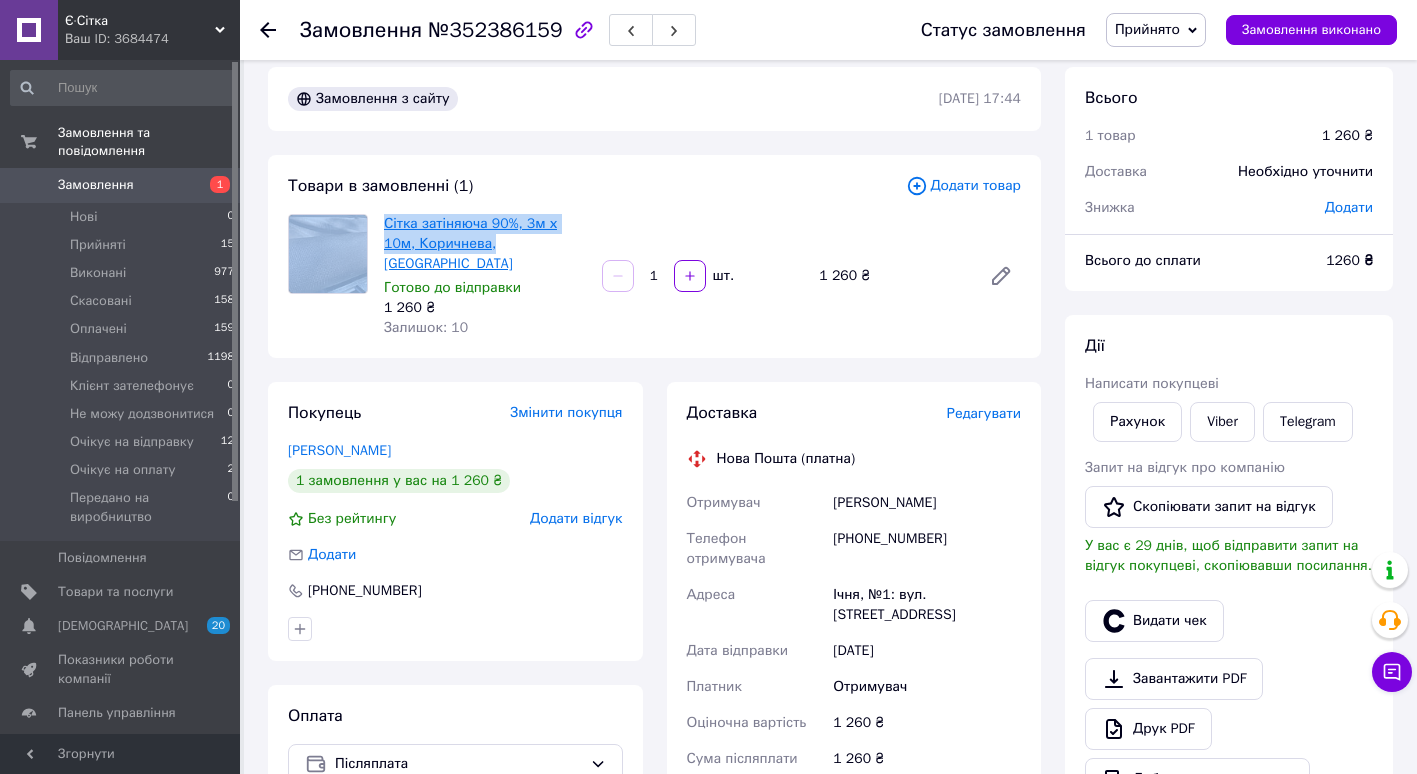 drag, startPoint x: 375, startPoint y: 217, endPoint x: 456, endPoint y: 234, distance: 82.764725 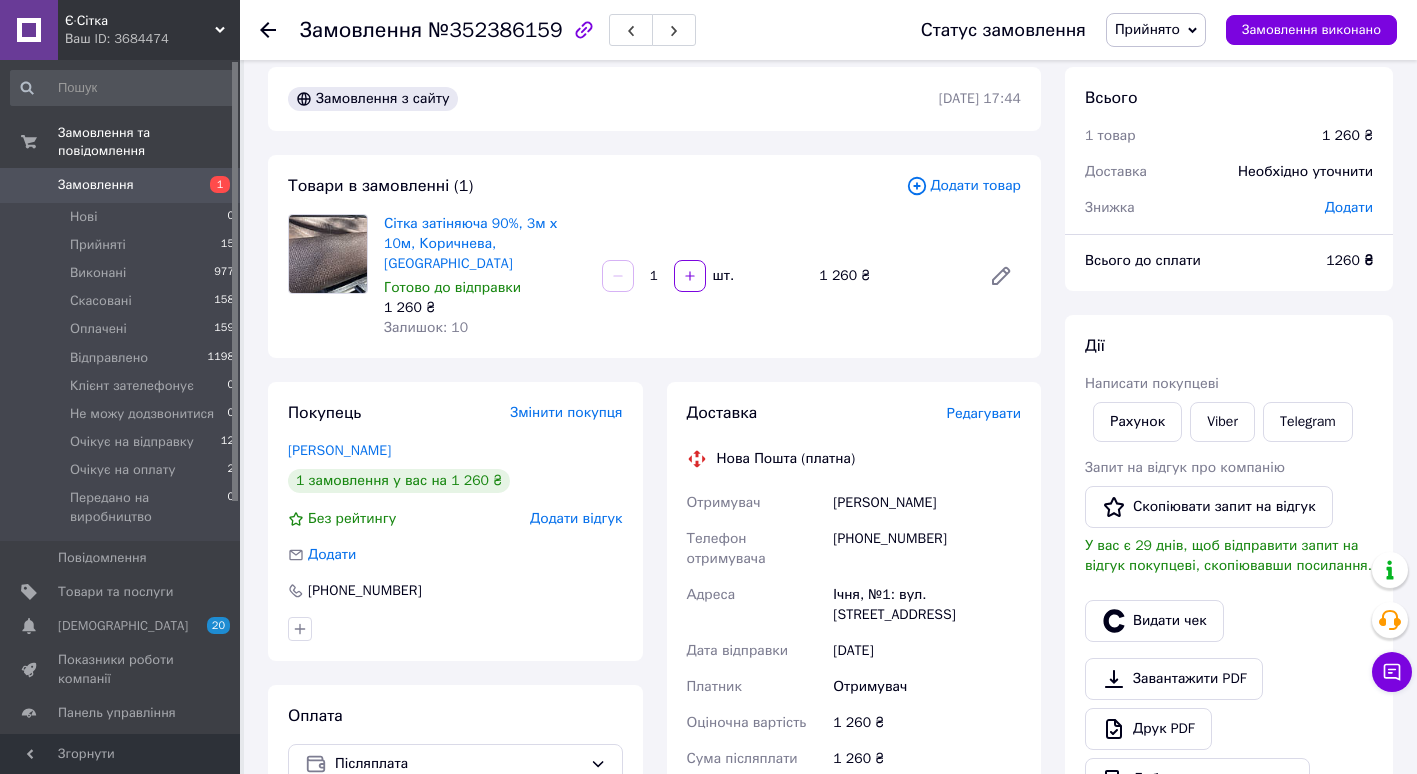 drag, startPoint x: 456, startPoint y: 234, endPoint x: 700, endPoint y: 176, distance: 250.79872 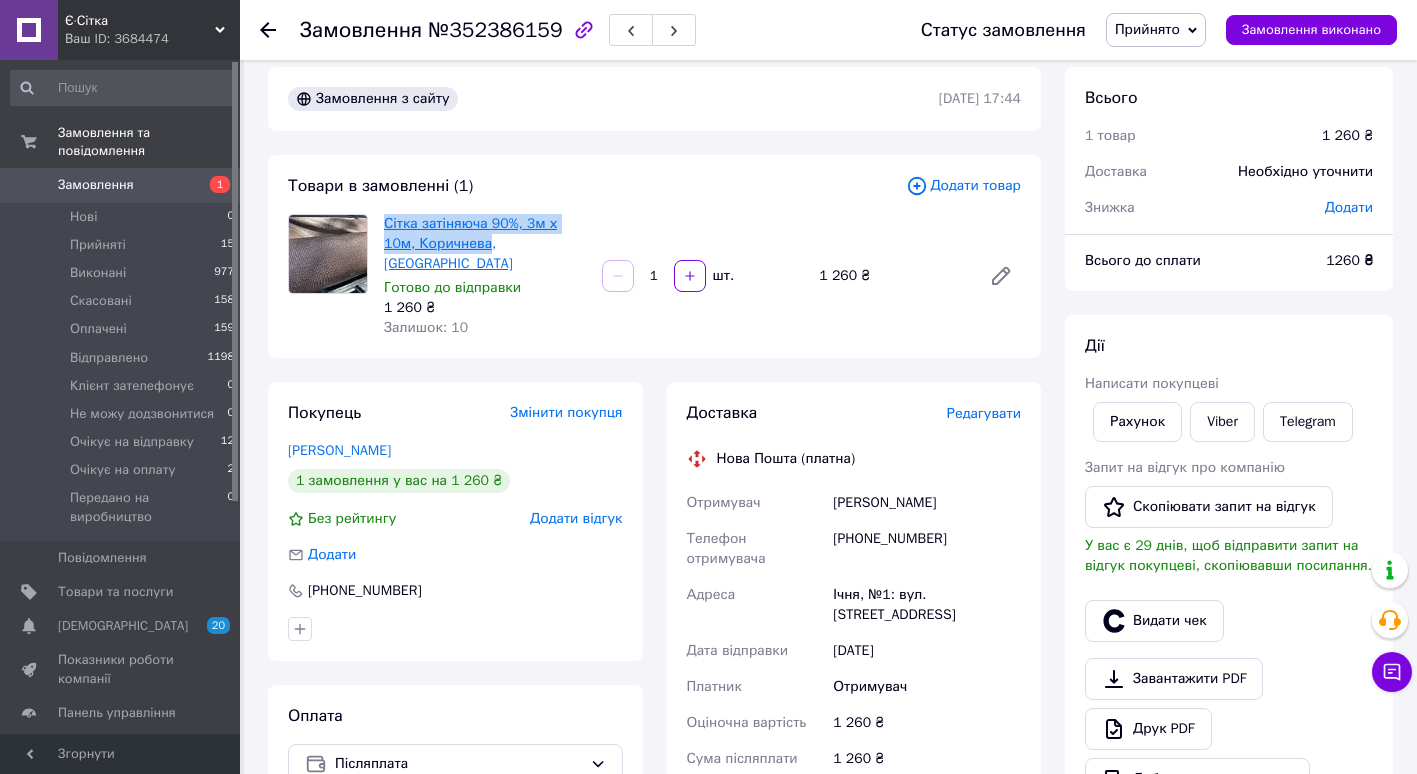 drag, startPoint x: 381, startPoint y: 216, endPoint x: 454, endPoint y: 235, distance: 75.43209 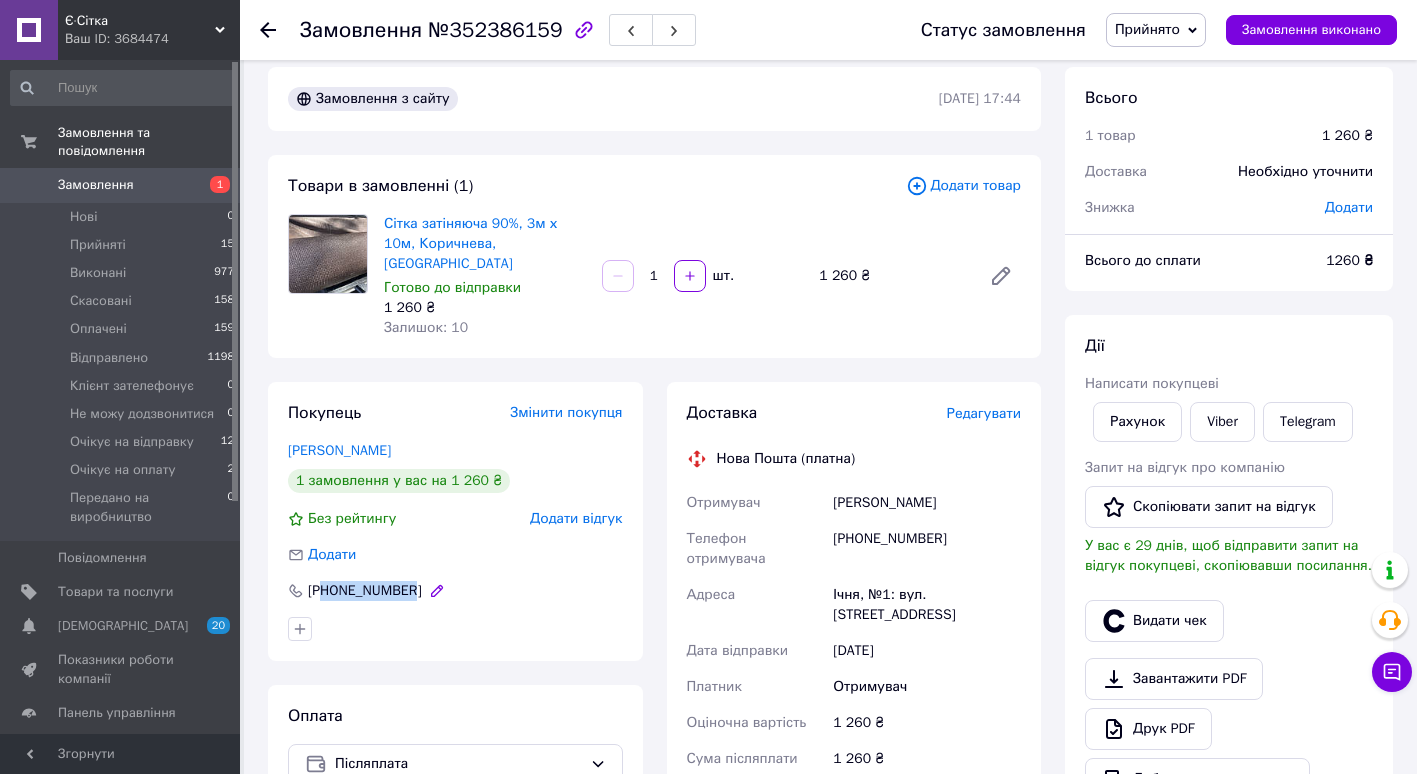 drag, startPoint x: 321, startPoint y: 564, endPoint x: 404, endPoint y: 569, distance: 83.15047 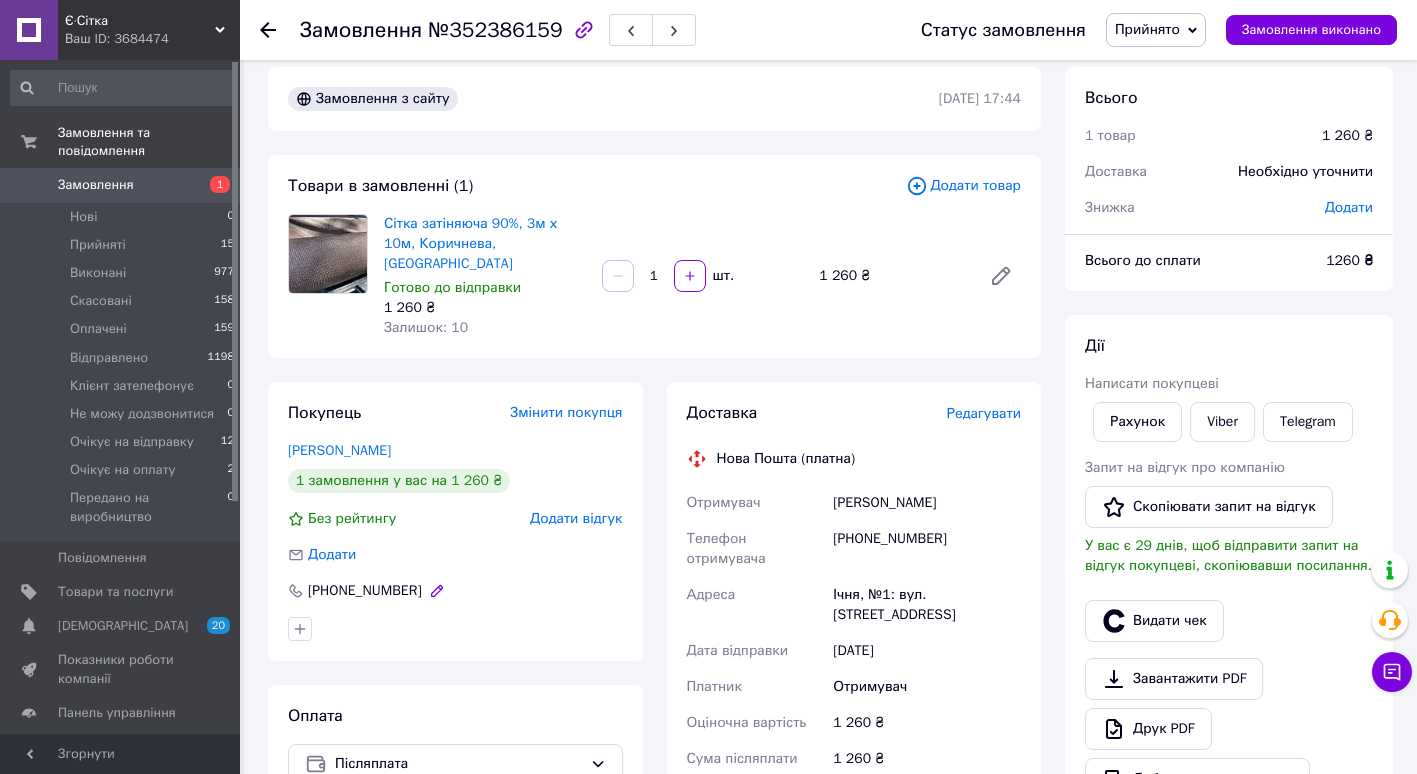 click on "[PHONE_NUMBER]" at bounding box center [365, 591] 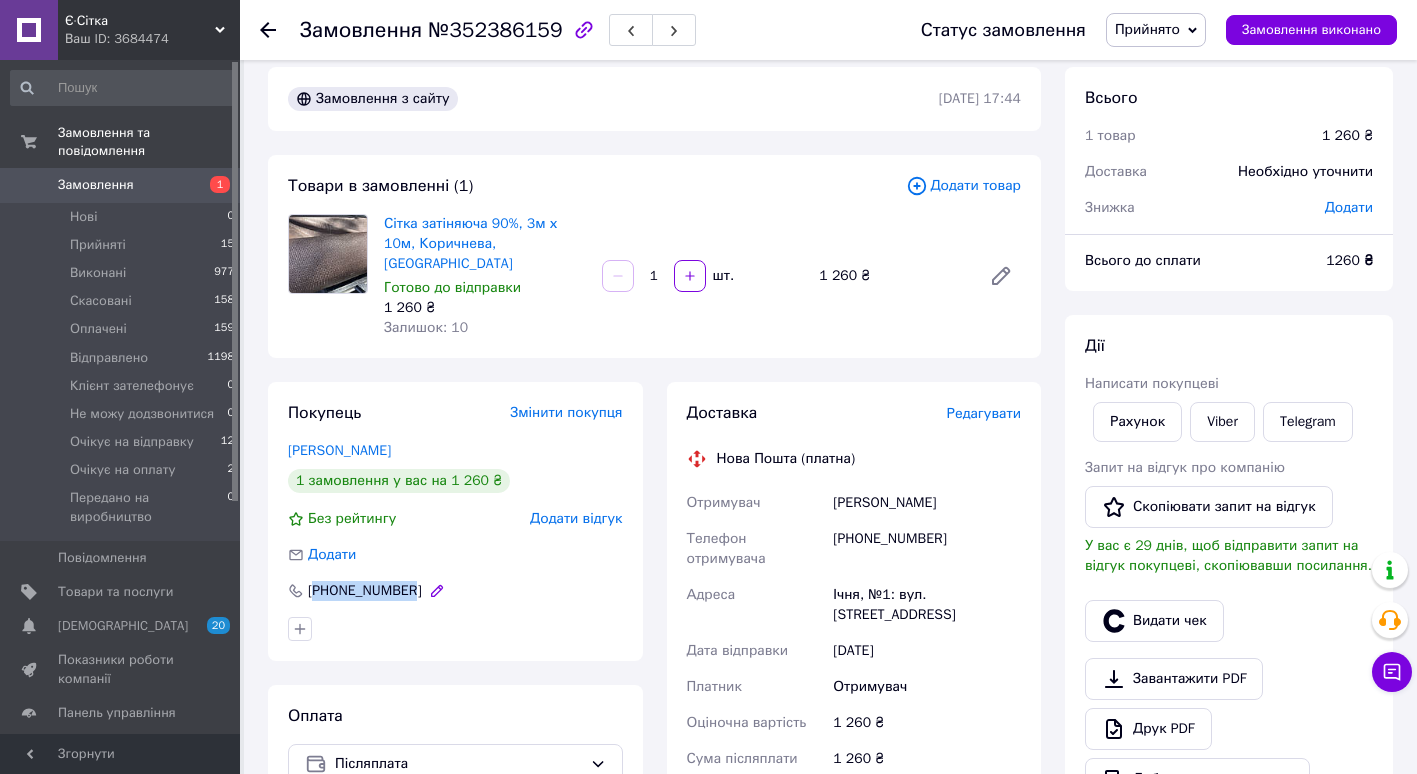 drag, startPoint x: 318, startPoint y: 569, endPoint x: 398, endPoint y: 573, distance: 80.09994 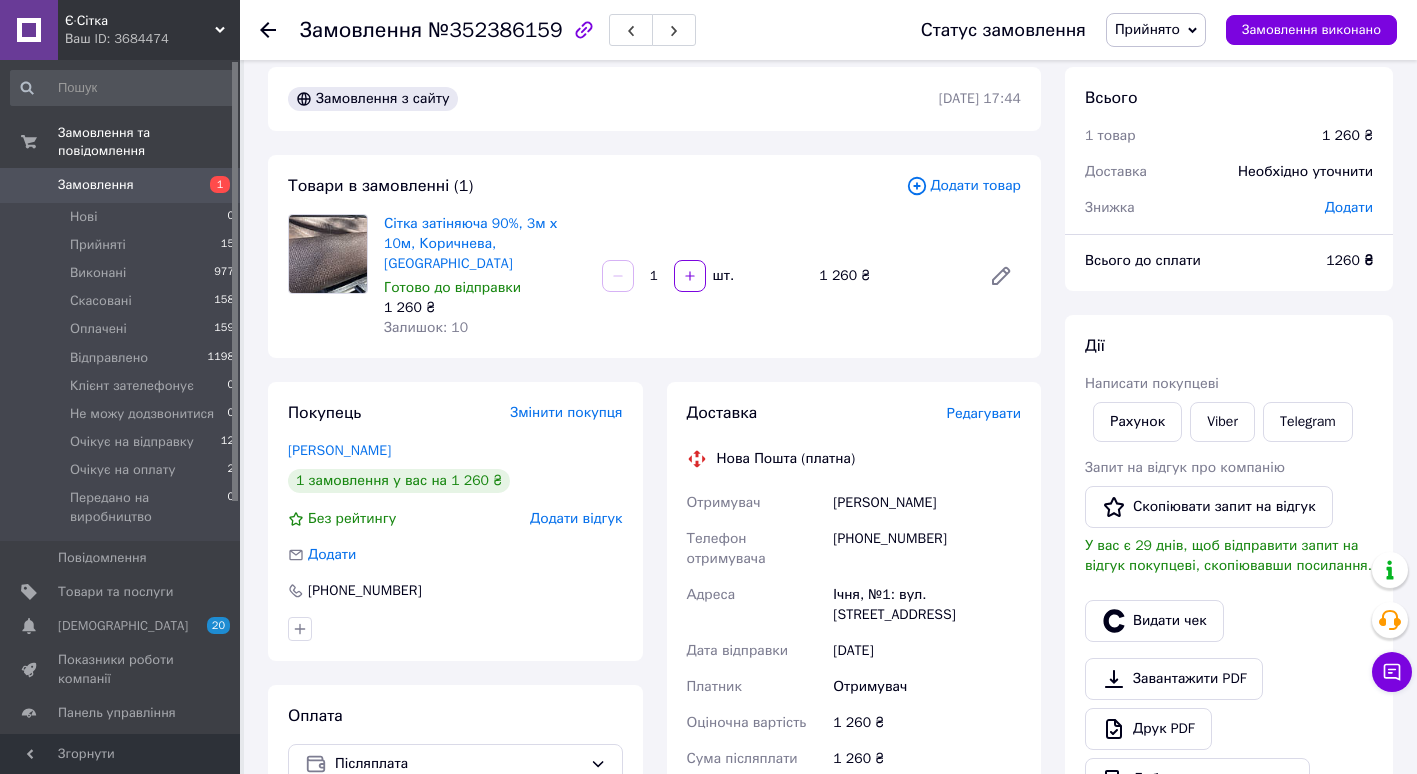 click on "Редагувати" at bounding box center (984, 413) 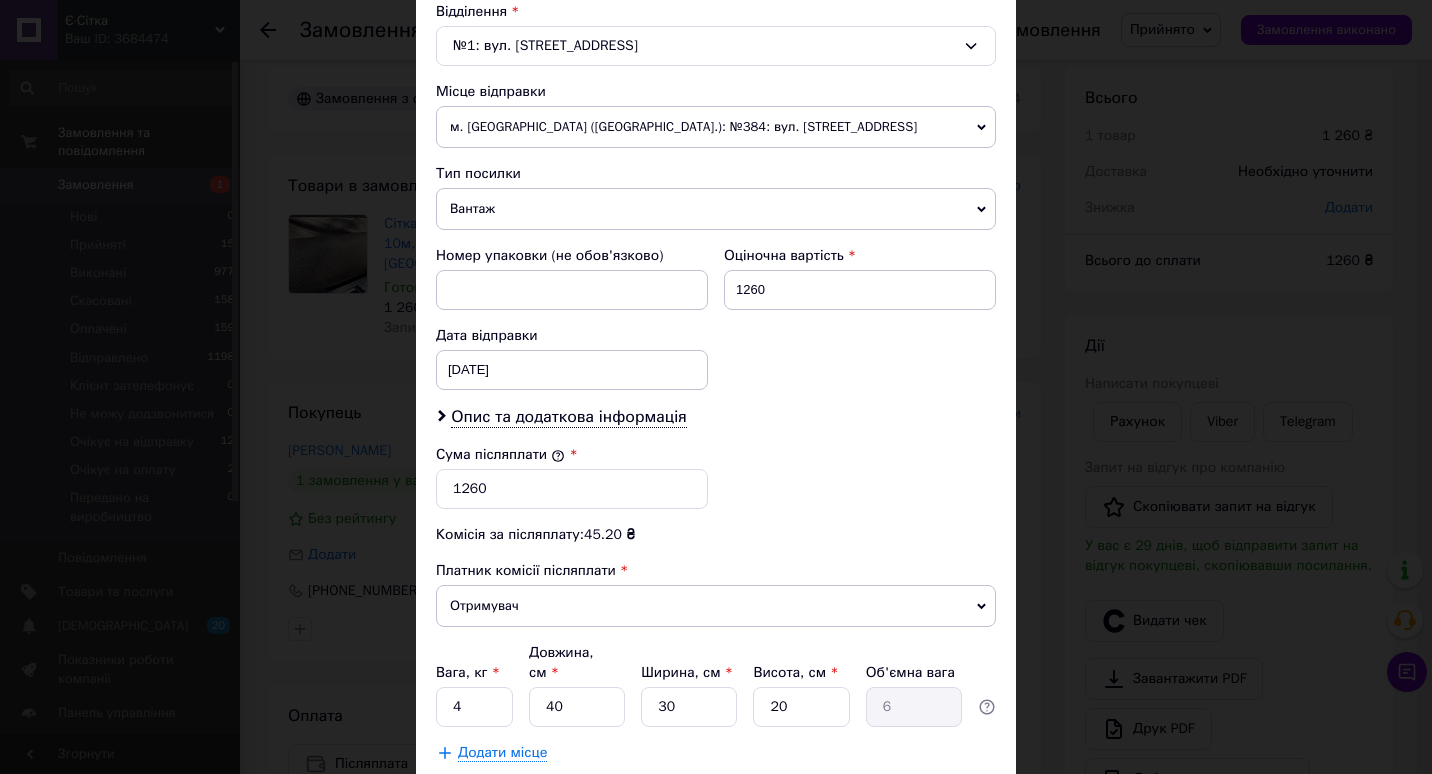 scroll, scrollTop: 633, scrollLeft: 0, axis: vertical 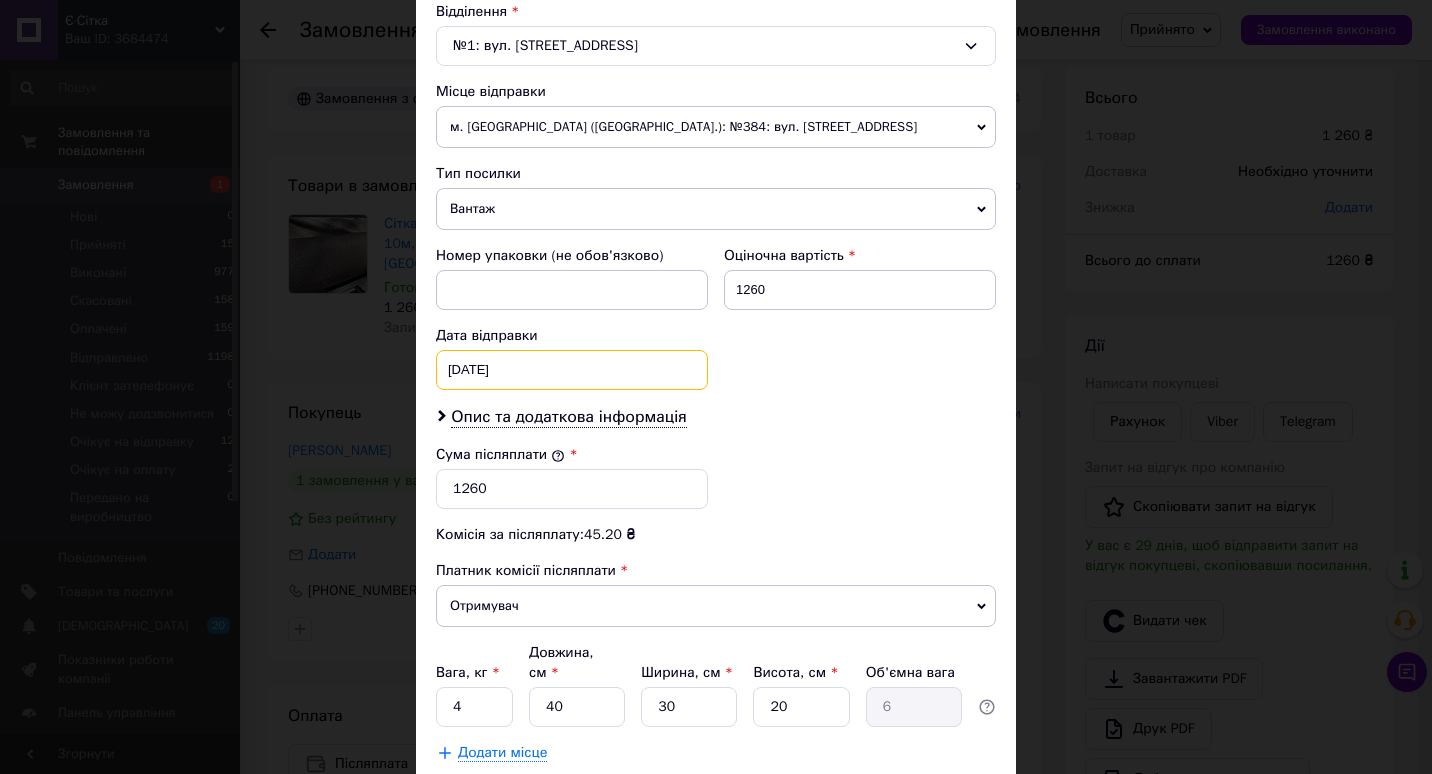 click on "[DATE] < 2025 > < Июль > Пн Вт Ср Чт Пт Сб Вс 30 1 2 3 4 5 6 7 8 9 10 11 12 13 14 15 16 17 18 19 20 21 22 23 24 25 26 27 28 29 30 31 1 2 3 4 5 6 7 8 9 10" at bounding box center (572, 370) 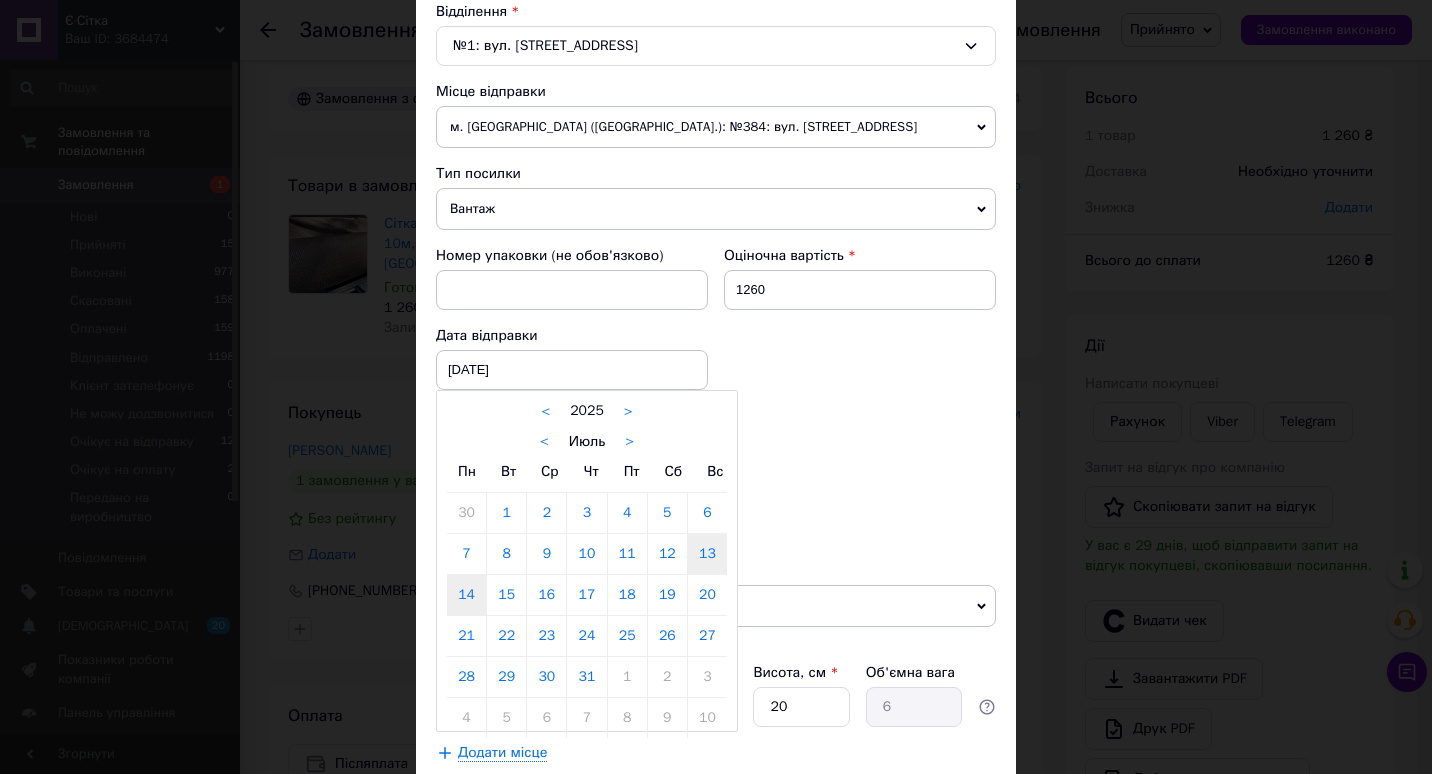 click on "14" at bounding box center [466, 595] 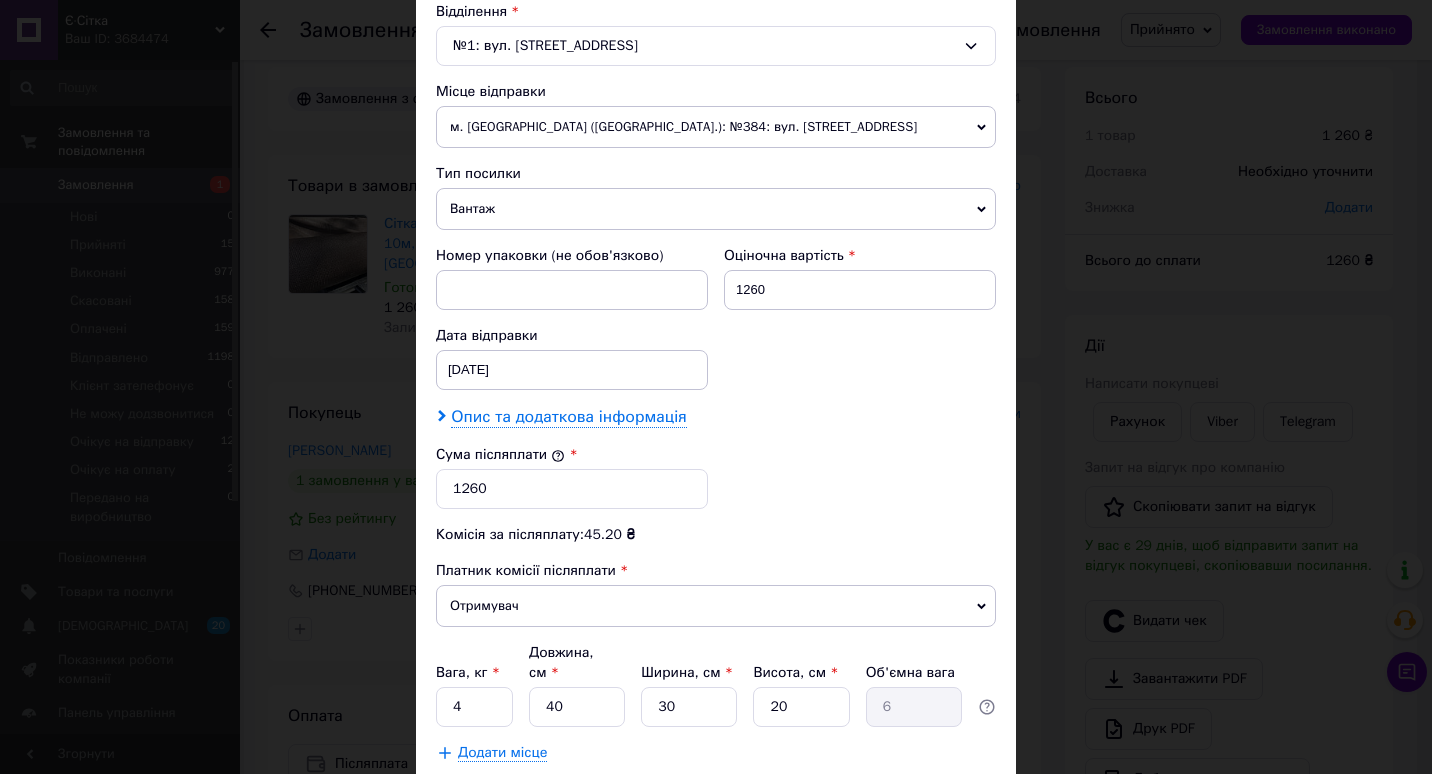 click on "Опис та додаткова інформація" at bounding box center [568, 417] 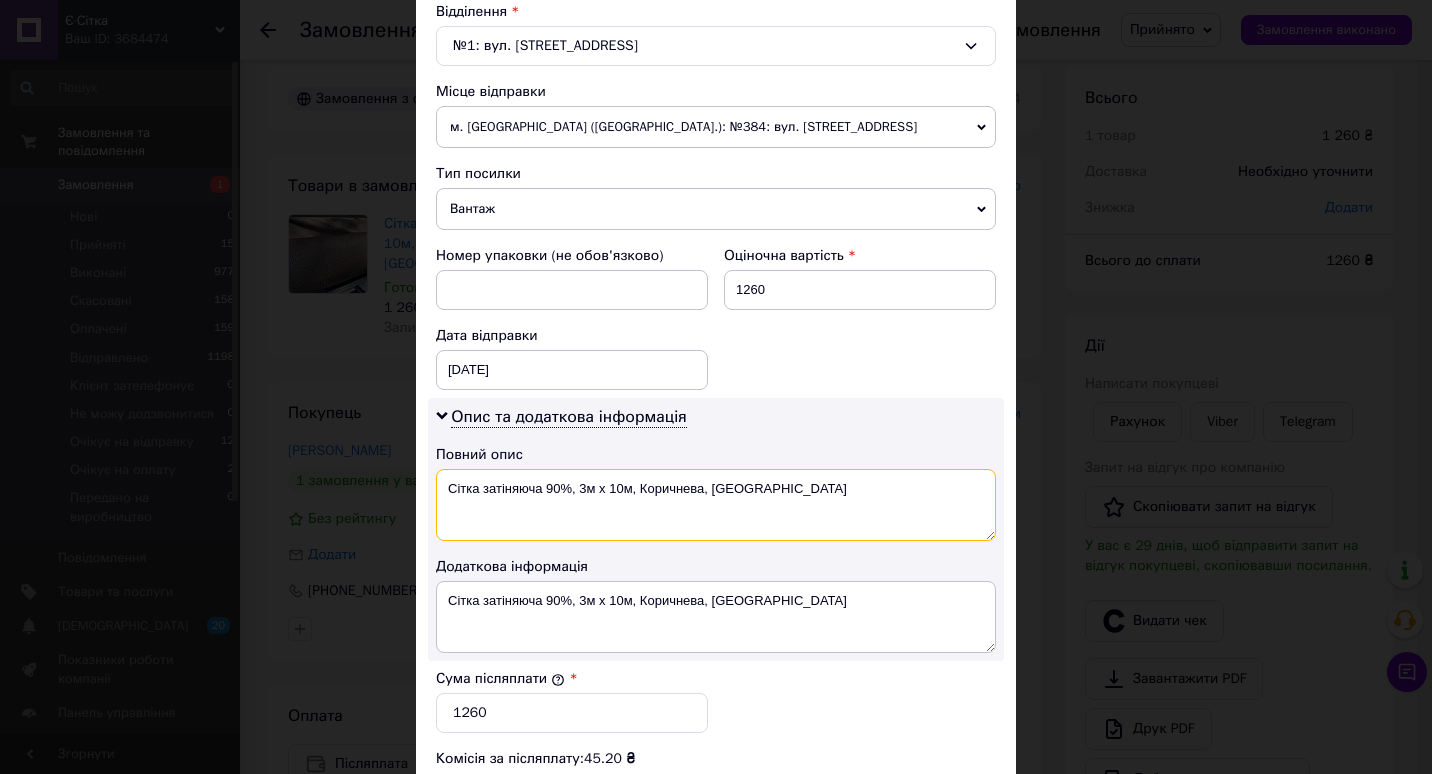 drag, startPoint x: 546, startPoint y: 486, endPoint x: 885, endPoint y: 503, distance: 339.426 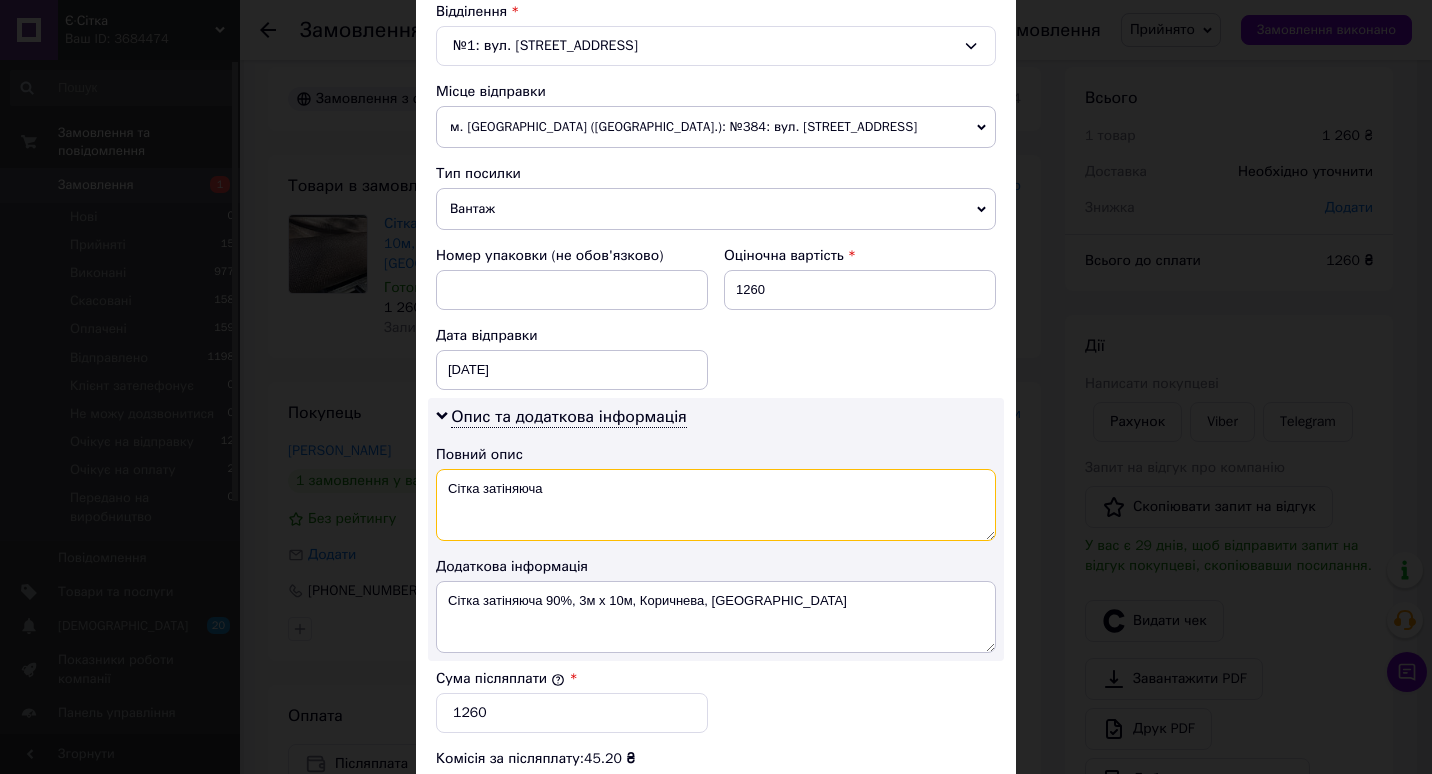 type on "Сітка затіняюча" 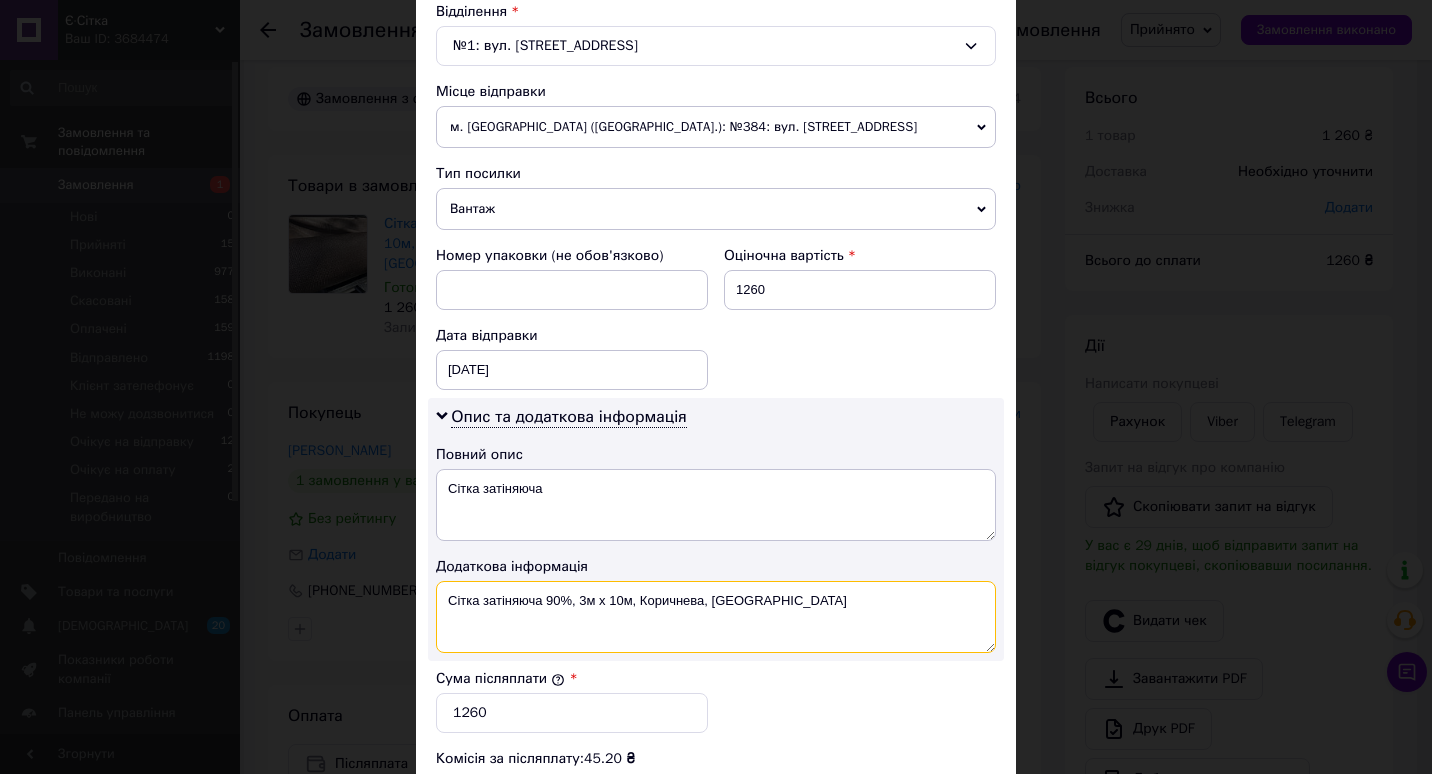 drag, startPoint x: 548, startPoint y: 598, endPoint x: 744, endPoint y: 616, distance: 196.8248 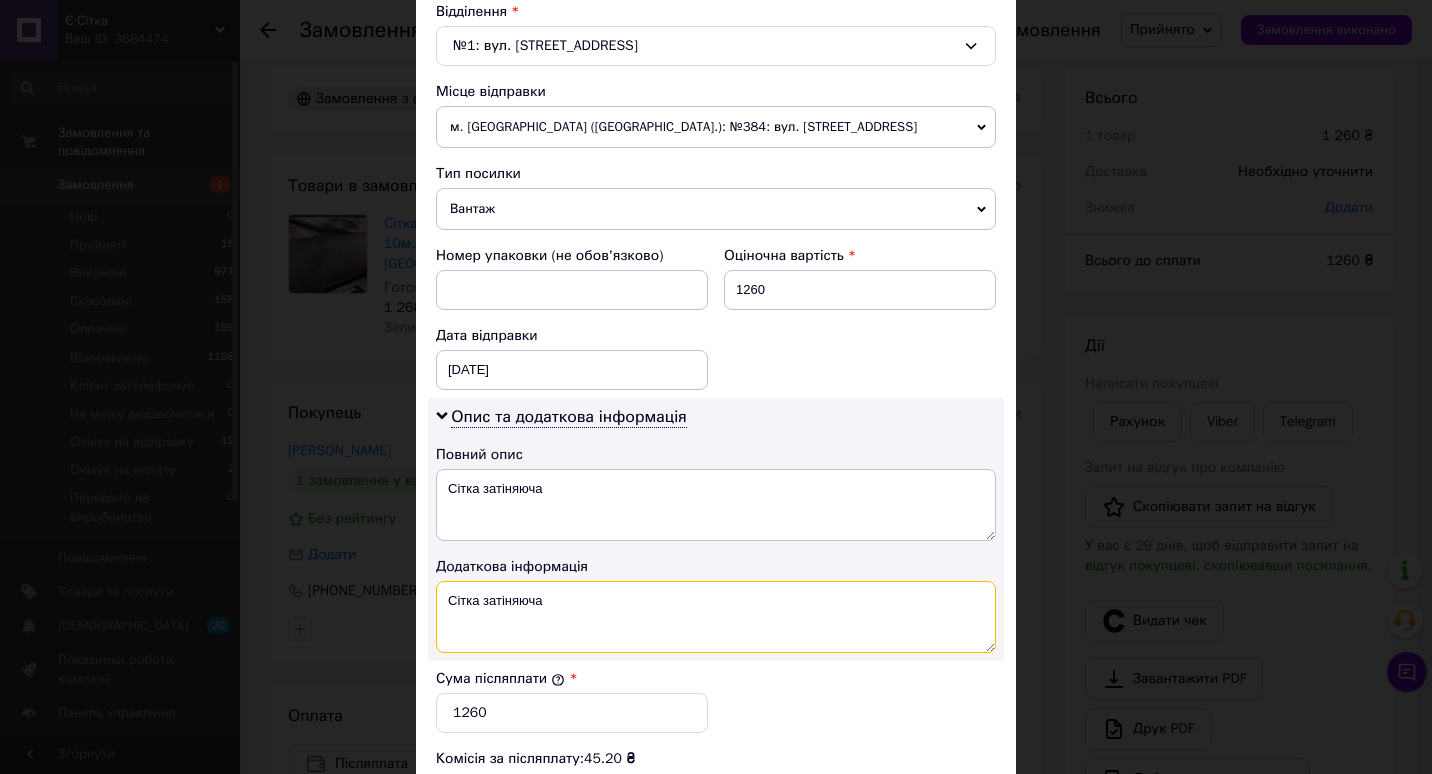 scroll, scrollTop: 976, scrollLeft: 0, axis: vertical 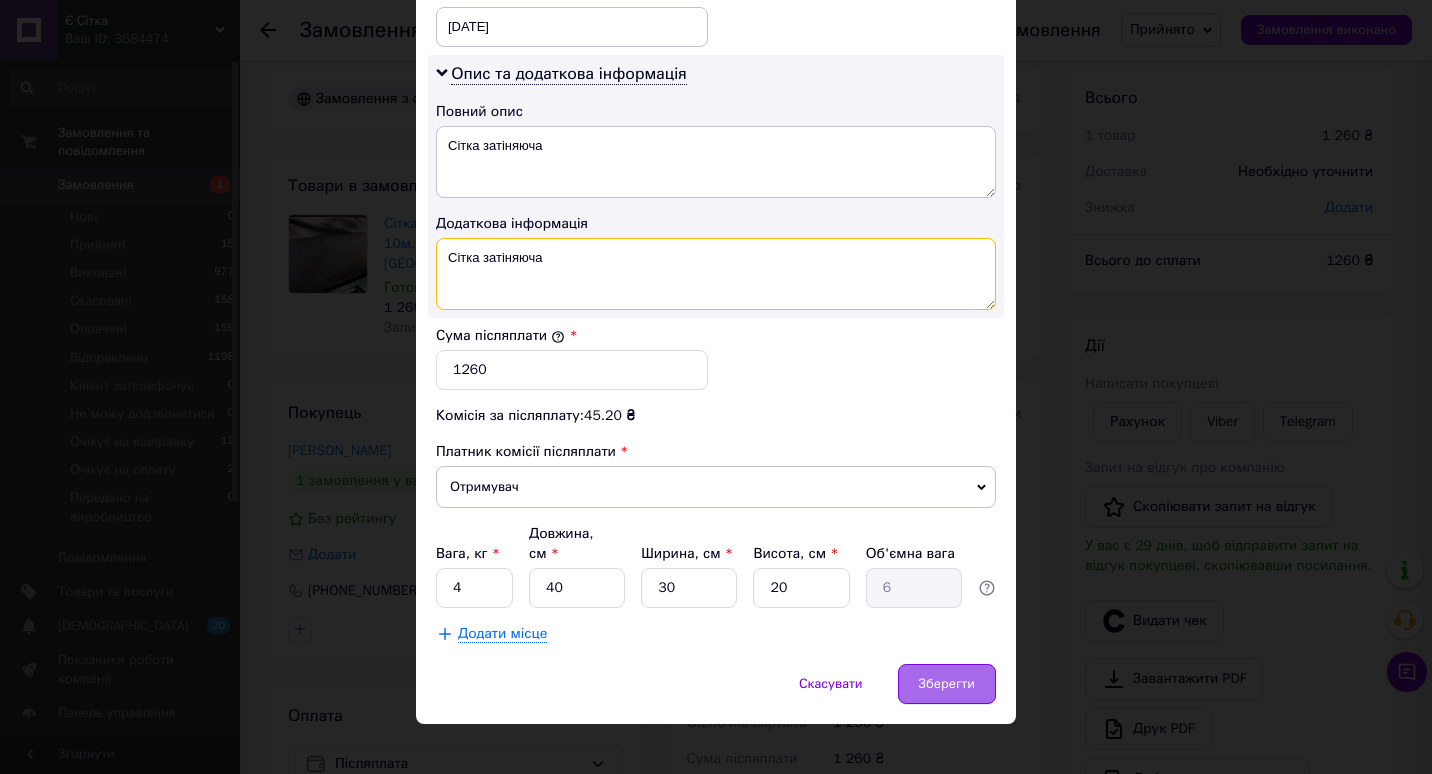type on "Сітка затіняюча" 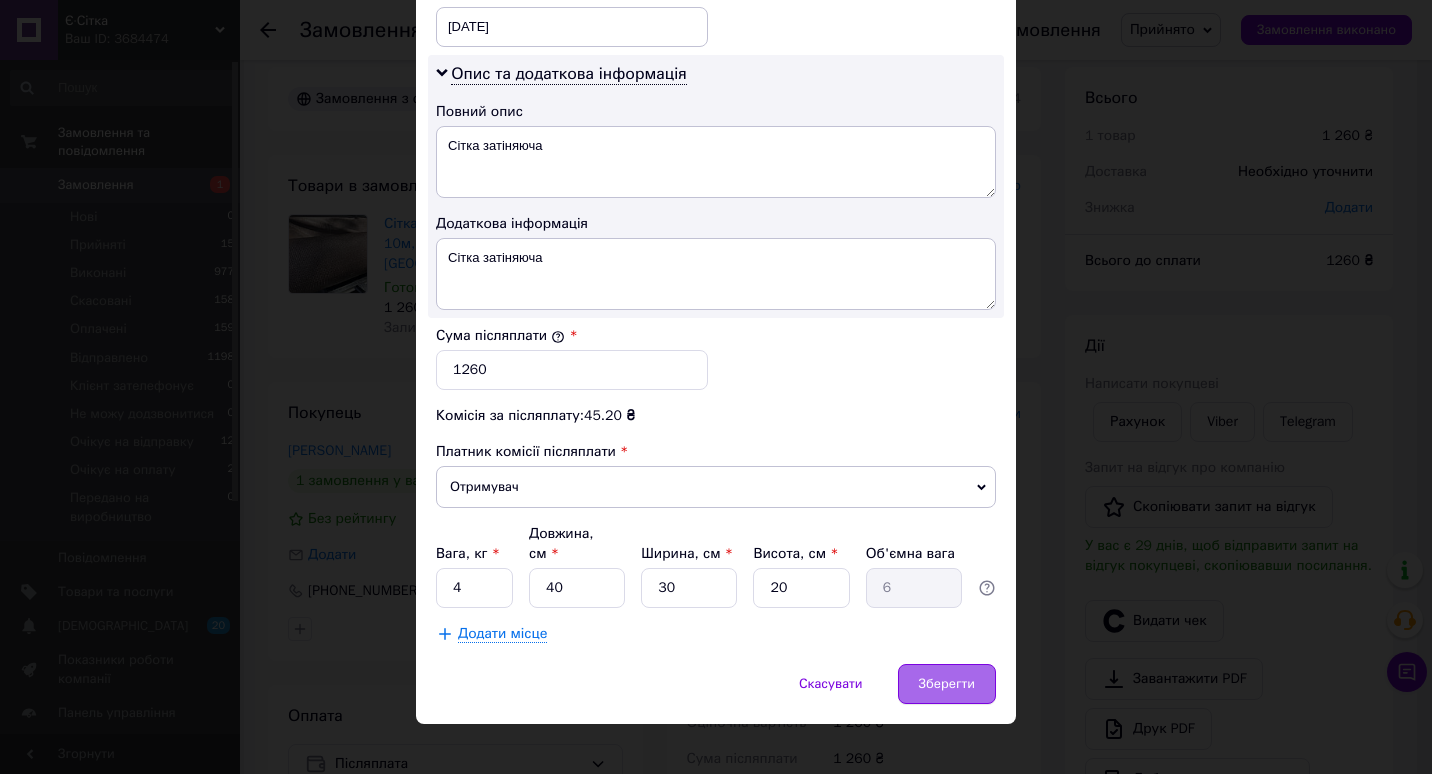 click on "Зберегти" at bounding box center (947, 684) 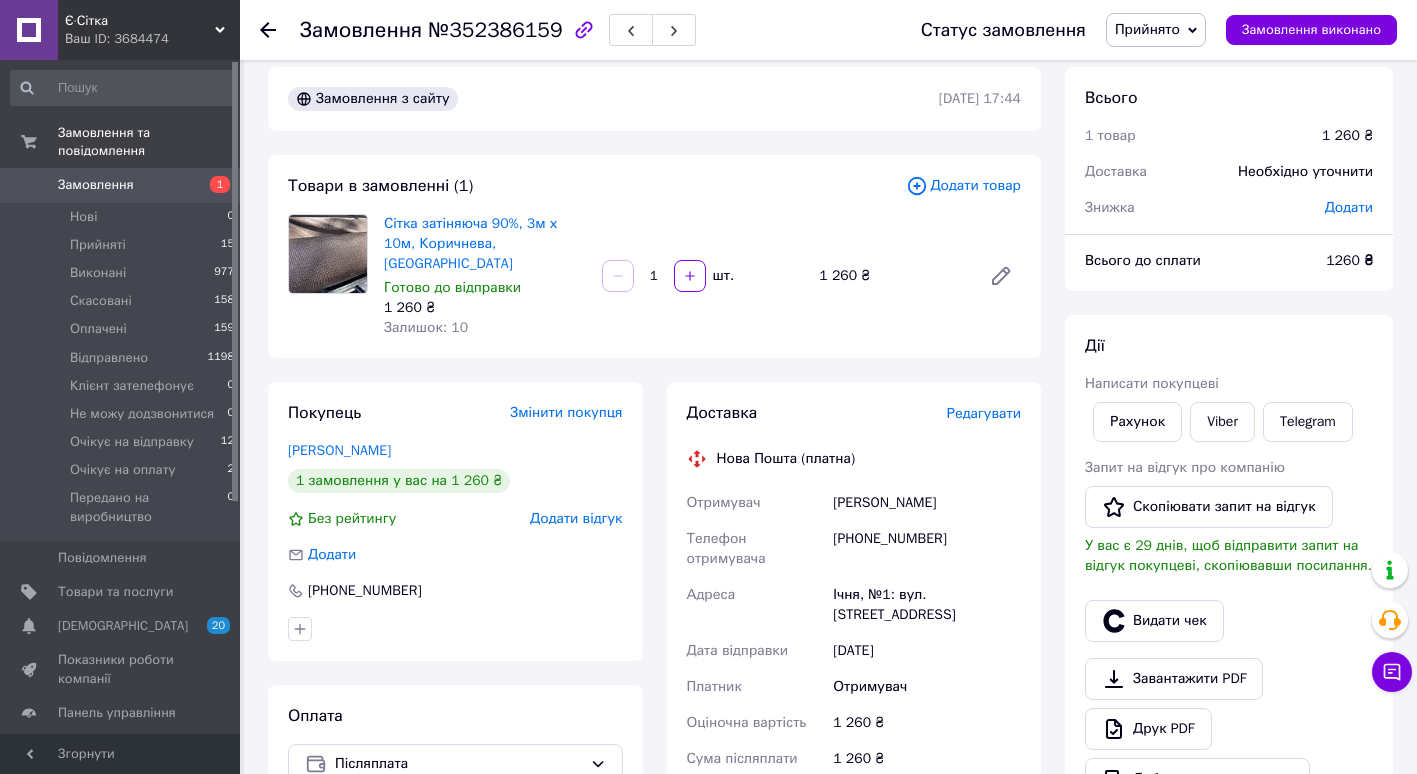 click on "Редагувати" at bounding box center (984, 413) 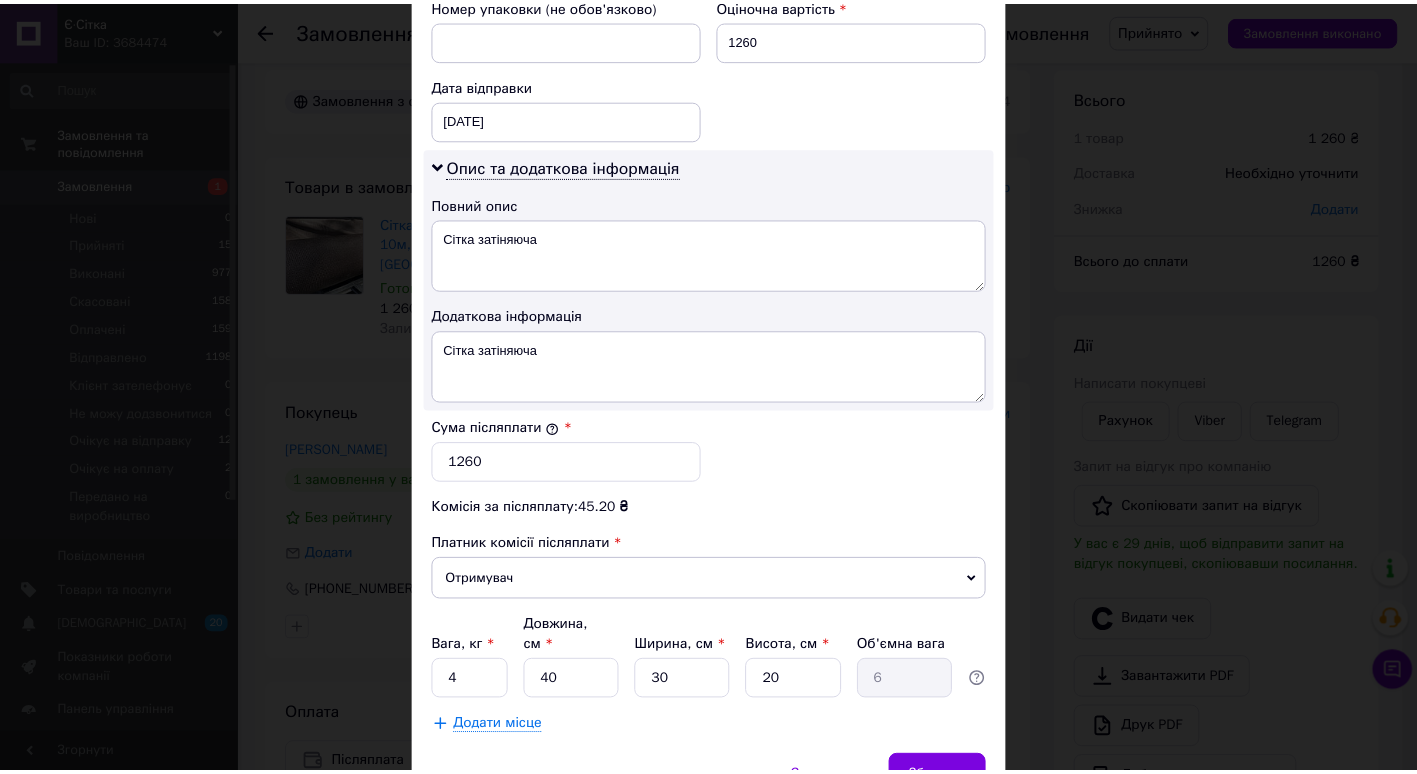 scroll, scrollTop: 976, scrollLeft: 0, axis: vertical 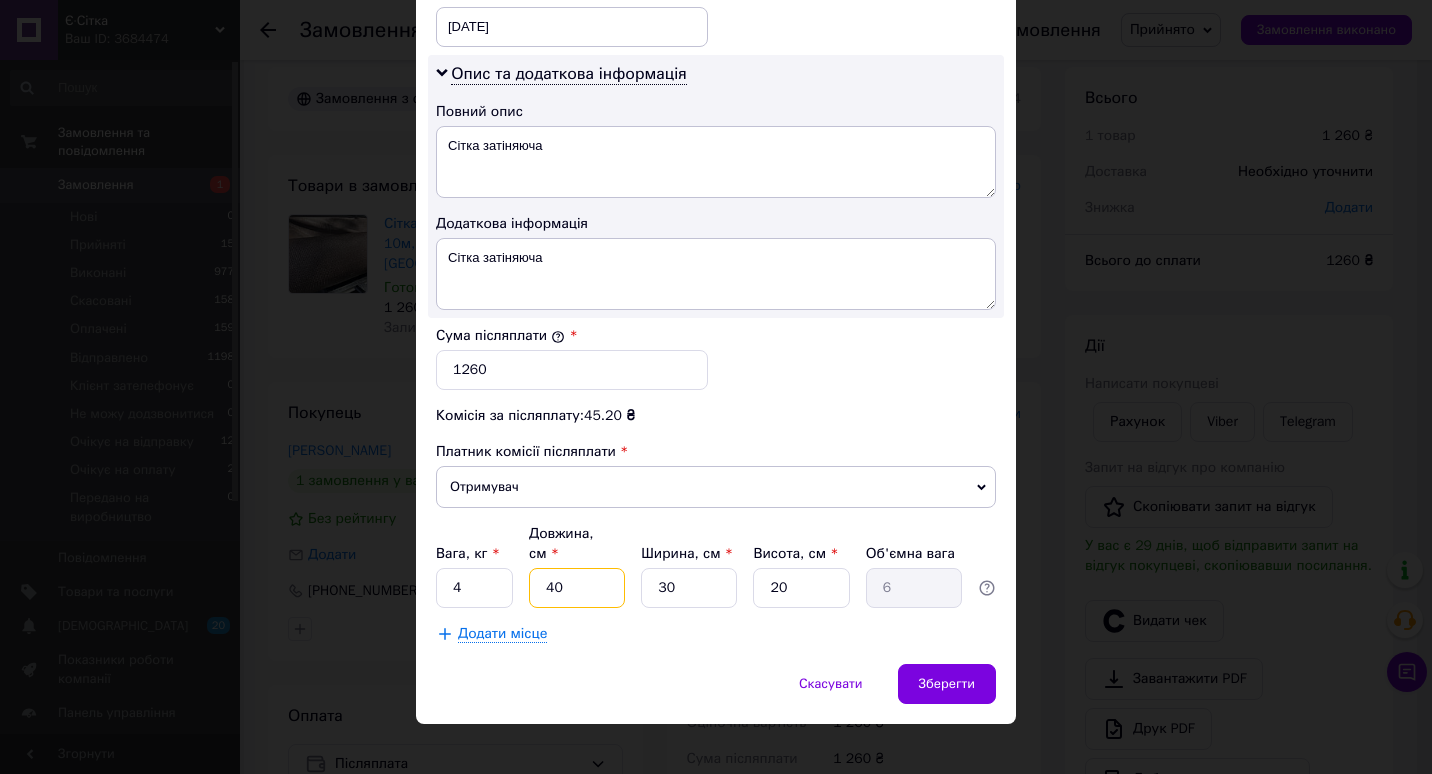 click on "40" at bounding box center [577, 588] 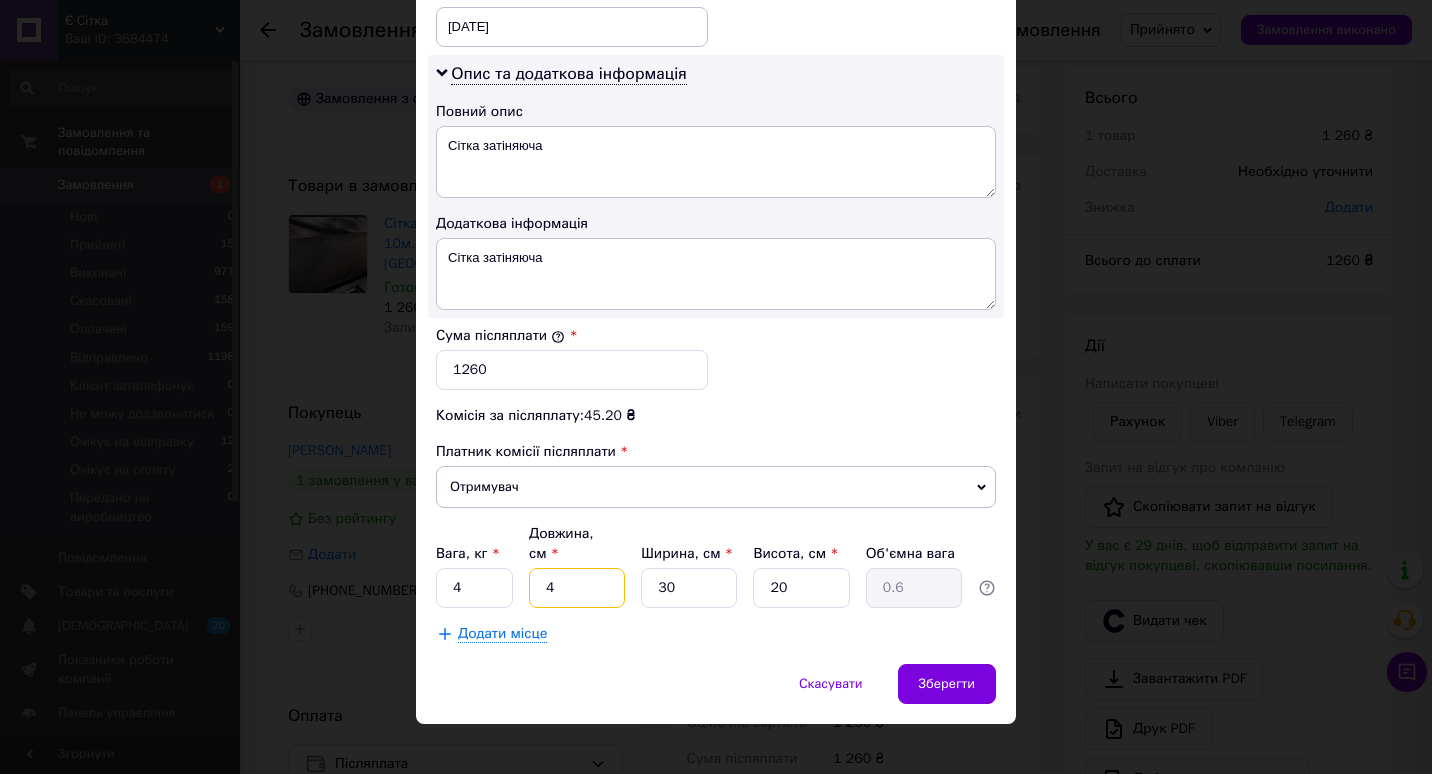 type 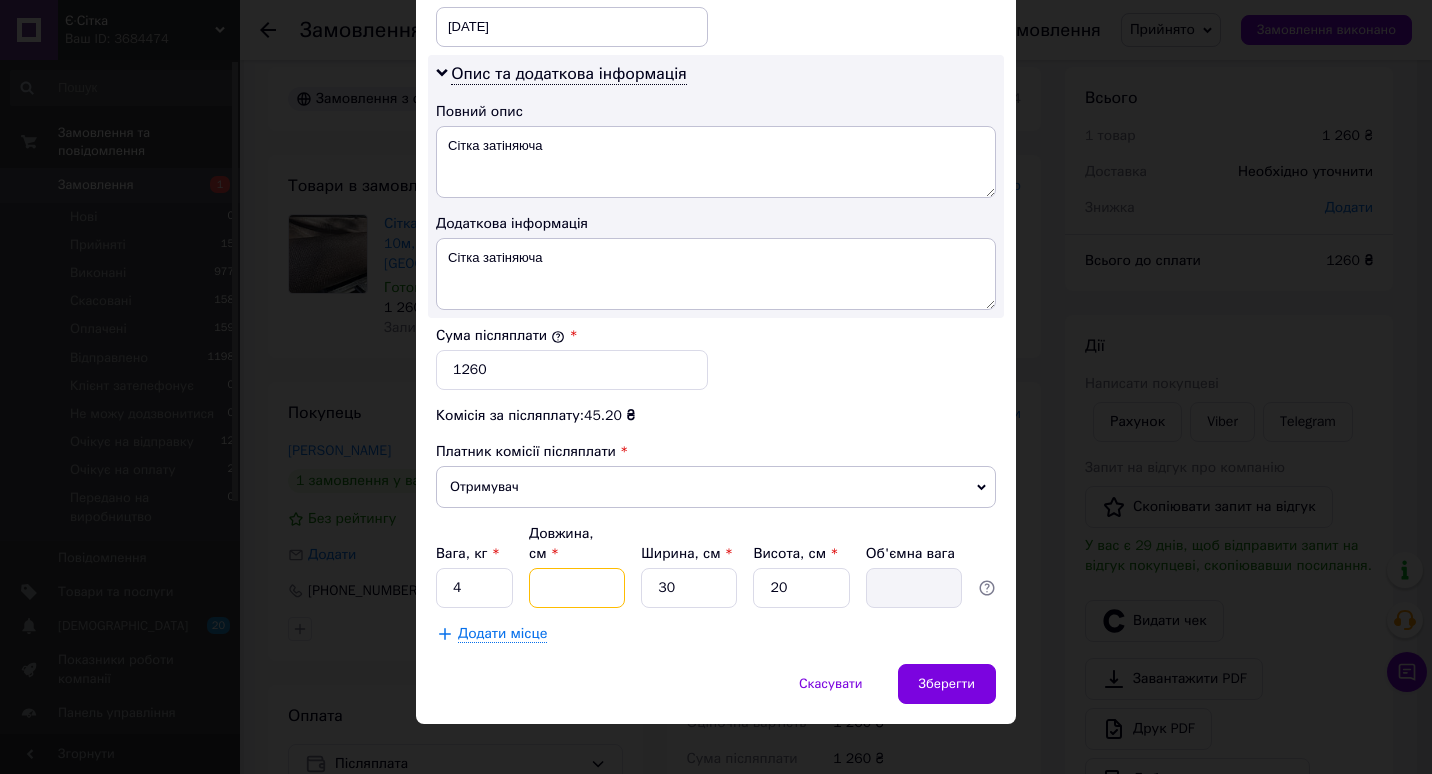 type on "5" 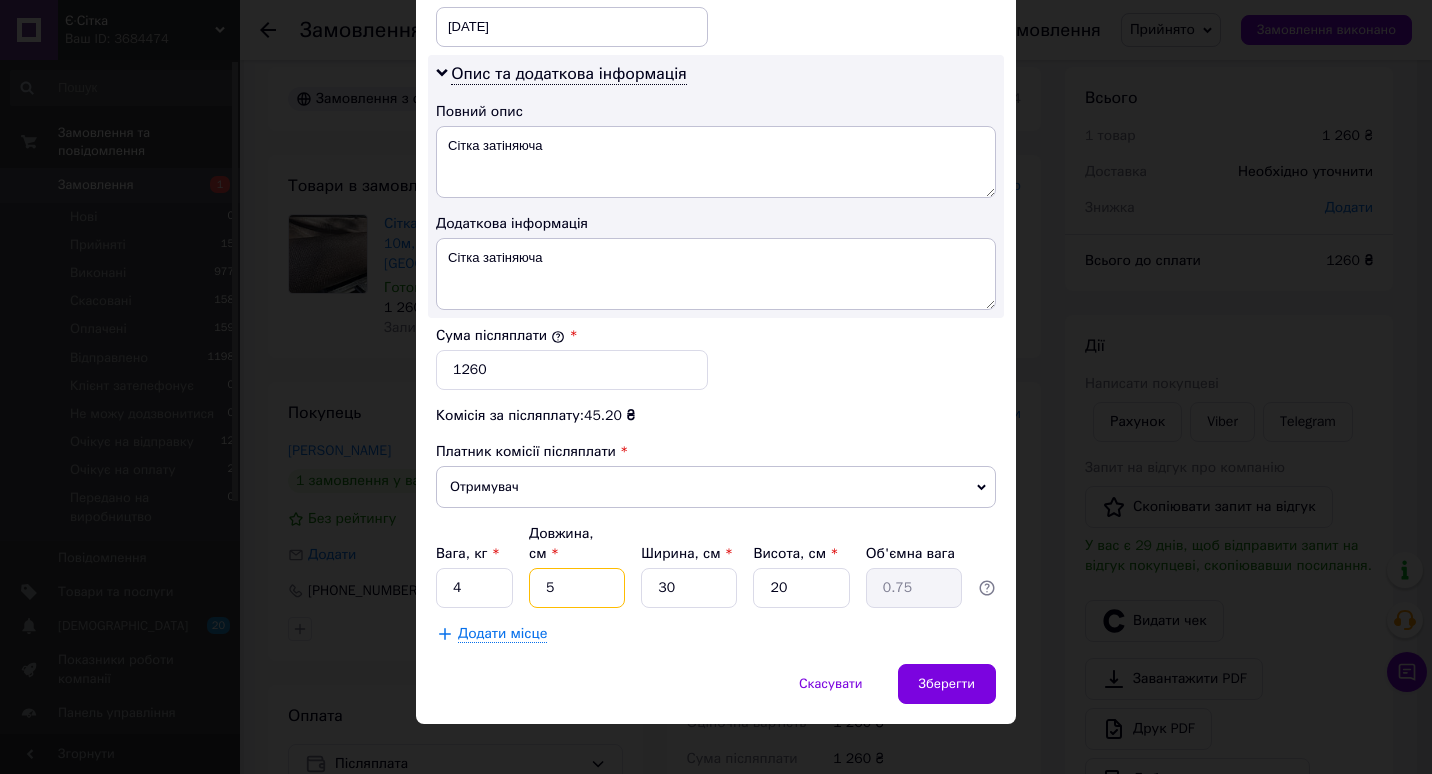 type on "50" 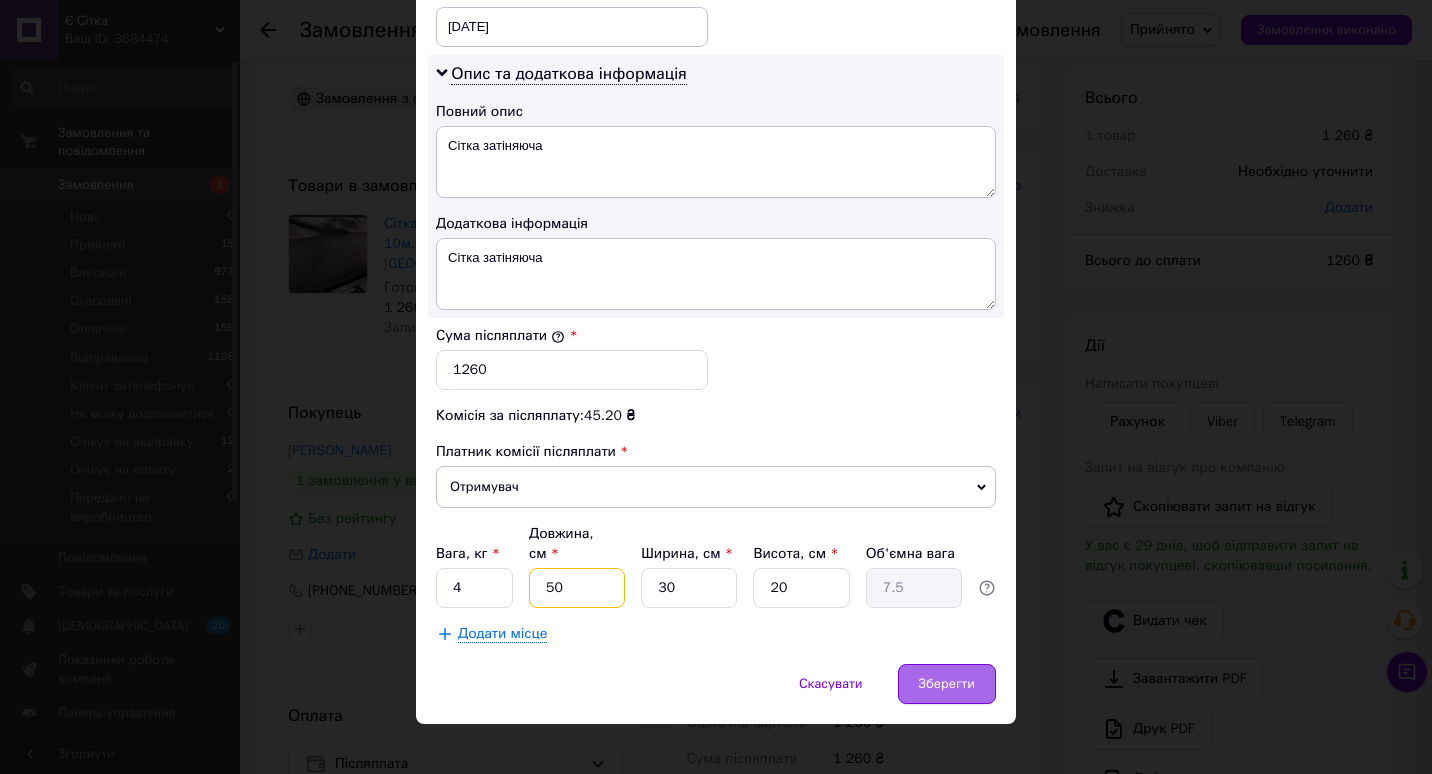 type on "50" 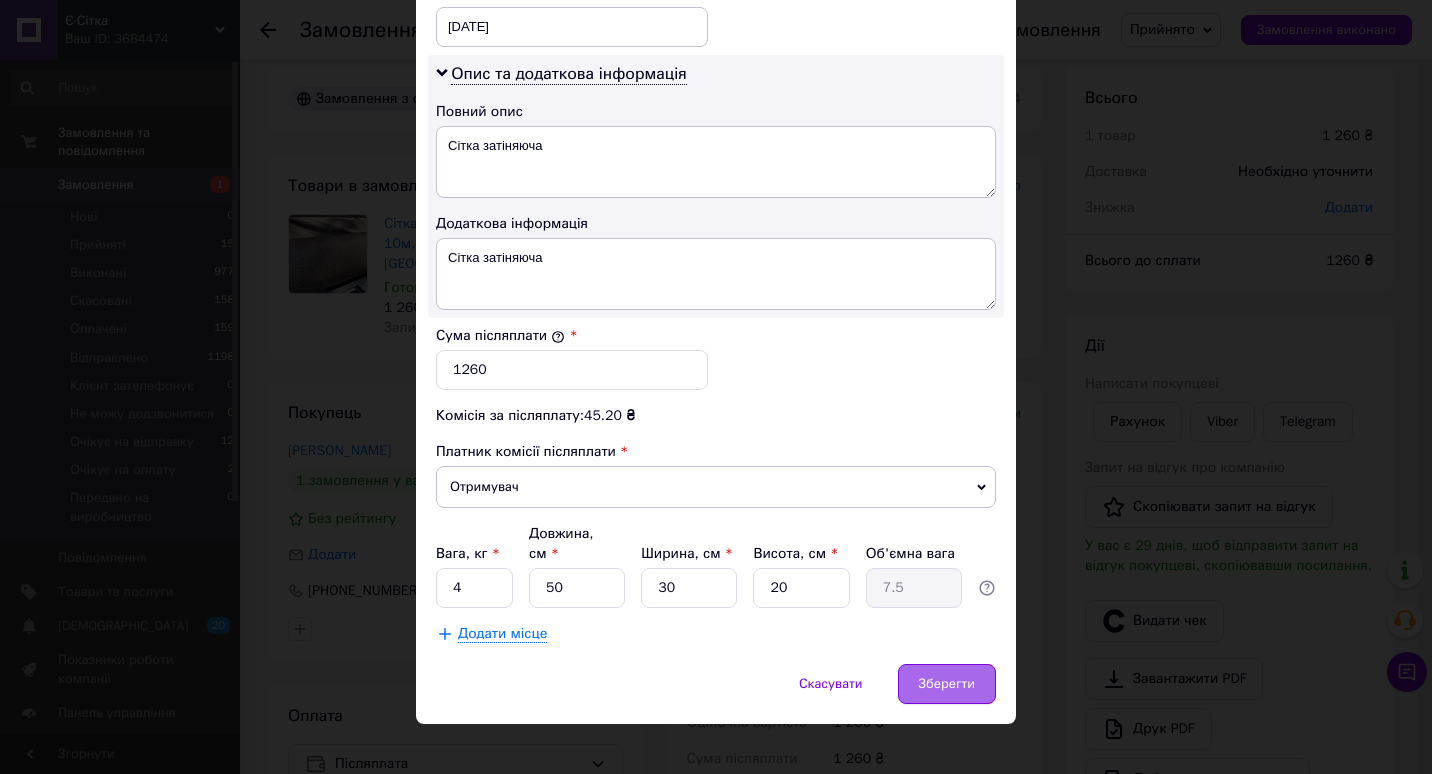 click on "Зберегти" at bounding box center [947, 684] 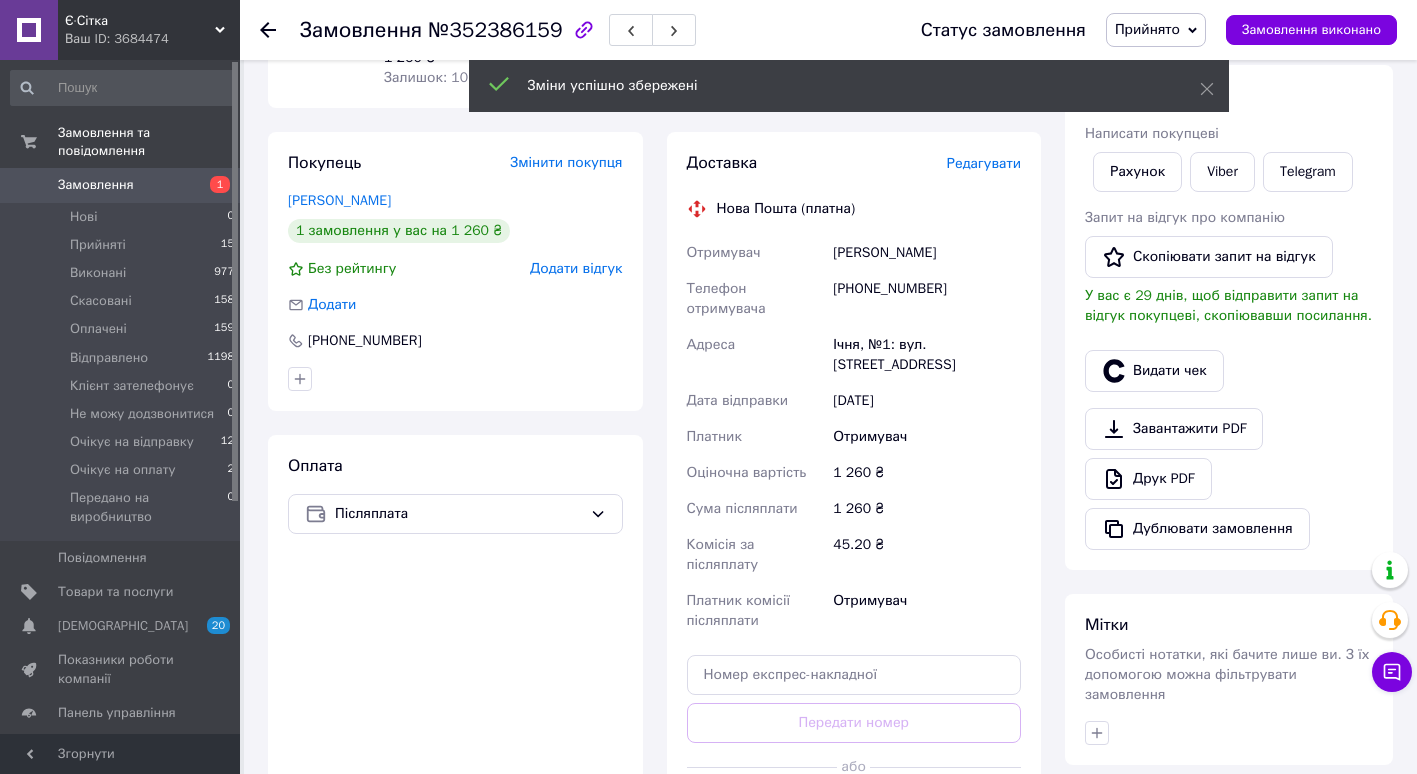 scroll, scrollTop: 358, scrollLeft: 0, axis: vertical 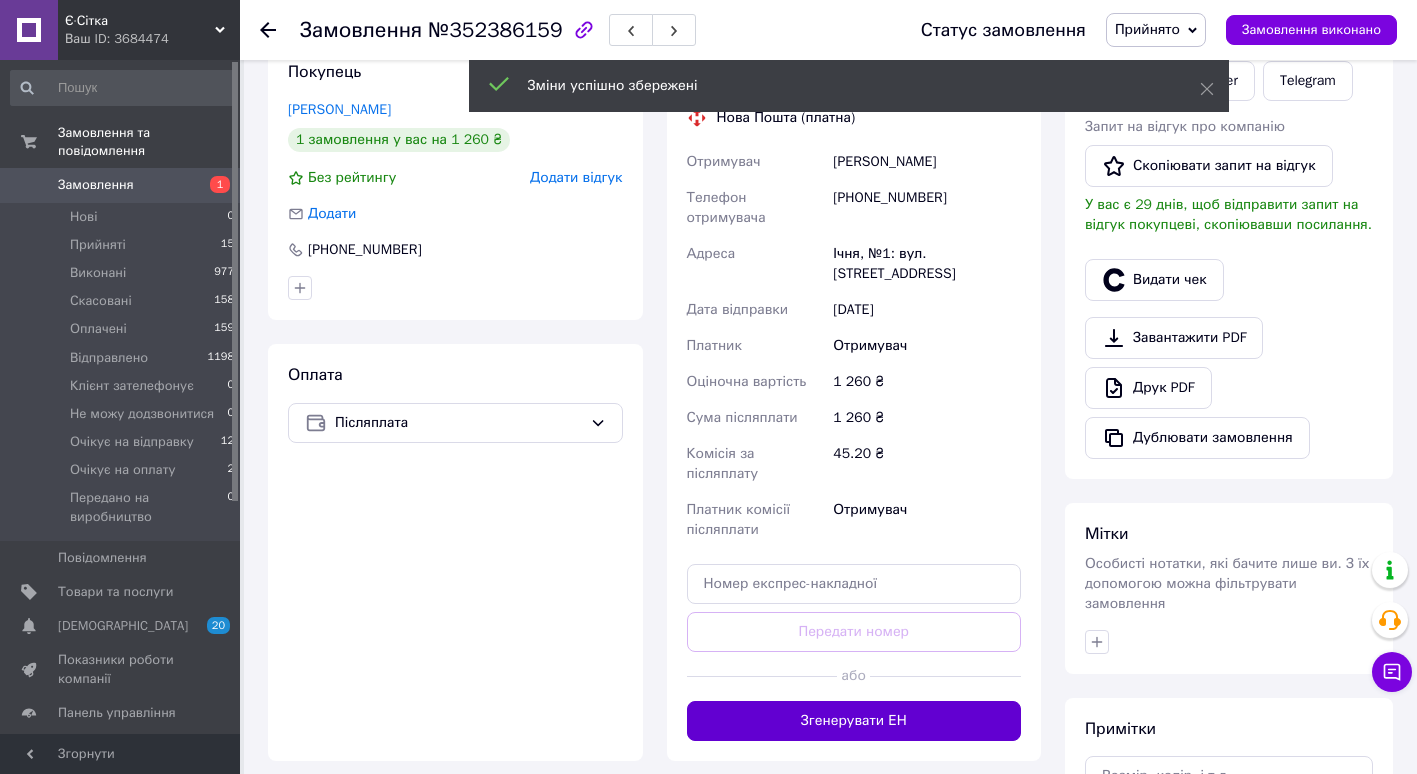 click on "Згенерувати ЕН" at bounding box center [854, 721] 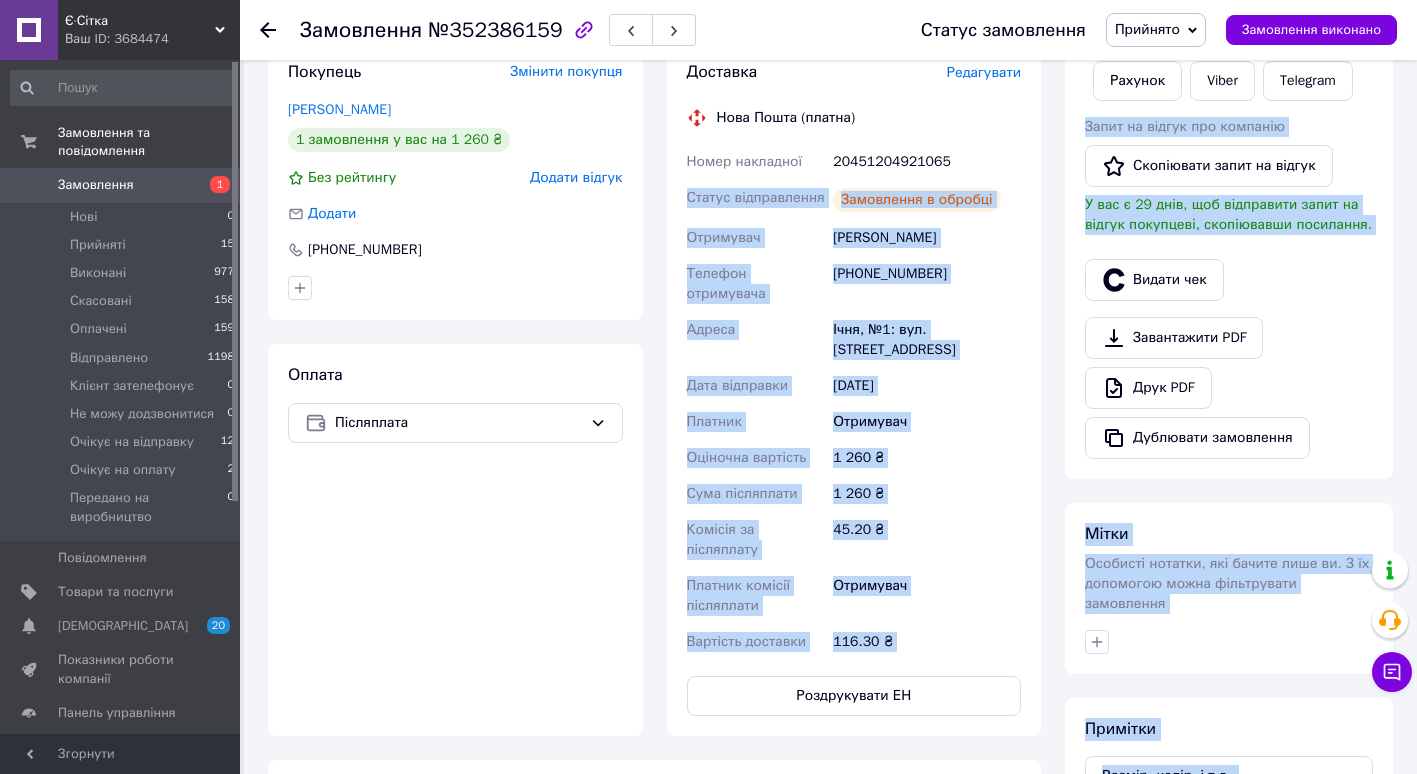 drag, startPoint x: 831, startPoint y: 141, endPoint x: 939, endPoint y: 143, distance: 108.01852 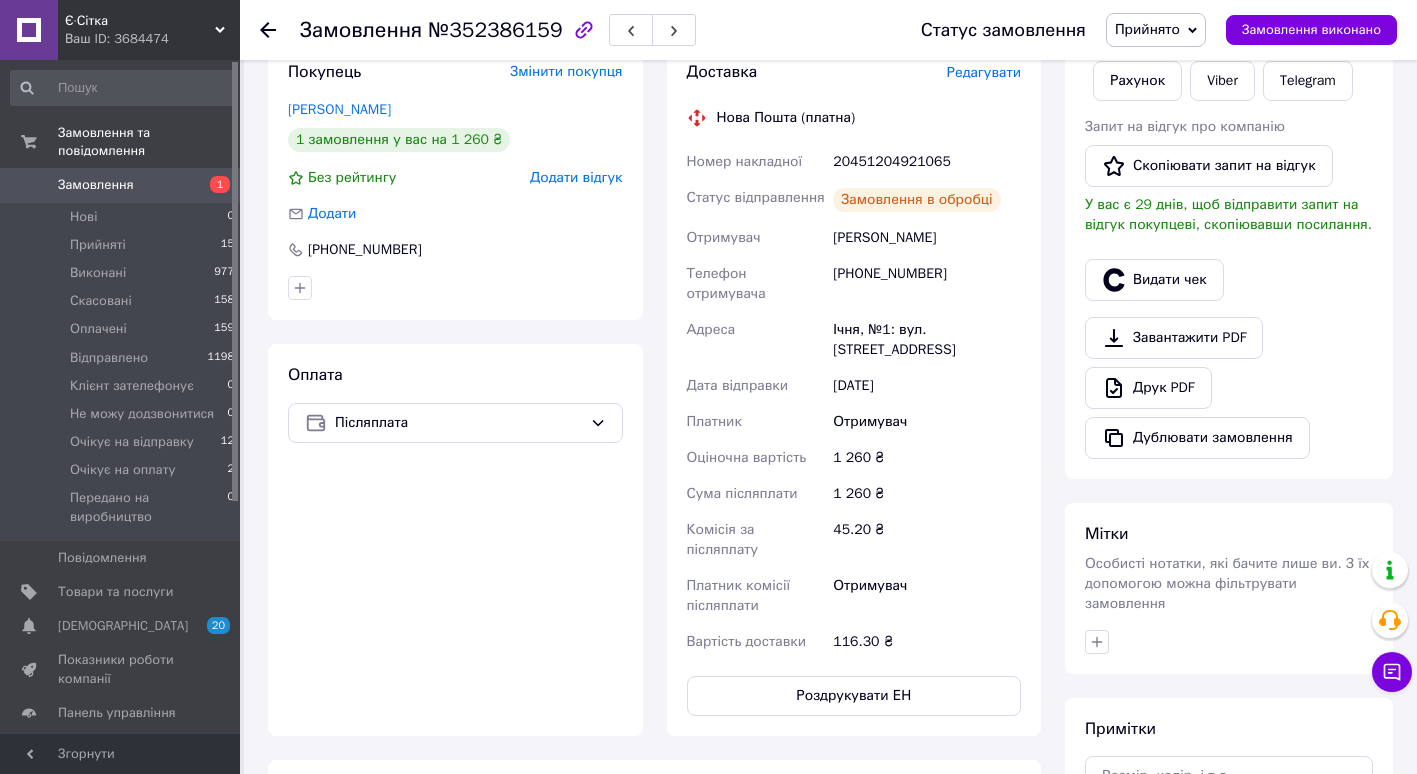 drag, startPoint x: 939, startPoint y: 143, endPoint x: 837, endPoint y: 136, distance: 102.239914 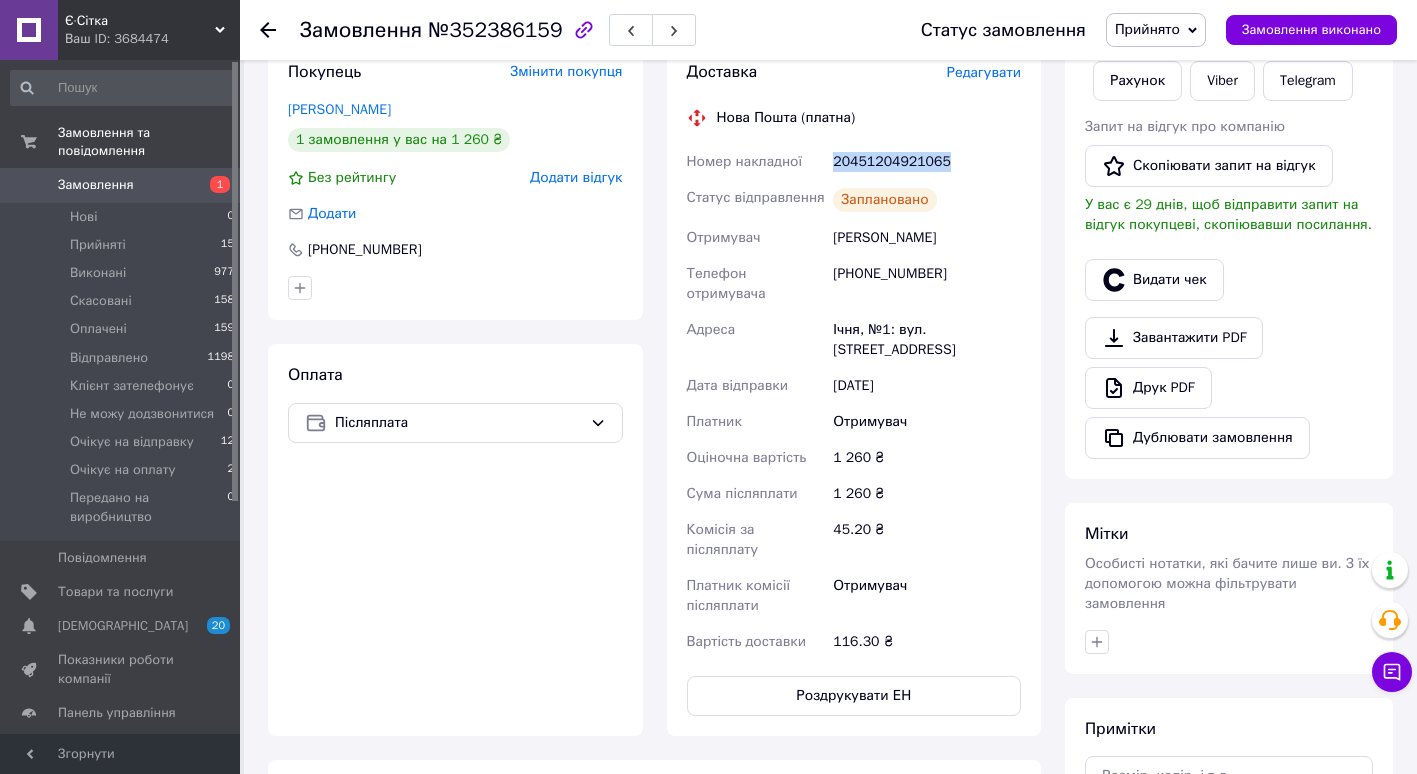 drag, startPoint x: 832, startPoint y: 135, endPoint x: 954, endPoint y: 139, distance: 122.06556 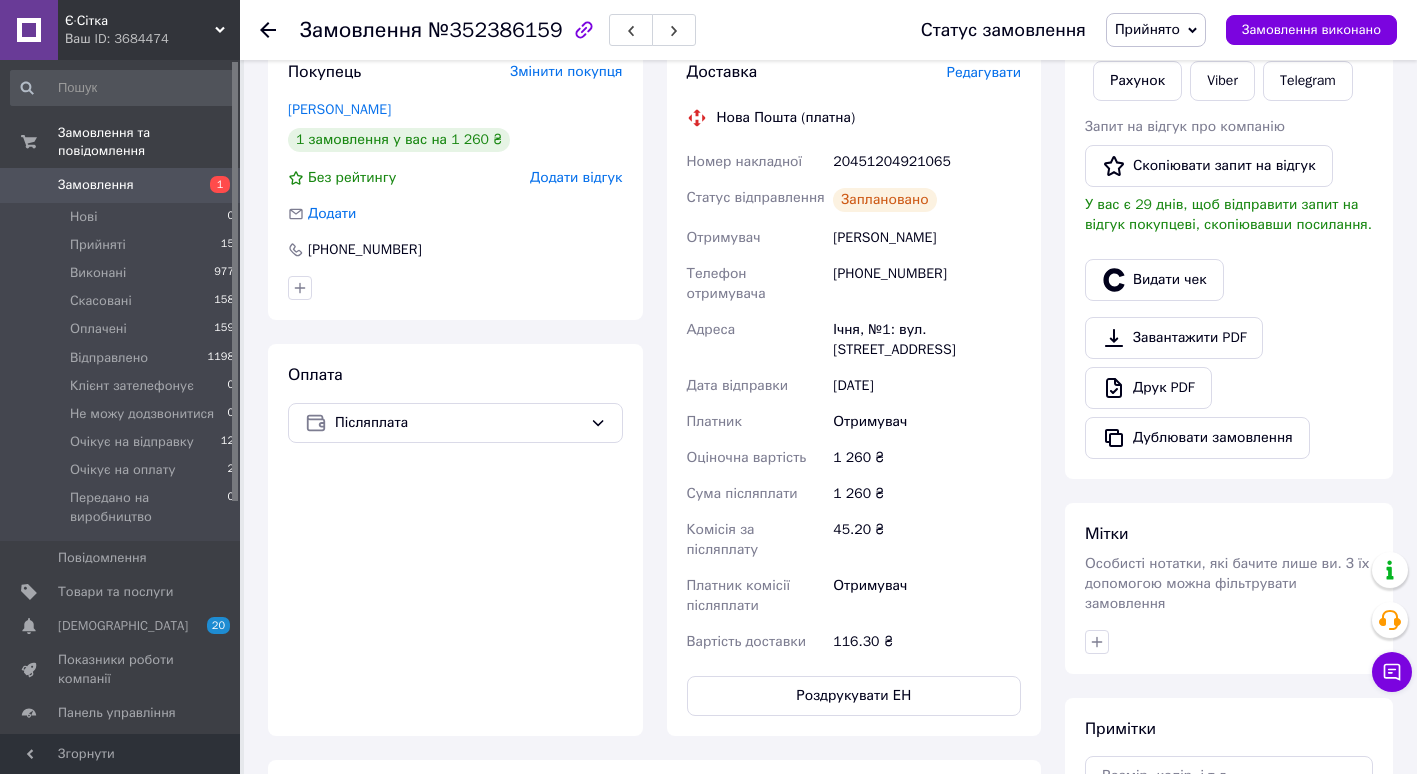 click 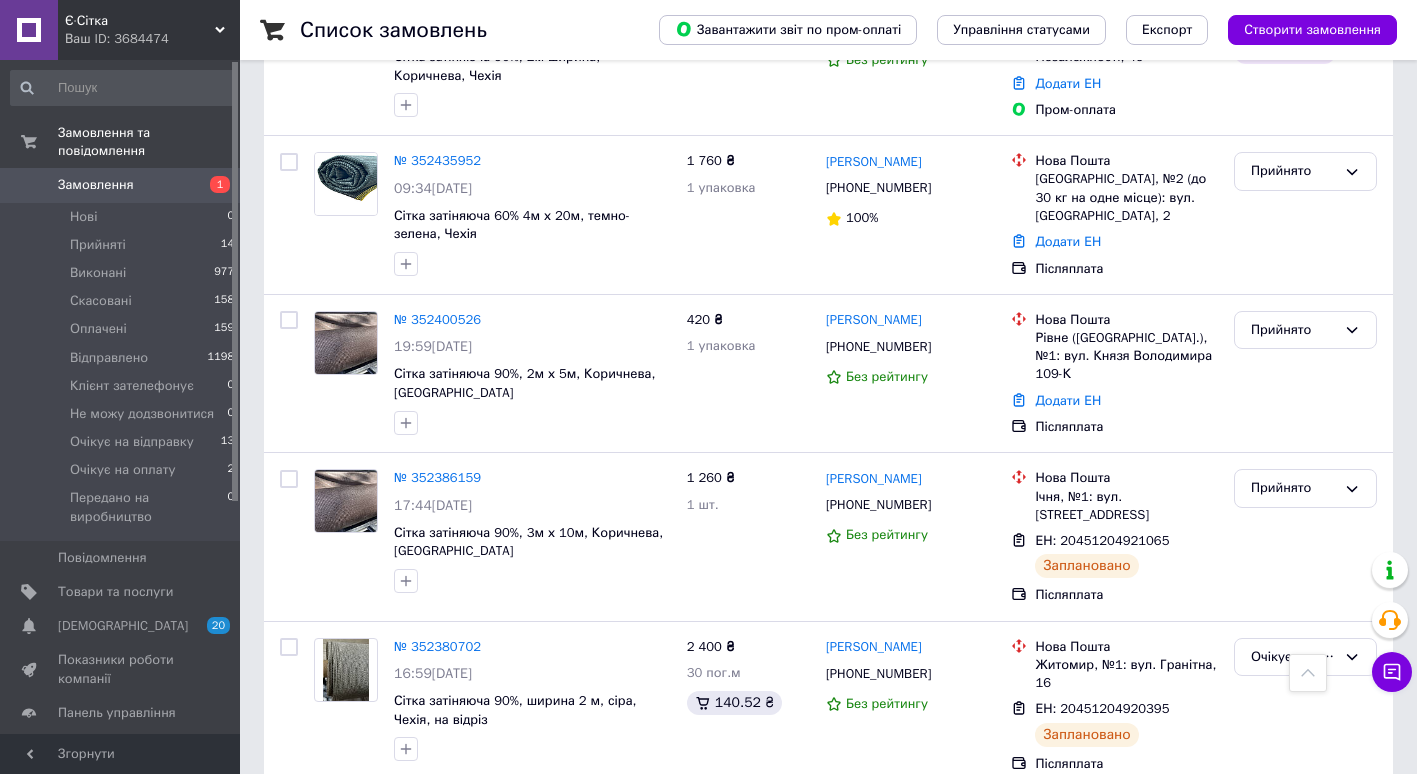 scroll, scrollTop: 1432, scrollLeft: 0, axis: vertical 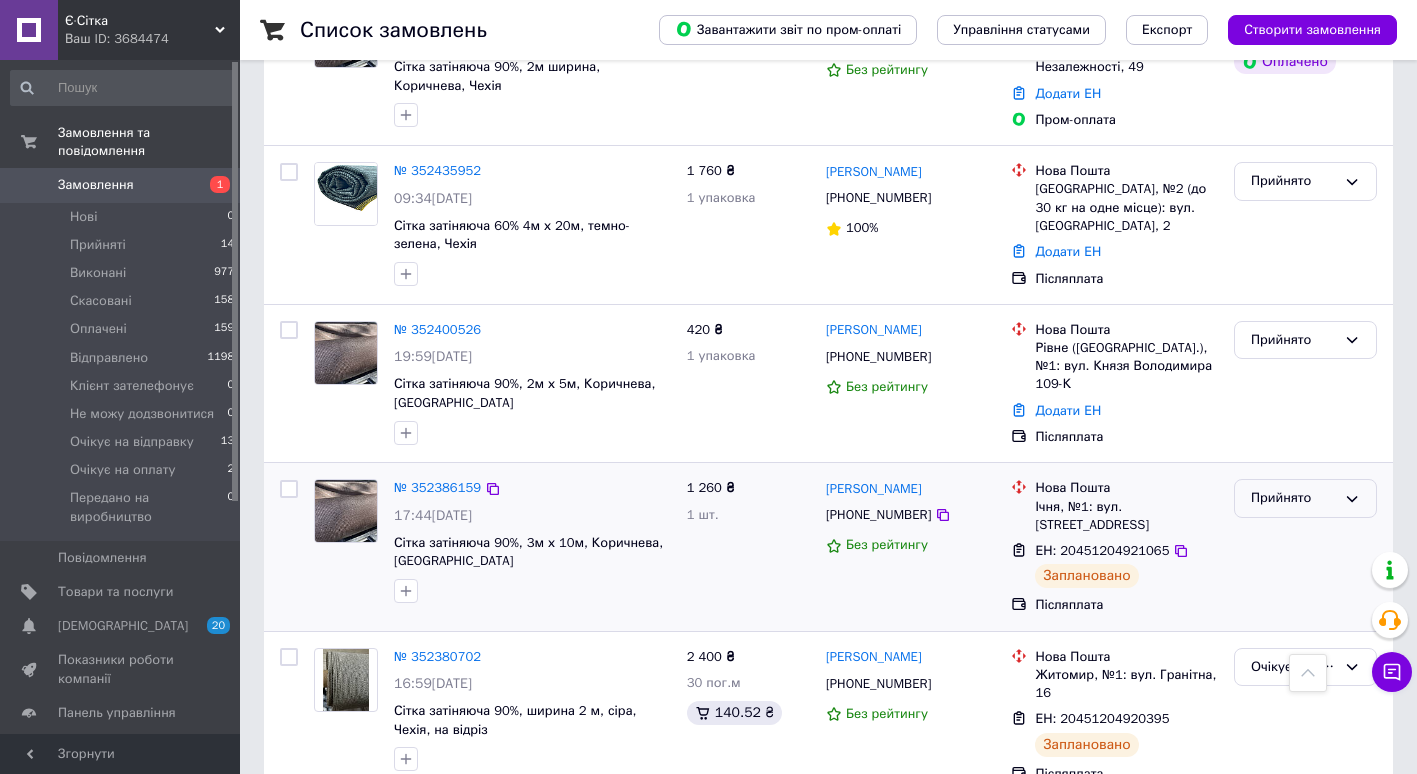 click 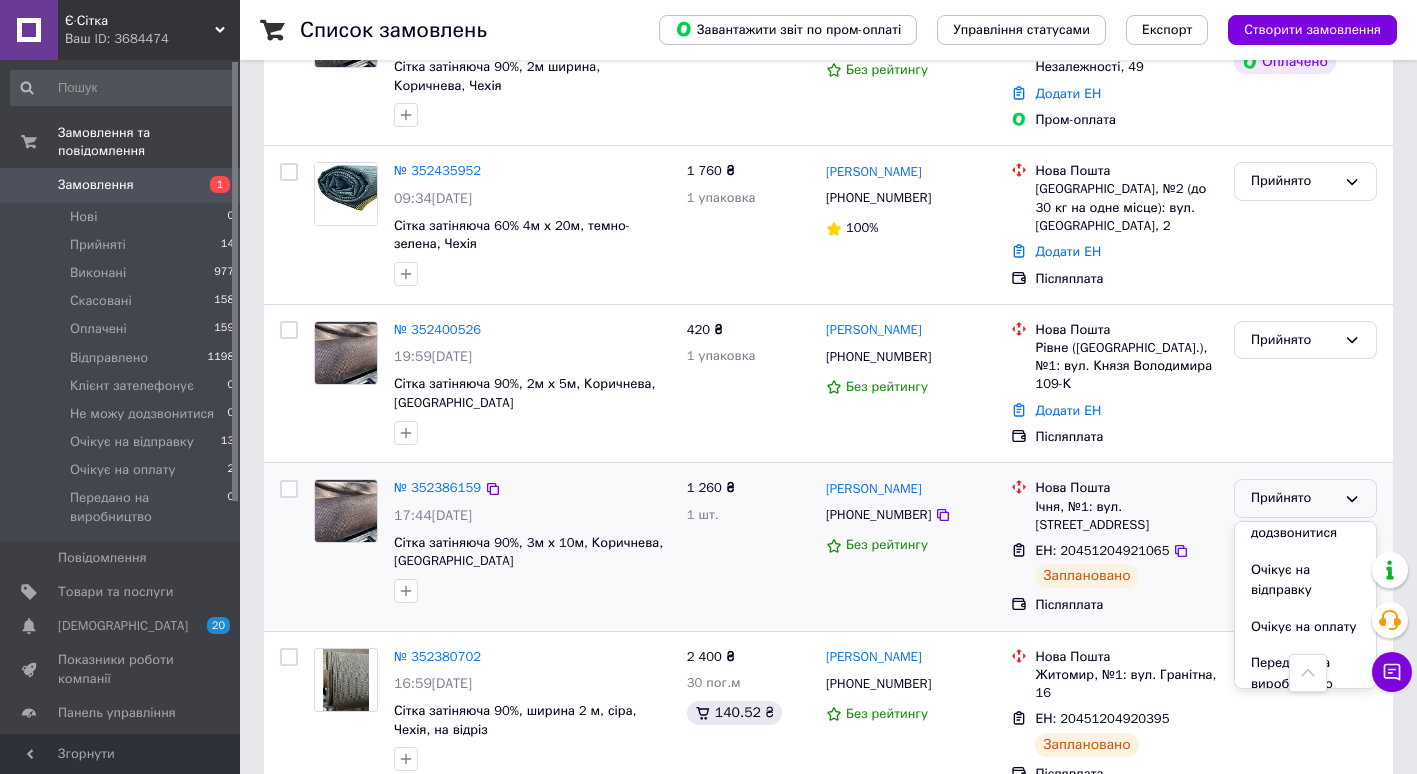 scroll, scrollTop: 232, scrollLeft: 0, axis: vertical 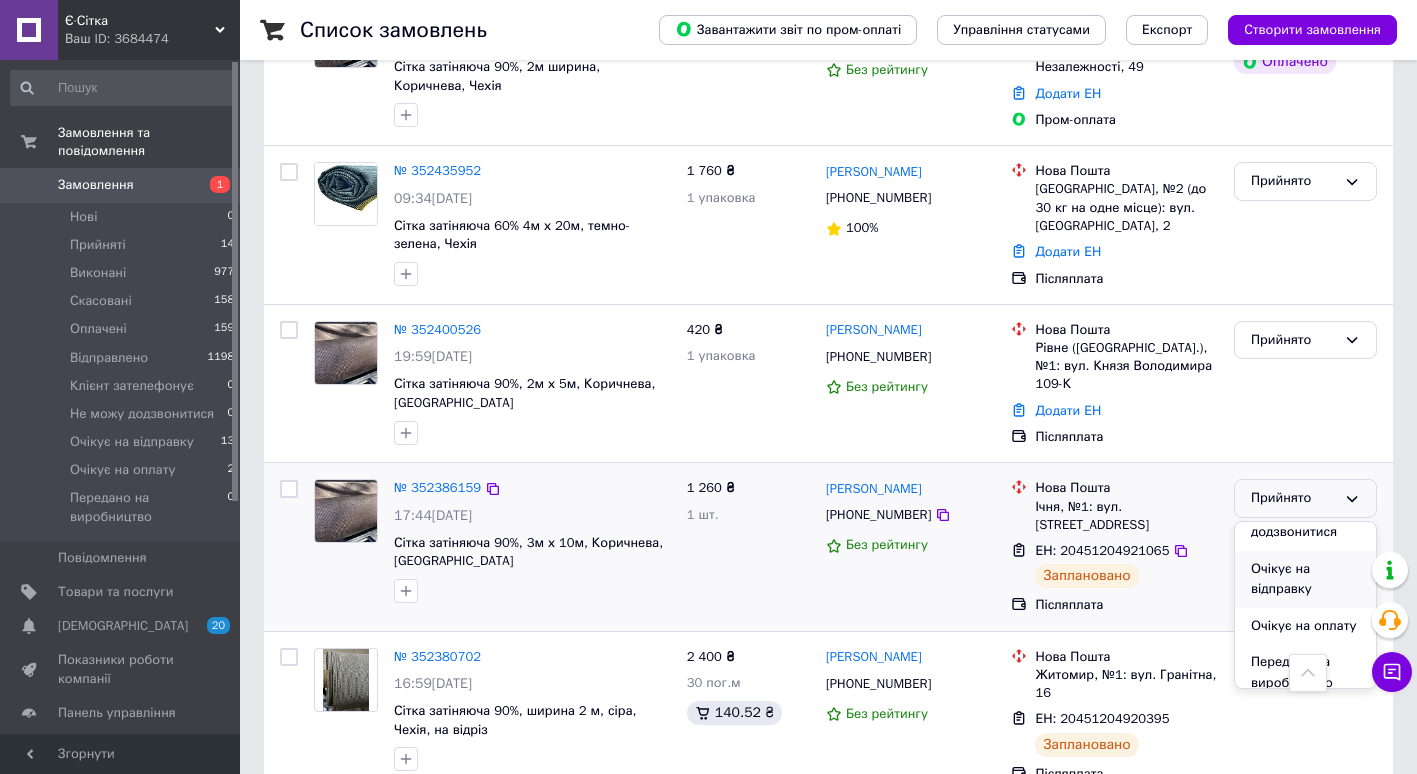 click on "Очікує на відправку" at bounding box center [1305, 579] 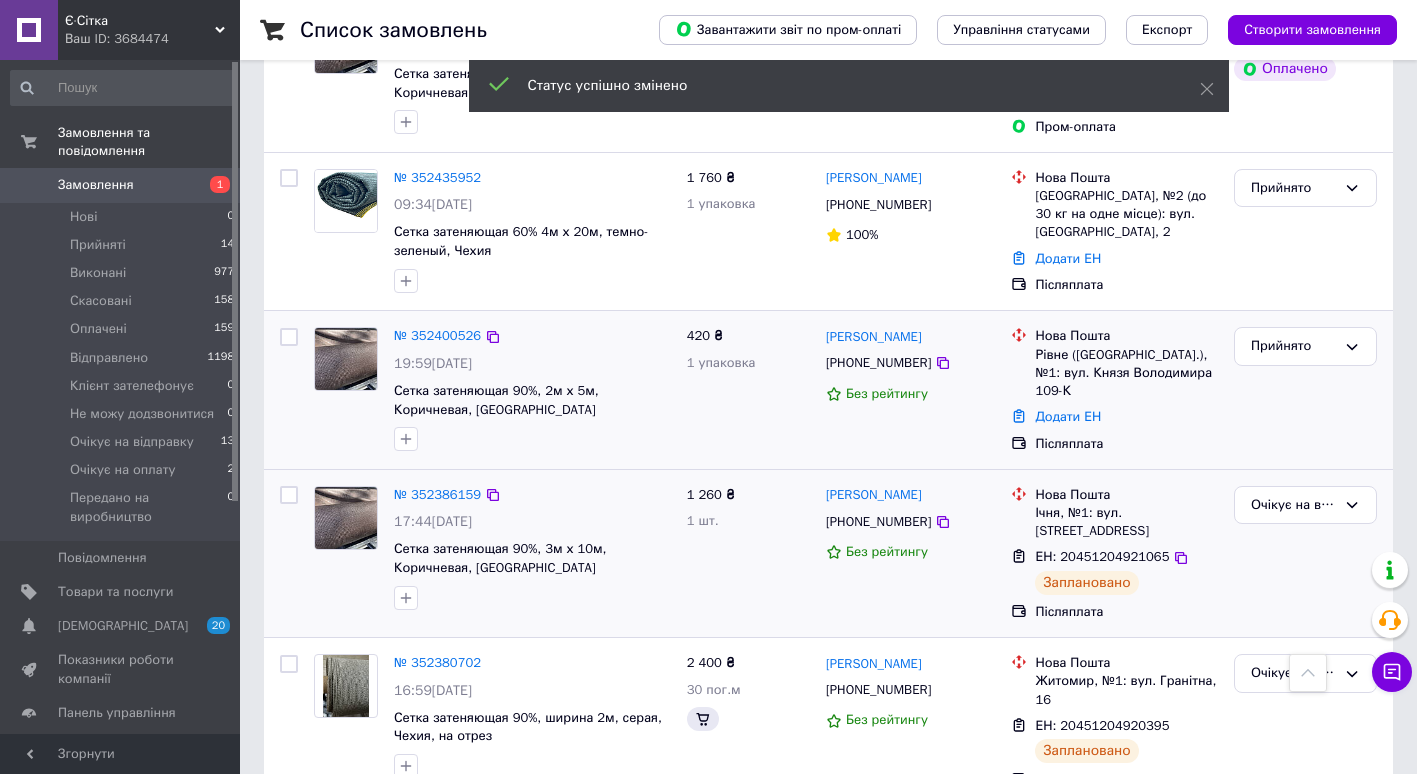 scroll, scrollTop: 1467, scrollLeft: 0, axis: vertical 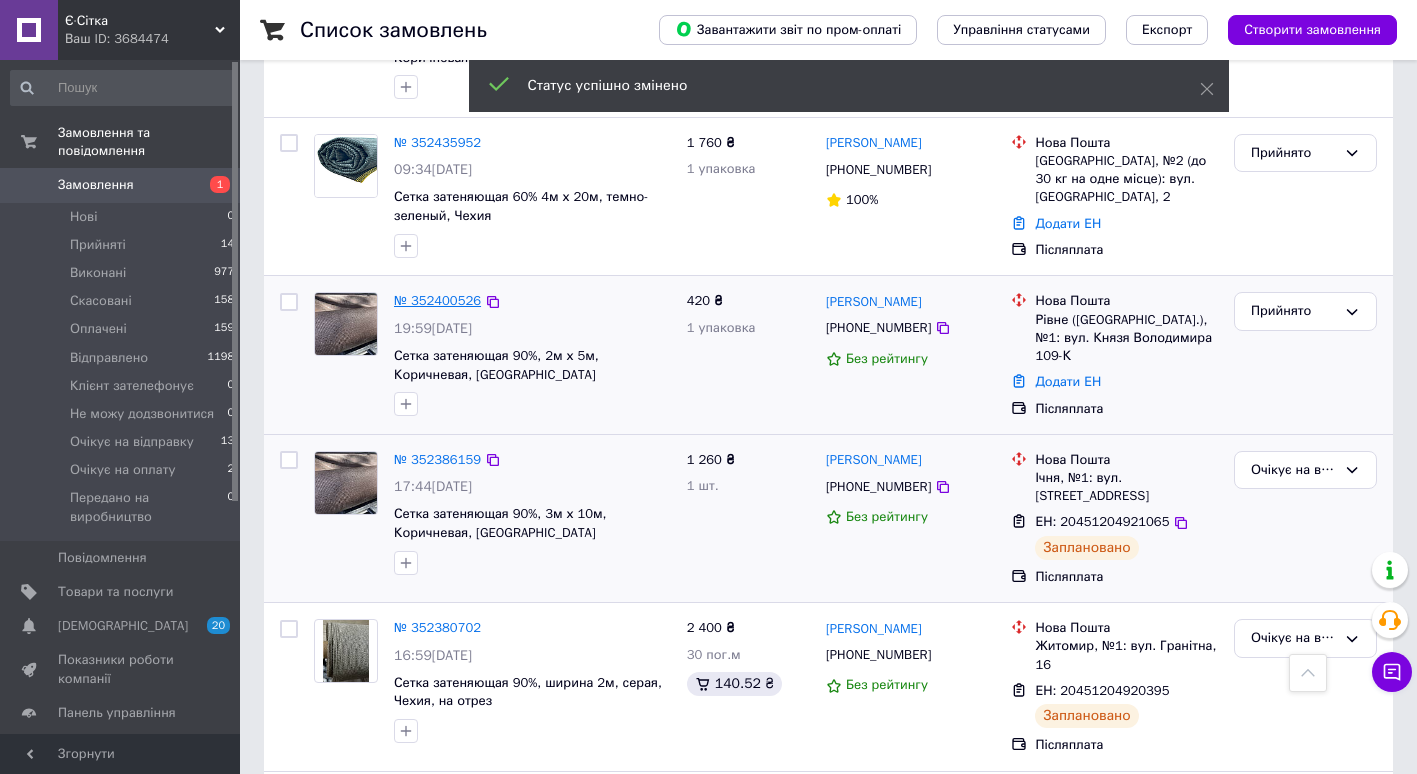 click on "№ 352400526" at bounding box center (437, 300) 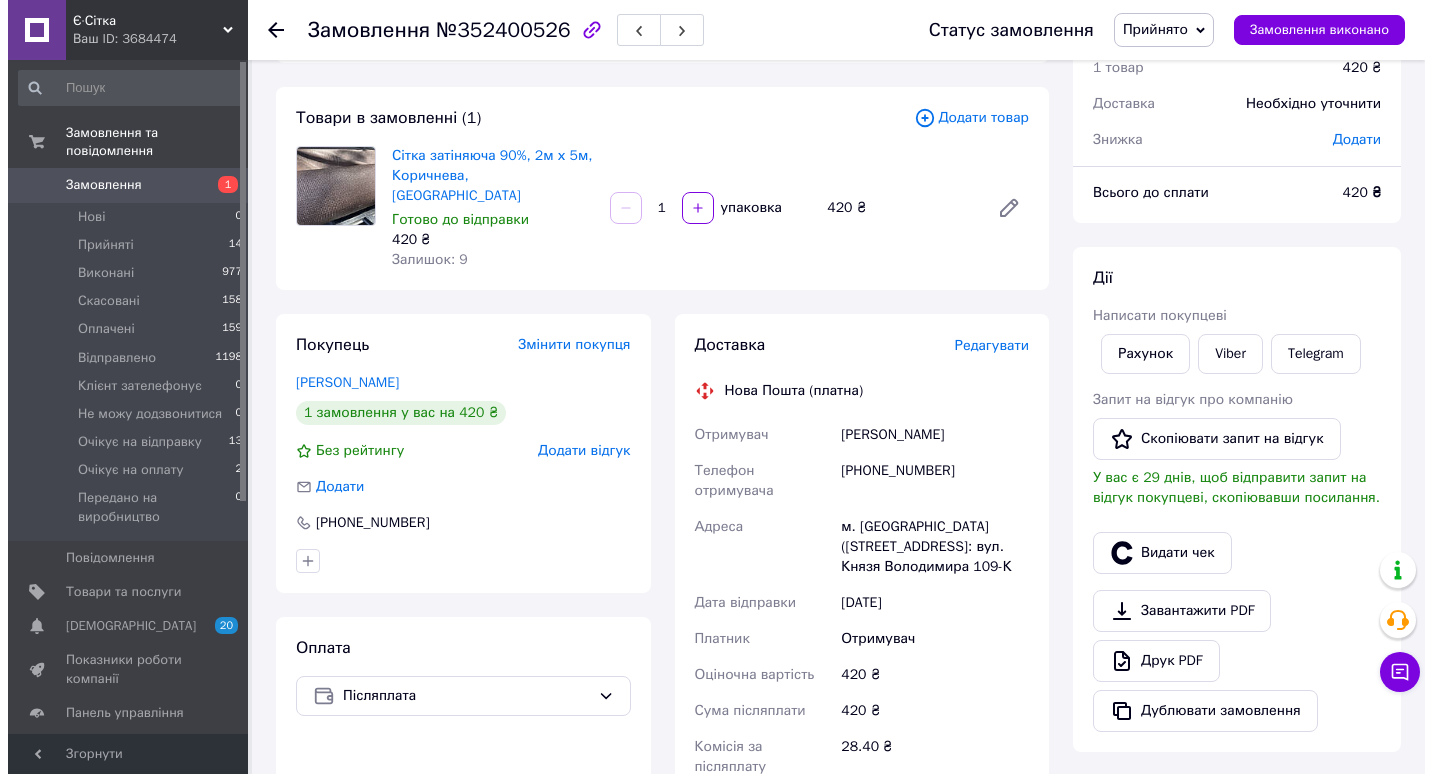 scroll, scrollTop: 84, scrollLeft: 0, axis: vertical 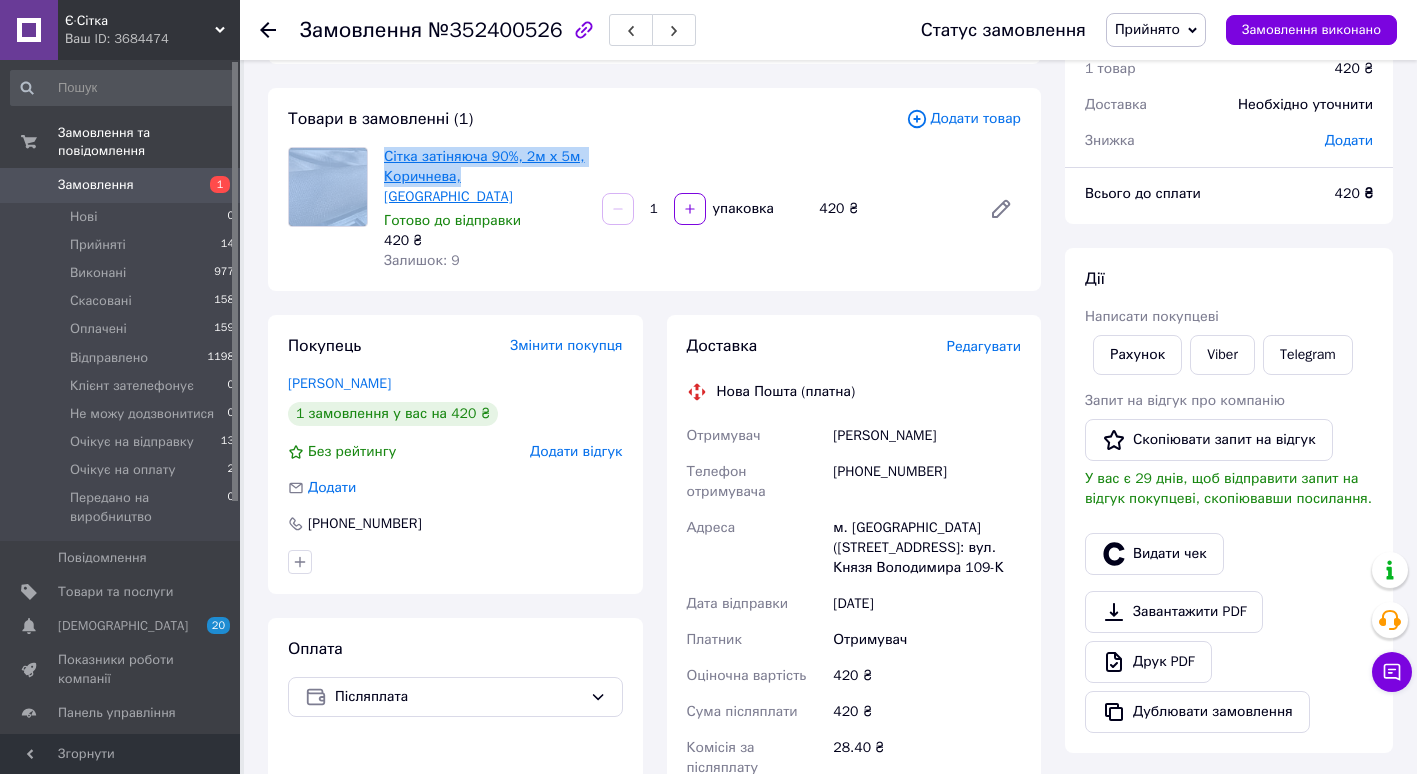 drag, startPoint x: 374, startPoint y: 148, endPoint x: 456, endPoint y: 166, distance: 83.95237 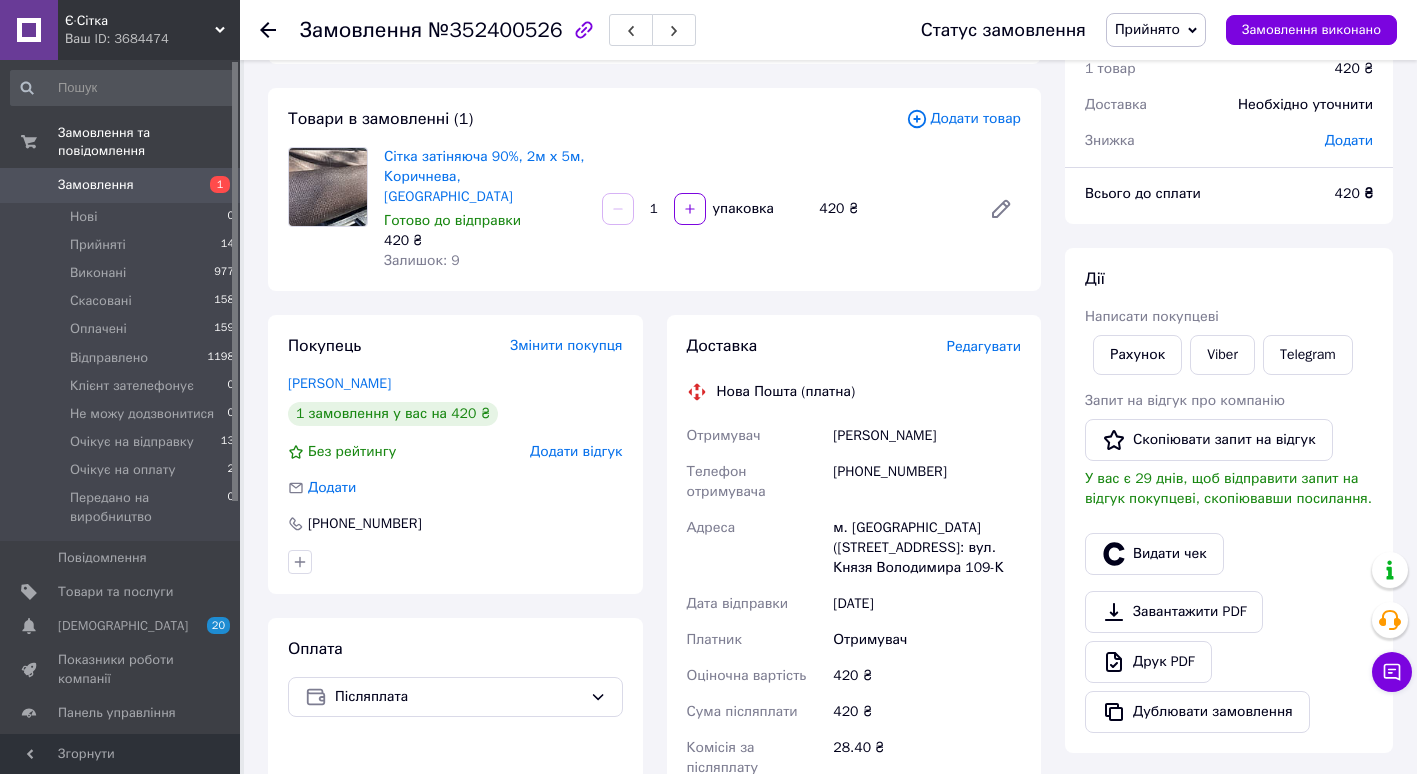 drag, startPoint x: 456, startPoint y: 166, endPoint x: 675, endPoint y: 118, distance: 224.19858 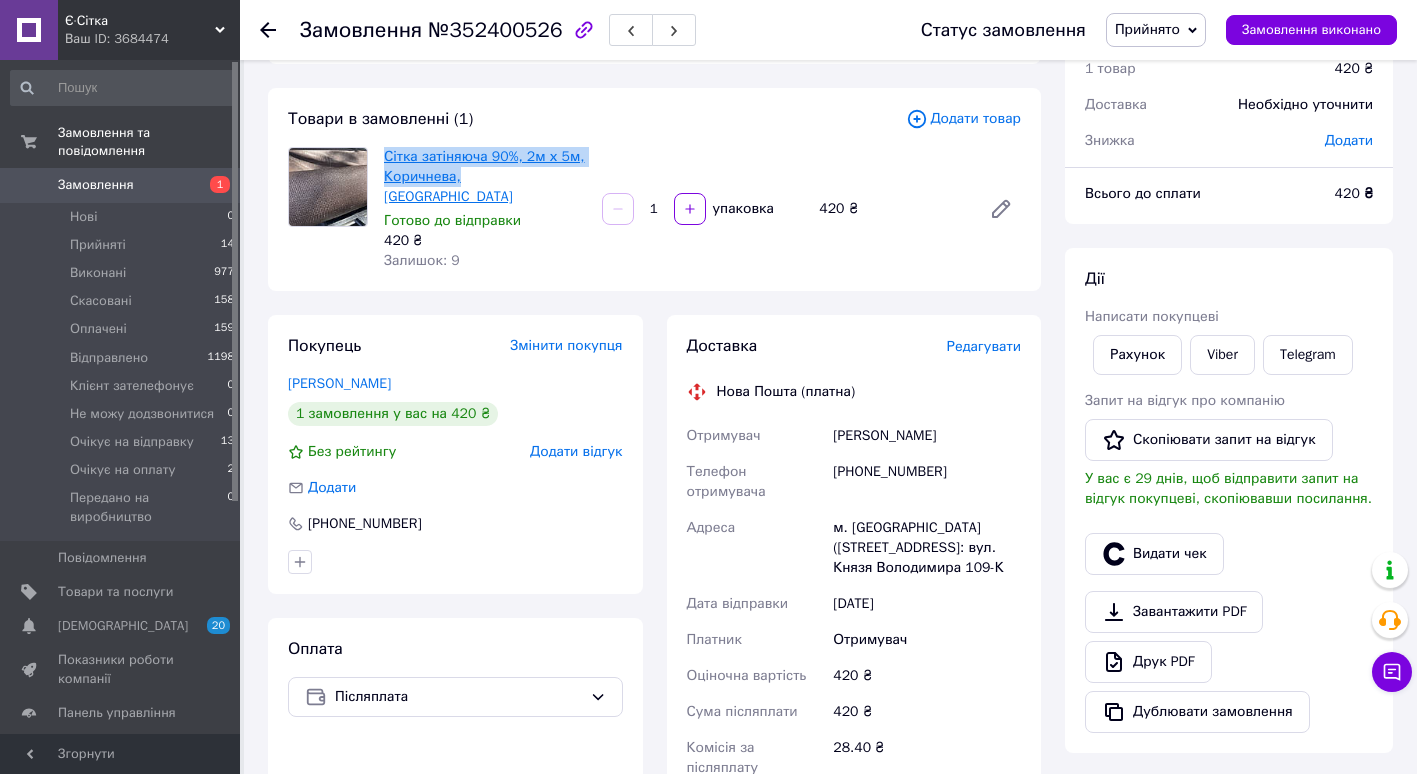 drag, startPoint x: 381, startPoint y: 145, endPoint x: 457, endPoint y: 169, distance: 79.69943 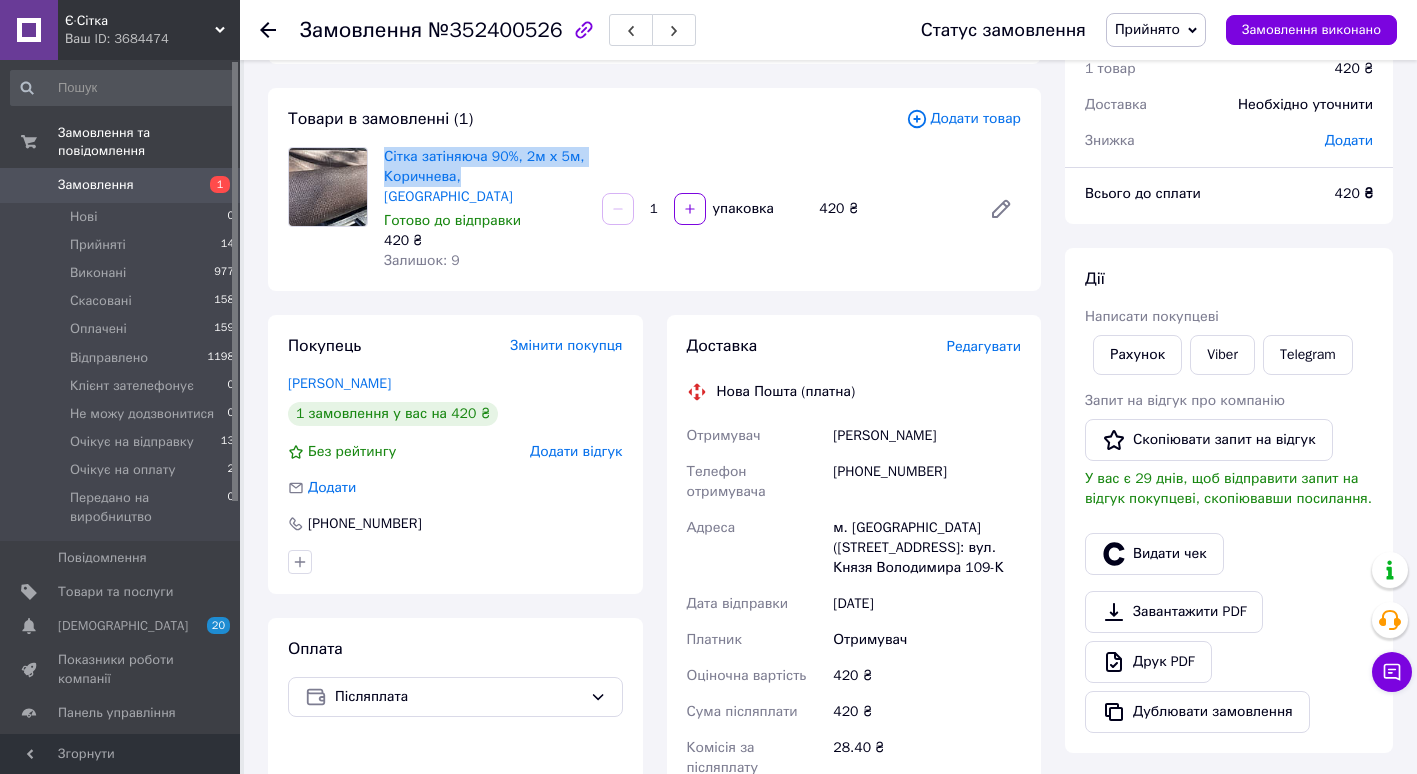 drag, startPoint x: 457, startPoint y: 169, endPoint x: 436, endPoint y: 166, distance: 21.213203 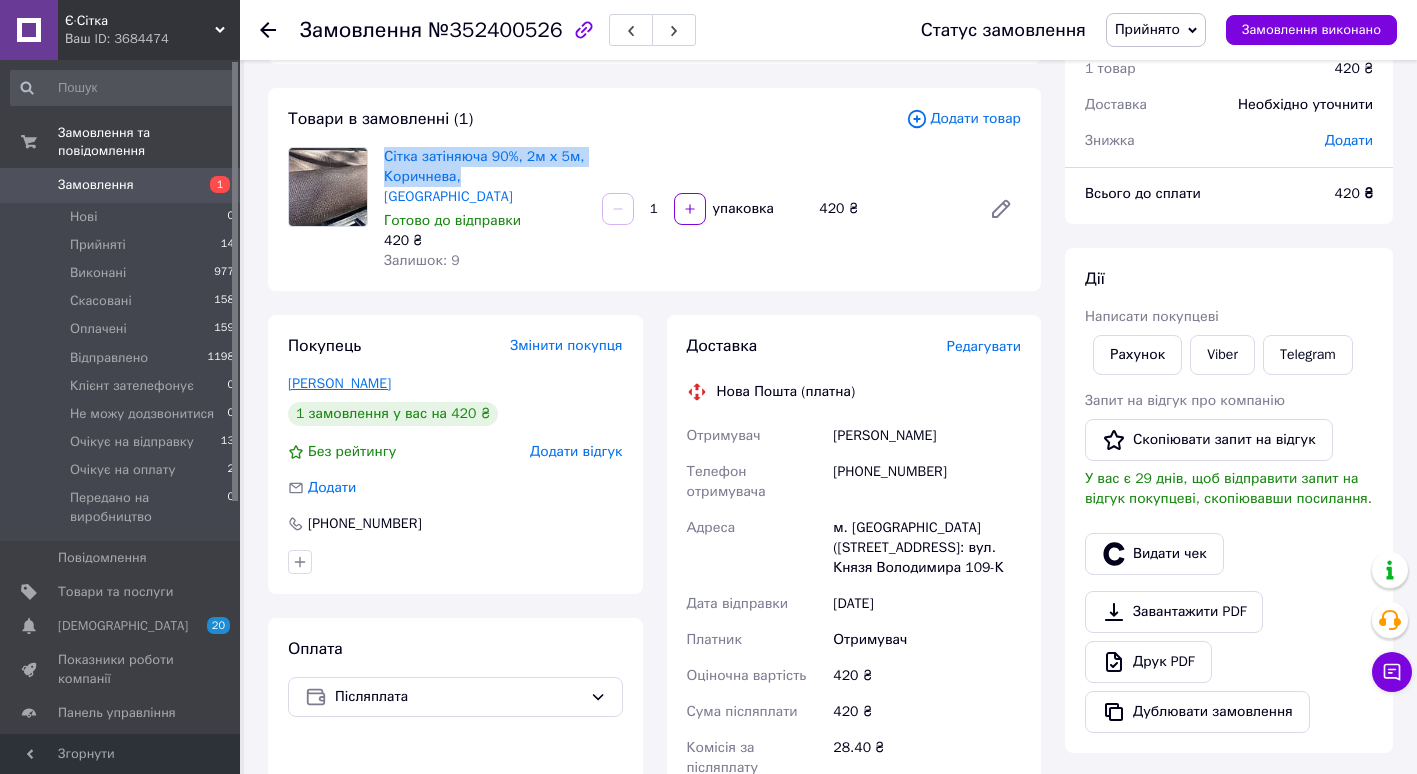 drag, startPoint x: 279, startPoint y: 360, endPoint x: 387, endPoint y: 357, distance: 108.04166 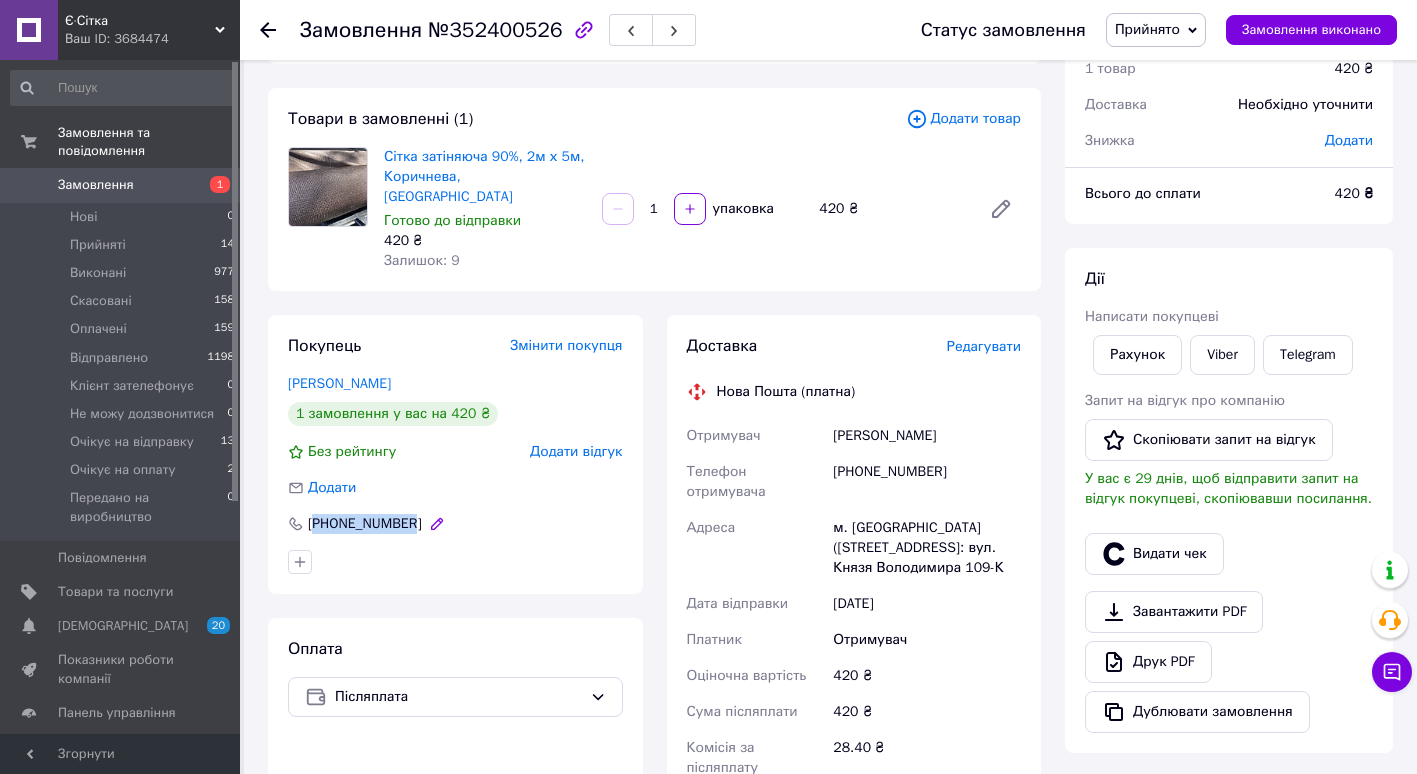 drag, startPoint x: 321, startPoint y: 503, endPoint x: 405, endPoint y: 504, distance: 84.00595 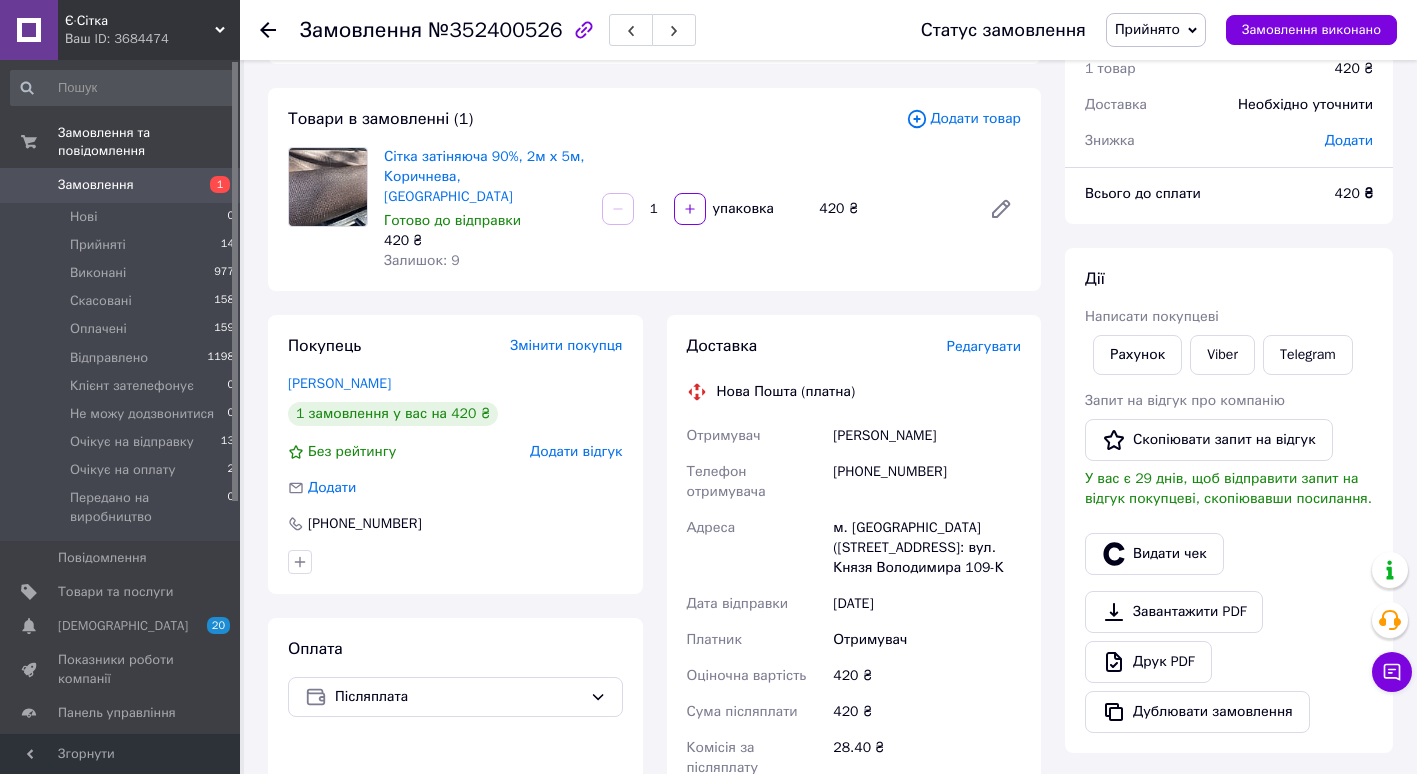click on "Редагувати" at bounding box center [984, 346] 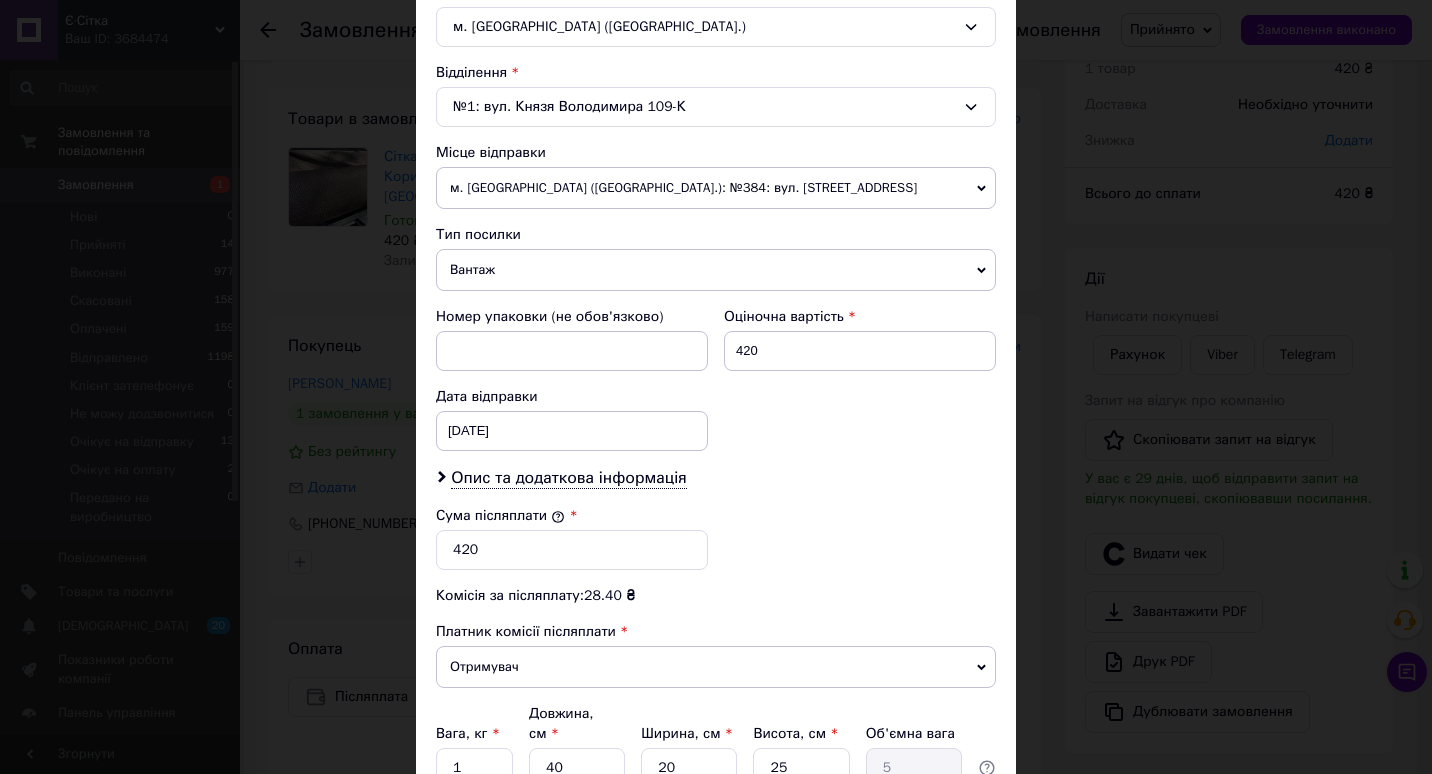 scroll, scrollTop: 593, scrollLeft: 0, axis: vertical 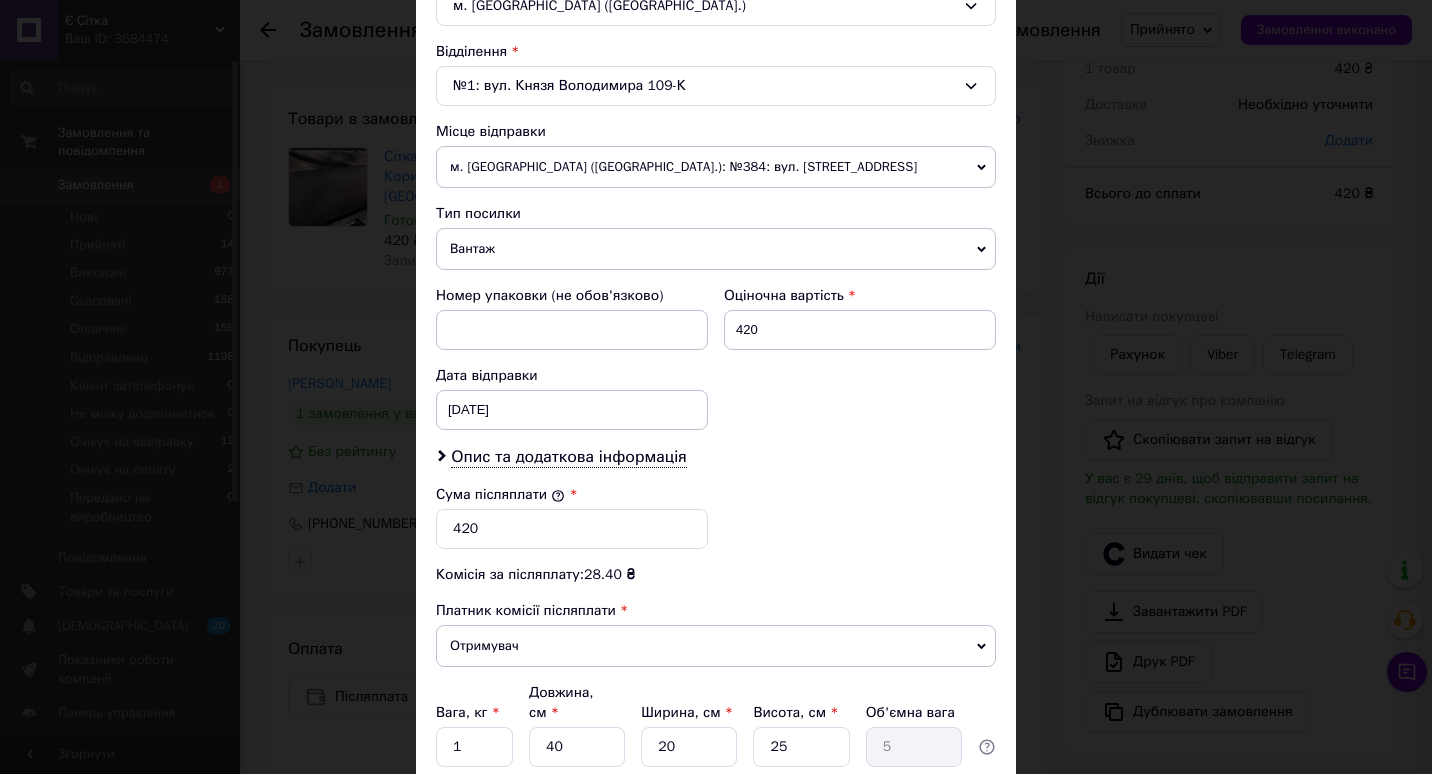 click on "Дата відправки [DATE] < 2025 > < Июль > Пн Вт Ср Чт Пт Сб Вс 30 1 2 3 4 5 6 7 8 9 10 11 12 13 14 15 16 17 18 19 20 21 22 23 24 25 26 27 28 29 30 31 1 2 3 4 5 6 7 8 9 10" at bounding box center [572, 398] 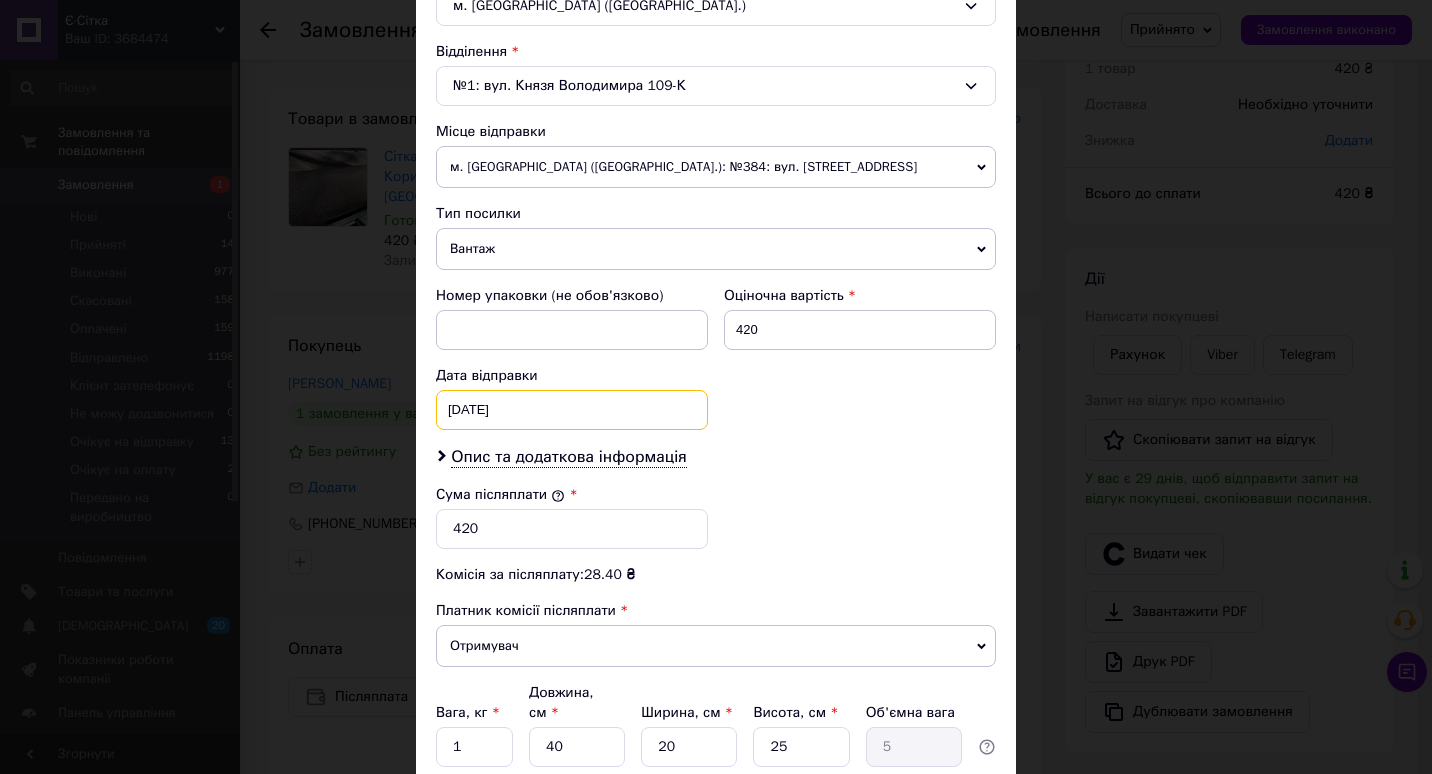 click on "[DATE] < 2025 > < Июль > Пн Вт Ср Чт Пт Сб Вс 30 1 2 3 4 5 6 7 8 9 10 11 12 13 14 15 16 17 18 19 20 21 22 23 24 25 26 27 28 29 30 31 1 2 3 4 5 6 7 8 9 10" at bounding box center [572, 410] 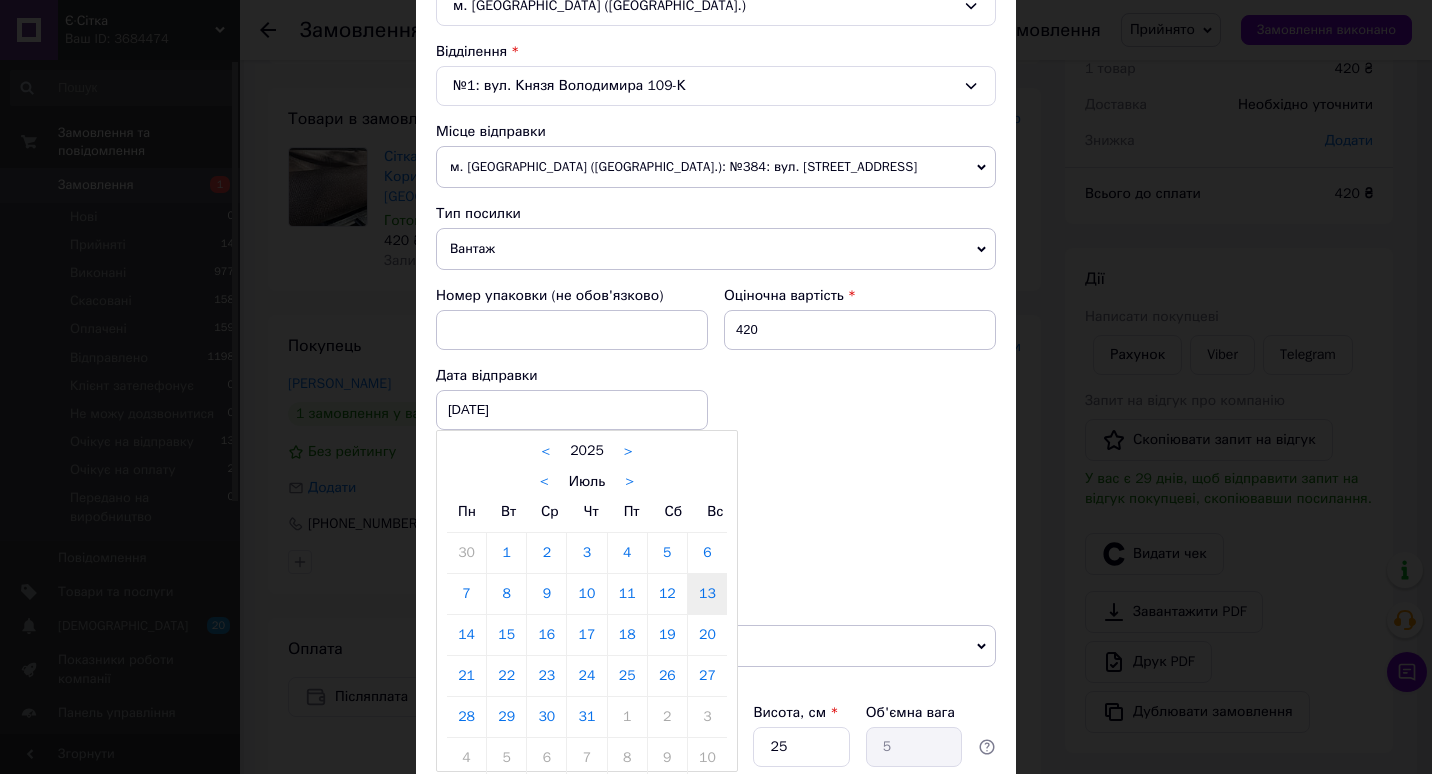 drag, startPoint x: 459, startPoint y: 626, endPoint x: 463, endPoint y: 592, distance: 34.234486 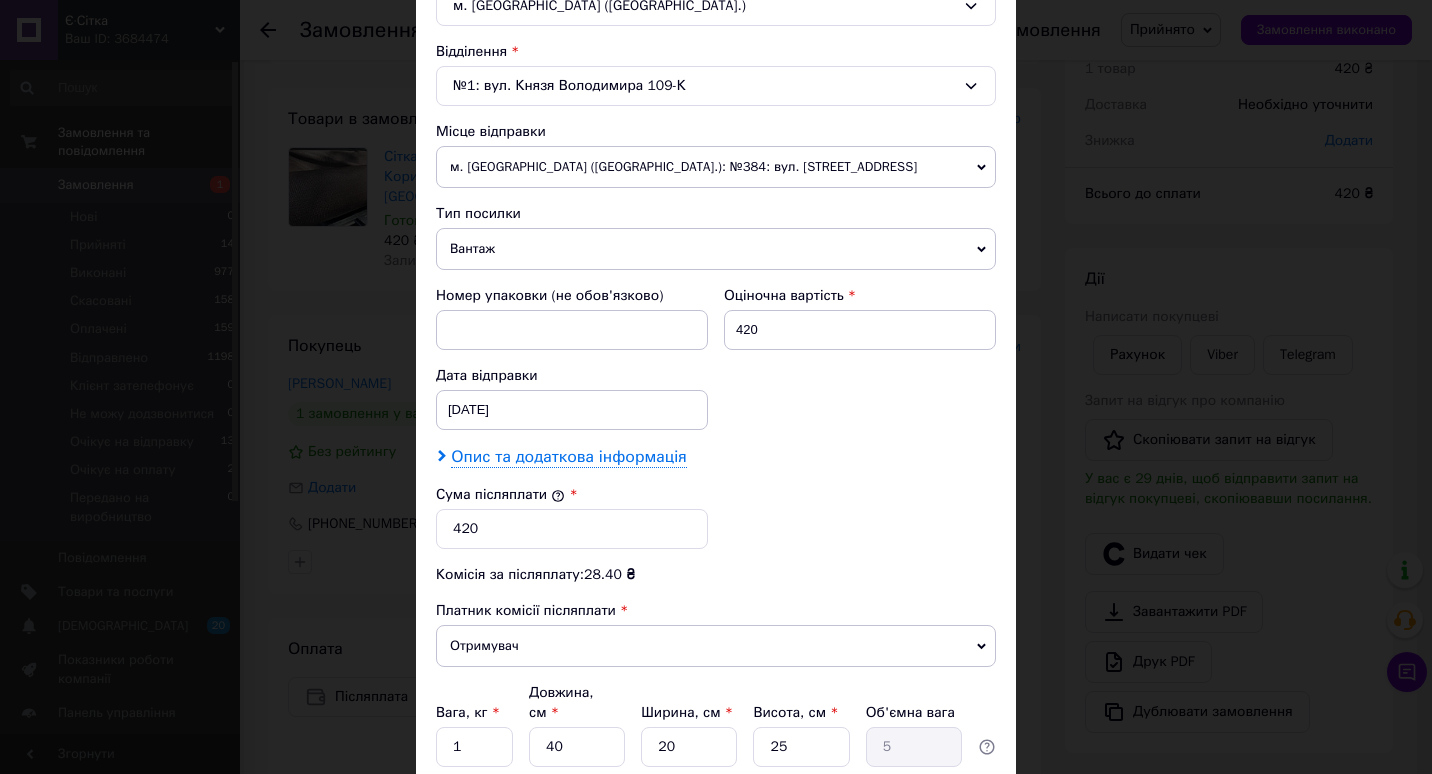 click on "Опис та додаткова інформація" at bounding box center (568, 457) 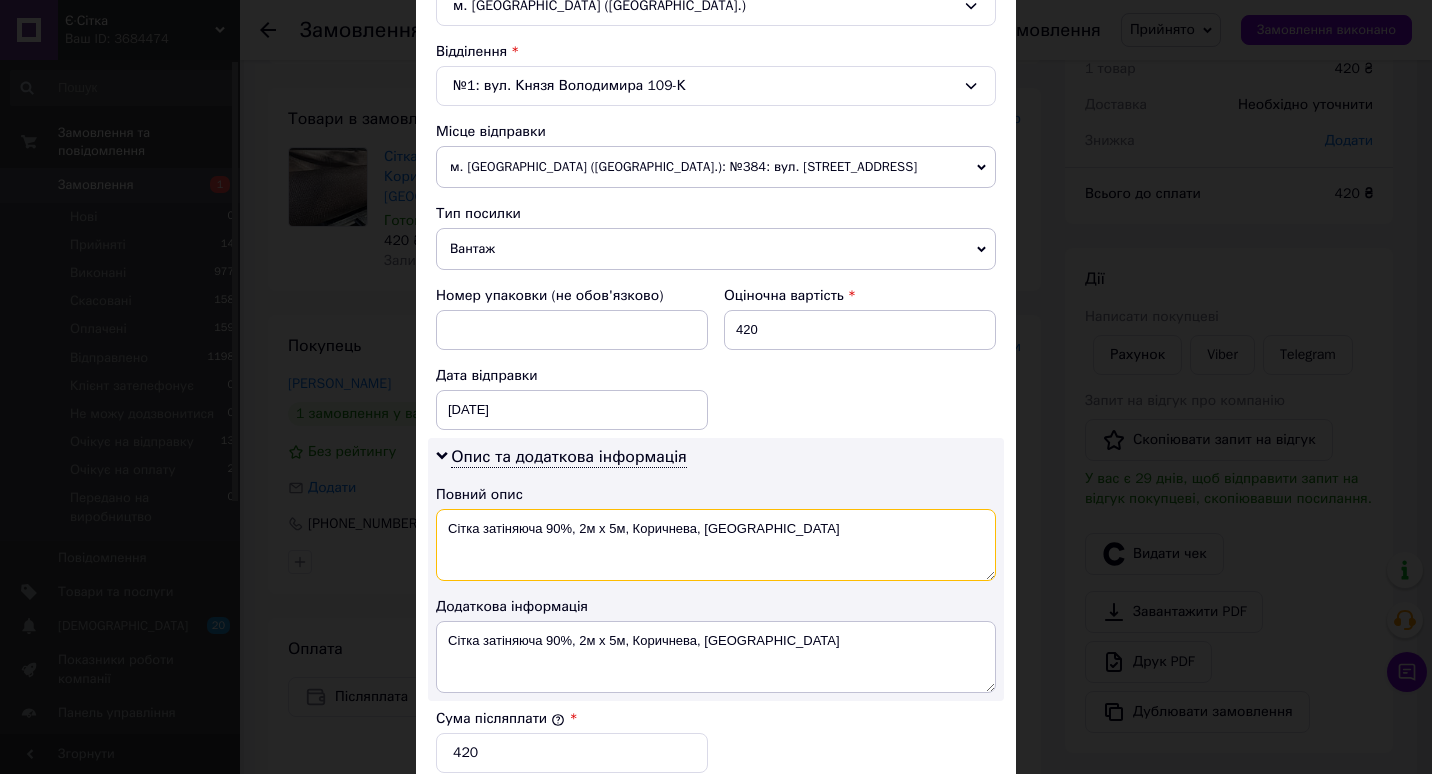 drag, startPoint x: 543, startPoint y: 524, endPoint x: 768, endPoint y: 526, distance: 225.0089 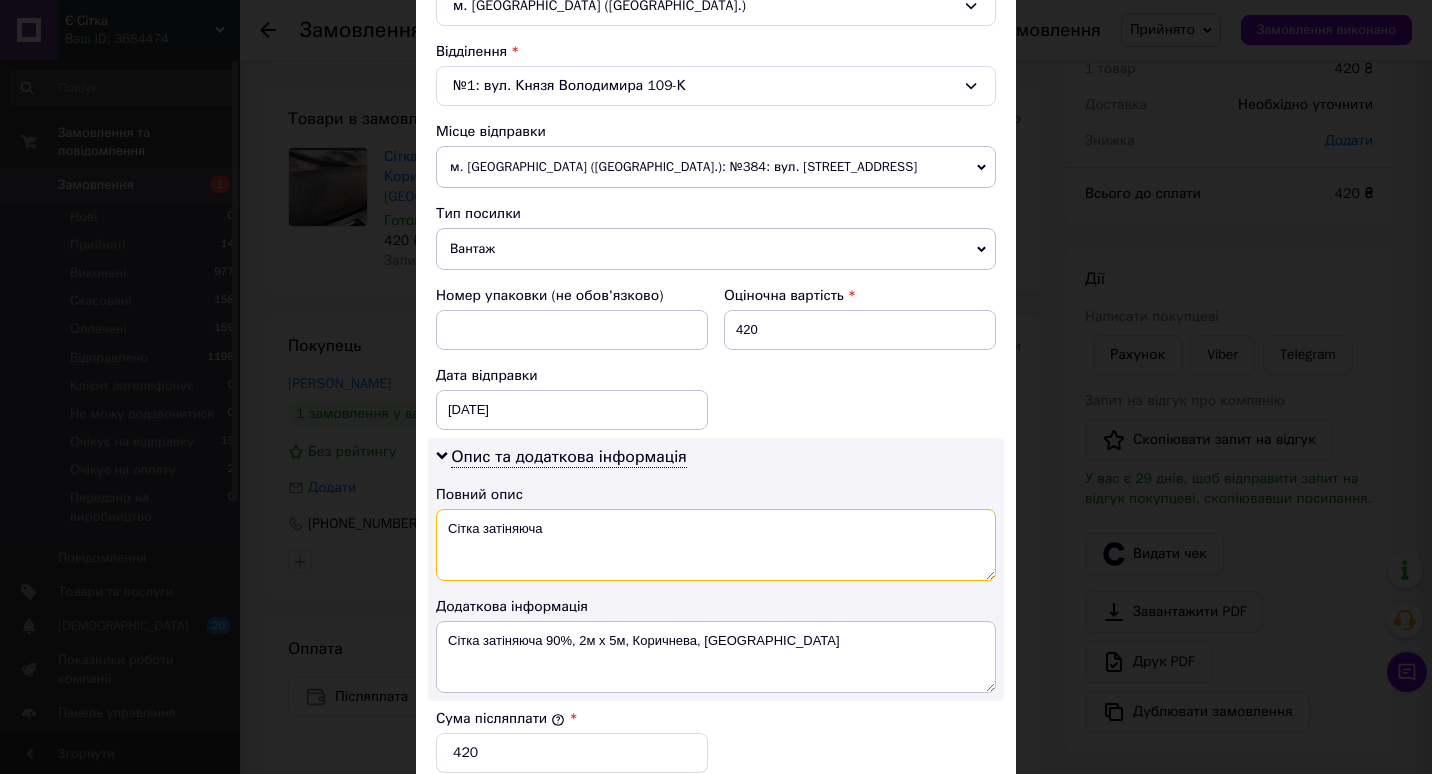 type on "Сітка затіняюча" 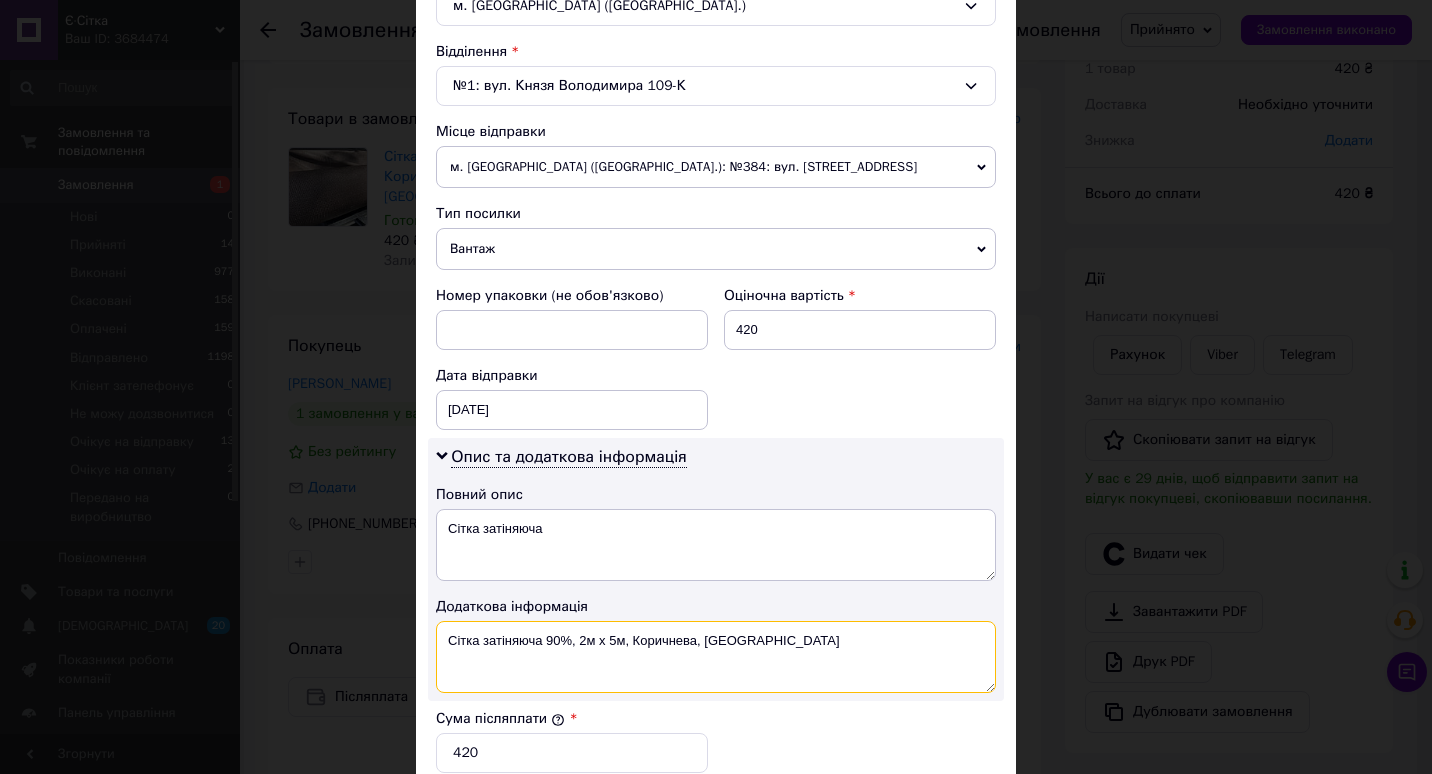 drag, startPoint x: 546, startPoint y: 636, endPoint x: 750, endPoint y: 636, distance: 204 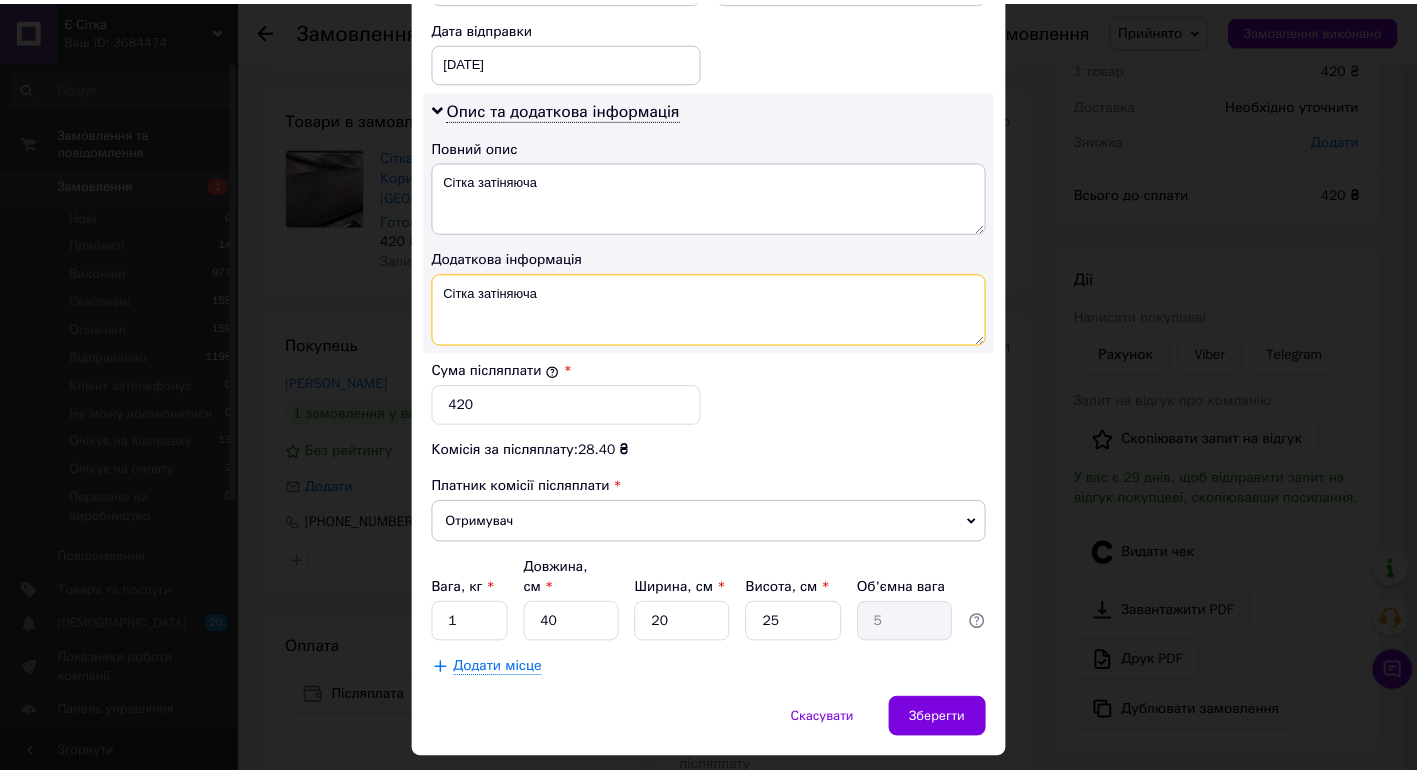scroll, scrollTop: 976, scrollLeft: 0, axis: vertical 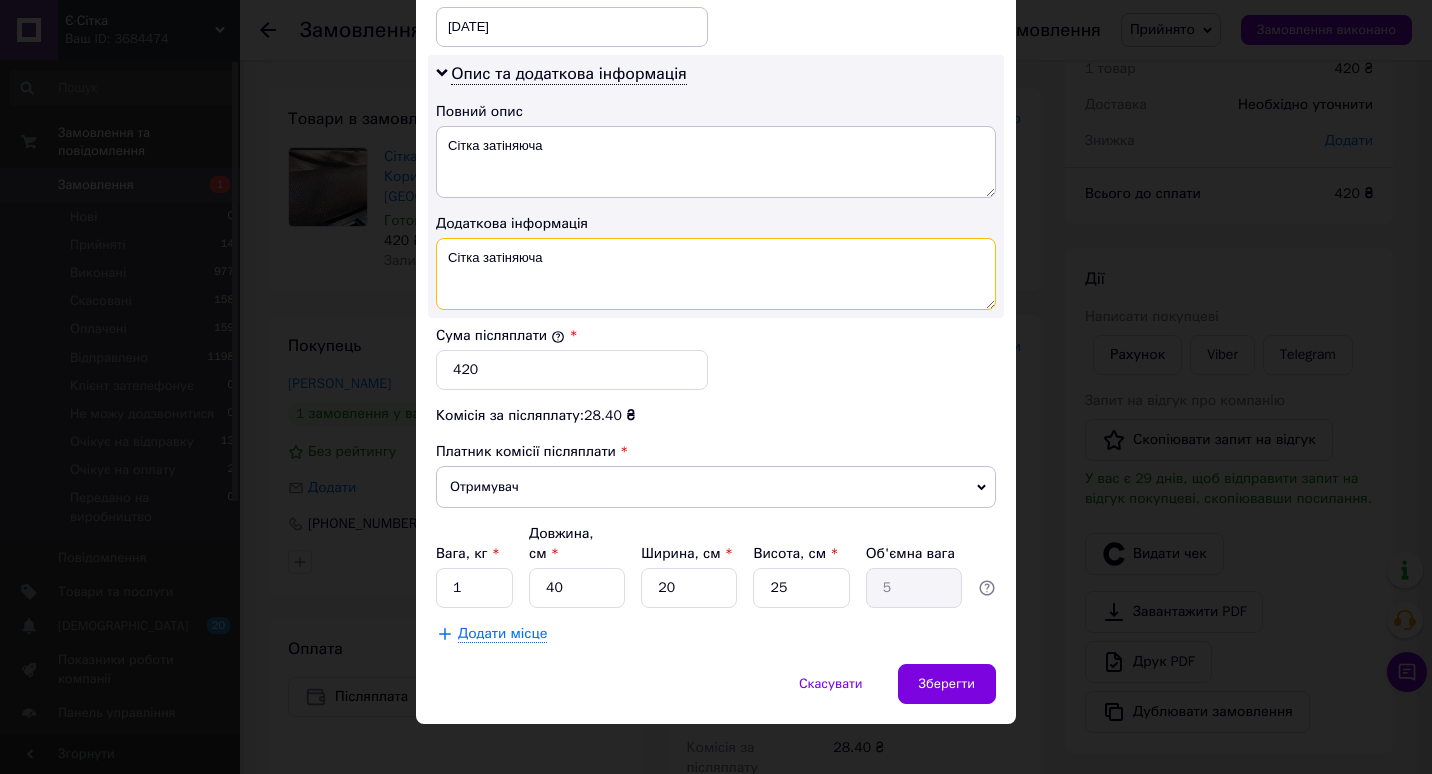 type on "Сітка затіняюча" 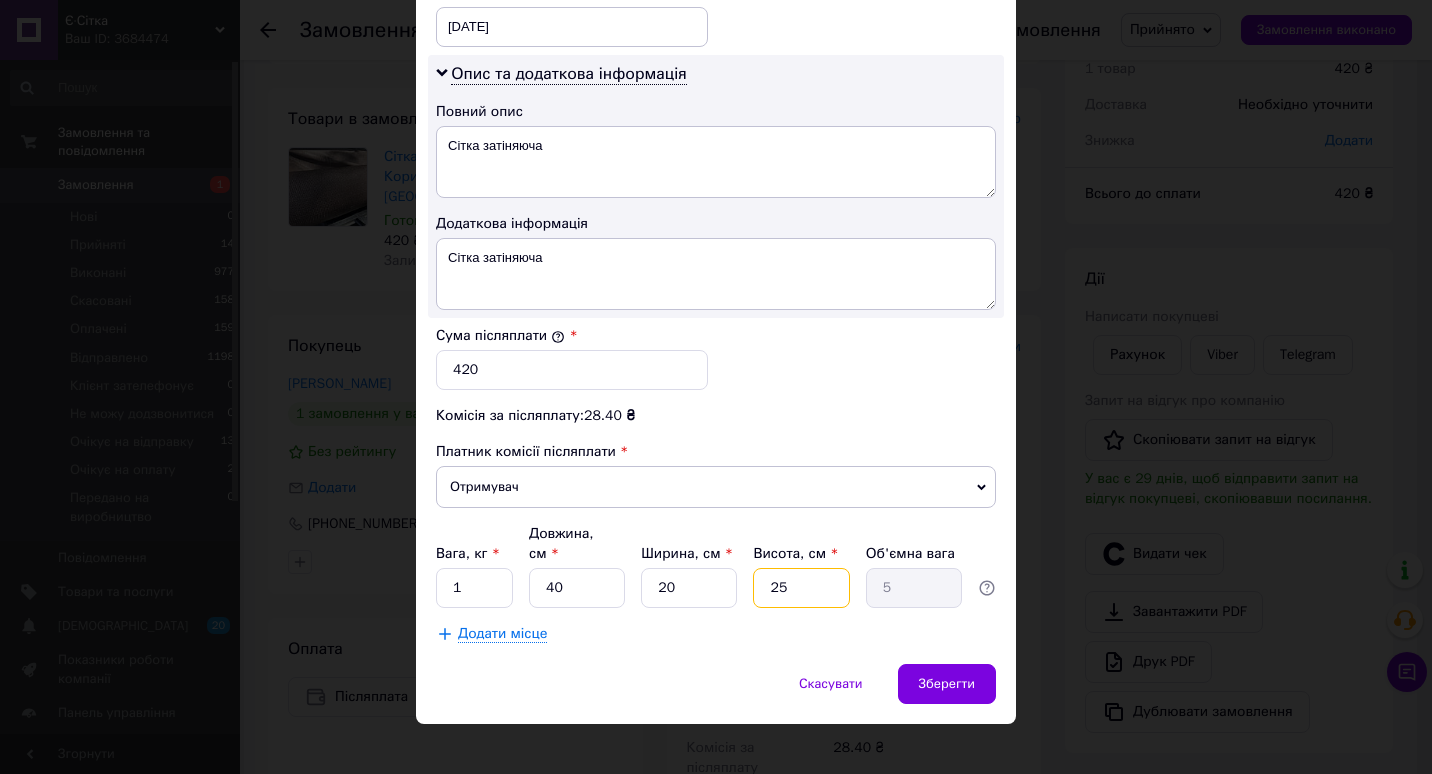click on "25" at bounding box center [801, 588] 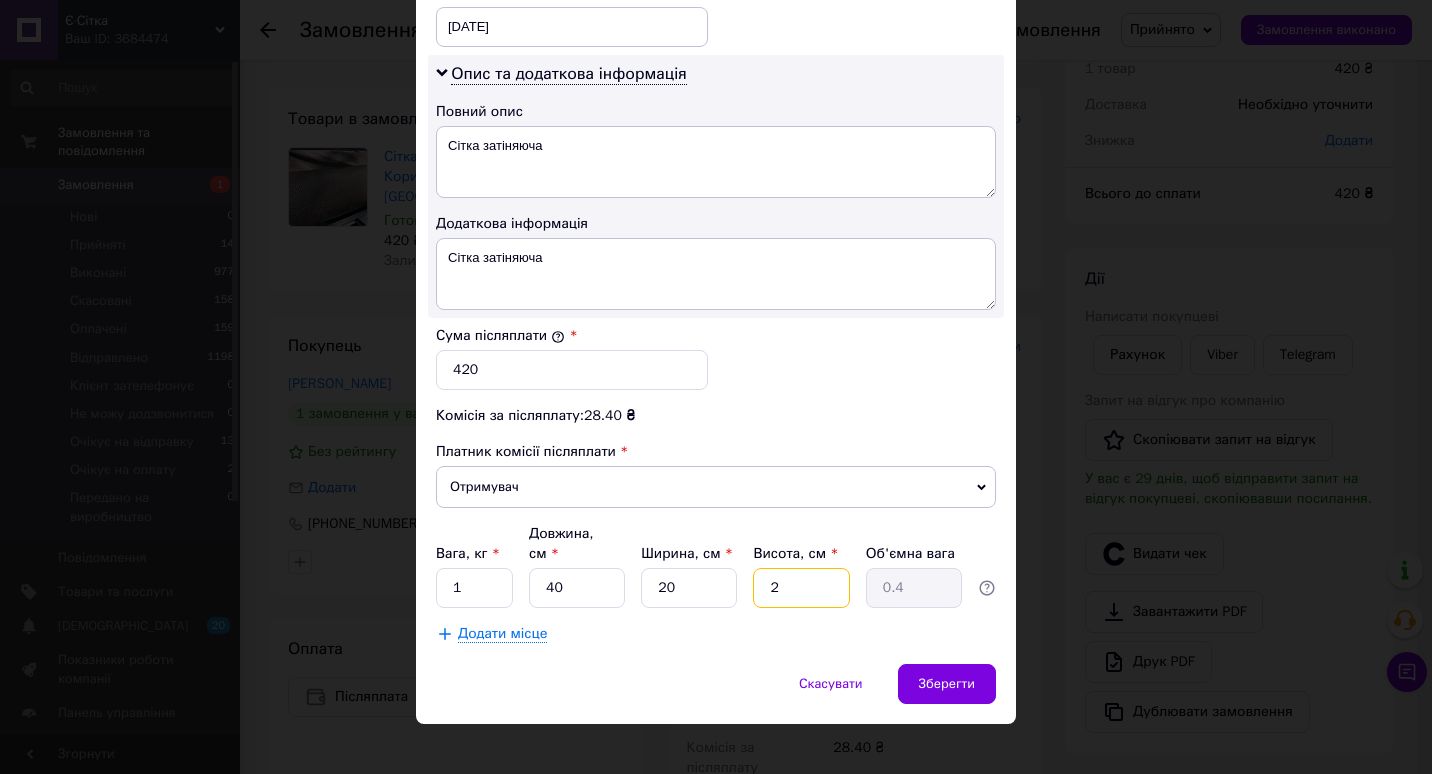 type on "2" 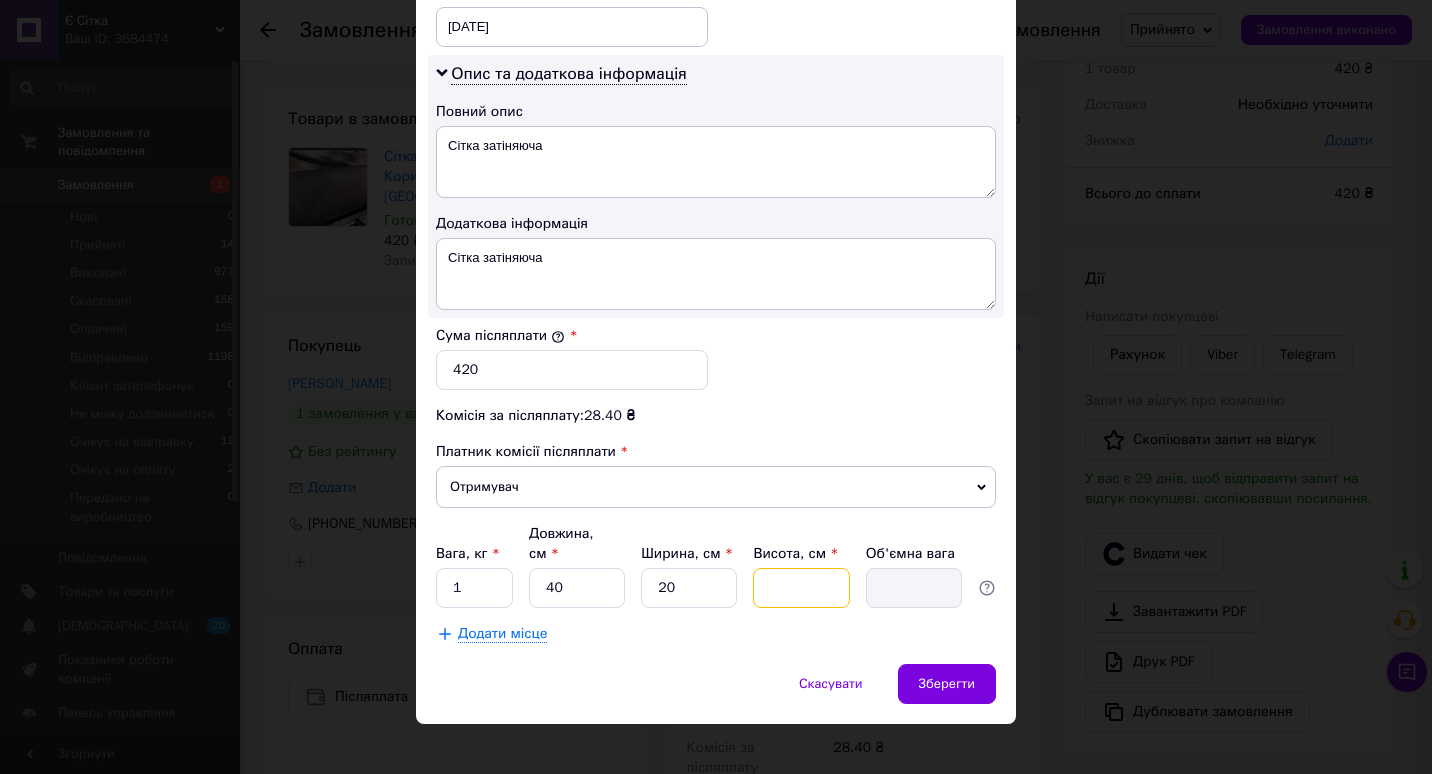 type on "1" 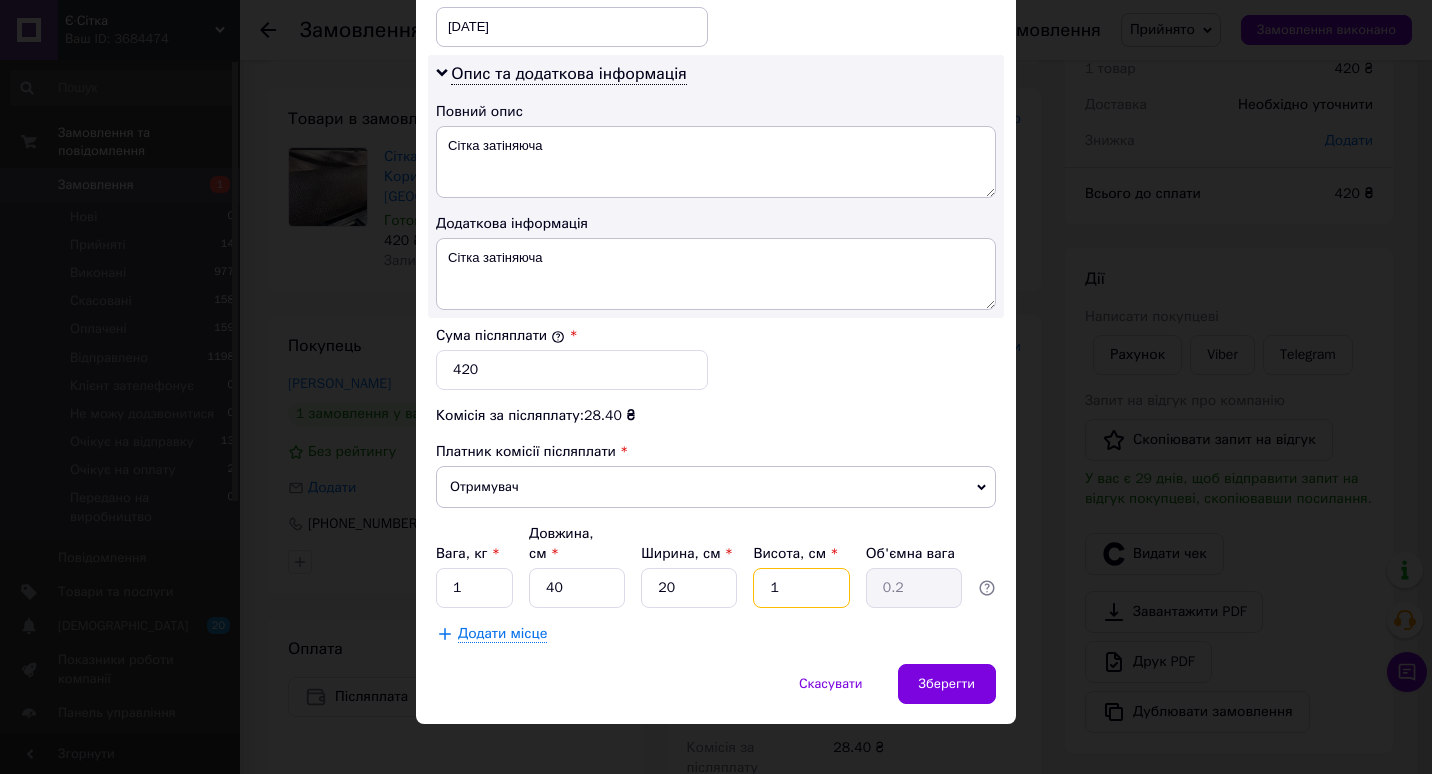 type on "10" 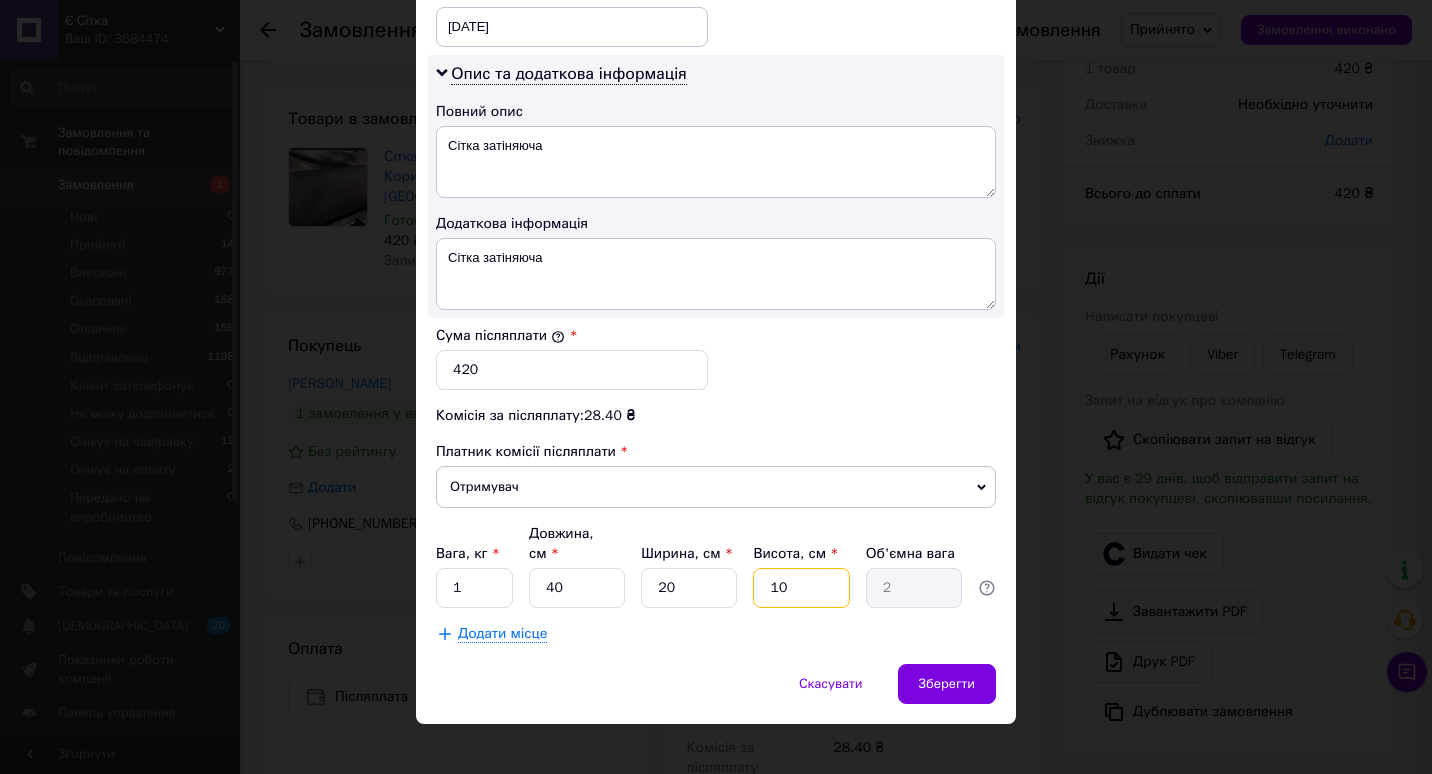 type on "10" 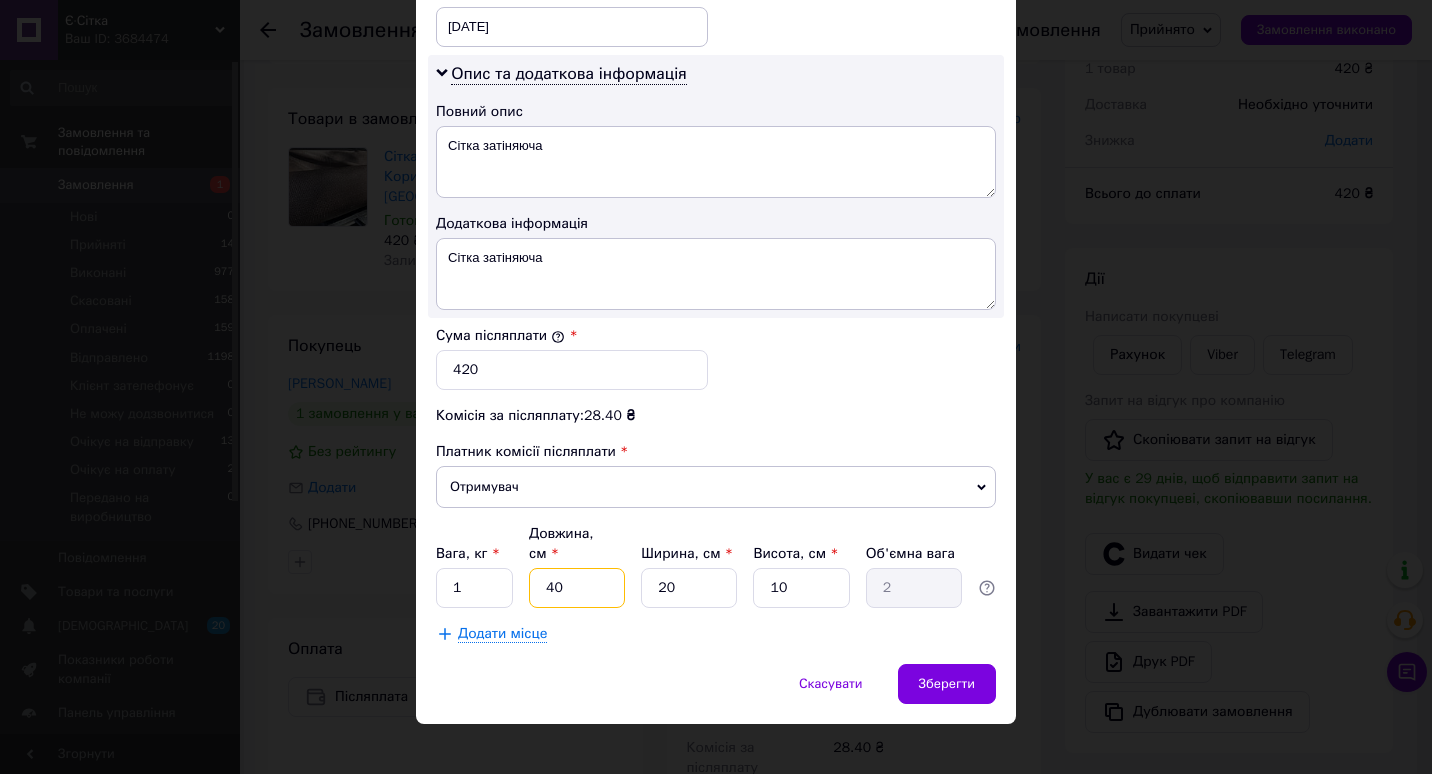 click on "40" at bounding box center (577, 588) 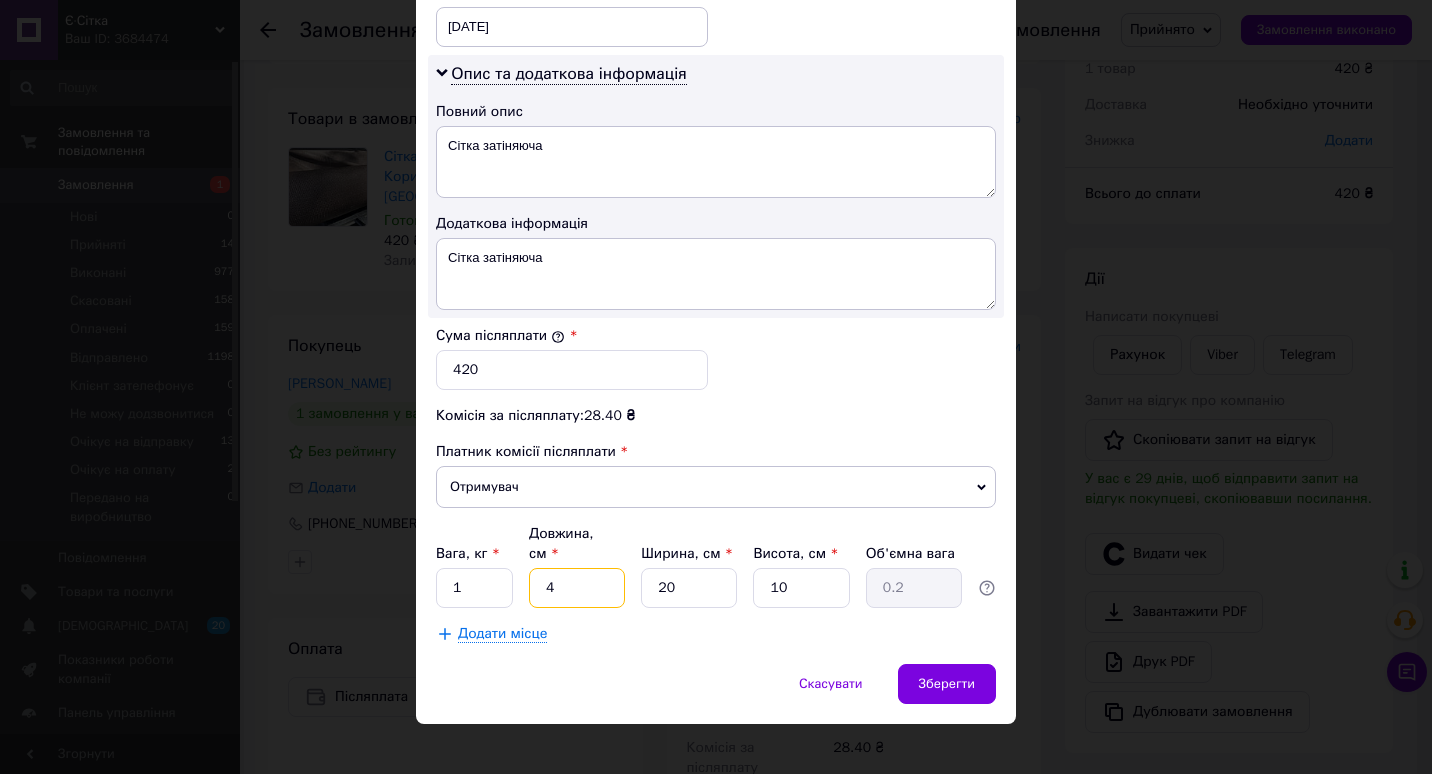 type 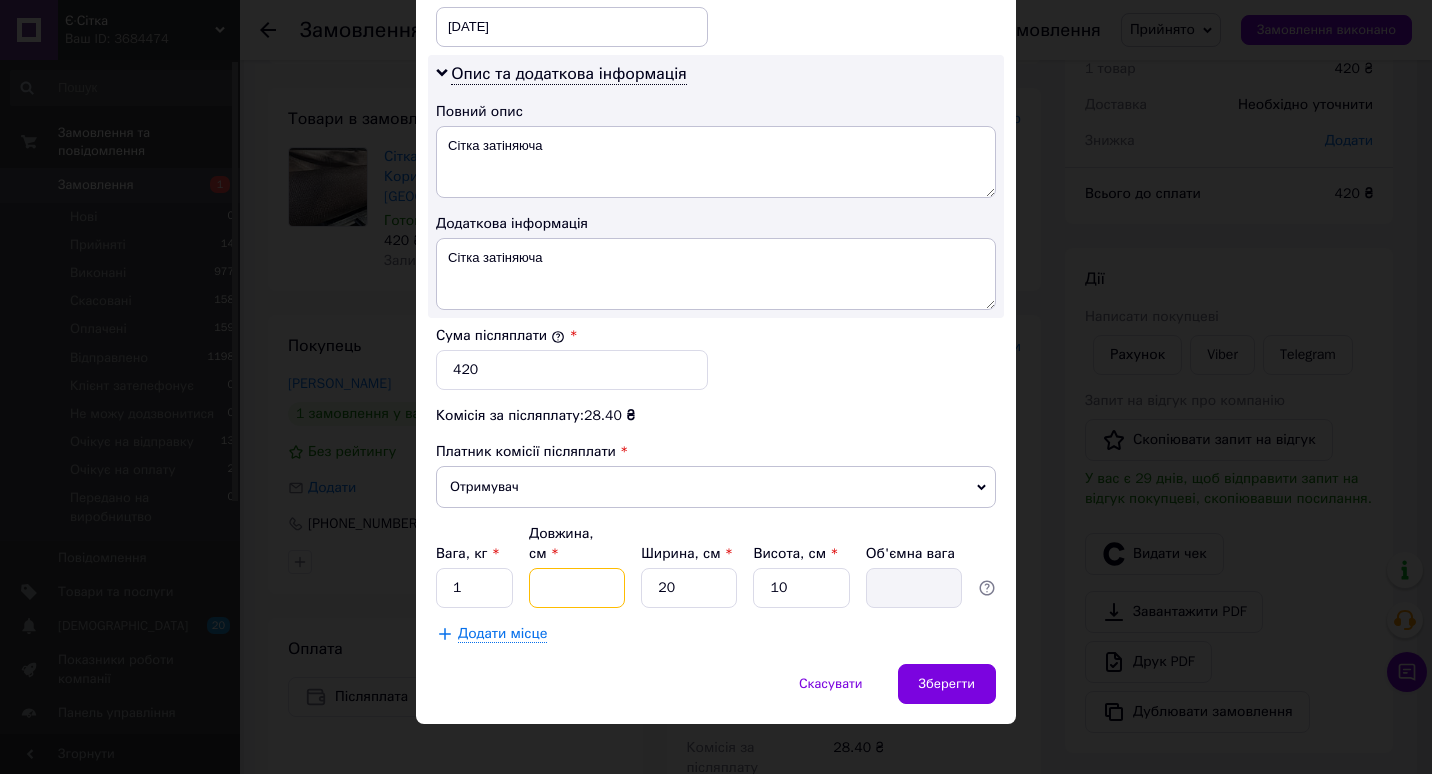 type on "4" 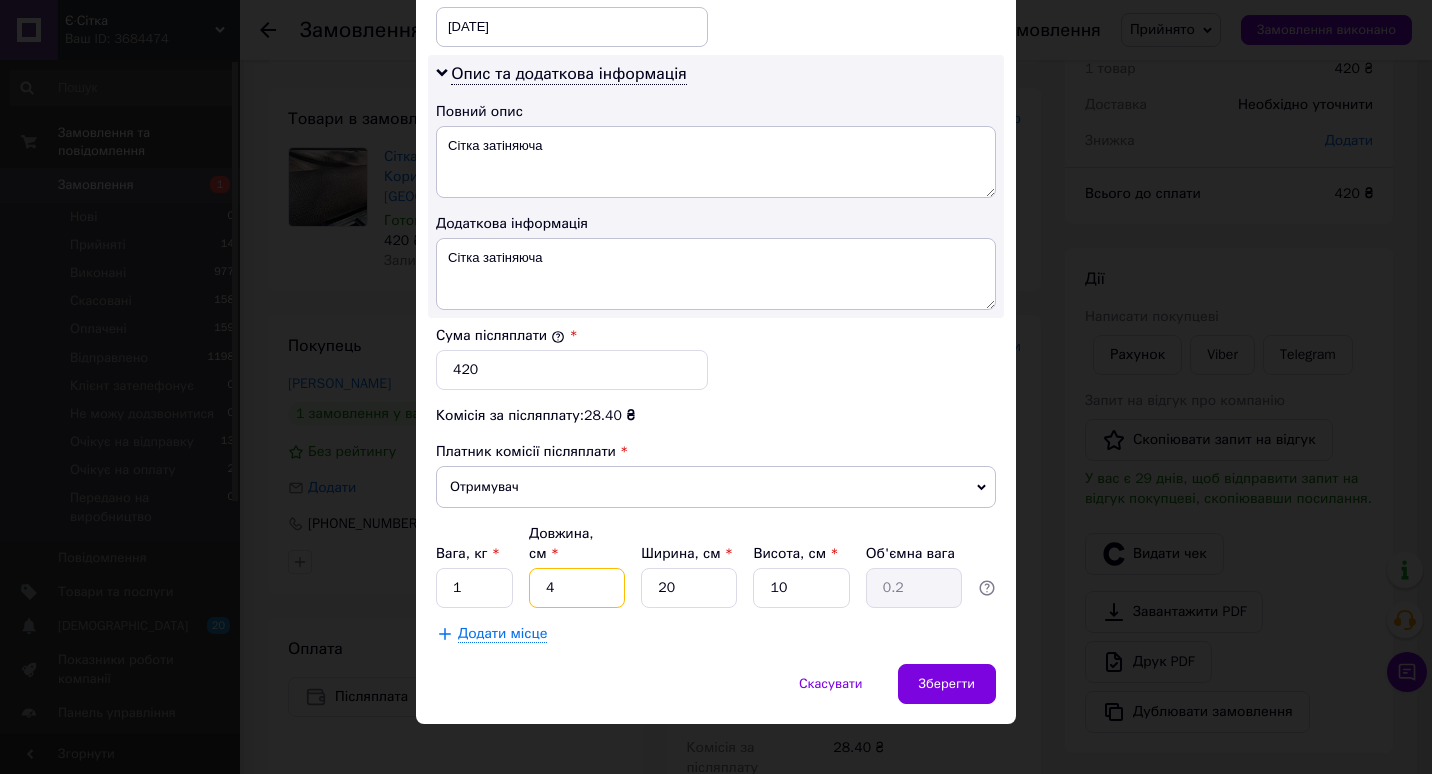 type on "40" 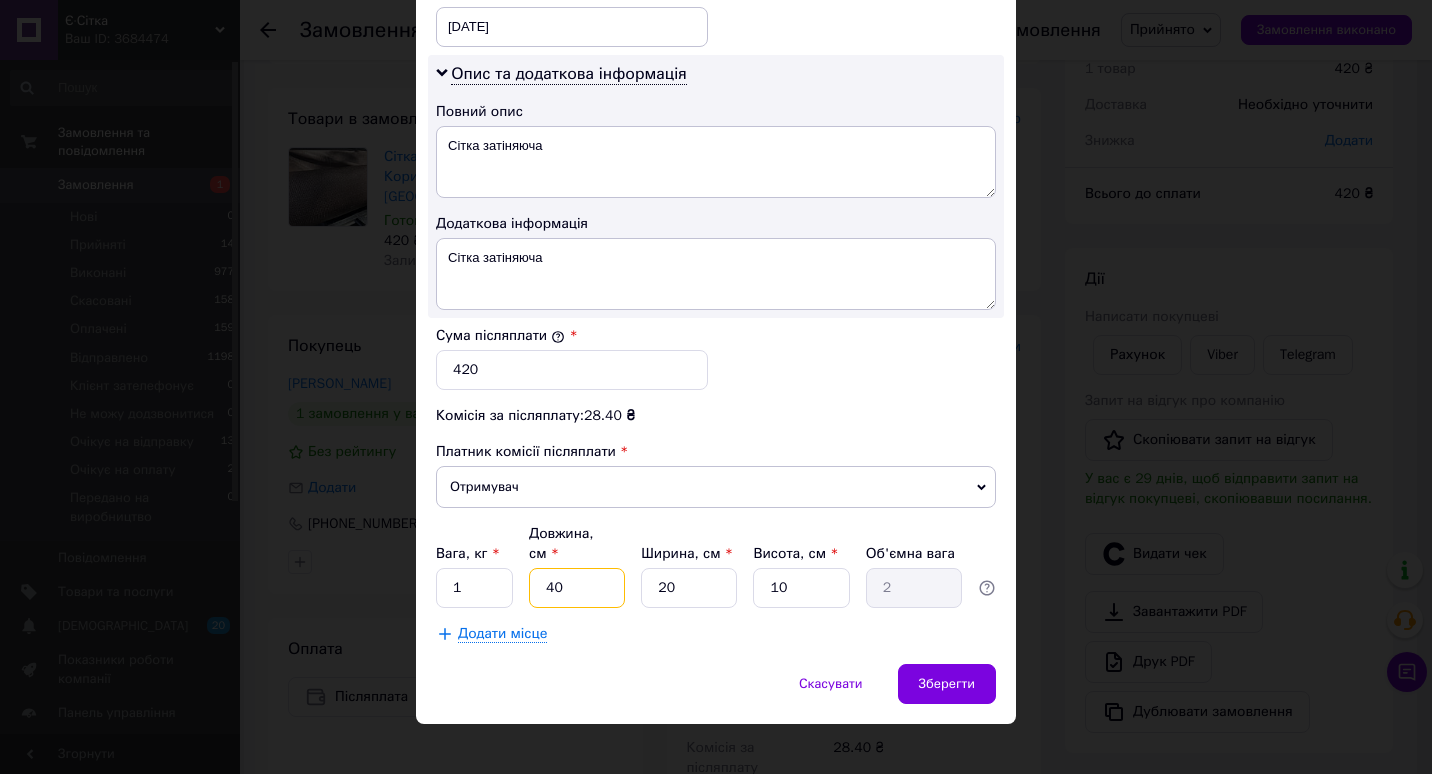 type on "4" 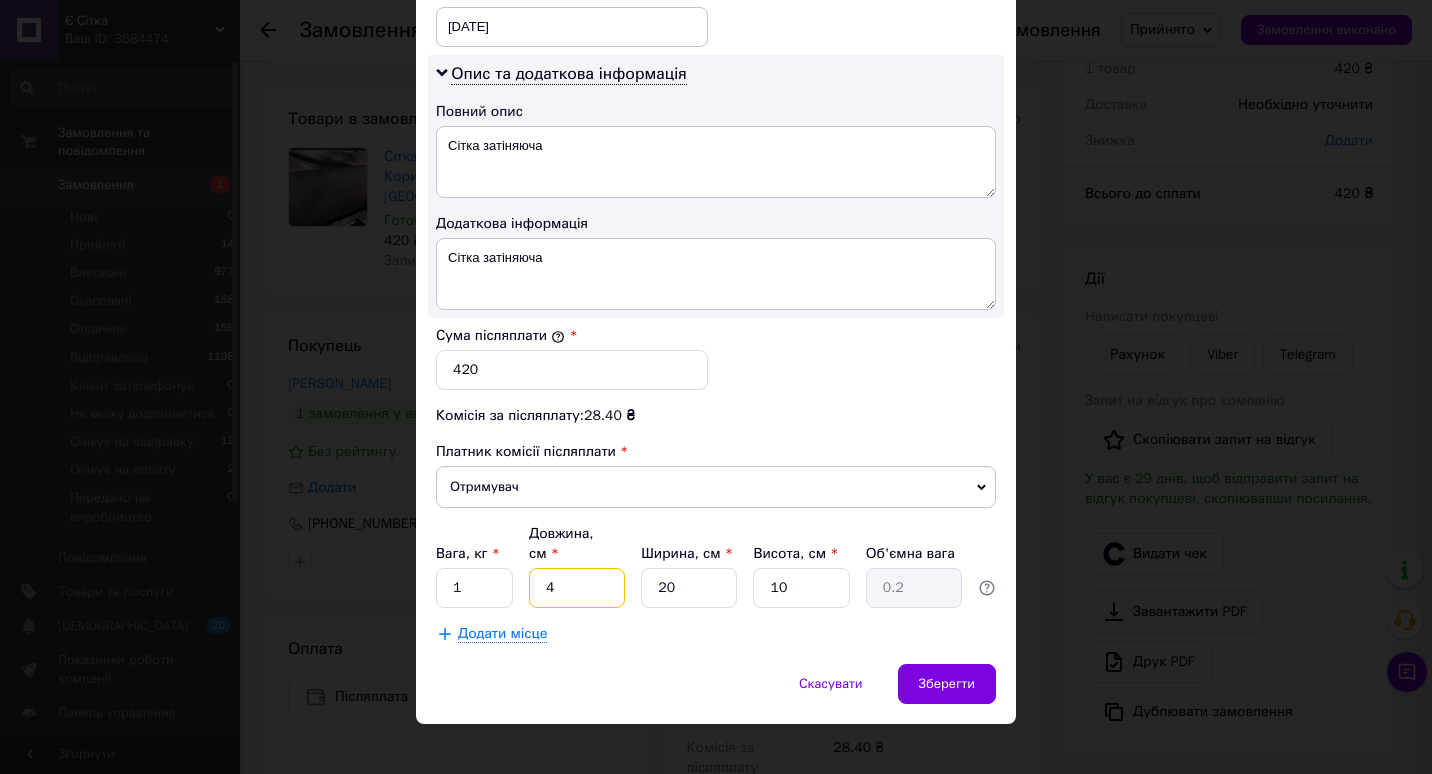 type 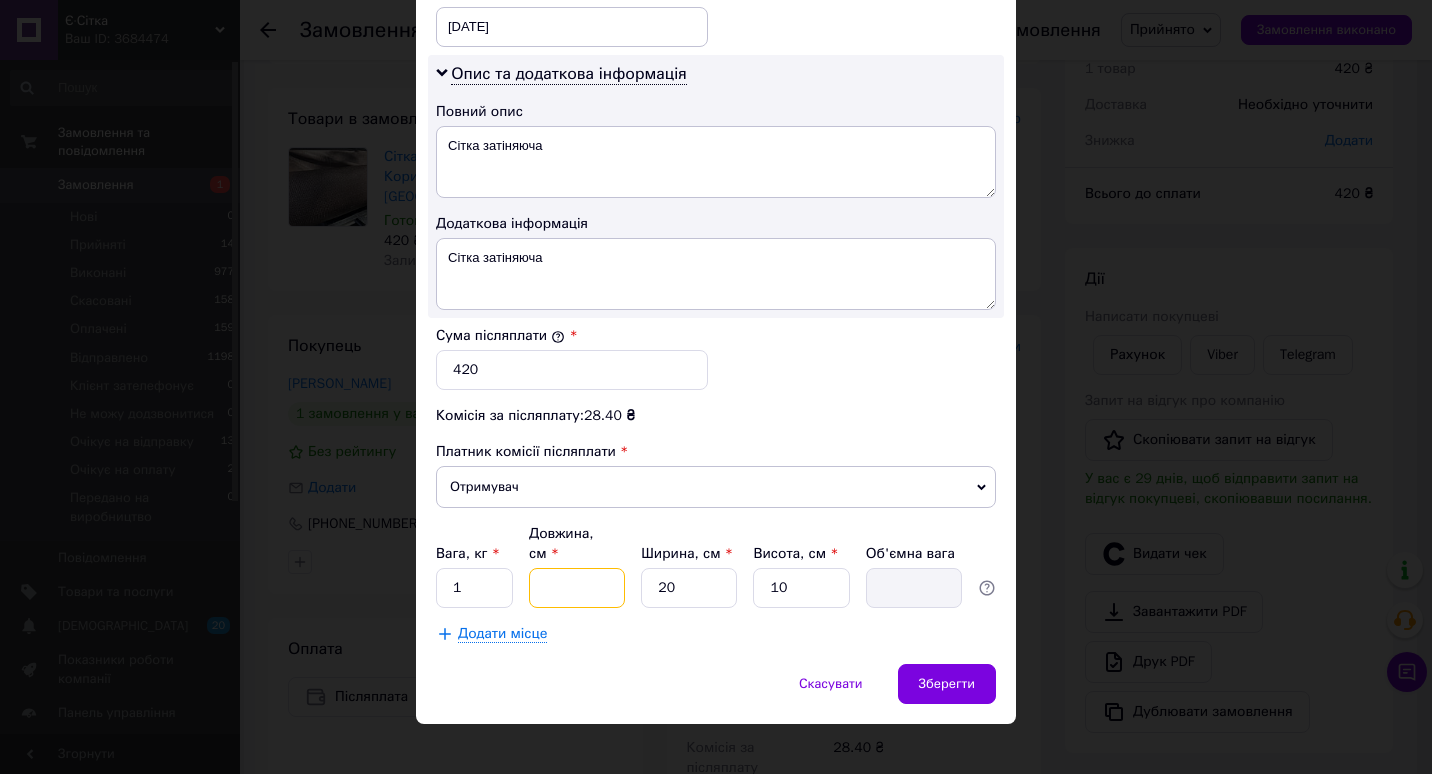 type on "5" 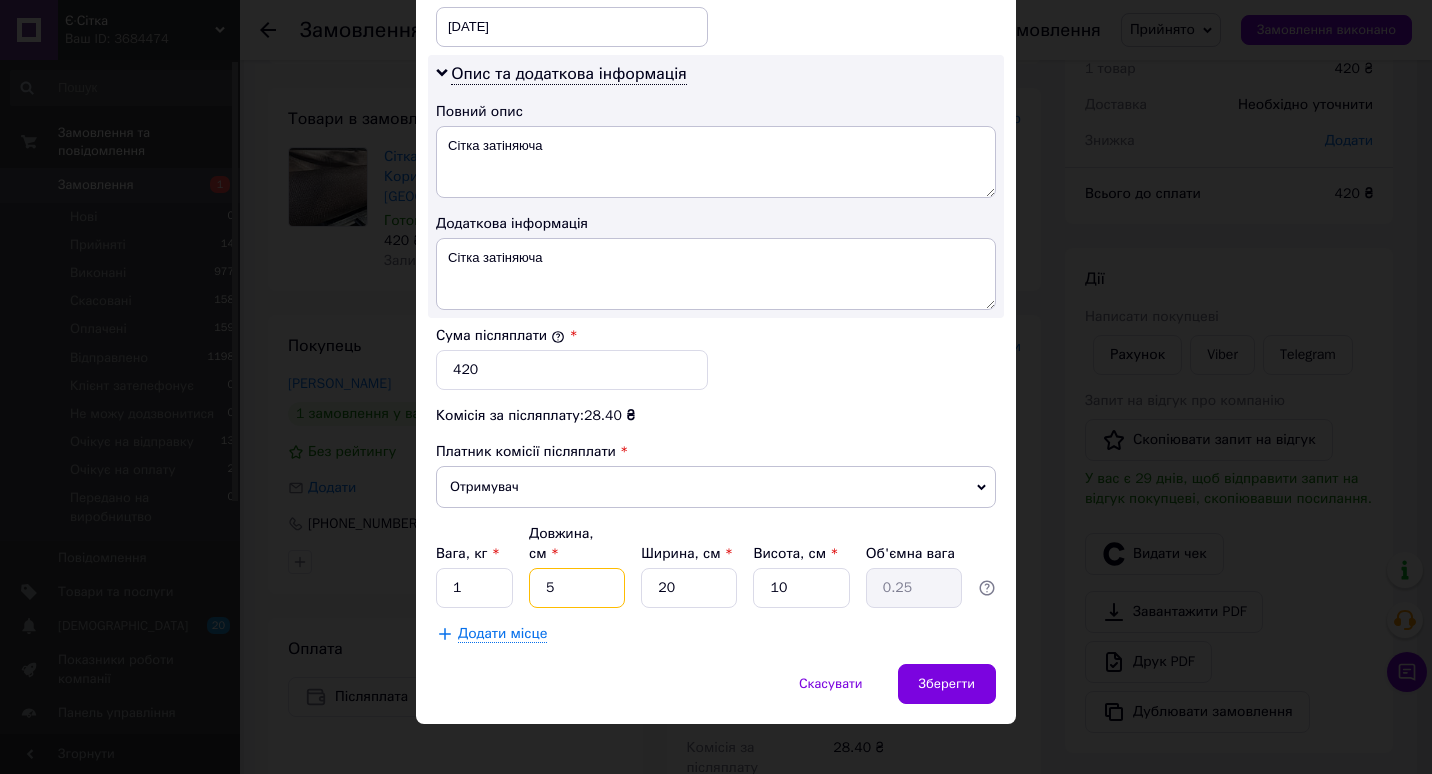 type on "50" 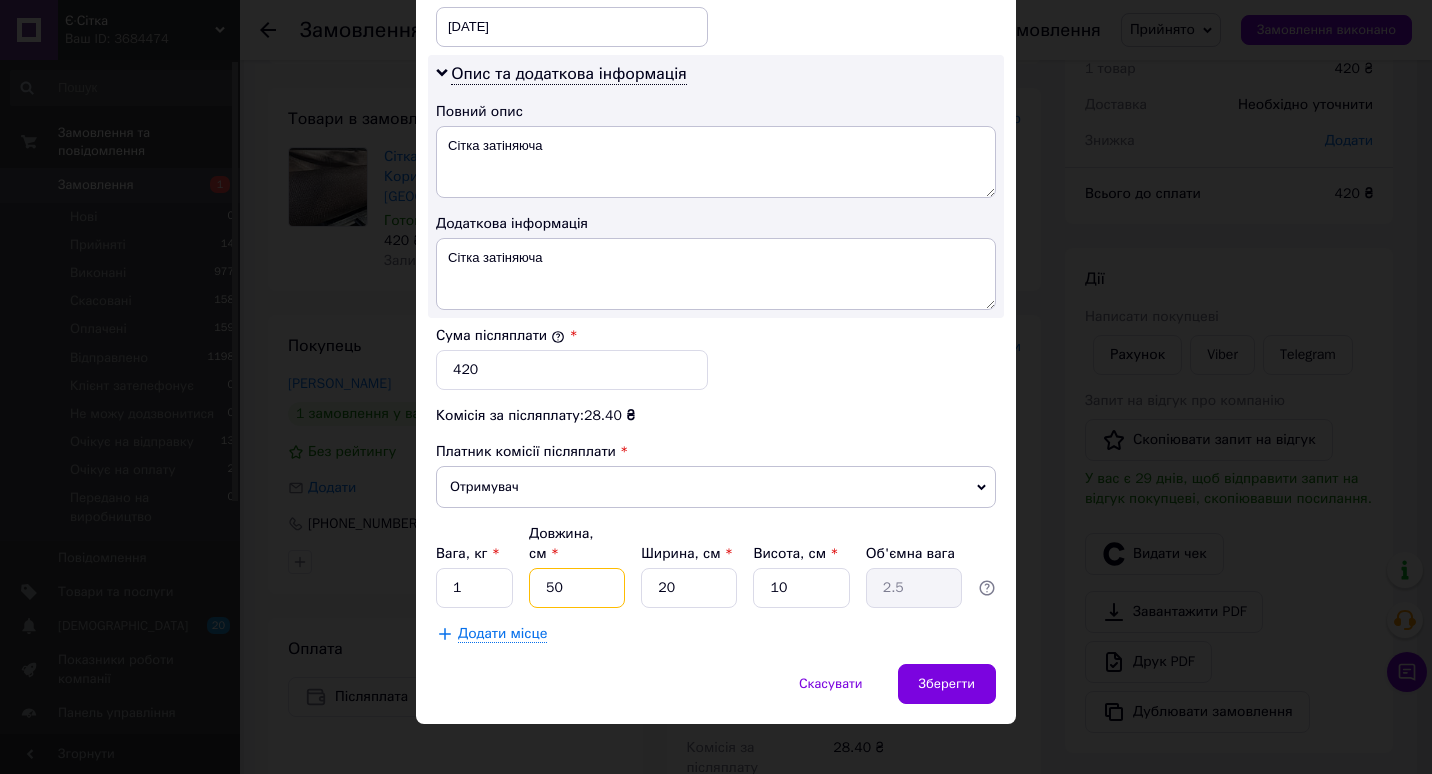 type on "50" 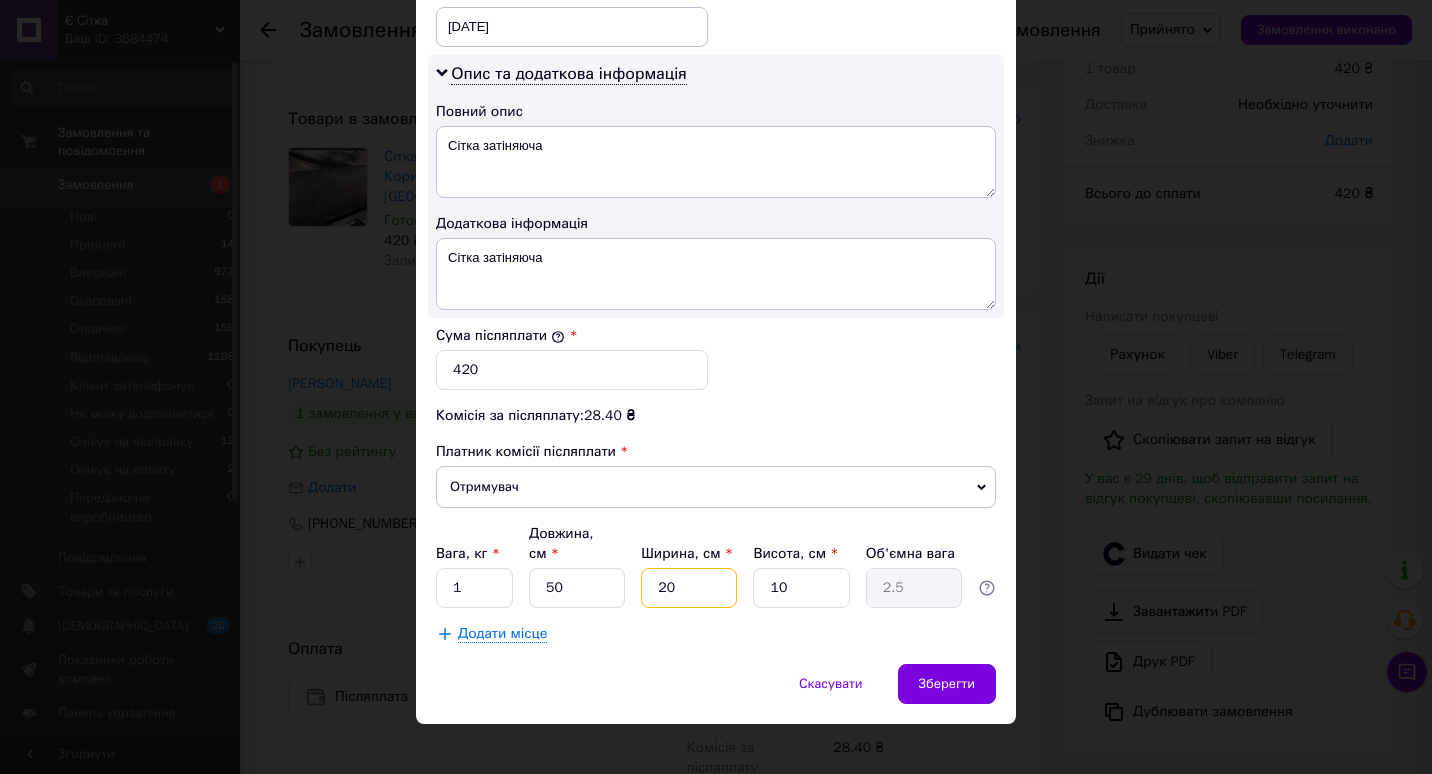 click on "20" at bounding box center [689, 588] 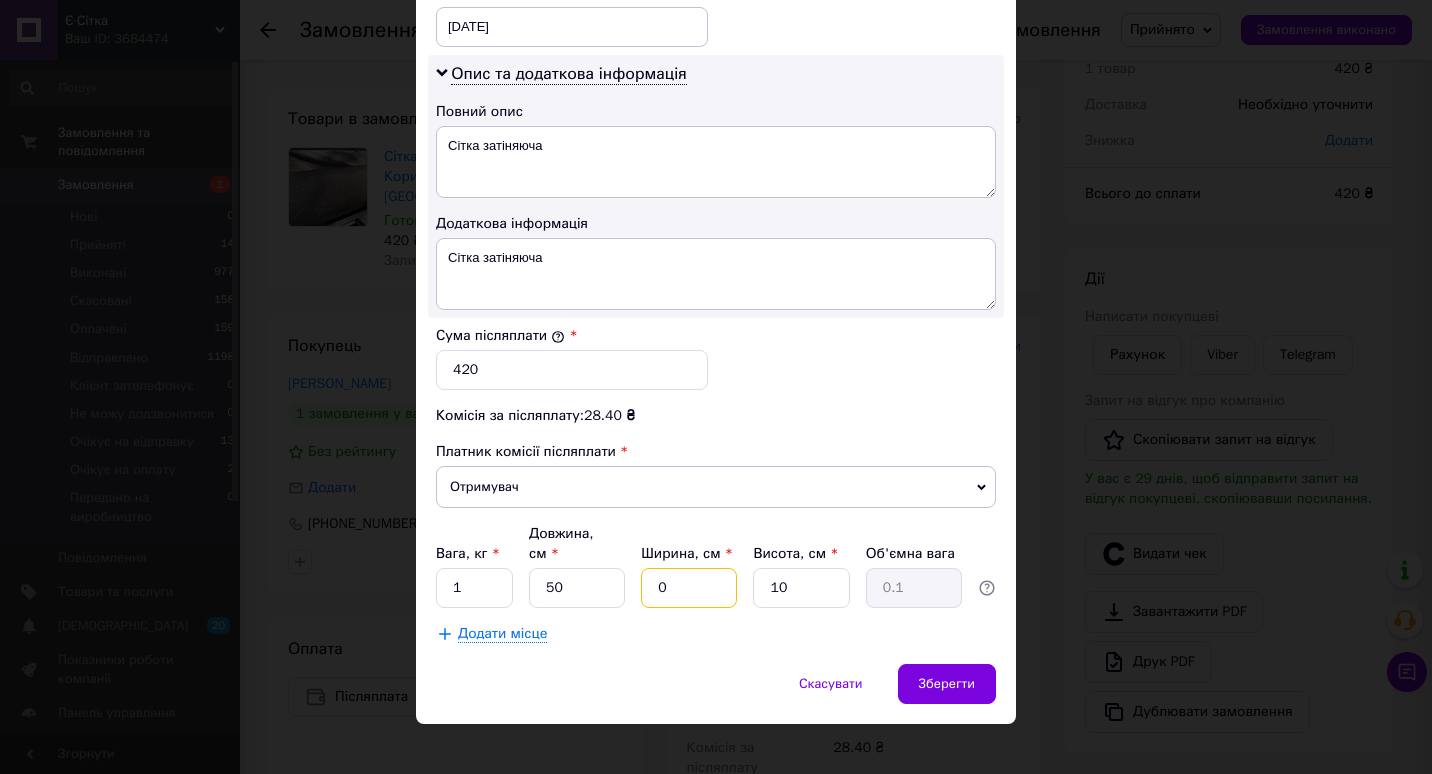 type on "30" 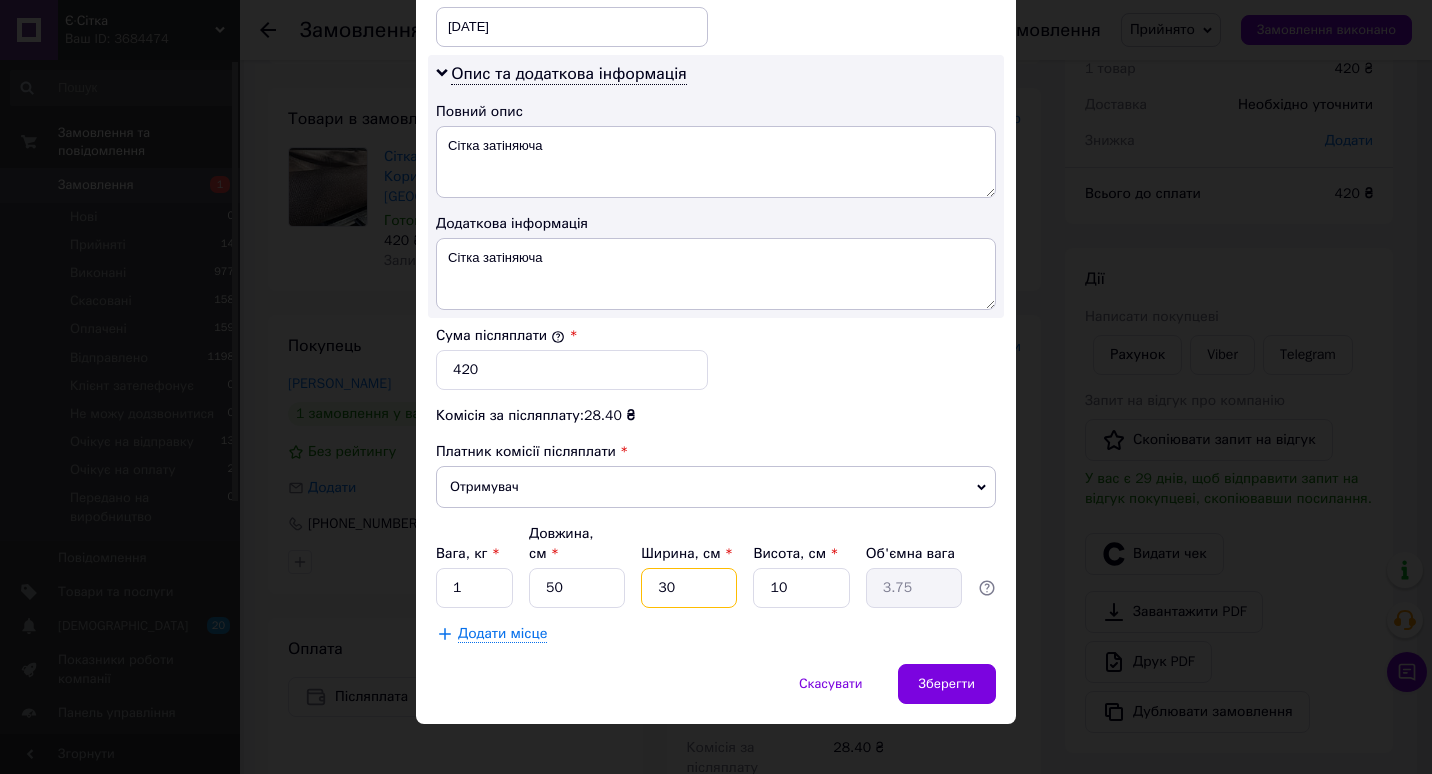 type on "30" 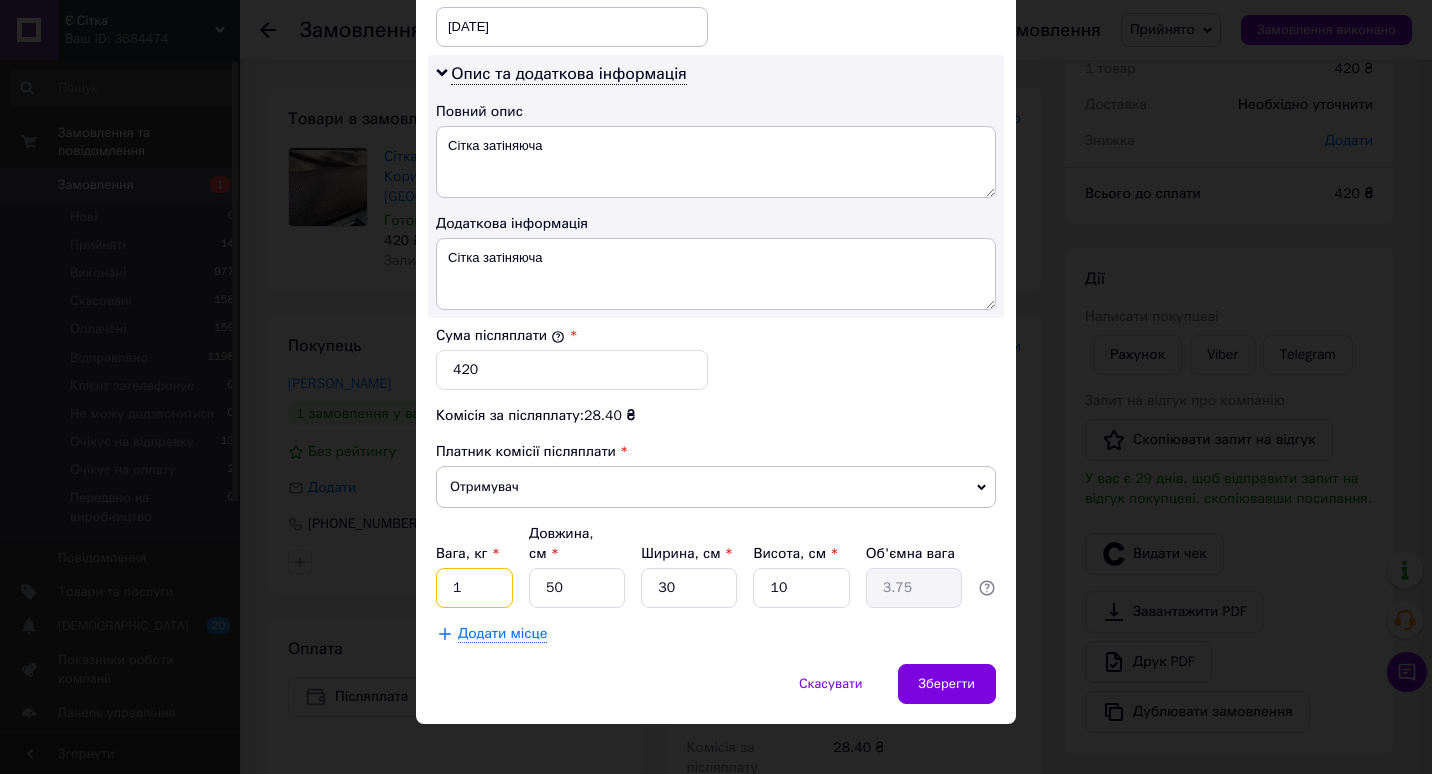 click on "1" at bounding box center (474, 588) 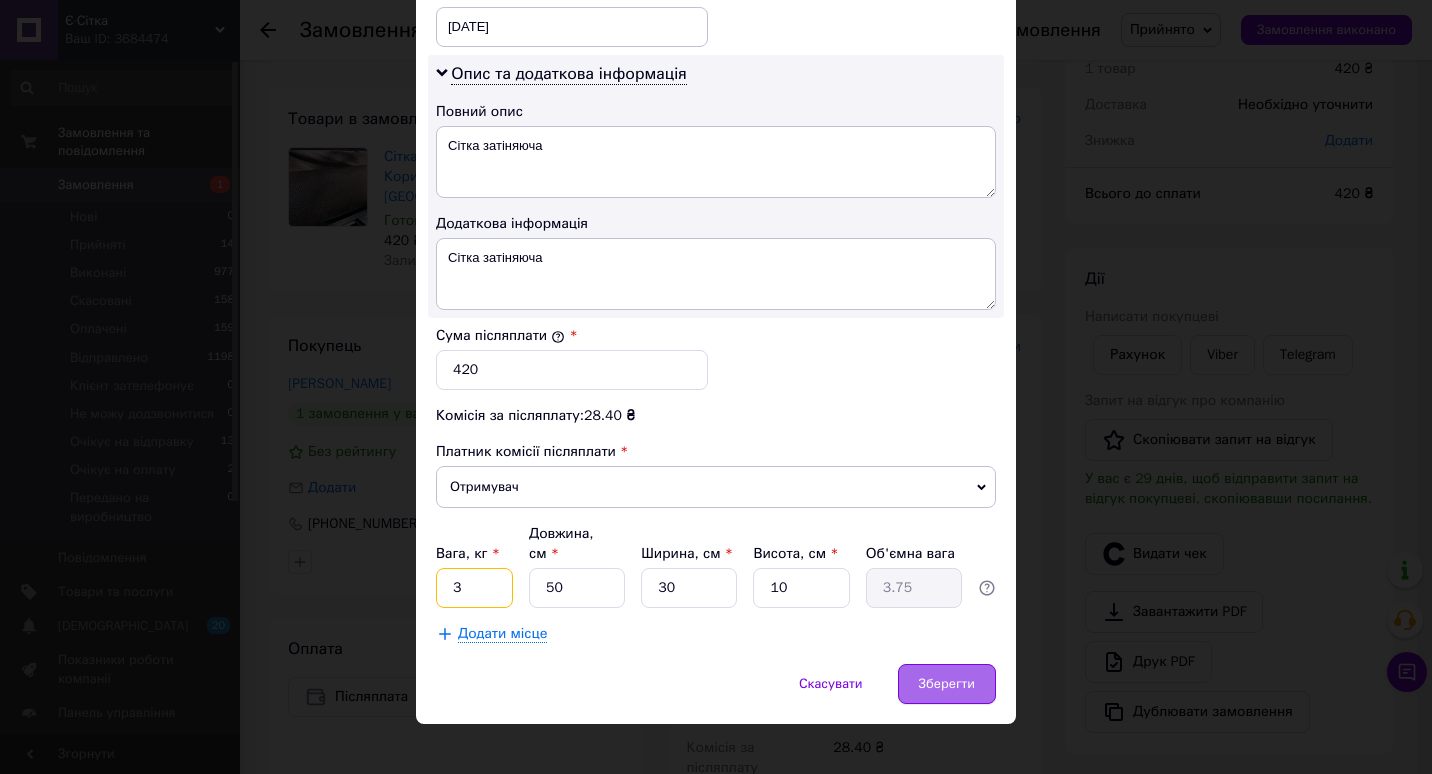 type on "3" 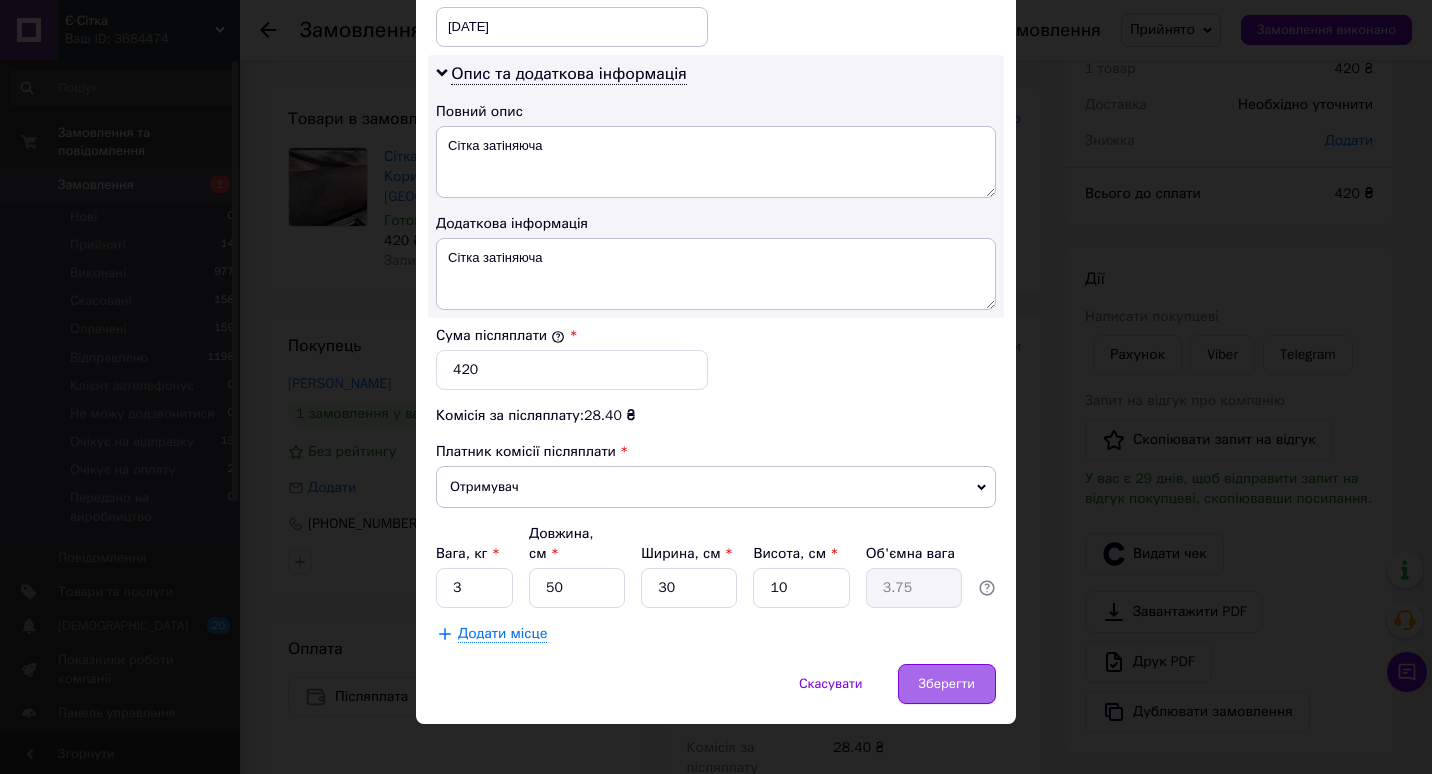 click on "Зберегти" at bounding box center (947, 684) 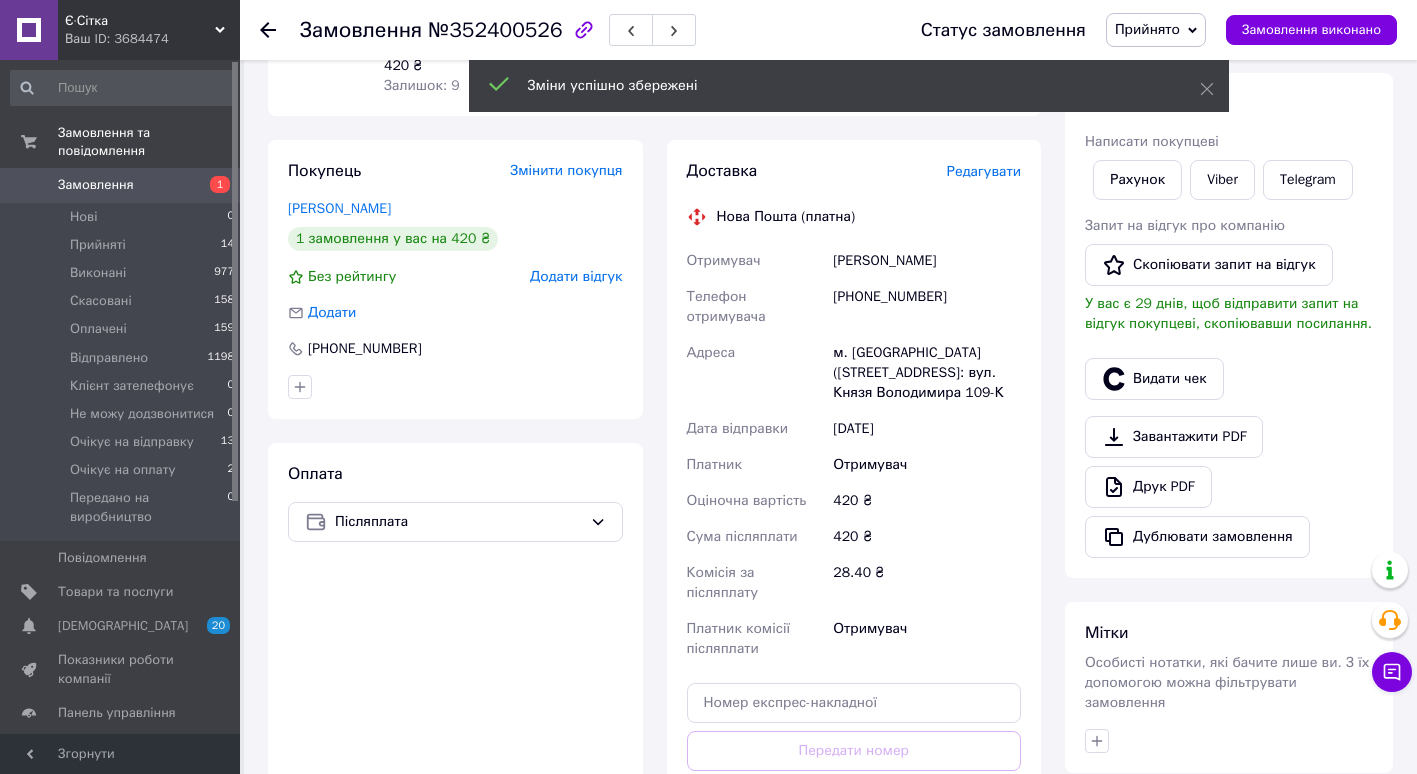 scroll, scrollTop: 317, scrollLeft: 0, axis: vertical 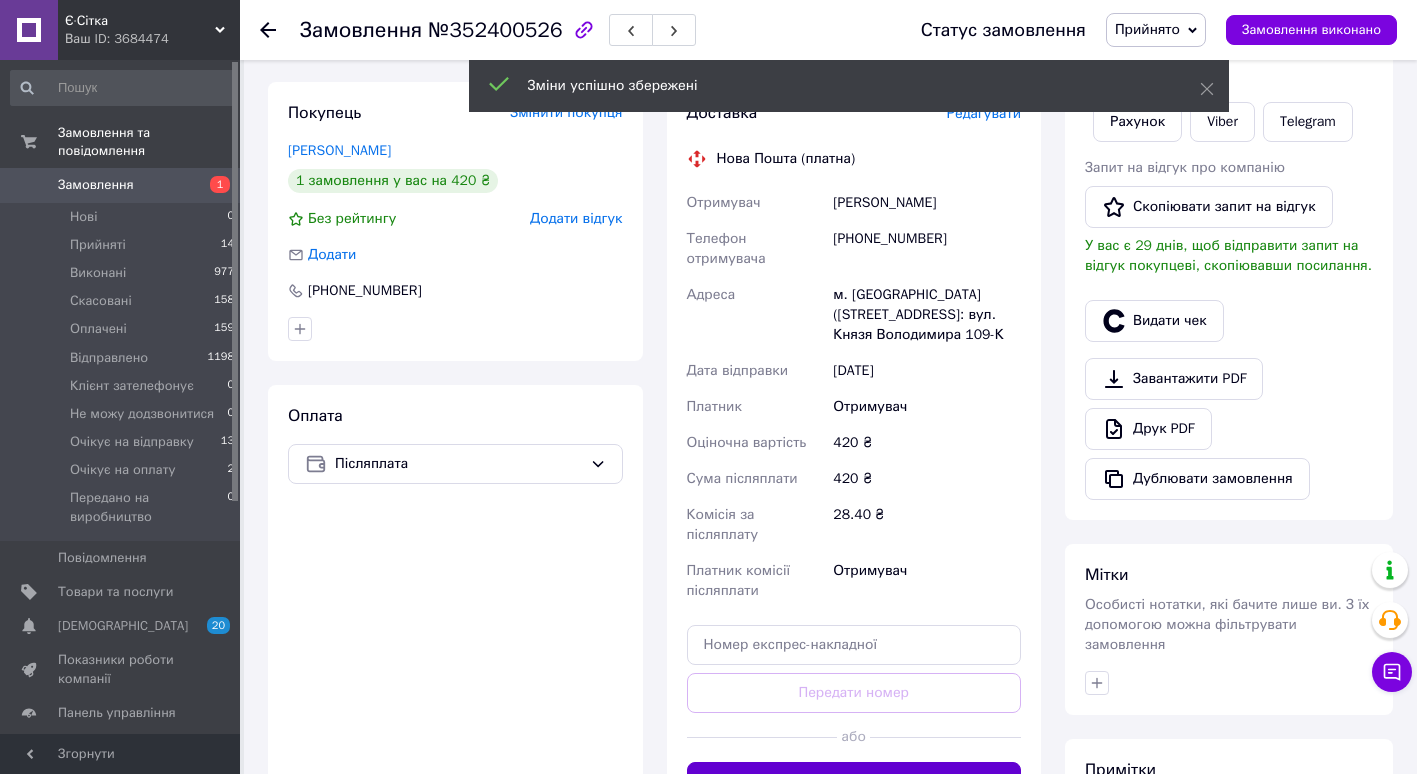 click on "Згенерувати ЕН" at bounding box center [854, 782] 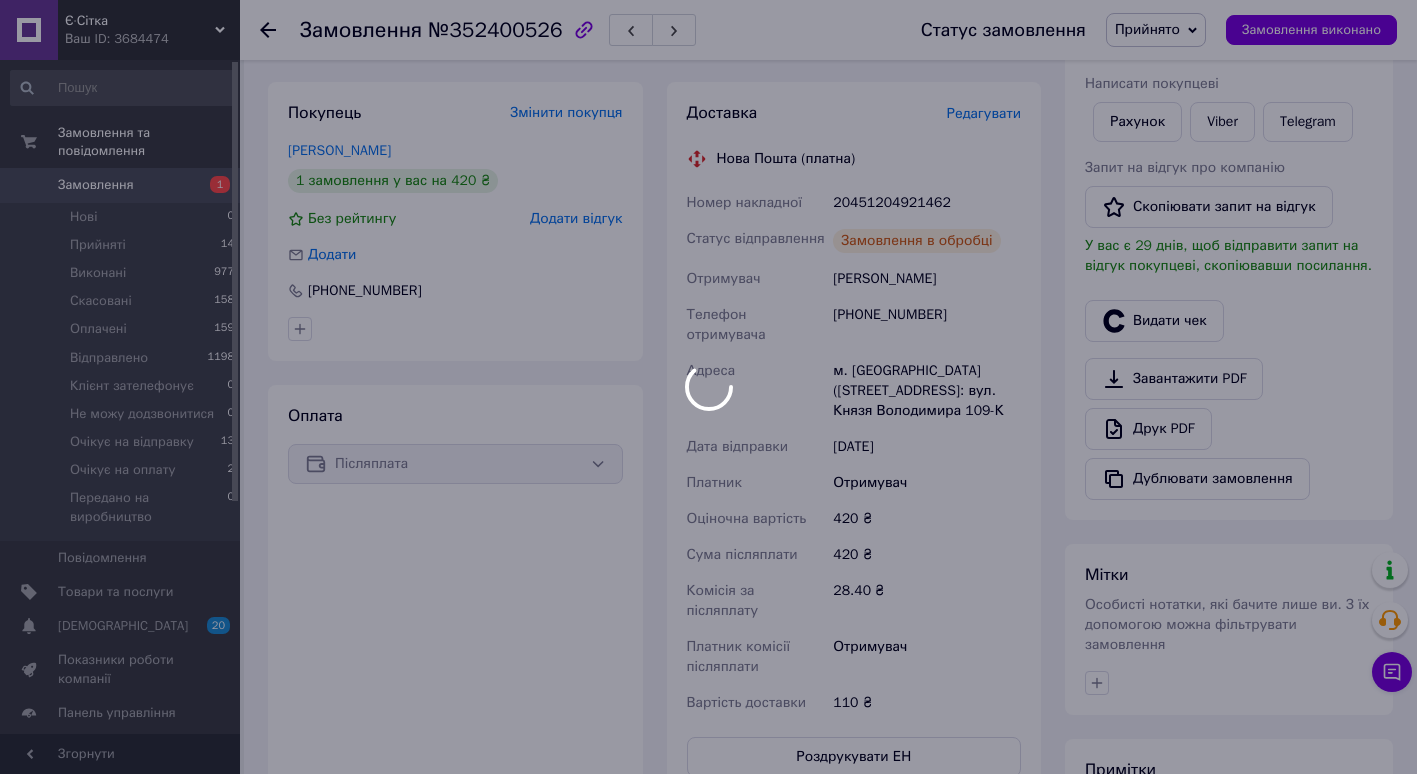 drag, startPoint x: 831, startPoint y: 185, endPoint x: 905, endPoint y: 175, distance: 74.672615 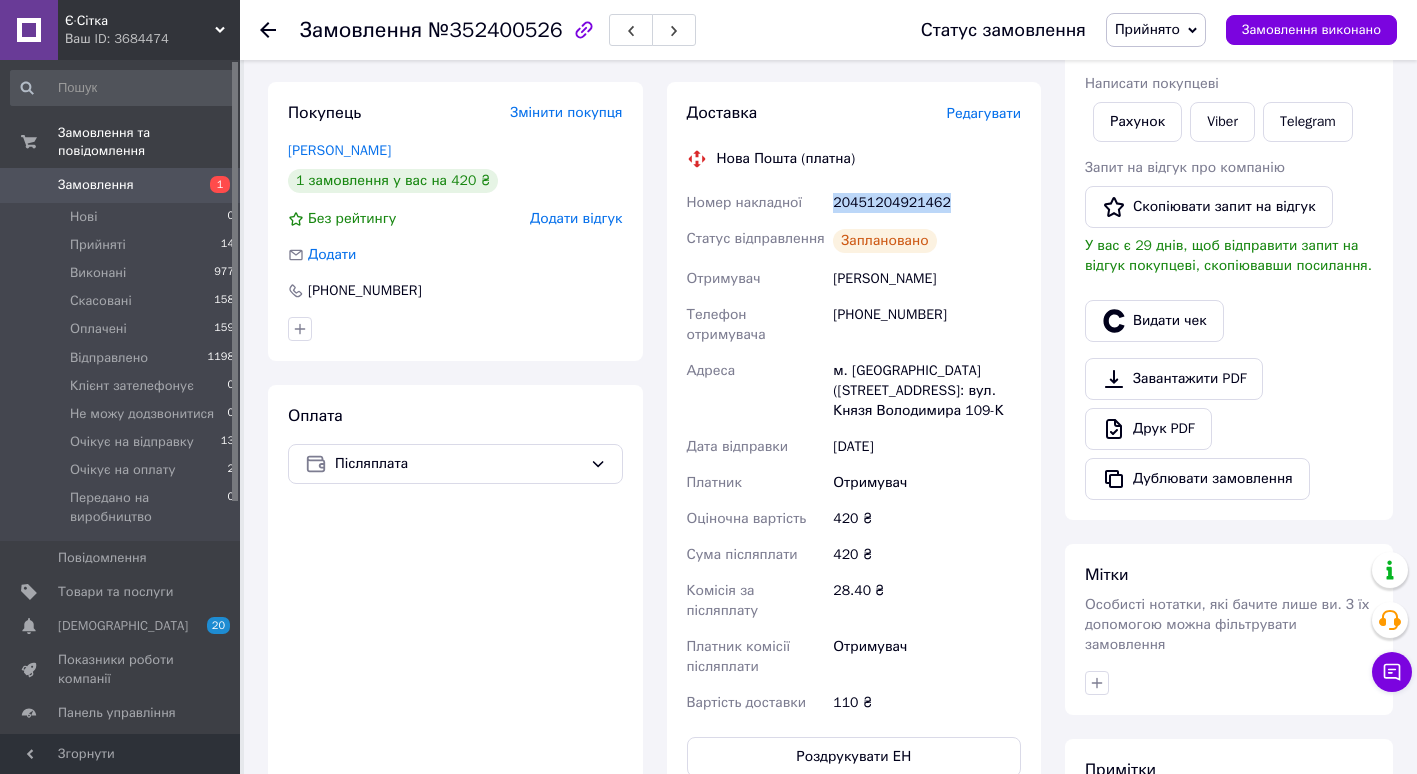 drag, startPoint x: 835, startPoint y: 178, endPoint x: 938, endPoint y: 183, distance: 103.121284 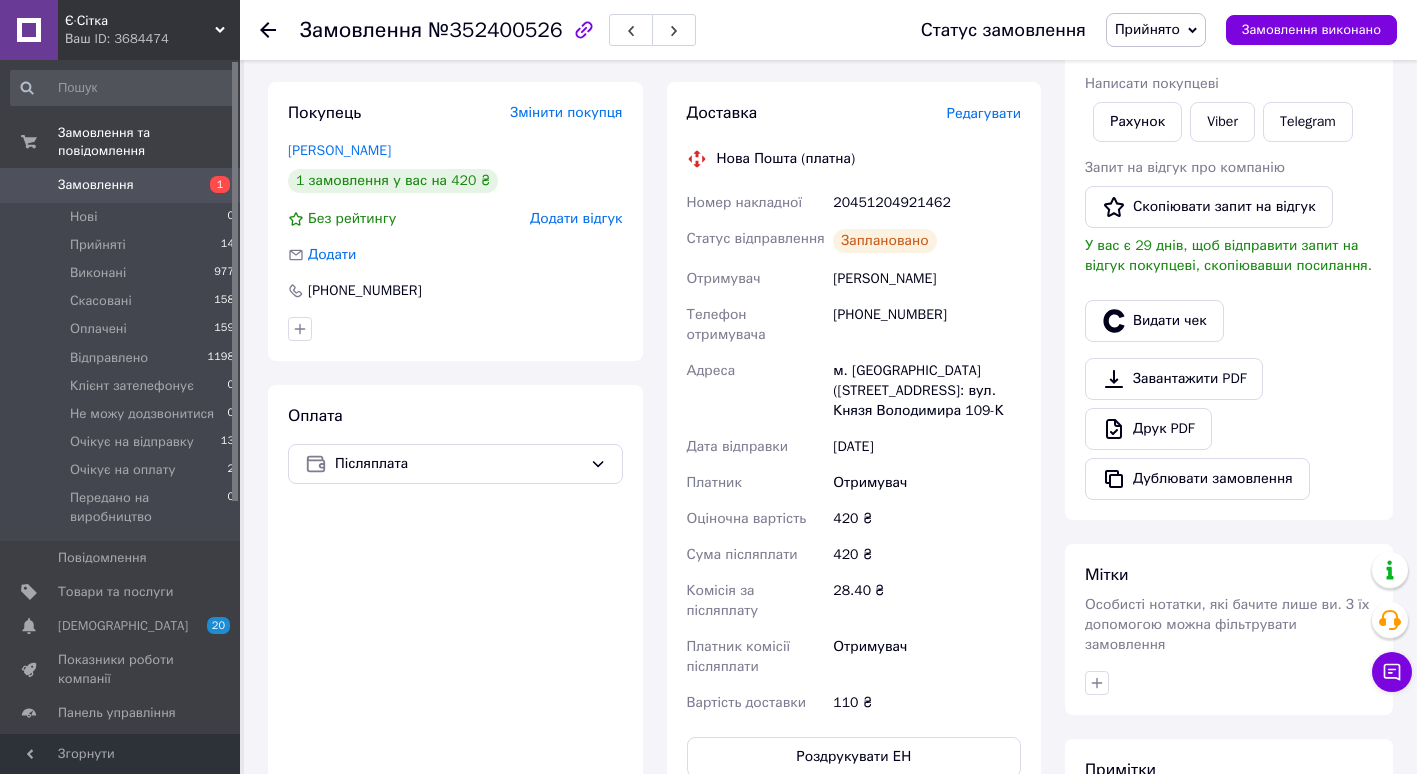 click 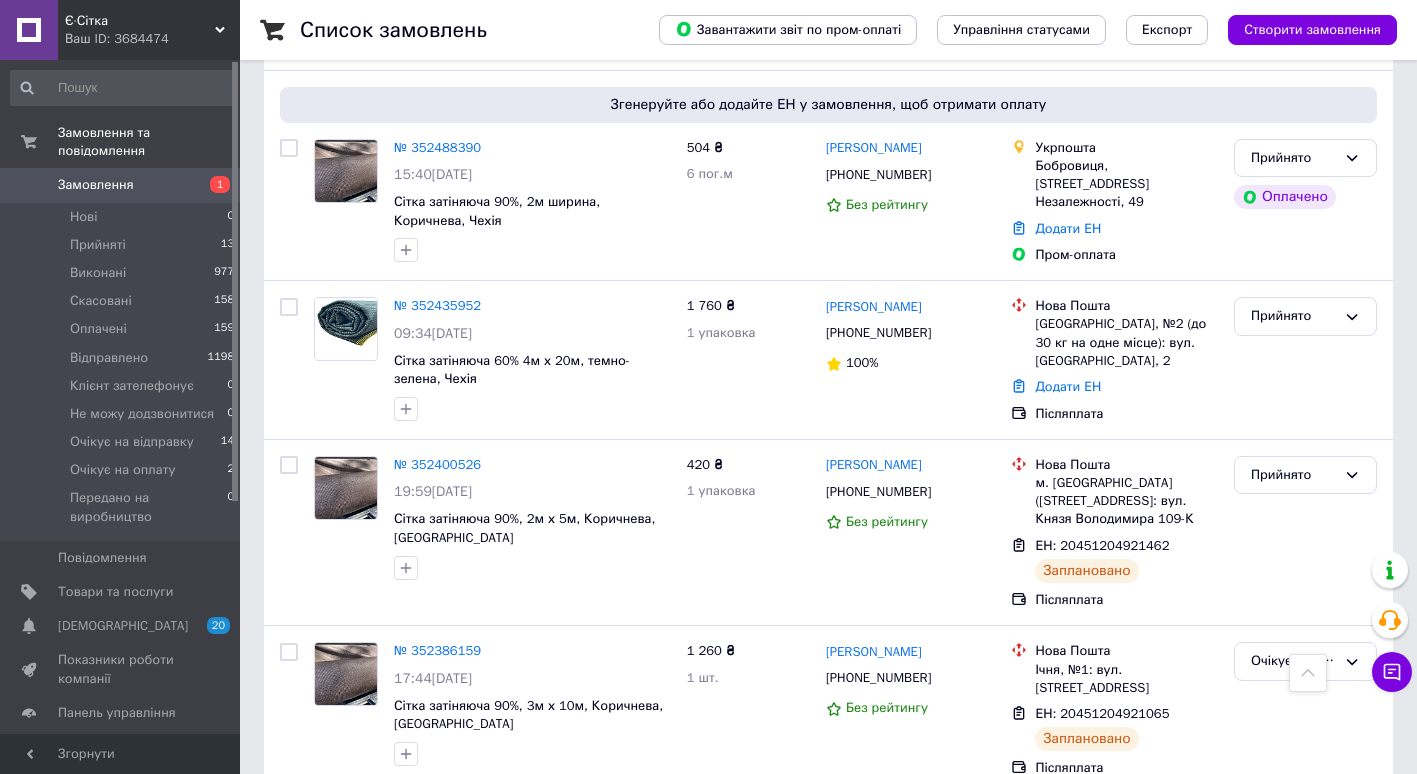 scroll, scrollTop: 1320, scrollLeft: 0, axis: vertical 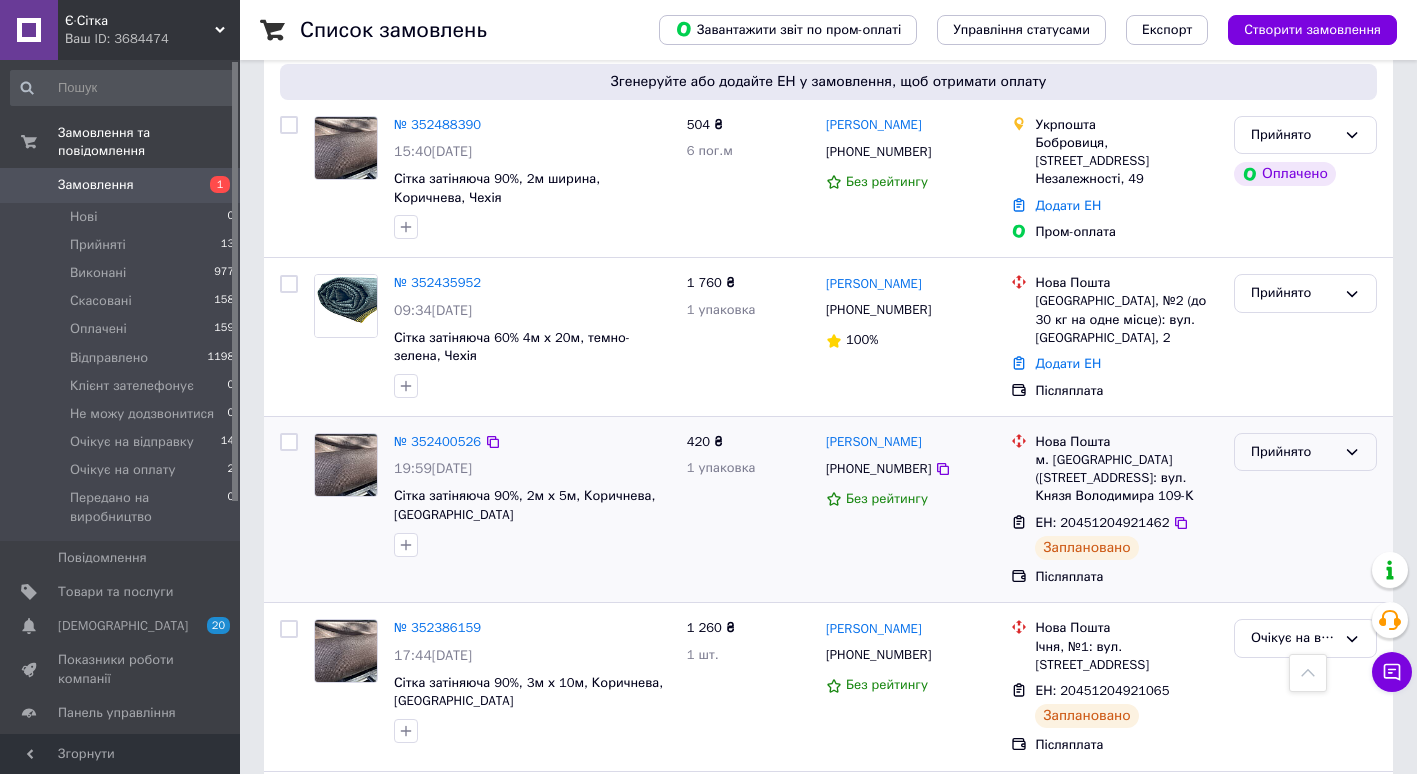 click 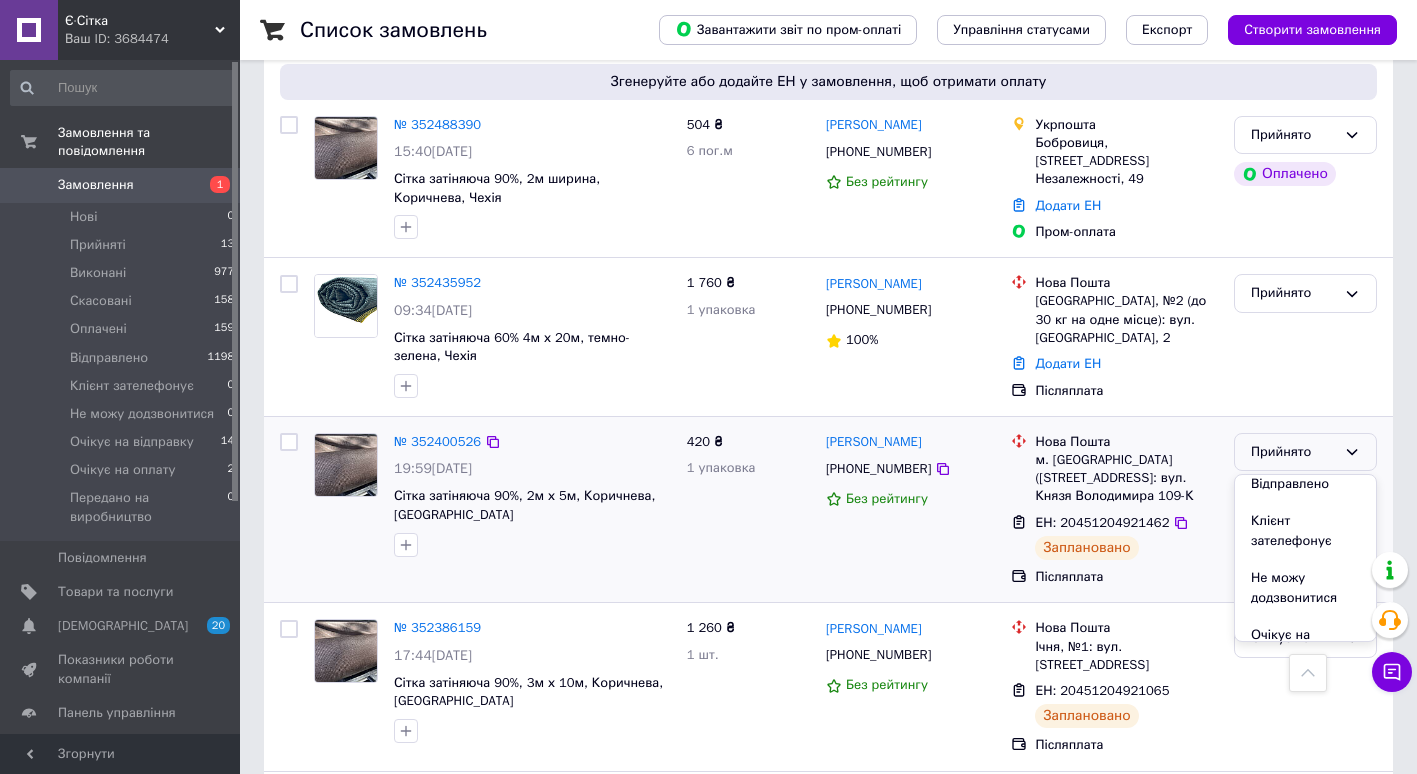 scroll, scrollTop: 183, scrollLeft: 0, axis: vertical 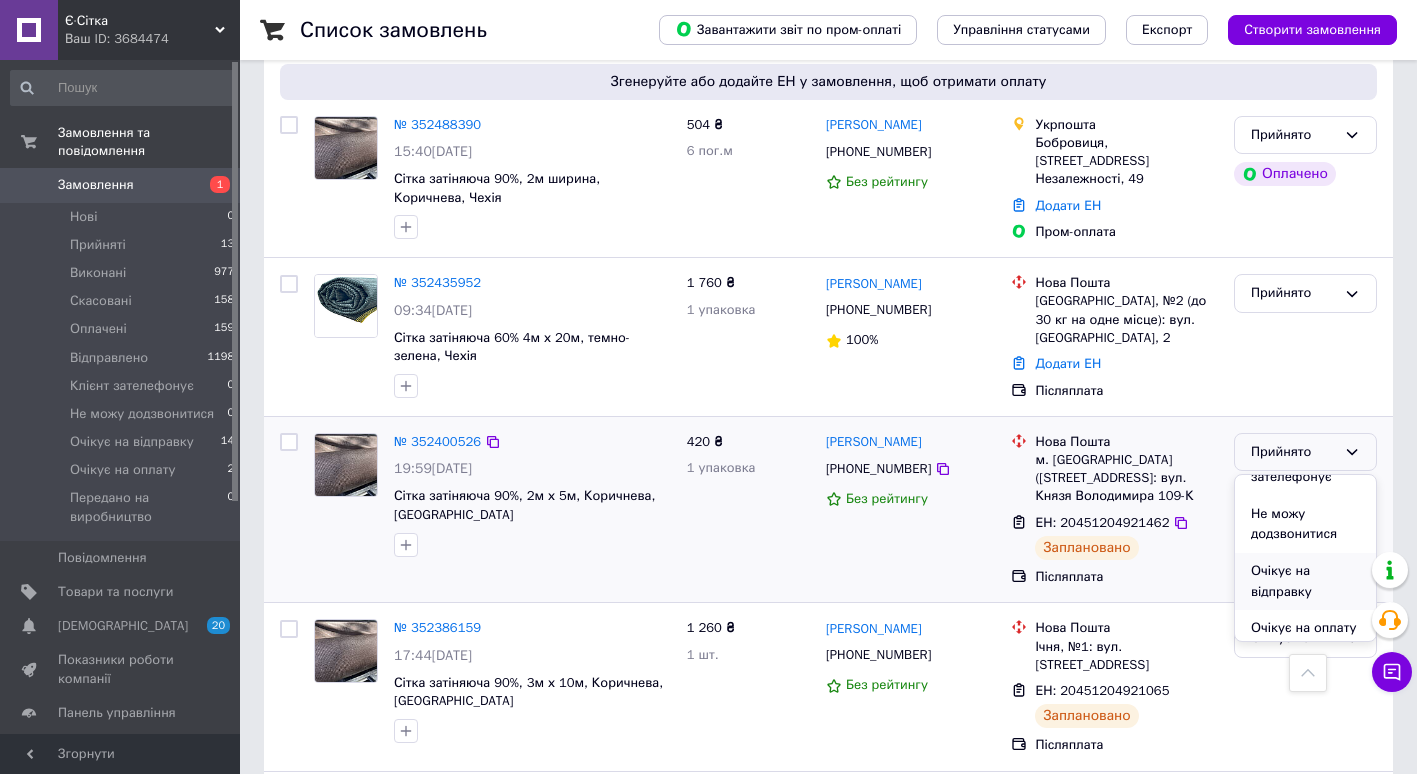 click on "Очікує на відправку" at bounding box center (1305, 581) 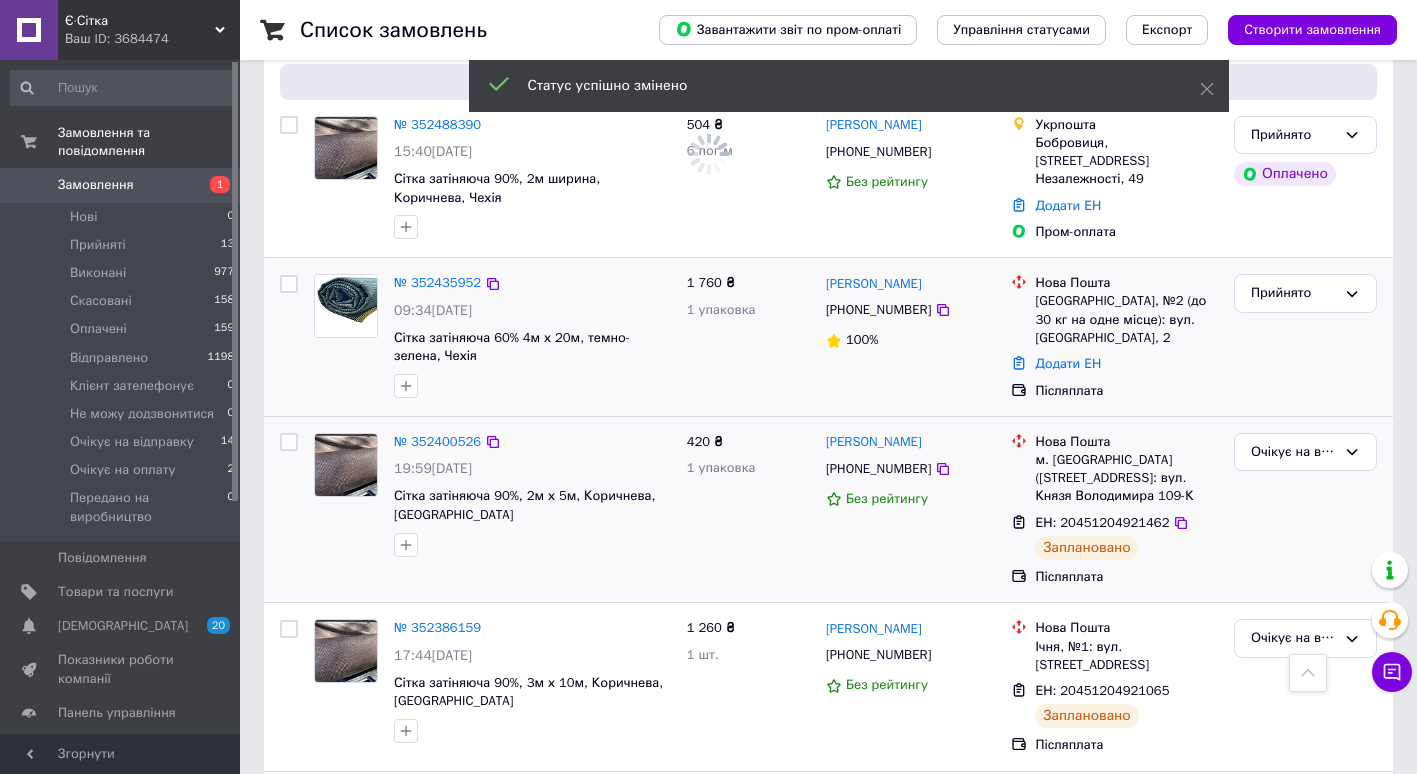 scroll, scrollTop: 1355, scrollLeft: 0, axis: vertical 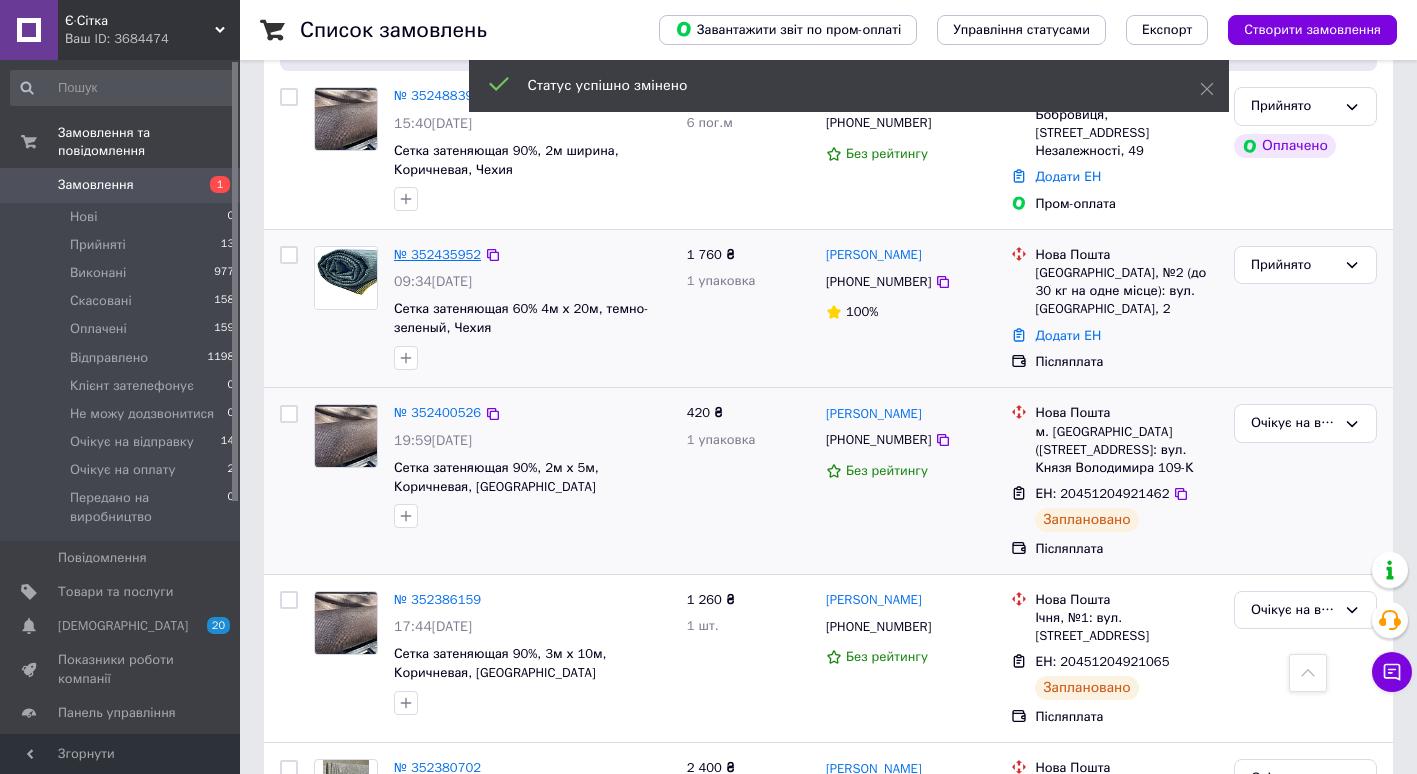 click on "№ 352435952" at bounding box center [437, 254] 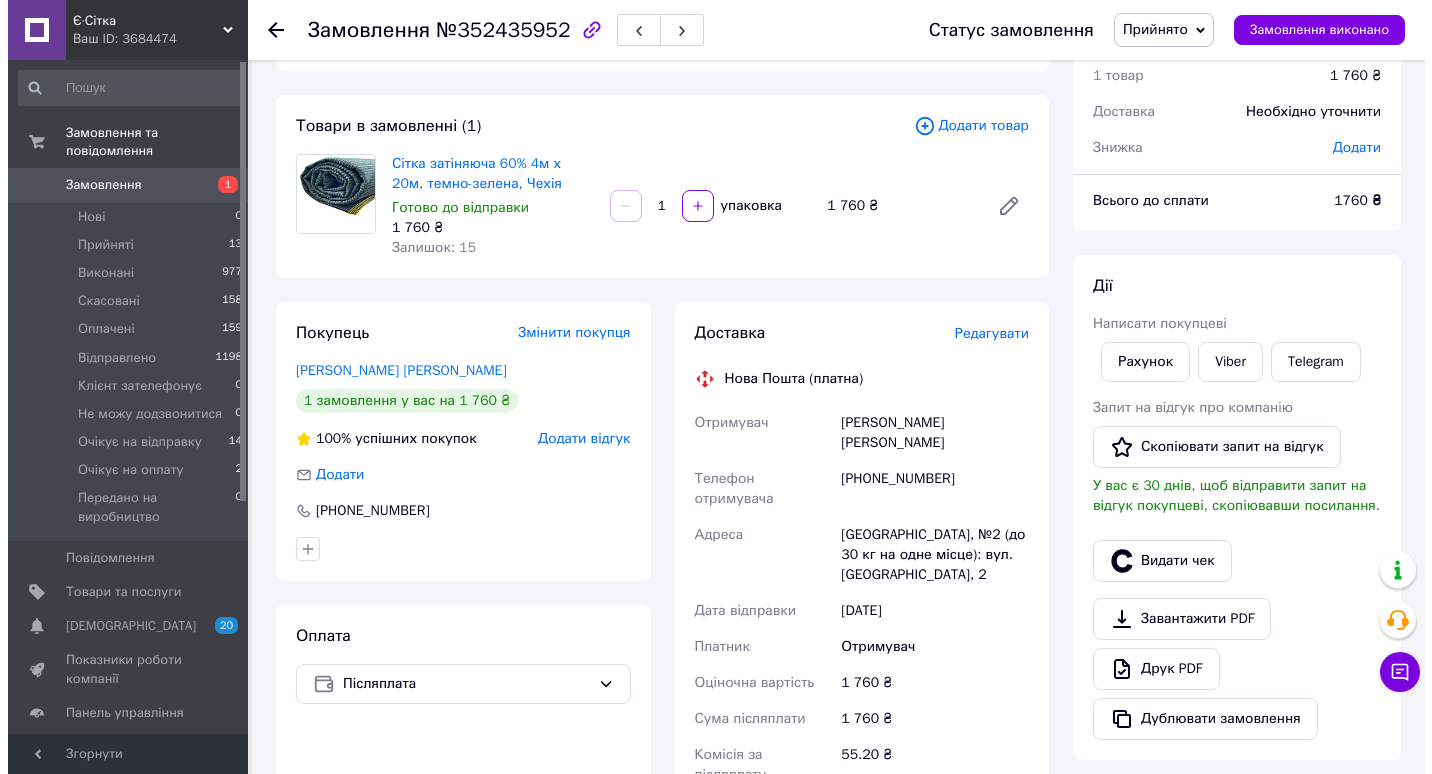 scroll, scrollTop: 74, scrollLeft: 0, axis: vertical 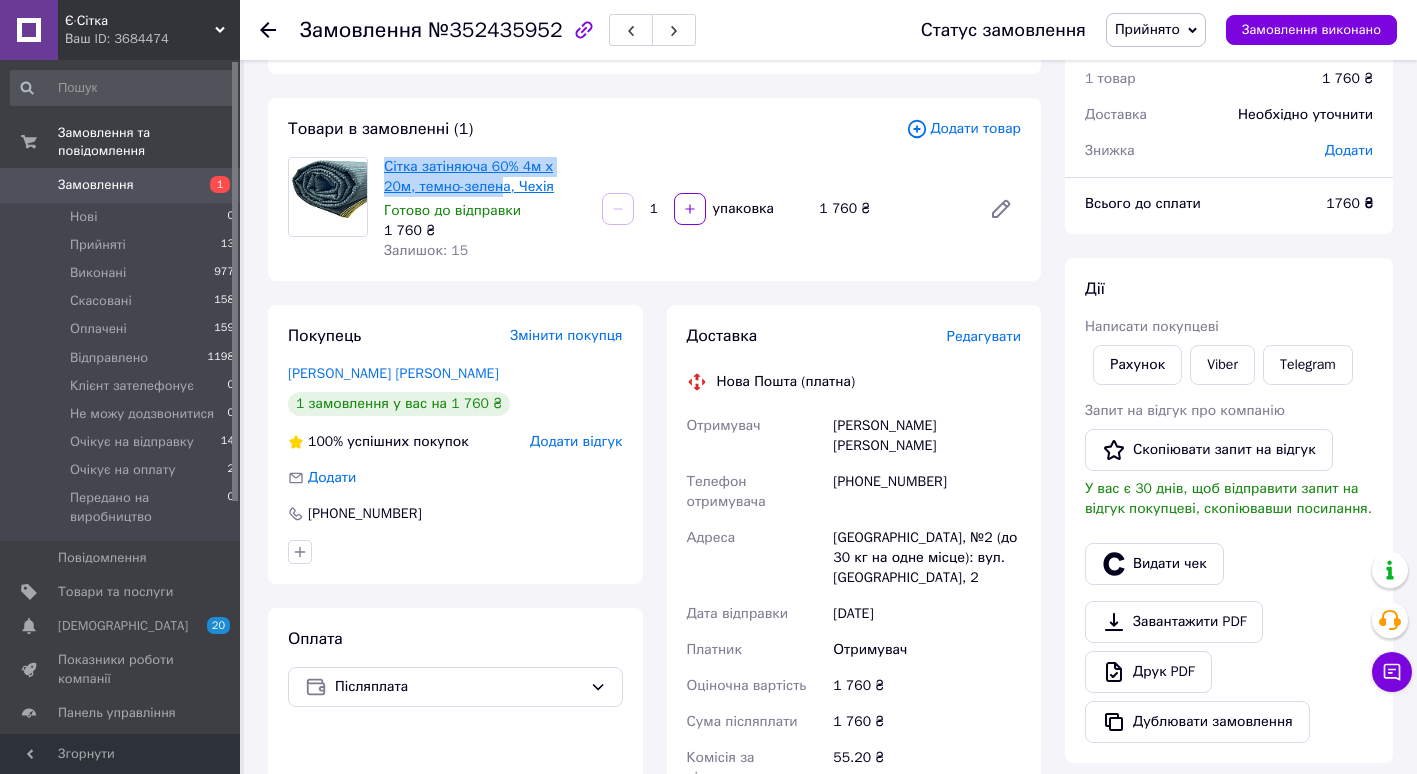 drag, startPoint x: 381, startPoint y: 162, endPoint x: 468, endPoint y: 178, distance: 88.45903 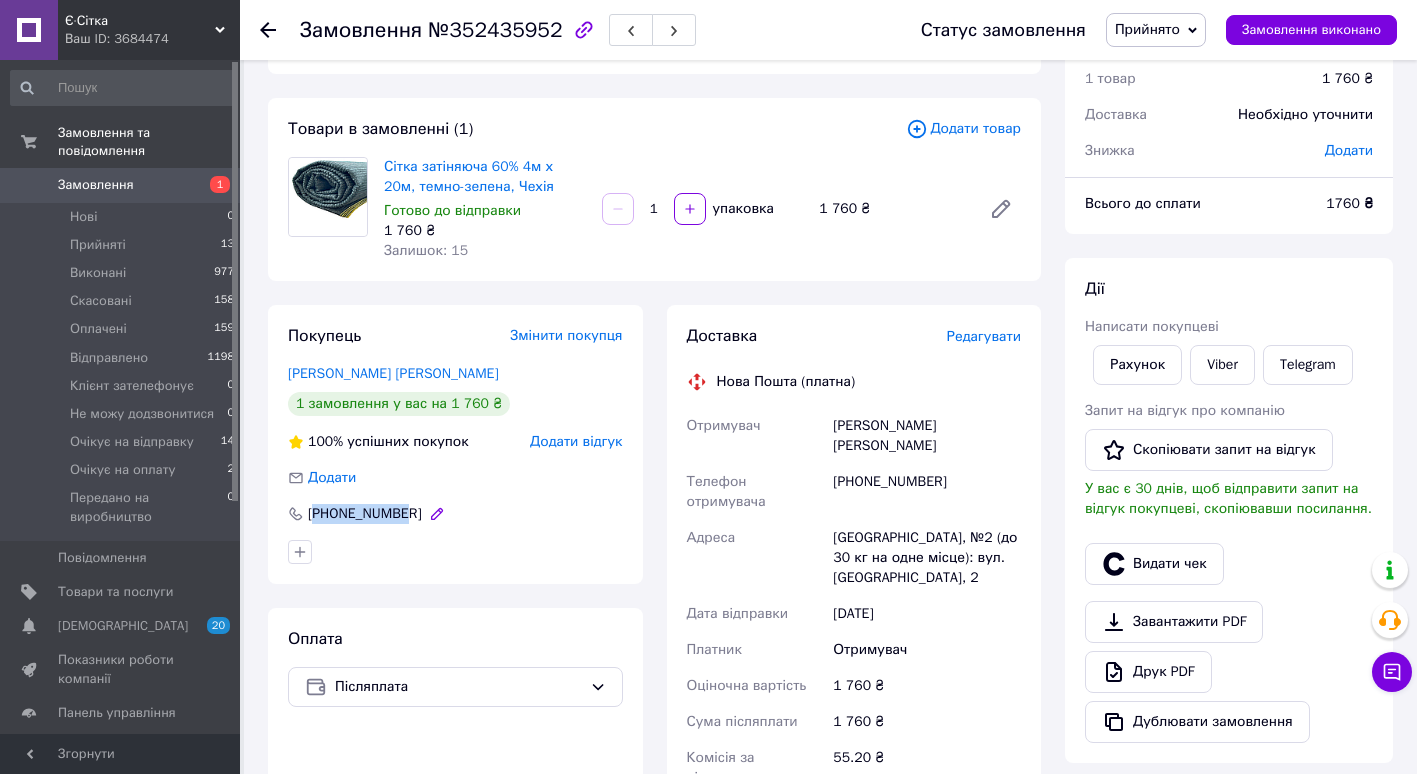 drag, startPoint x: 319, startPoint y: 508, endPoint x: 404, endPoint y: 512, distance: 85.09406 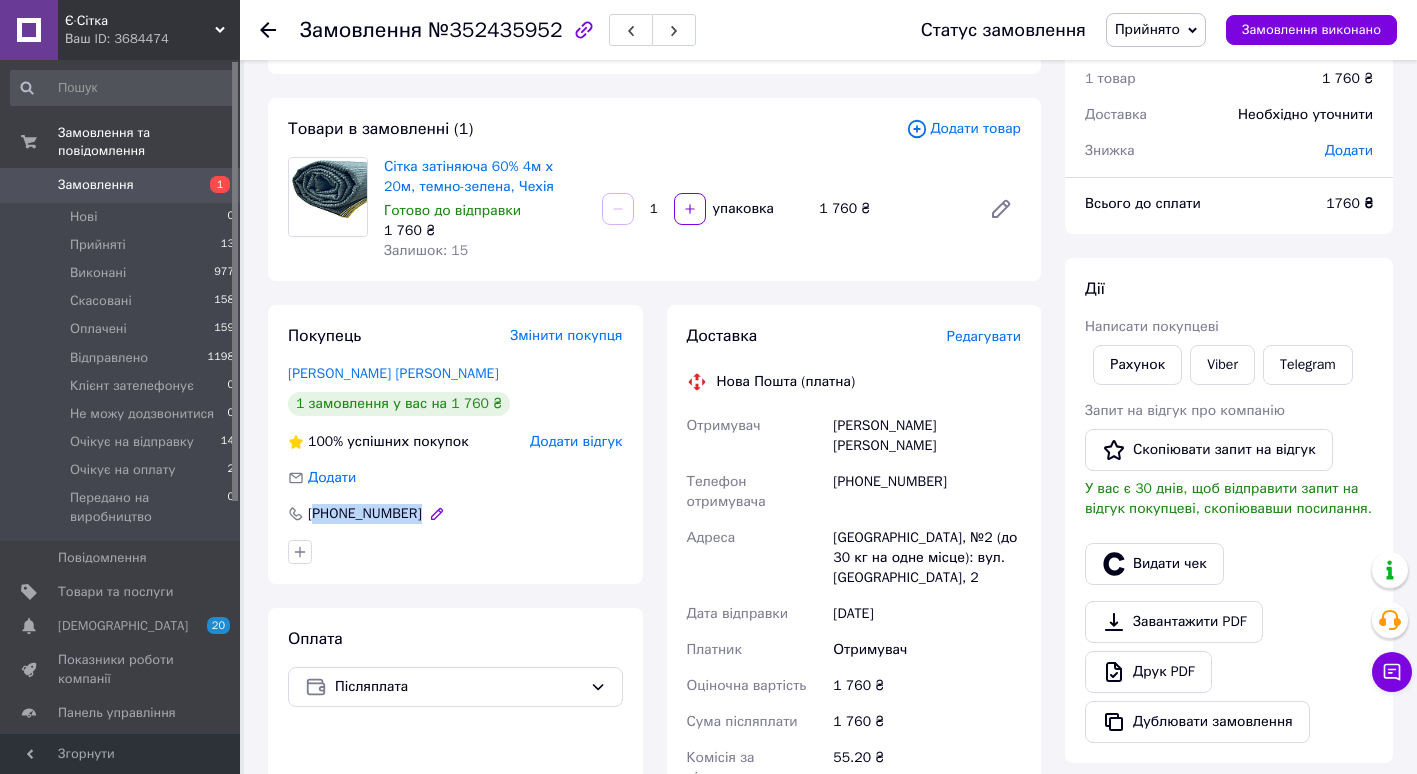 drag, startPoint x: 317, startPoint y: 512, endPoint x: 410, endPoint y: 513, distance: 93.00538 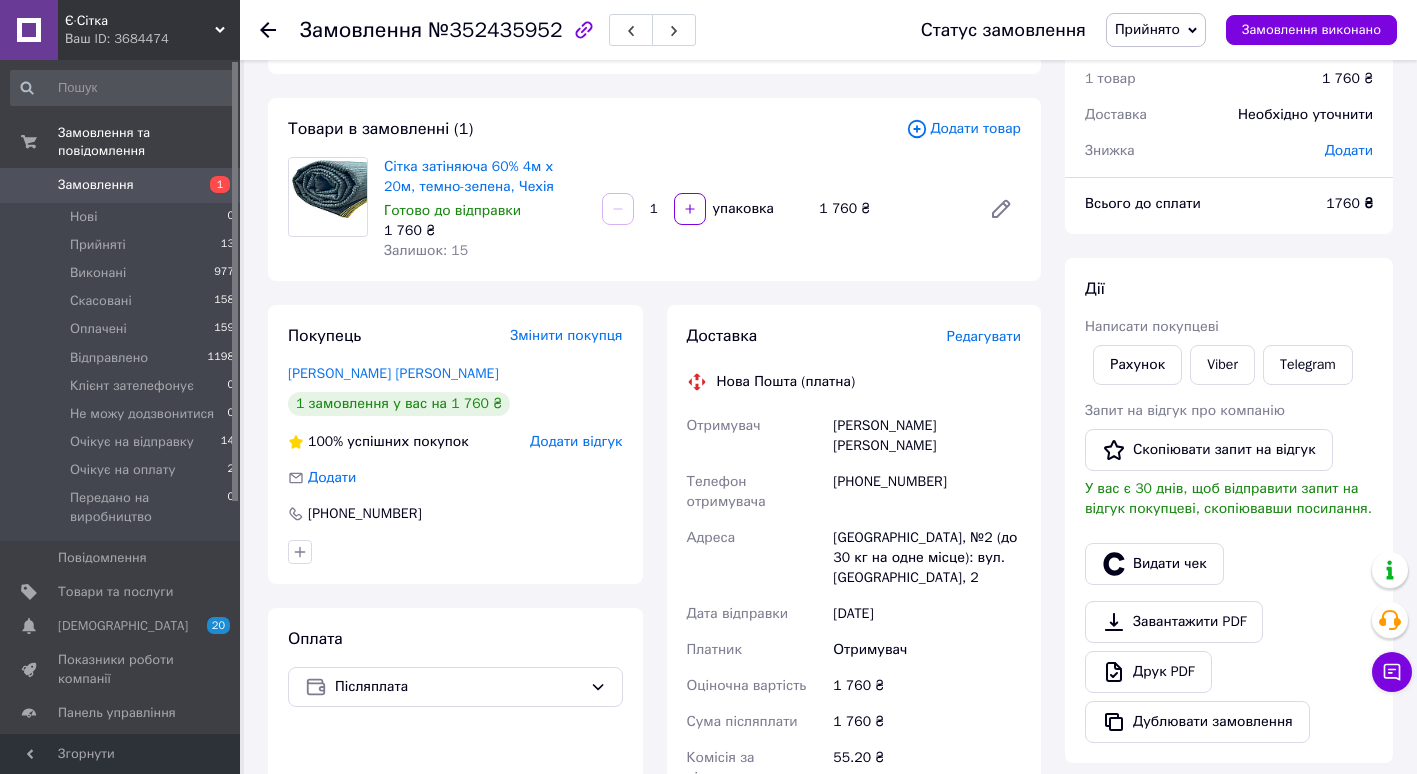 click on "Редагувати" at bounding box center [984, 336] 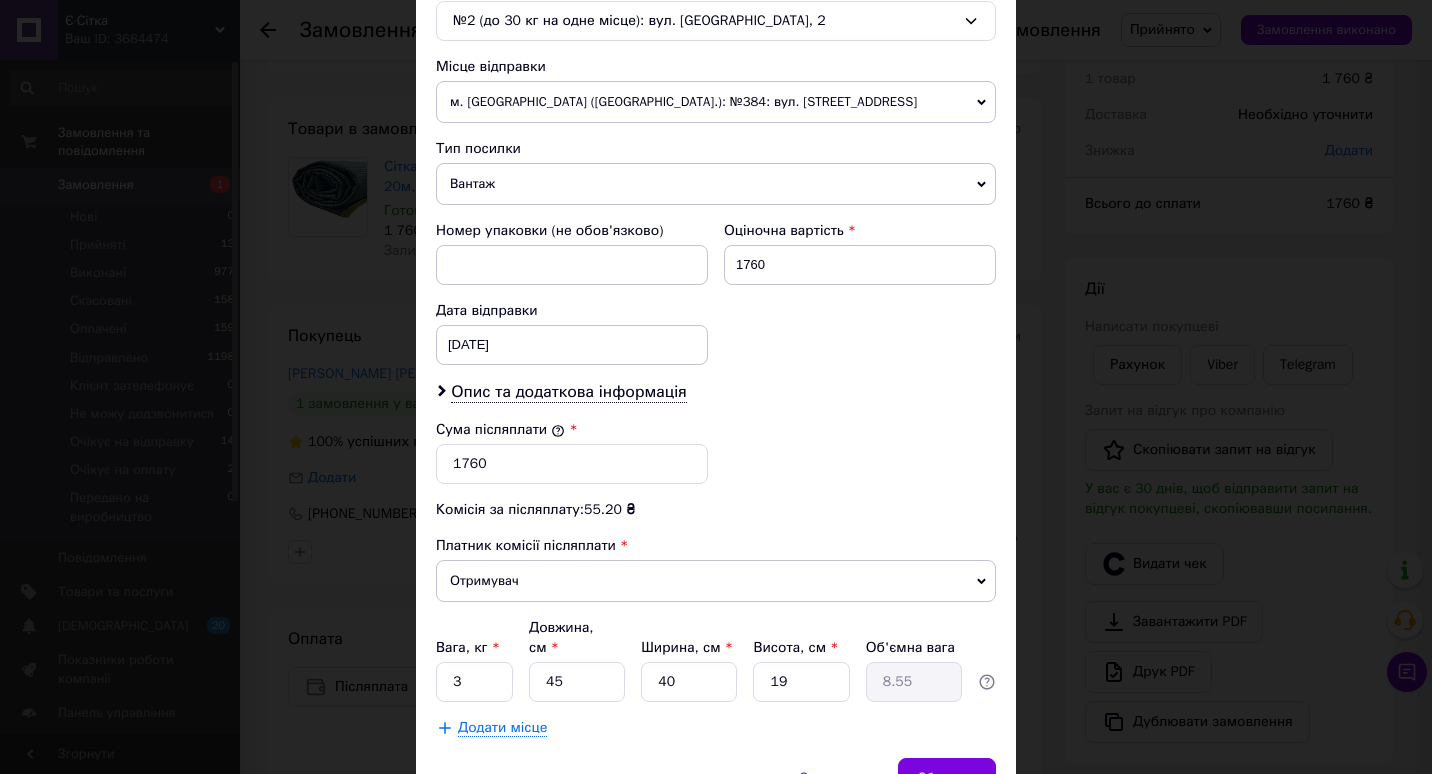 scroll, scrollTop: 660, scrollLeft: 0, axis: vertical 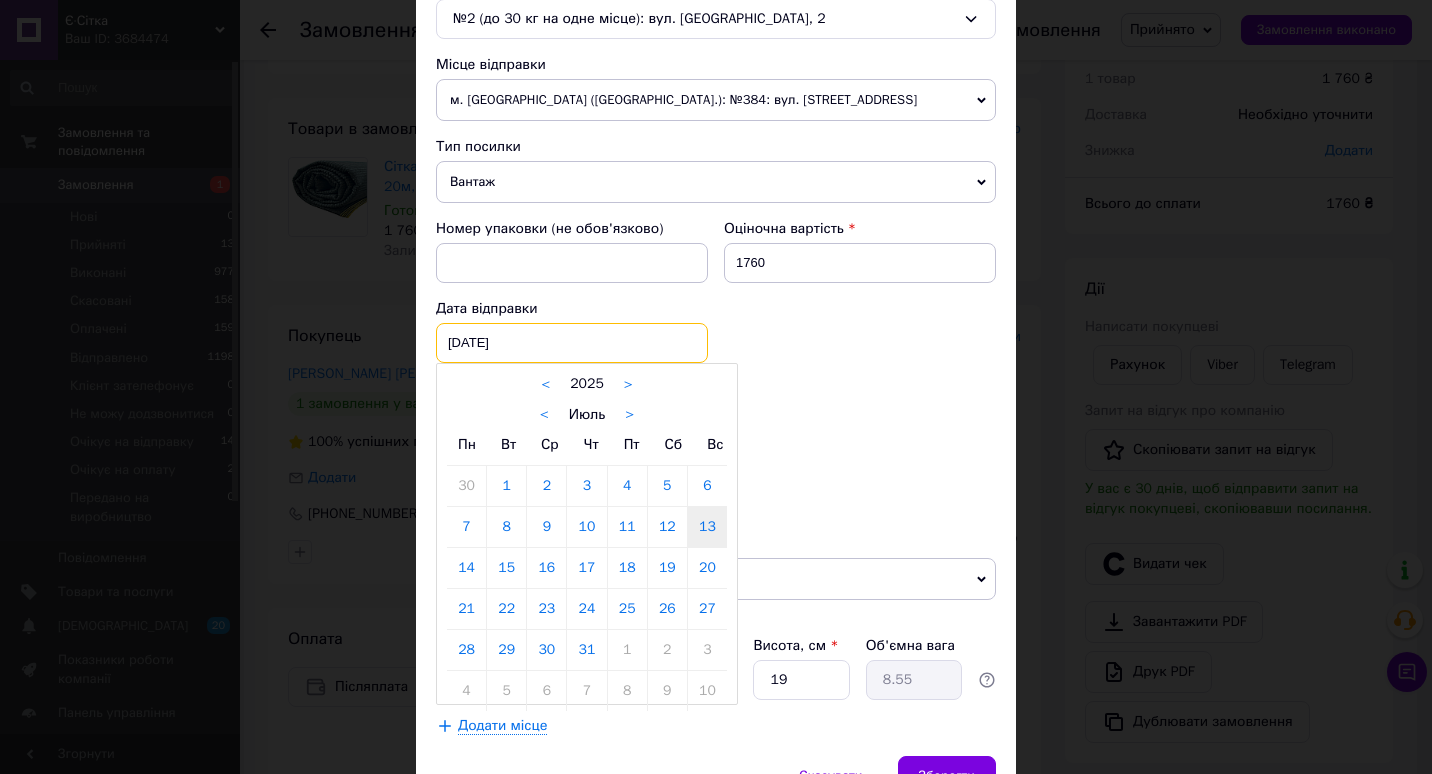 click on "[DATE] < 2025 > < Июль > Пн Вт Ср Чт Пт Сб Вс 30 1 2 3 4 5 6 7 8 9 10 11 12 13 14 15 16 17 18 19 20 21 22 23 24 25 26 27 28 29 30 31 1 2 3 4 5 6 7 8 9 10" at bounding box center (572, 343) 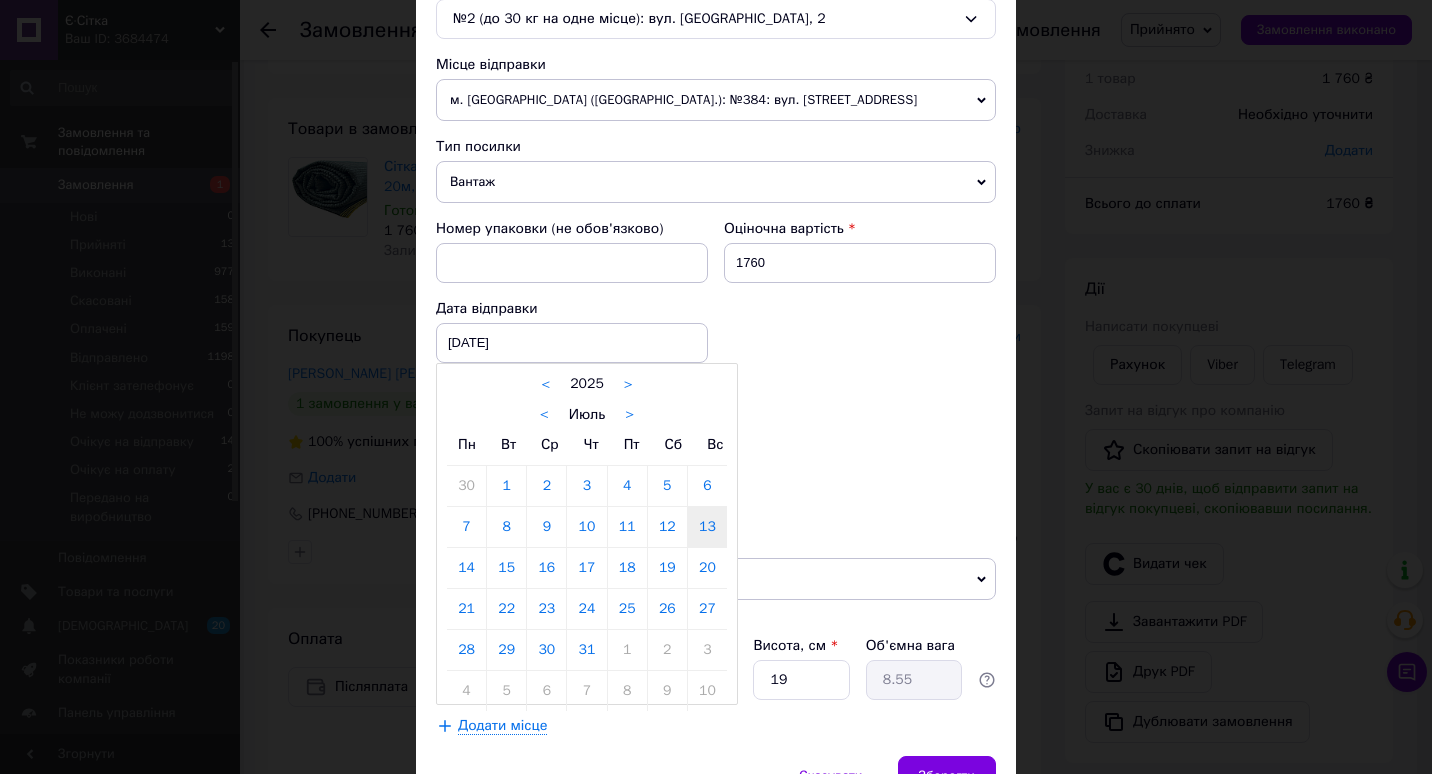 click on "14" at bounding box center (466, 568) 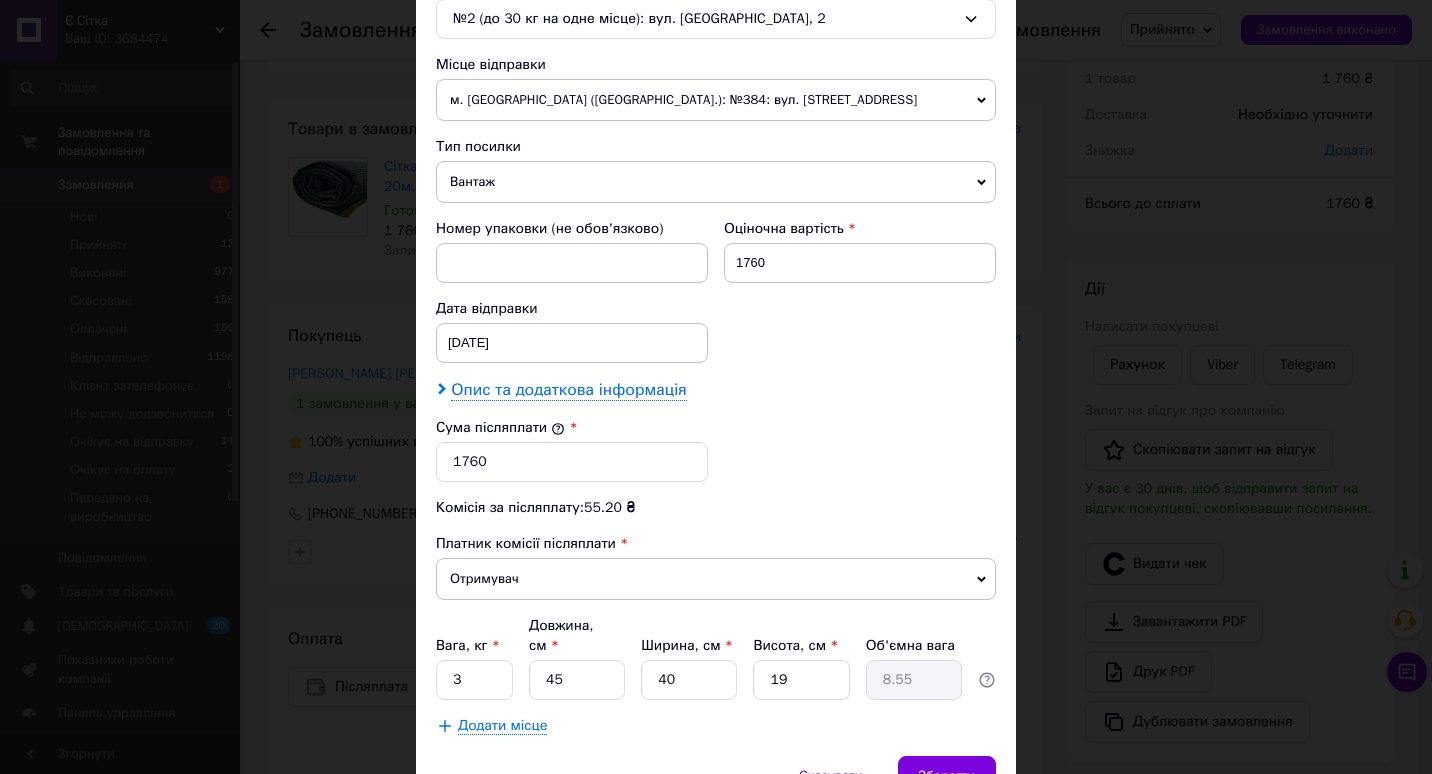 click on "Опис та додаткова інформація" at bounding box center (568, 390) 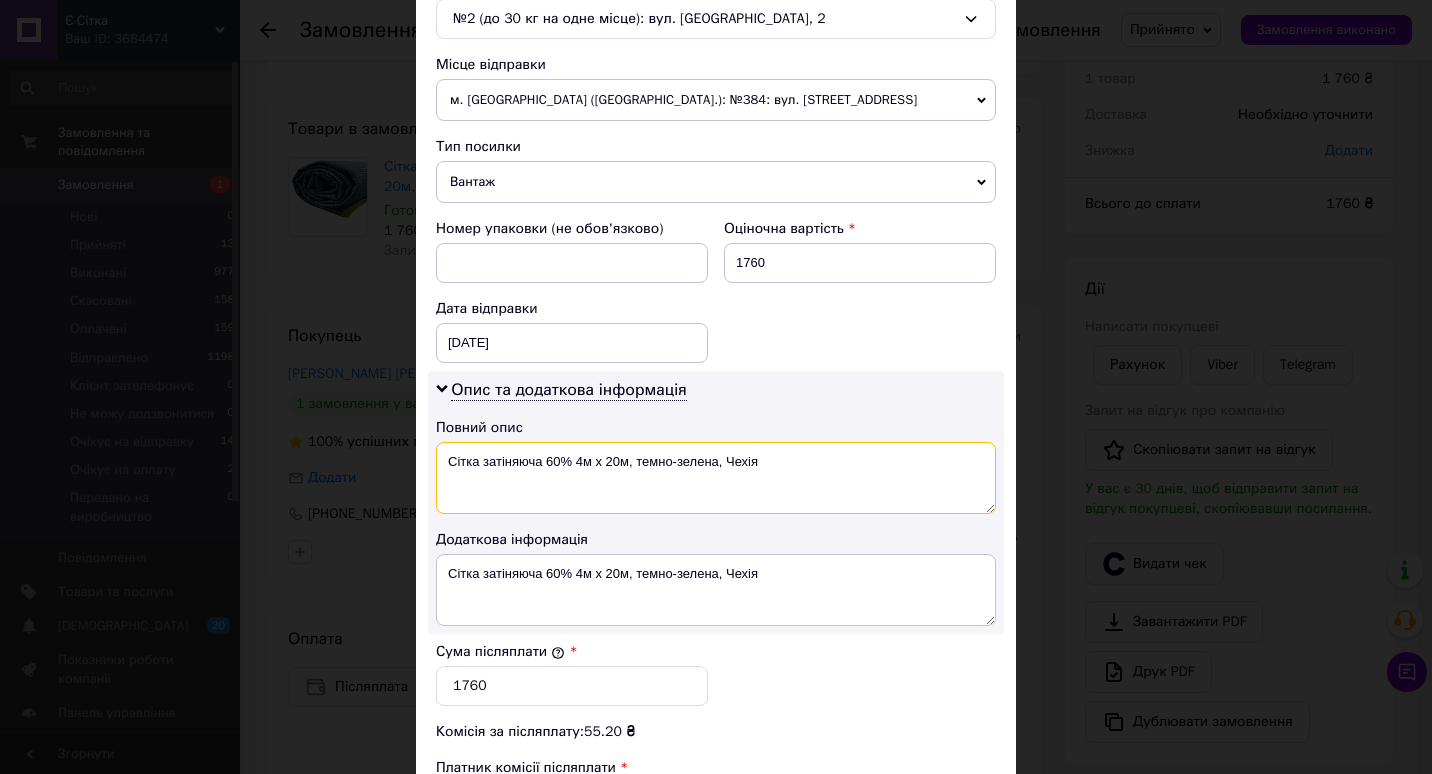 drag, startPoint x: 543, startPoint y: 457, endPoint x: 805, endPoint y: 461, distance: 262.03052 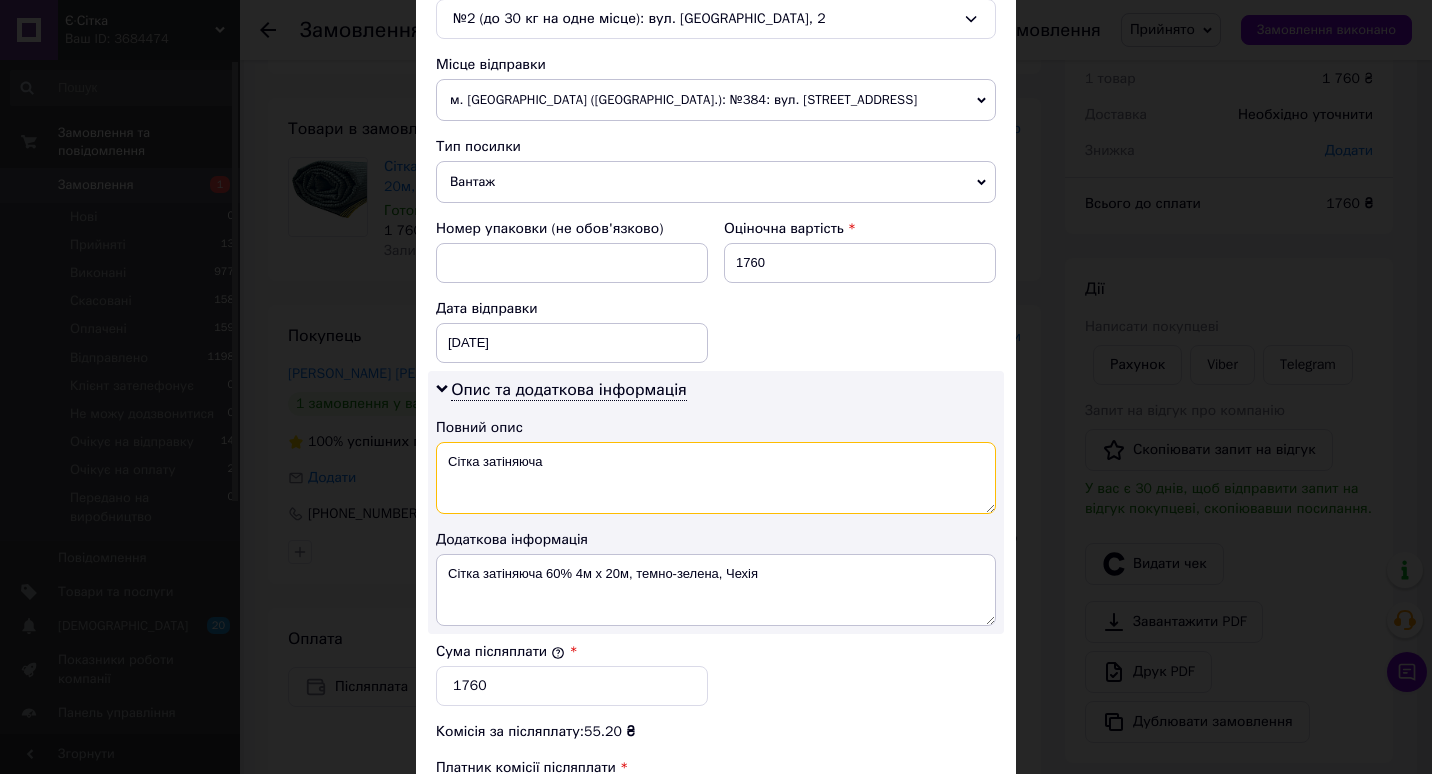 type on "Сітка затіняюча" 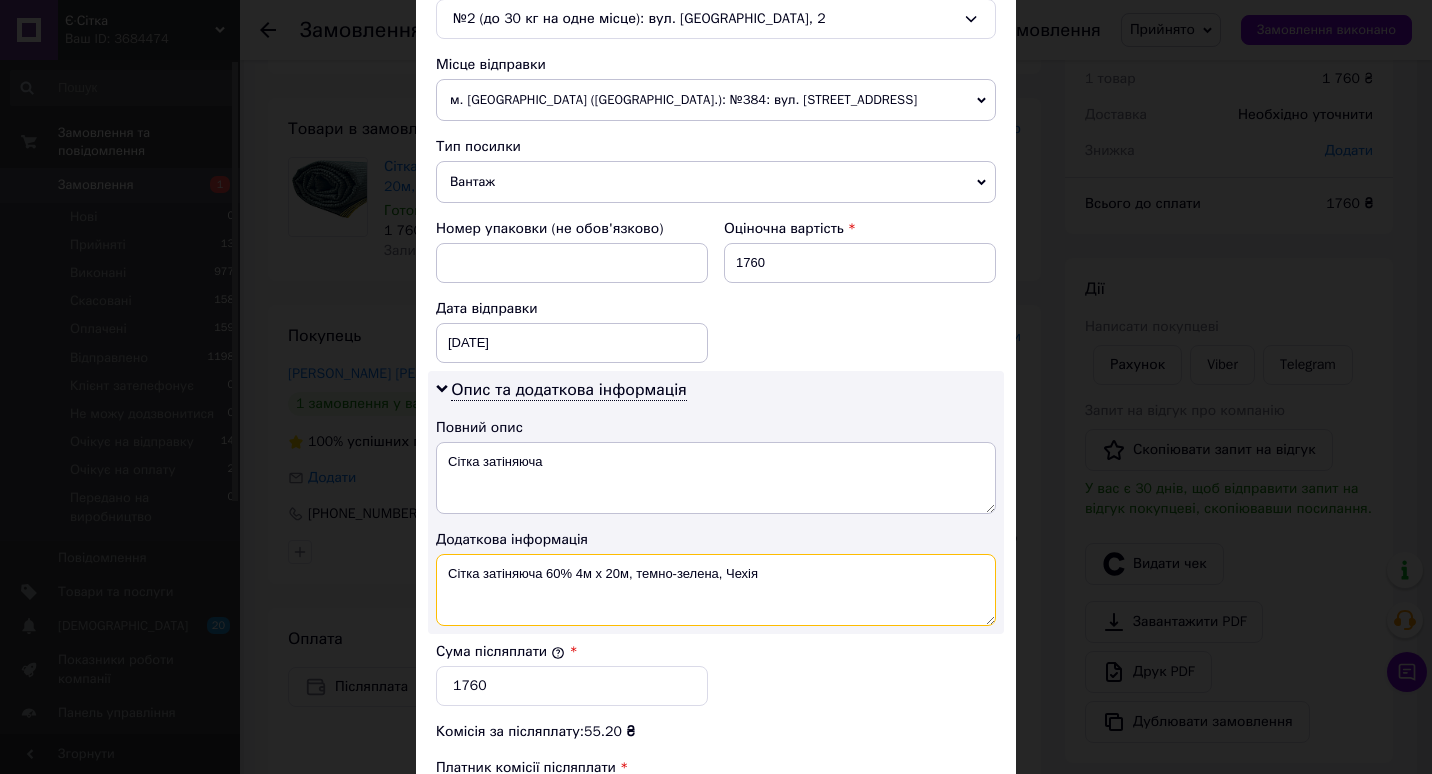 drag, startPoint x: 543, startPoint y: 571, endPoint x: 833, endPoint y: 572, distance: 290.0017 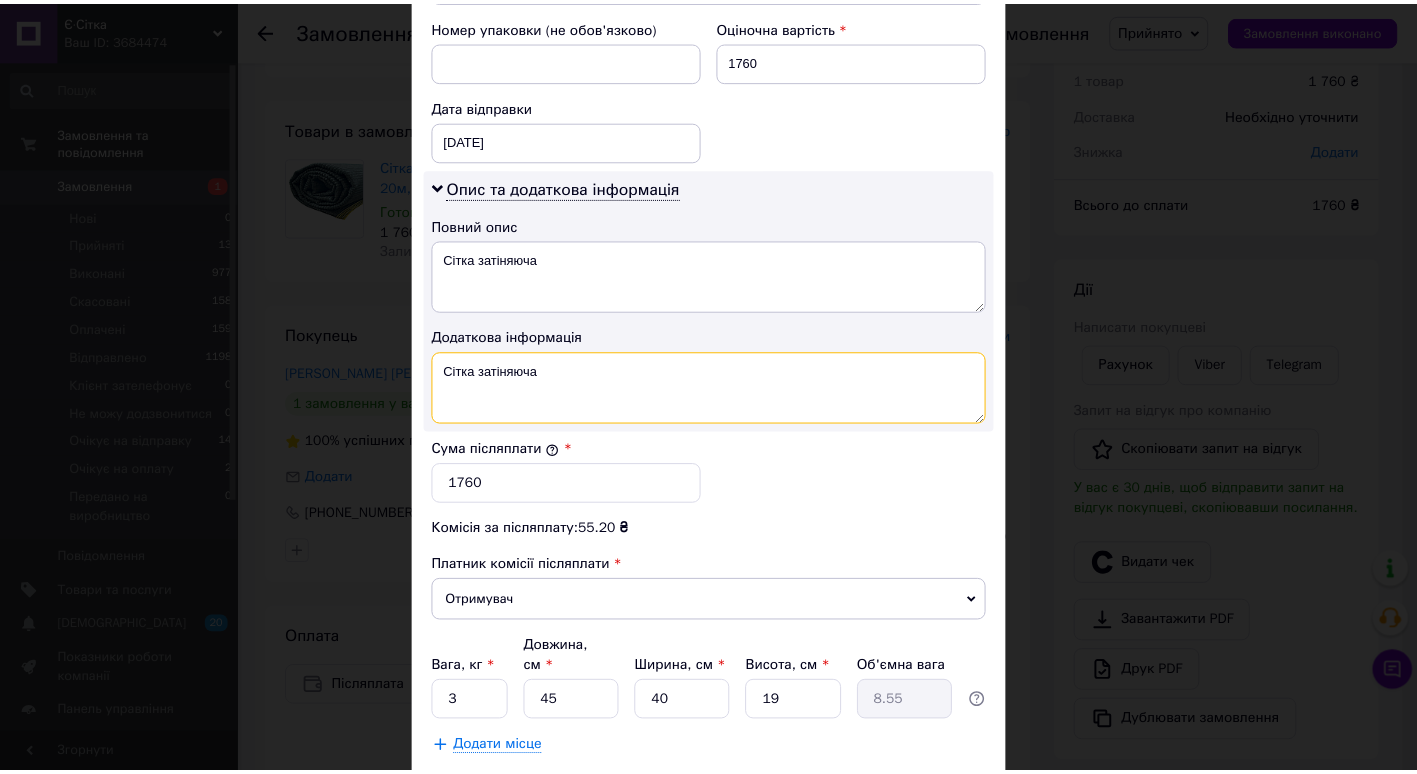 scroll, scrollTop: 976, scrollLeft: 0, axis: vertical 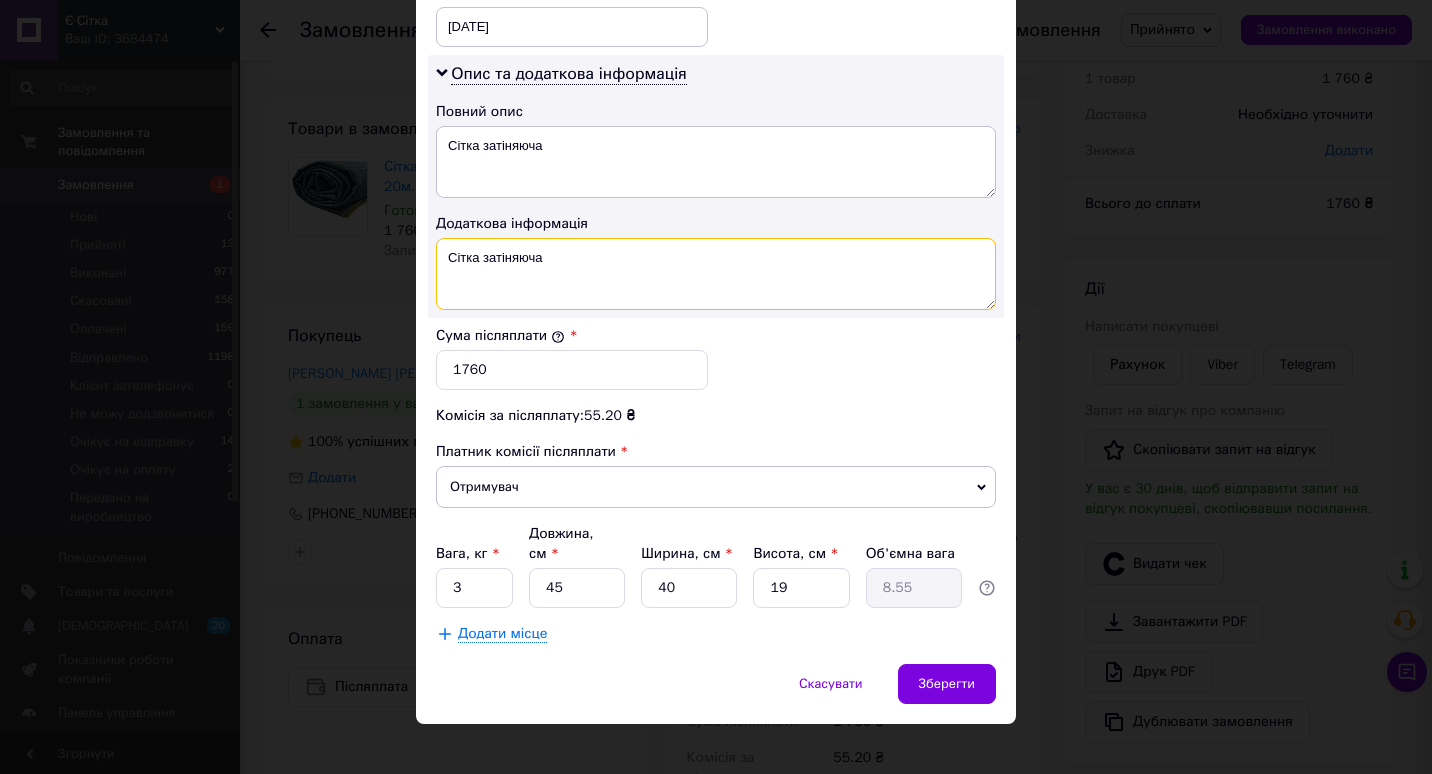 type on "Сітка затіняюча" 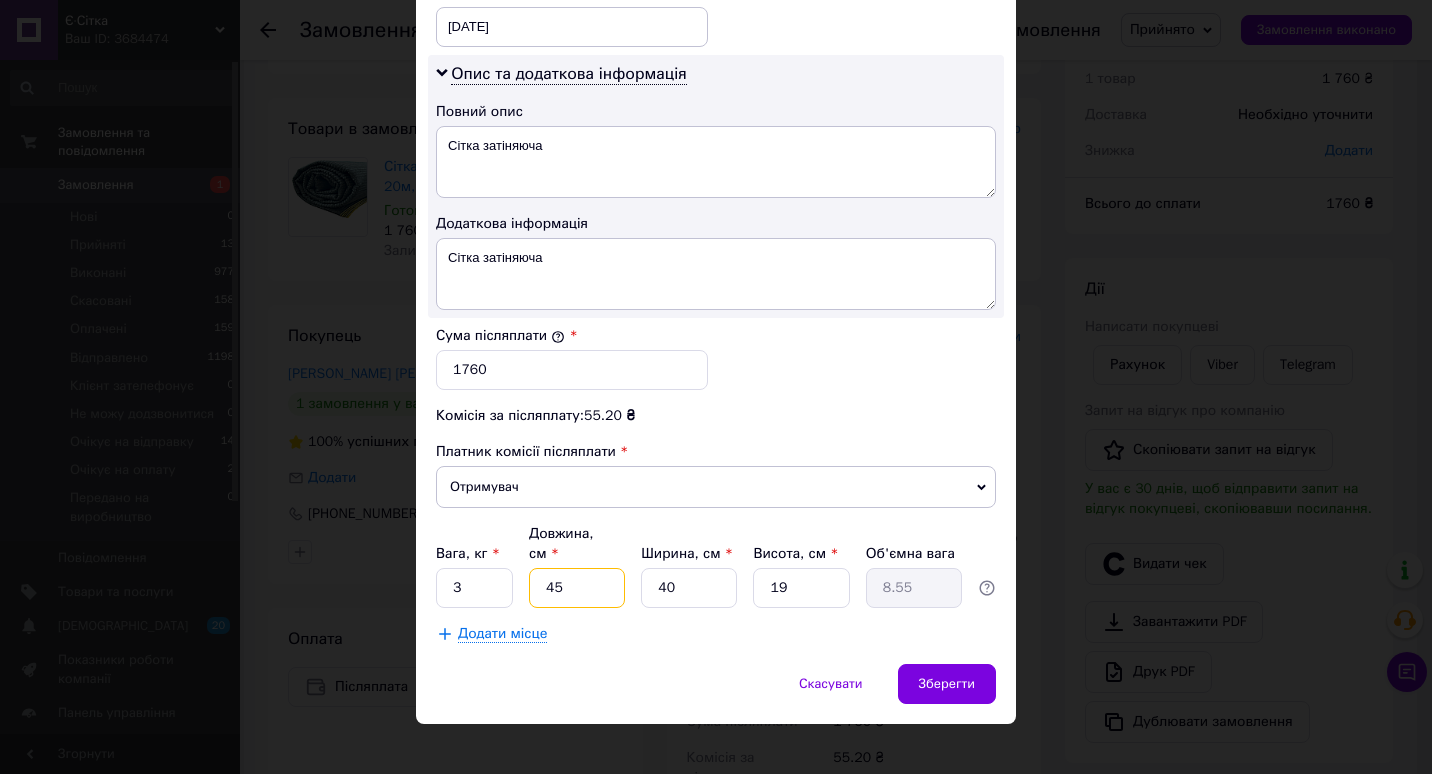 click on "45" at bounding box center [577, 588] 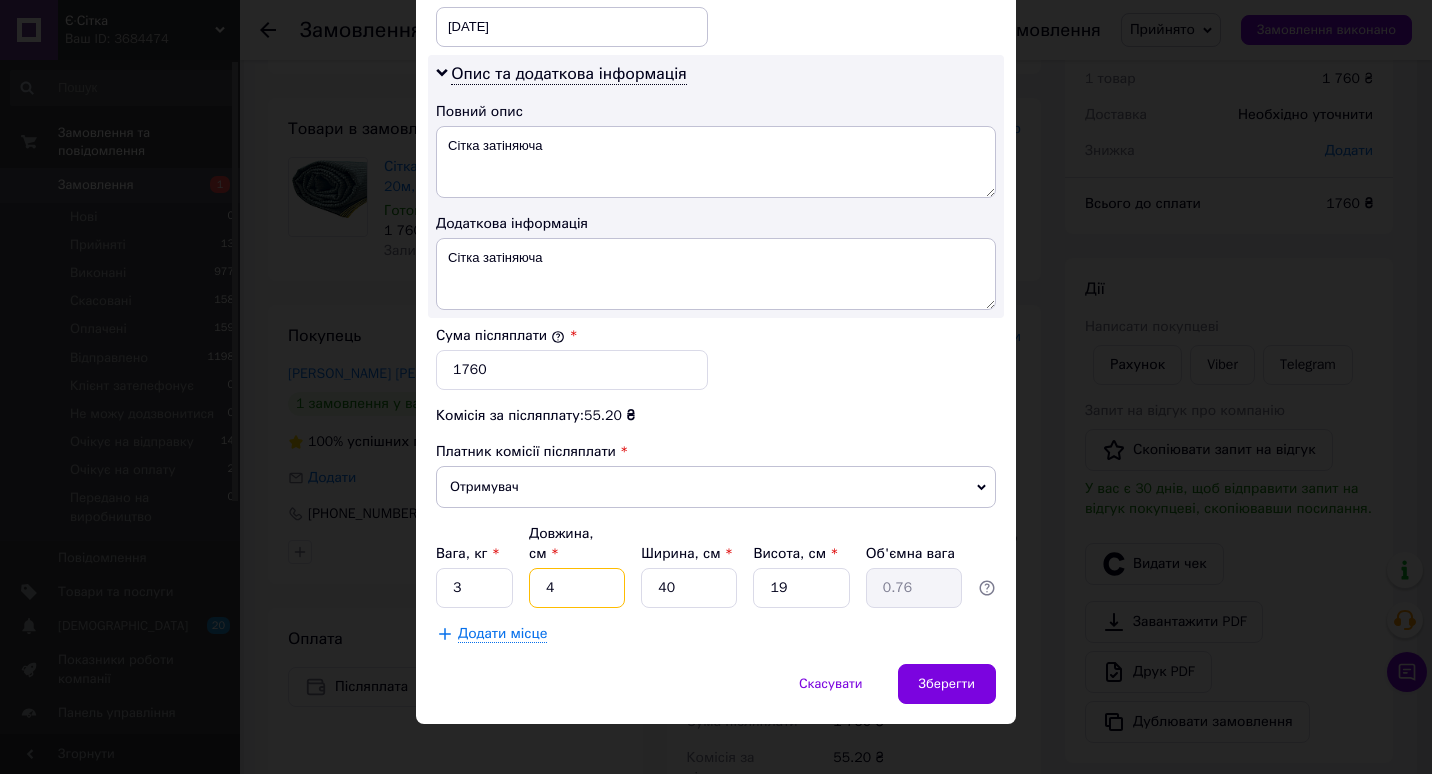 type 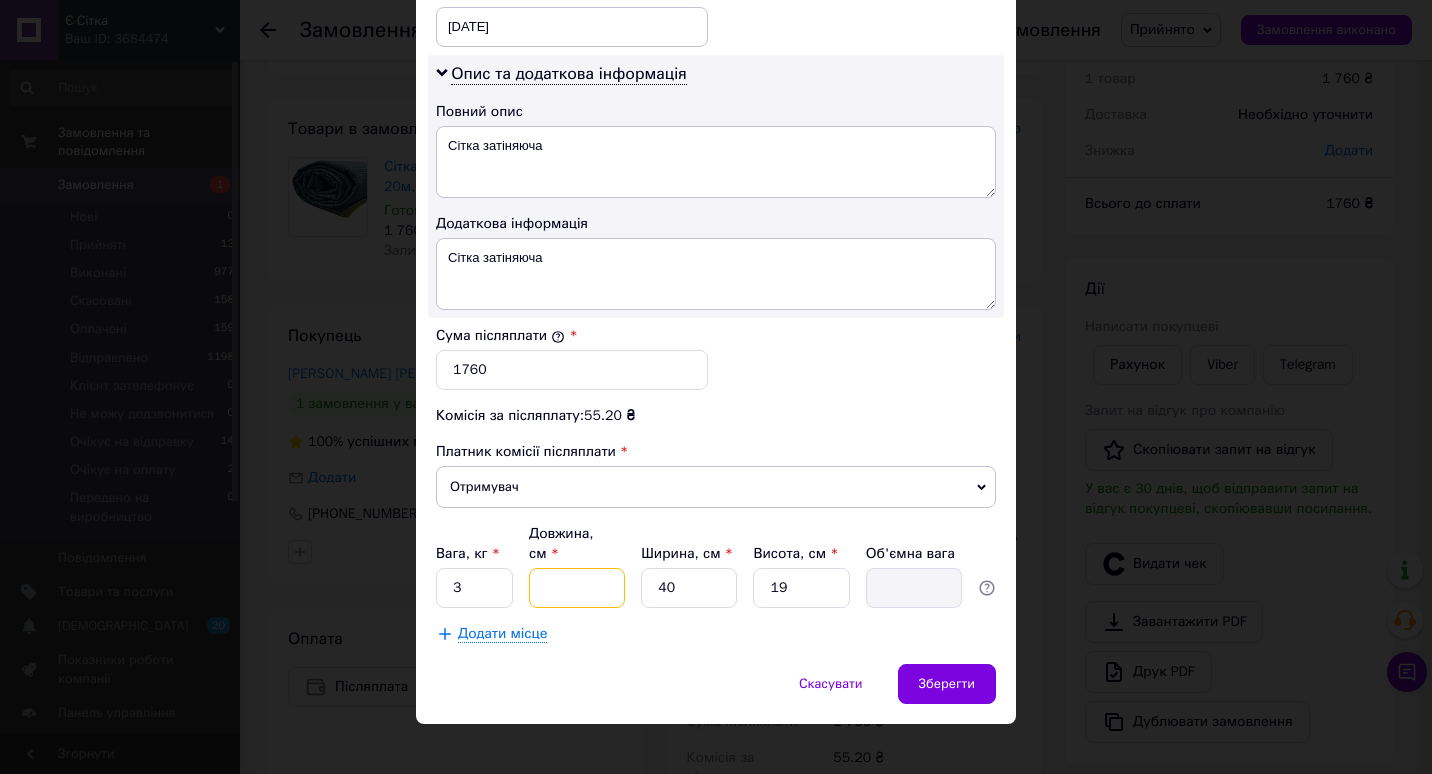 type on "5" 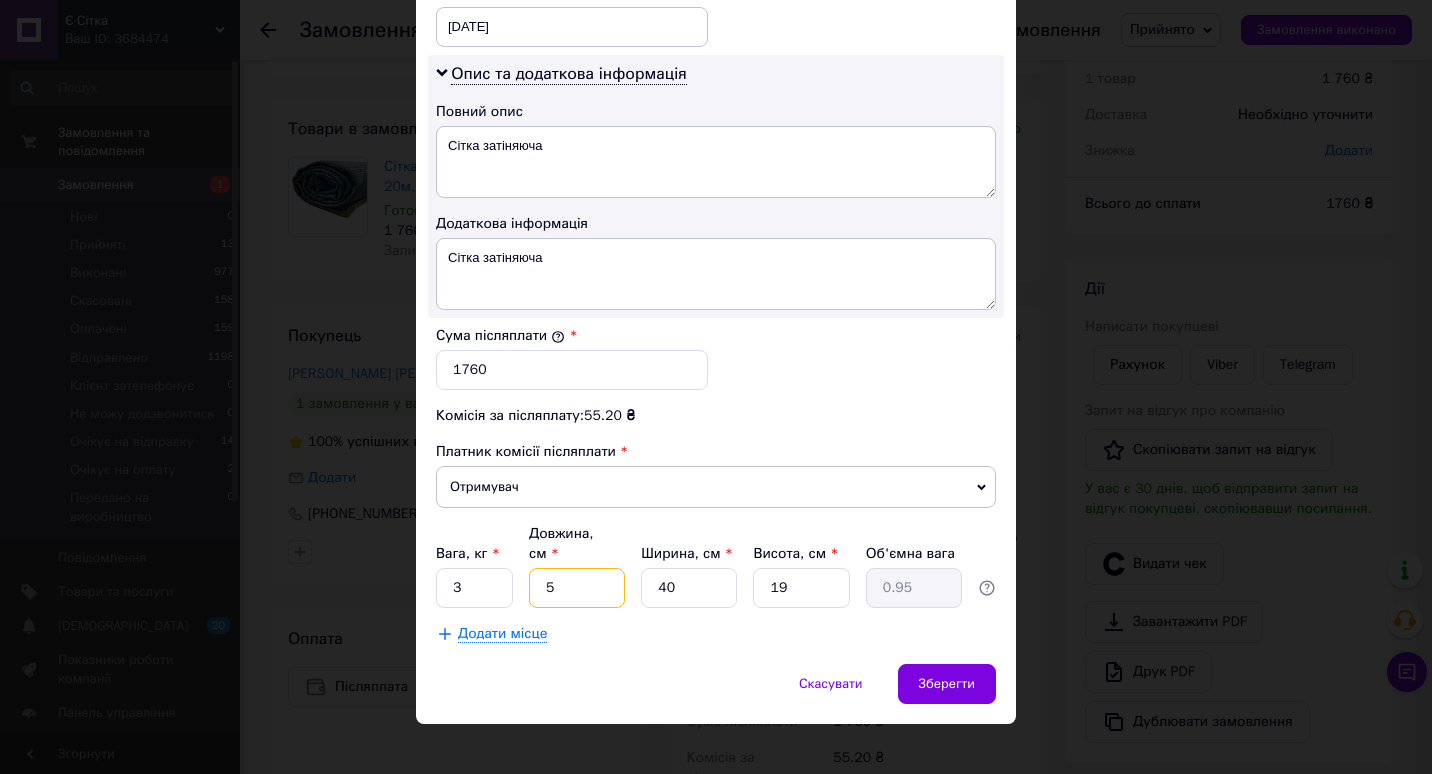 type on "50" 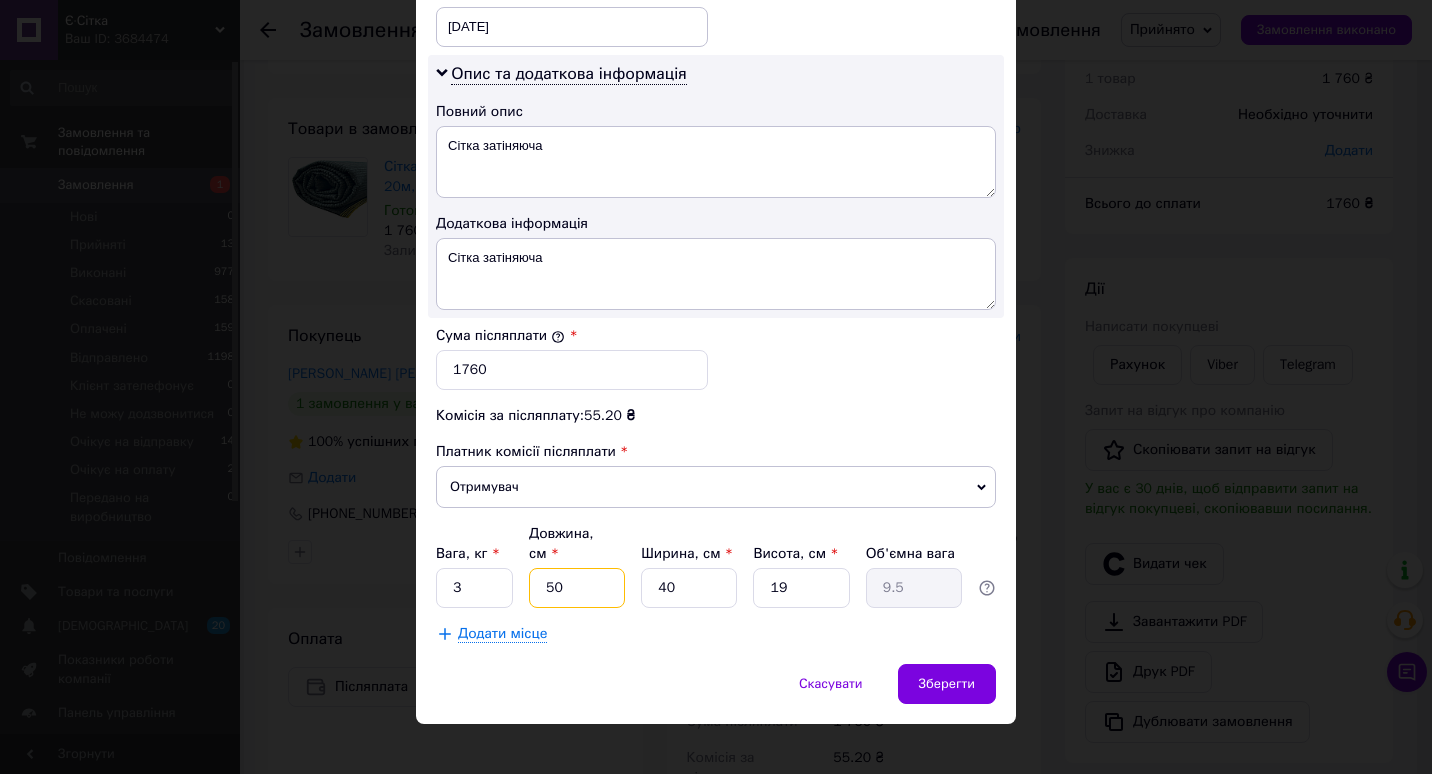 type on "50" 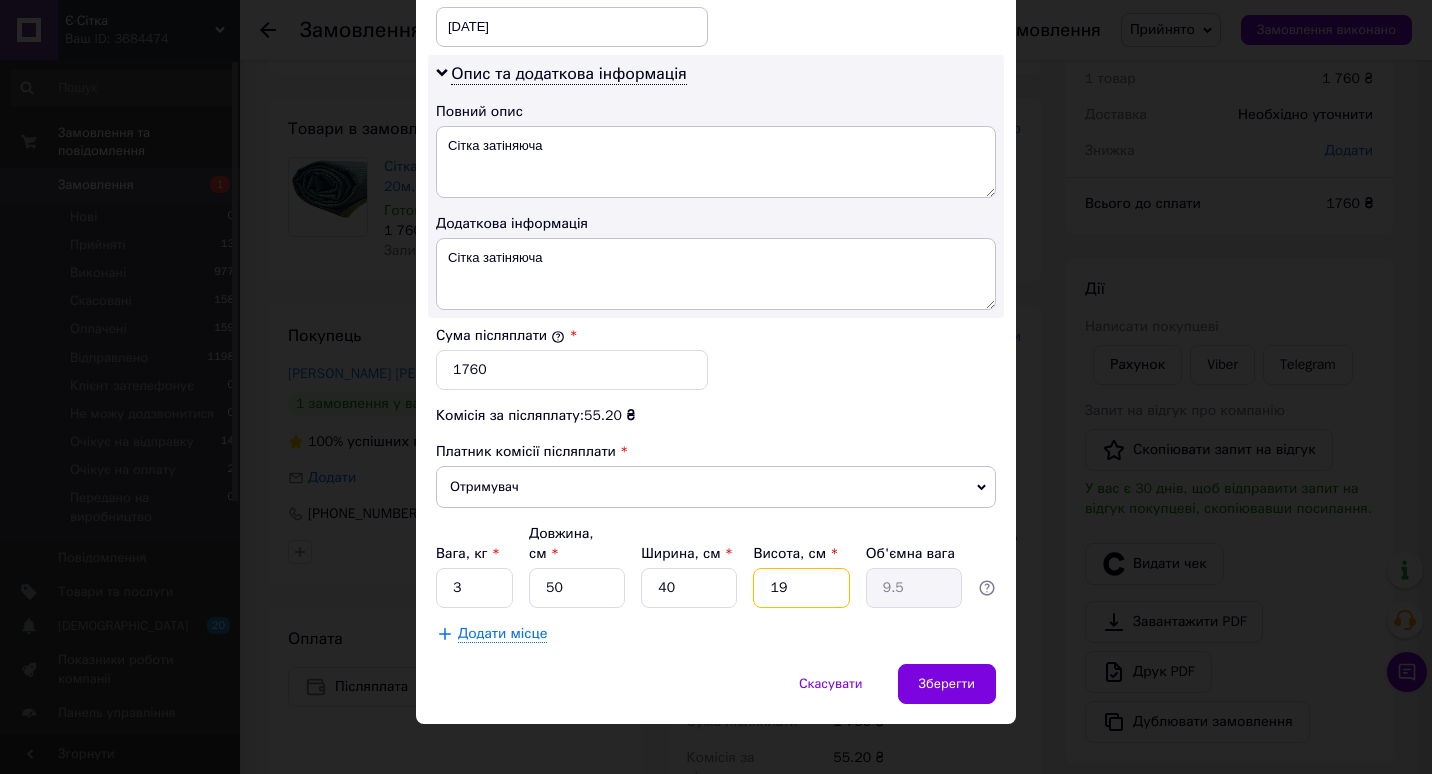 click on "19" at bounding box center [801, 588] 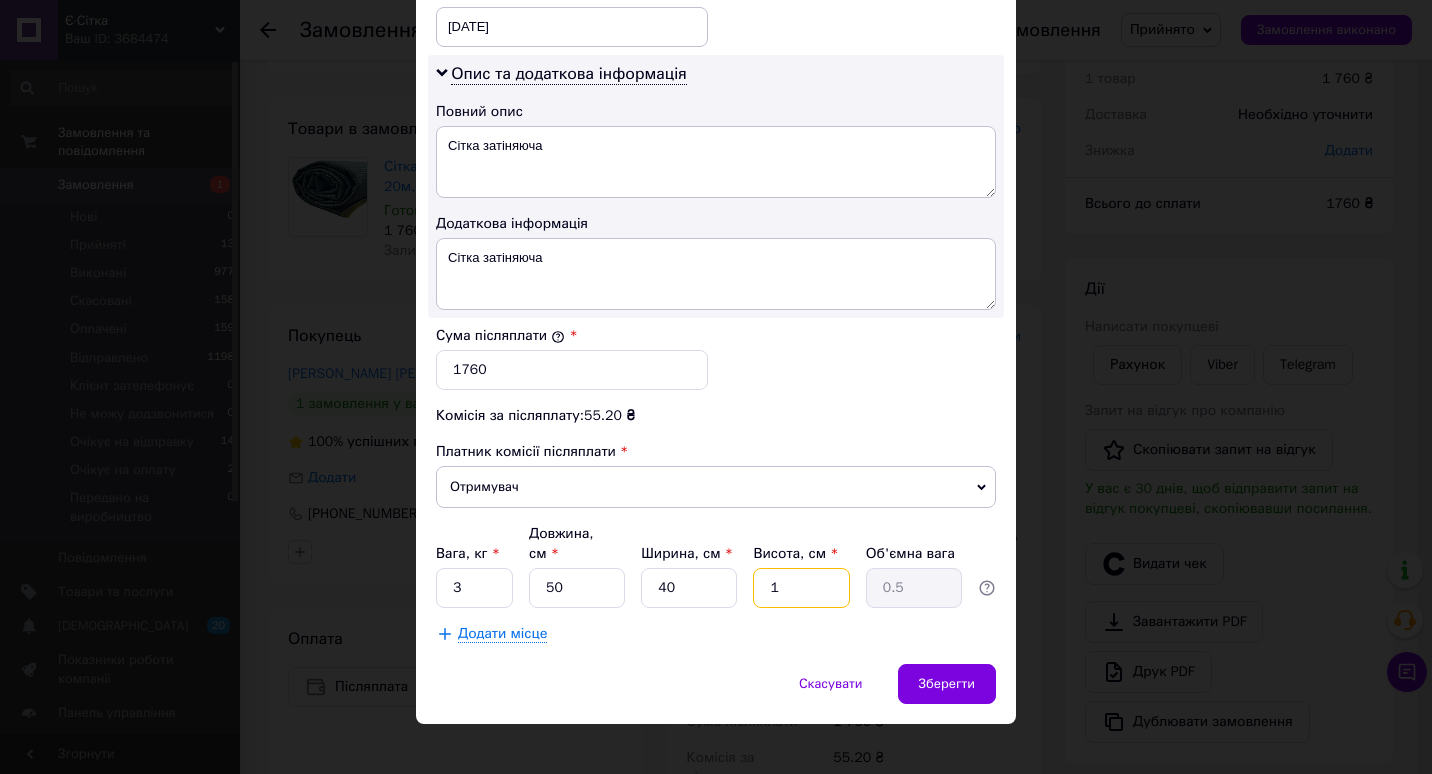 type 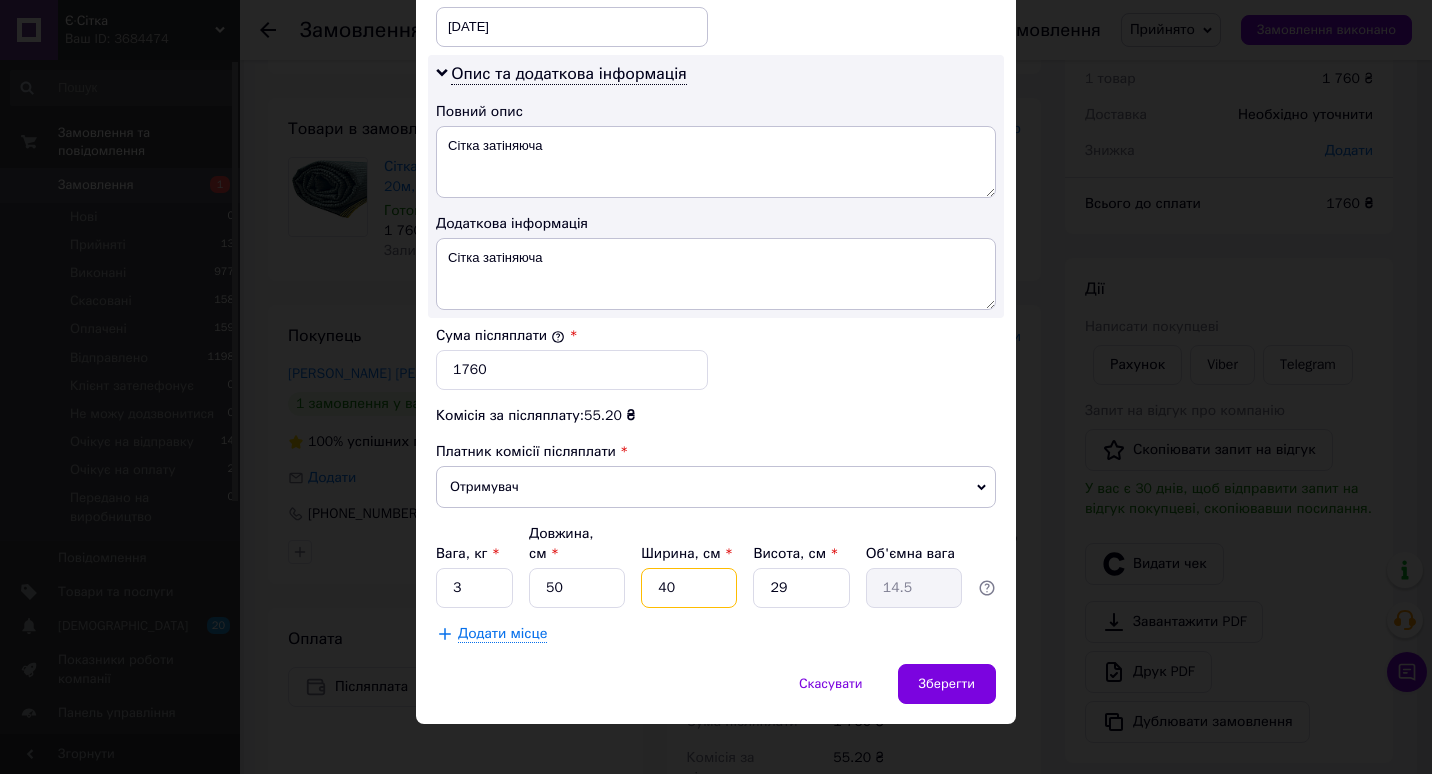 click on "40" at bounding box center (689, 588) 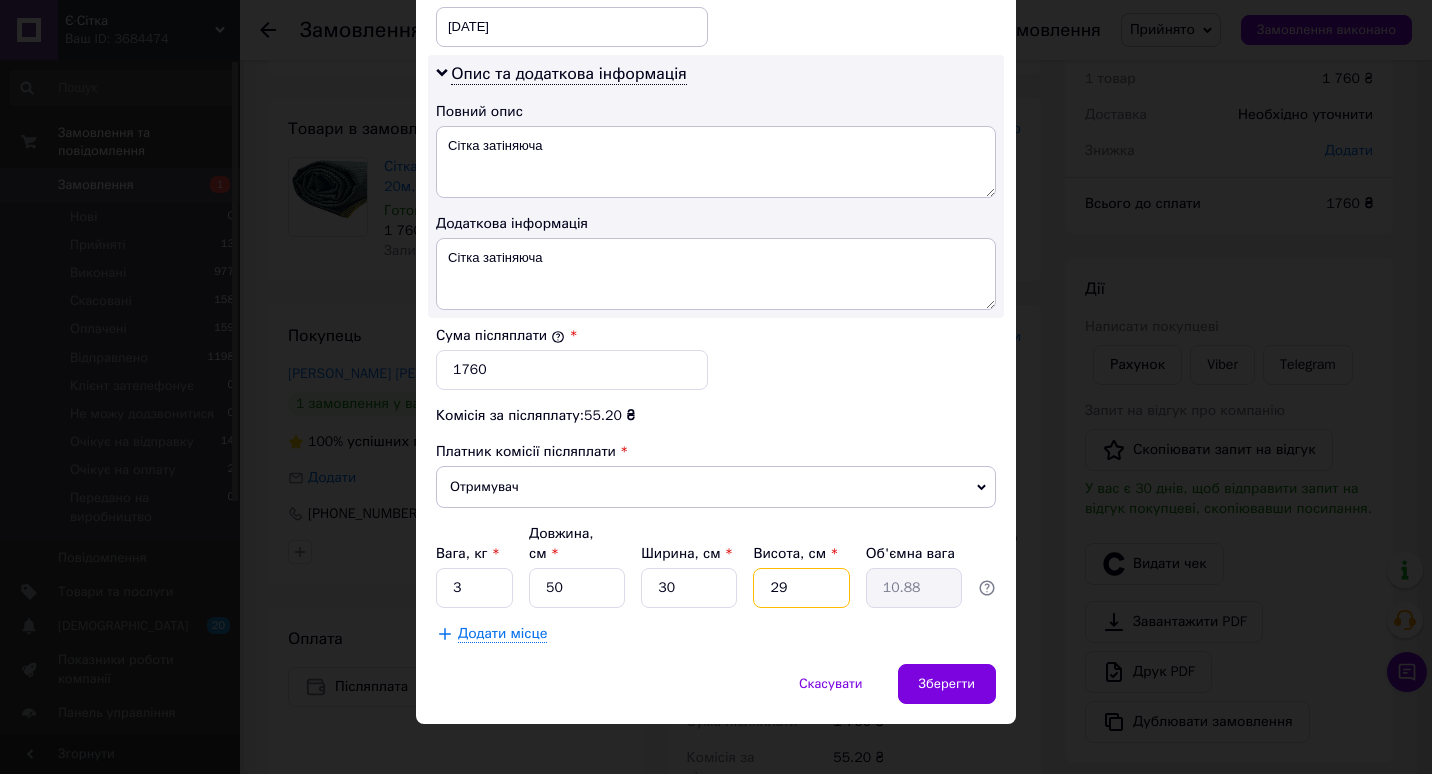 click on "29" at bounding box center [801, 588] 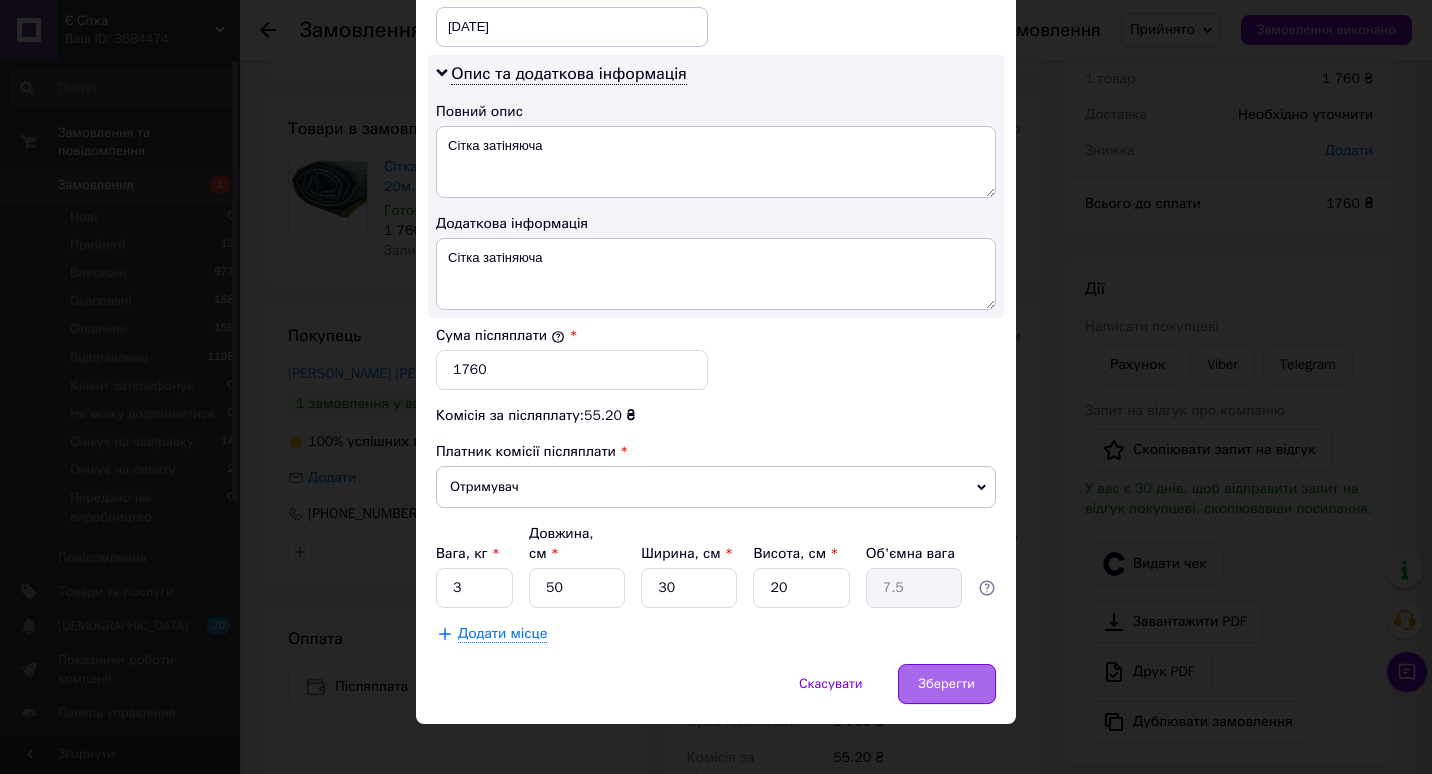 click on "Зберегти" at bounding box center [947, 684] 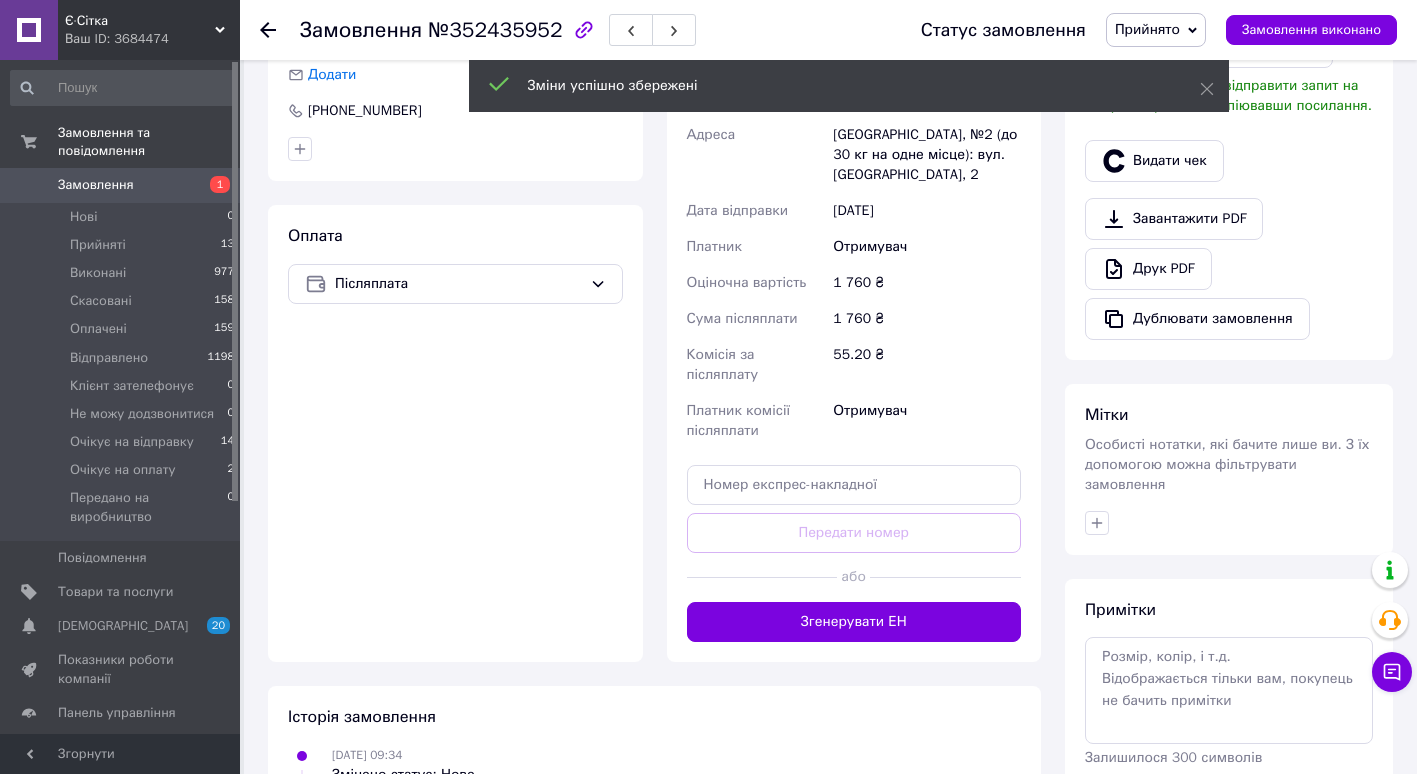 scroll, scrollTop: 518, scrollLeft: 0, axis: vertical 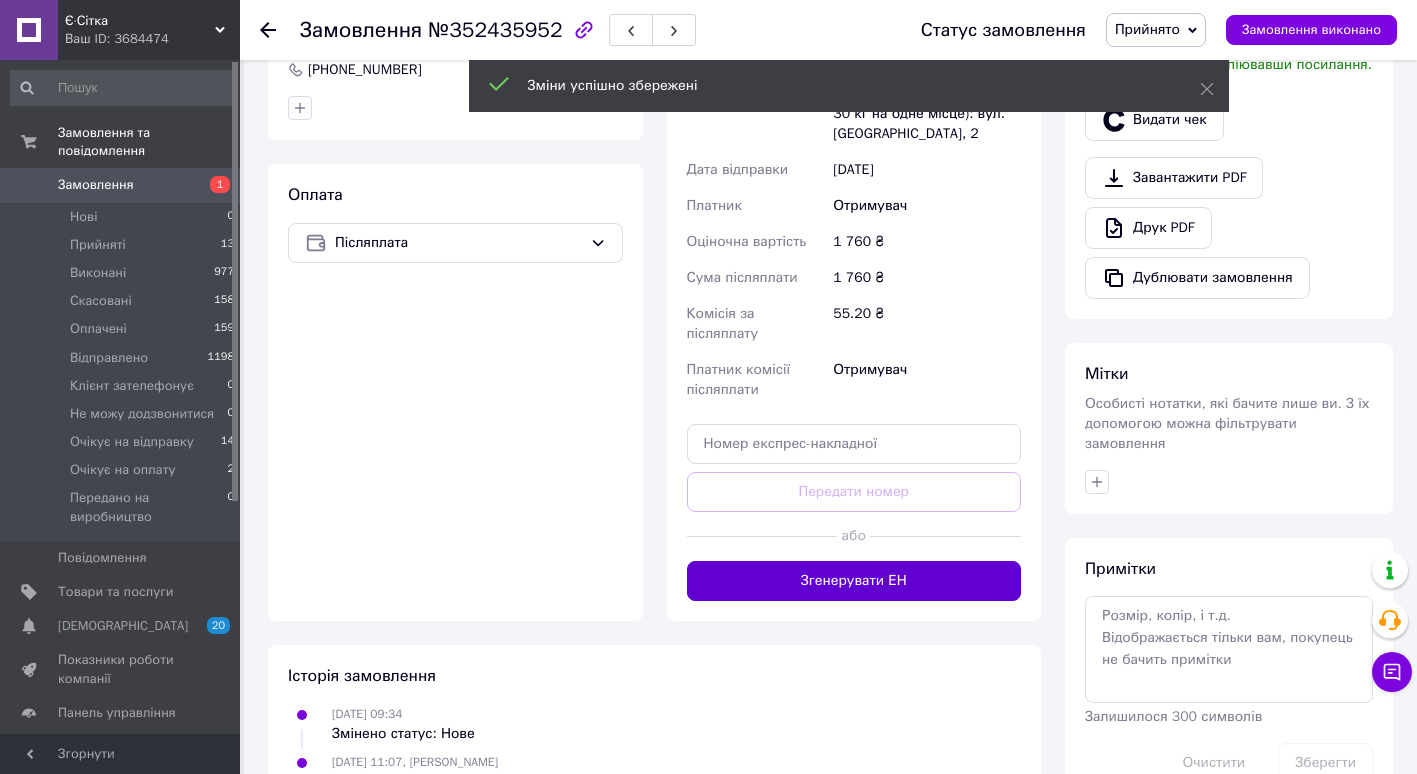 click on "Згенерувати ЕН" at bounding box center [854, 581] 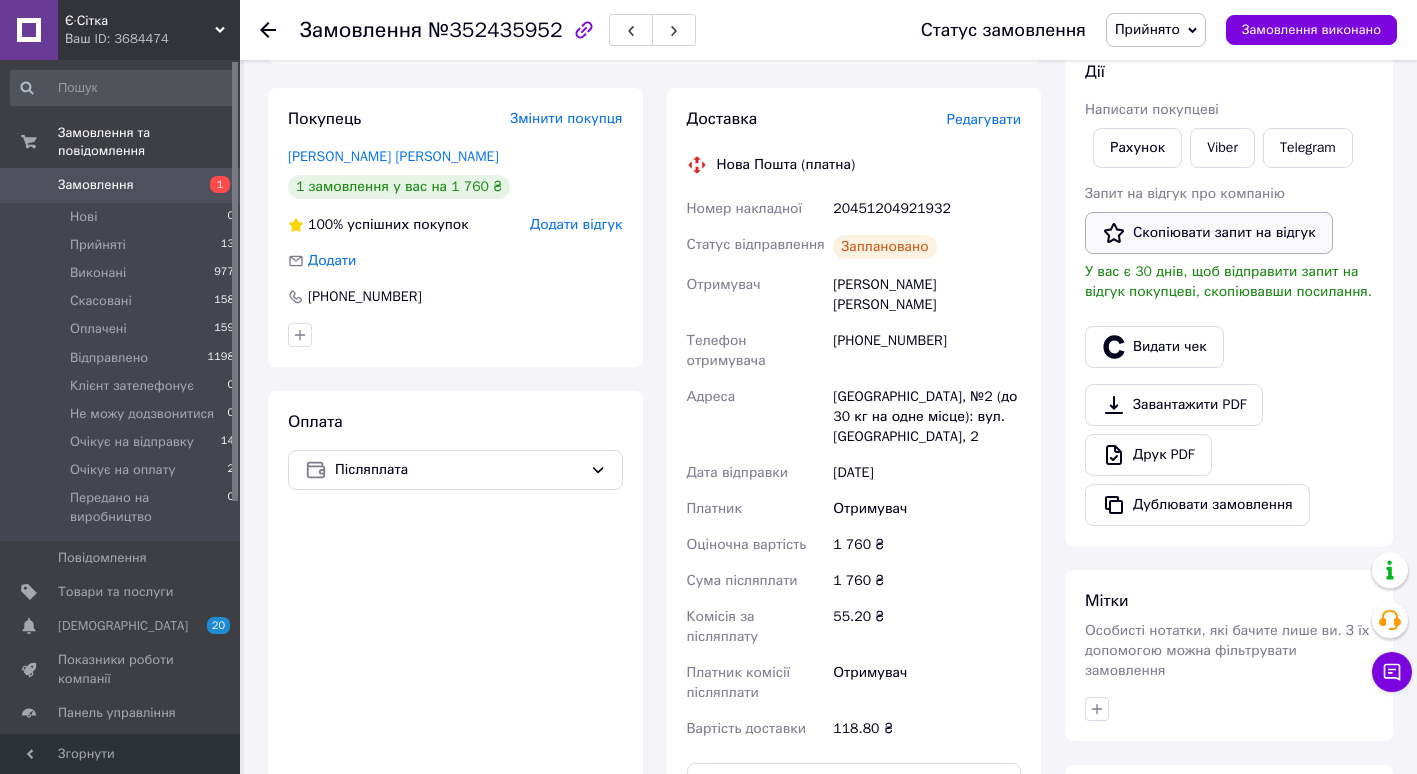 scroll, scrollTop: 285, scrollLeft: 0, axis: vertical 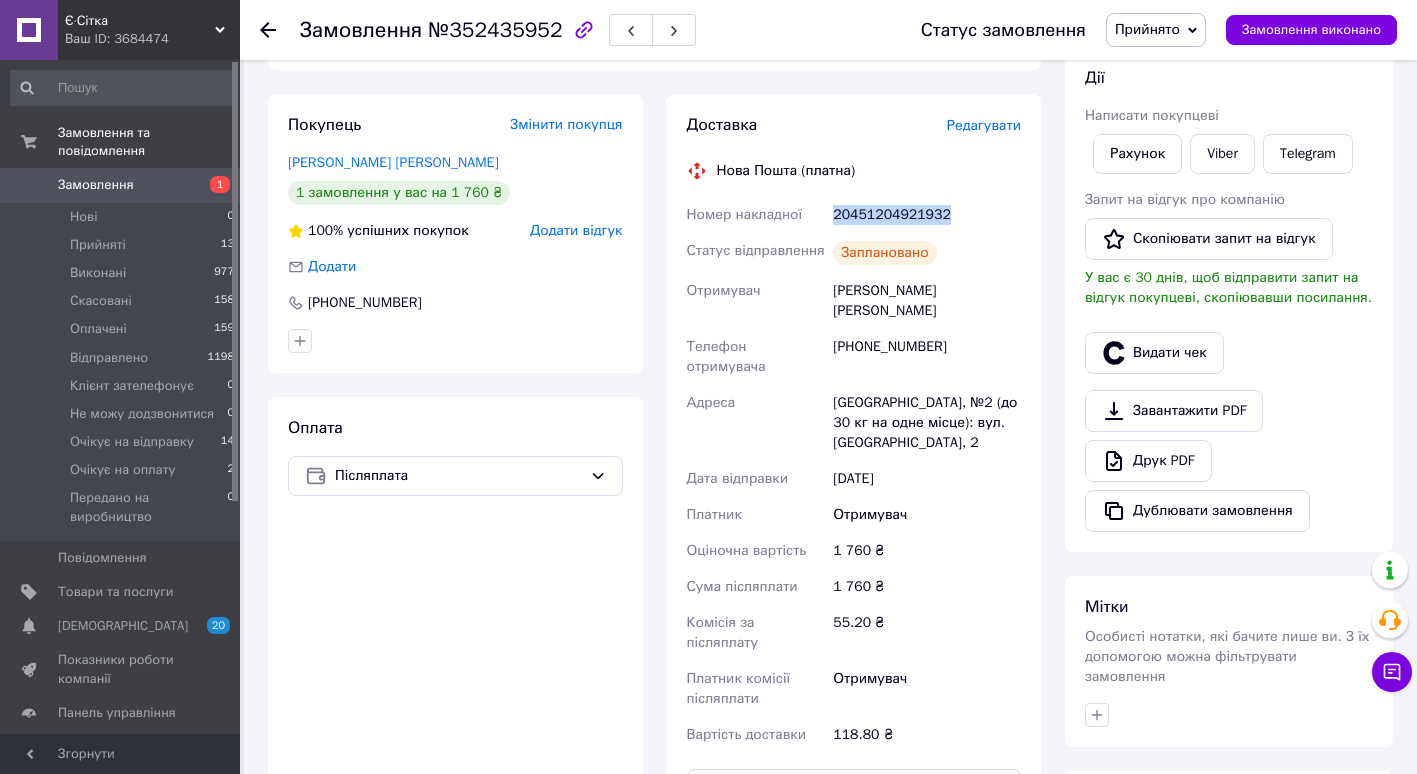 drag, startPoint x: 815, startPoint y: 214, endPoint x: 989, endPoint y: 211, distance: 174.02586 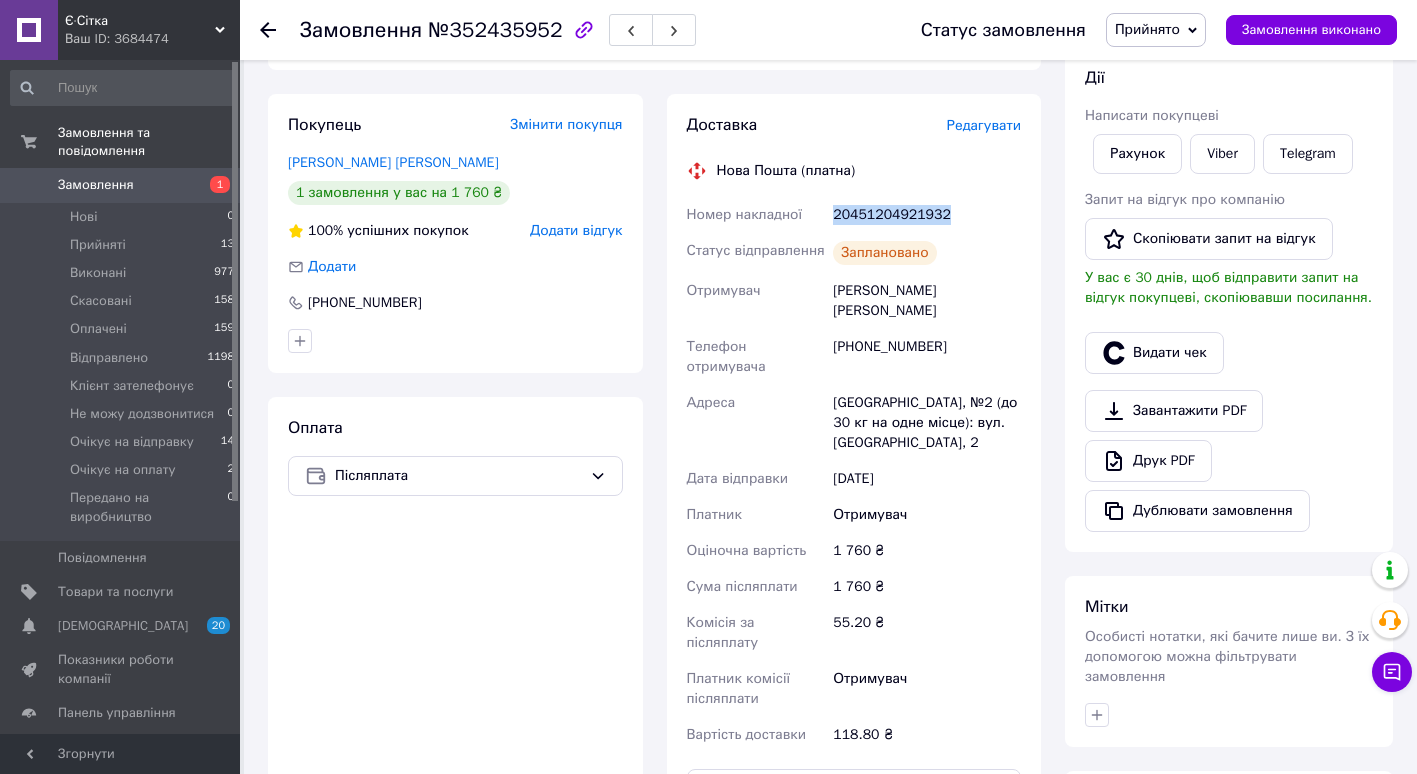 scroll, scrollTop: 0, scrollLeft: 0, axis: both 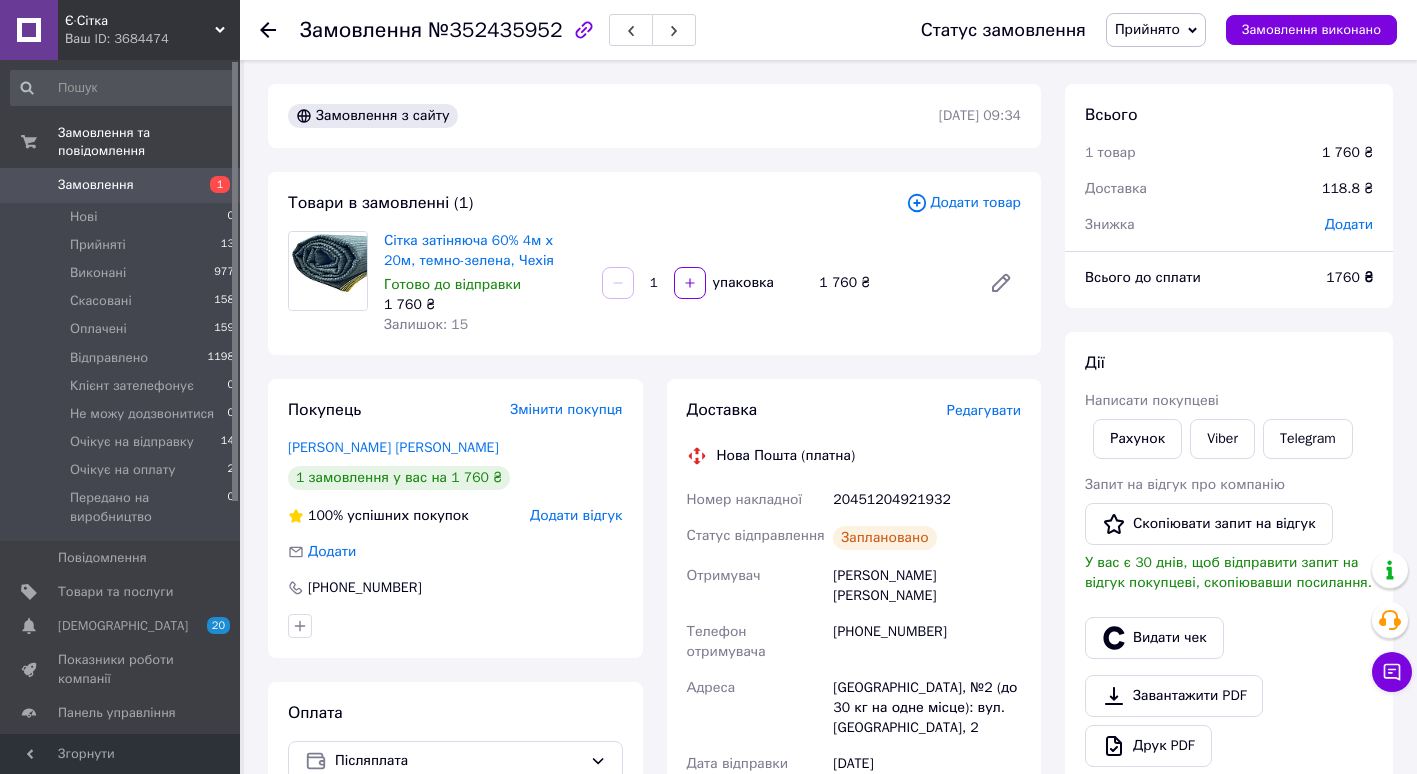 click 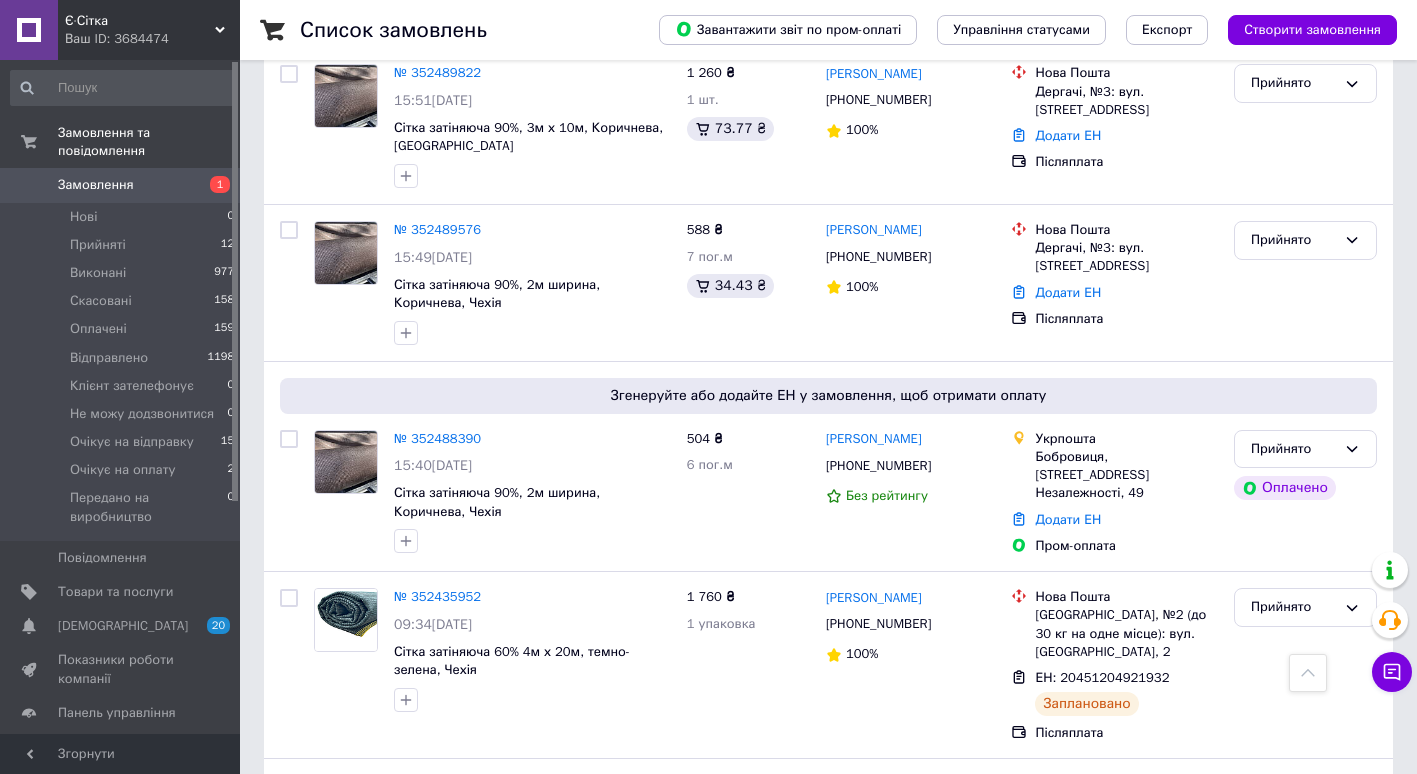 scroll, scrollTop: 1037, scrollLeft: 0, axis: vertical 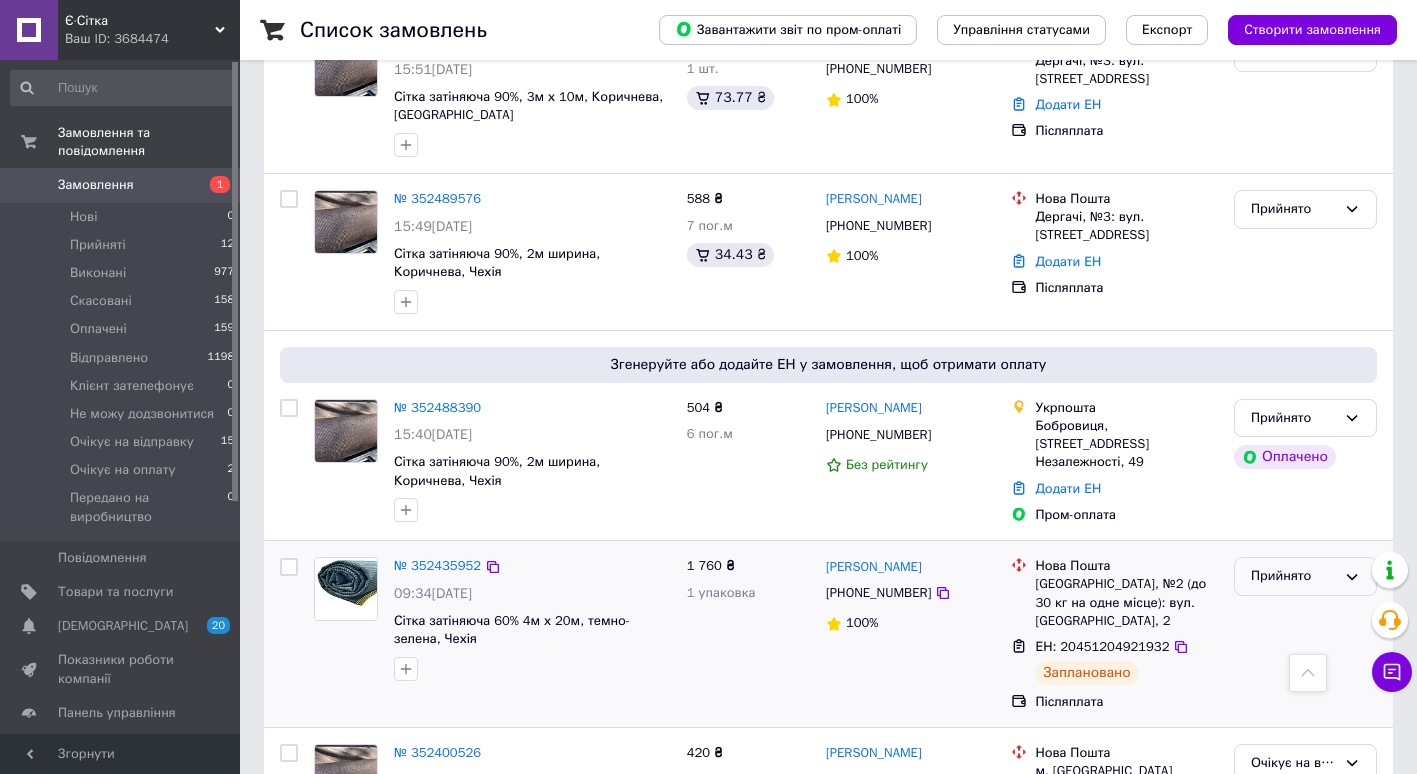 click on "Прийнято" at bounding box center [1293, 576] 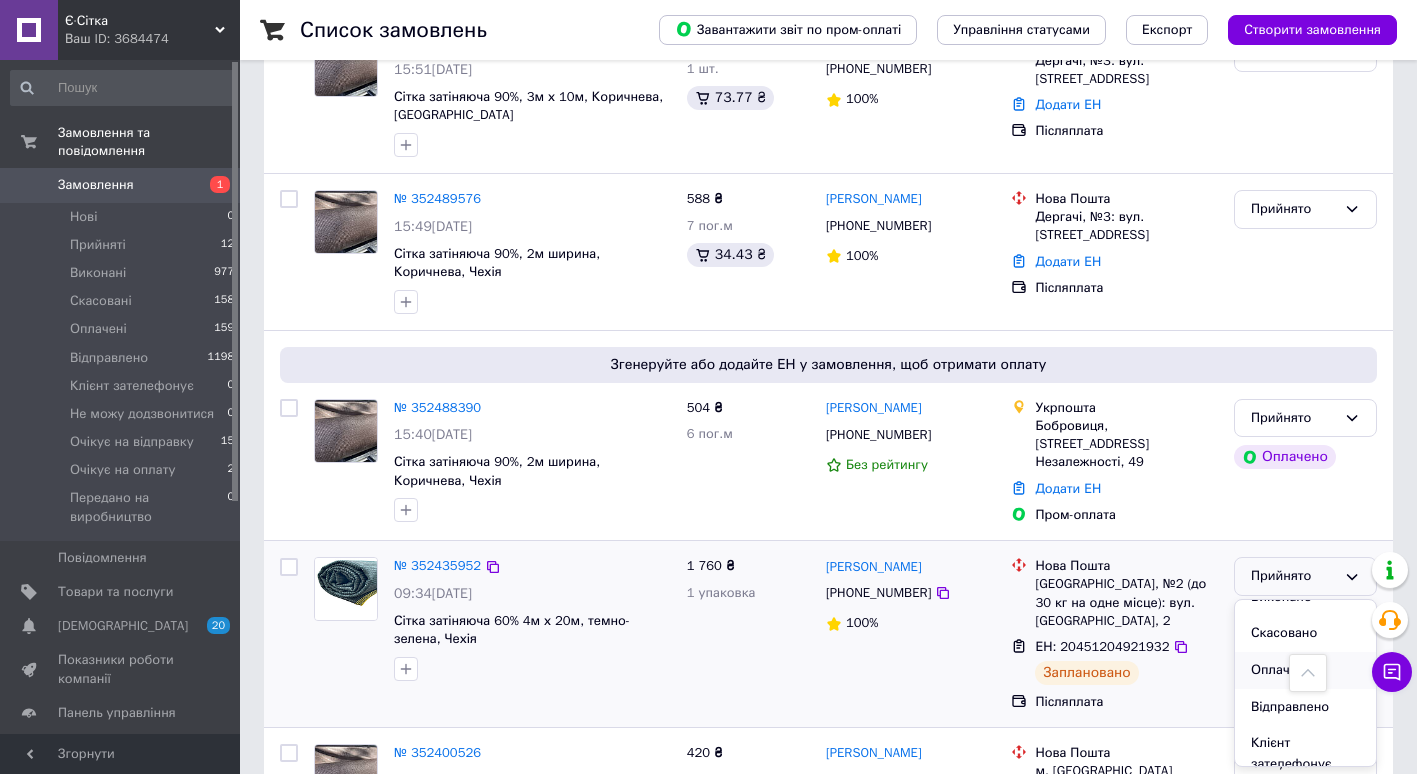 scroll, scrollTop: 0, scrollLeft: 0, axis: both 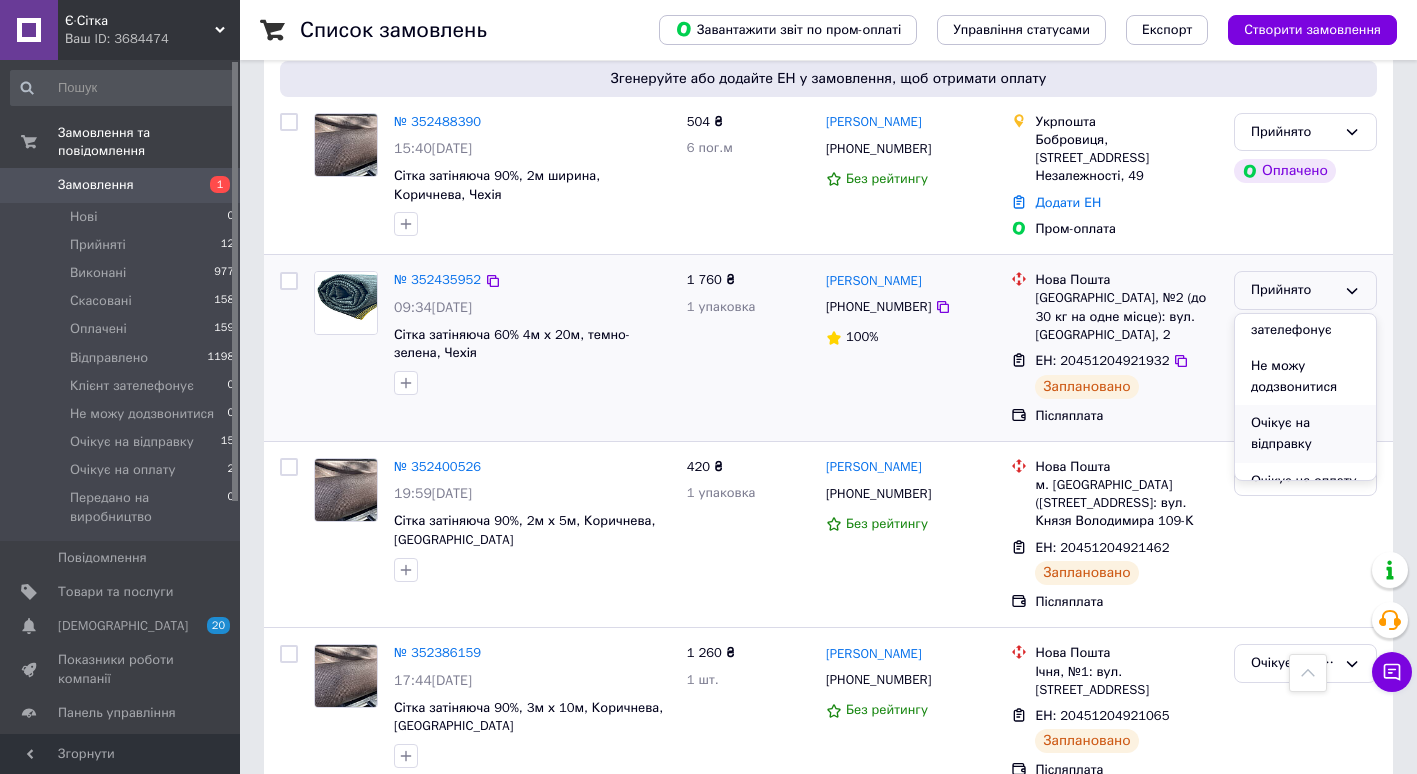 click on "Очікує на відправку" at bounding box center (1305, 433) 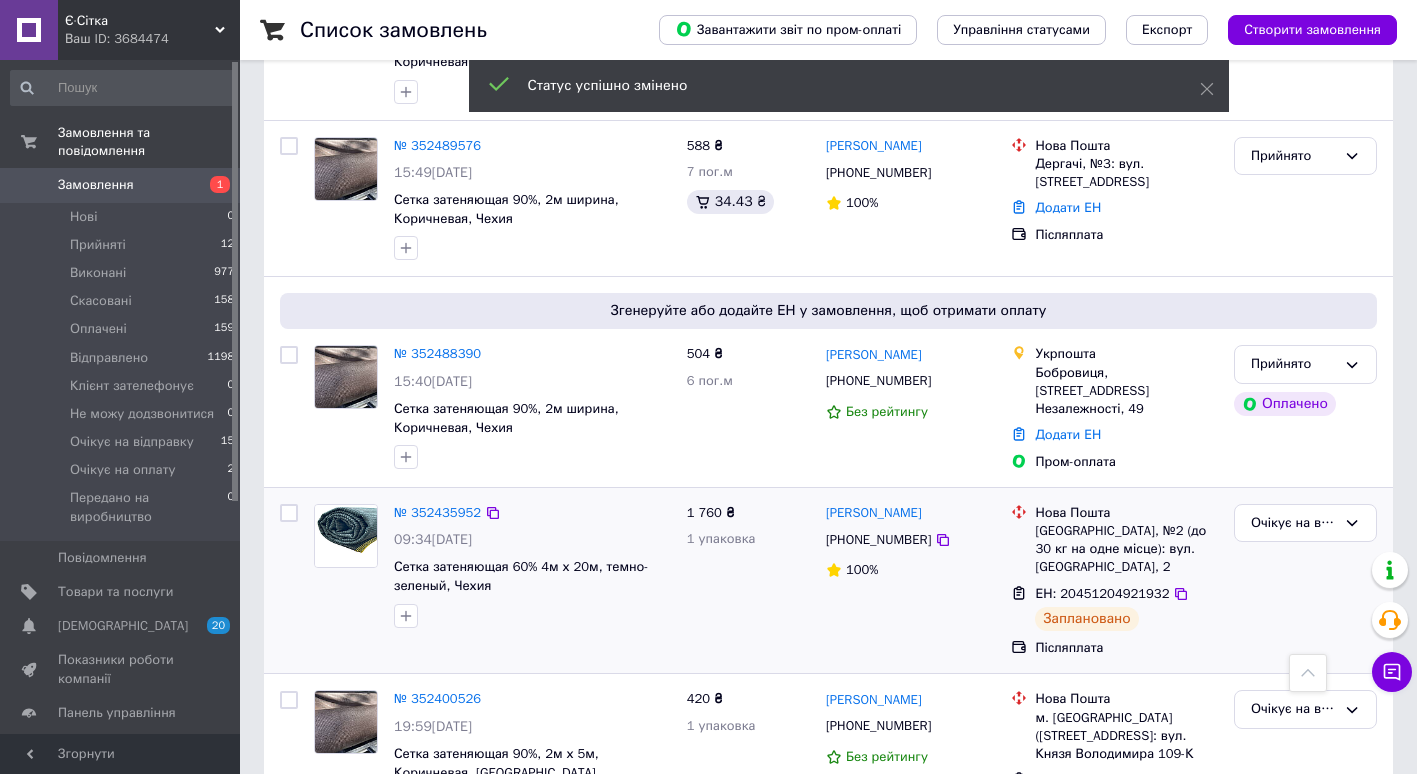 scroll, scrollTop: 1090, scrollLeft: 0, axis: vertical 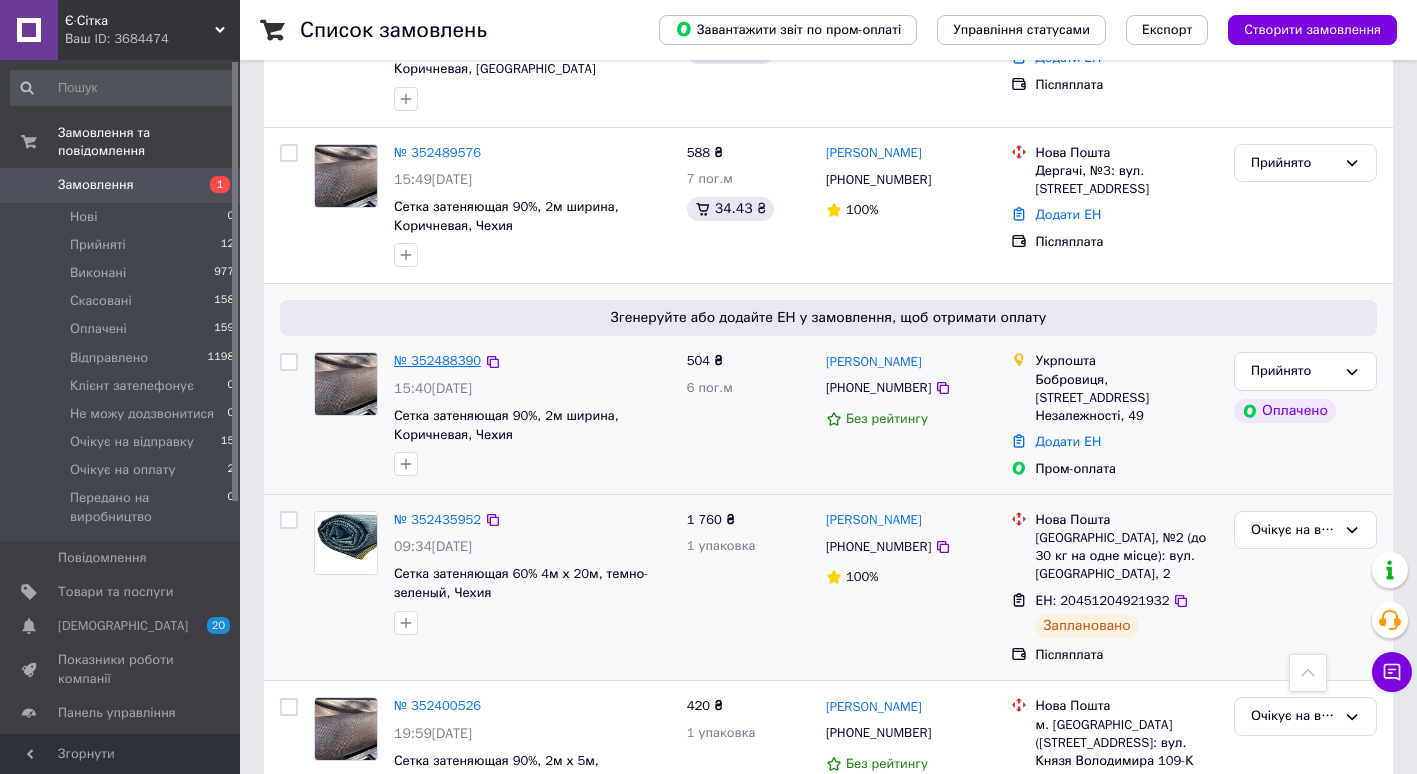 click on "№ 352488390" at bounding box center [437, 360] 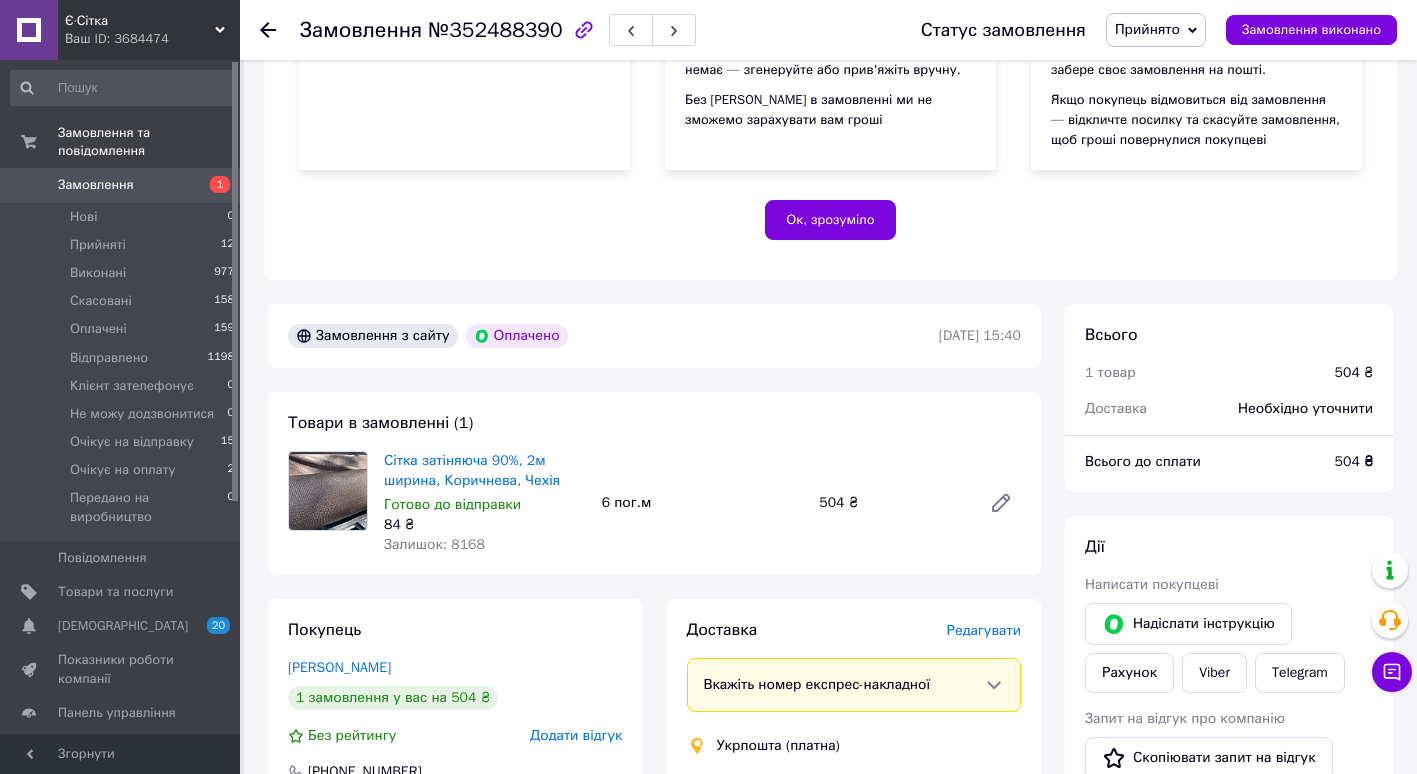 scroll, scrollTop: 253, scrollLeft: 0, axis: vertical 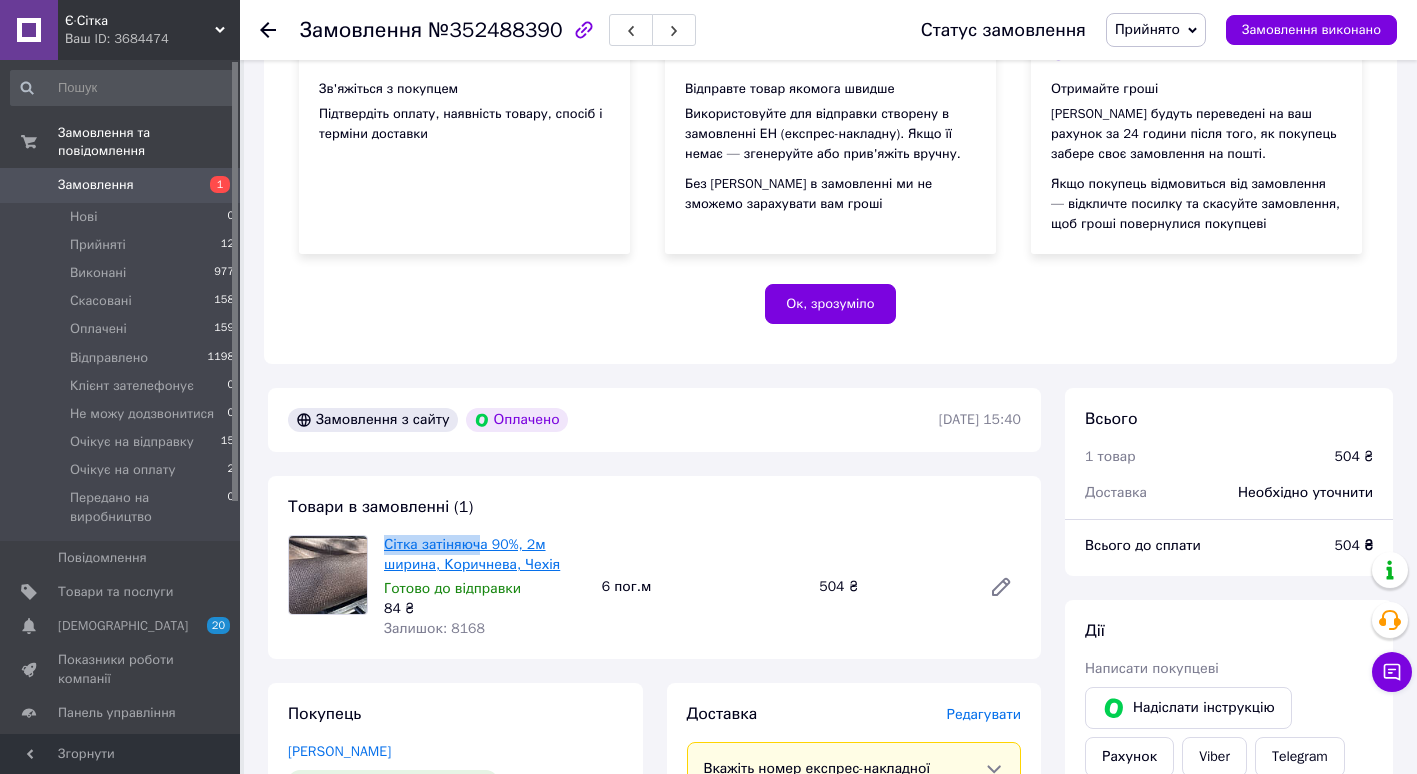 drag, startPoint x: 382, startPoint y: 540, endPoint x: 478, endPoint y: 547, distance: 96.25487 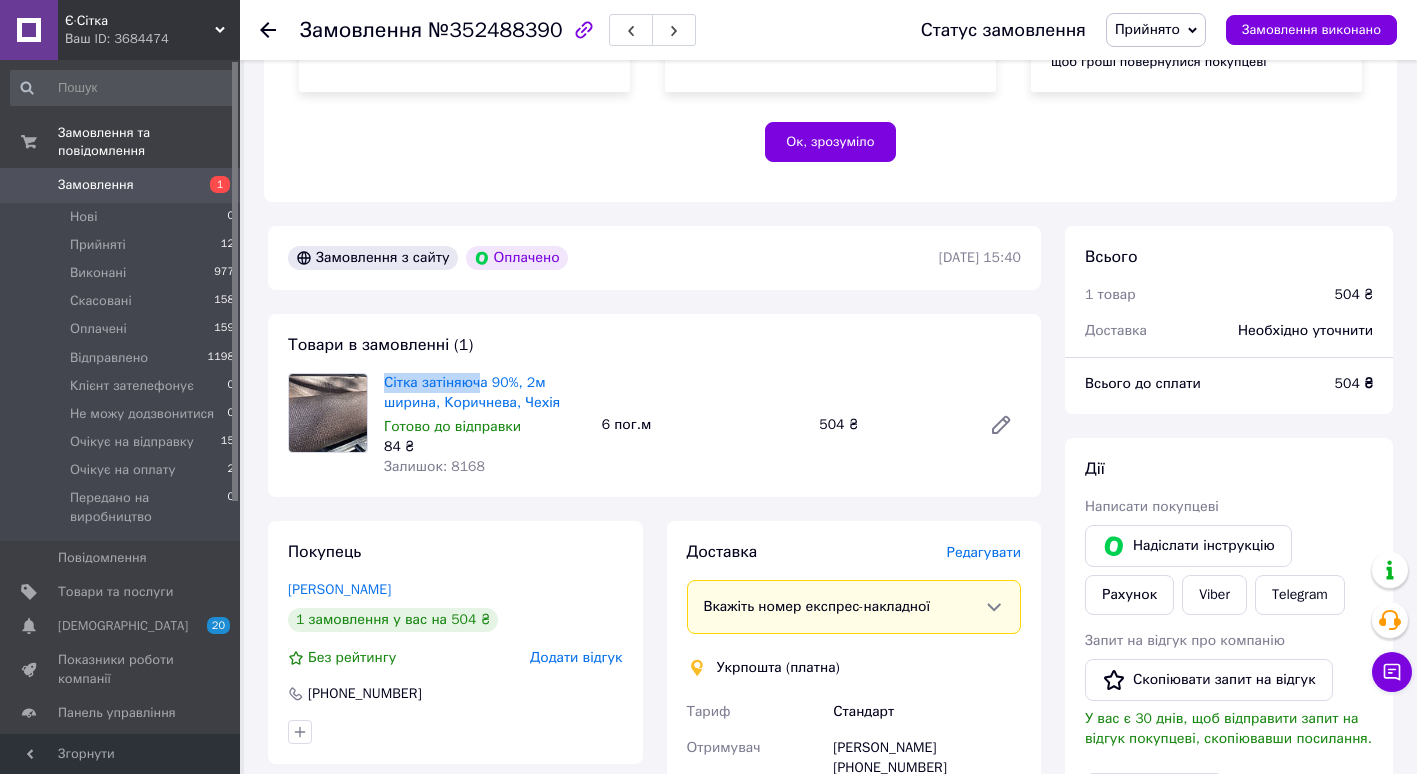 scroll, scrollTop: 422, scrollLeft: 0, axis: vertical 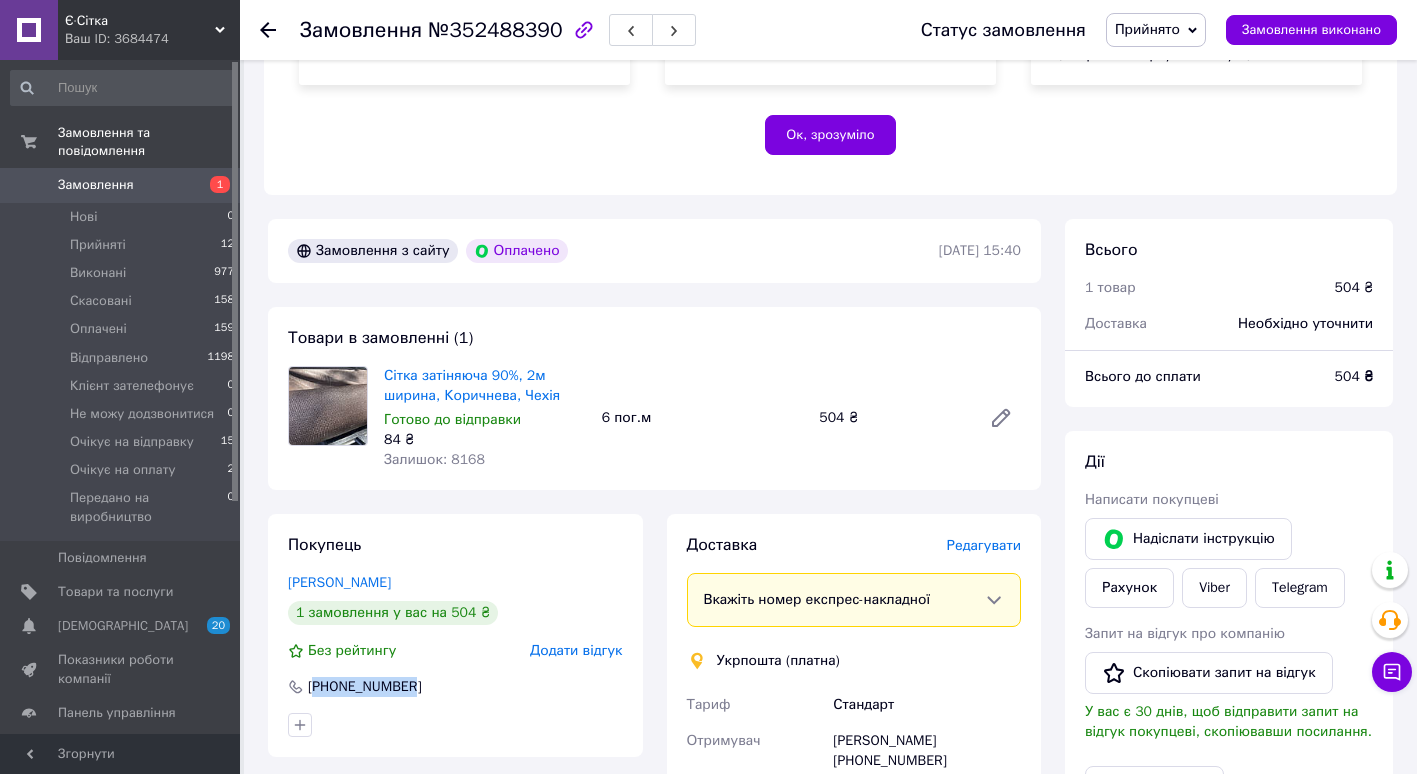 drag, startPoint x: 434, startPoint y: 689, endPoint x: 456, endPoint y: 691, distance: 22.090721 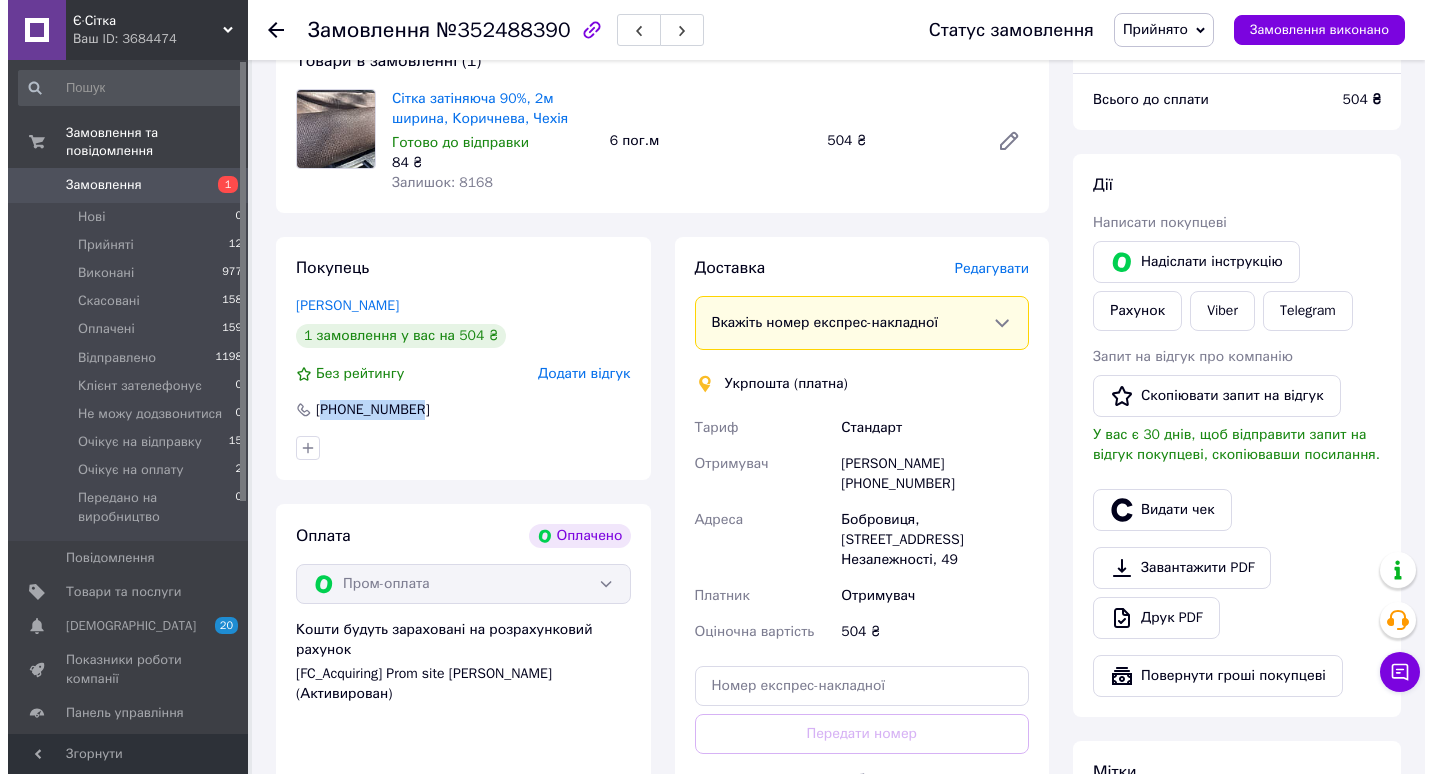 scroll, scrollTop: 703, scrollLeft: 0, axis: vertical 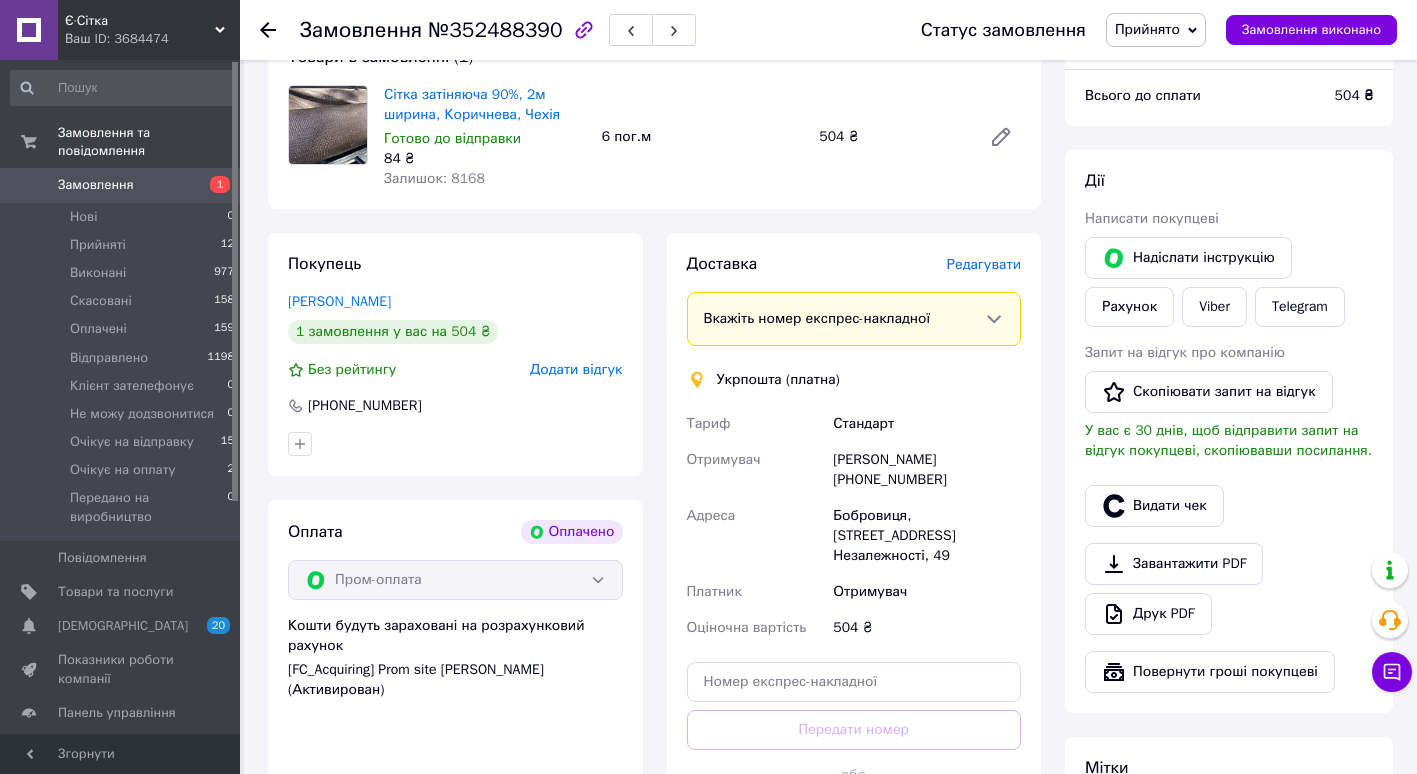 click on "Редагувати" at bounding box center (984, 264) 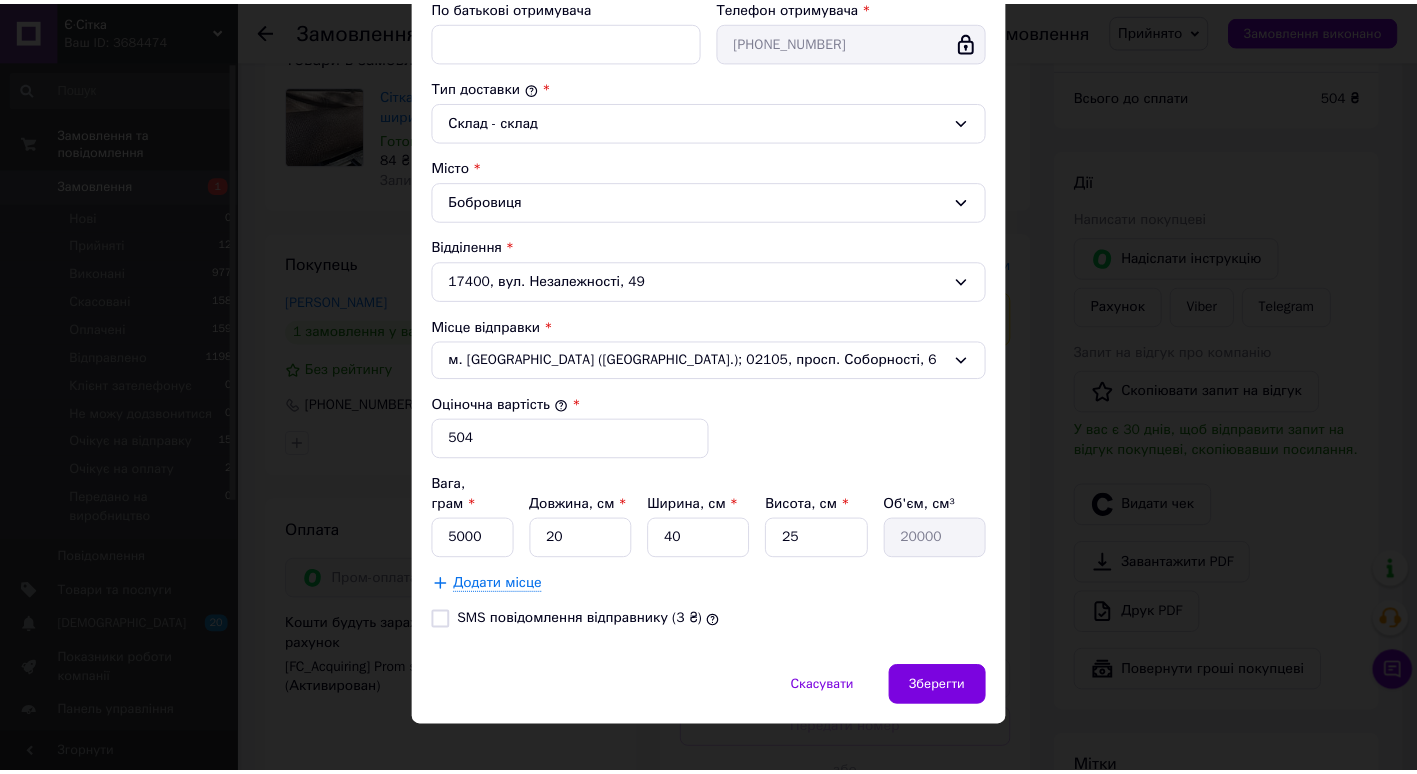 scroll, scrollTop: 477, scrollLeft: 0, axis: vertical 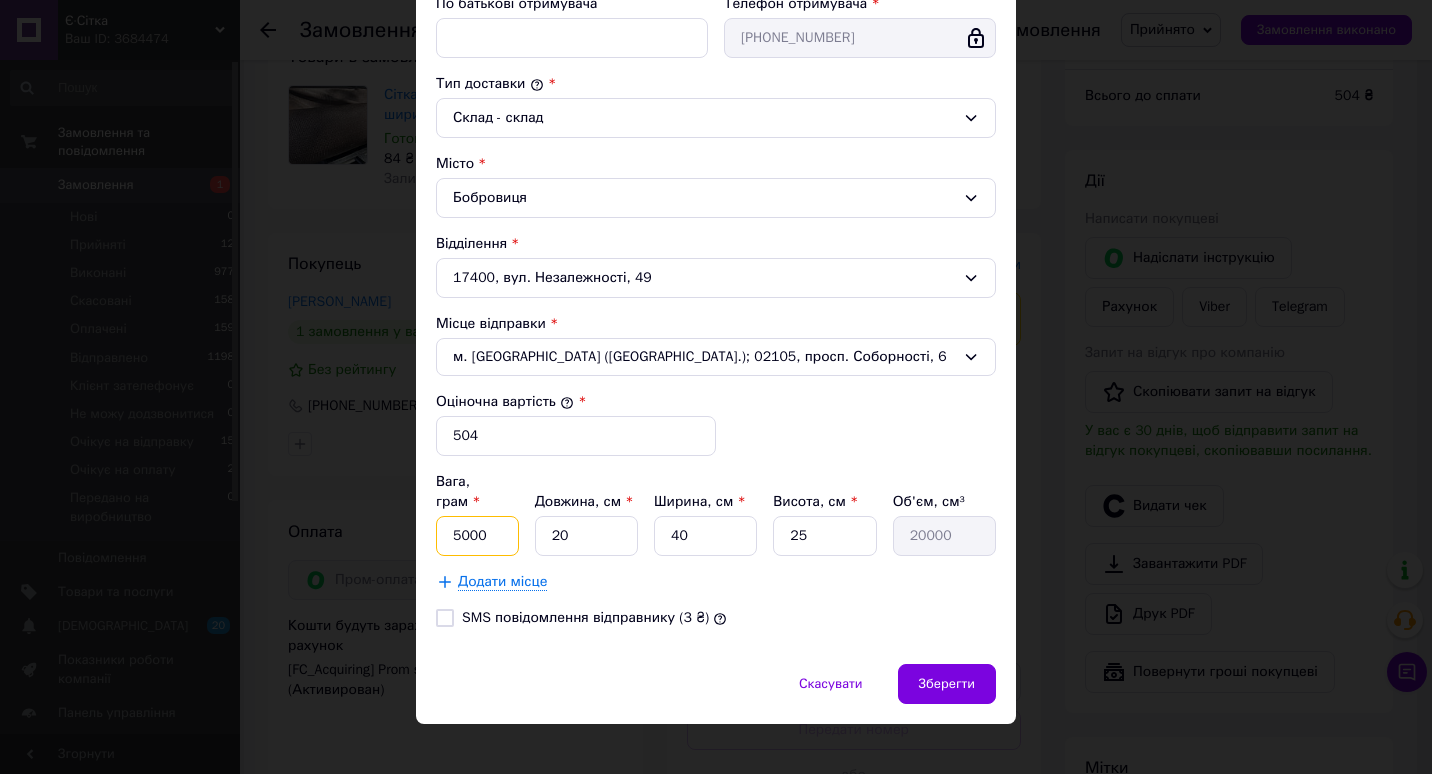 click on "5000" at bounding box center [477, 536] 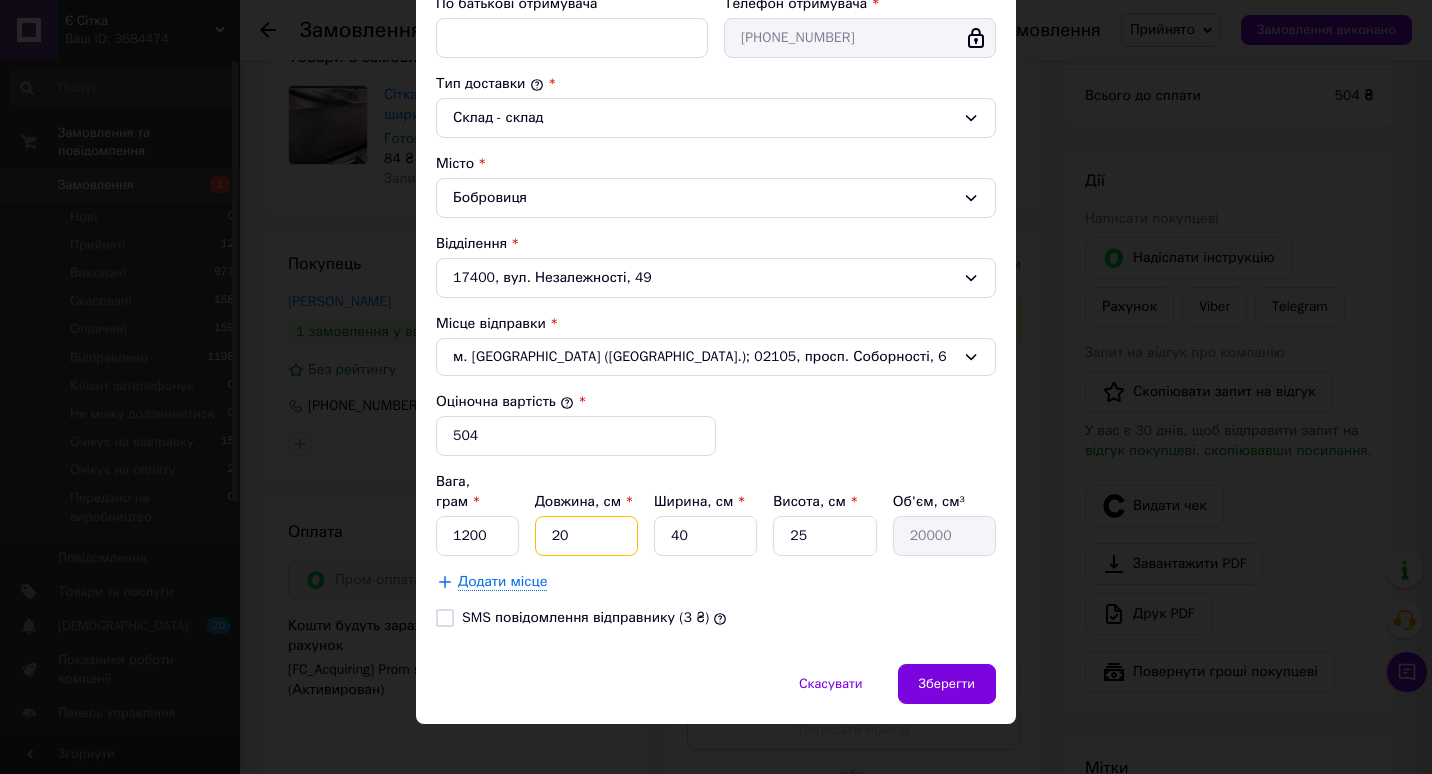click on "20" at bounding box center (586, 536) 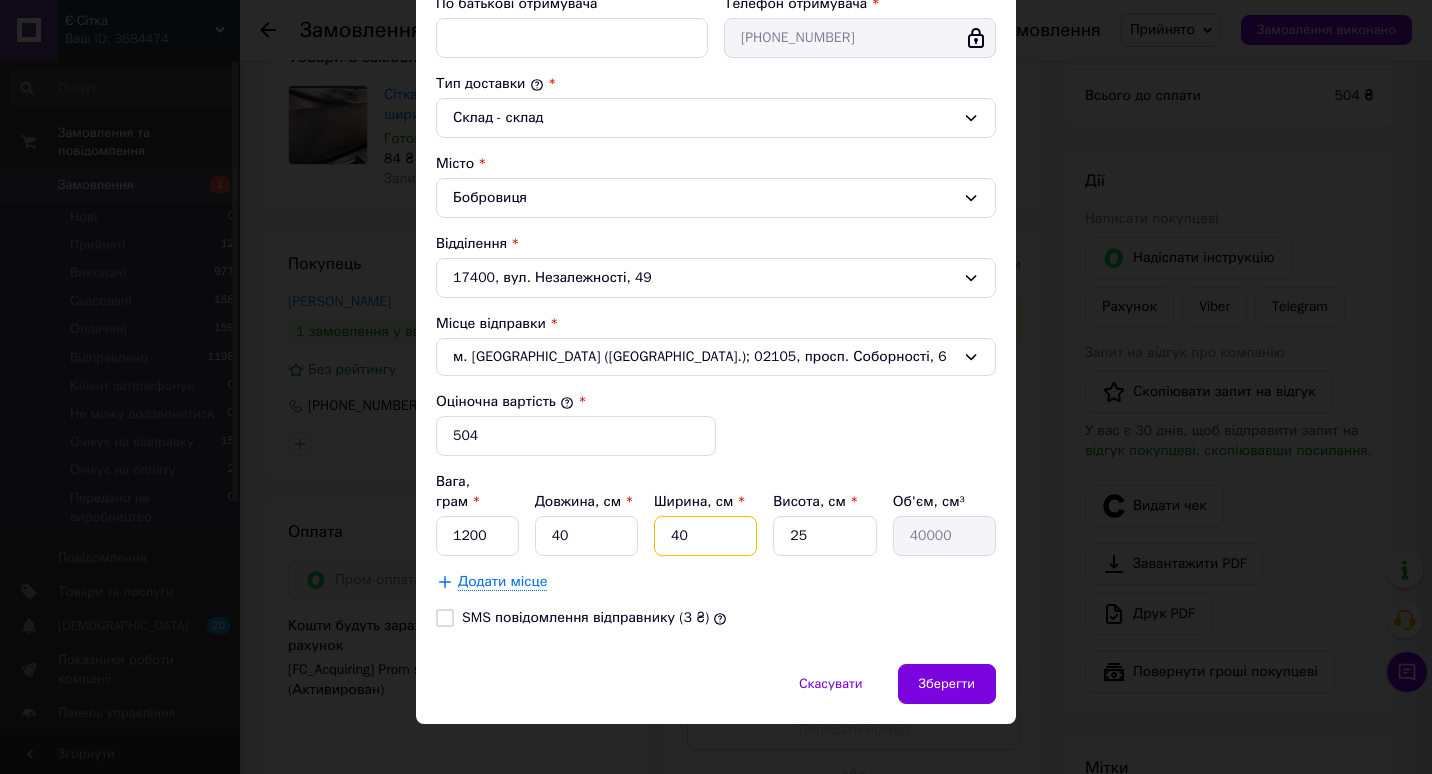 click on "40" at bounding box center [705, 536] 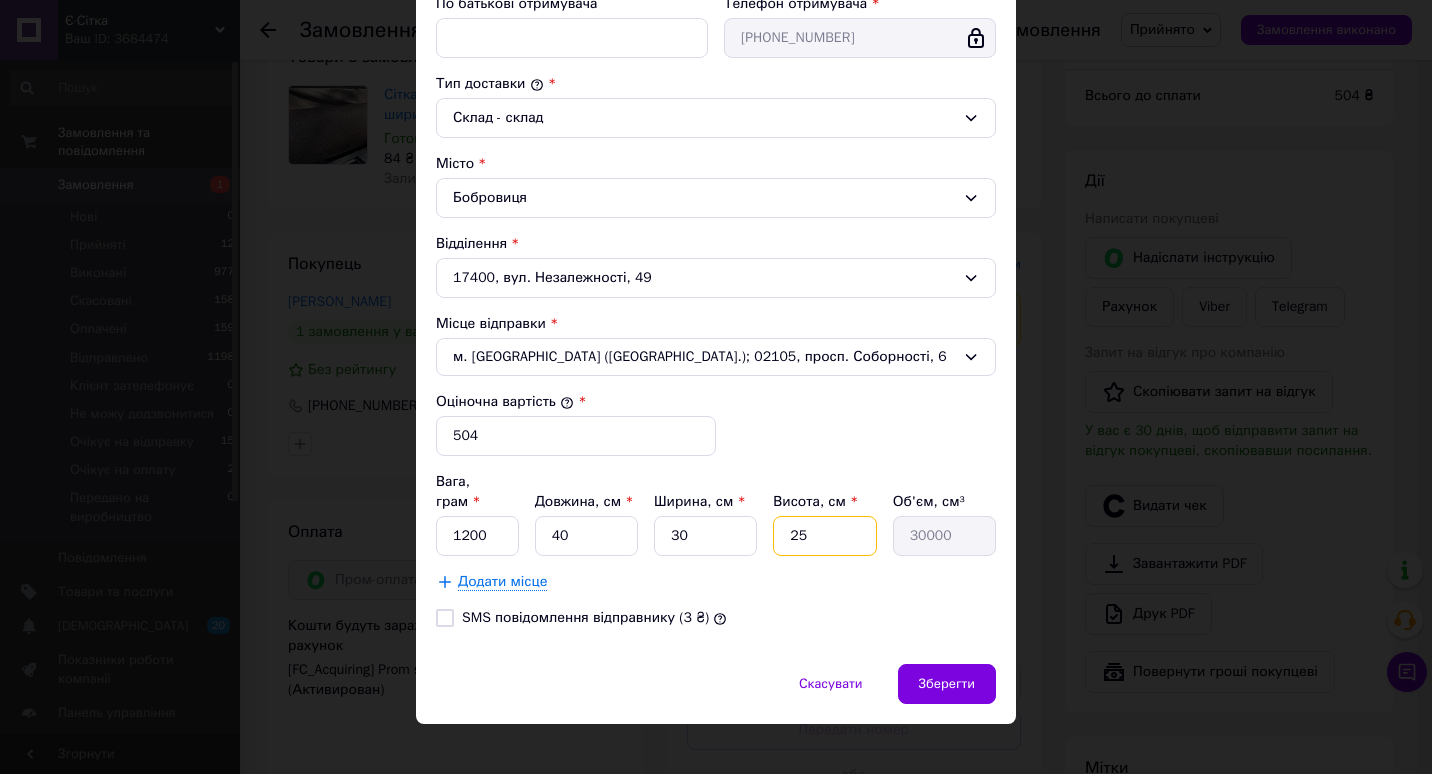 click on "25" at bounding box center [824, 536] 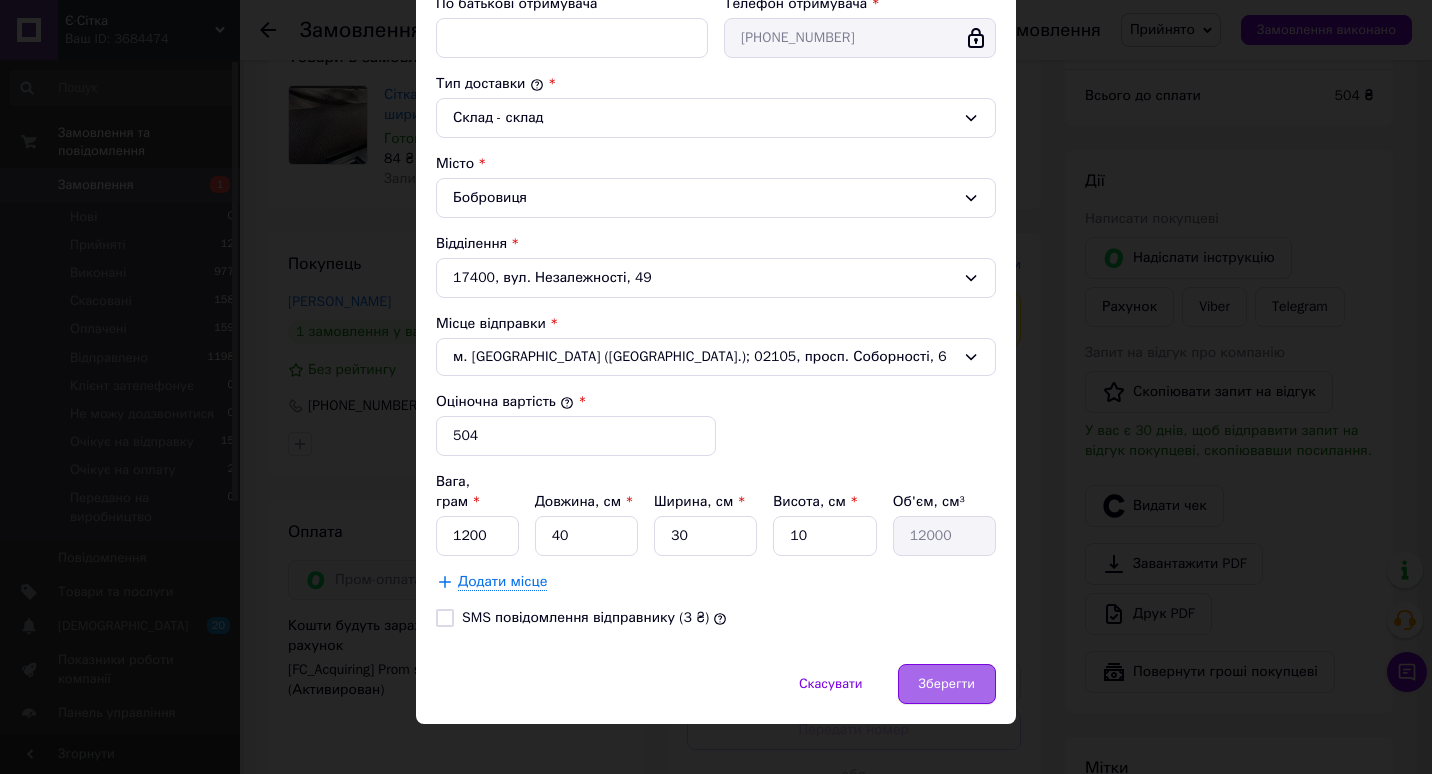 click on "Зберегти" at bounding box center (947, 684) 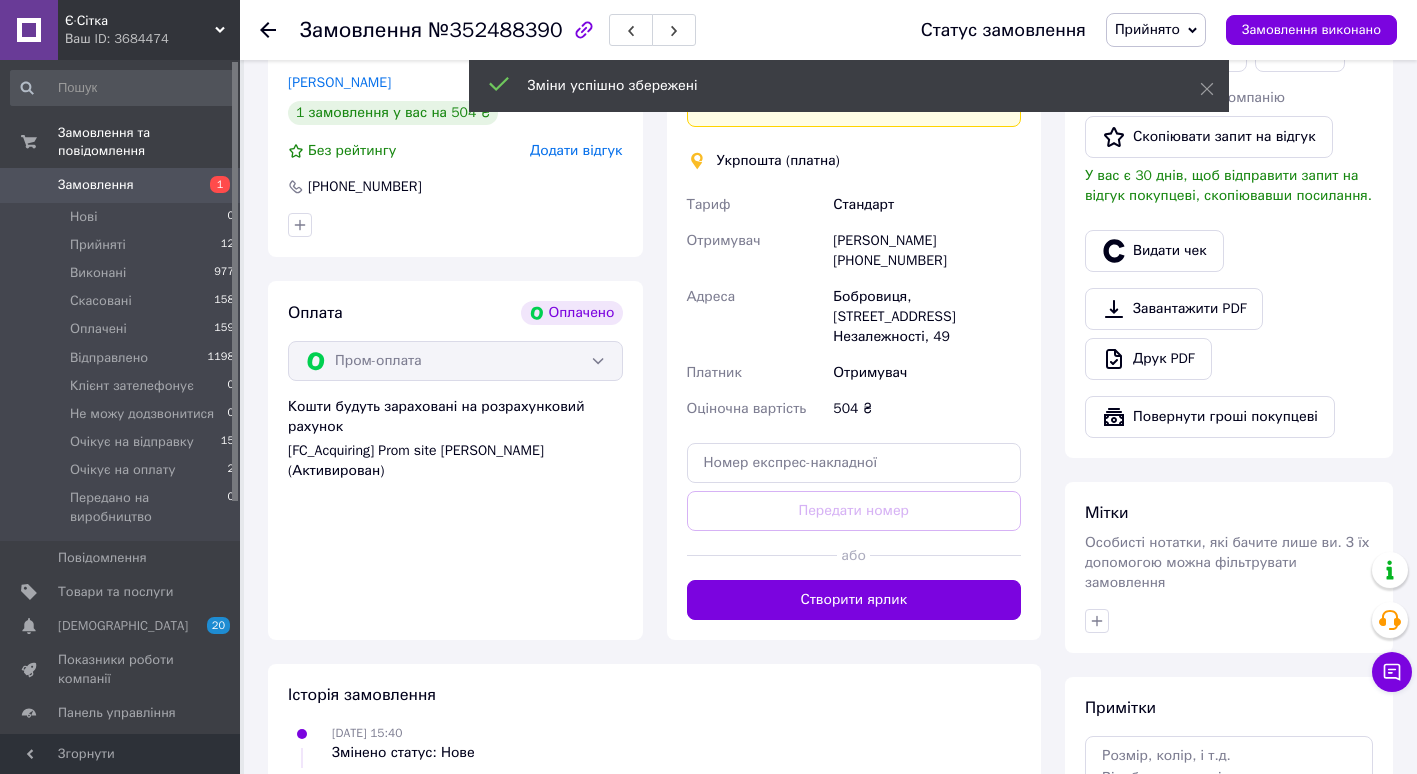 scroll, scrollTop: 923, scrollLeft: 0, axis: vertical 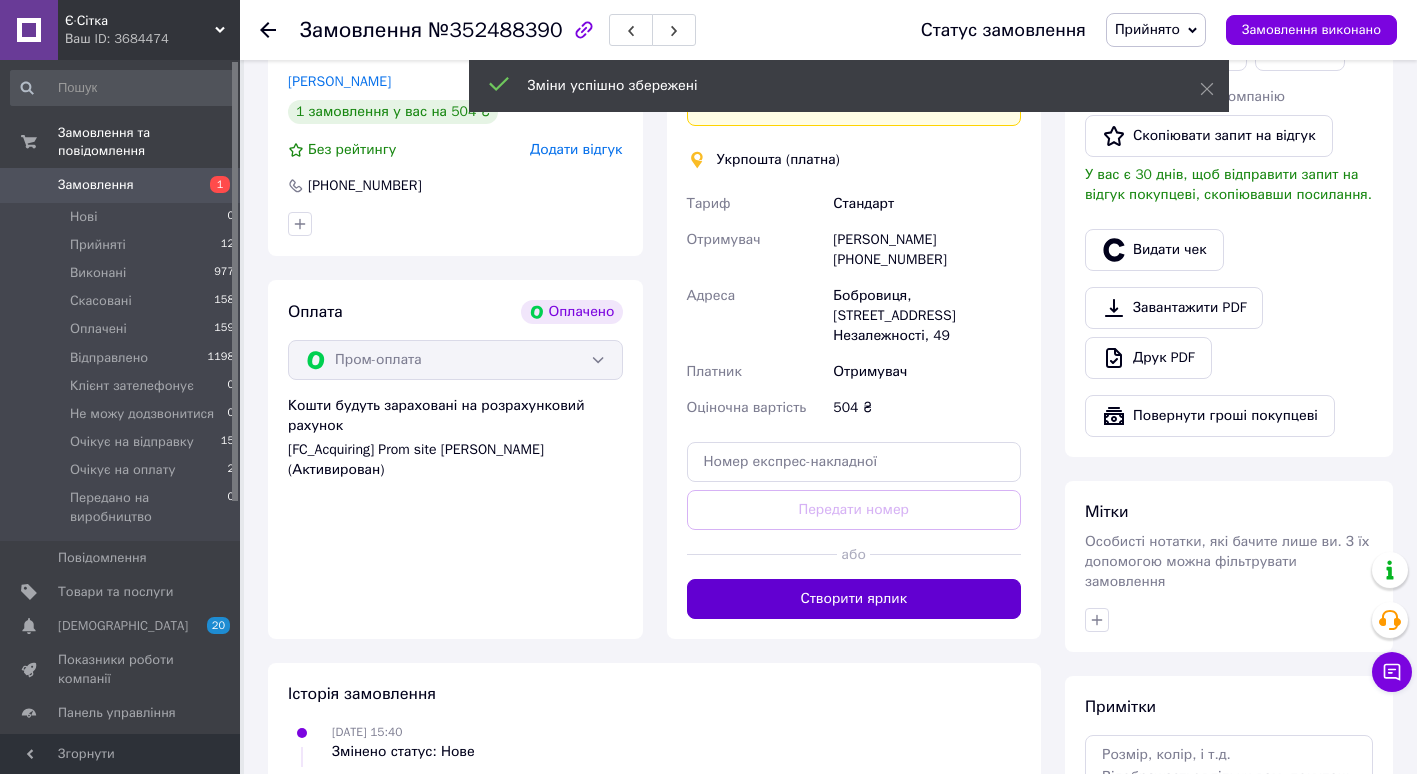 click on "Створити ярлик" at bounding box center [854, 599] 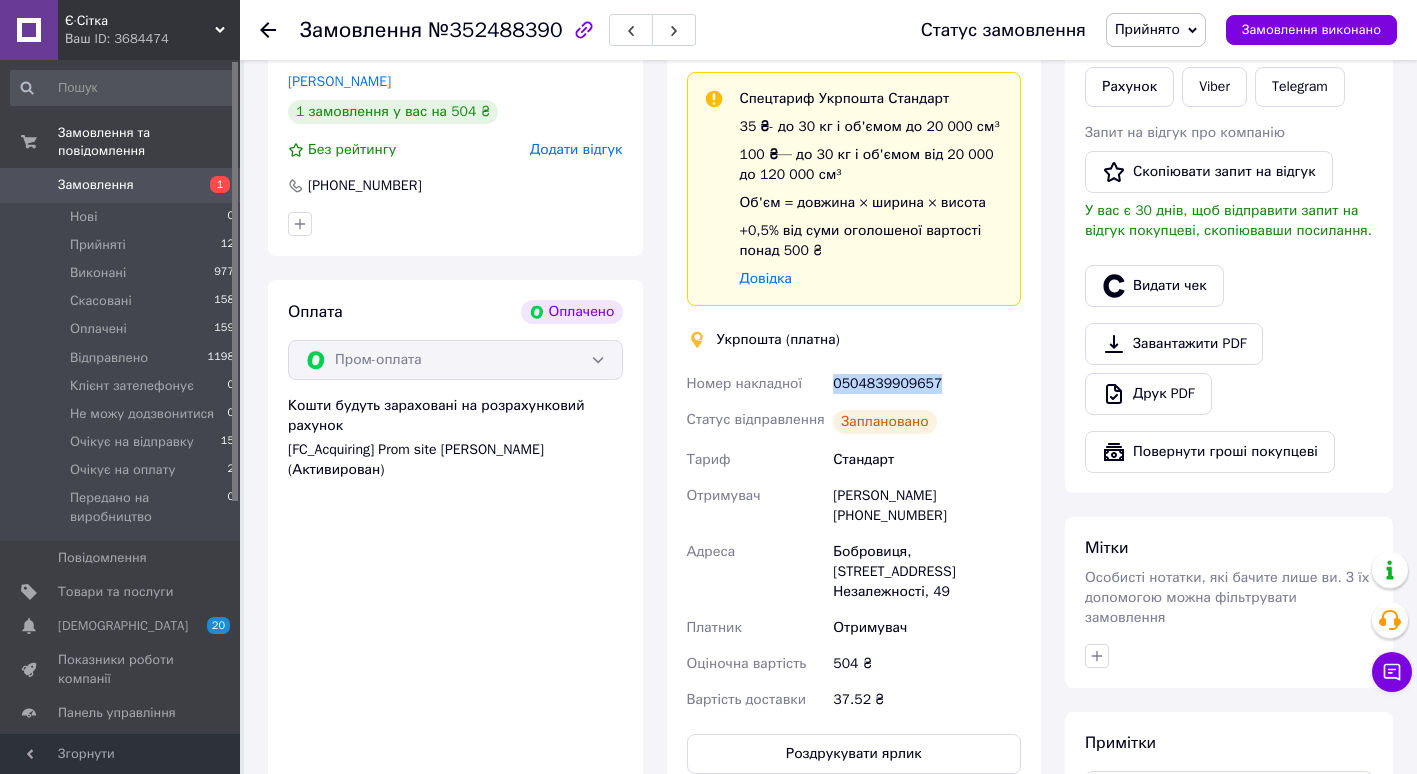 drag, startPoint x: 823, startPoint y: 374, endPoint x: 941, endPoint y: 385, distance: 118.511604 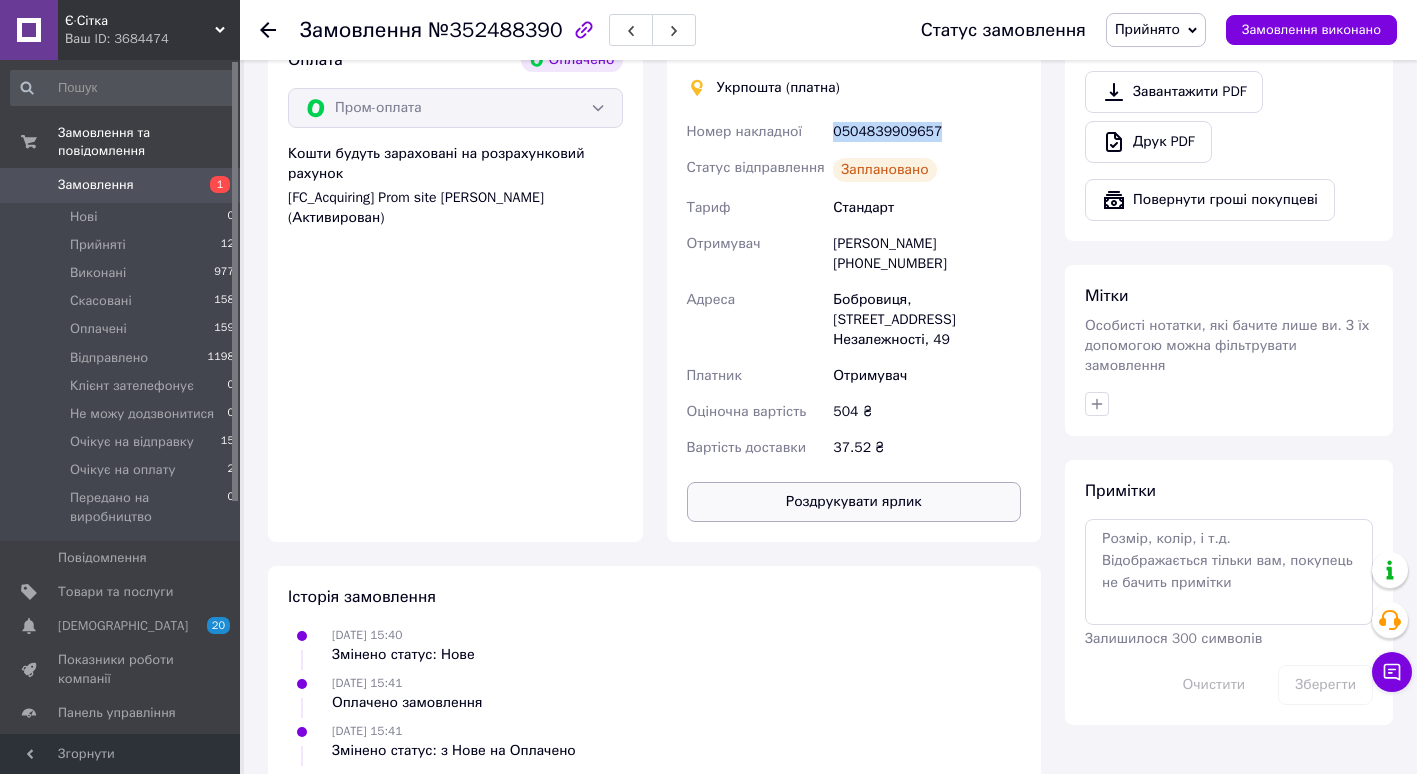 click on "Роздрукувати ярлик" at bounding box center (854, 502) 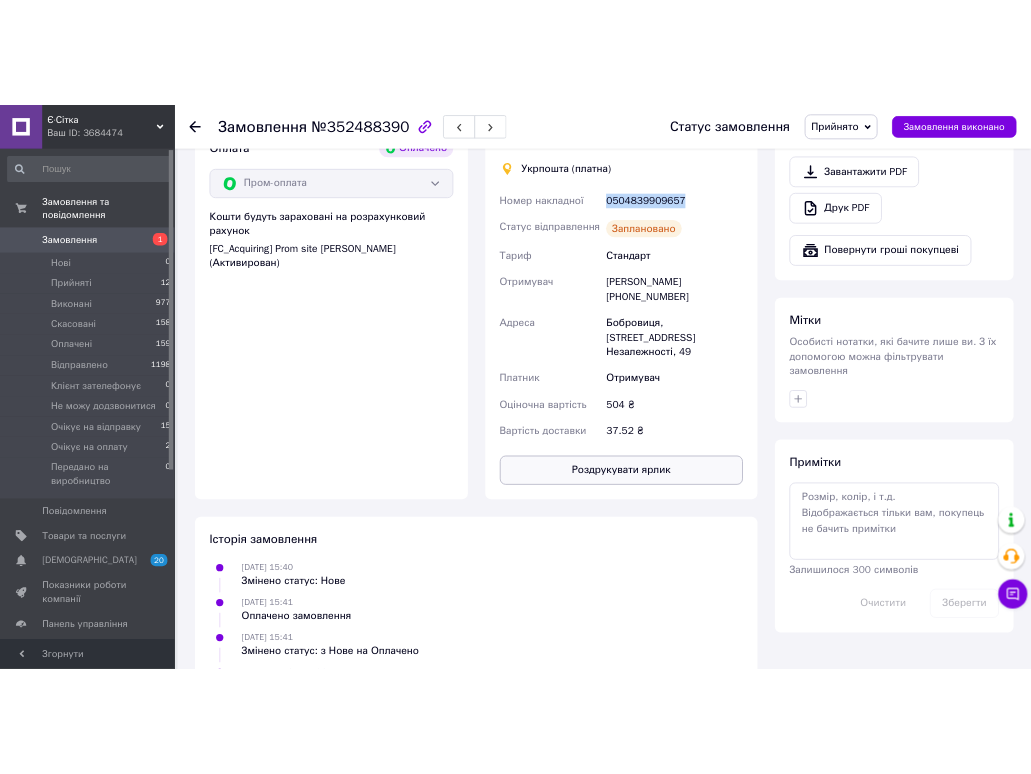 scroll, scrollTop: 1395, scrollLeft: 0, axis: vertical 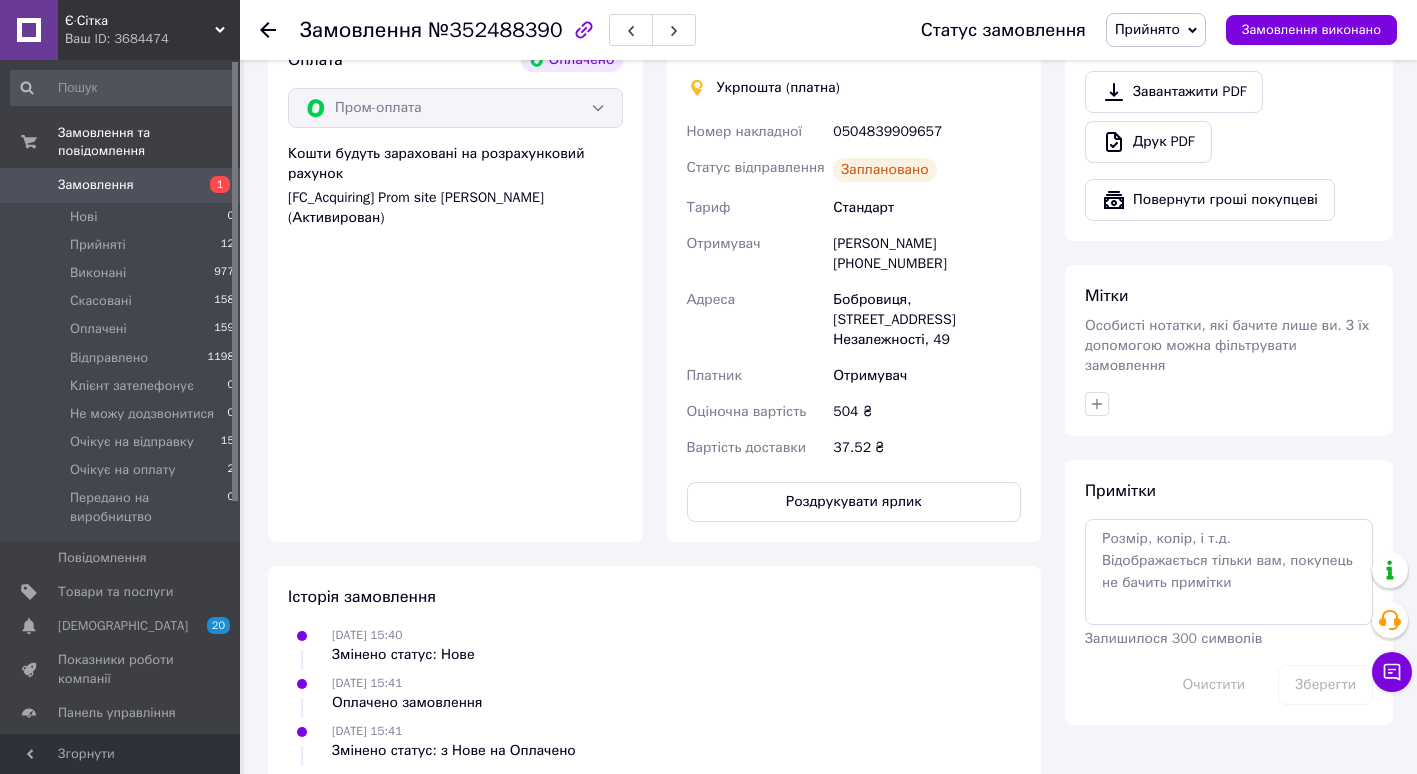click 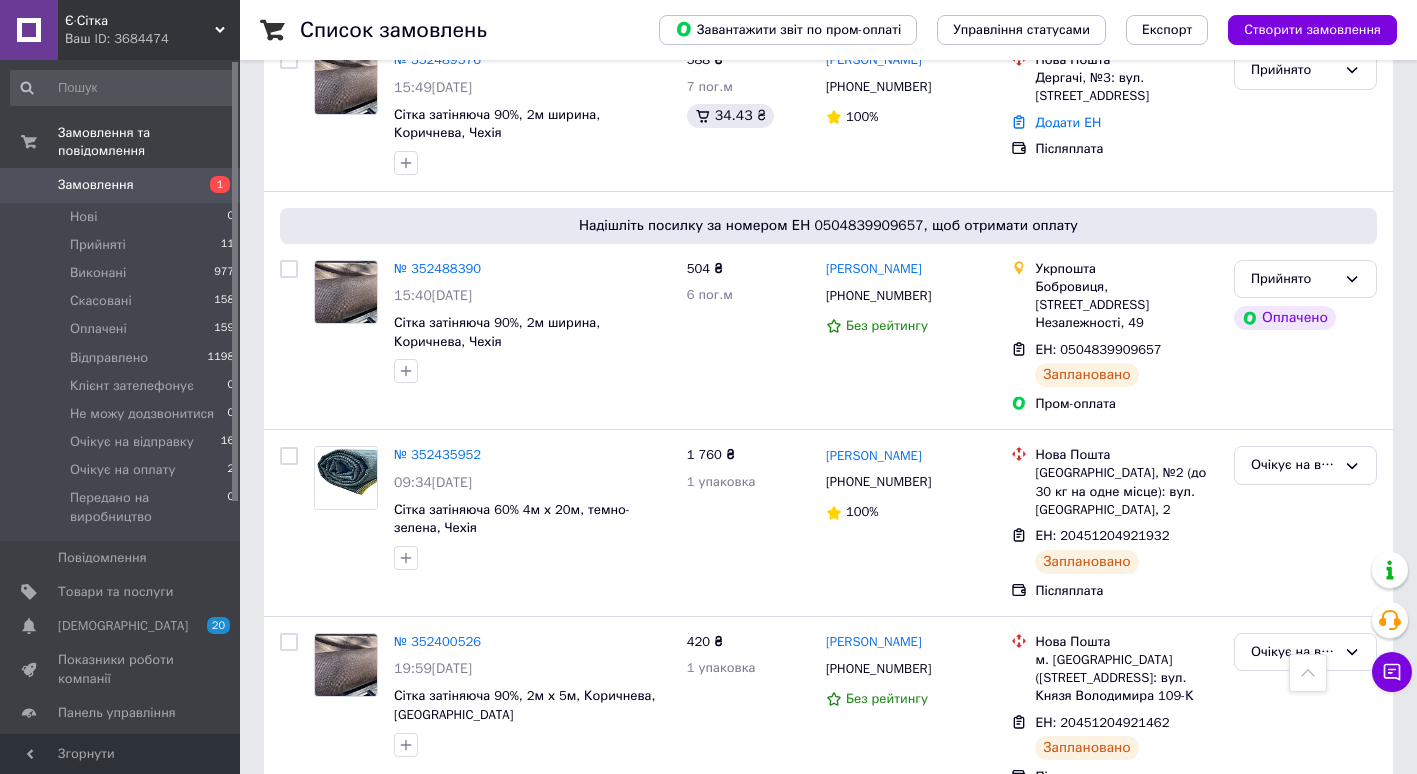 scroll, scrollTop: 1142, scrollLeft: 0, axis: vertical 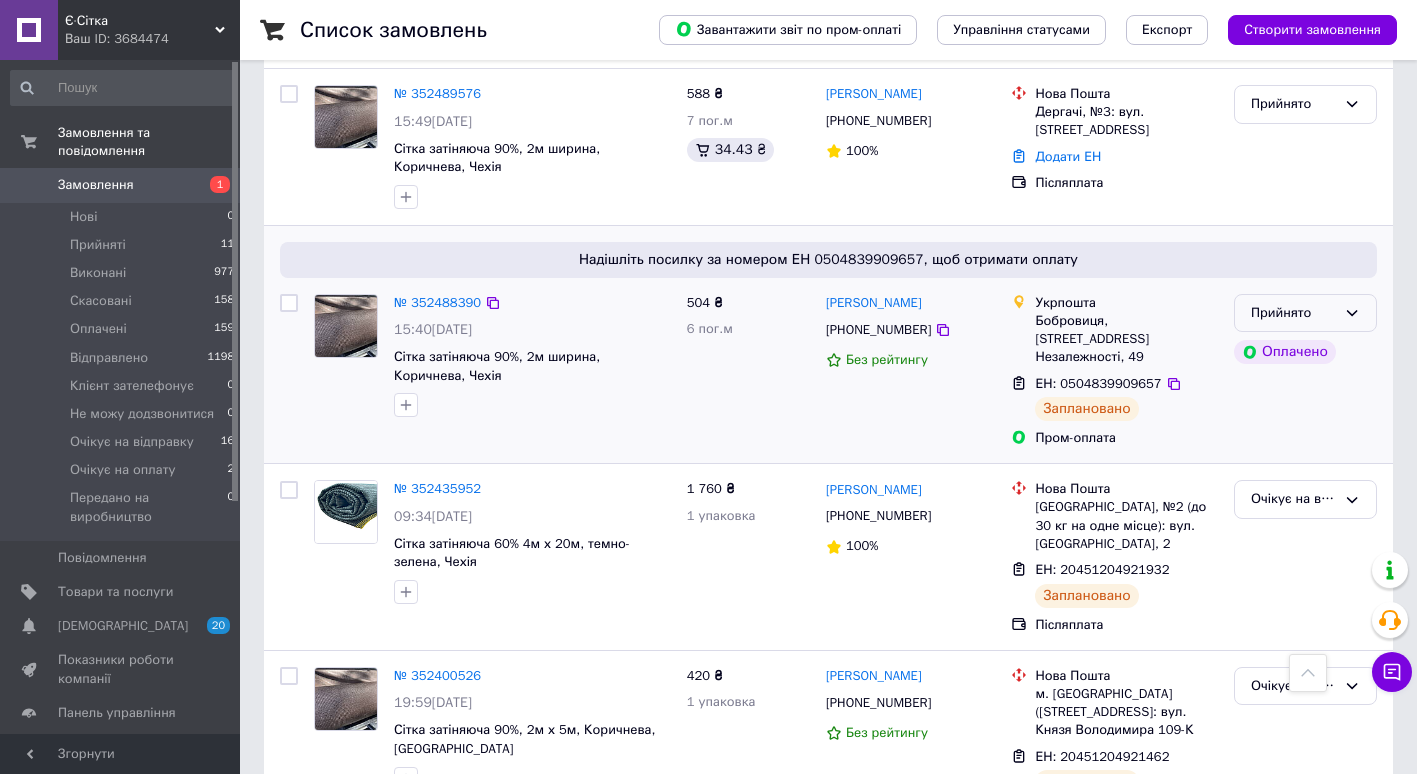 click on "Прийнято" at bounding box center [1305, 313] 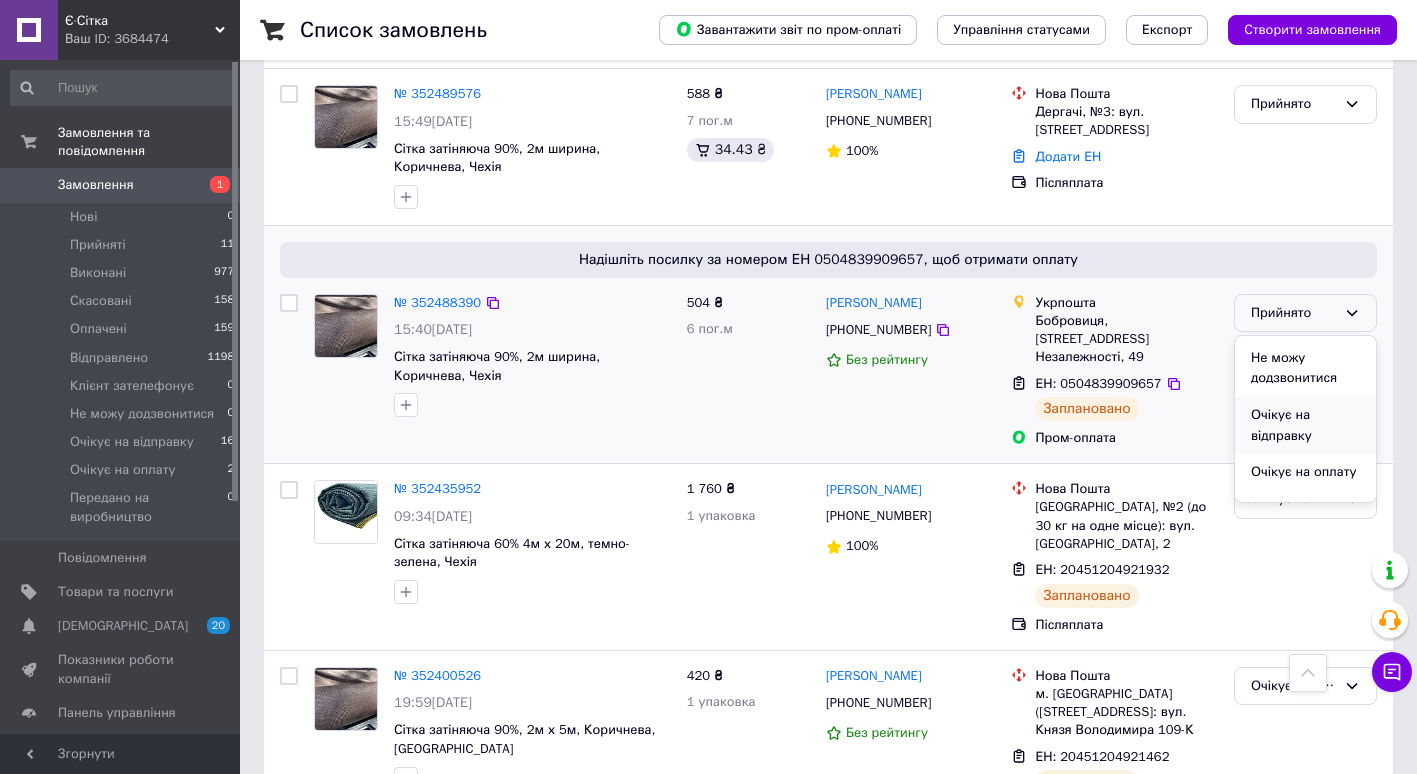 scroll, scrollTop: 201, scrollLeft: 0, axis: vertical 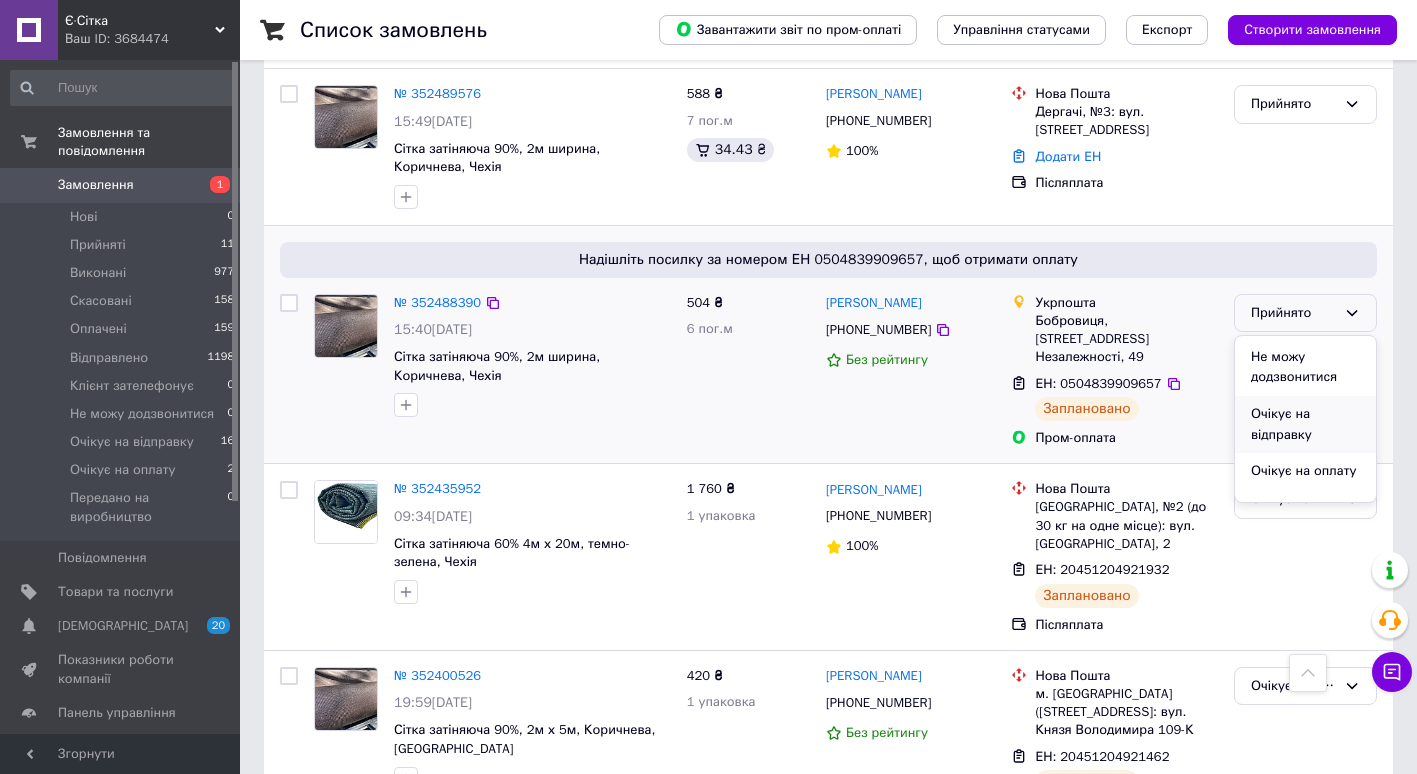 click on "Очікує на відправку" at bounding box center [1305, 424] 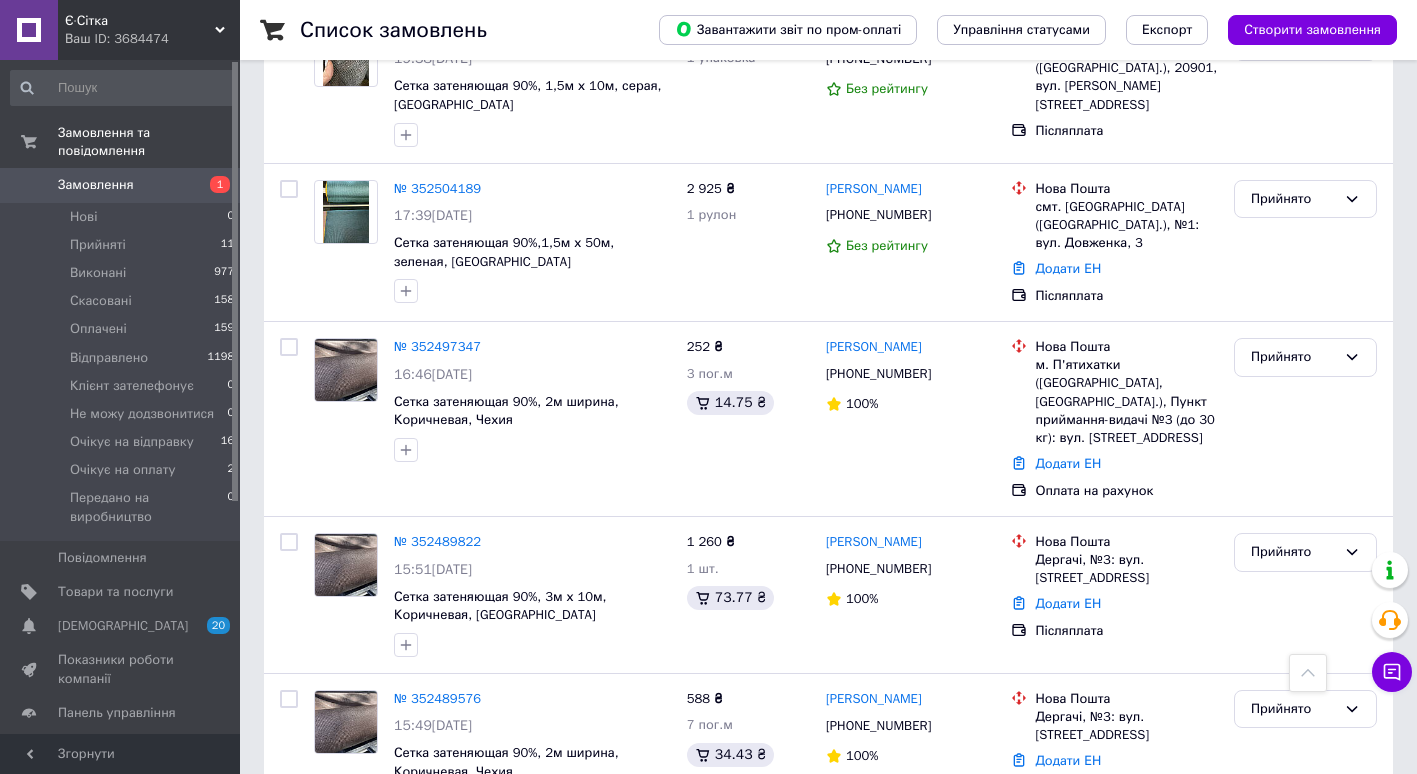 scroll, scrollTop: 539, scrollLeft: 0, axis: vertical 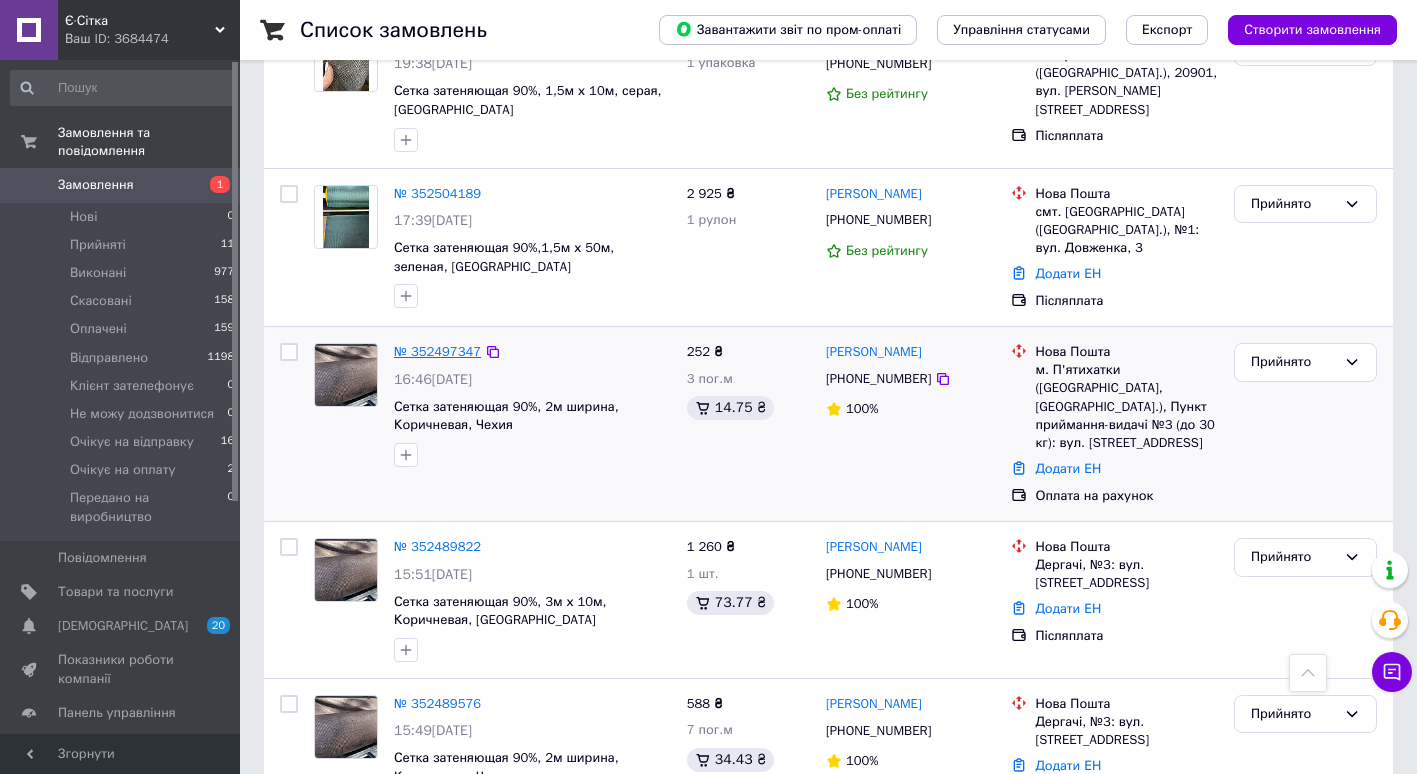 click on "№ 352497347" at bounding box center (437, 351) 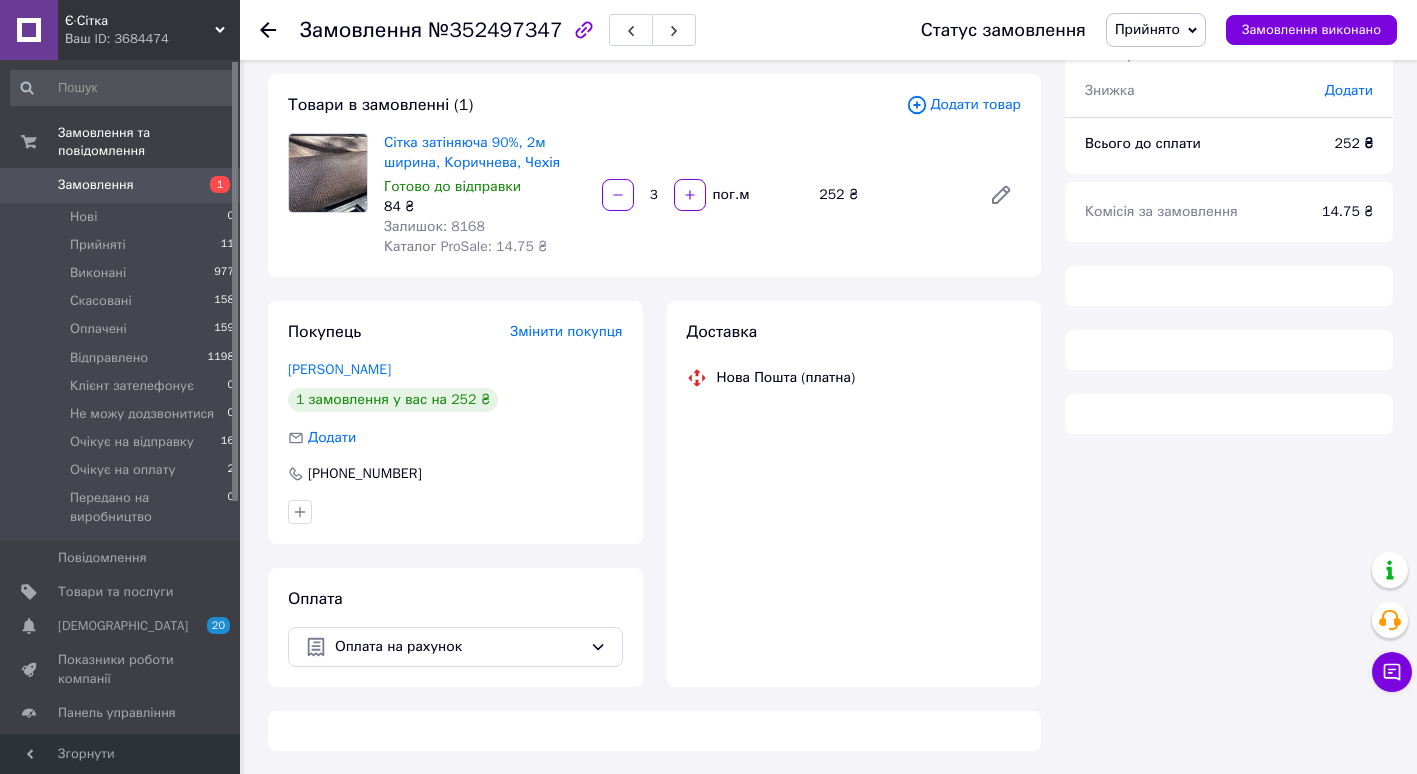 scroll, scrollTop: 539, scrollLeft: 0, axis: vertical 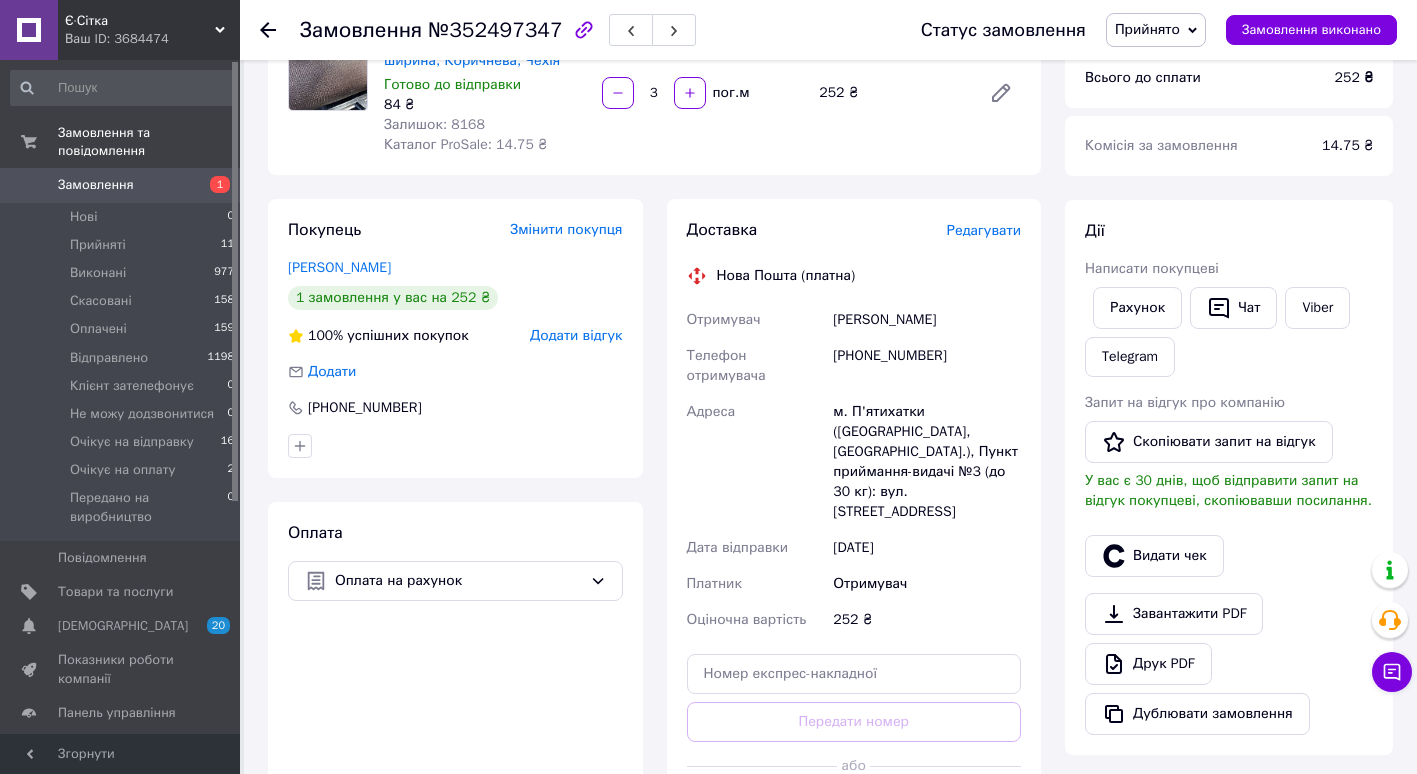 click 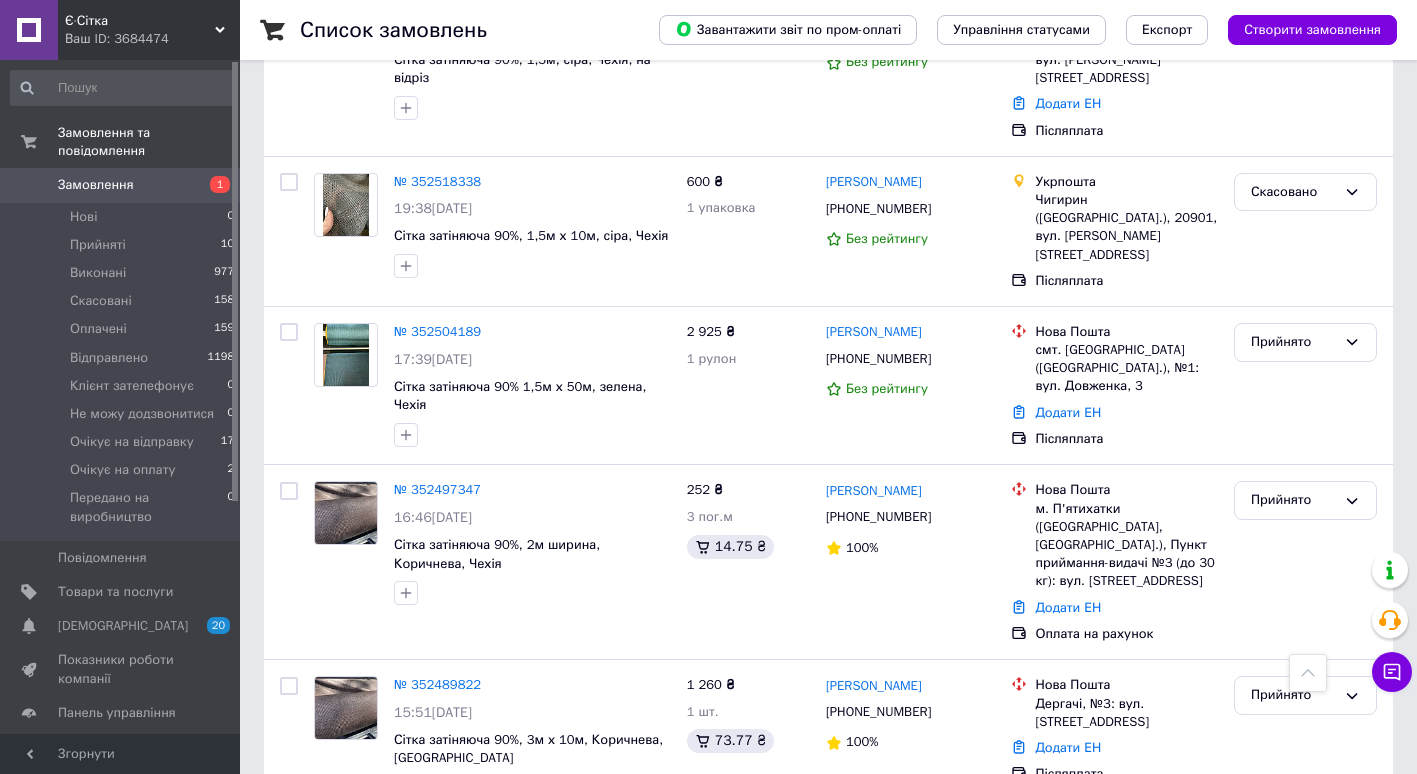 scroll, scrollTop: 335, scrollLeft: 0, axis: vertical 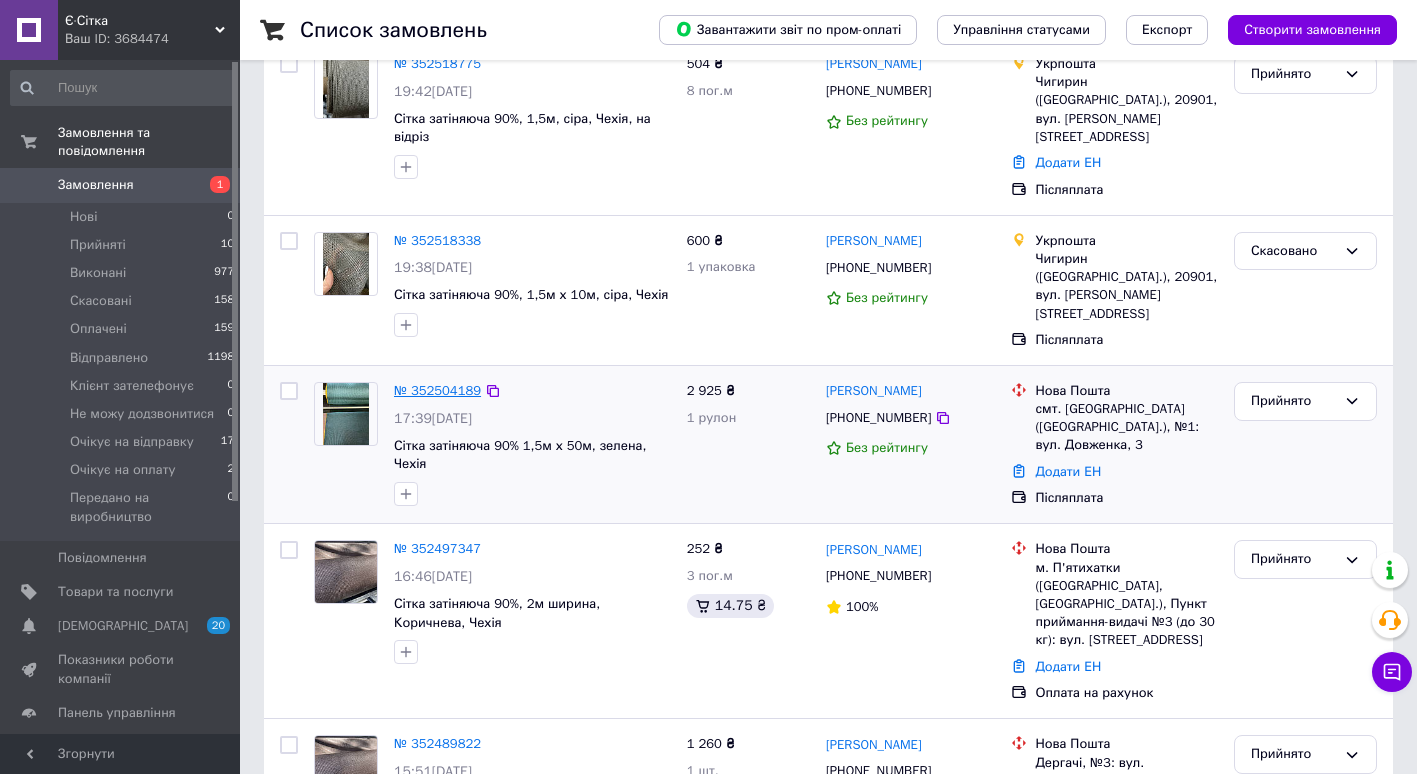 click on "№ 352504189" at bounding box center (437, 390) 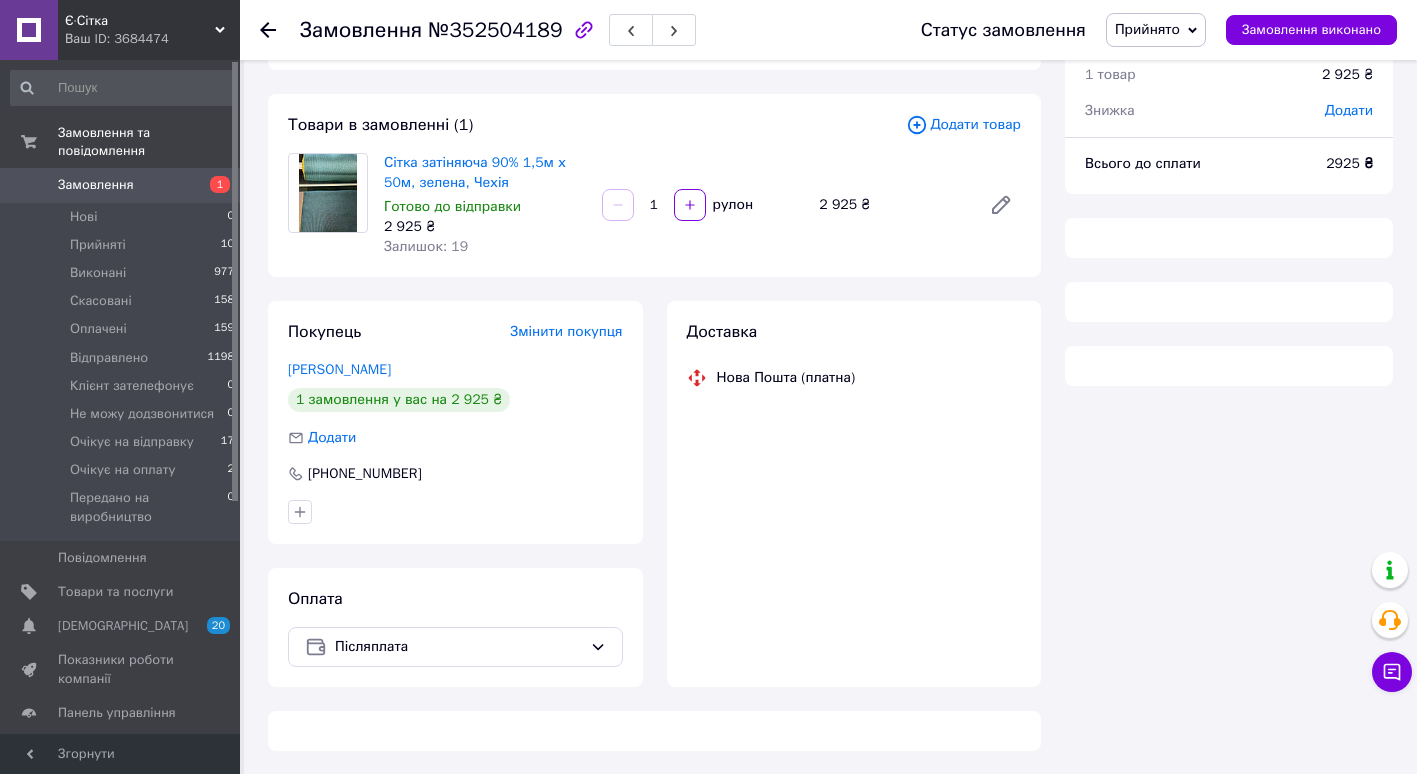 scroll, scrollTop: 335, scrollLeft: 0, axis: vertical 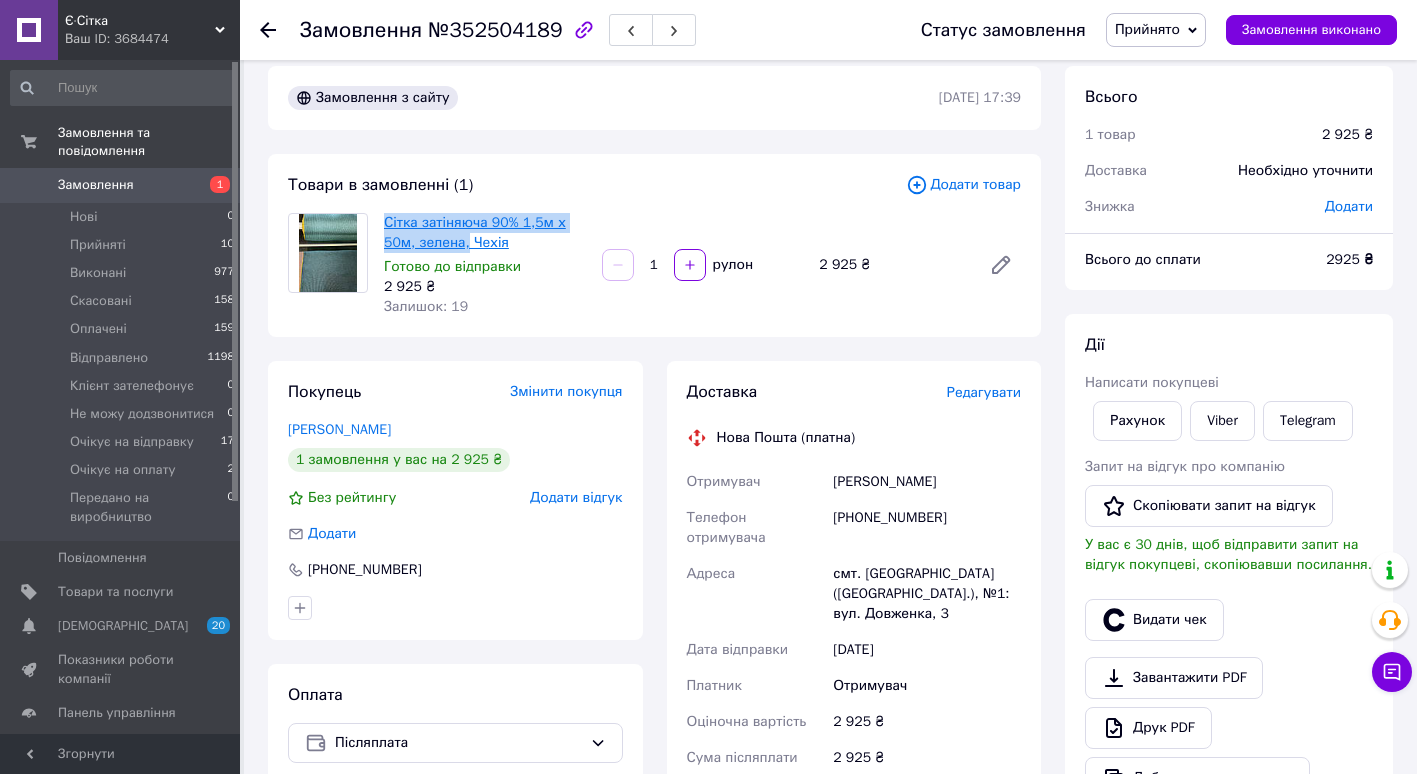 drag, startPoint x: 378, startPoint y: 218, endPoint x: 462, endPoint y: 233, distance: 85.32877 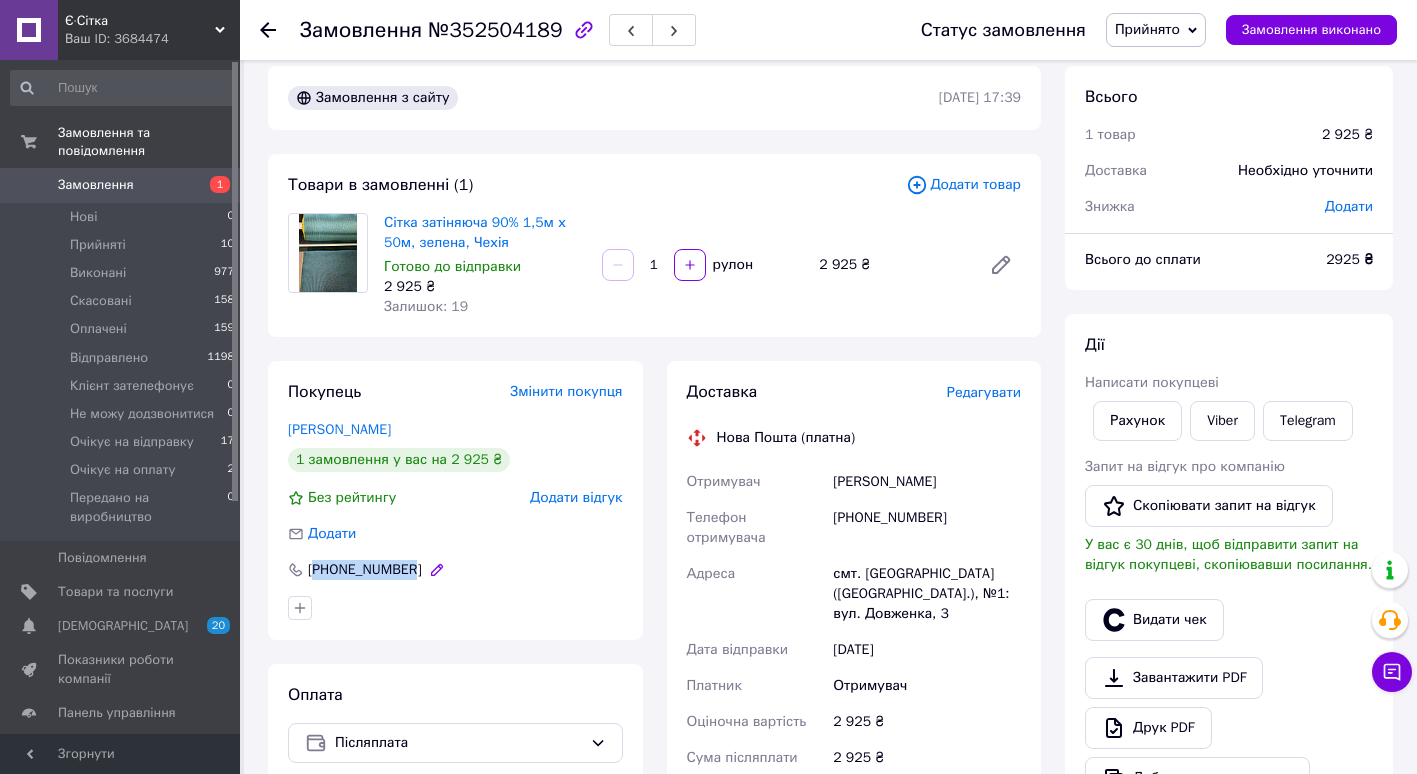 drag, startPoint x: 315, startPoint y: 566, endPoint x: 406, endPoint y: 572, distance: 91.197586 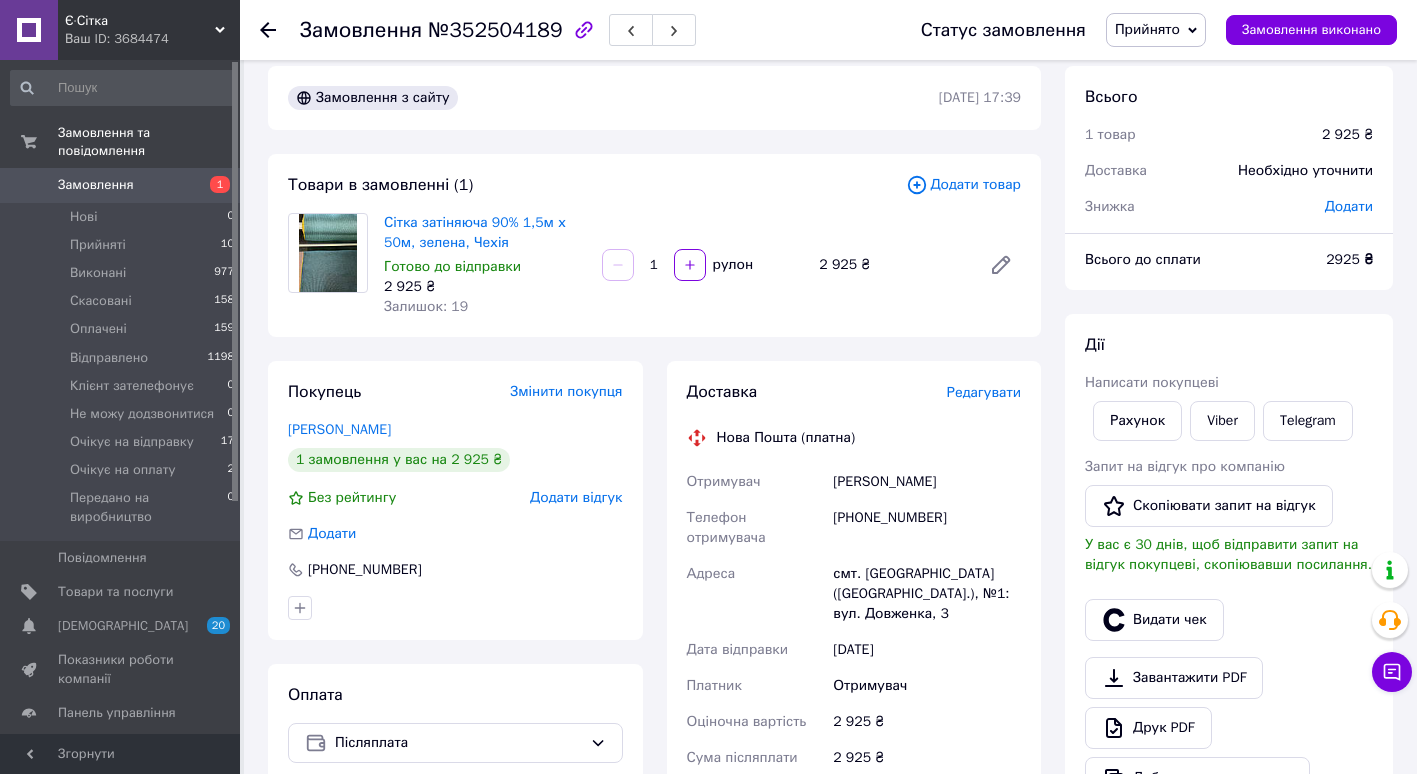 click on "Редагувати" at bounding box center (984, 392) 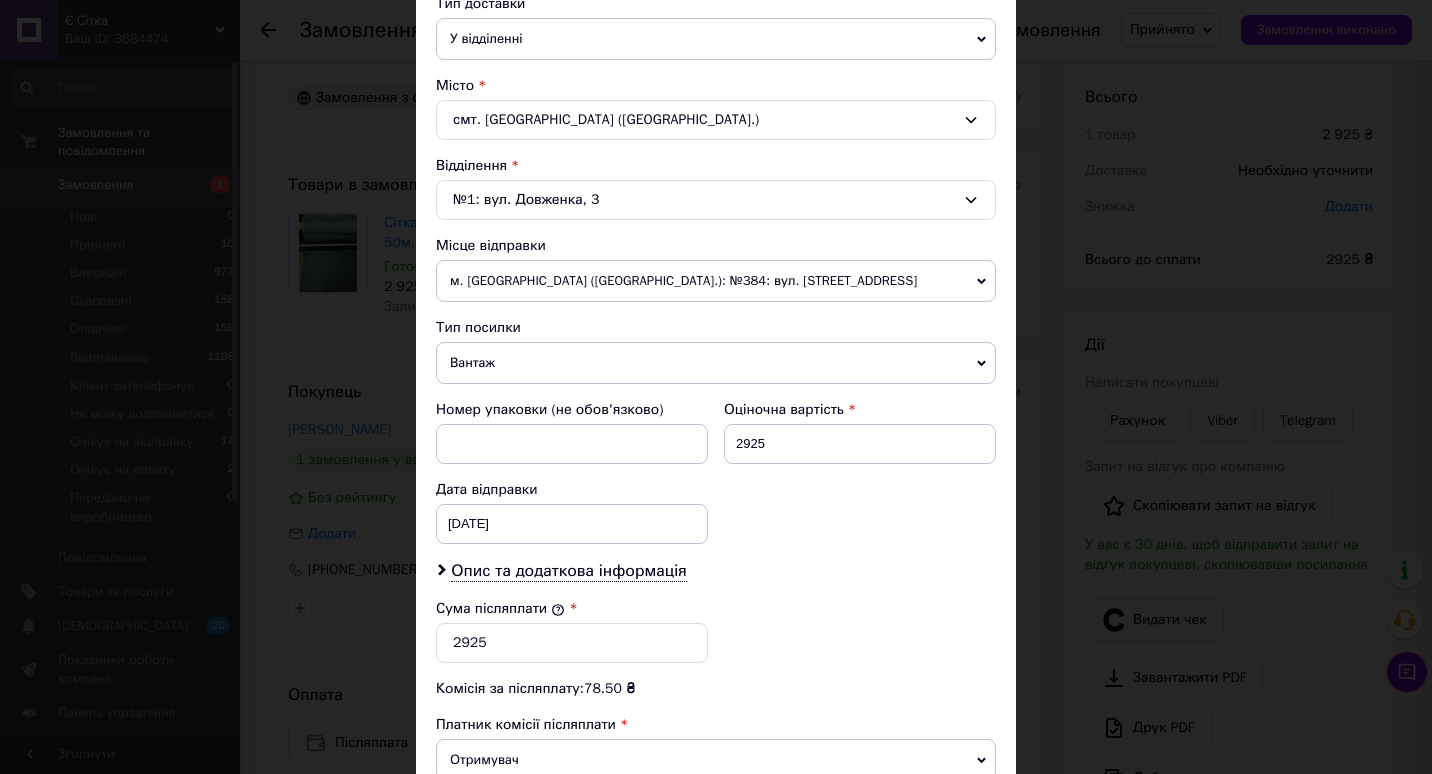 scroll, scrollTop: 525, scrollLeft: 0, axis: vertical 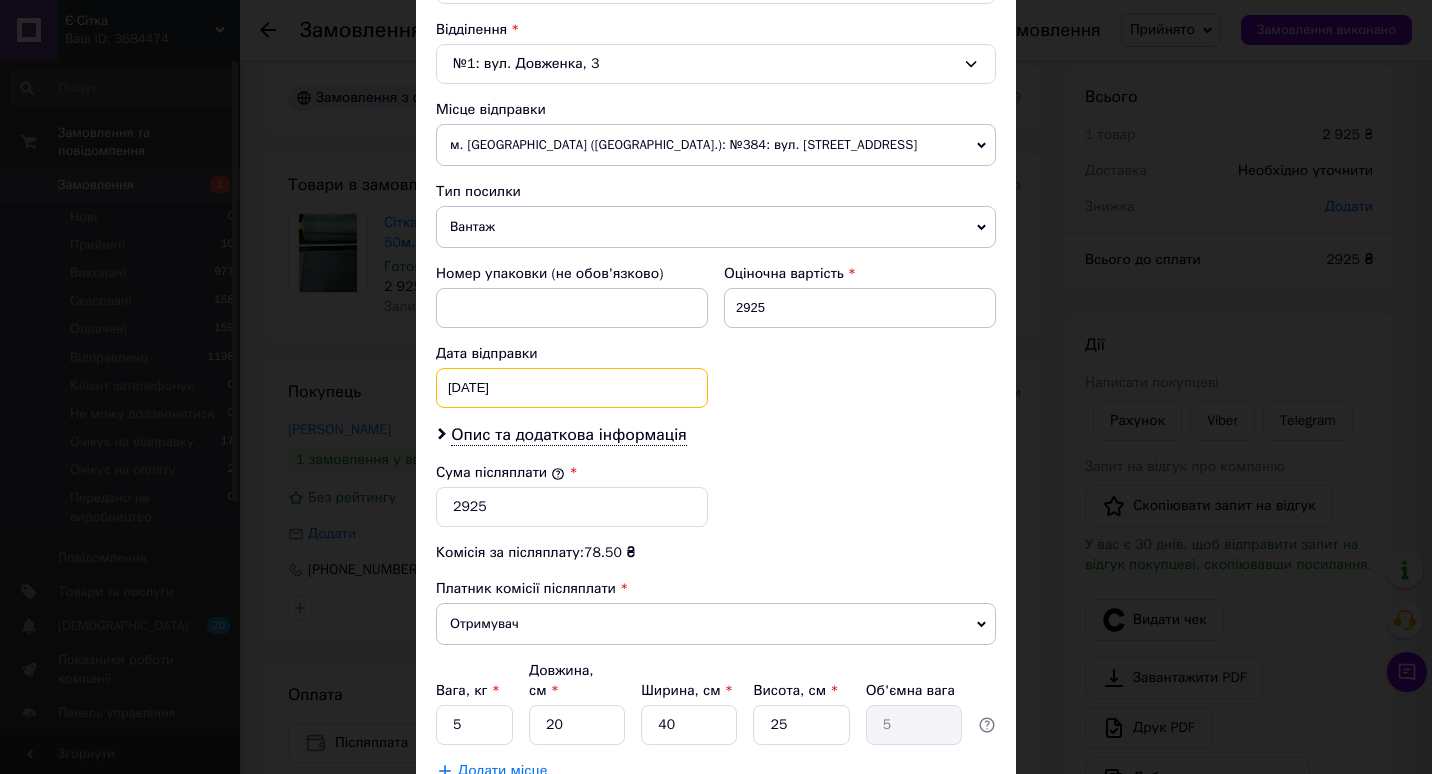 click on "[DATE] < 2025 > < Июль > Пн Вт Ср Чт Пт Сб Вс 30 1 2 3 4 5 6 7 8 9 10 11 12 13 14 15 16 17 18 19 20 21 22 23 24 25 26 27 28 29 30 31 1 2 3 4 5 6 7 8 9 10" at bounding box center (572, 388) 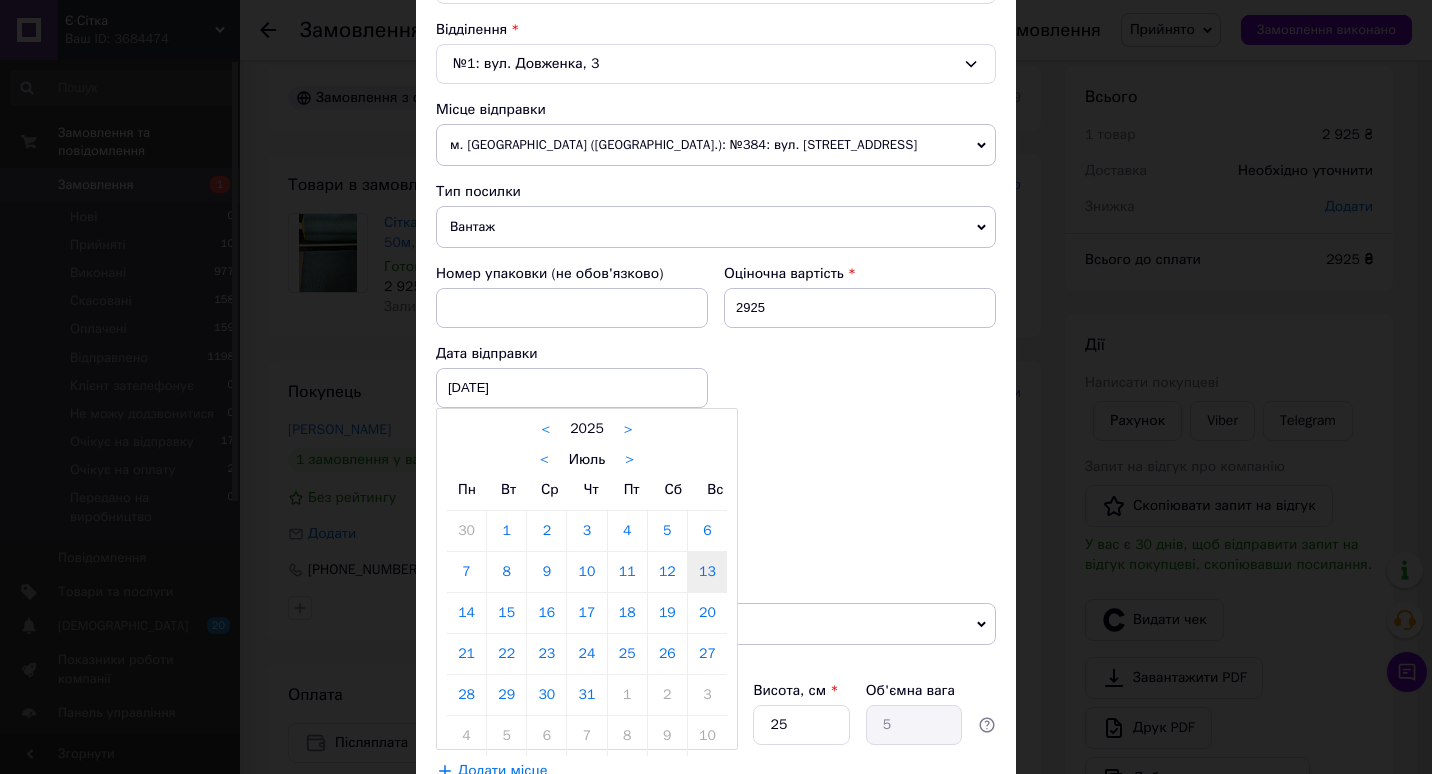 click on "14" at bounding box center (466, 613) 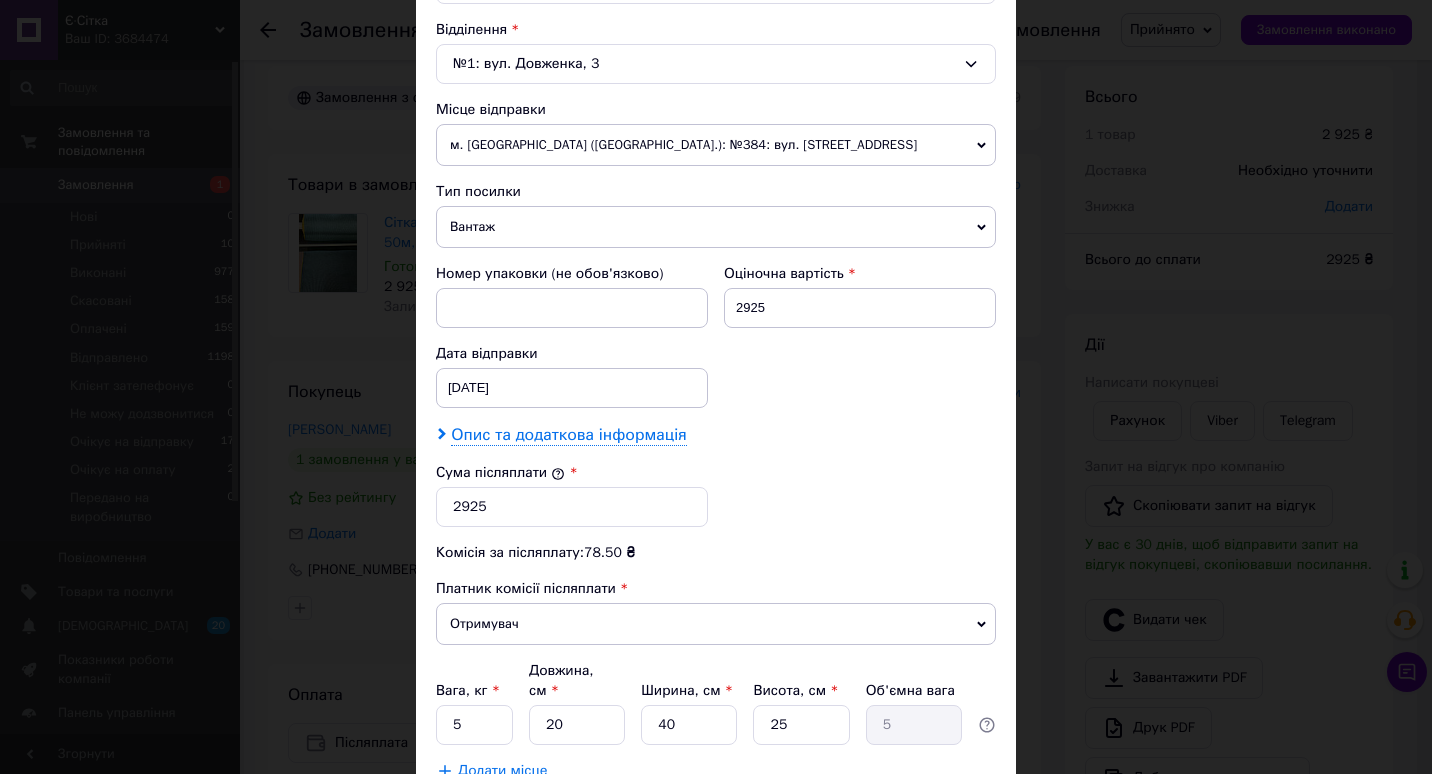 click on "Опис та додаткова інформація" at bounding box center [568, 435] 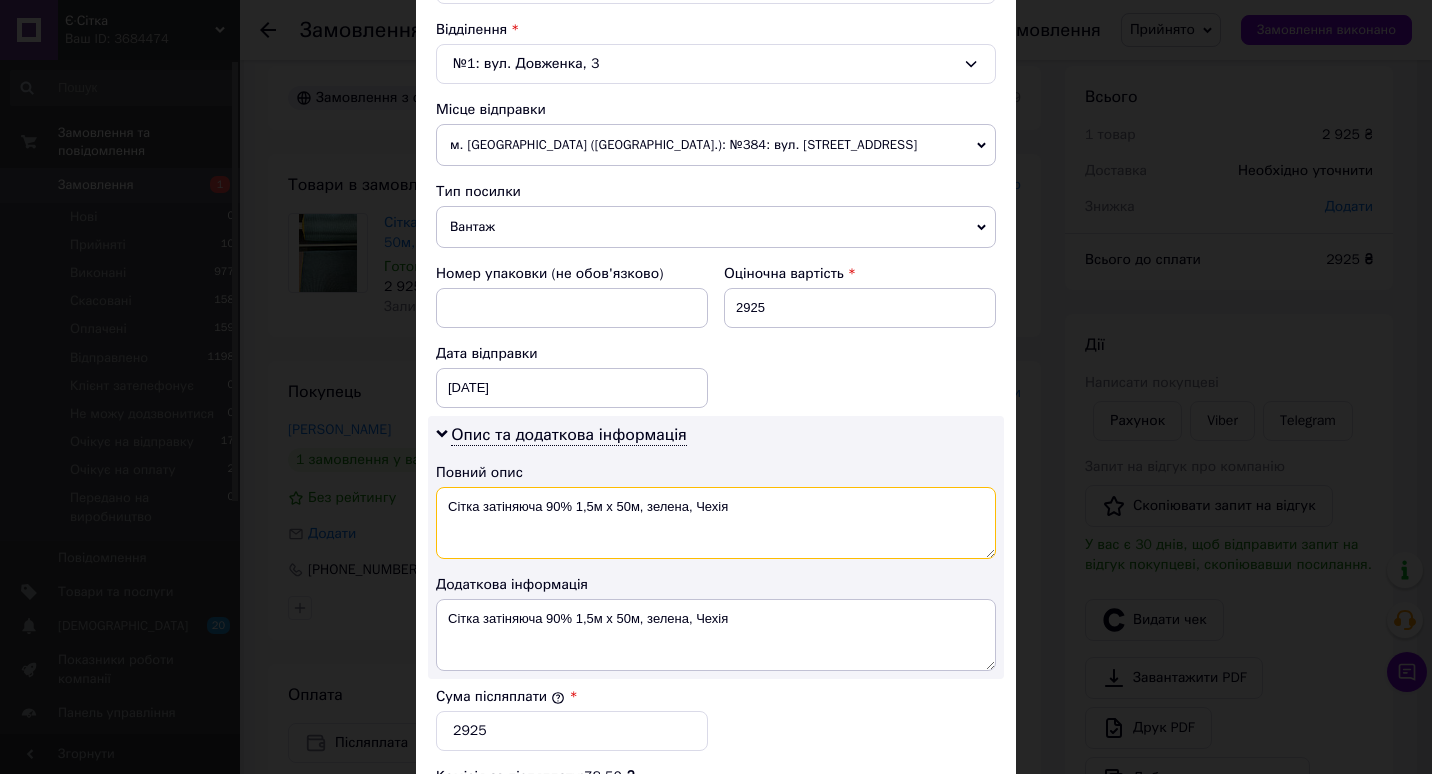drag, startPoint x: 540, startPoint y: 508, endPoint x: 758, endPoint y: 530, distance: 219.10728 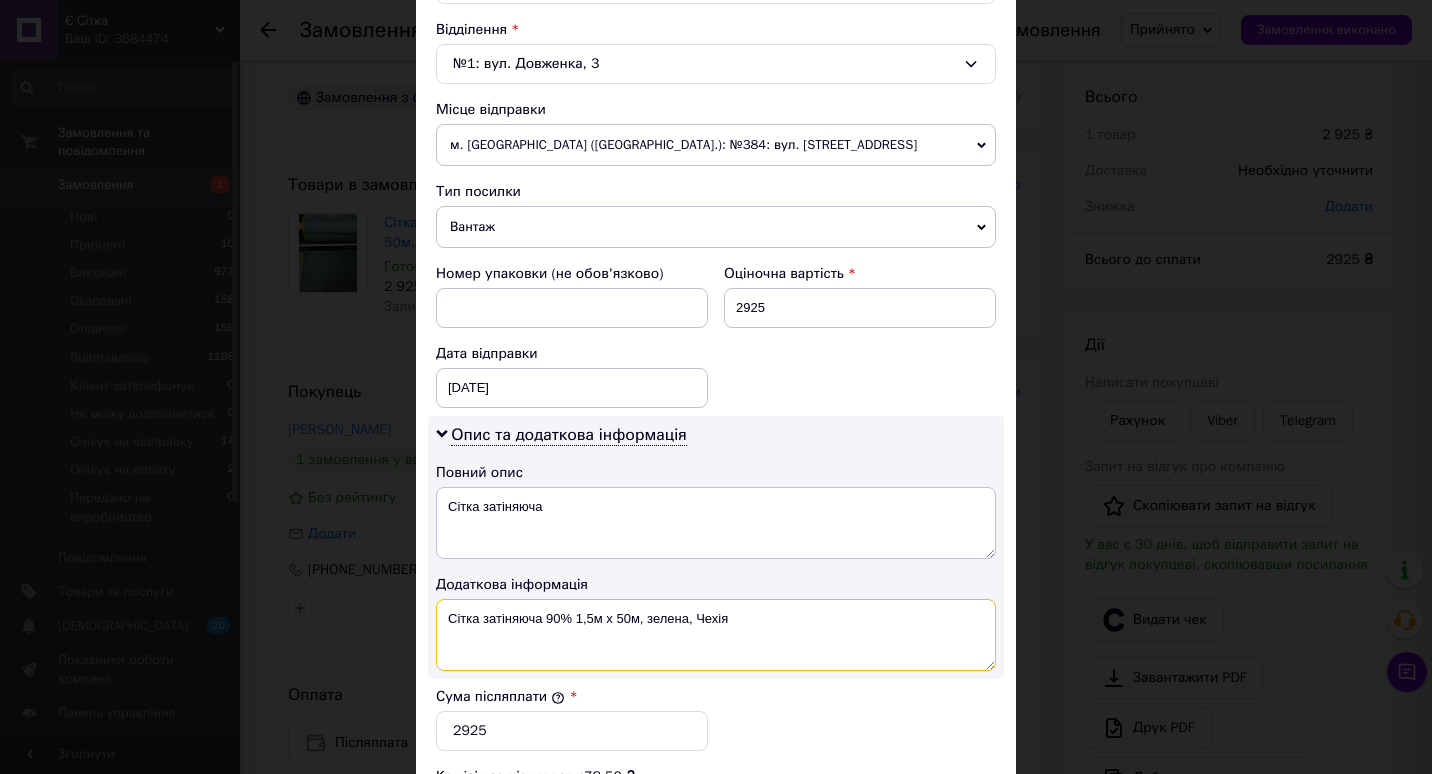drag, startPoint x: 542, startPoint y: 606, endPoint x: 748, endPoint y: 623, distance: 206.70027 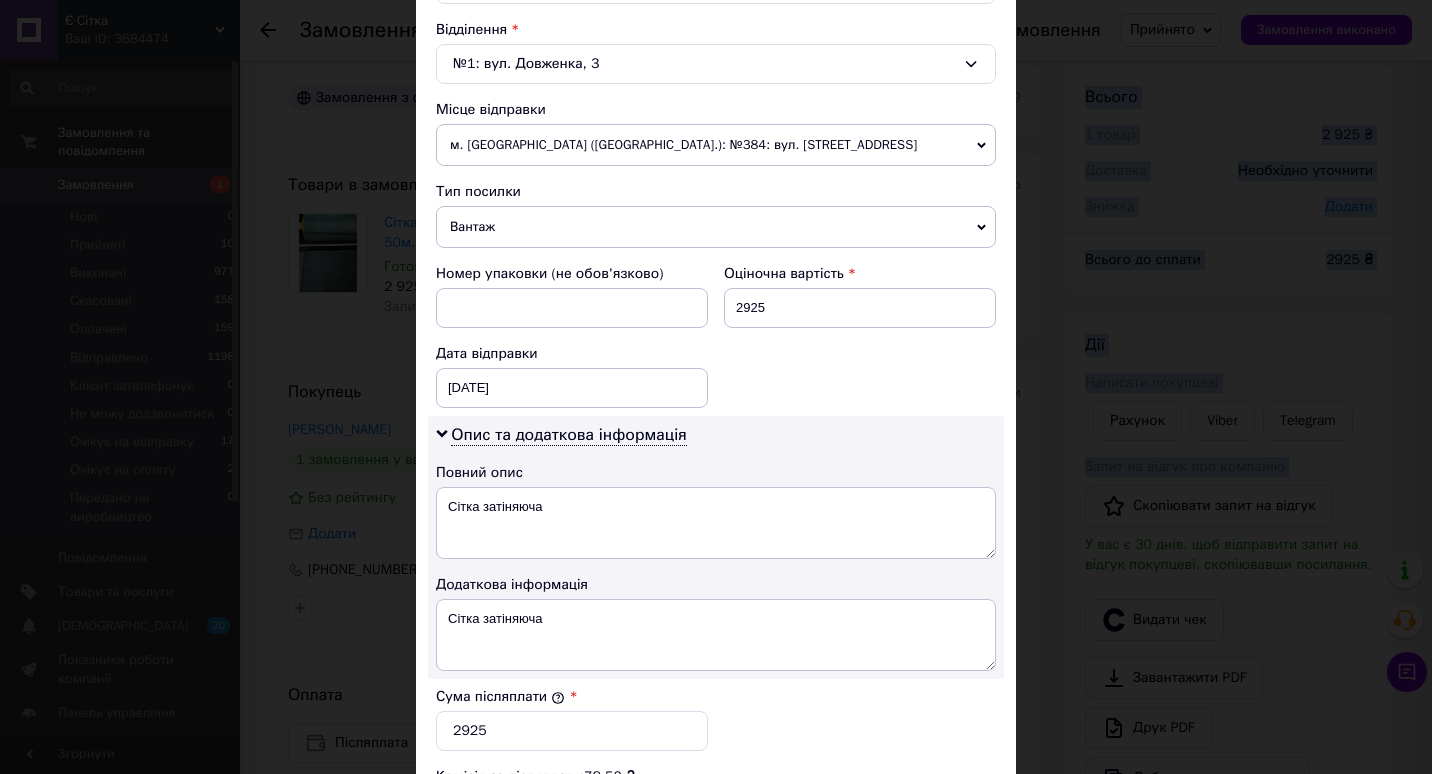 drag, startPoint x: 1425, startPoint y: 348, endPoint x: 1431, endPoint y: 512, distance: 164.10973 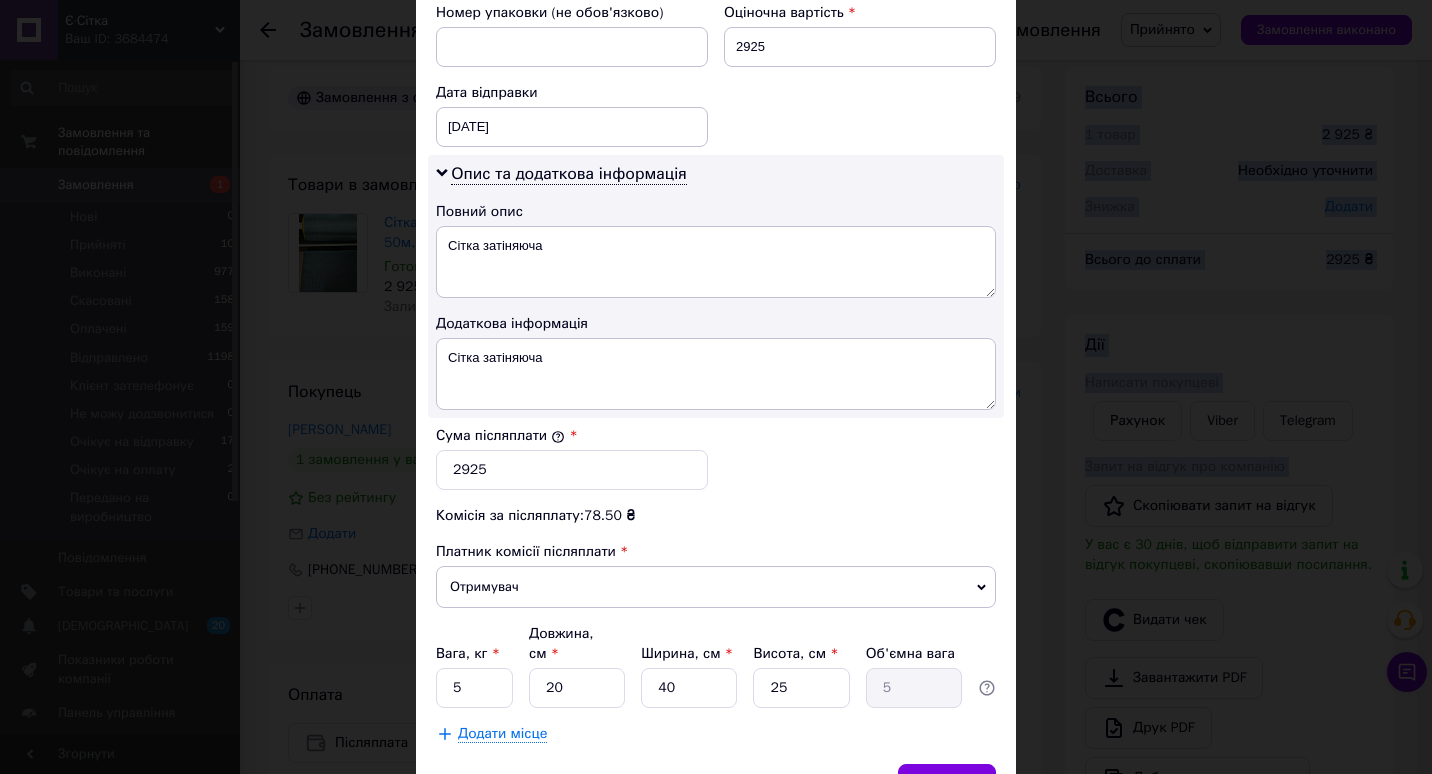 scroll, scrollTop: 924, scrollLeft: 0, axis: vertical 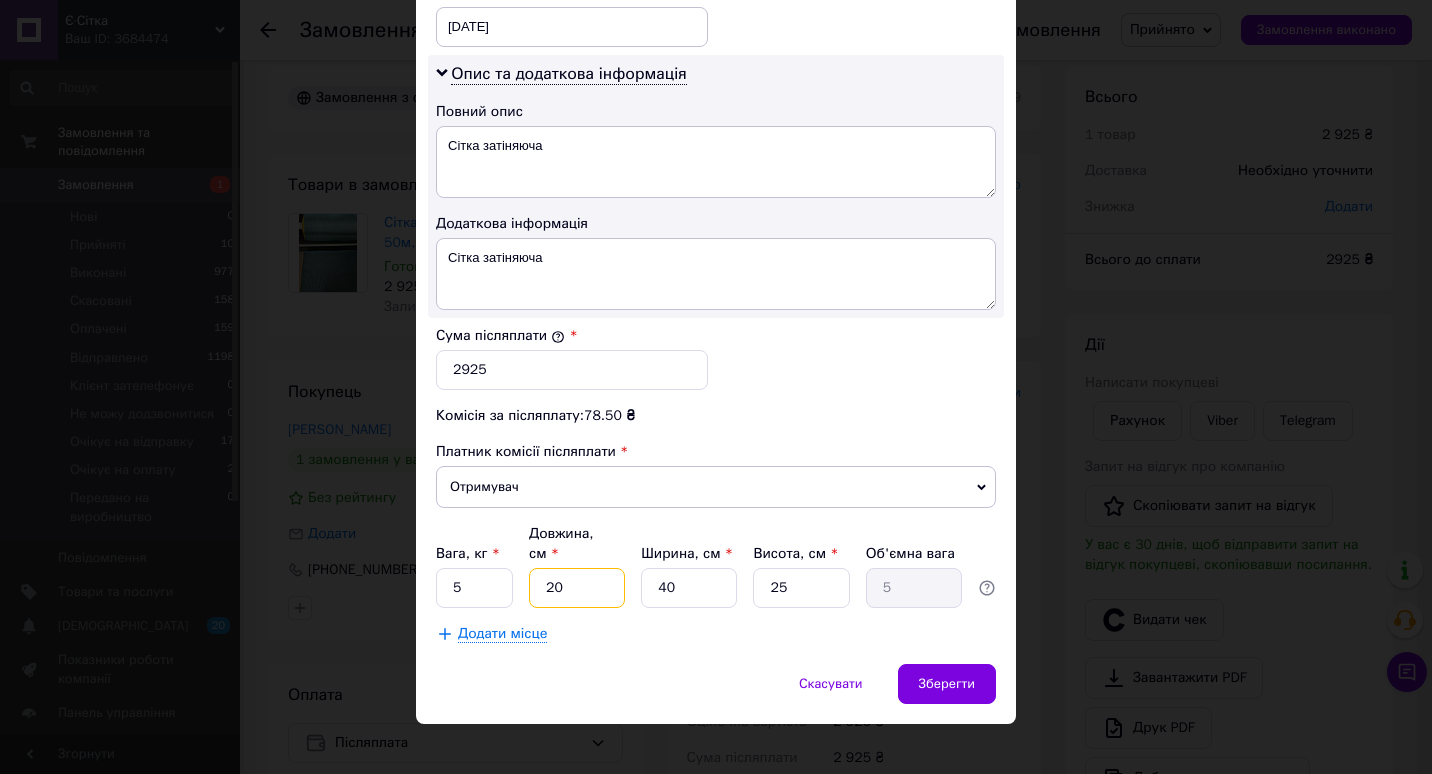 click on "20" at bounding box center [577, 588] 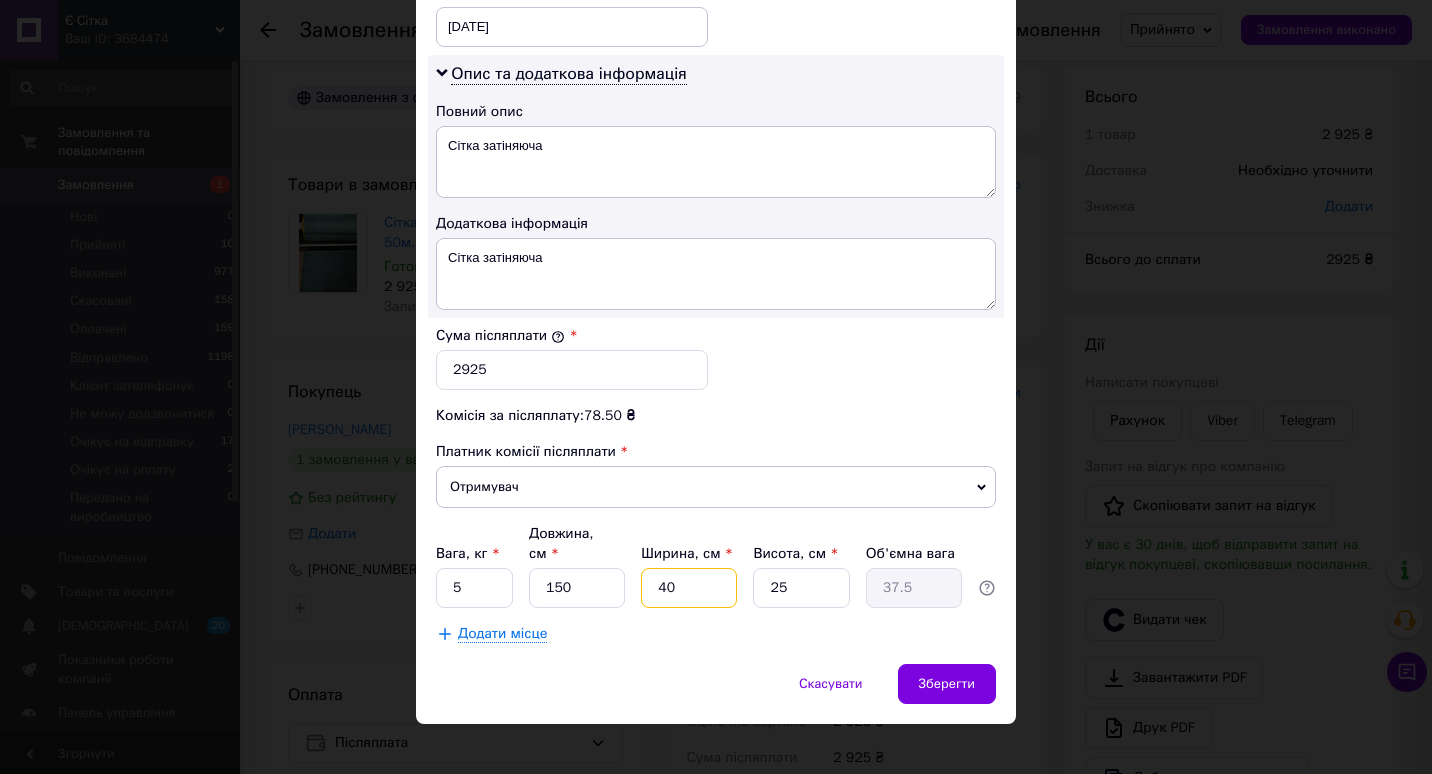 click on "40" at bounding box center (689, 588) 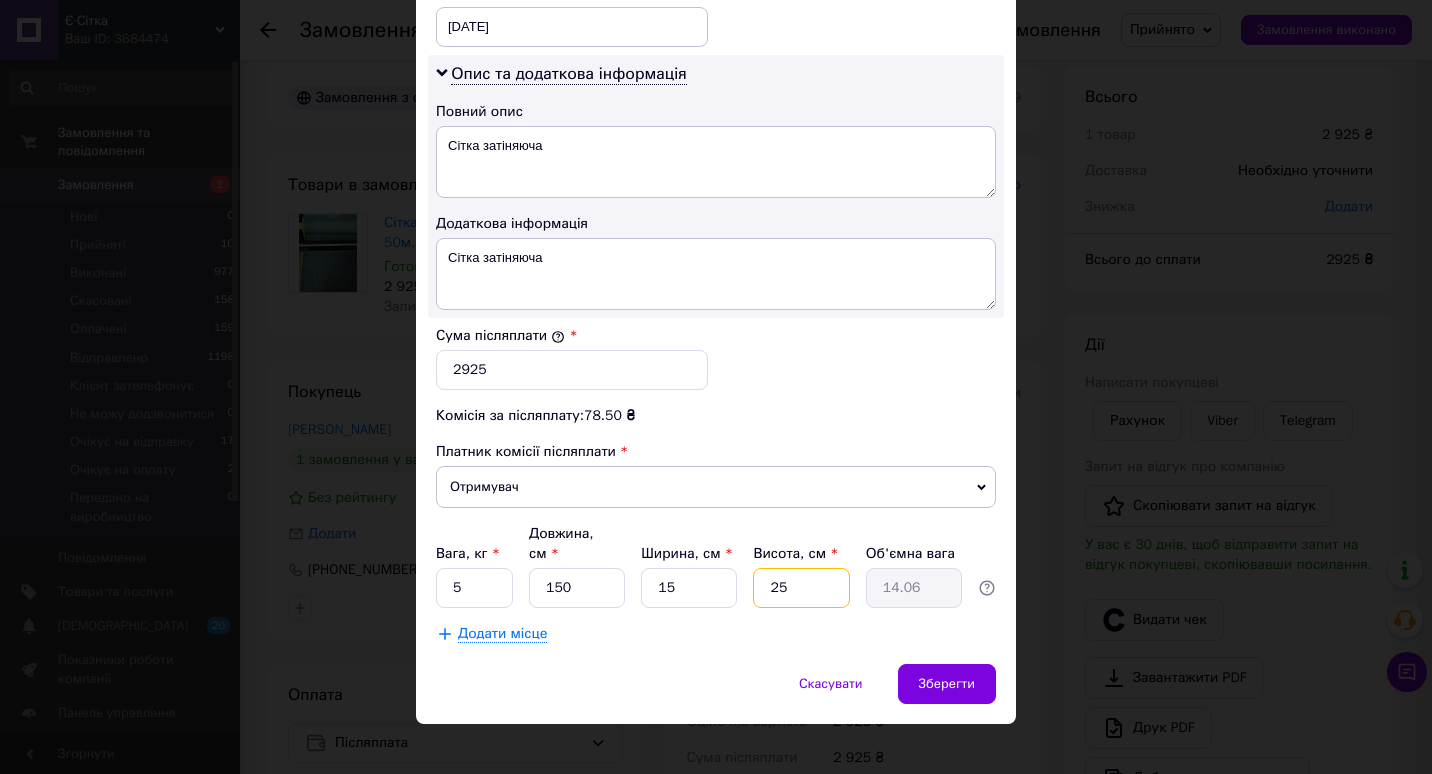 click on "25" at bounding box center [801, 588] 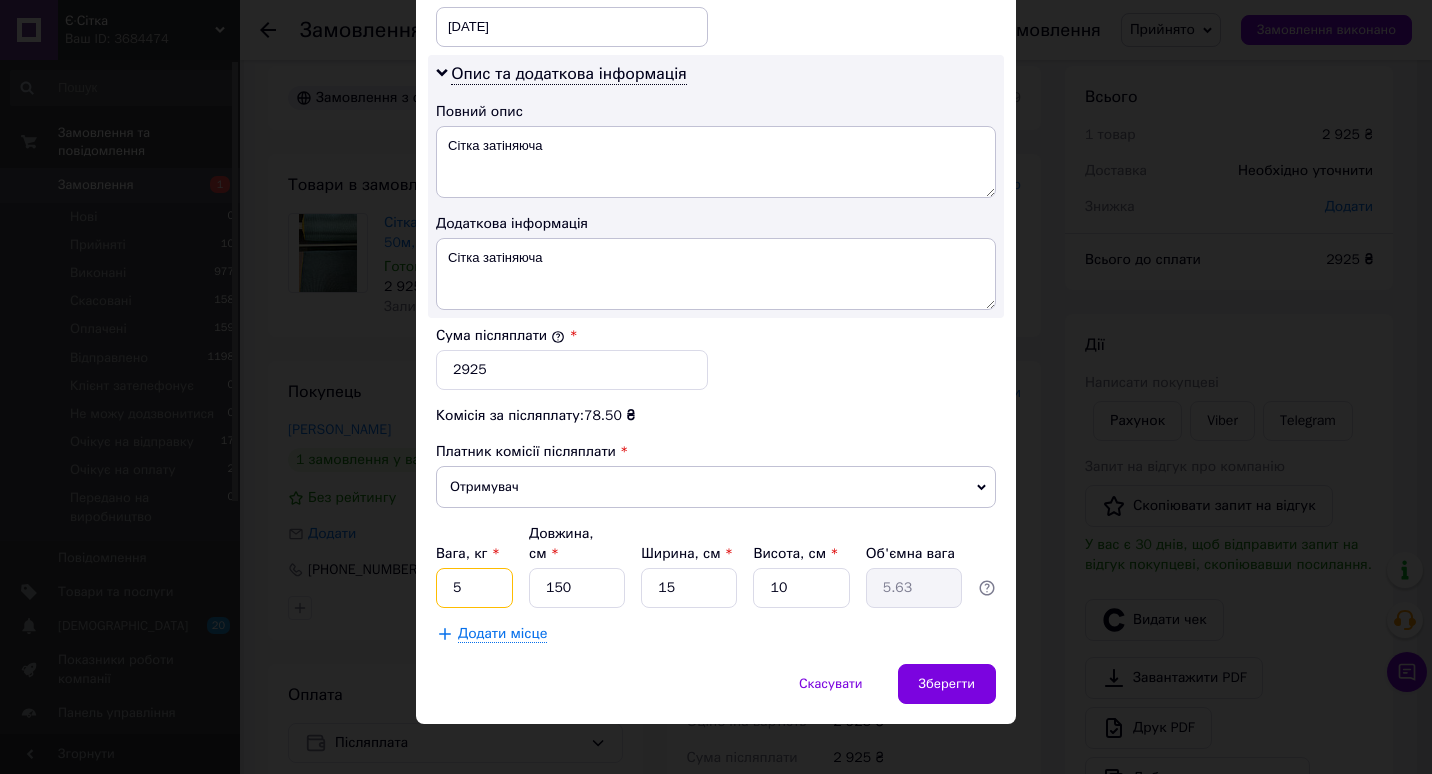 click on "5" at bounding box center [474, 588] 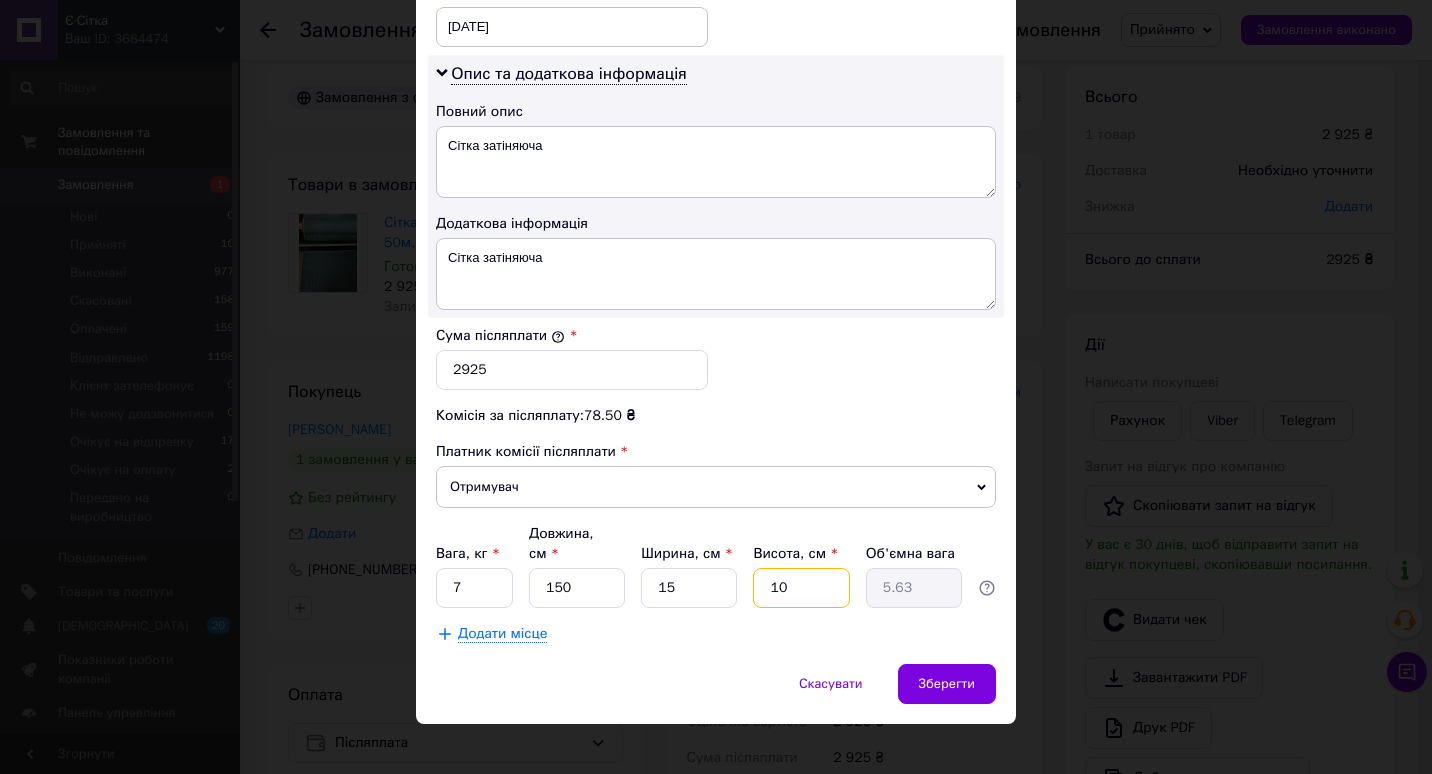 click on "10" at bounding box center (801, 588) 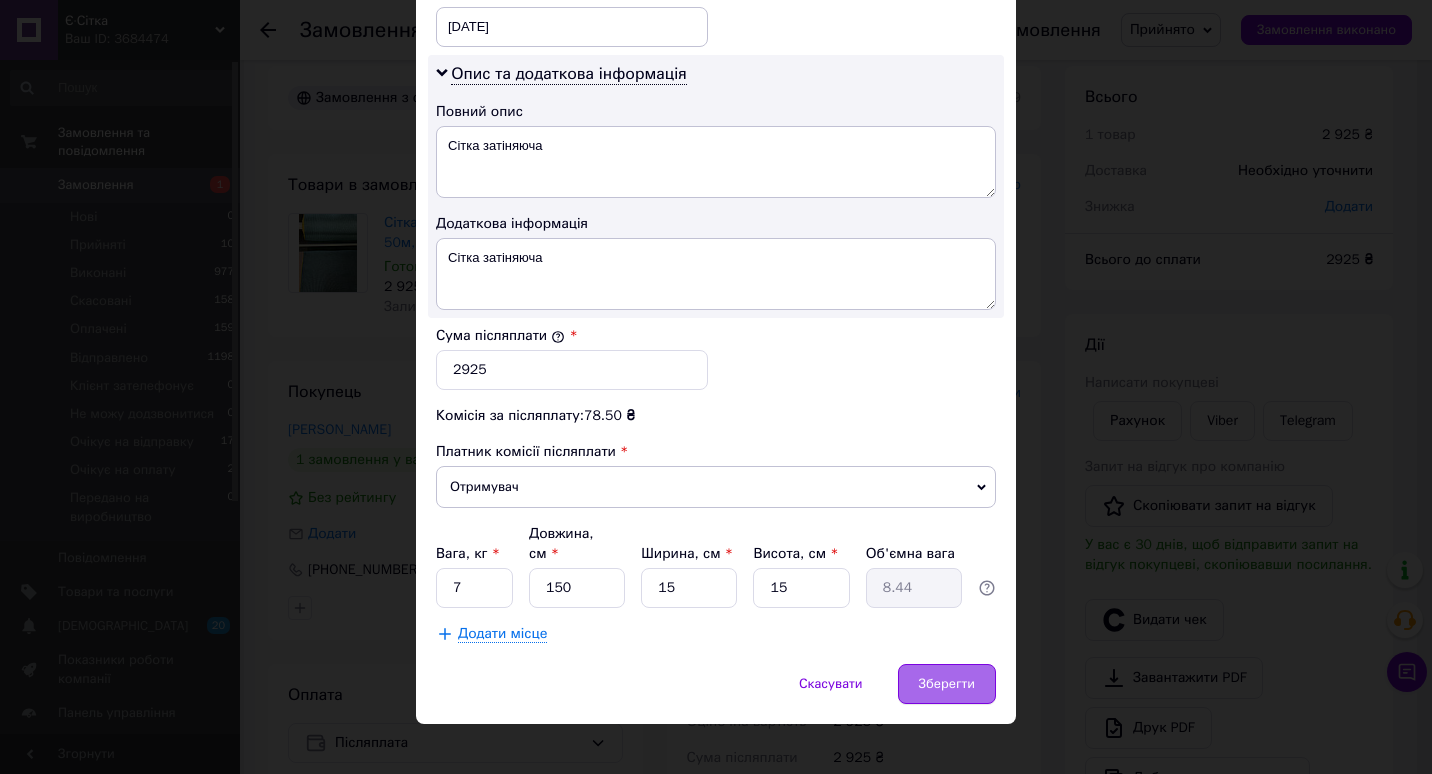 click on "Зберегти" at bounding box center (947, 684) 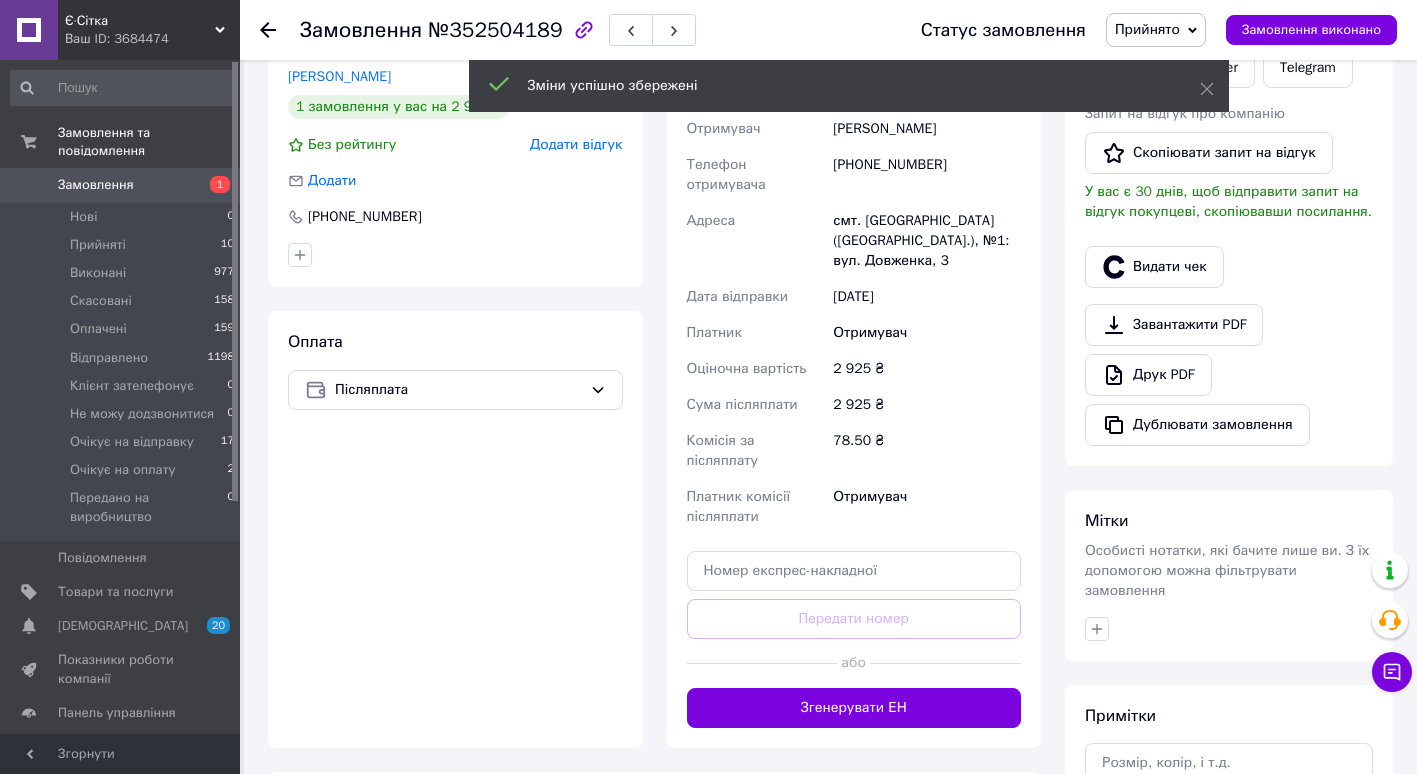 scroll, scrollTop: 374, scrollLeft: 0, axis: vertical 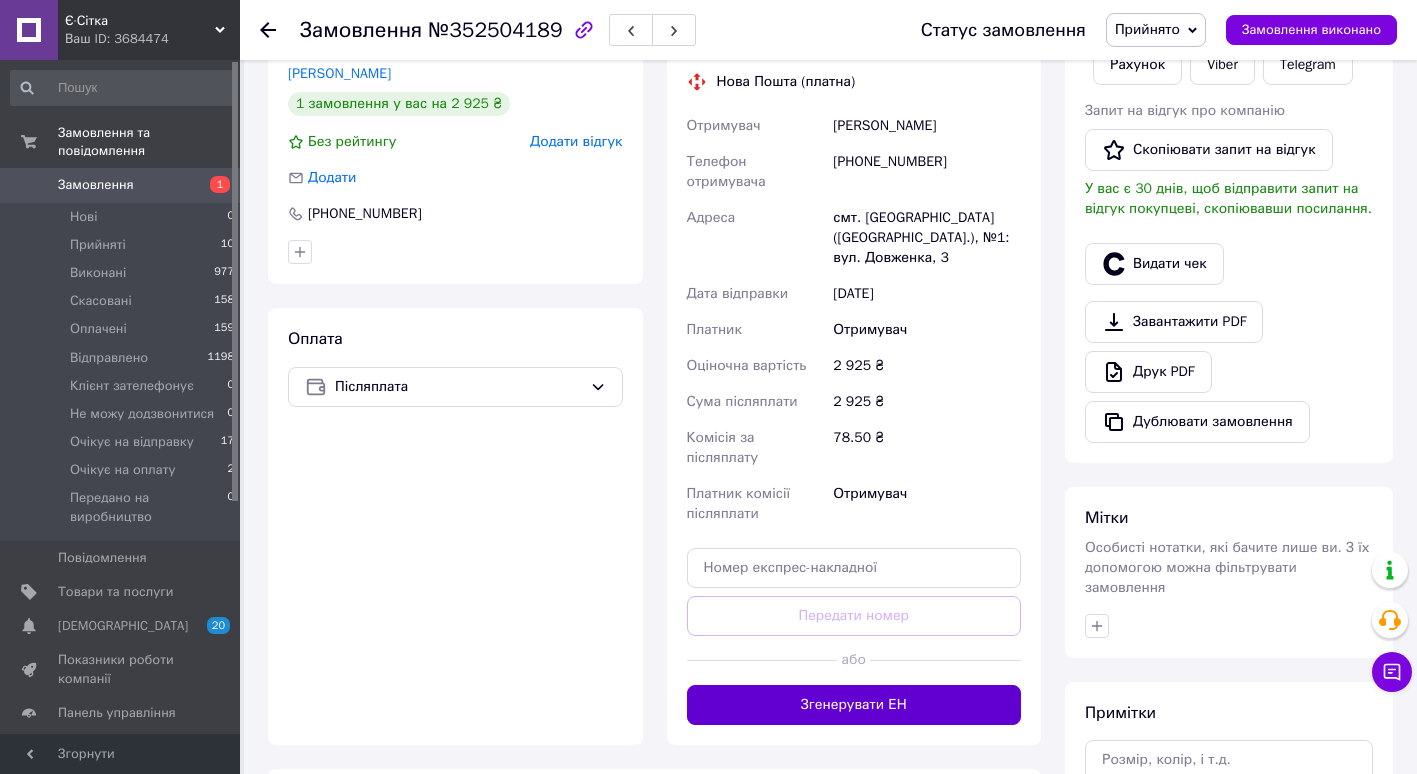 click on "Згенерувати ЕН" at bounding box center (854, 705) 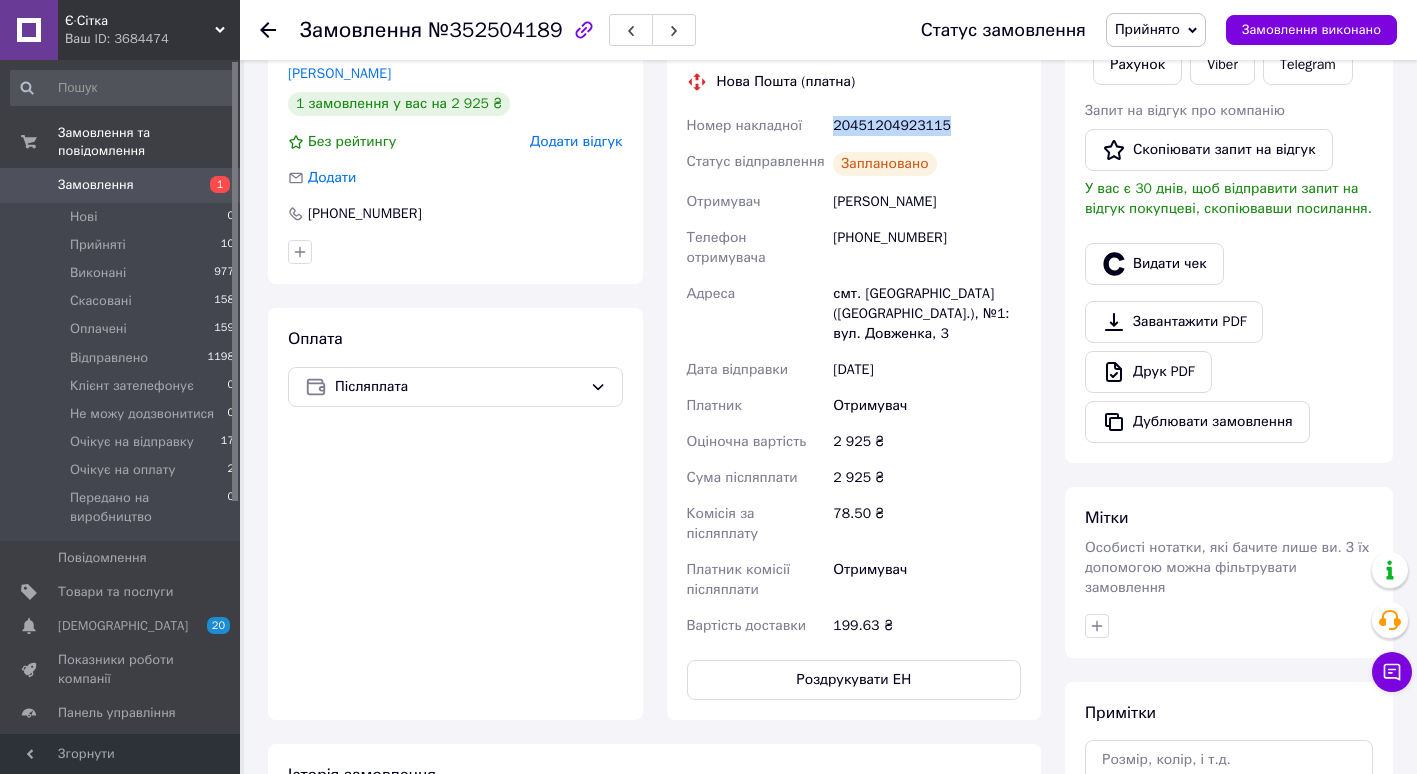drag, startPoint x: 833, startPoint y: 120, endPoint x: 961, endPoint y: 132, distance: 128.56126 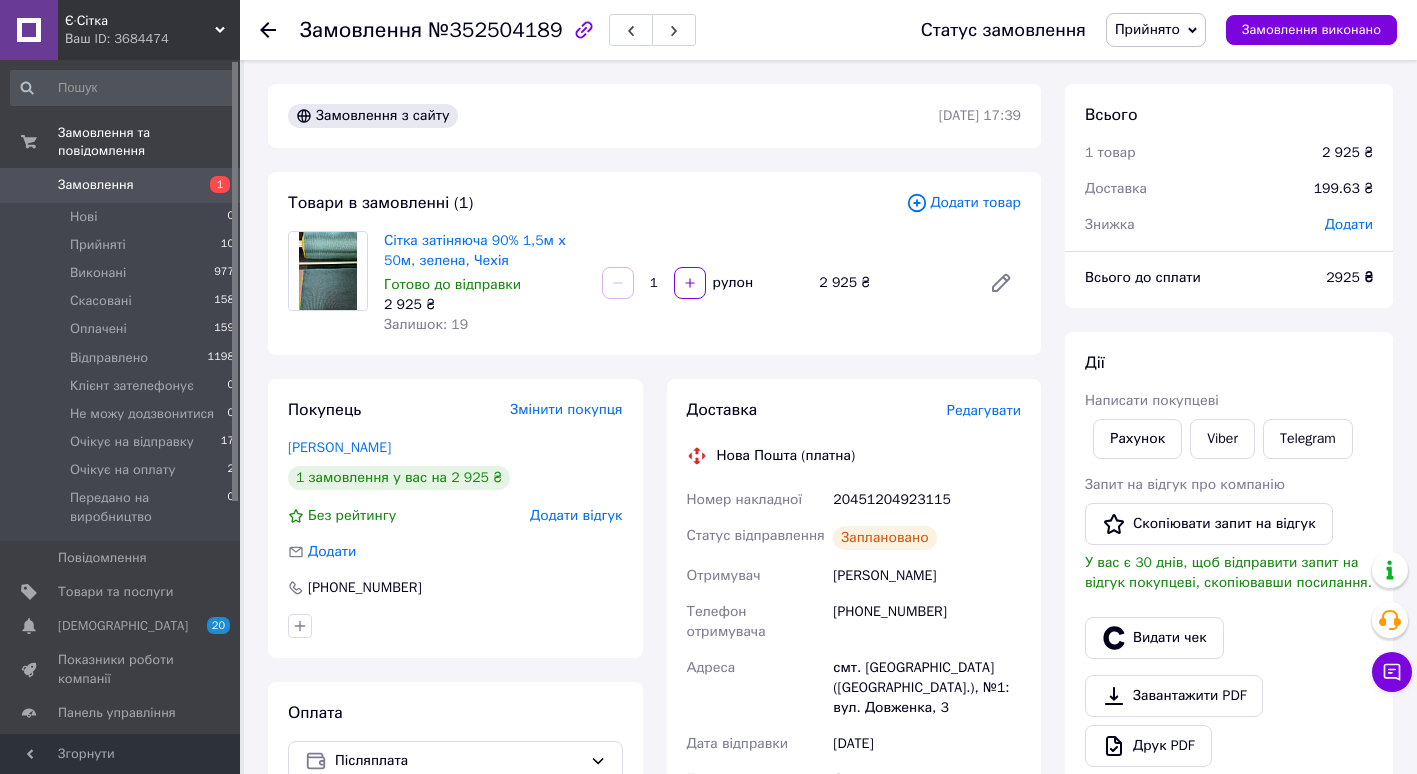 click 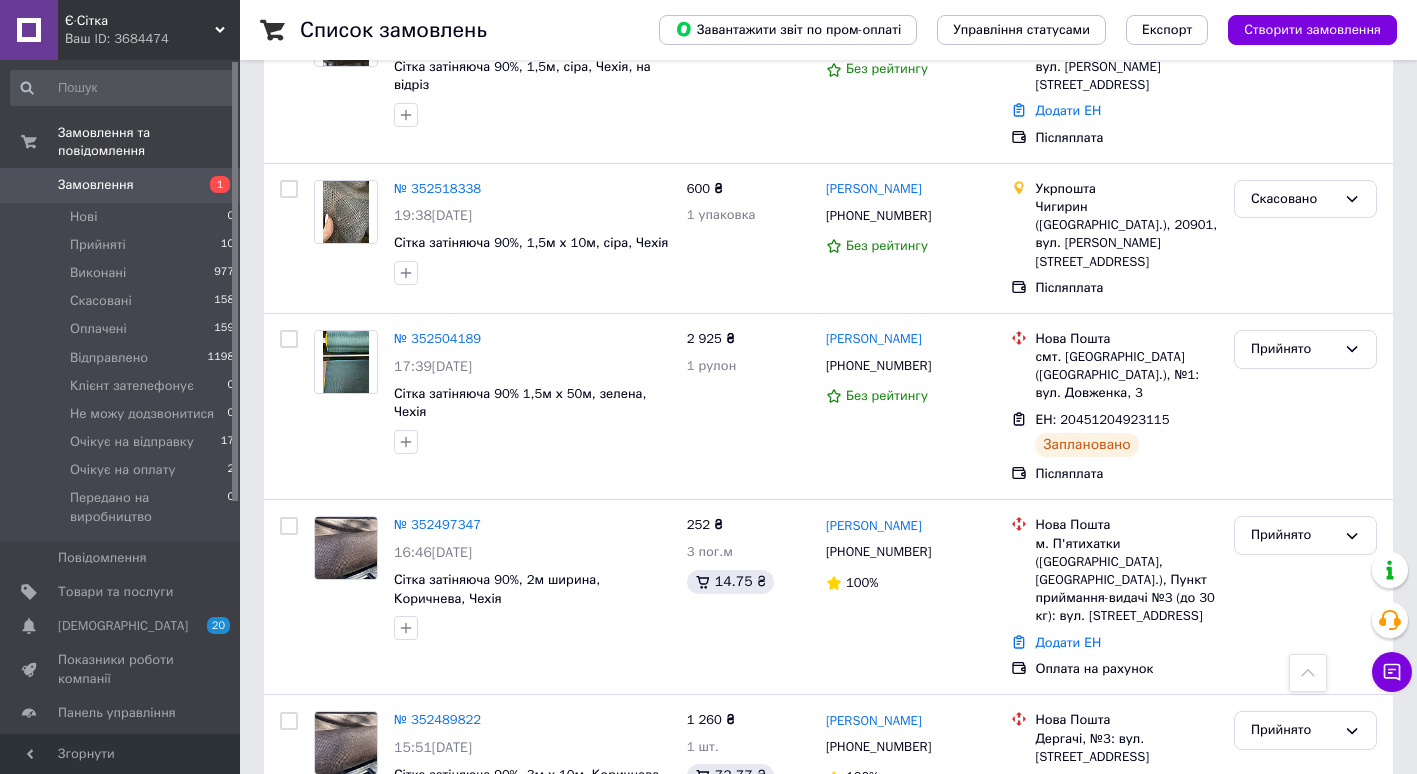 scroll, scrollTop: 384, scrollLeft: 0, axis: vertical 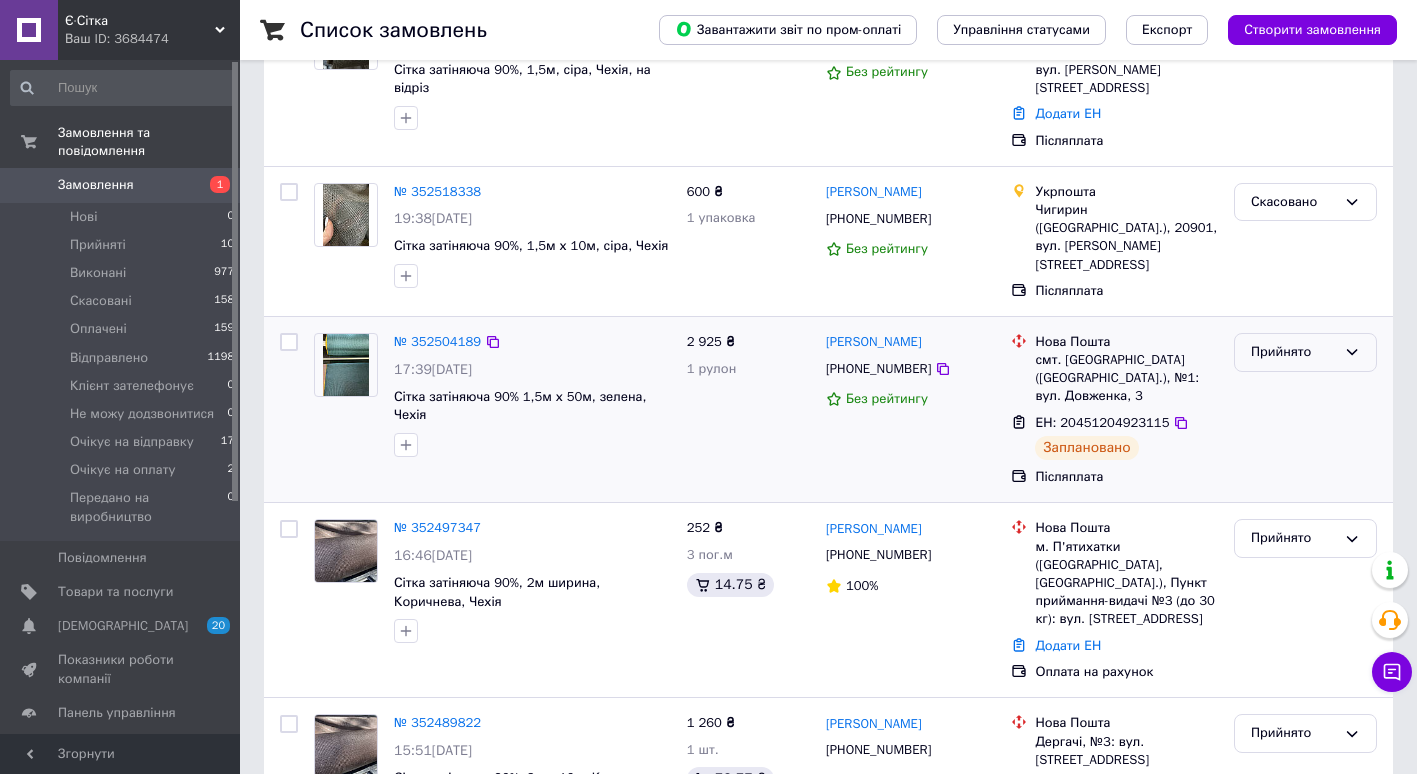 click on "Прийнято" at bounding box center [1305, 352] 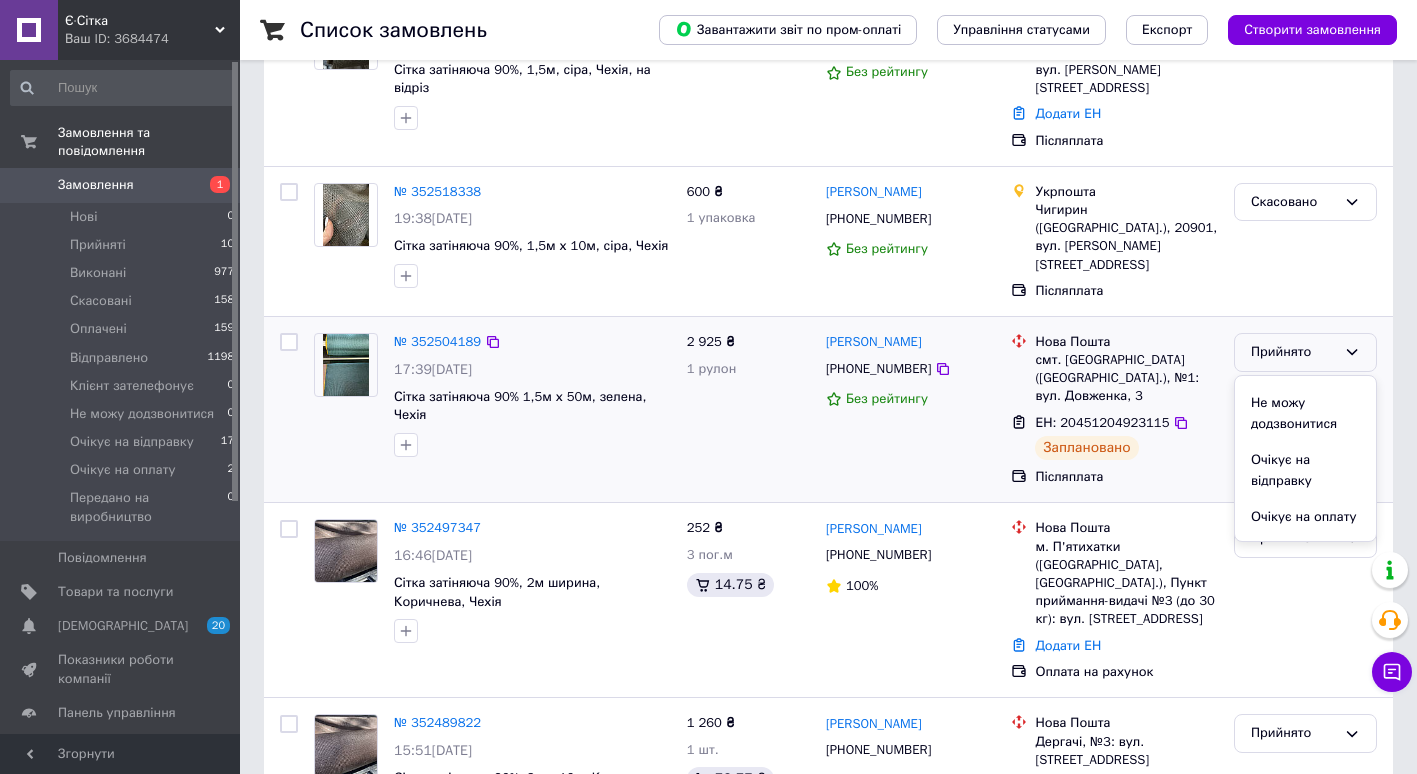 scroll, scrollTop: 205, scrollLeft: 0, axis: vertical 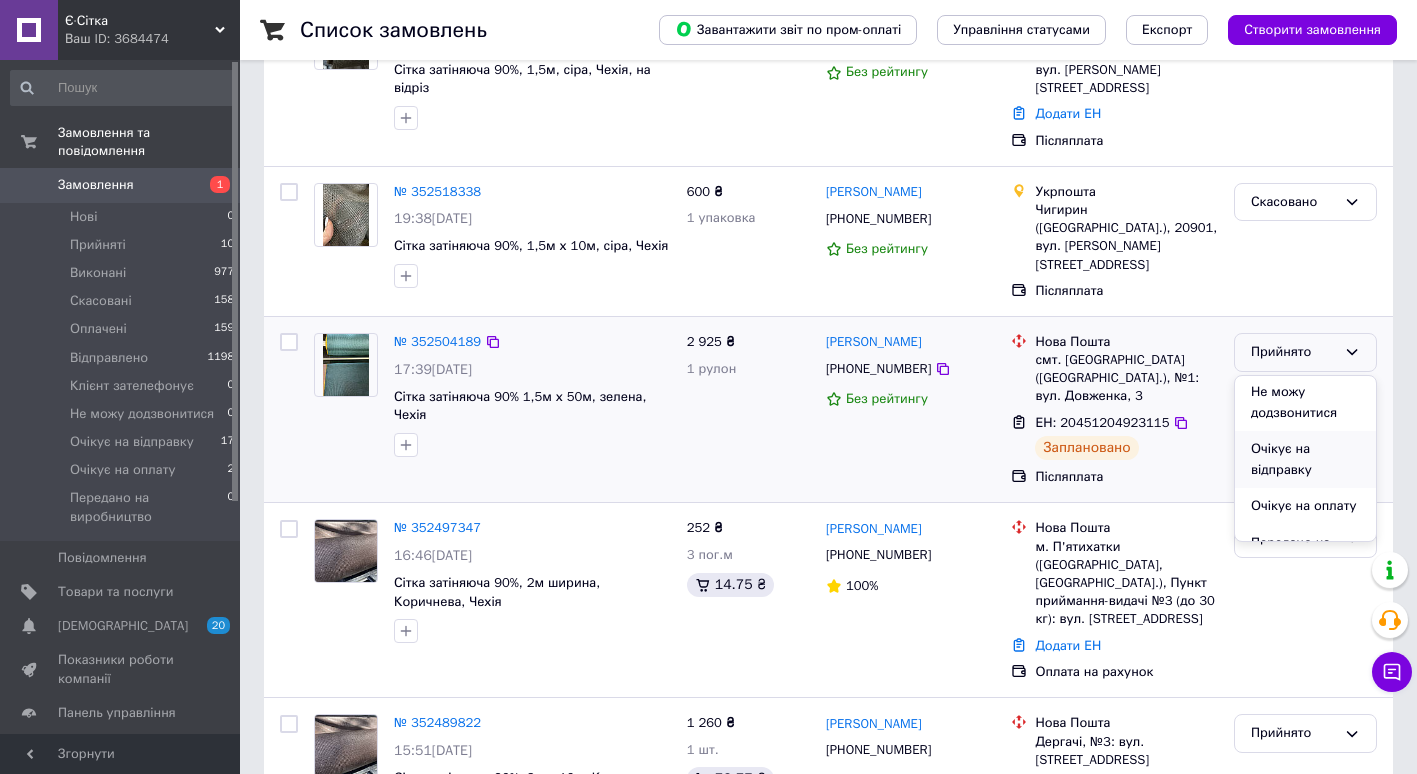 click on "Очікує на відправку" at bounding box center (1305, 459) 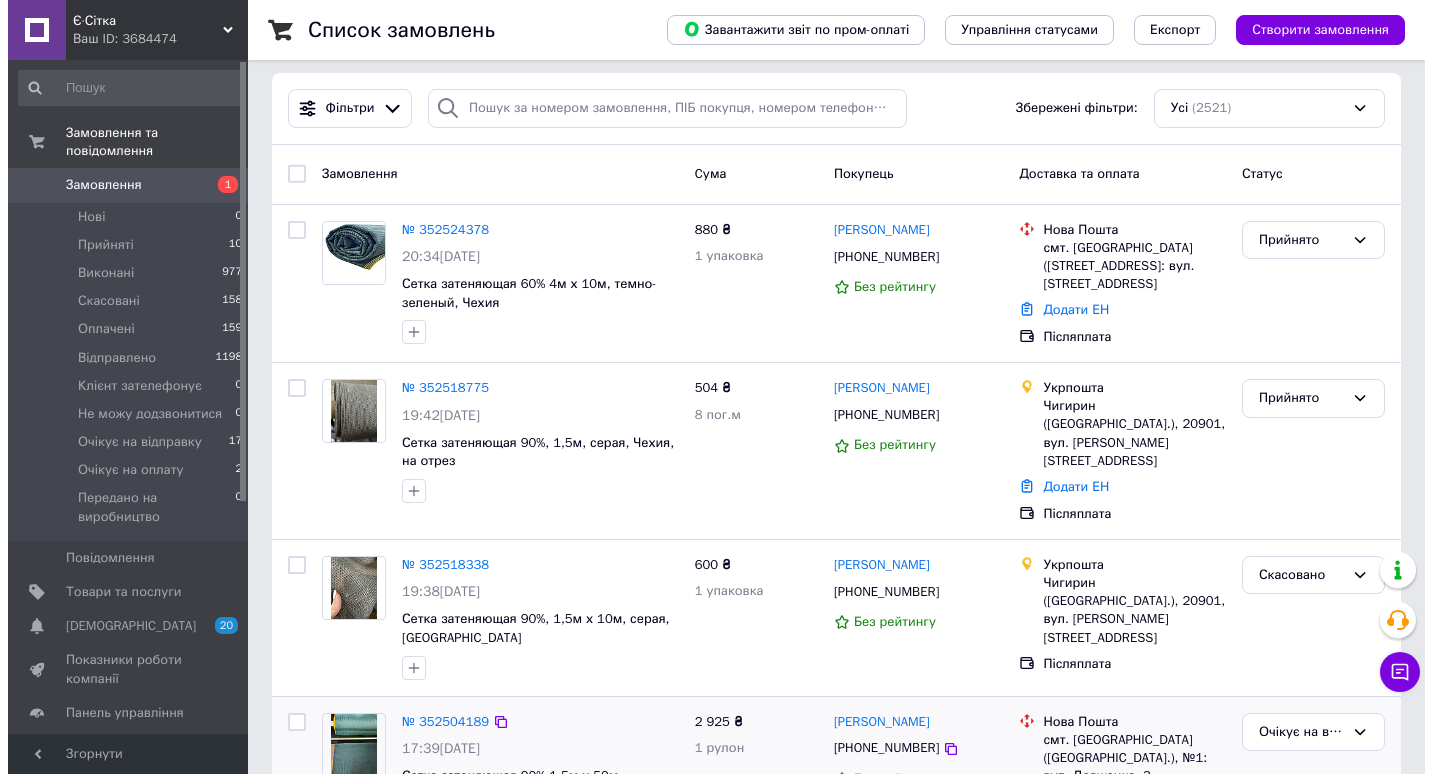 scroll, scrollTop: 3, scrollLeft: 0, axis: vertical 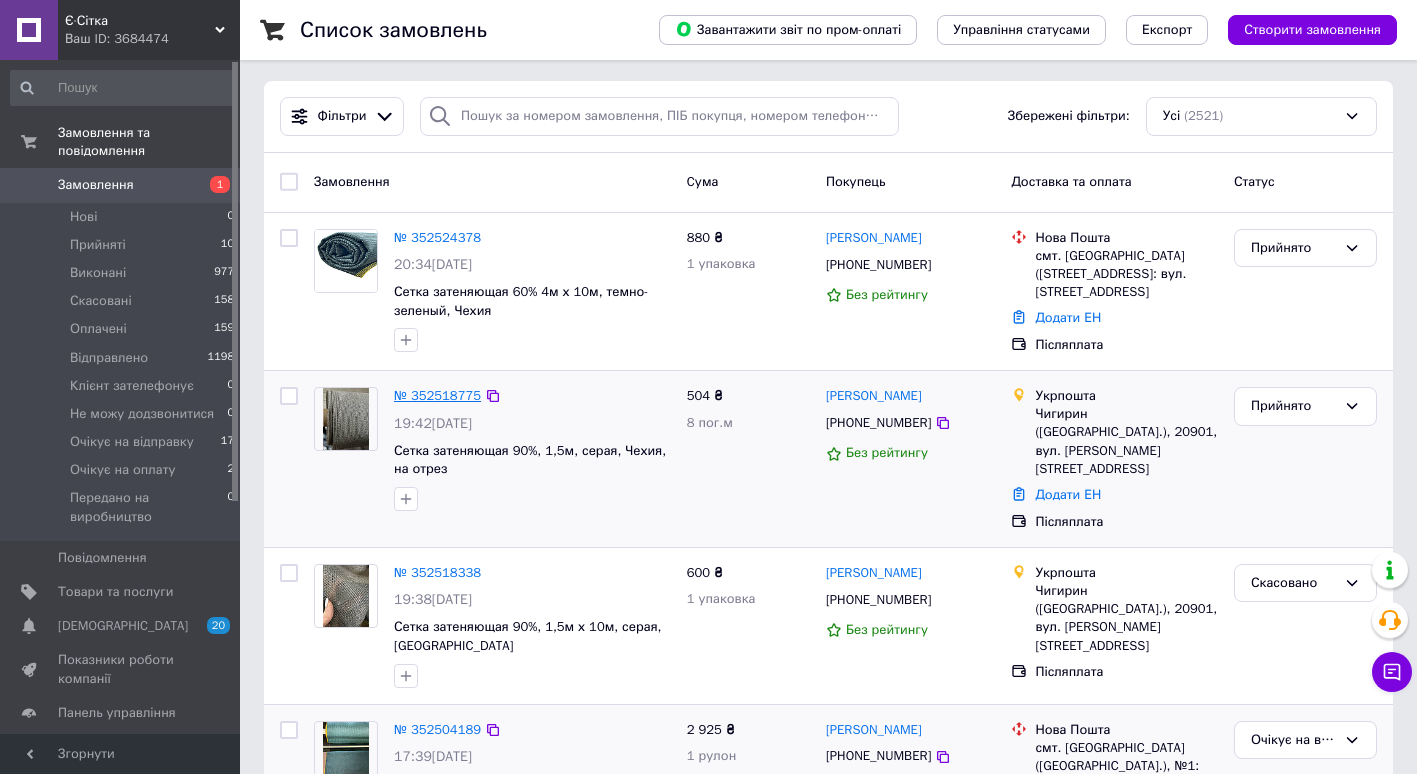 click on "№ 352518775" at bounding box center [437, 395] 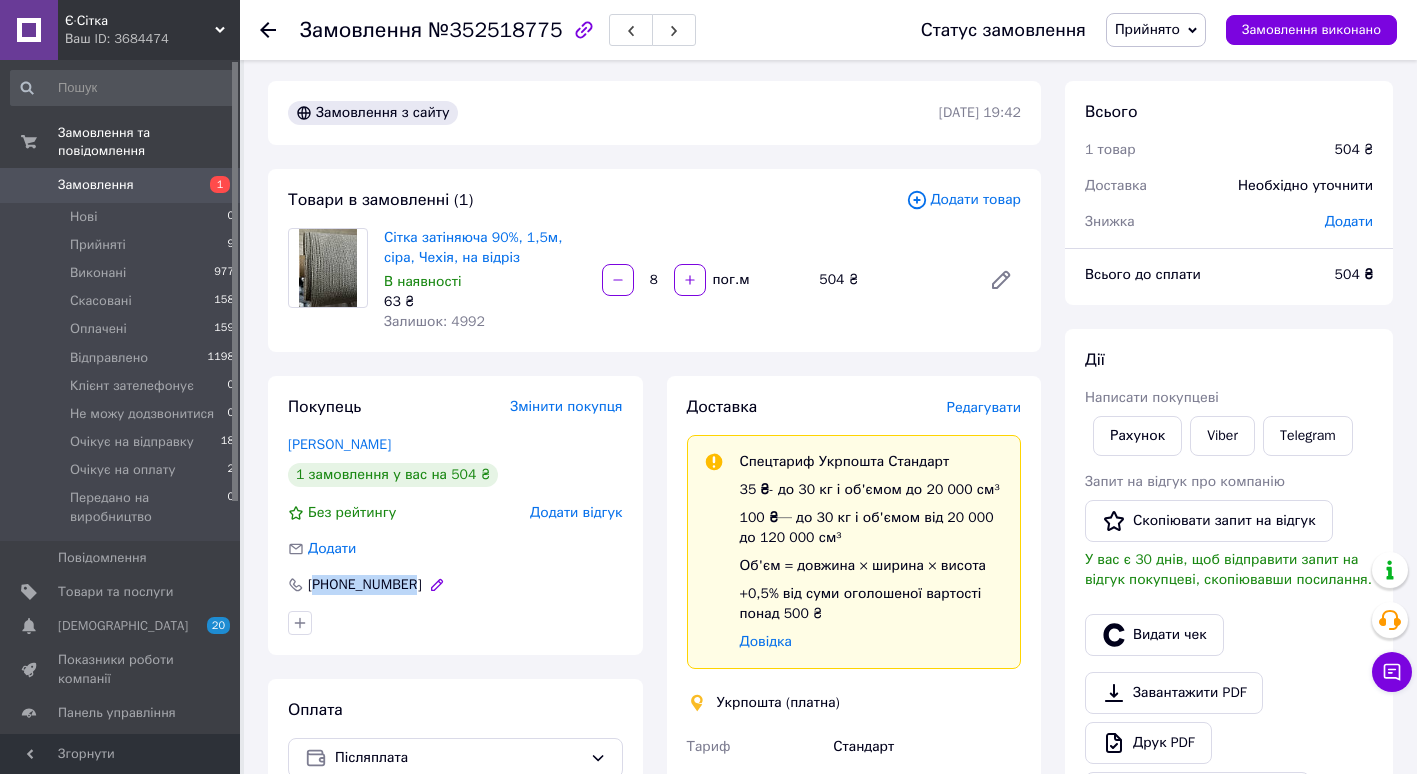 drag, startPoint x: 319, startPoint y: 581, endPoint x: 404, endPoint y: 584, distance: 85.052925 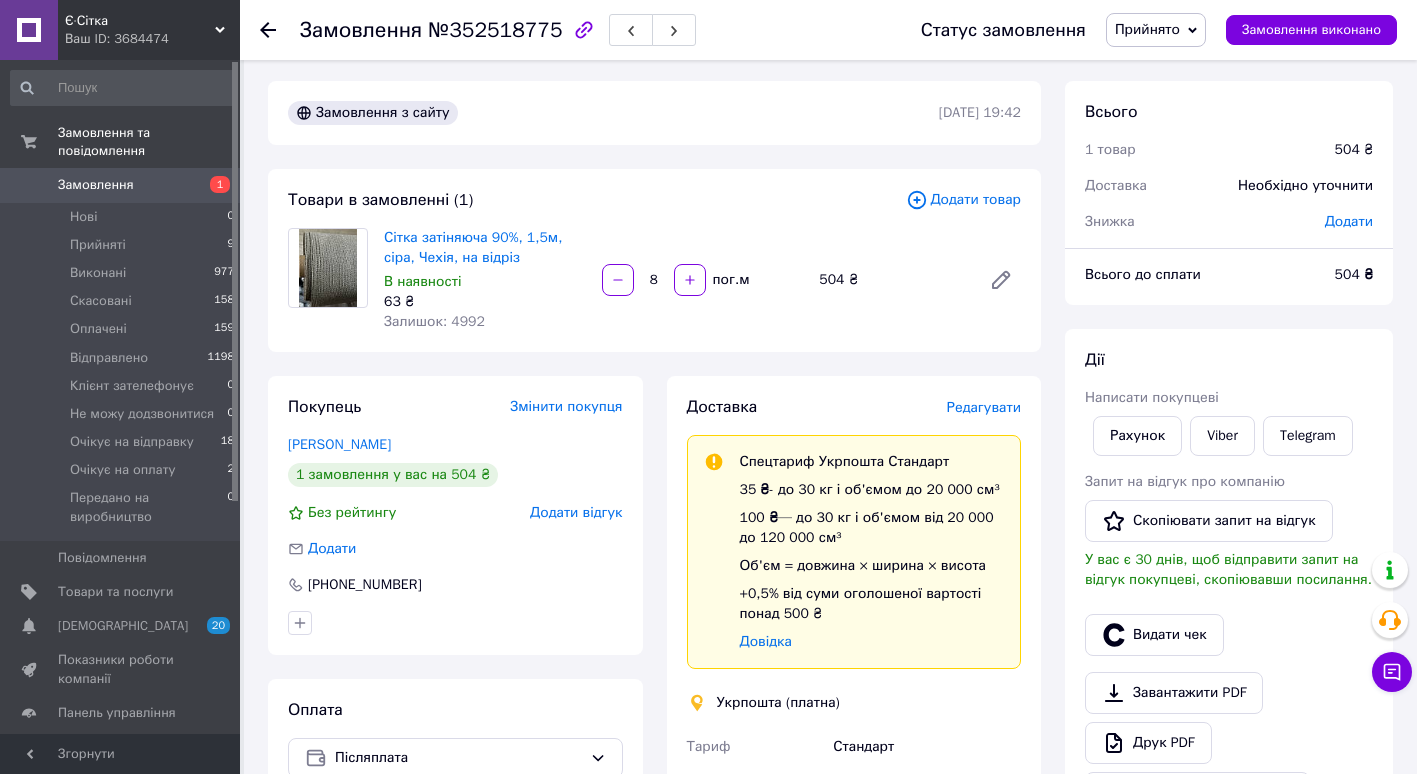 click on "Редагувати" at bounding box center [984, 407] 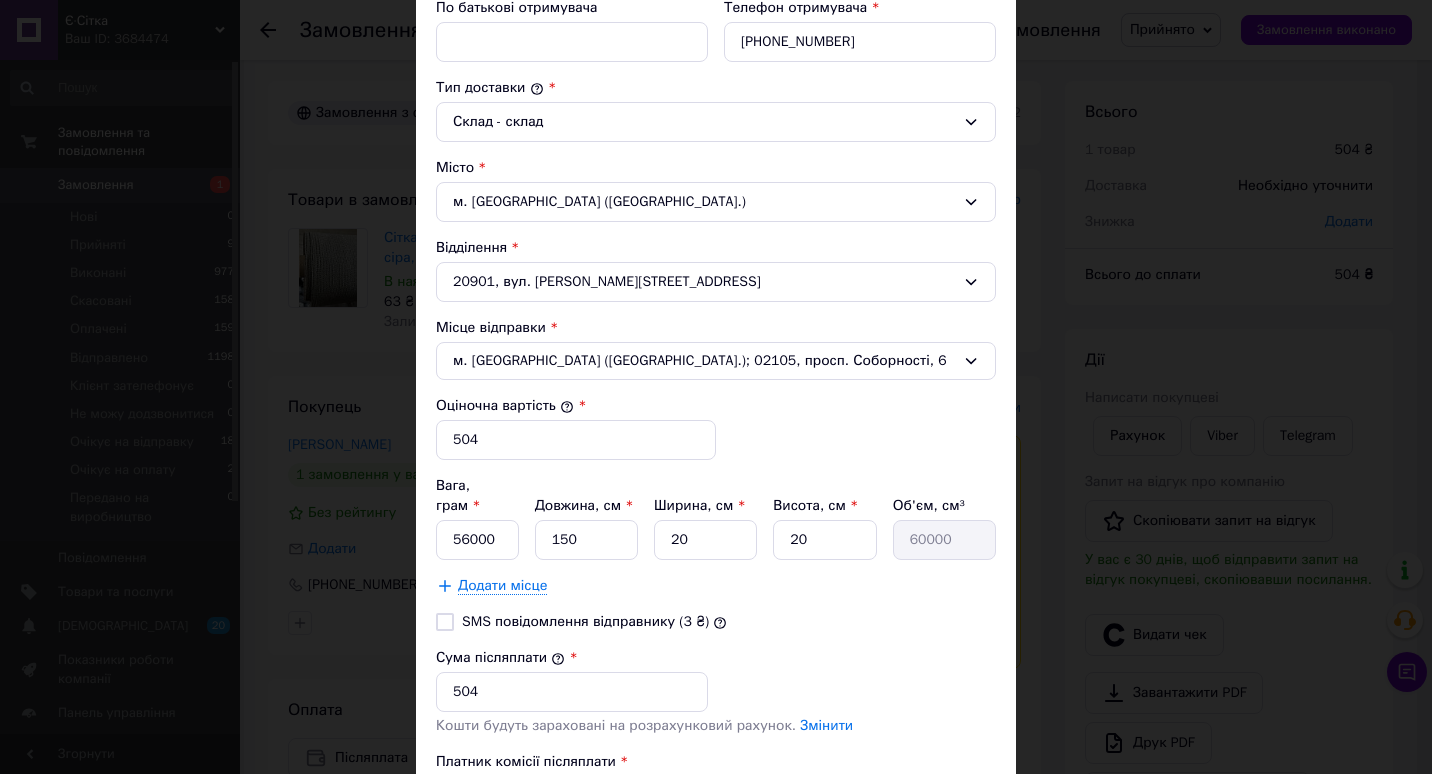scroll, scrollTop: 475, scrollLeft: 0, axis: vertical 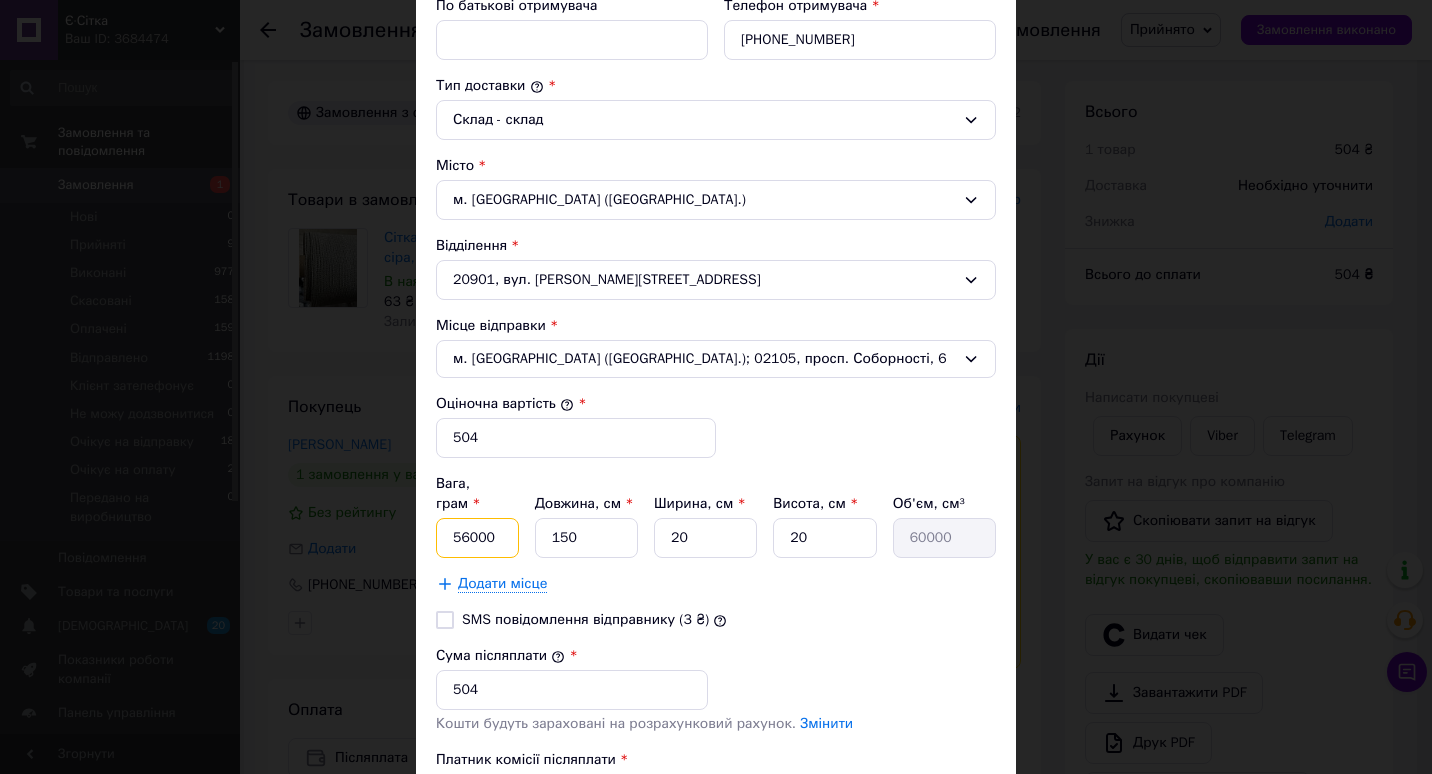 click on "56000" at bounding box center [477, 538] 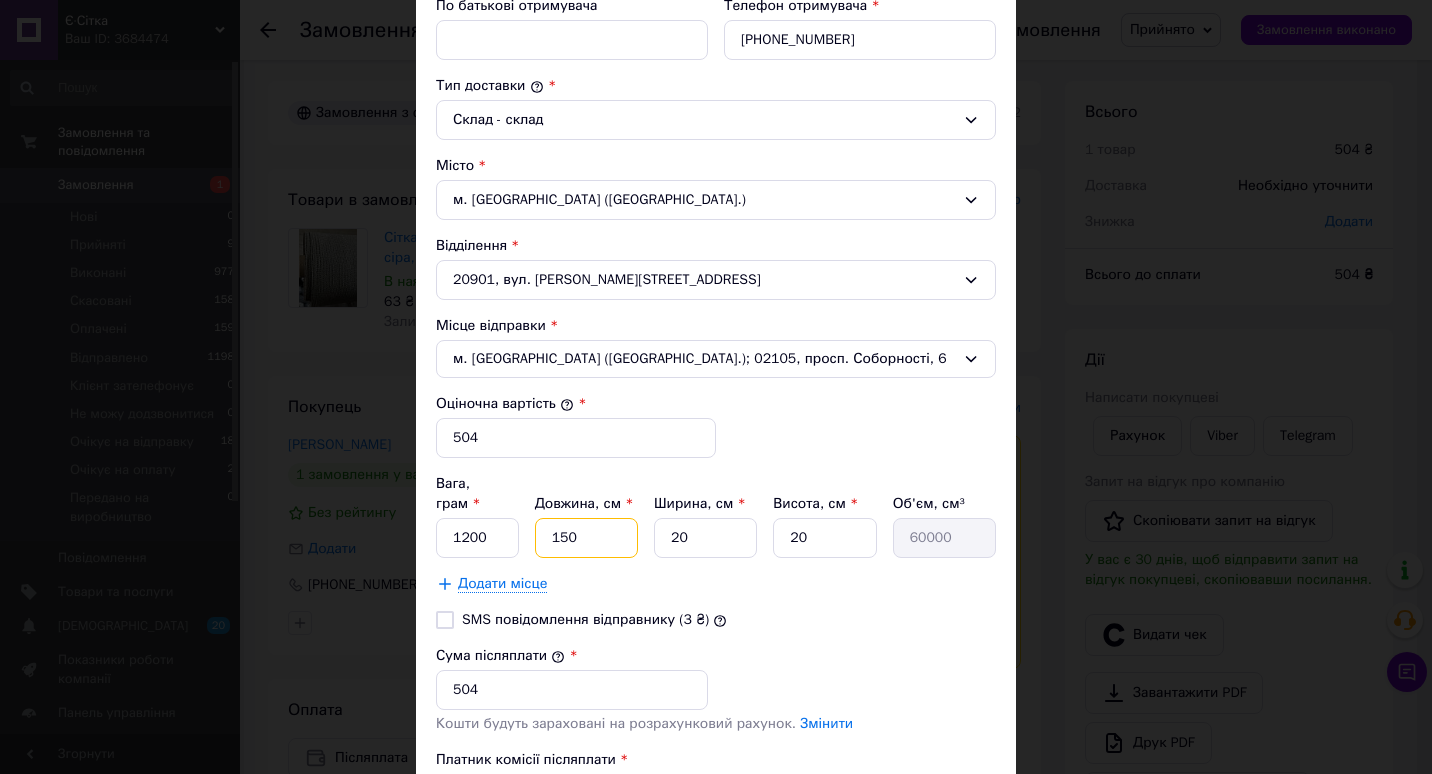 click on "150" at bounding box center (586, 538) 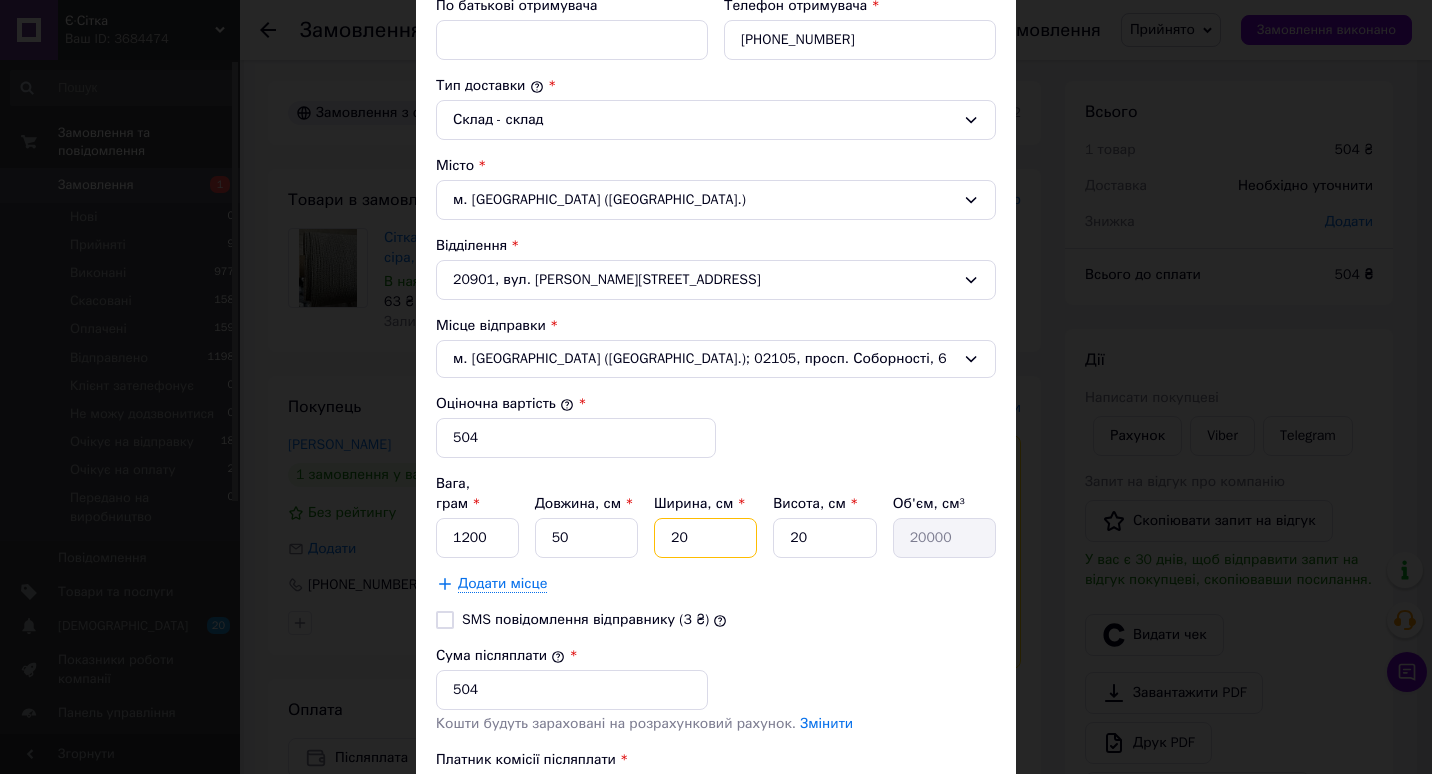 click on "20" at bounding box center (705, 538) 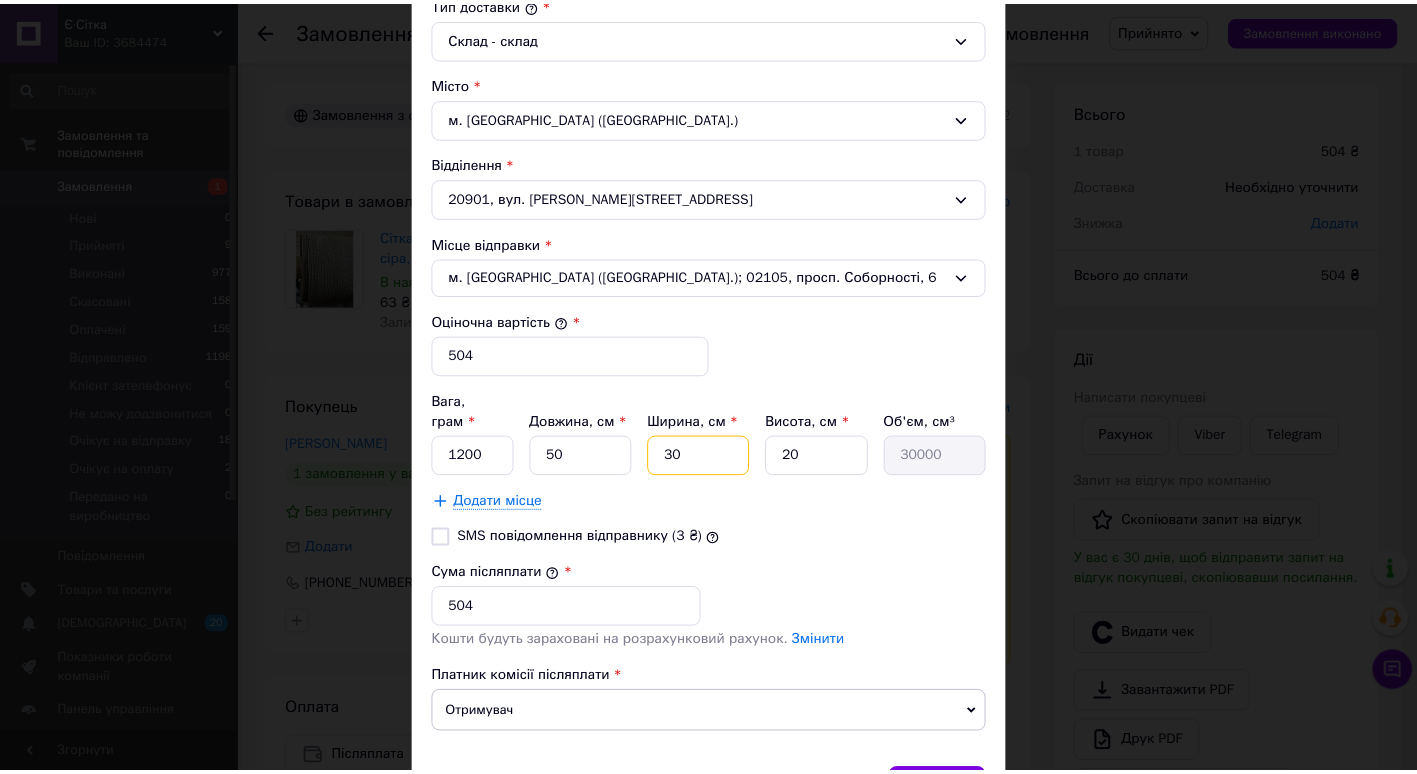 scroll, scrollTop: 573, scrollLeft: 0, axis: vertical 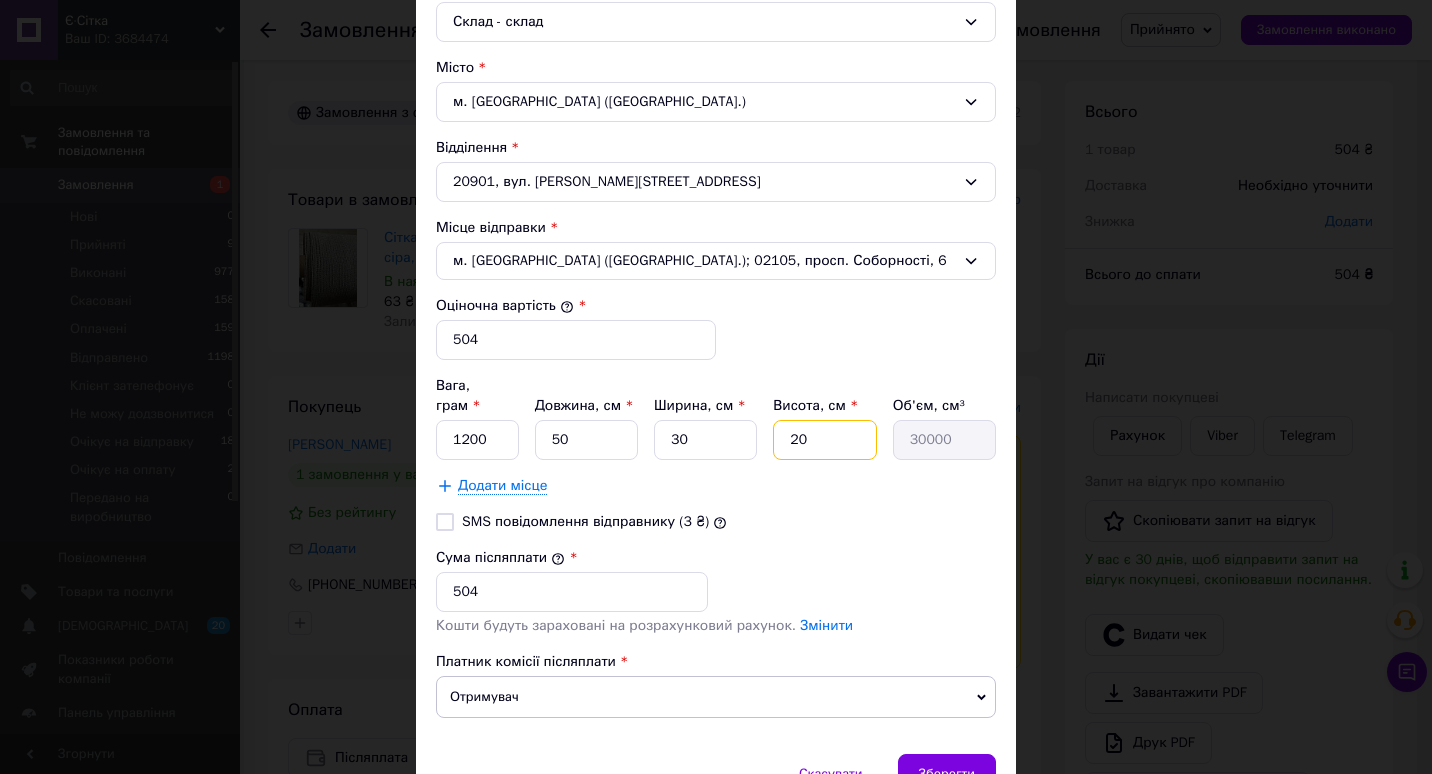 click on "20" at bounding box center [824, 440] 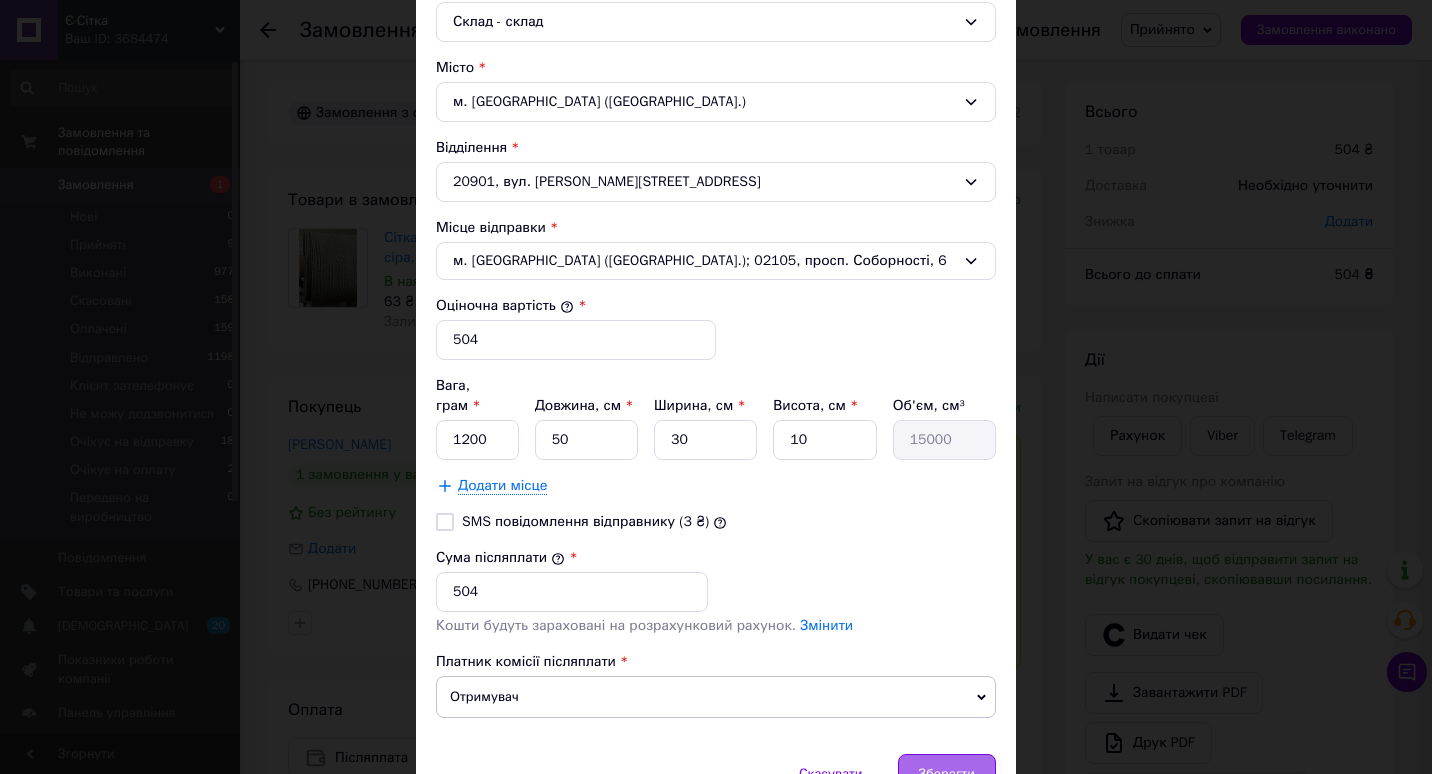 click on "Зберегти" at bounding box center (947, 774) 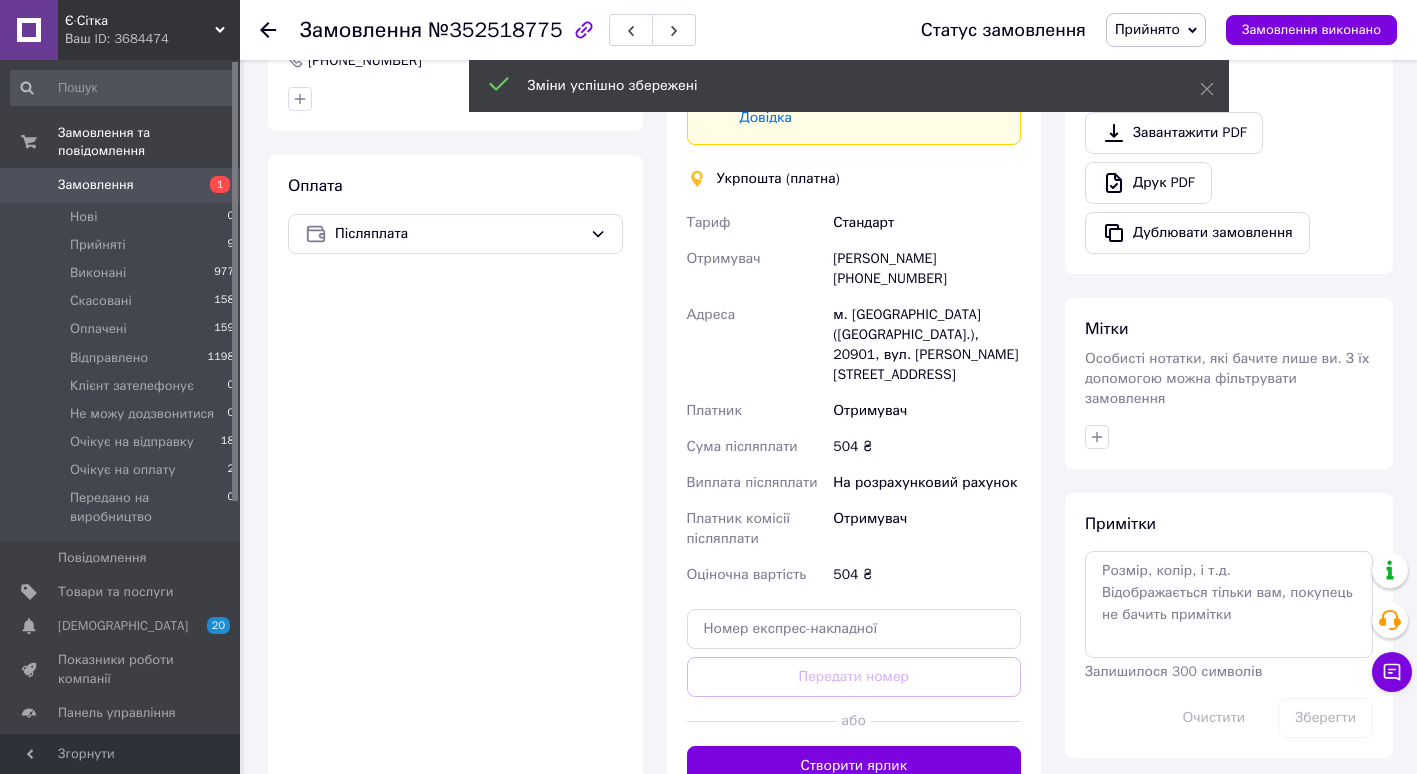scroll, scrollTop: 537, scrollLeft: 0, axis: vertical 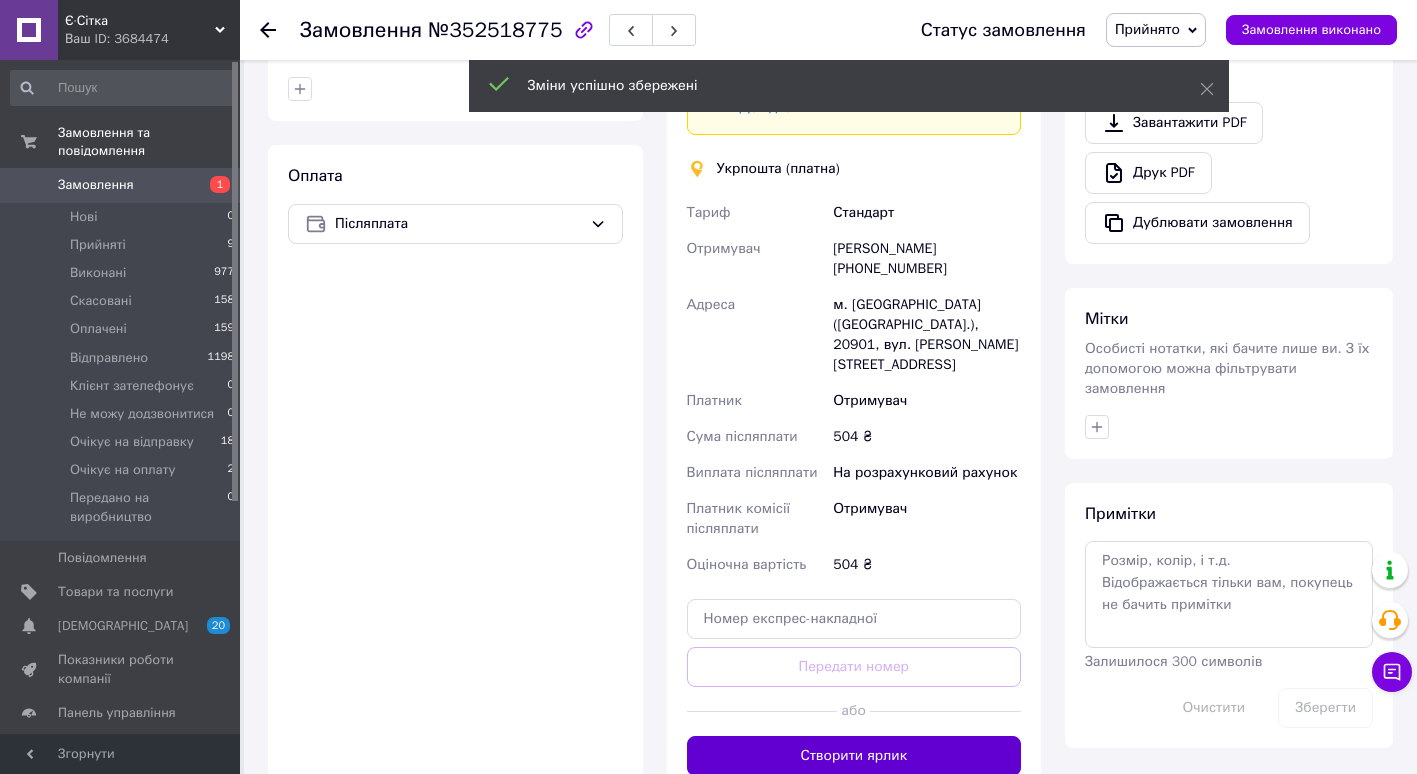 click on "Створити ярлик" at bounding box center (854, 756) 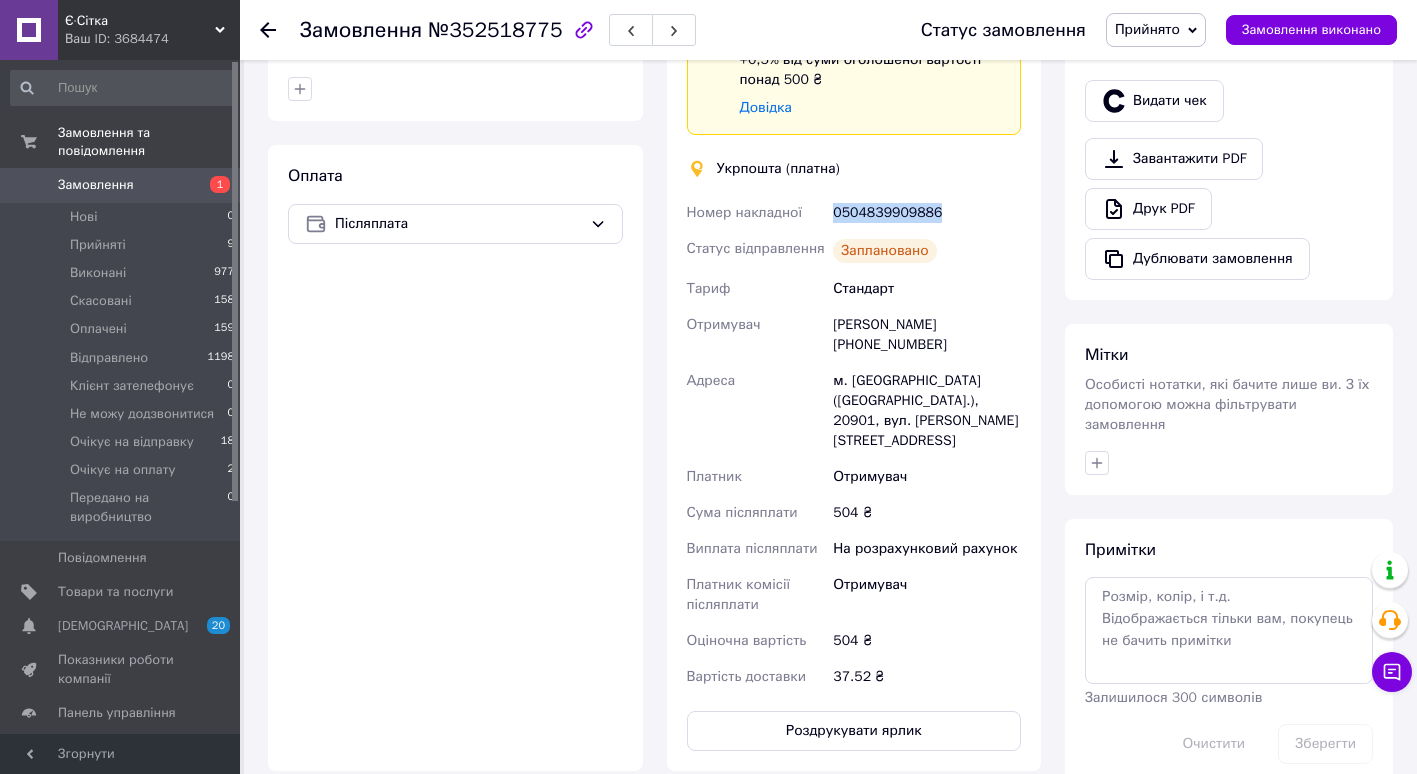 drag, startPoint x: 829, startPoint y: 212, endPoint x: 931, endPoint y: 204, distance: 102.31325 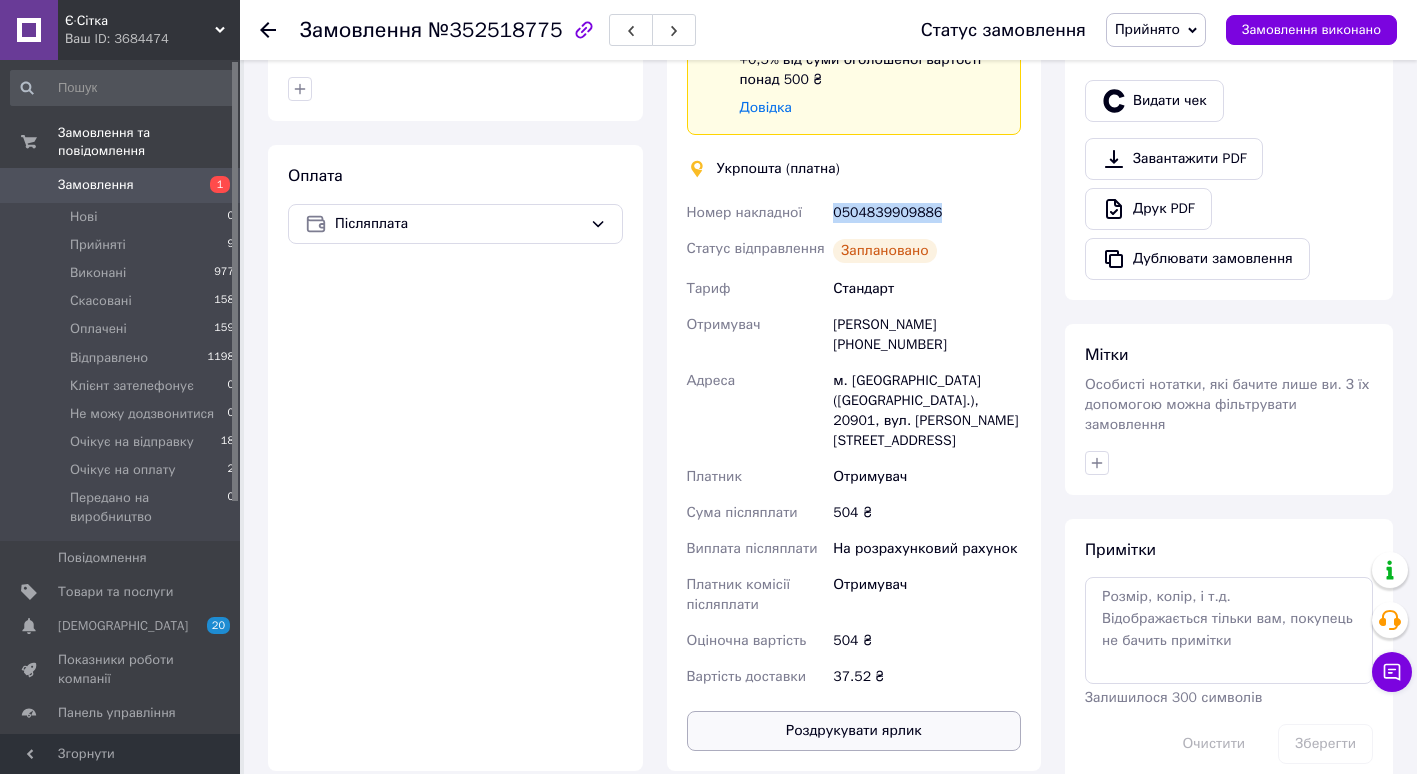 click on "Роздрукувати ярлик" at bounding box center (854, 731) 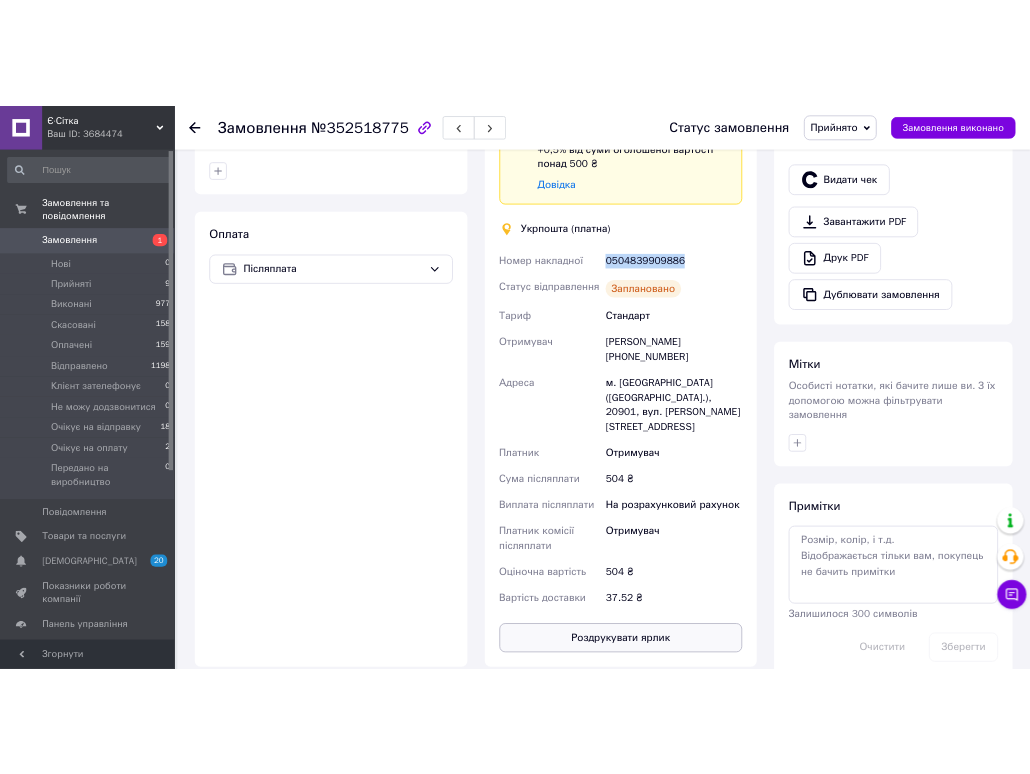 scroll, scrollTop: 661, scrollLeft: 0, axis: vertical 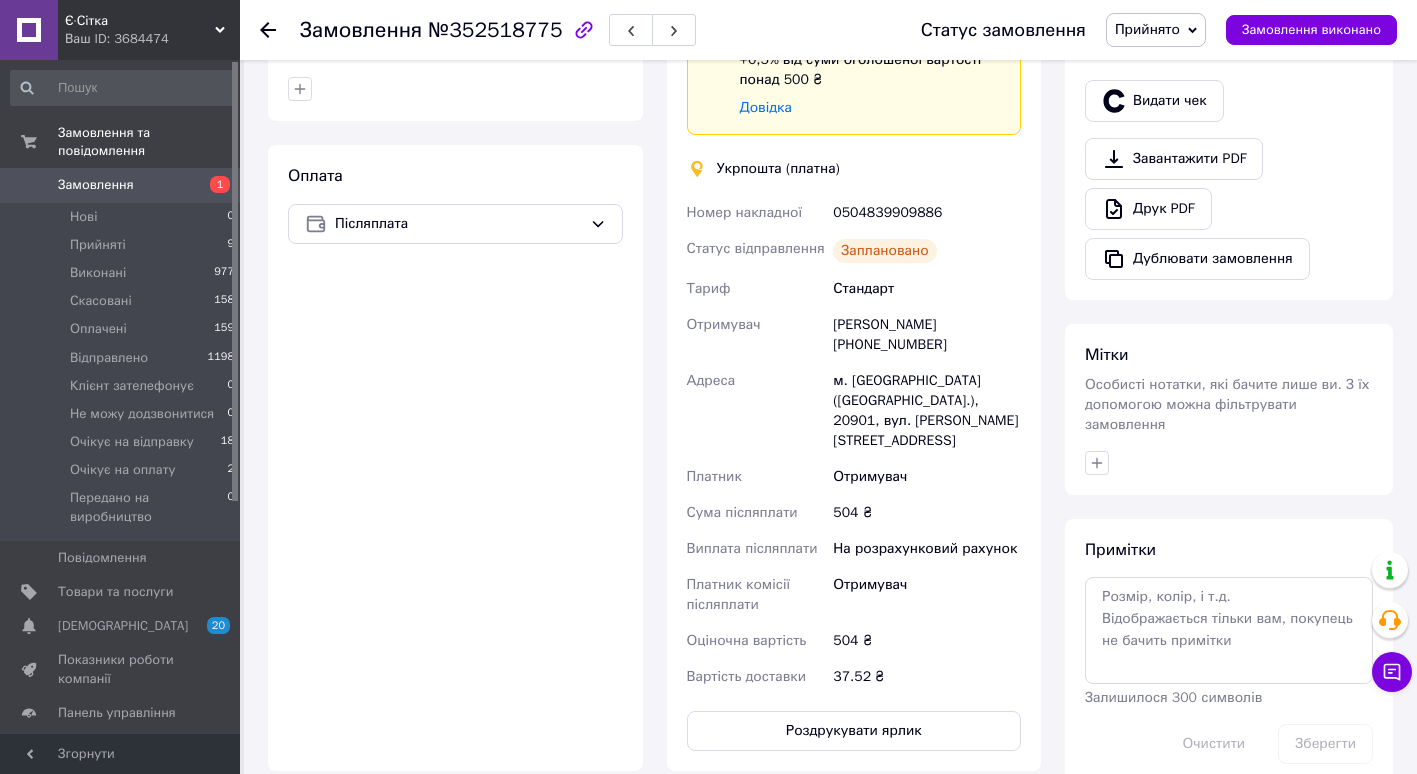 click 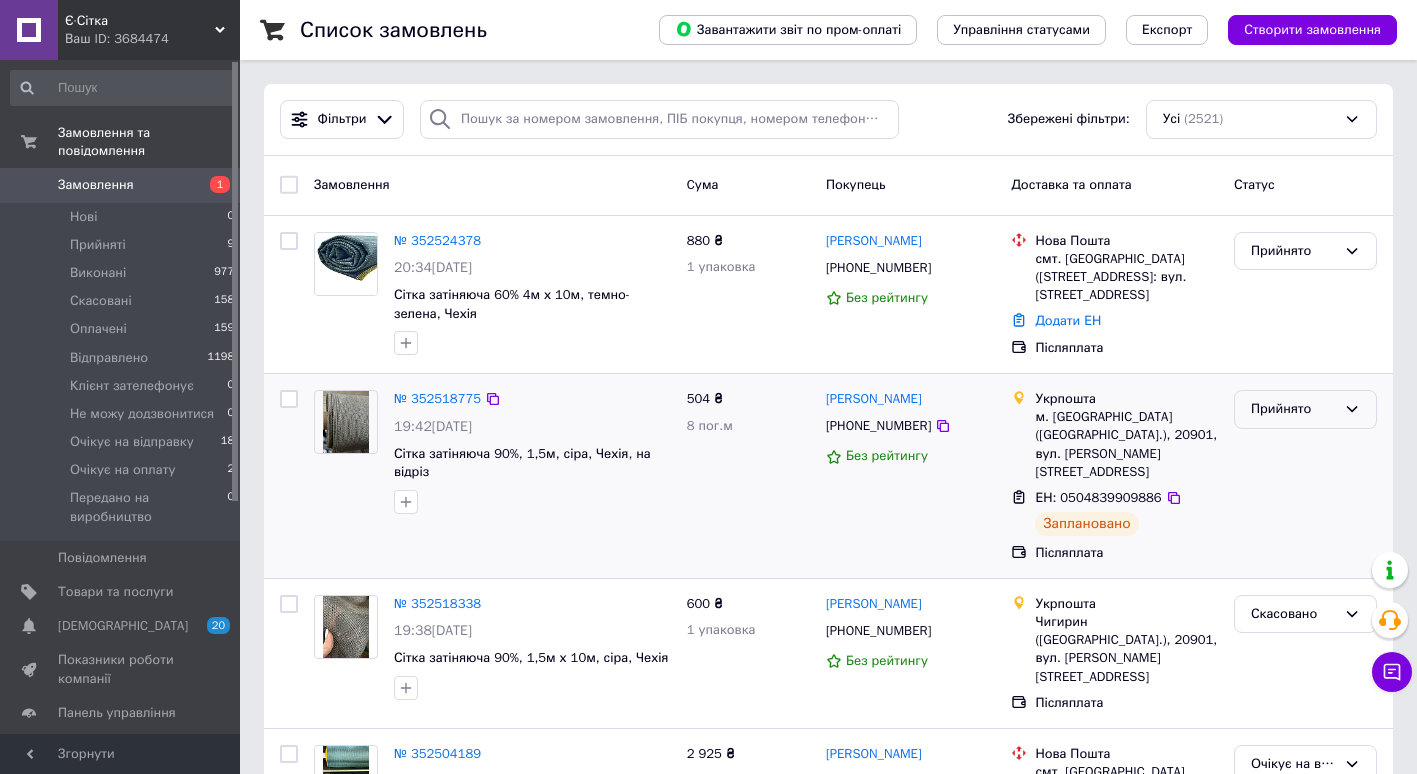 click 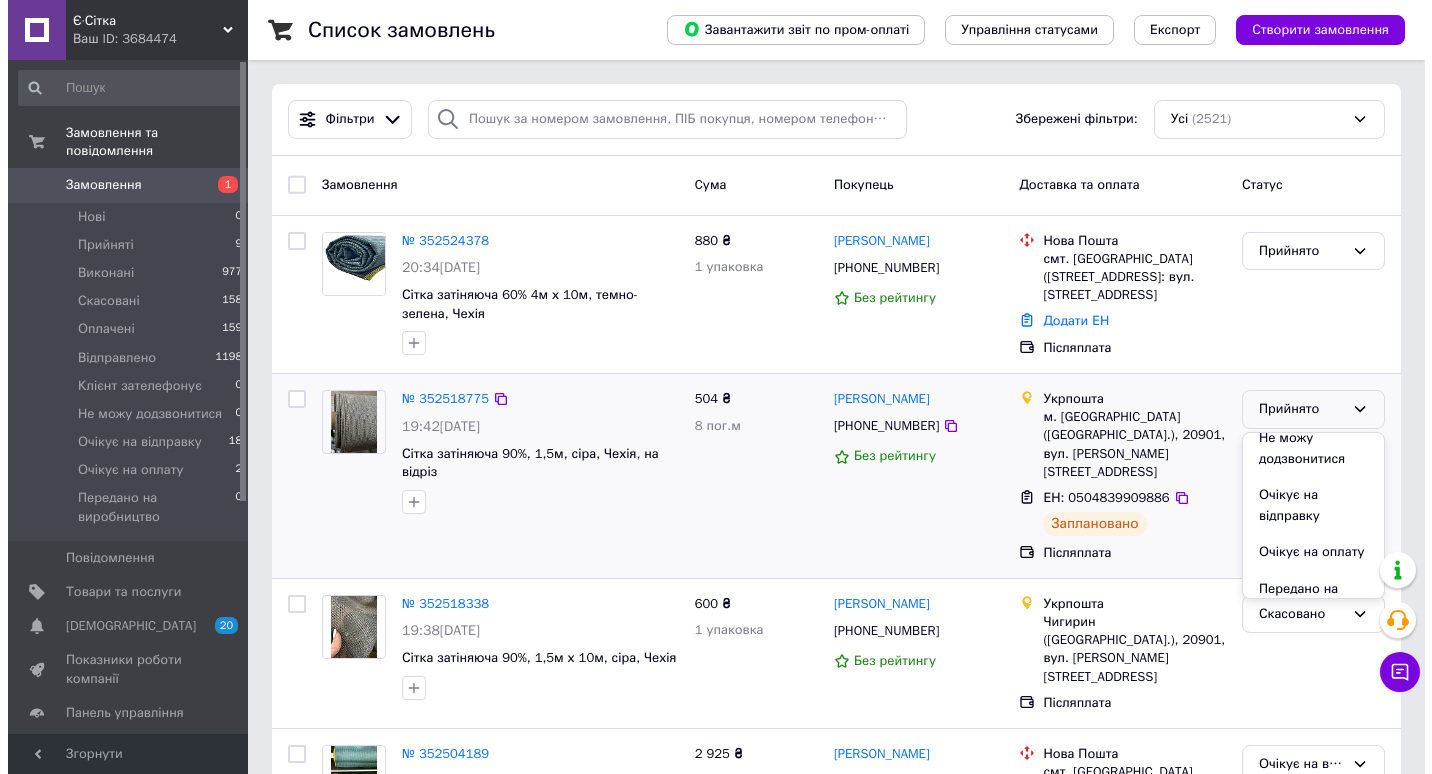 scroll, scrollTop: 219, scrollLeft: 0, axis: vertical 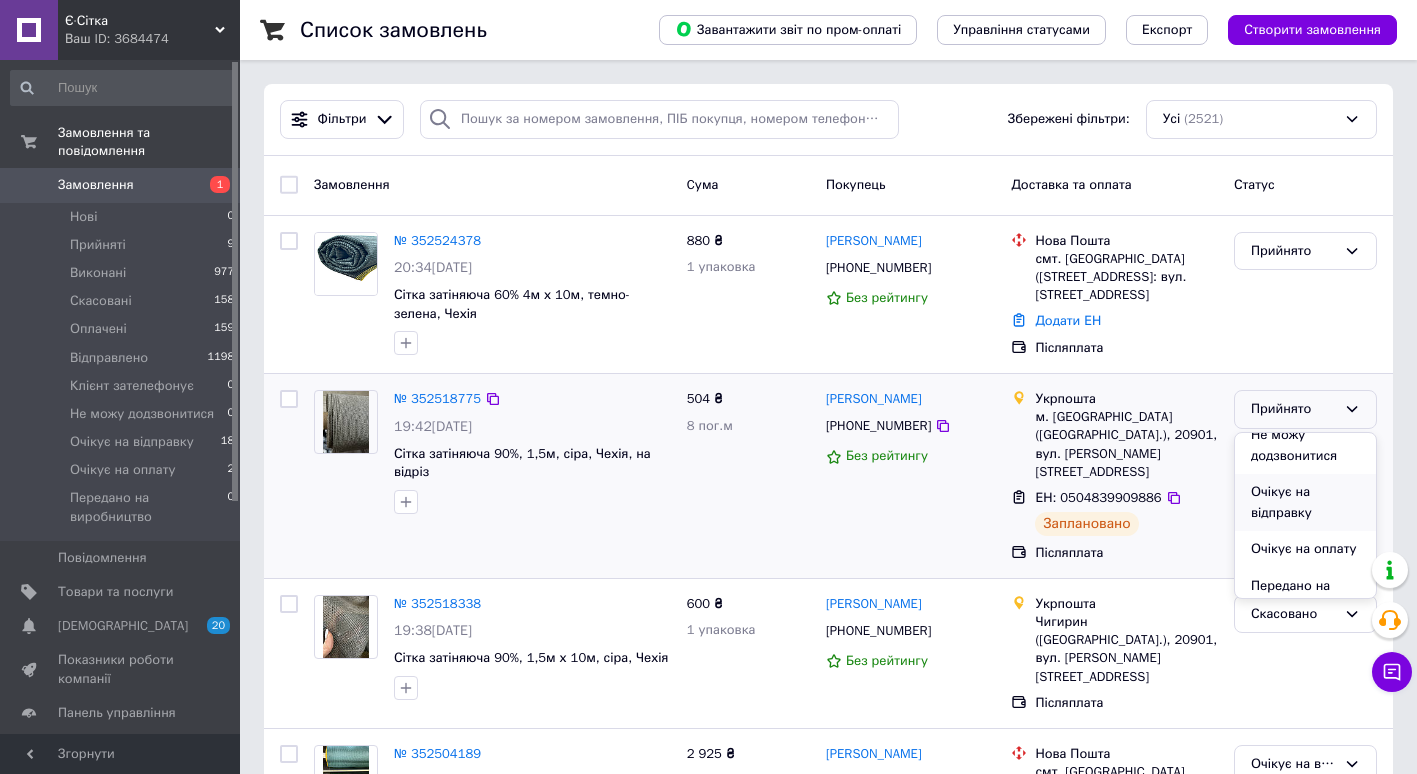 click on "Очікує на відправку" at bounding box center [1305, 502] 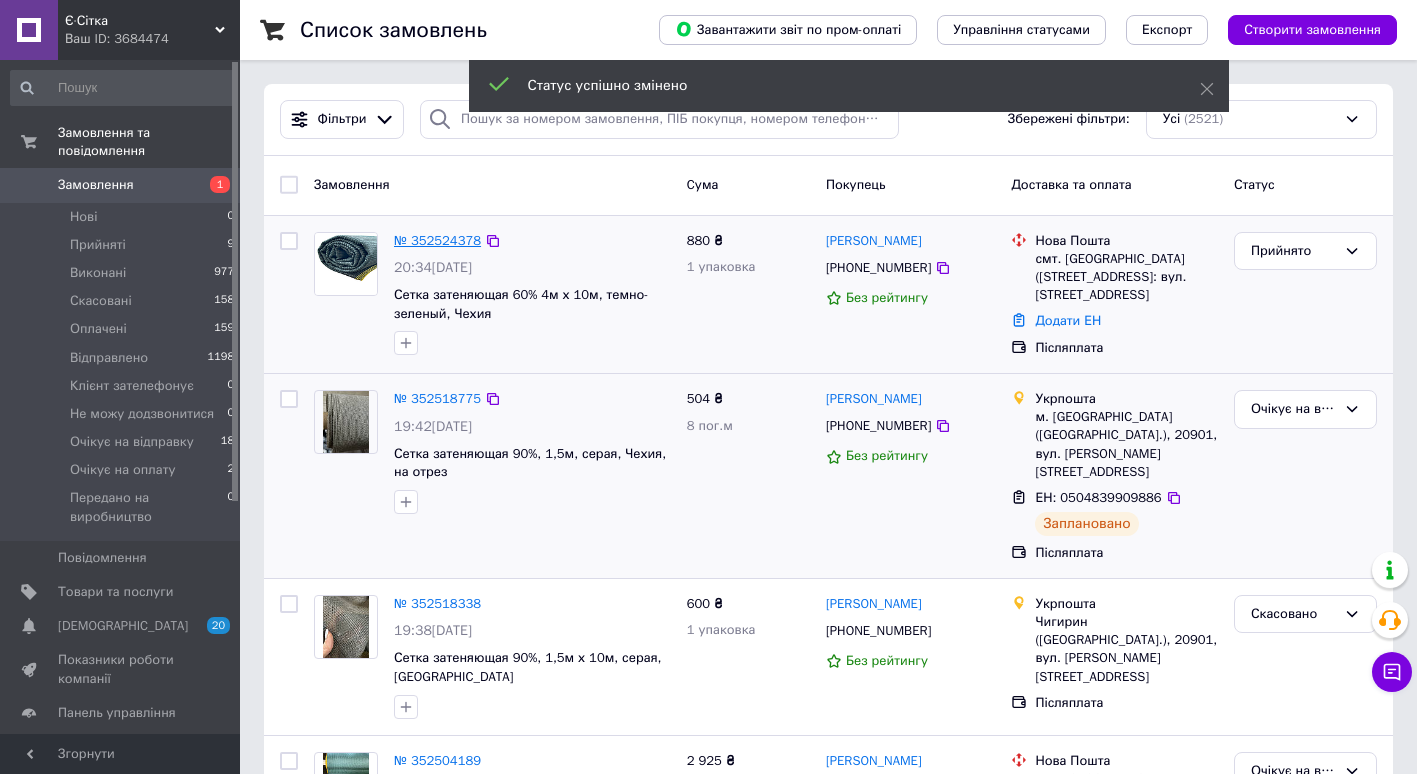 click on "№ 352524378" at bounding box center [437, 240] 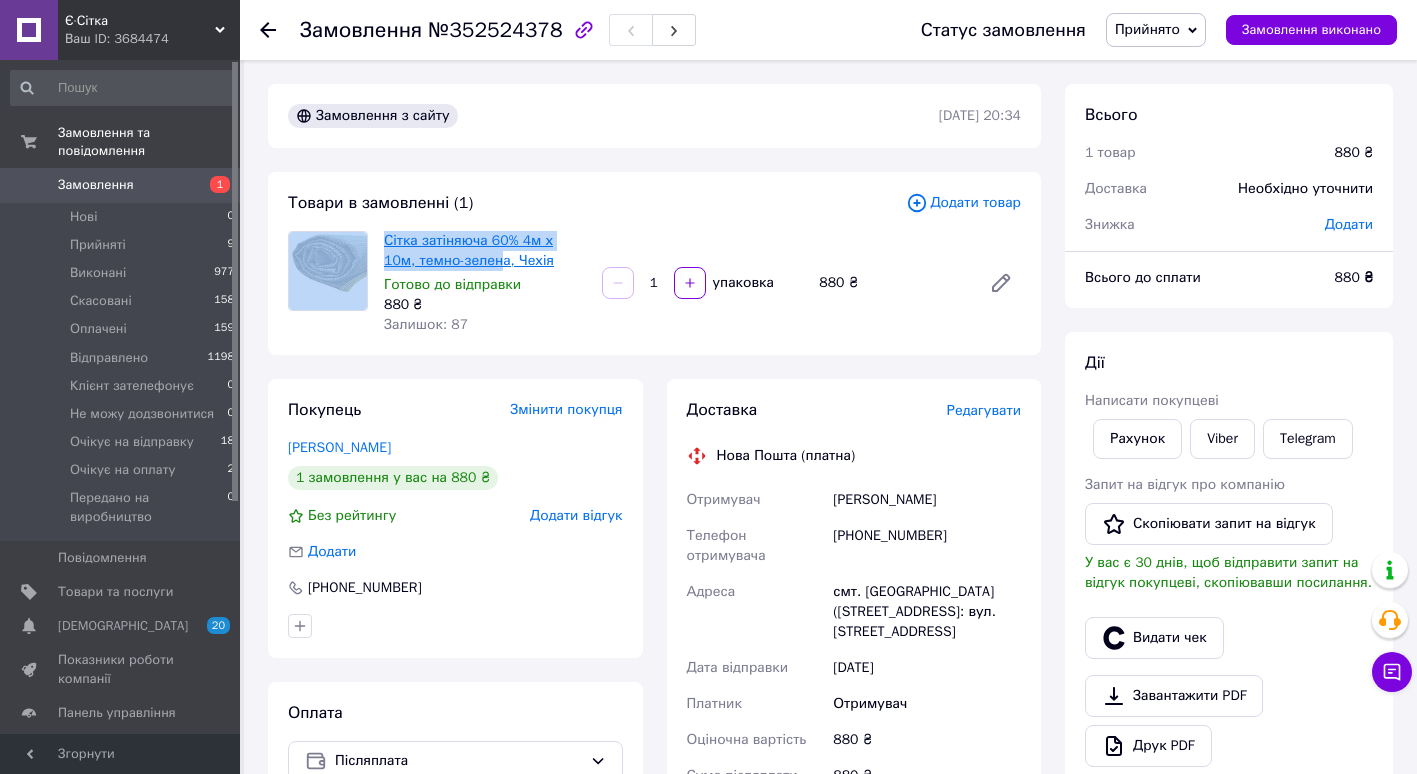 drag, startPoint x: 373, startPoint y: 234, endPoint x: 467, endPoint y: 256, distance: 96.540146 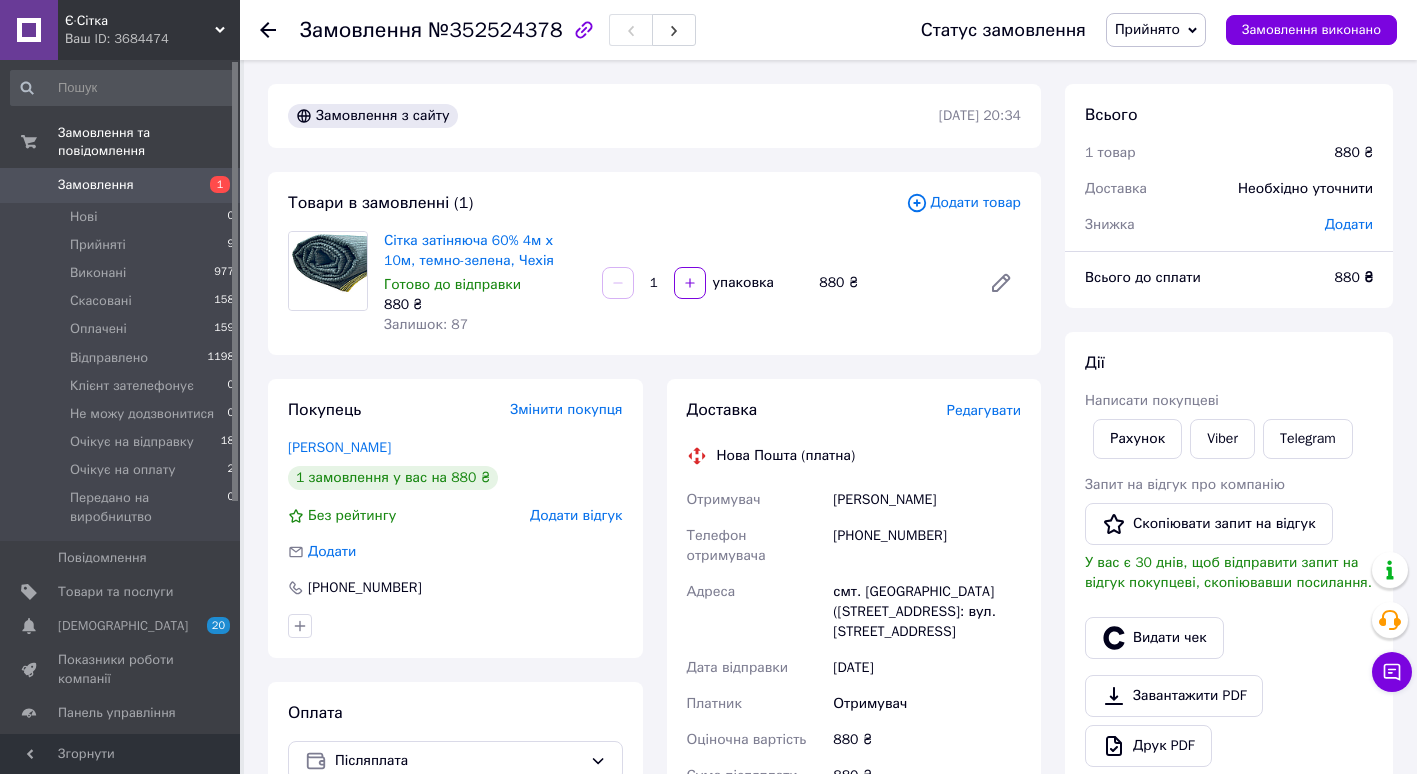 drag, startPoint x: 467, startPoint y: 256, endPoint x: 615, endPoint y: 194, distance: 160.46184 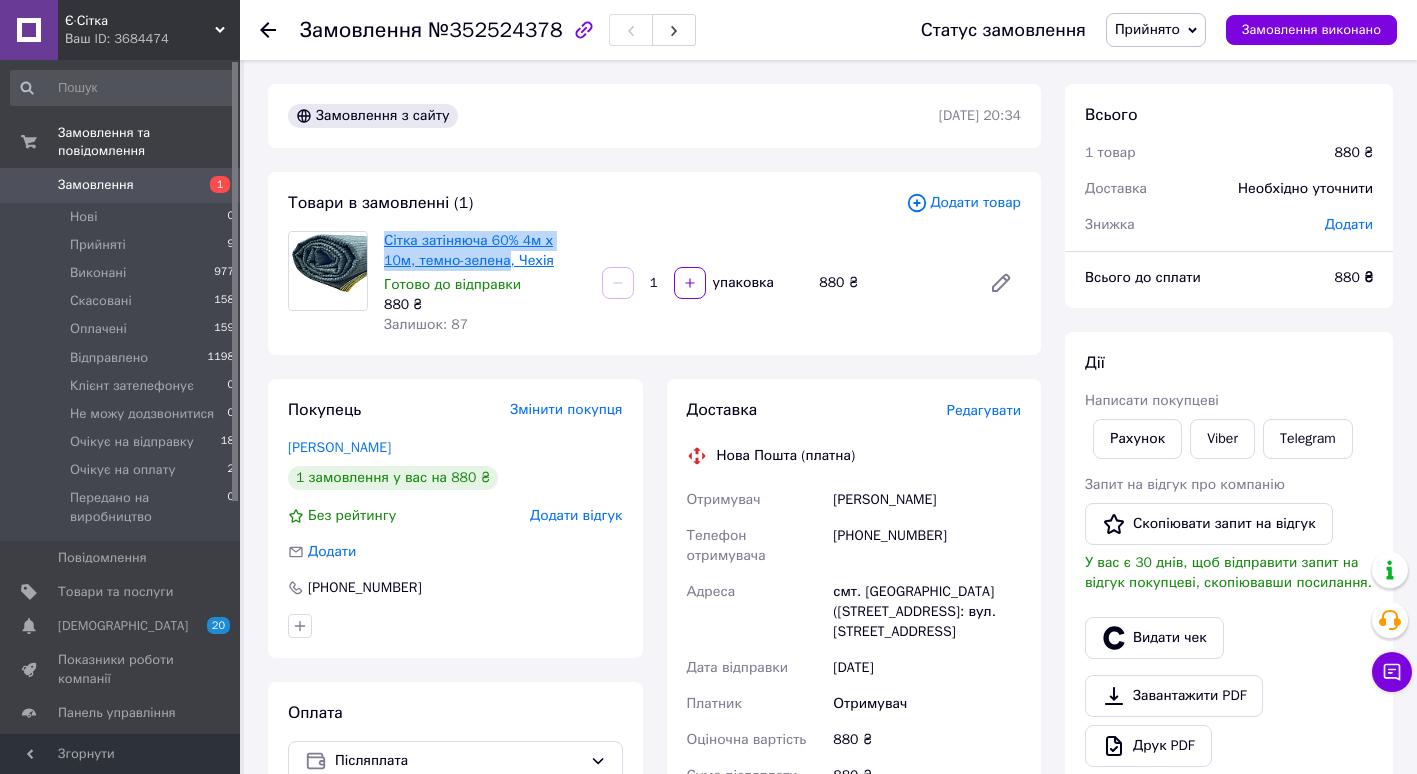 drag, startPoint x: 380, startPoint y: 229, endPoint x: 469, endPoint y: 257, distance: 93.30059 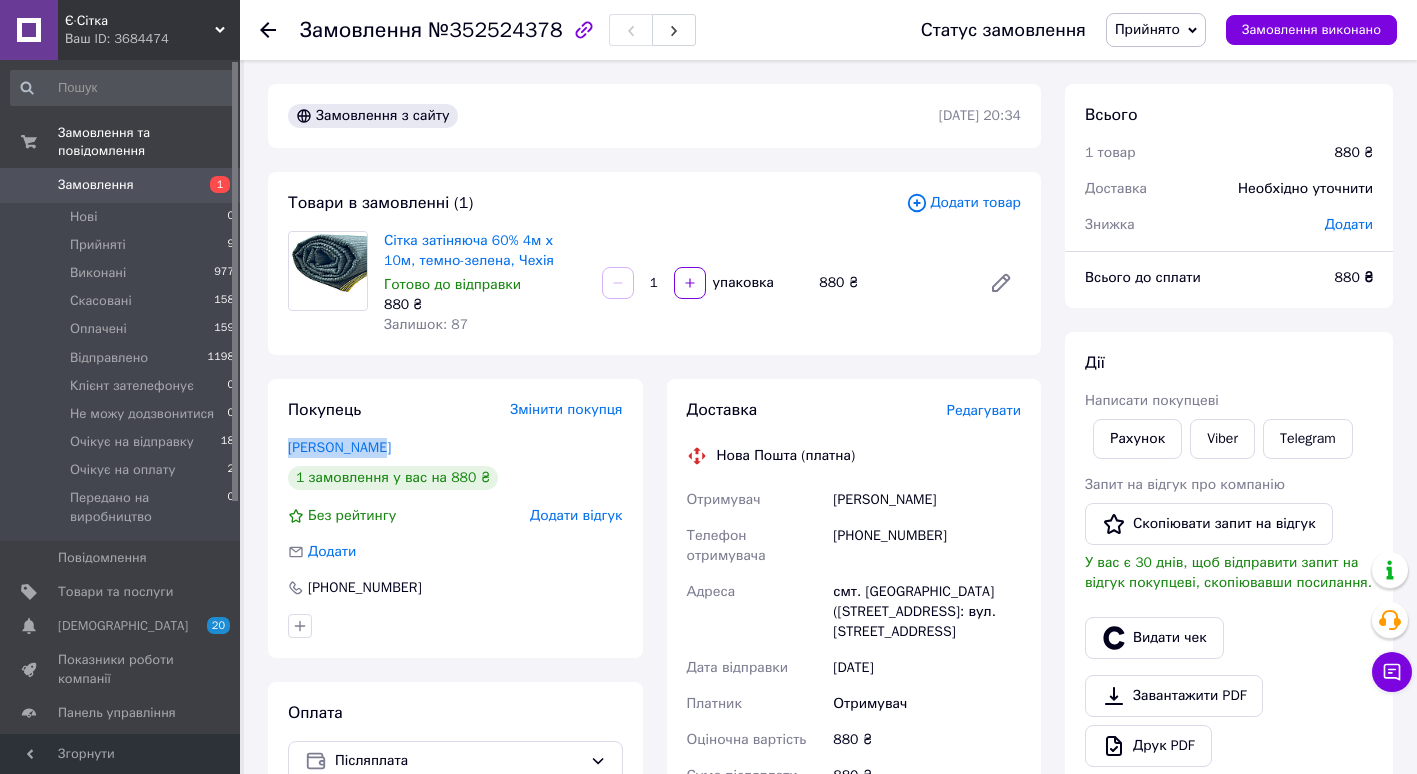 drag, startPoint x: 283, startPoint y: 446, endPoint x: 378, endPoint y: 442, distance: 95.084175 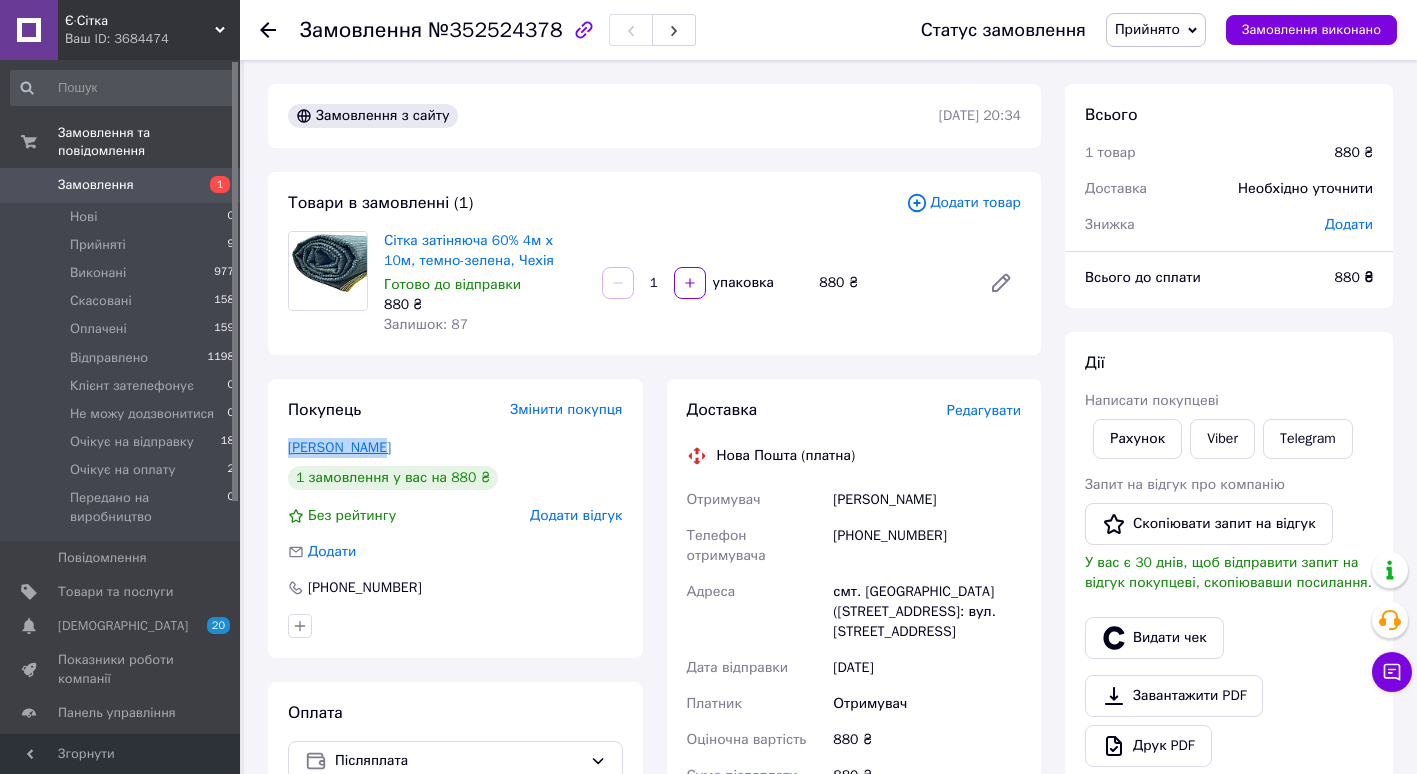 drag, startPoint x: 378, startPoint y: 442, endPoint x: 357, endPoint y: 443, distance: 21.023796 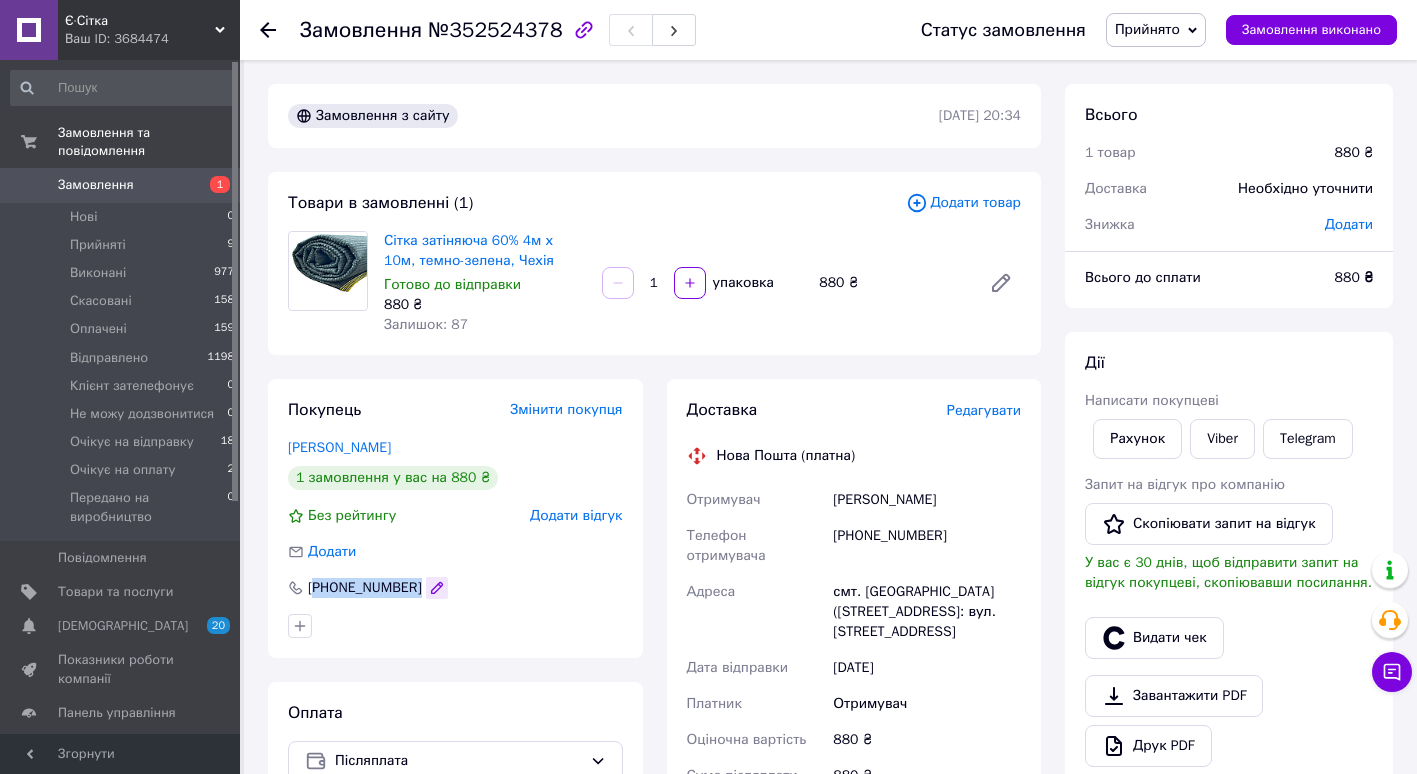 drag, startPoint x: 313, startPoint y: 587, endPoint x: 413, endPoint y: 586, distance: 100.005 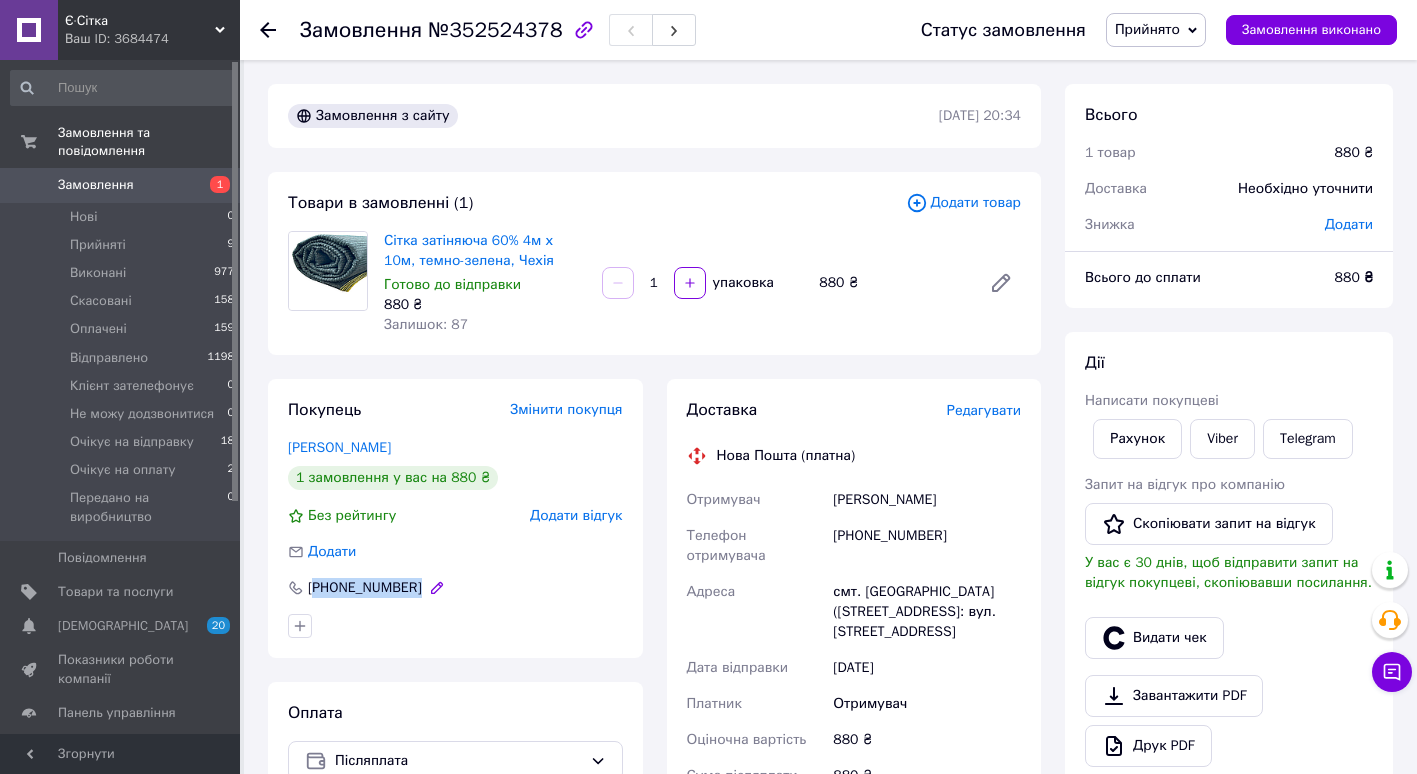 drag, startPoint x: 413, startPoint y: 586, endPoint x: 401, endPoint y: 585, distance: 12.0415945 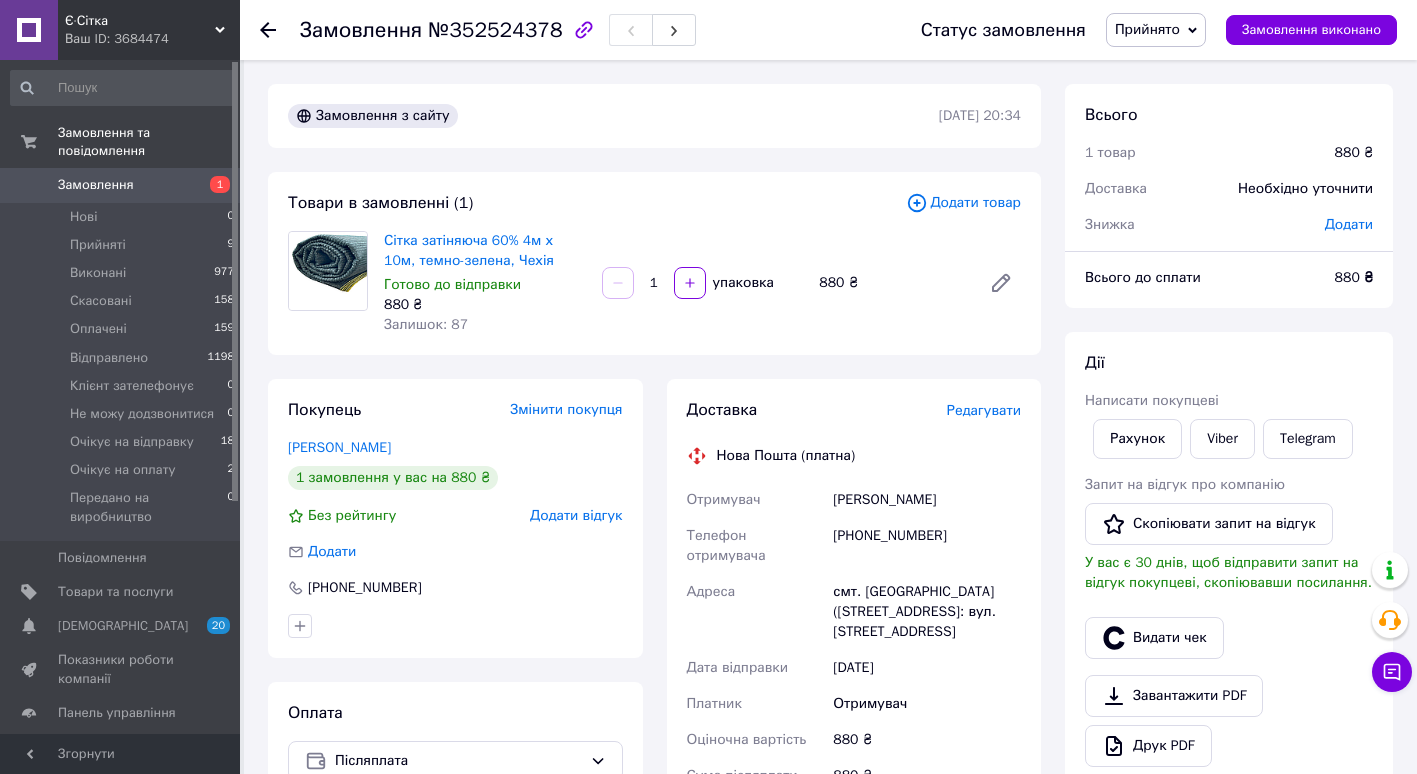 click on "Редагувати" at bounding box center [984, 410] 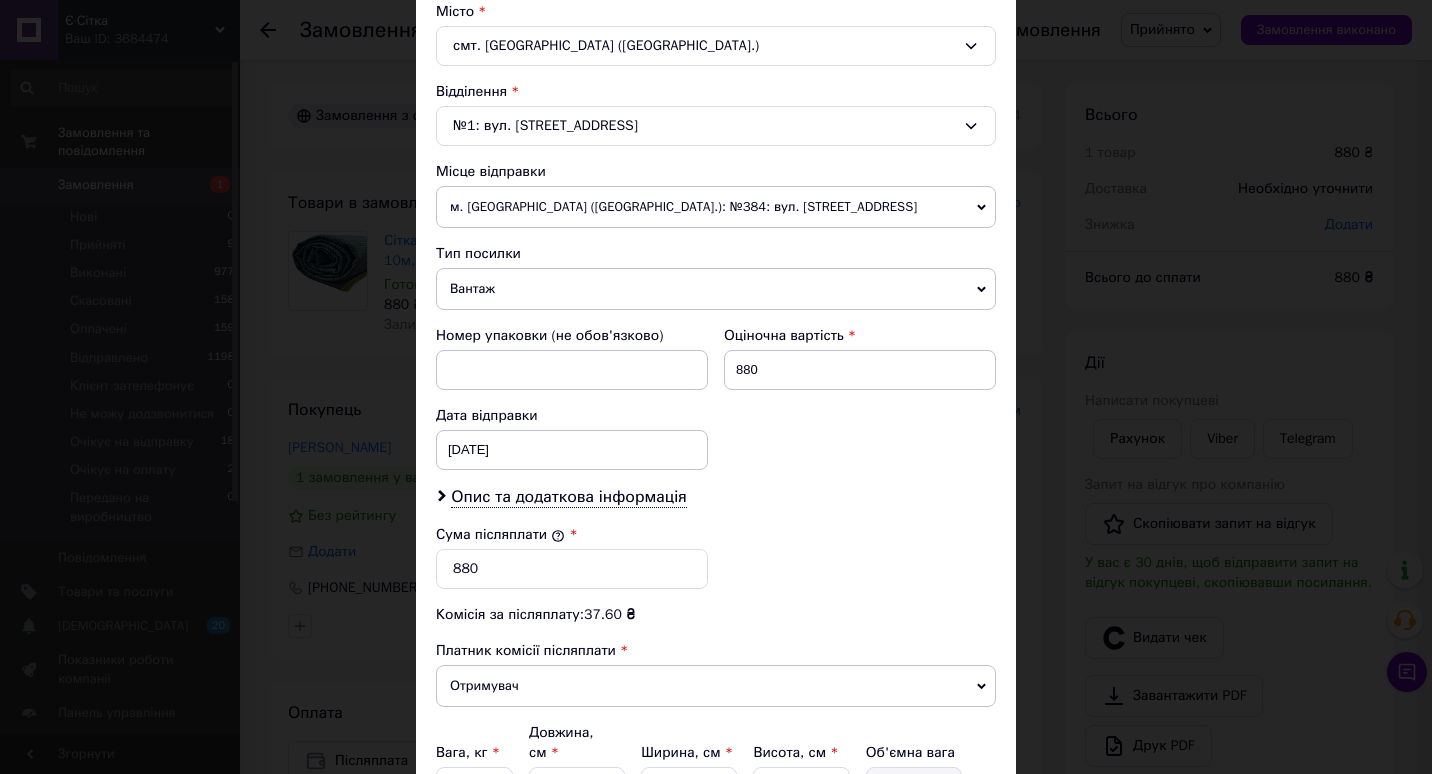 scroll, scrollTop: 551, scrollLeft: 0, axis: vertical 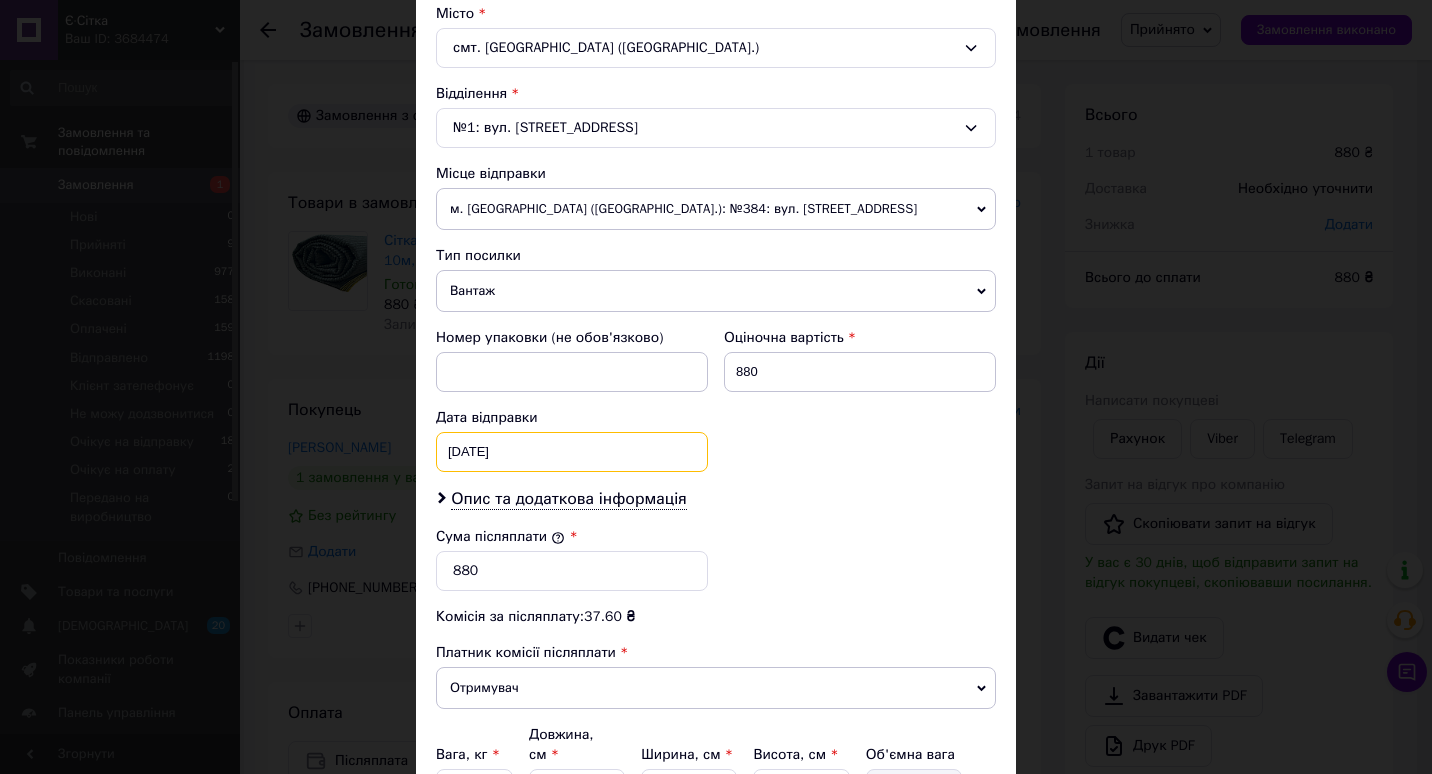 click on "[DATE] < 2025 > < Июль > Пн Вт Ср Чт Пт Сб Вс 30 1 2 3 4 5 6 7 8 9 10 11 12 13 14 15 16 17 18 19 20 21 22 23 24 25 26 27 28 29 30 31 1 2 3 4 5 6 7 8 9 10" at bounding box center (572, 452) 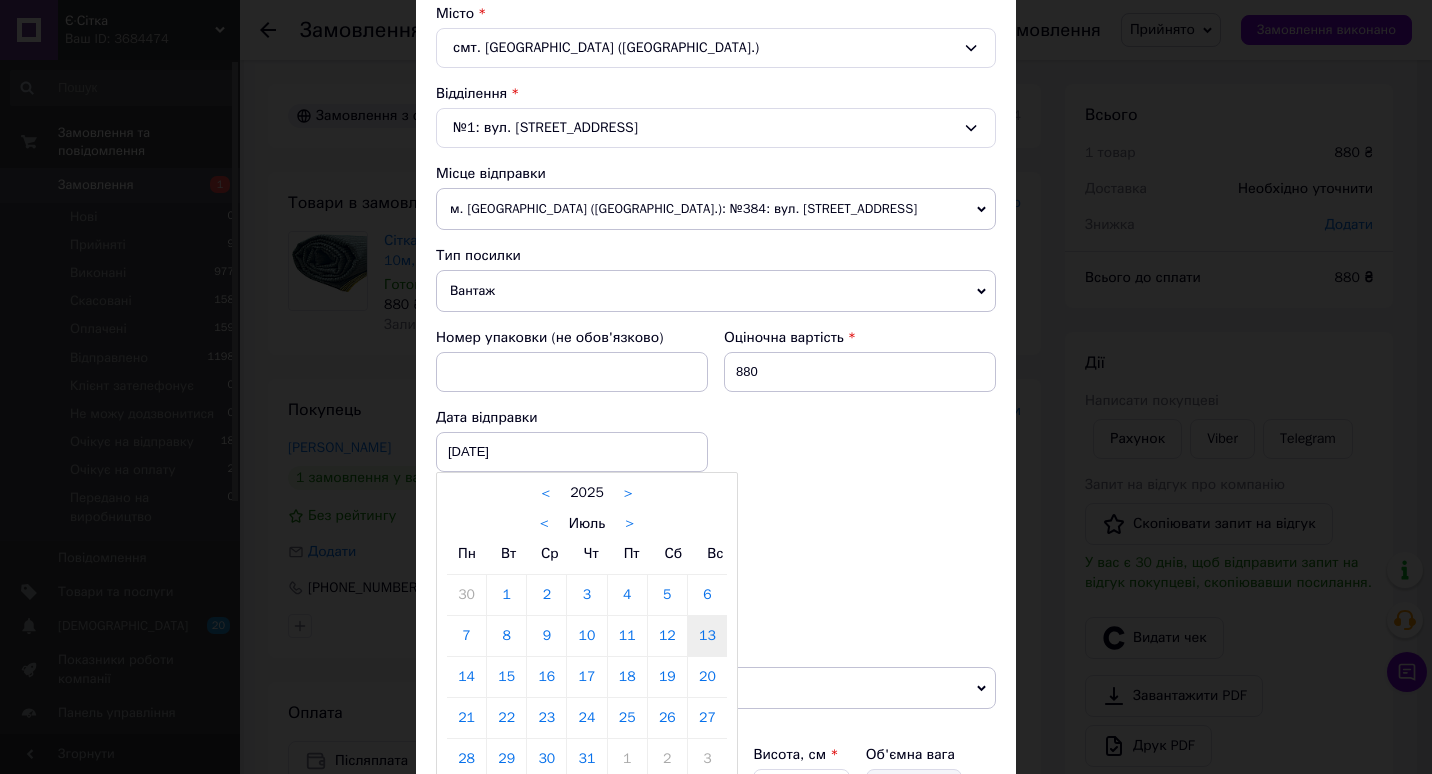 click on "14" at bounding box center [466, 677] 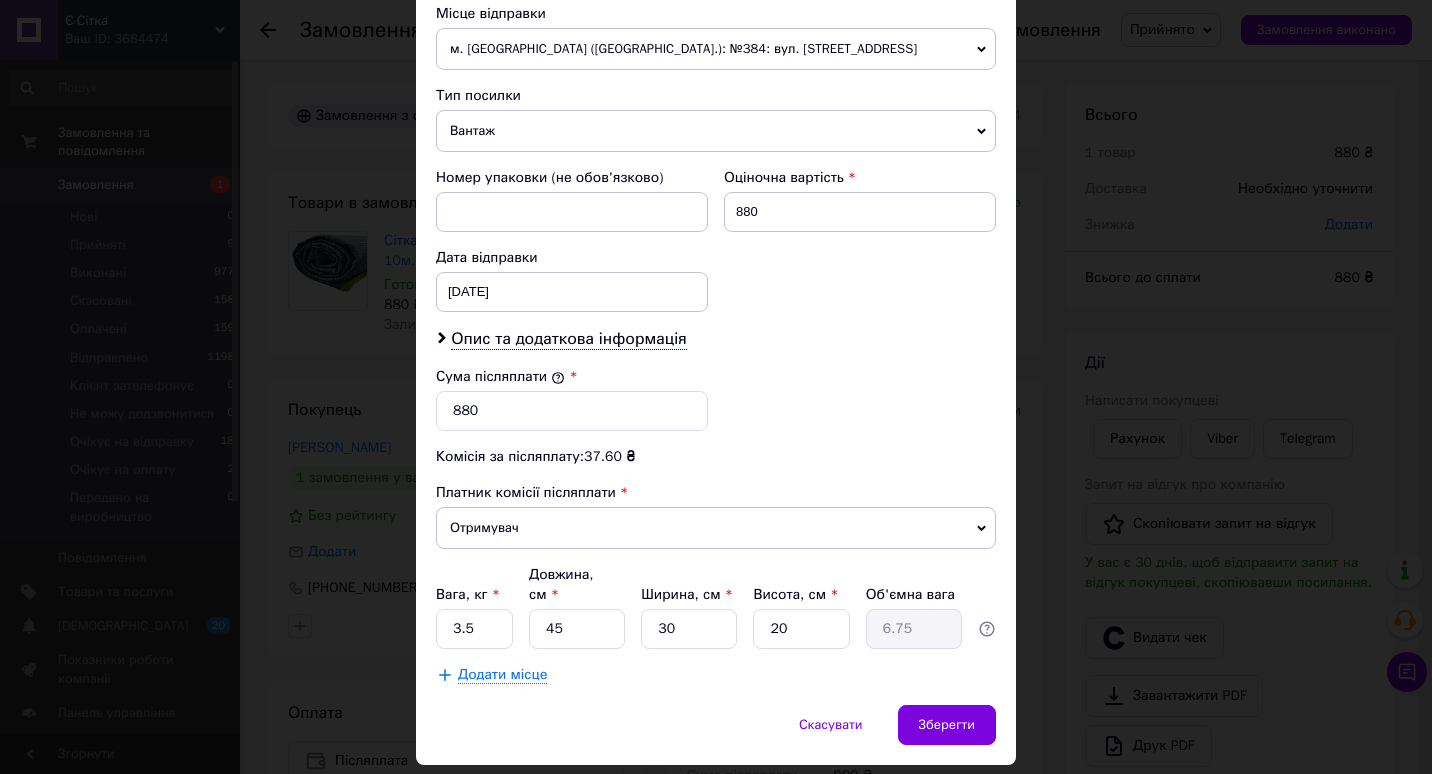 scroll, scrollTop: 752, scrollLeft: 0, axis: vertical 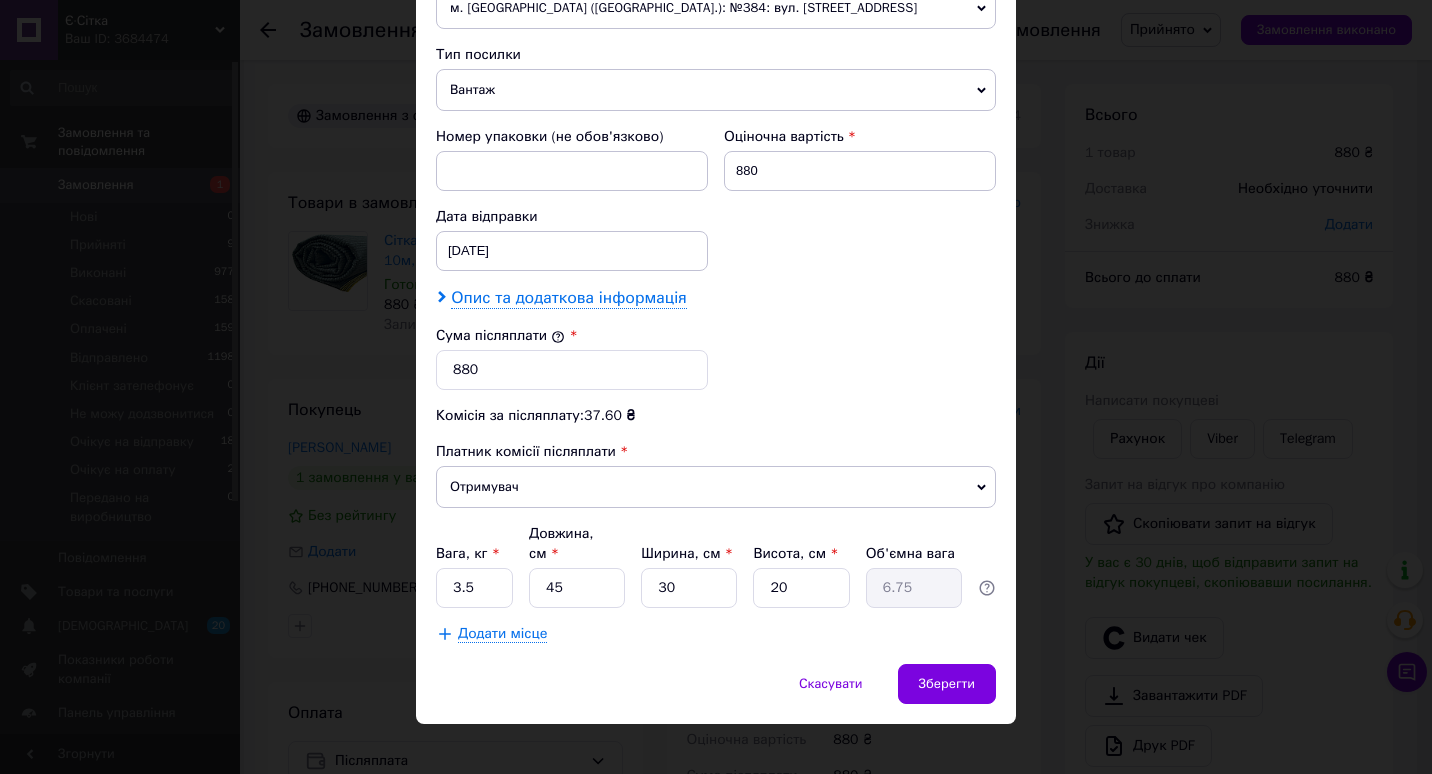 click on "Опис та додаткова інформація" at bounding box center (568, 298) 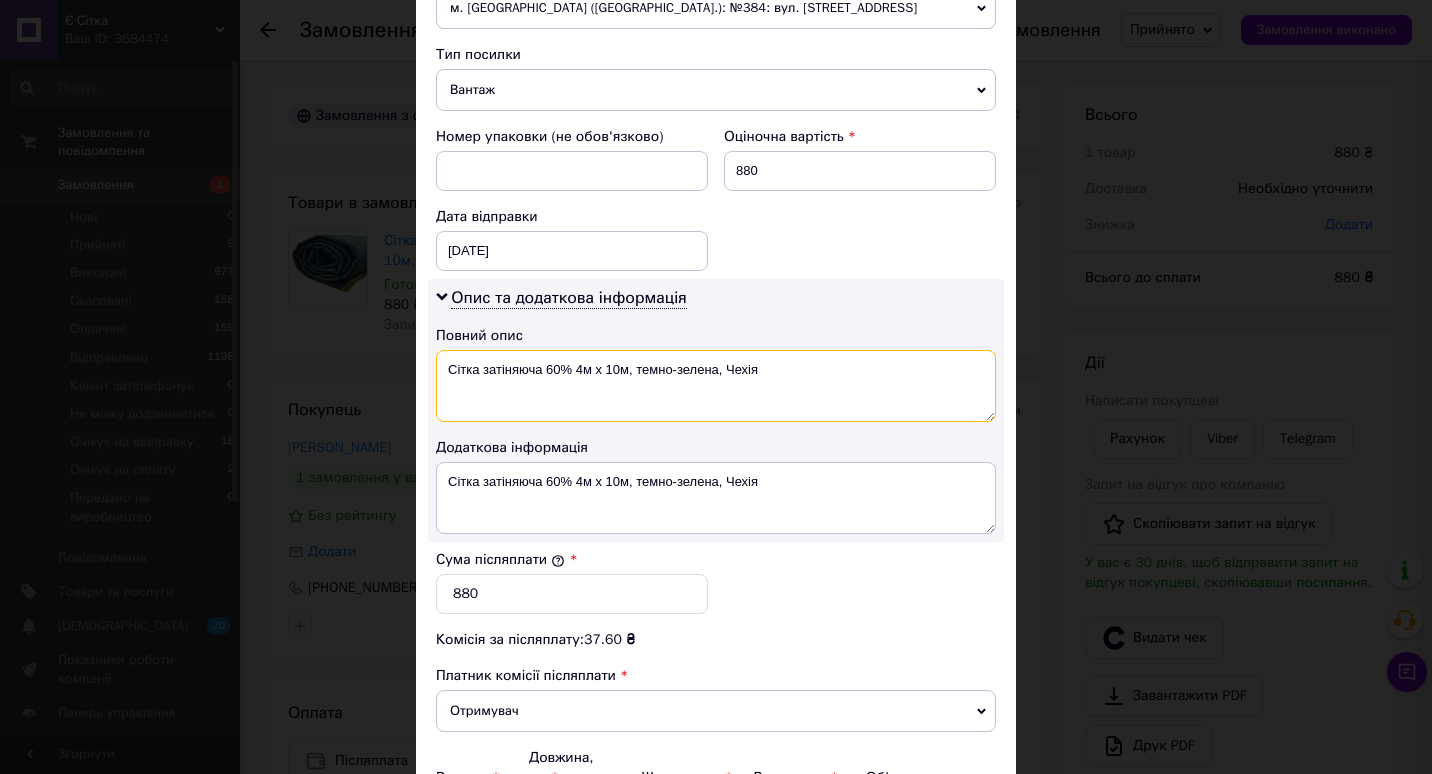 drag, startPoint x: 542, startPoint y: 367, endPoint x: 820, endPoint y: 375, distance: 278.11508 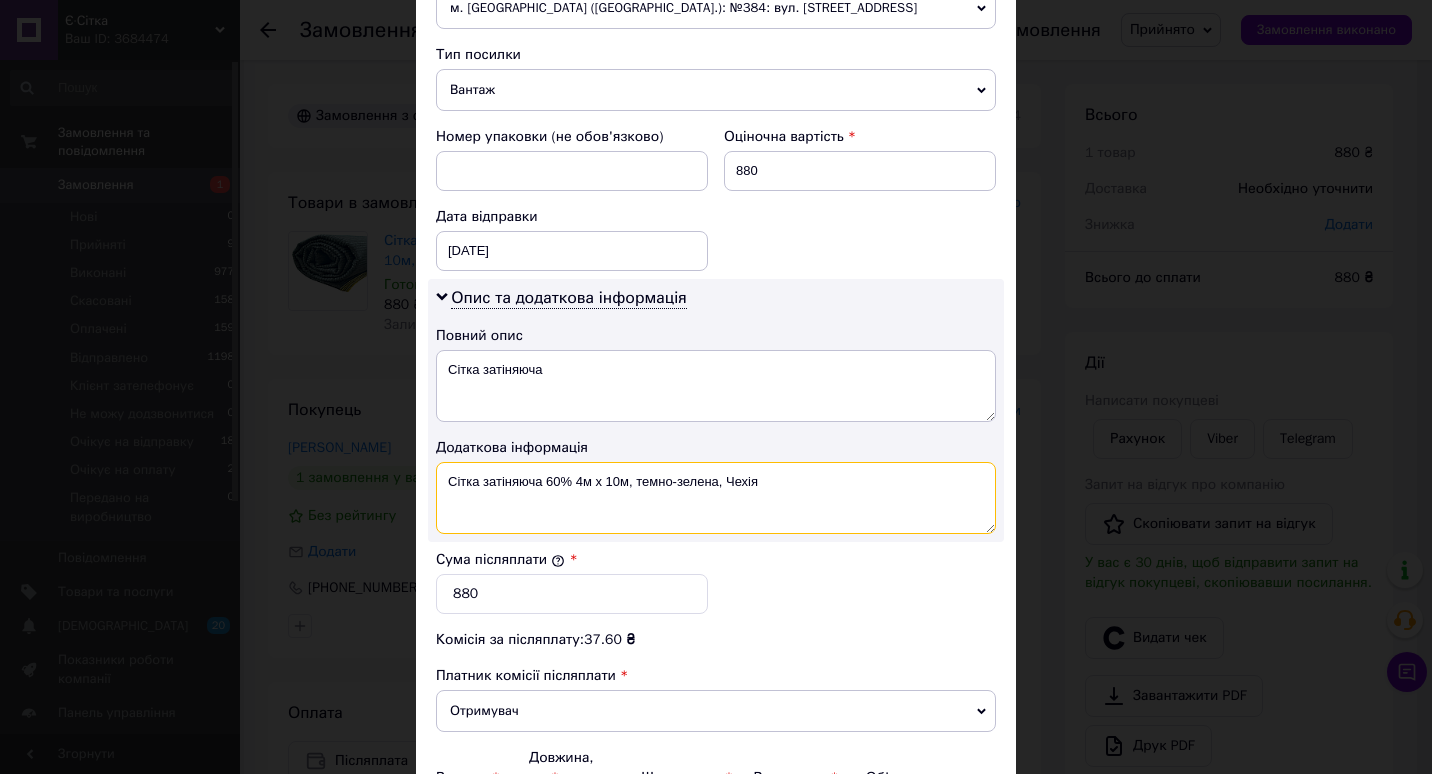drag, startPoint x: 543, startPoint y: 480, endPoint x: 789, endPoint y: 502, distance: 246.98178 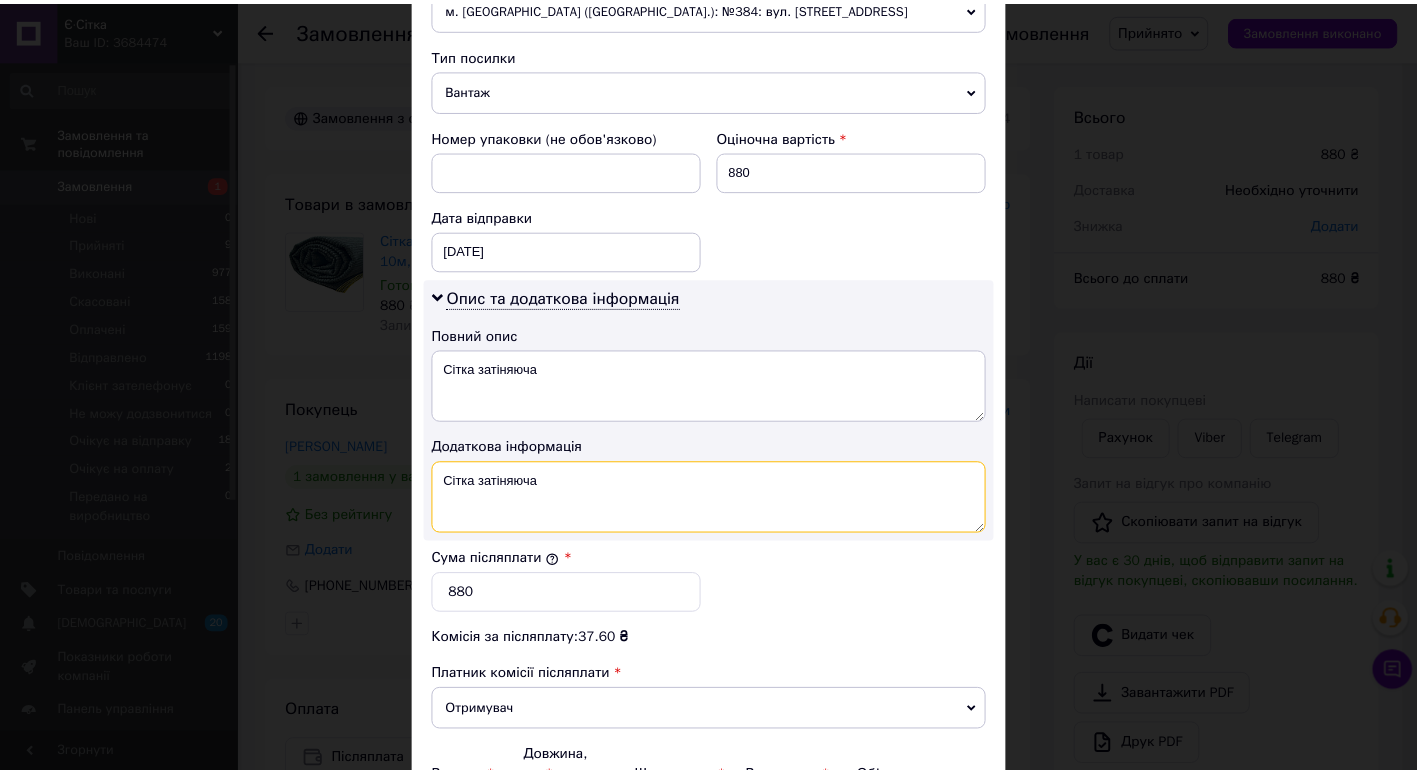 scroll, scrollTop: 976, scrollLeft: 0, axis: vertical 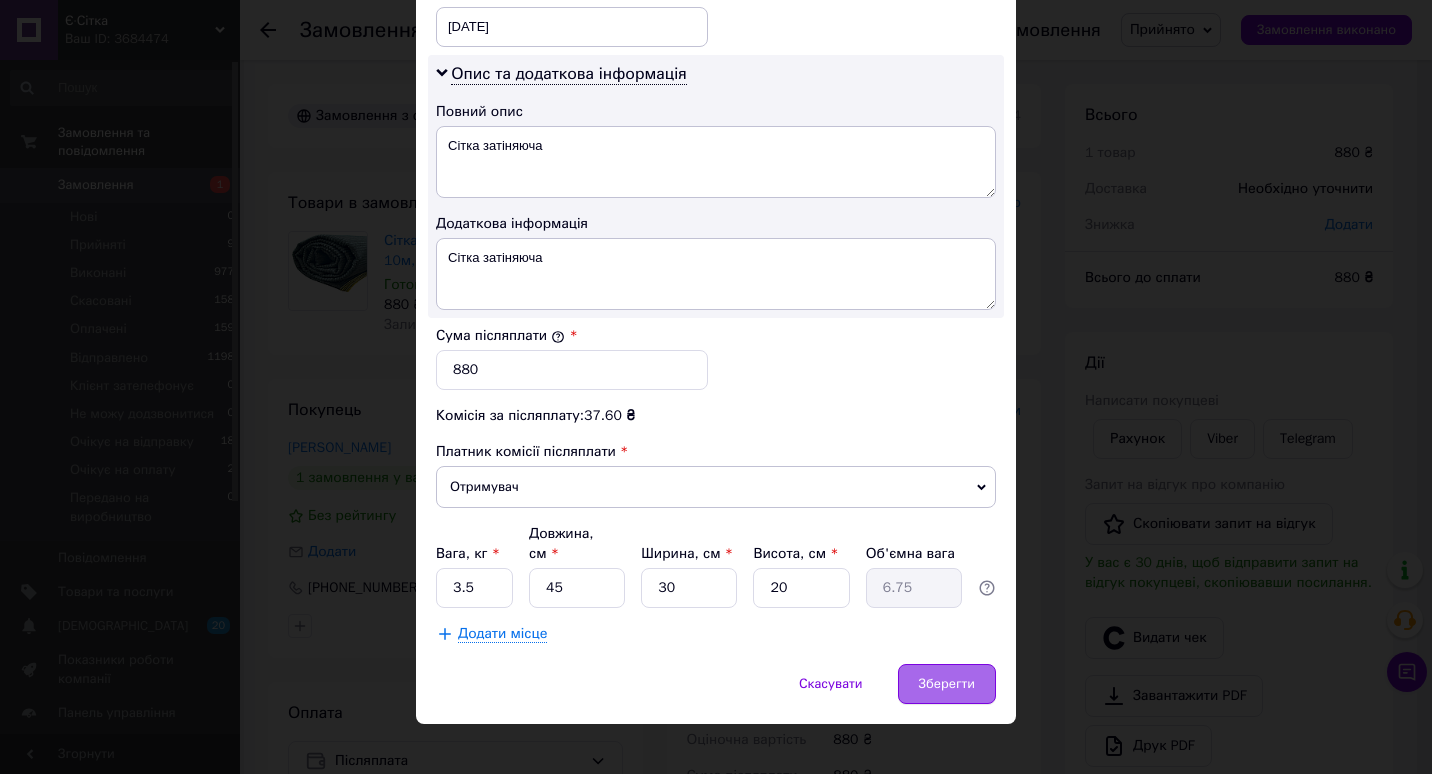 click on "Зберегти" at bounding box center (947, 684) 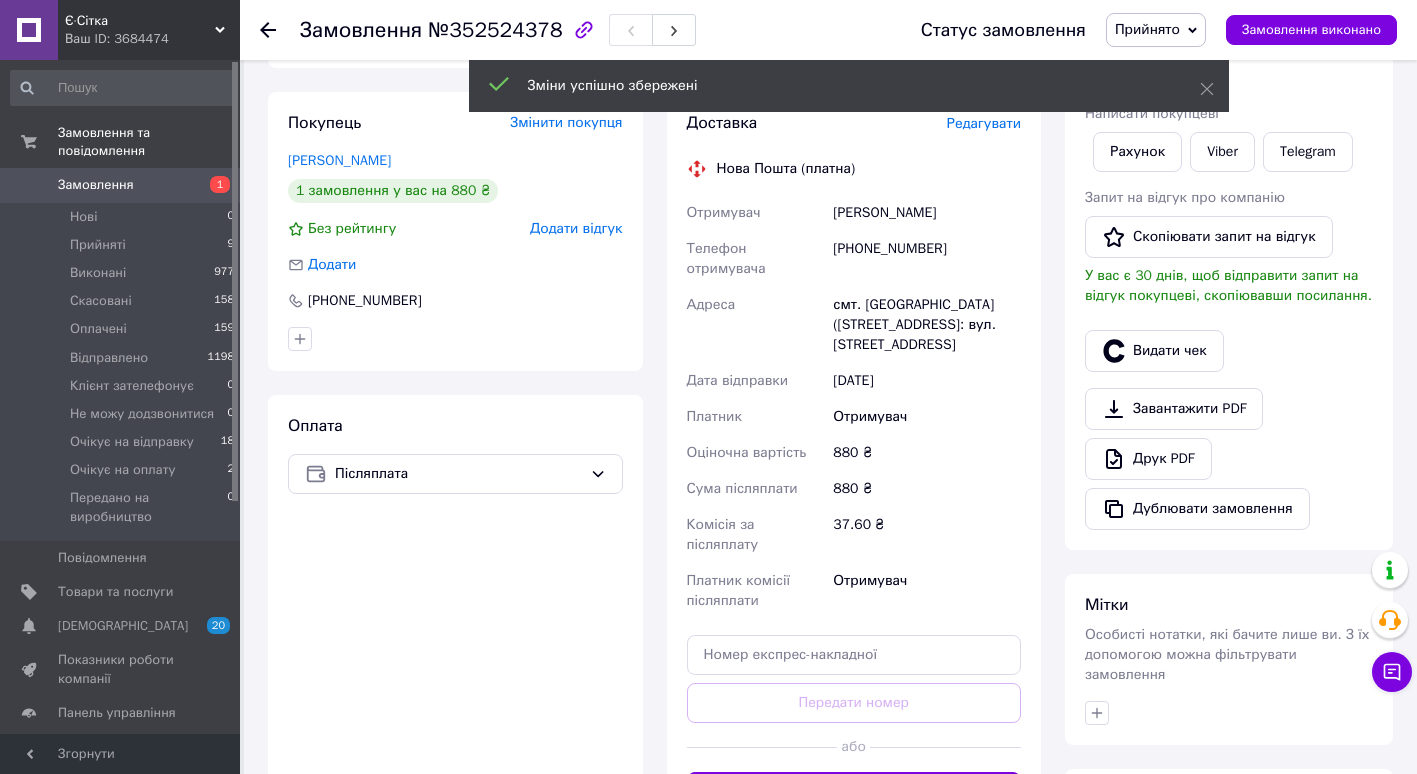 scroll, scrollTop: 305, scrollLeft: 0, axis: vertical 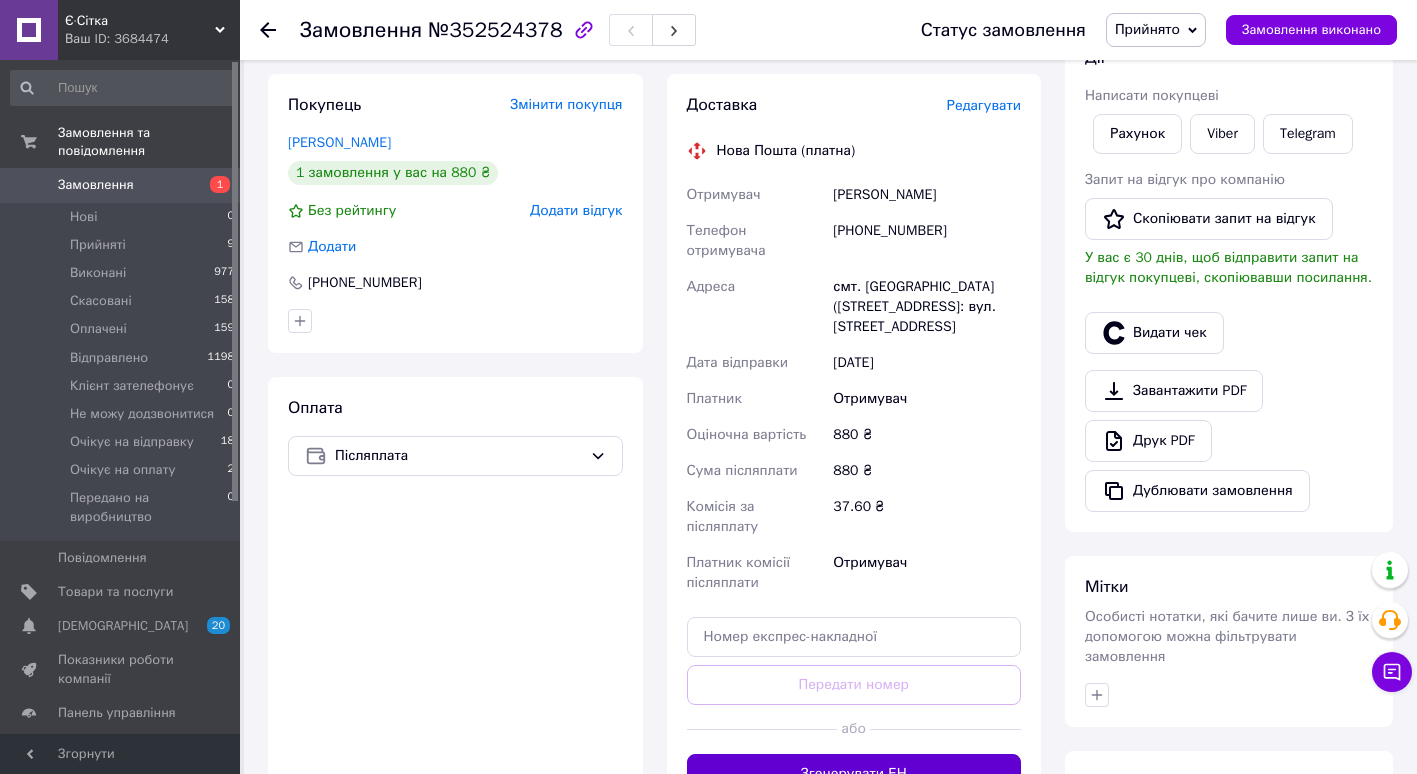click on "Згенерувати ЕН" at bounding box center (854, 774) 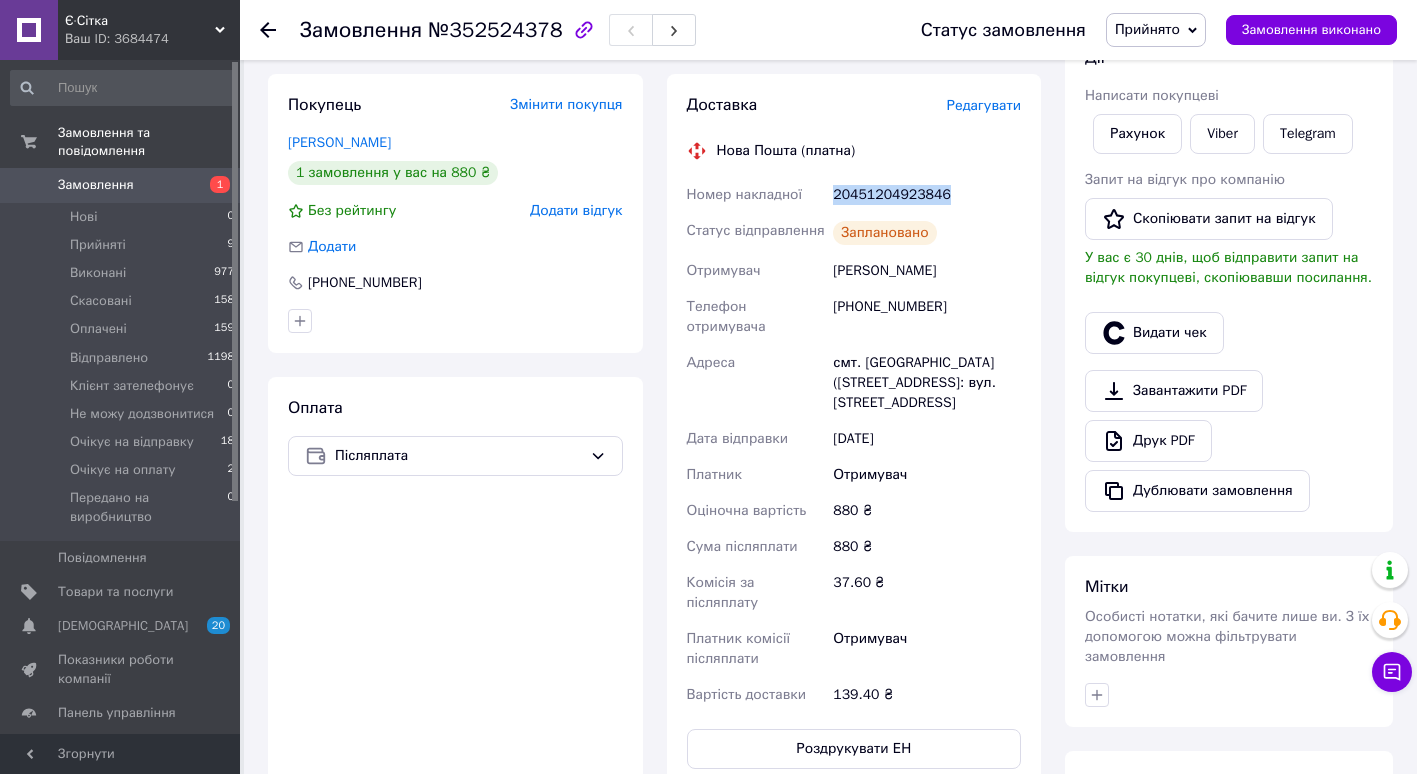 drag, startPoint x: 833, startPoint y: 191, endPoint x: 945, endPoint y: 195, distance: 112.0714 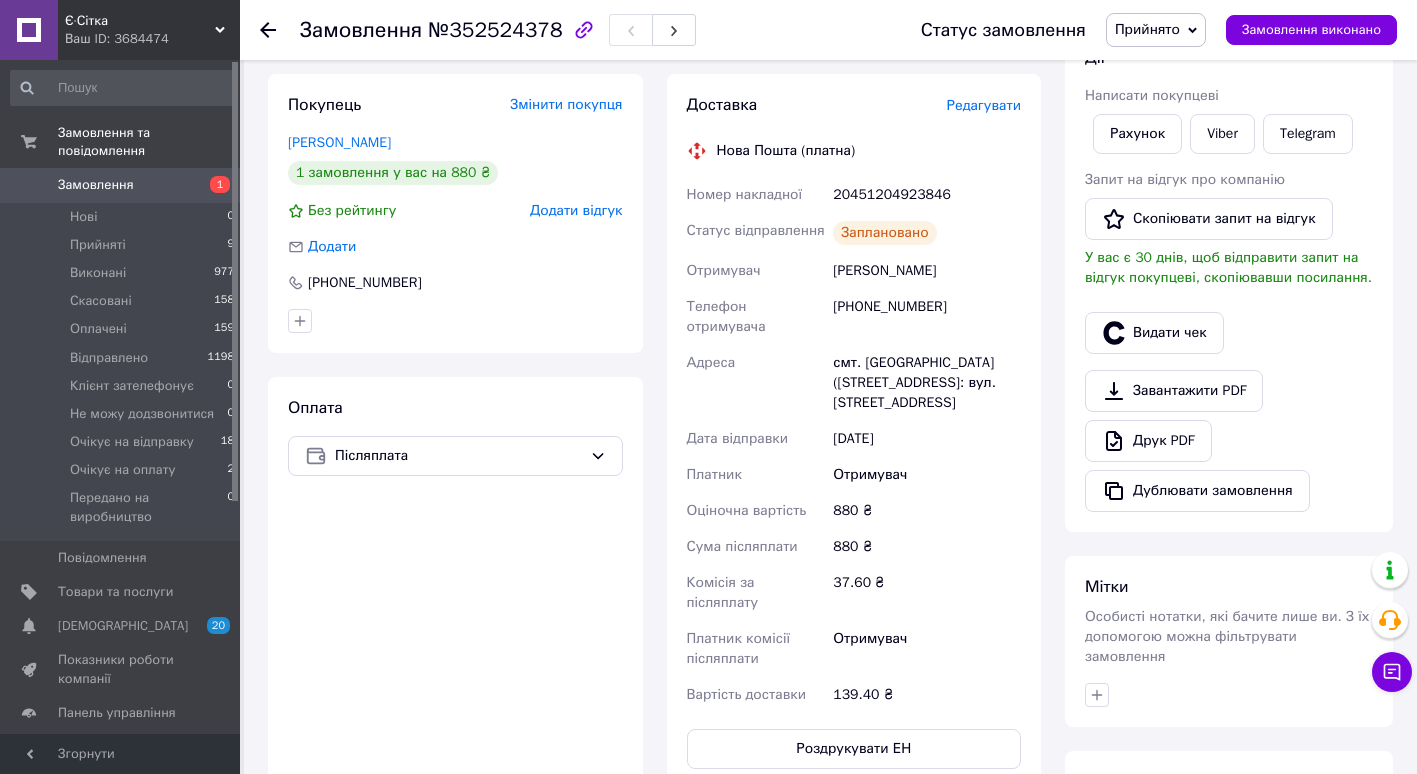 click 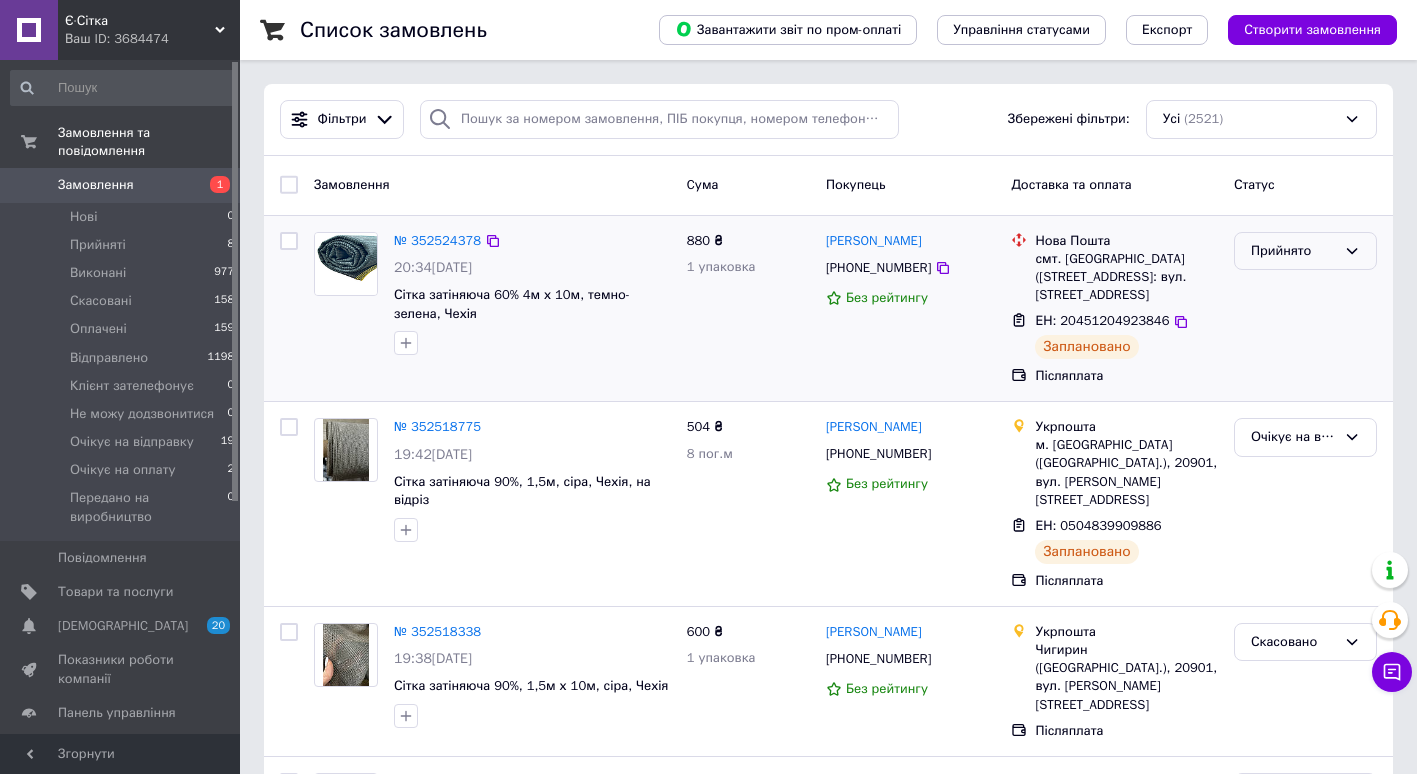 click on "Прийнято" at bounding box center (1305, 251) 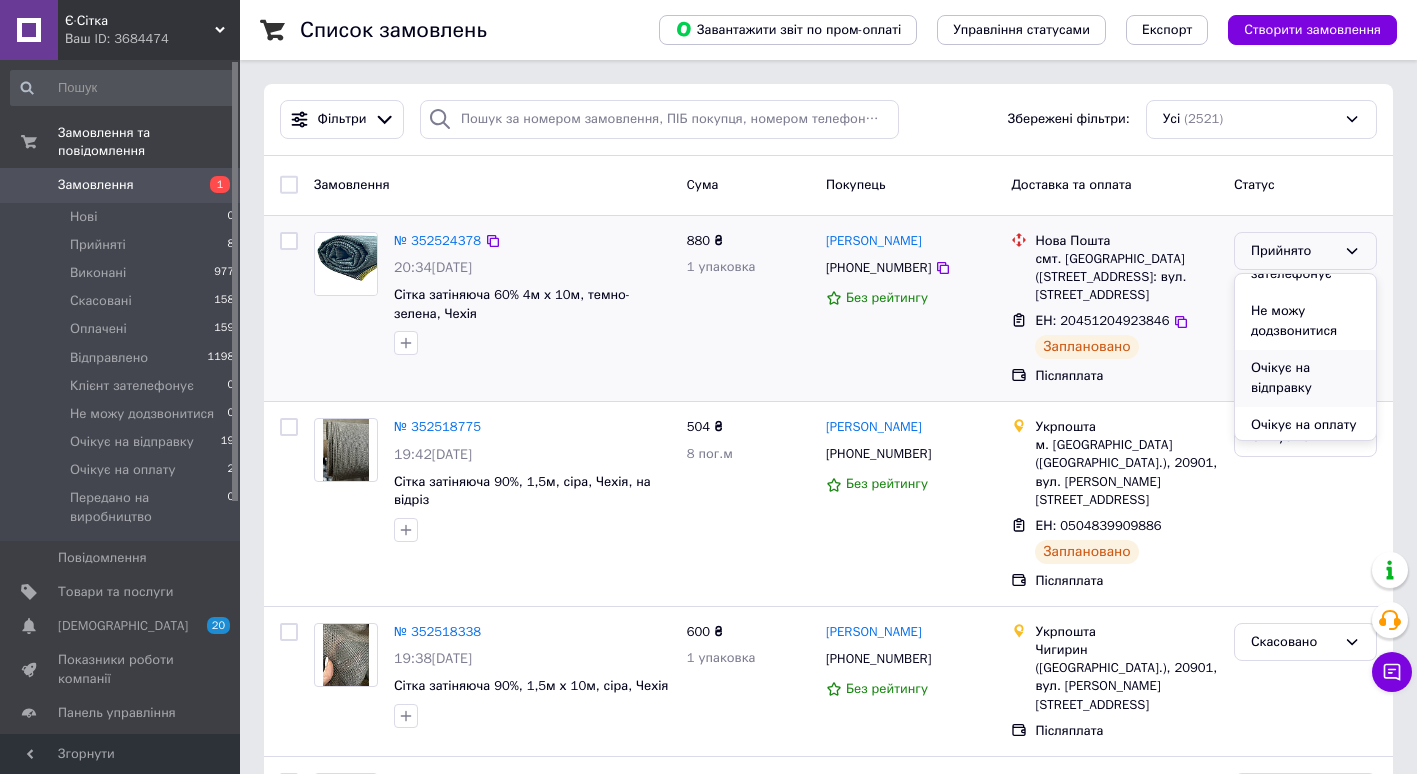 scroll, scrollTop: 186, scrollLeft: 0, axis: vertical 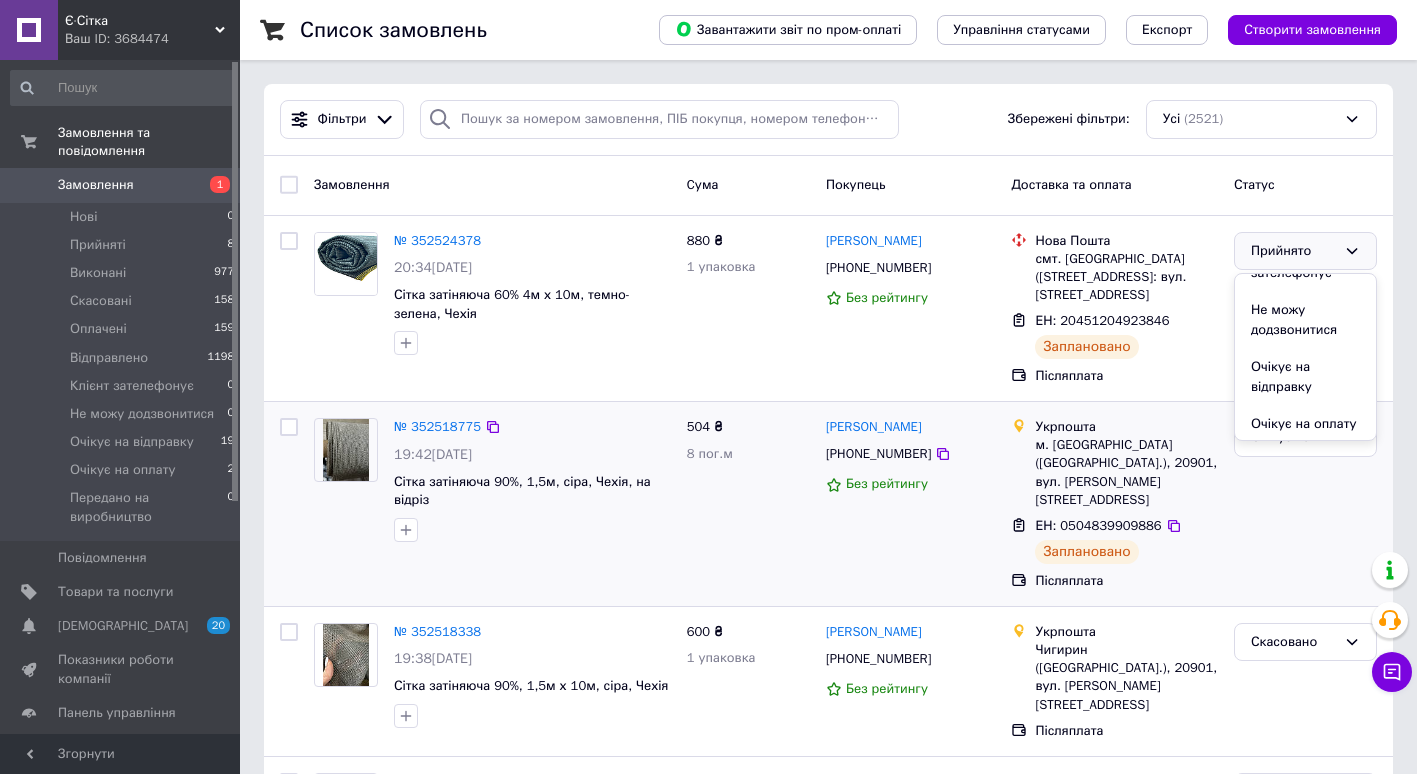 click on "Очікує на відправку" at bounding box center [1305, 377] 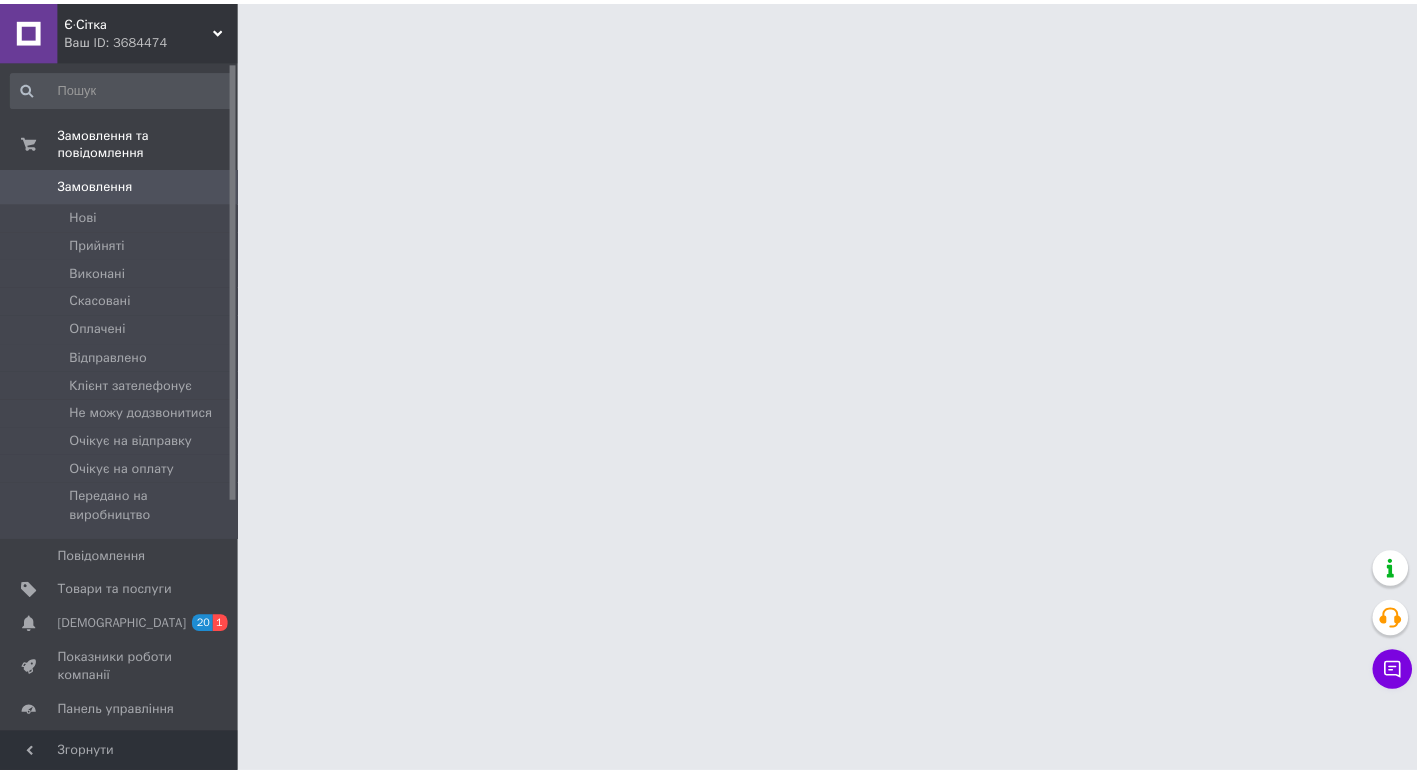 scroll, scrollTop: 0, scrollLeft: 0, axis: both 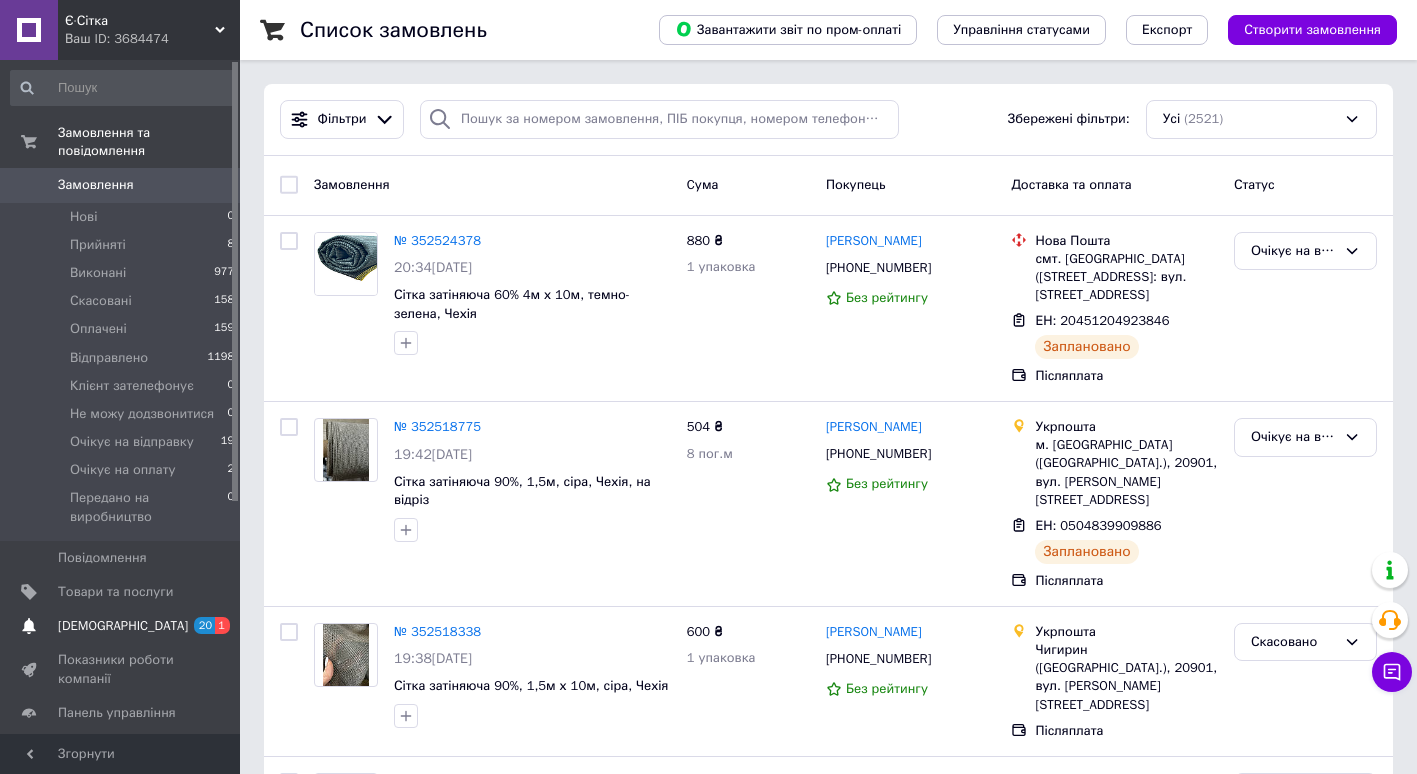 click on "[DEMOGRAPHIC_DATA]" at bounding box center [123, 626] 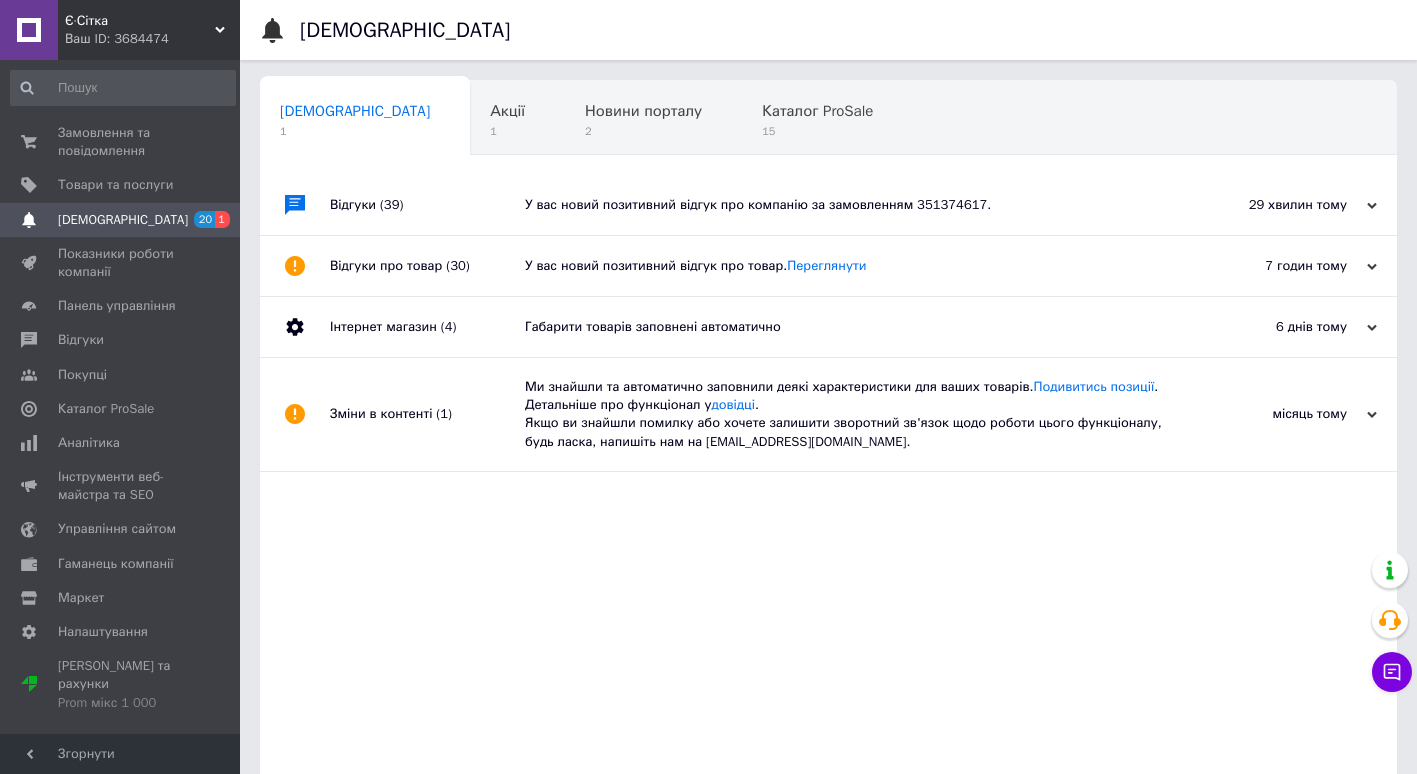 click on "У вас новий позитивний відгук про компанію за замовленням 351374617." at bounding box center [851, 205] 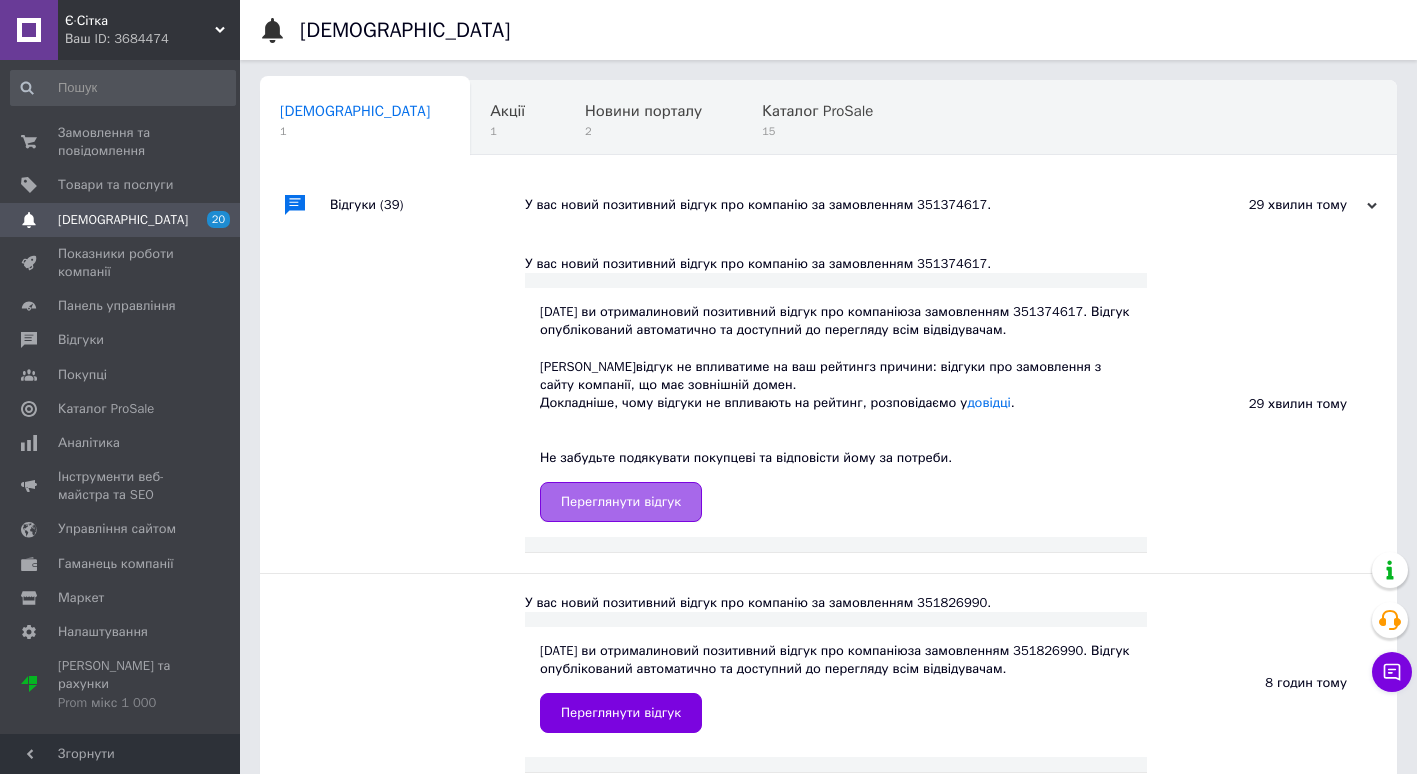 click on "Переглянути відгук" at bounding box center (621, 502) 